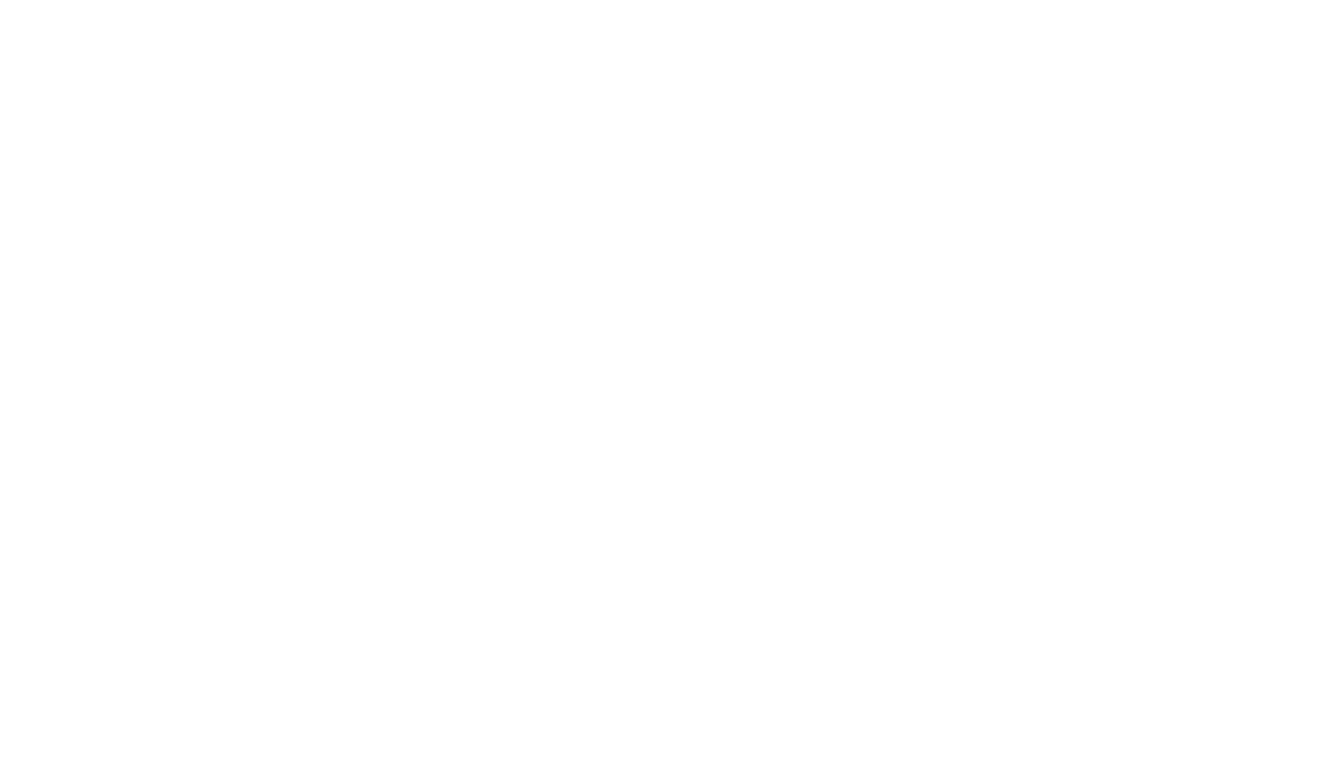 scroll, scrollTop: 0, scrollLeft: 0, axis: both 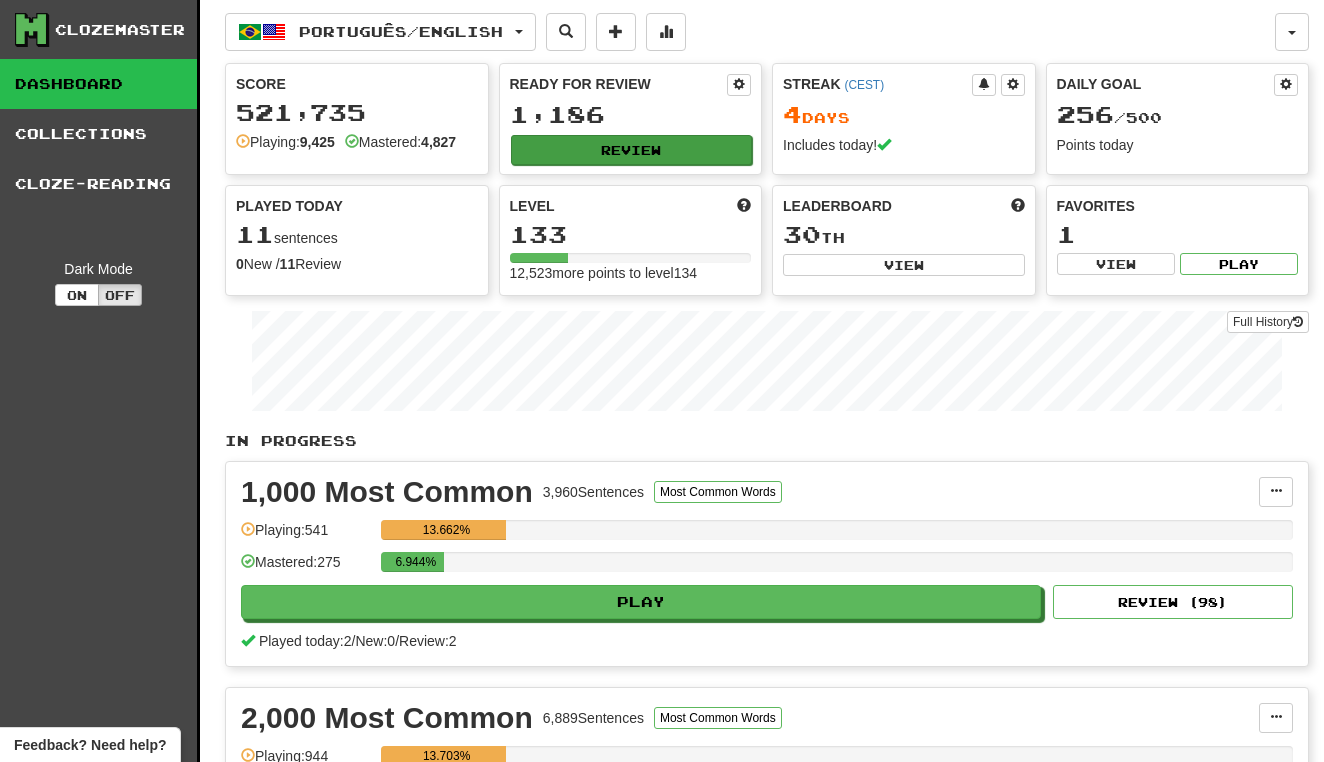 click on "Review" at bounding box center (632, 150) 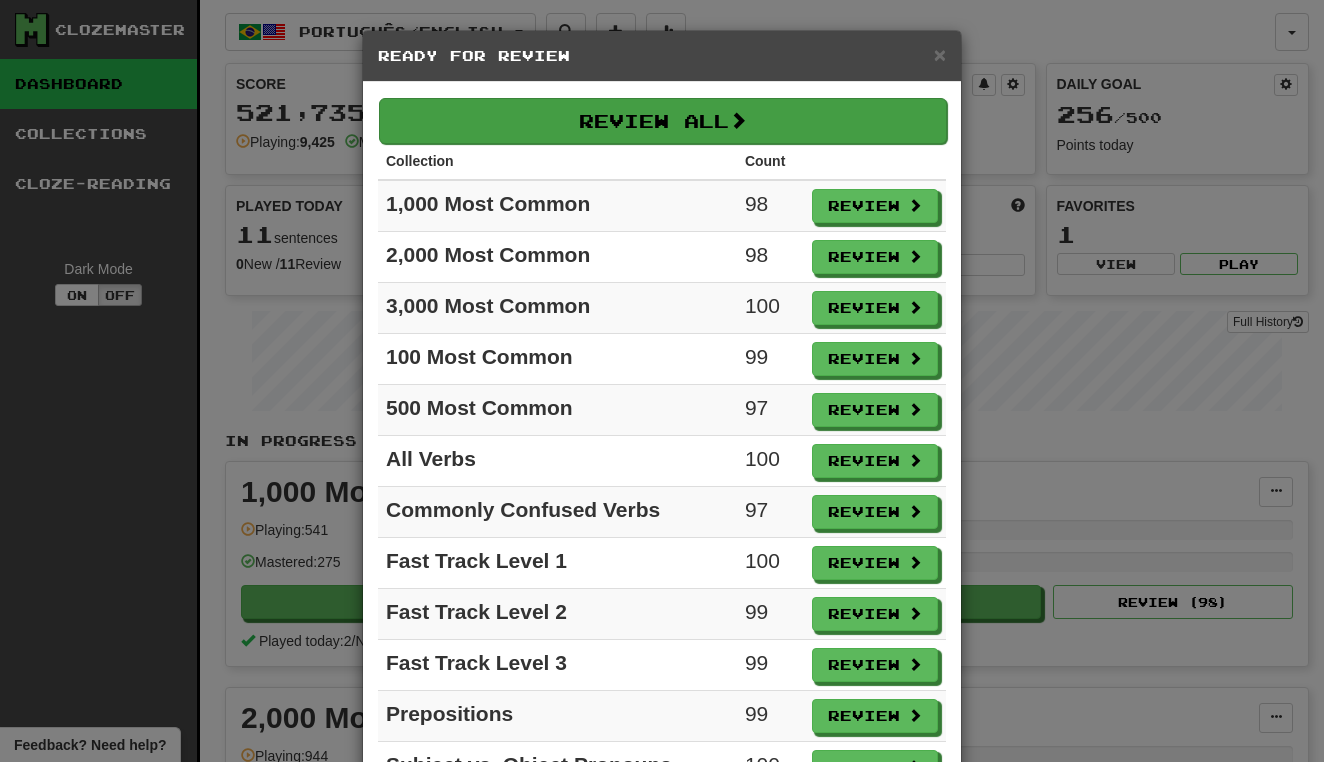click on "Review All" at bounding box center (663, 121) 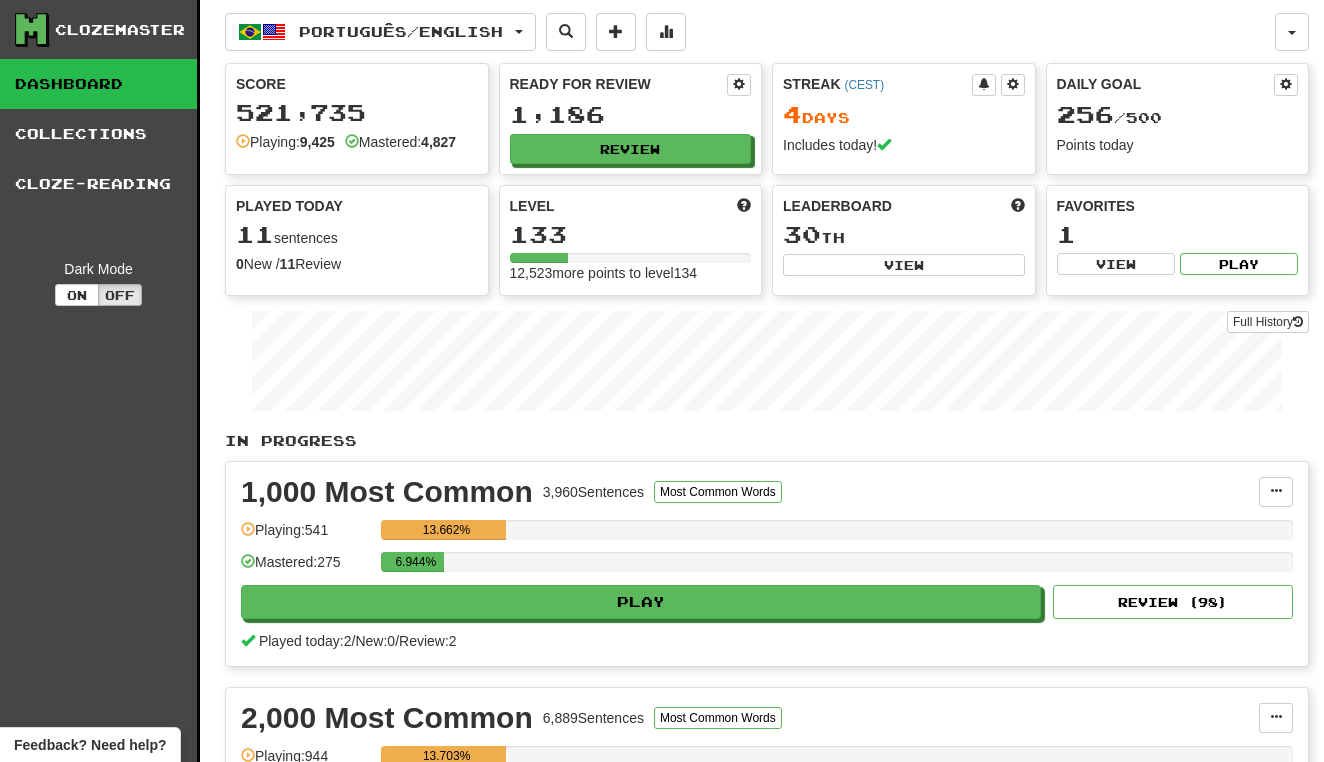 select on "**" 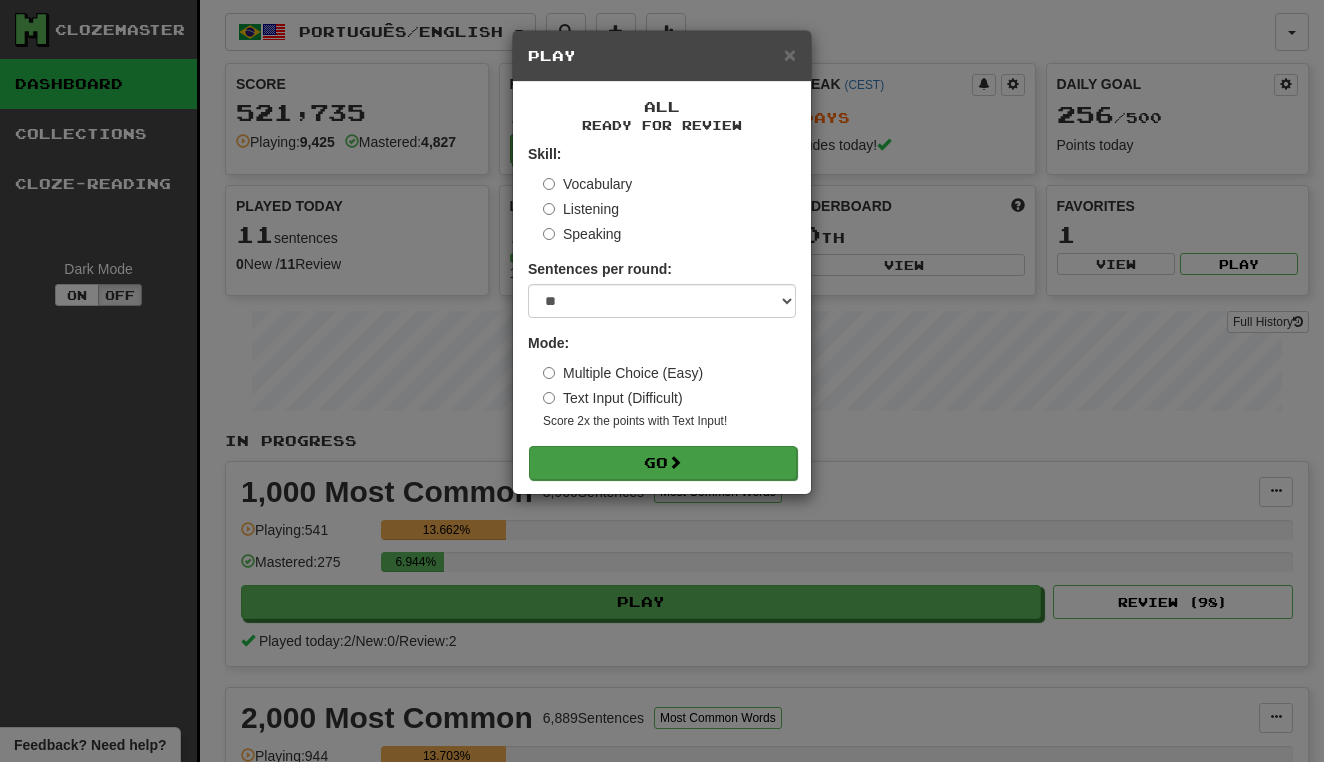 click at bounding box center (675, 462) 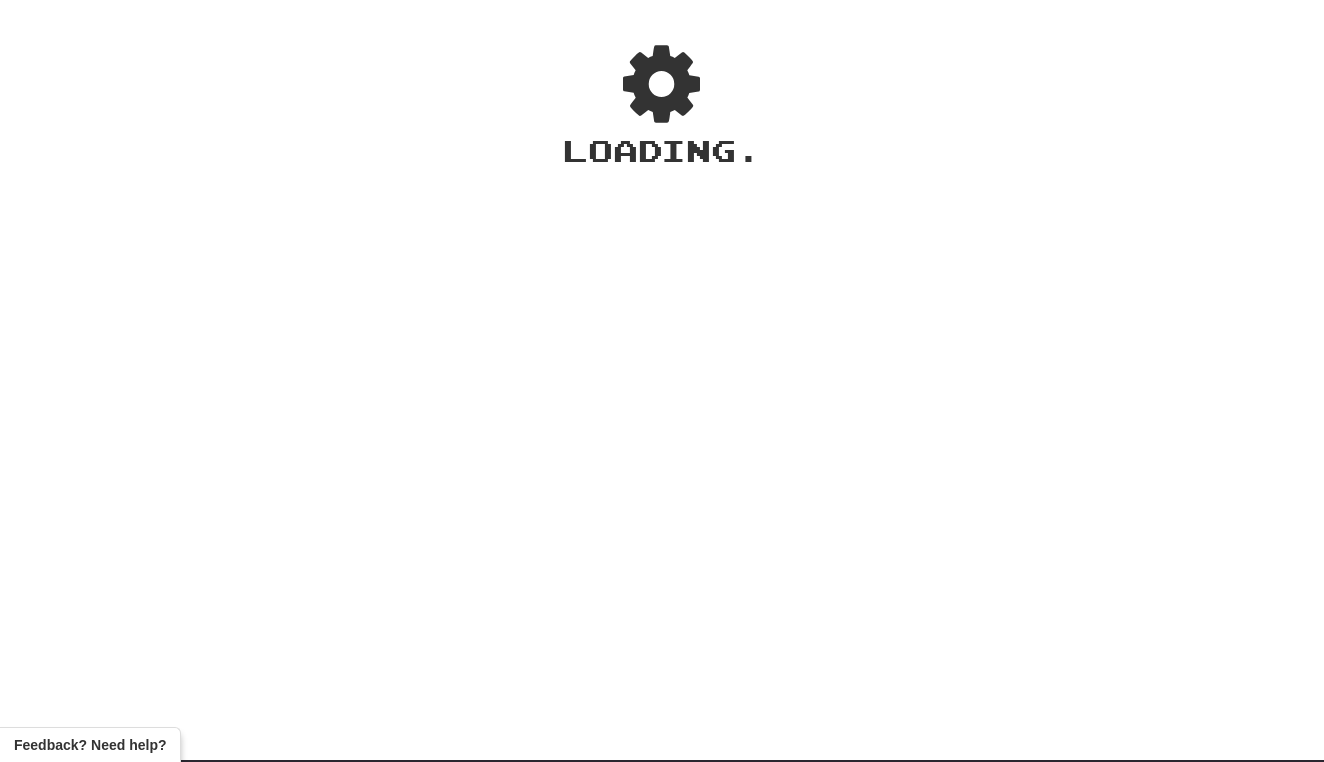 scroll, scrollTop: 58, scrollLeft: 0, axis: vertical 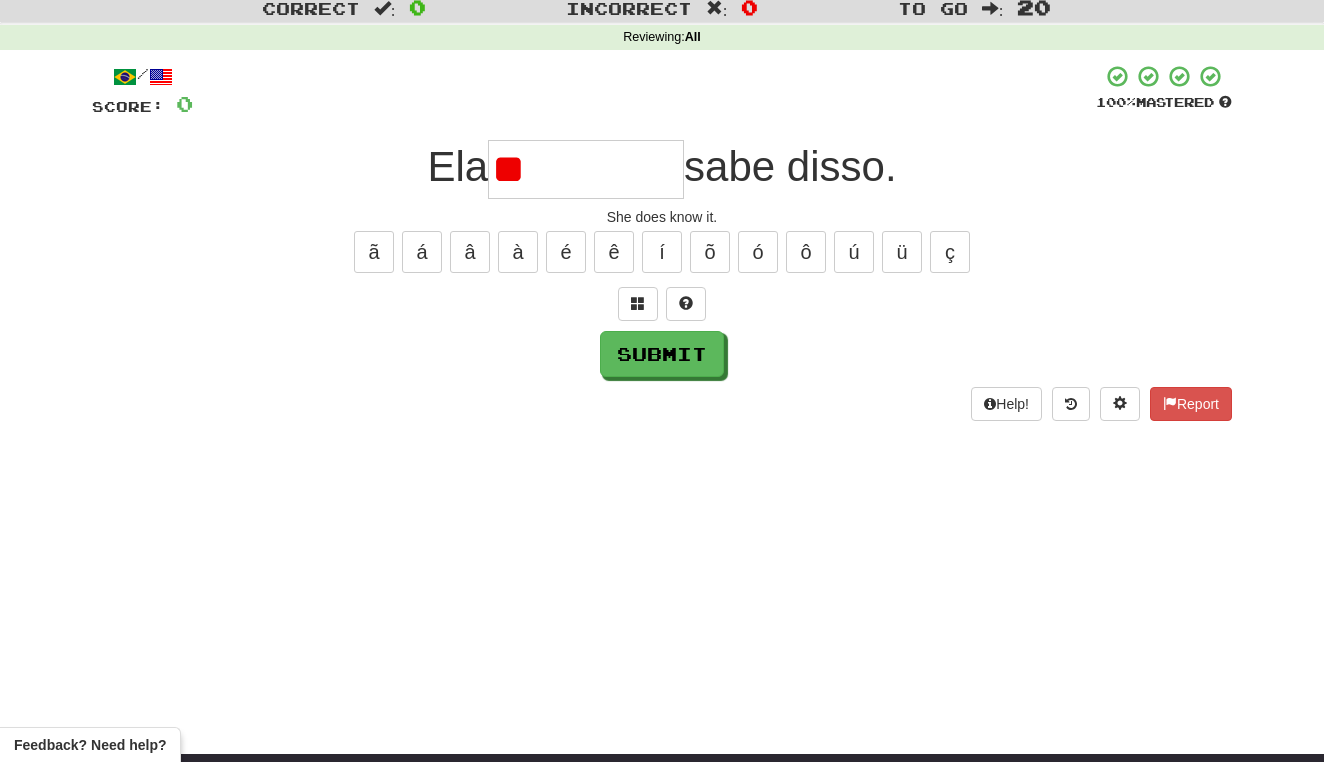 type on "*" 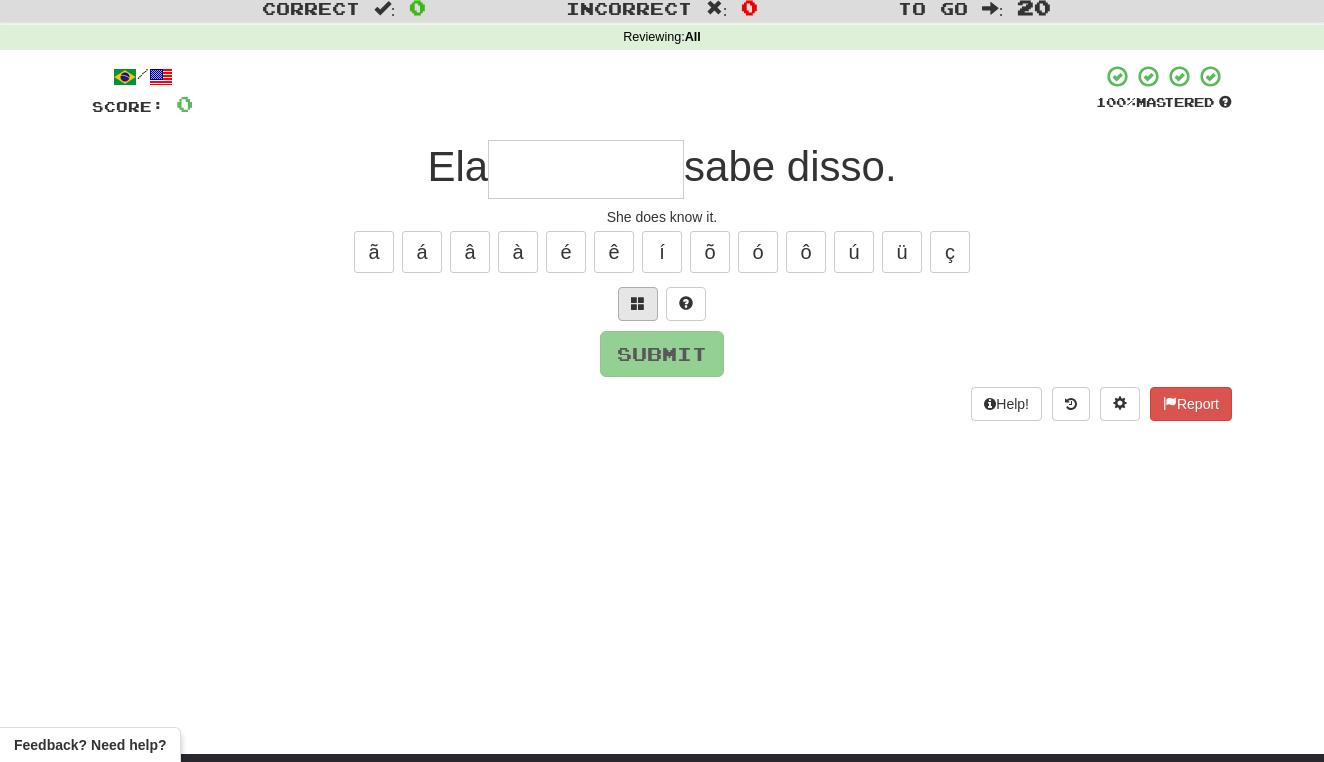 click at bounding box center (638, 304) 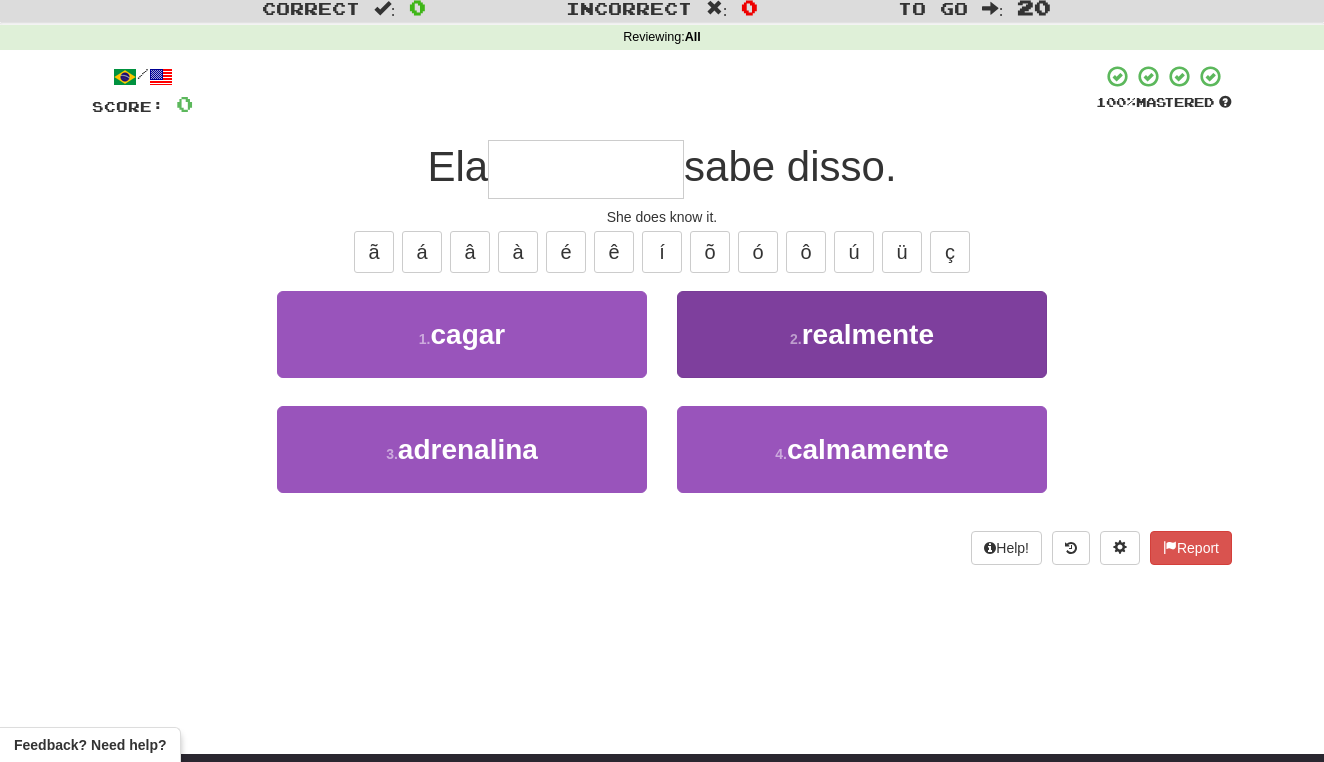 click on "2 .  realmente" at bounding box center (862, 334) 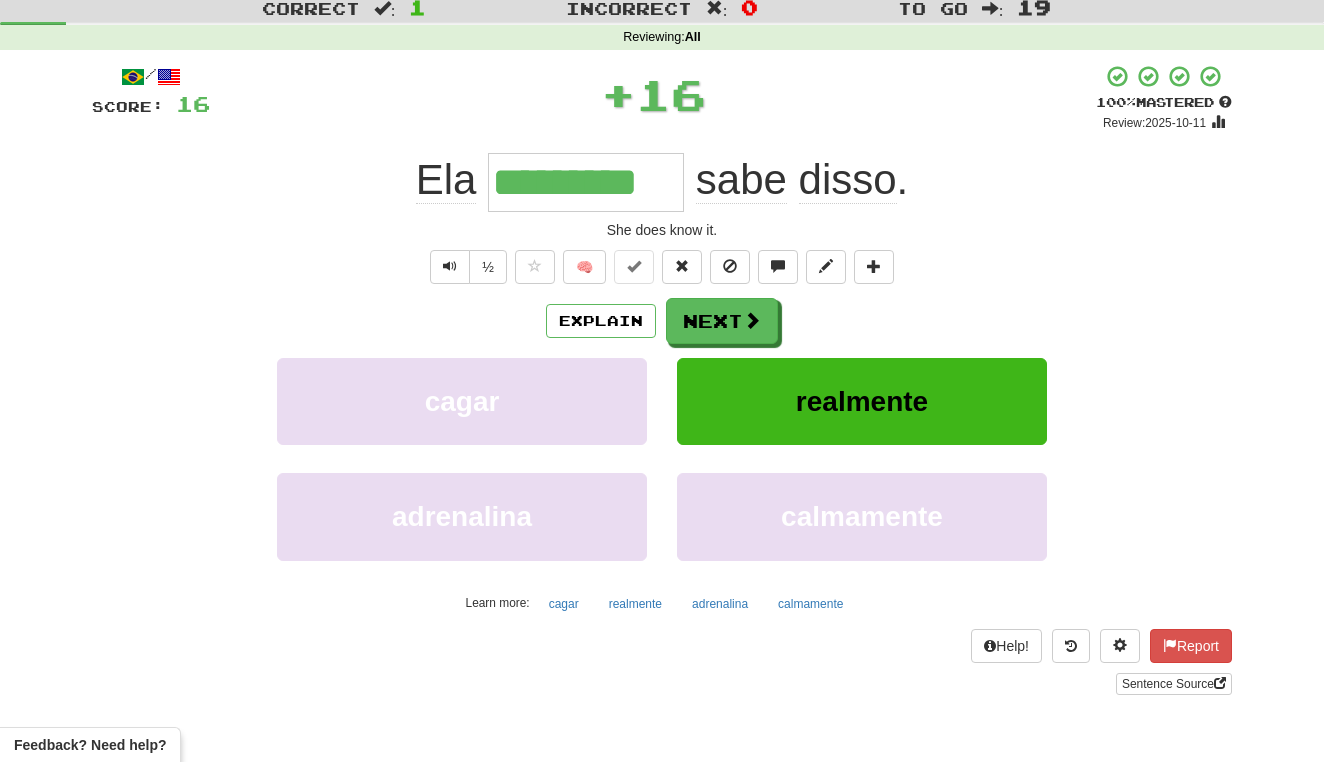click on "Next" at bounding box center [722, 321] 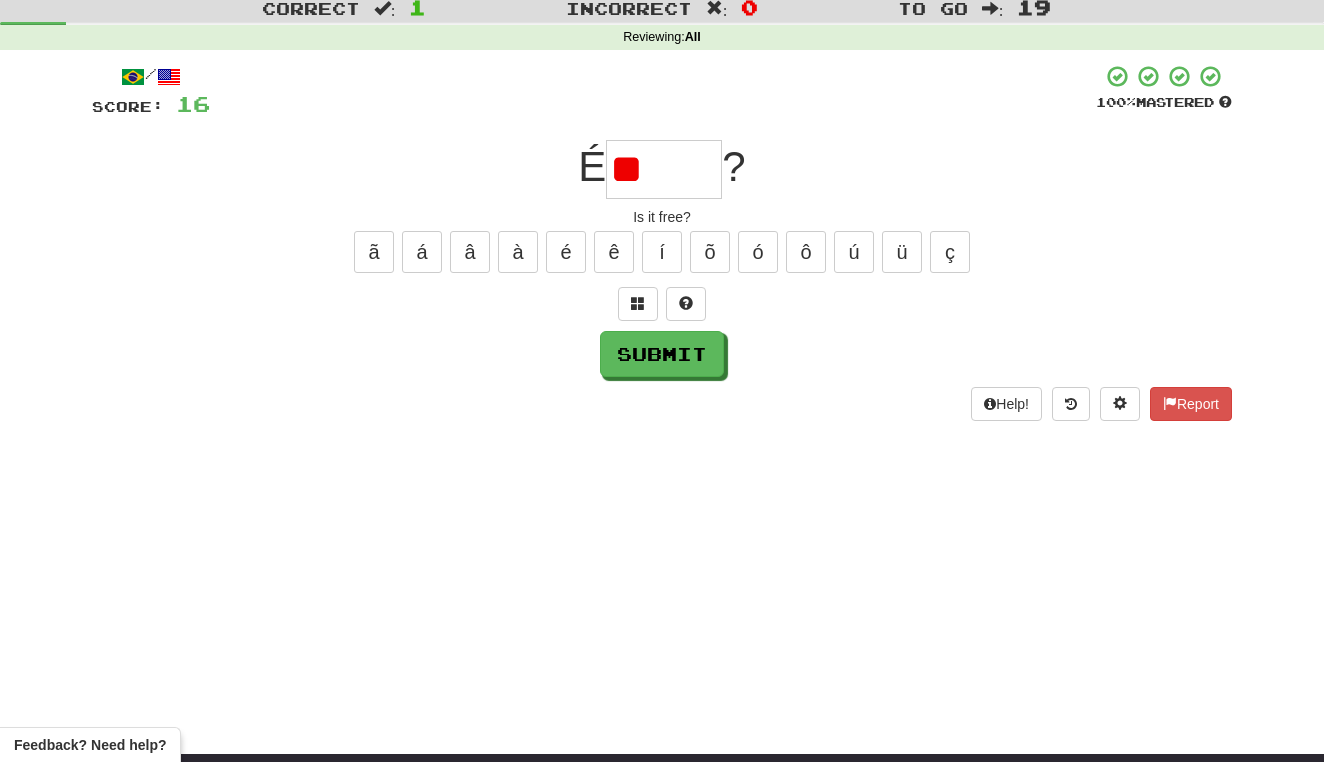 type on "*" 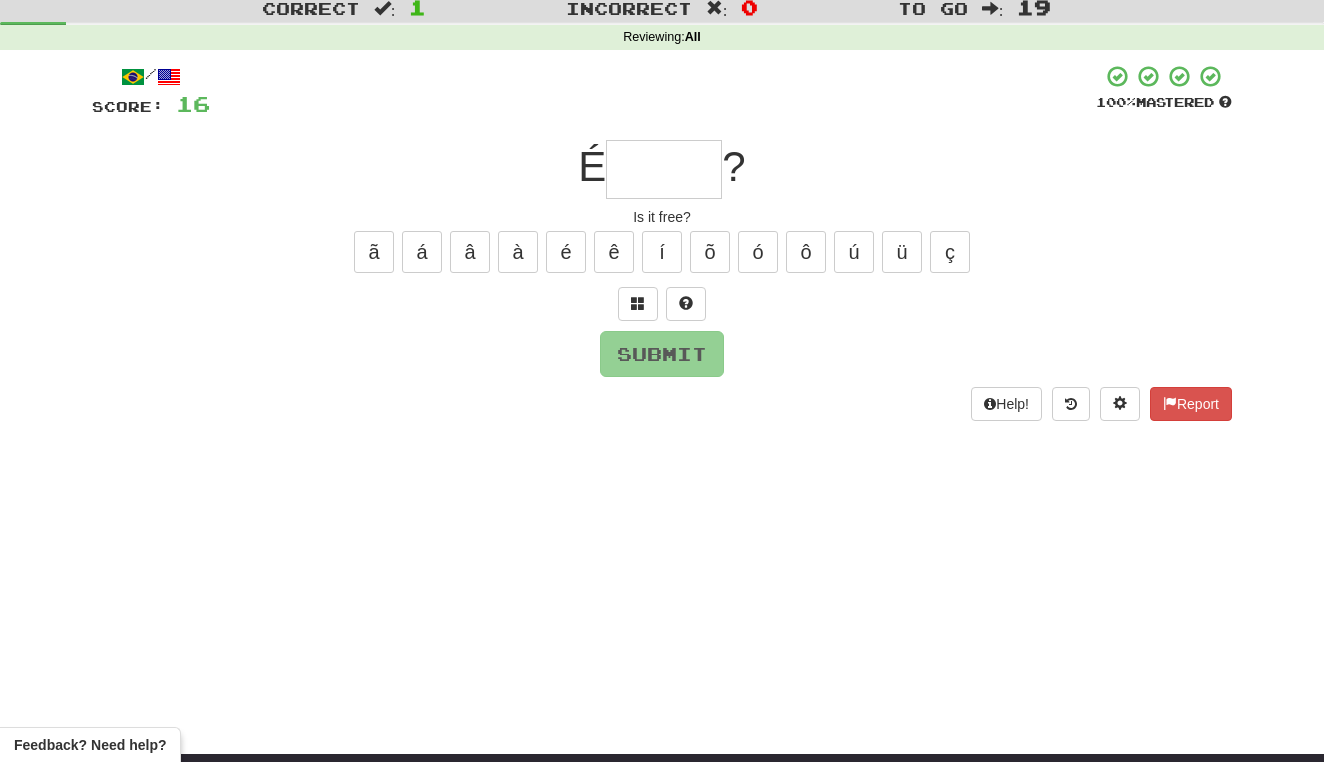 type on "*" 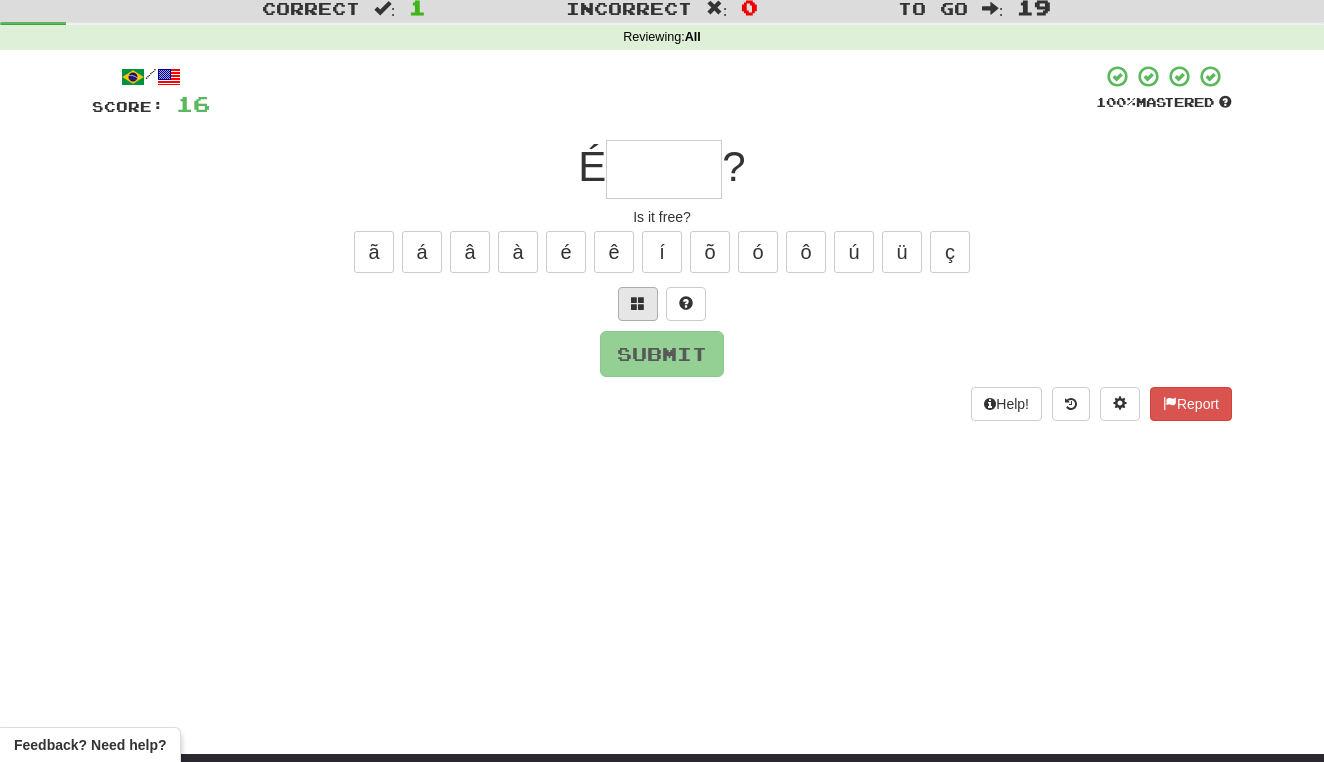 click at bounding box center [638, 304] 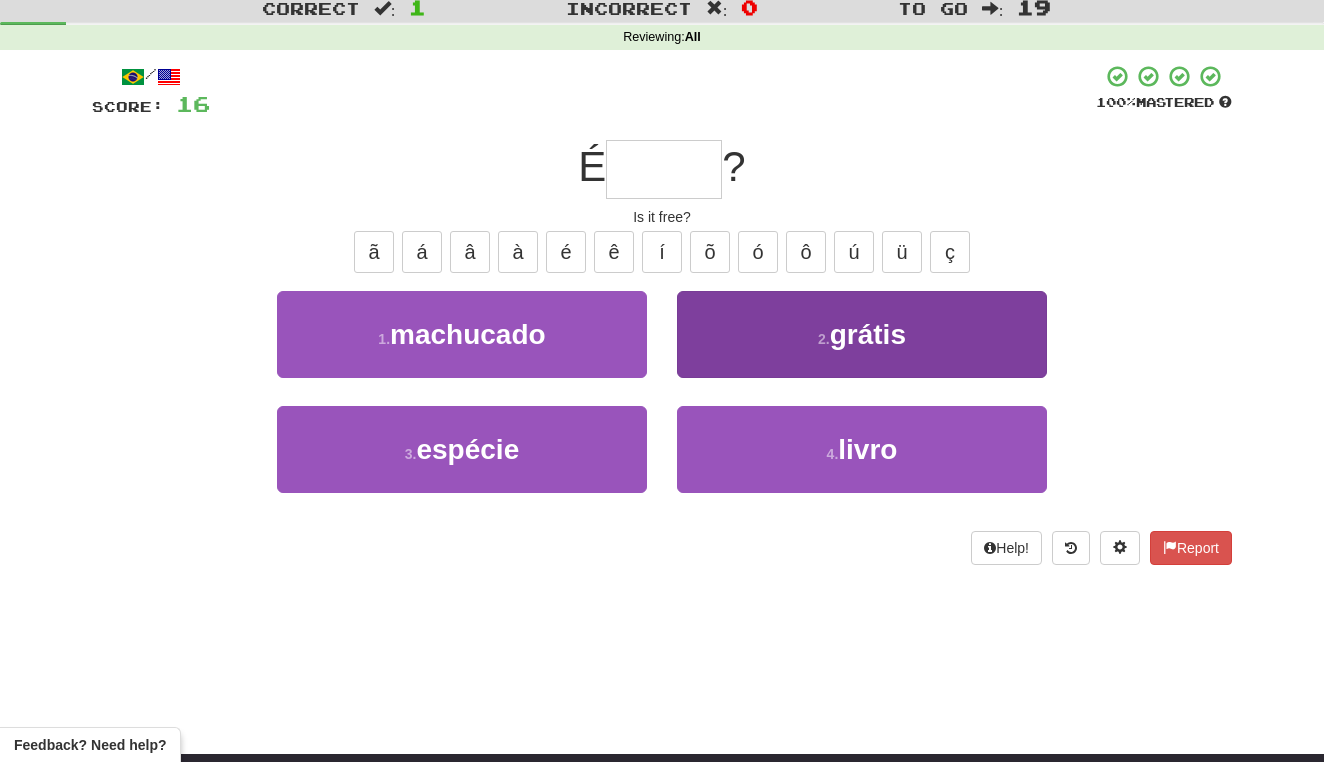 click on "2 .  grátis" at bounding box center [862, 334] 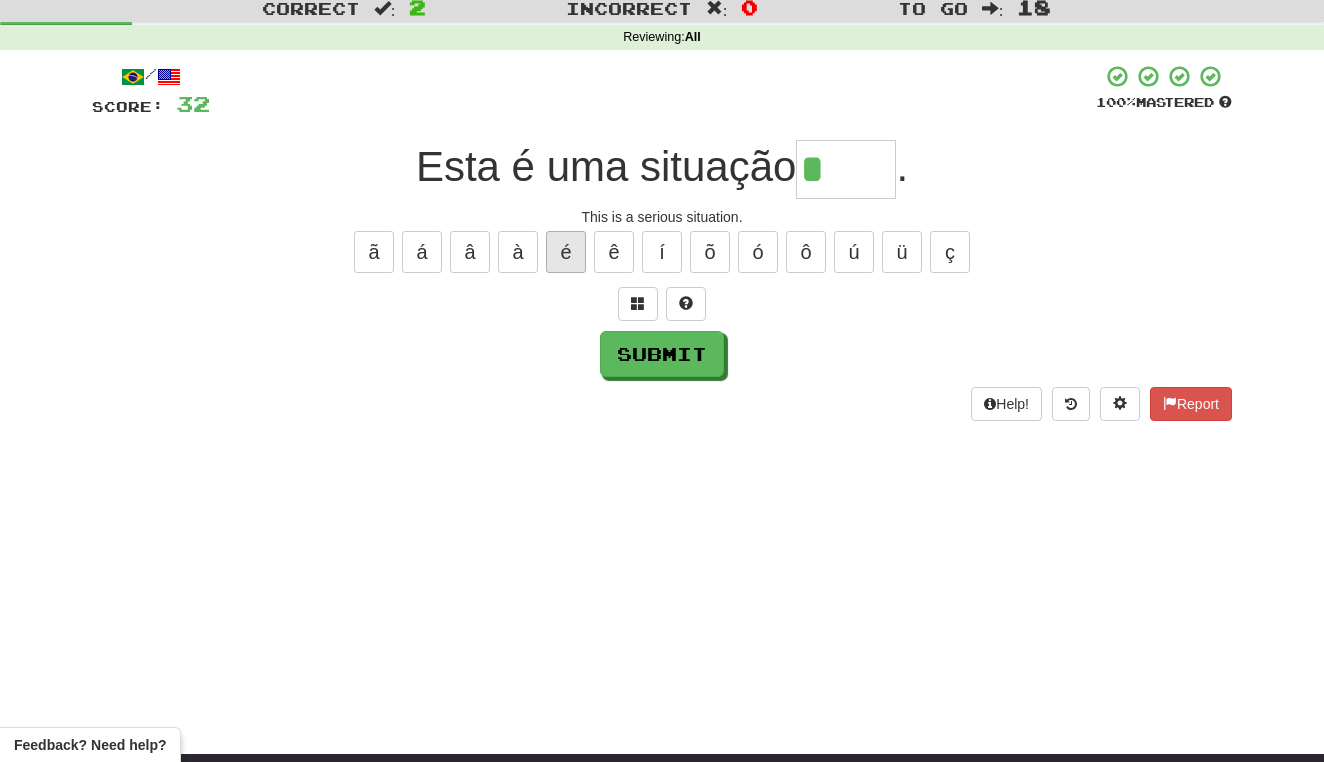 click on "é" at bounding box center (566, 252) 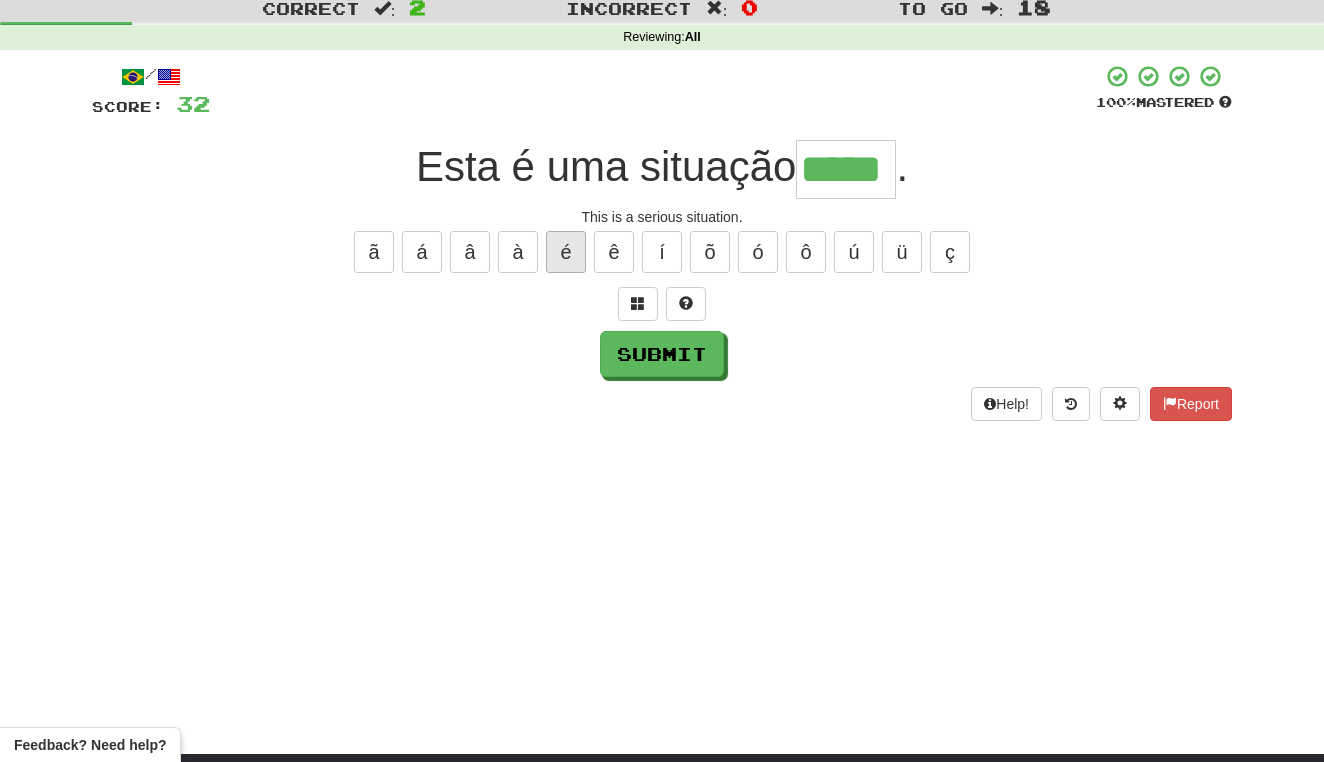 type on "*****" 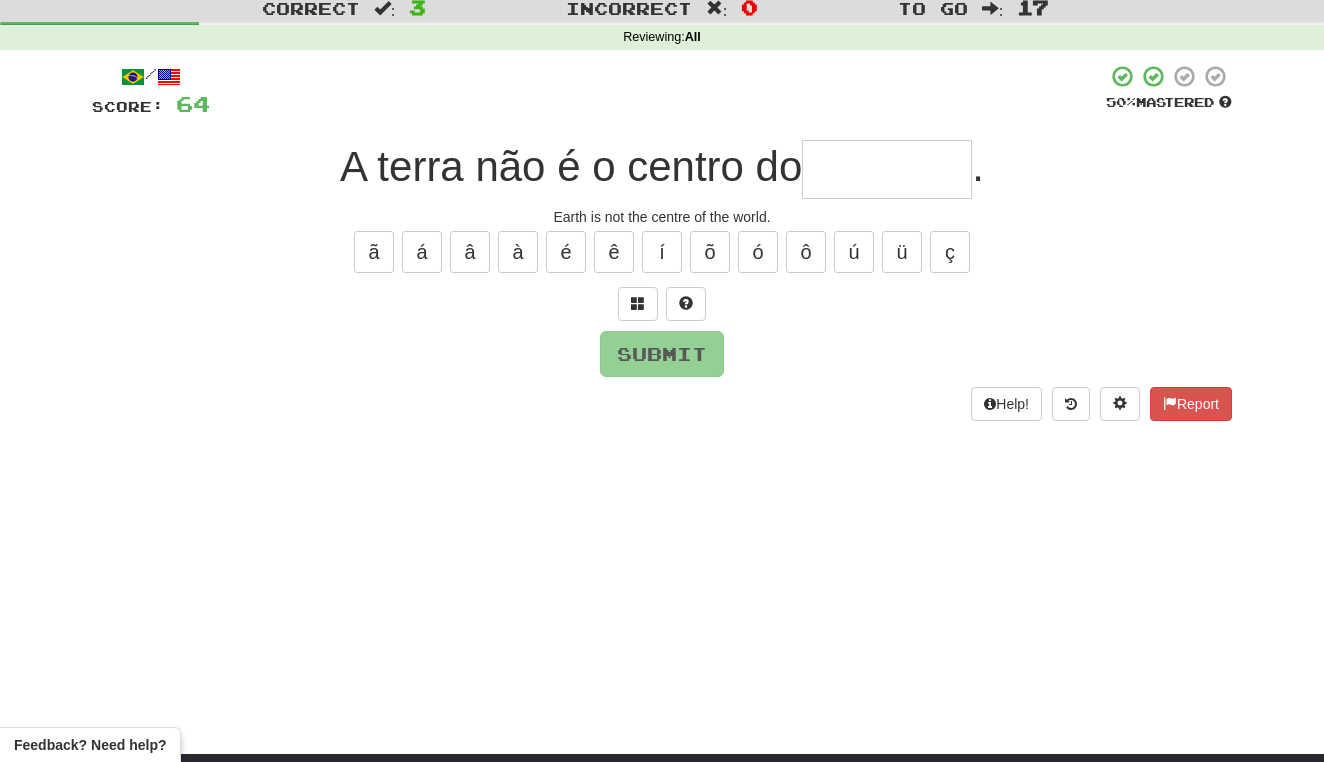 type on "*" 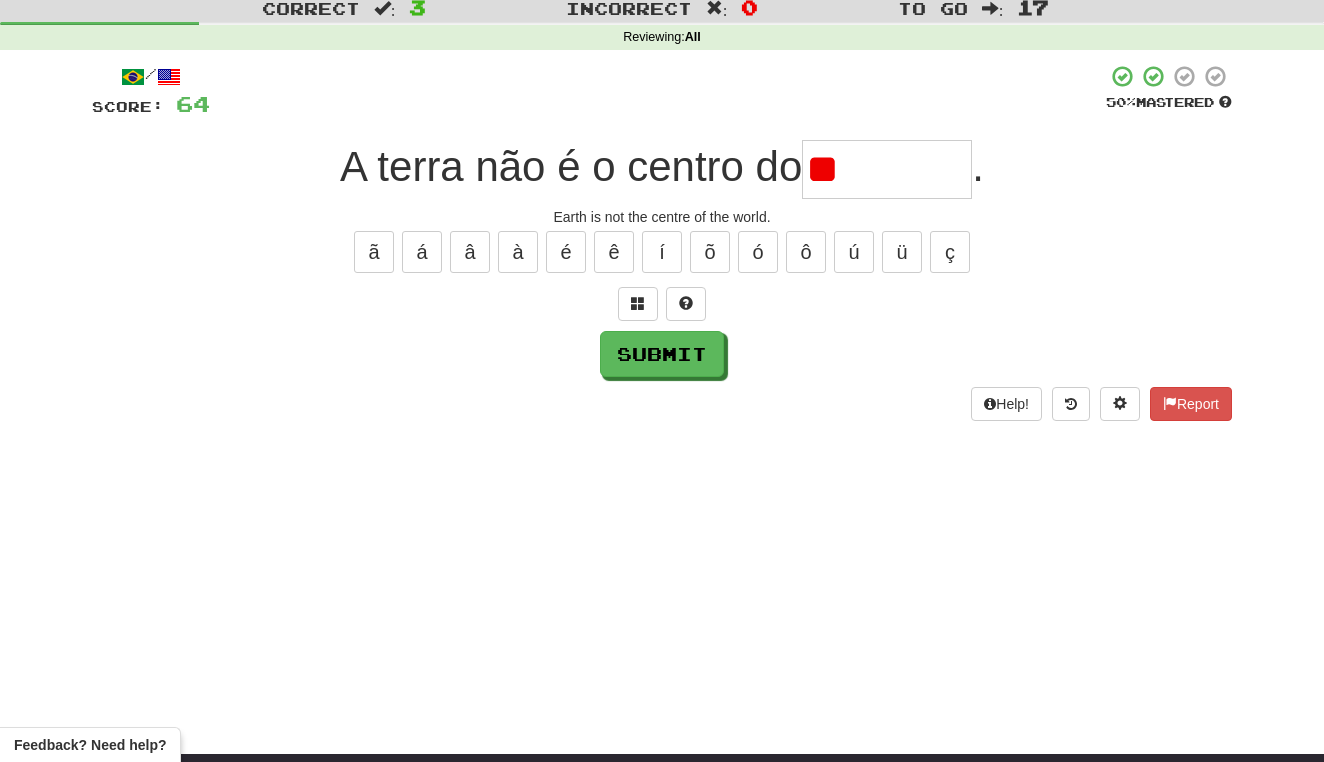 type on "*" 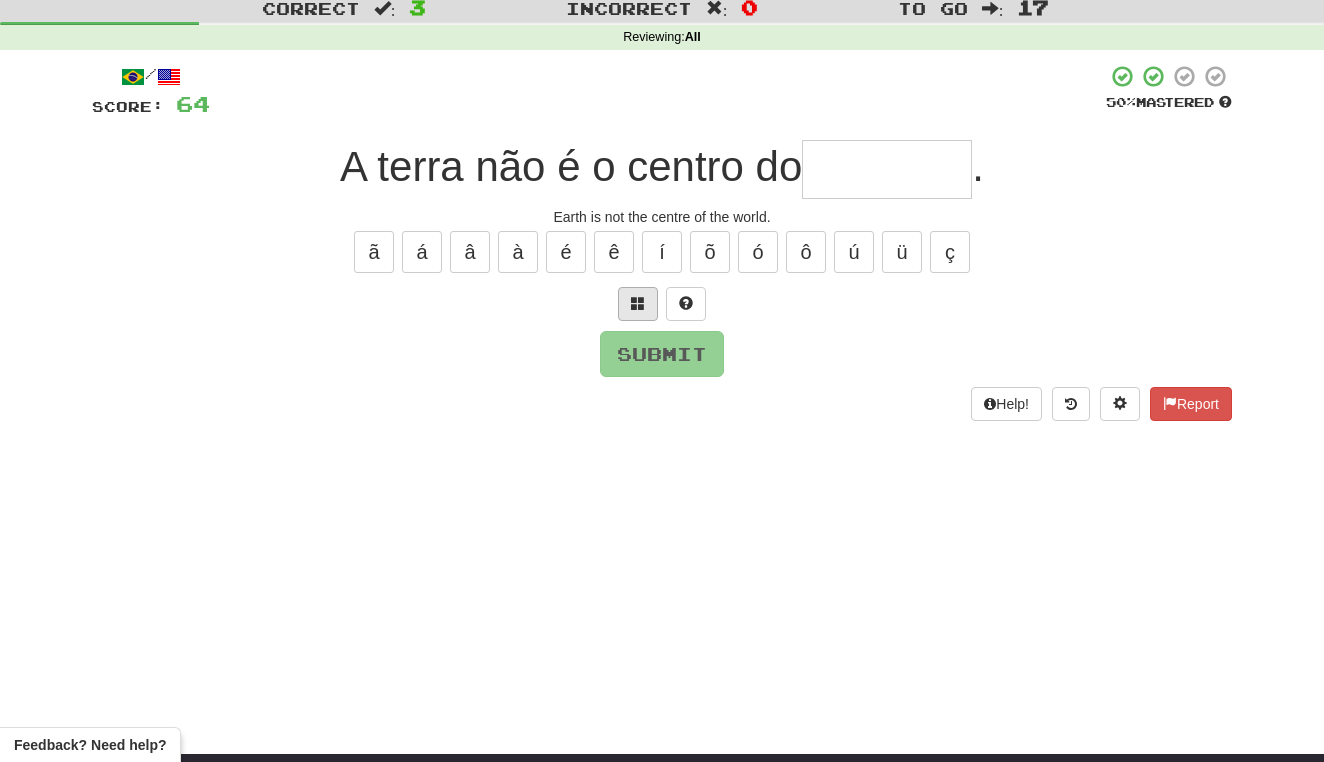 click at bounding box center (638, 303) 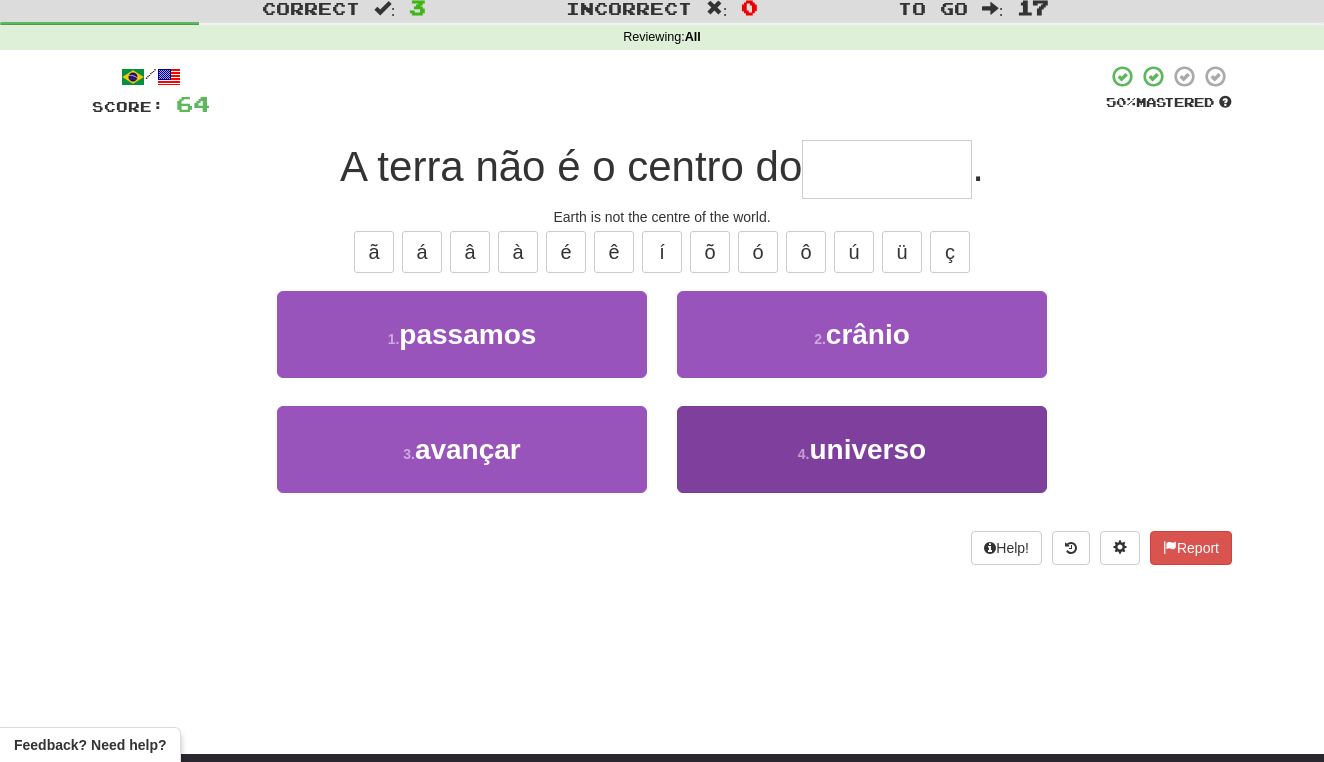 click on "4 .  universo" at bounding box center [862, 449] 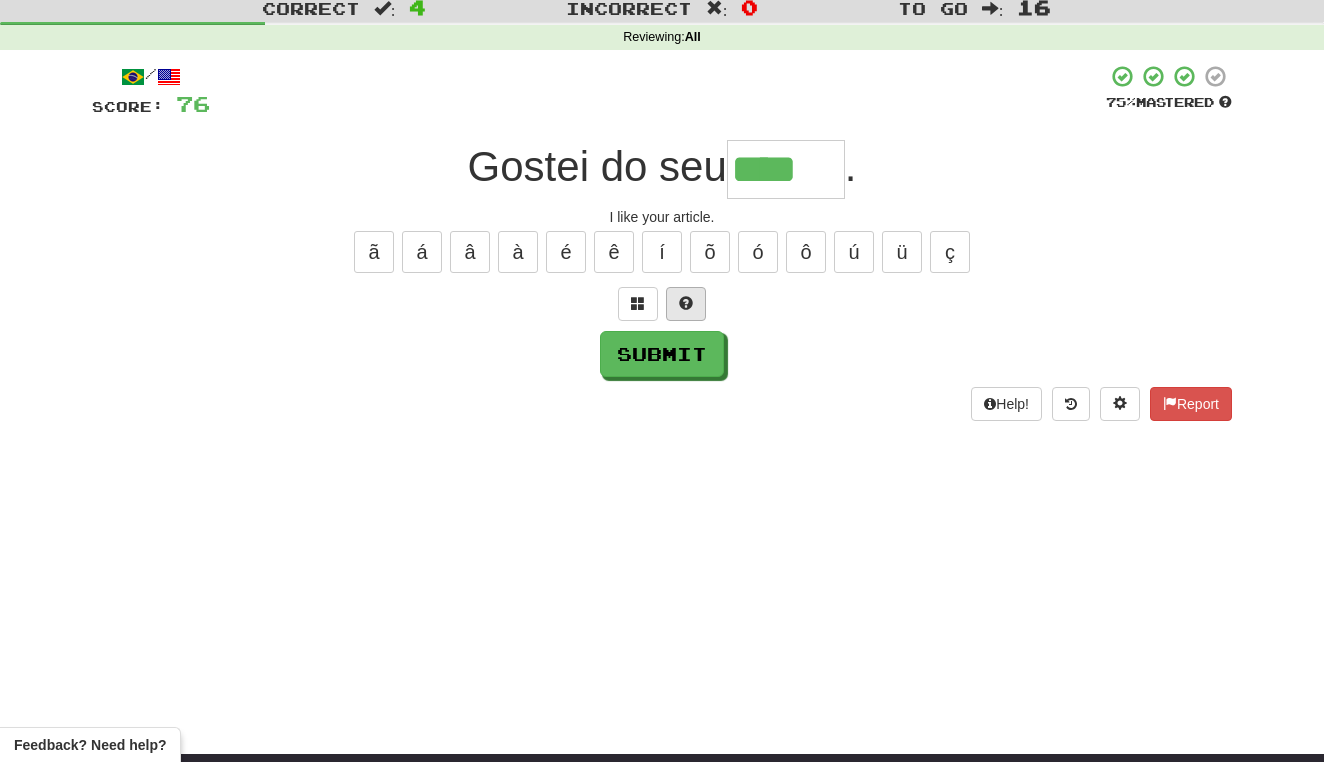 click at bounding box center [686, 303] 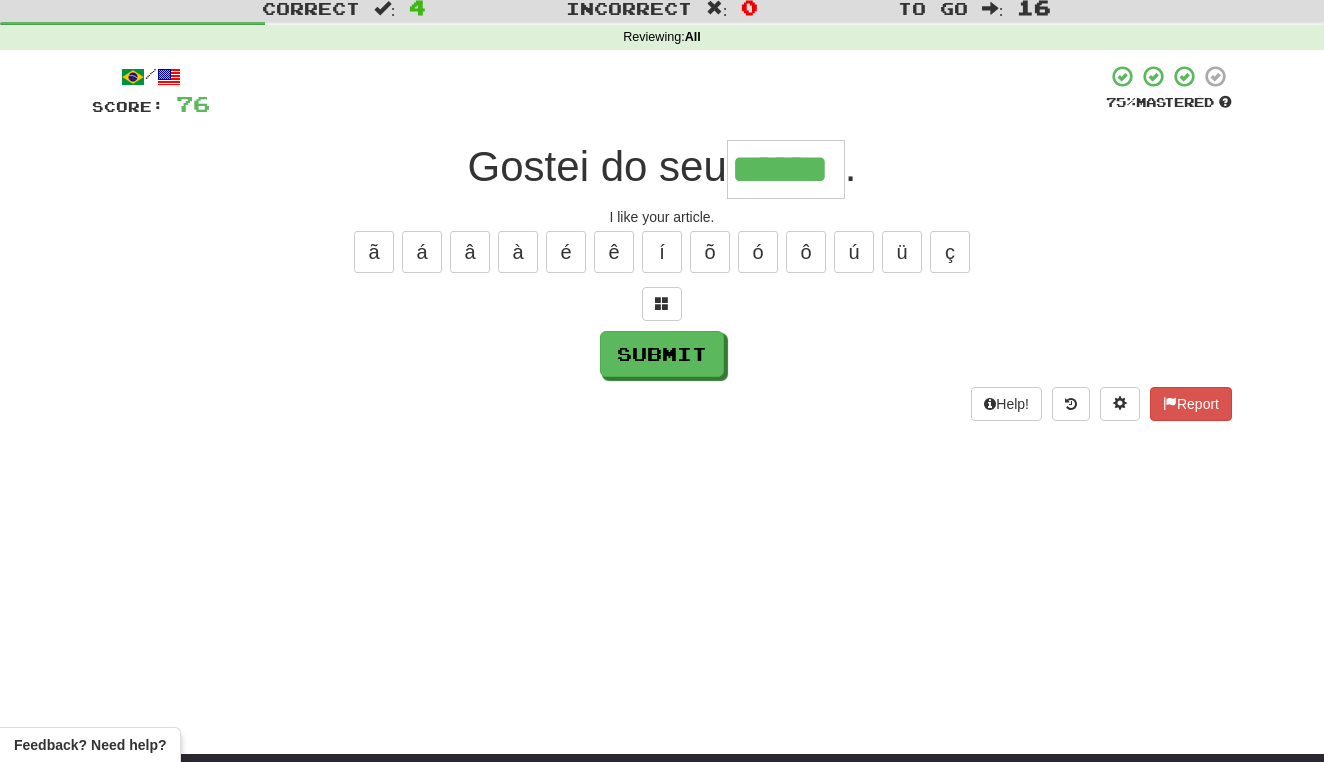 type on "******" 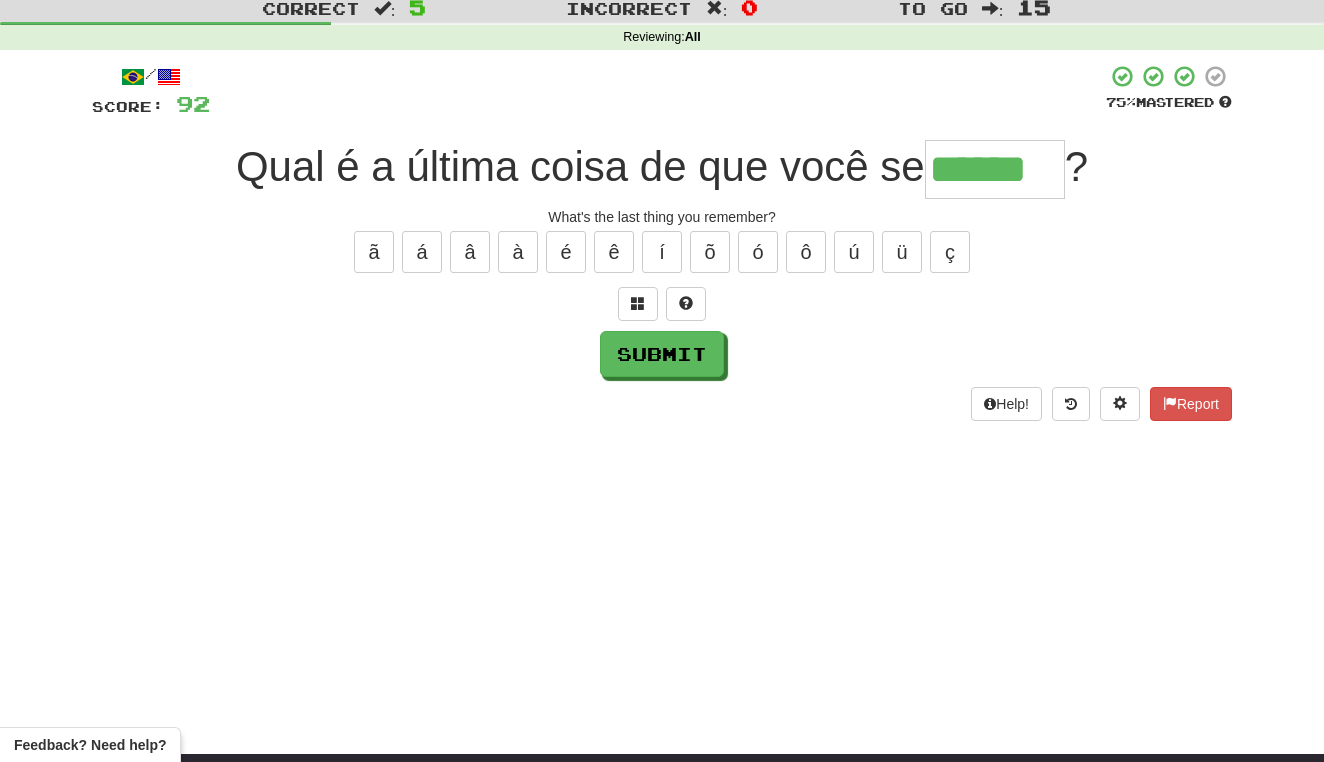 type on "******" 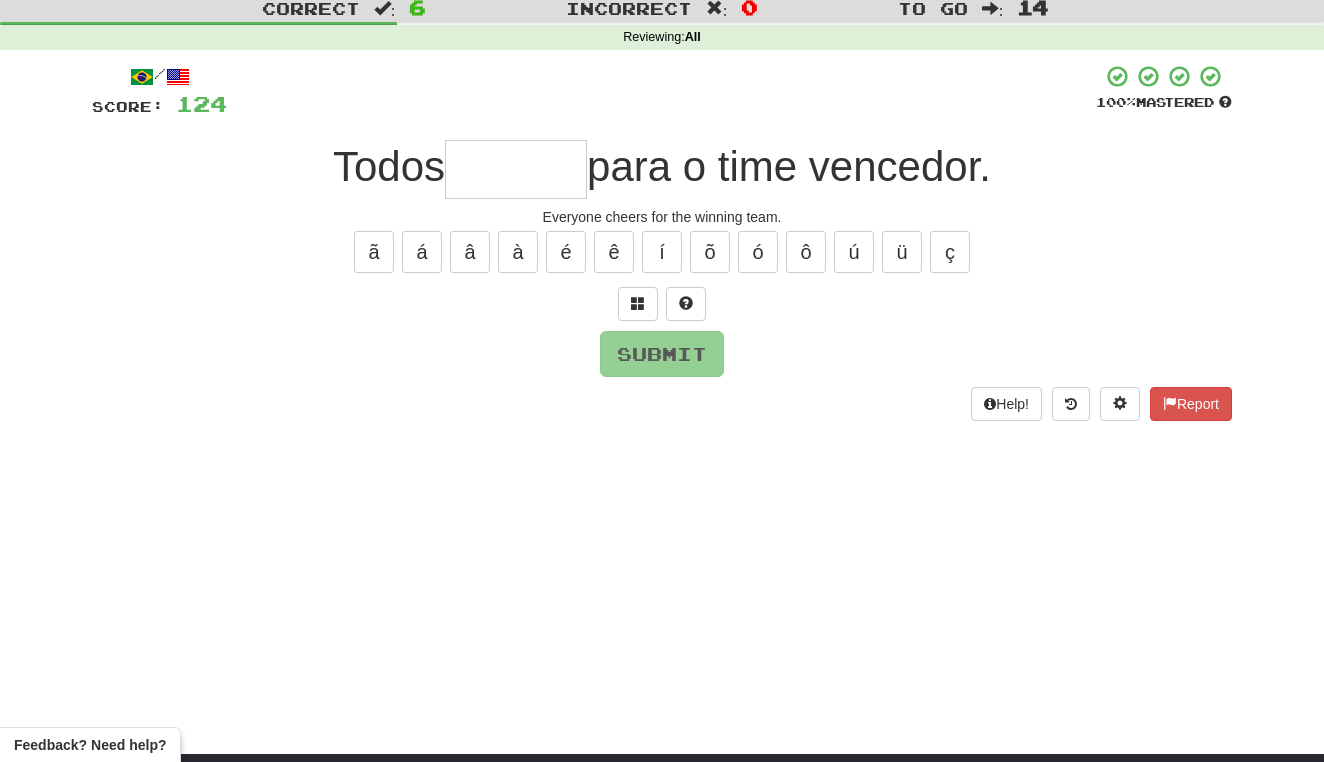 type on "*" 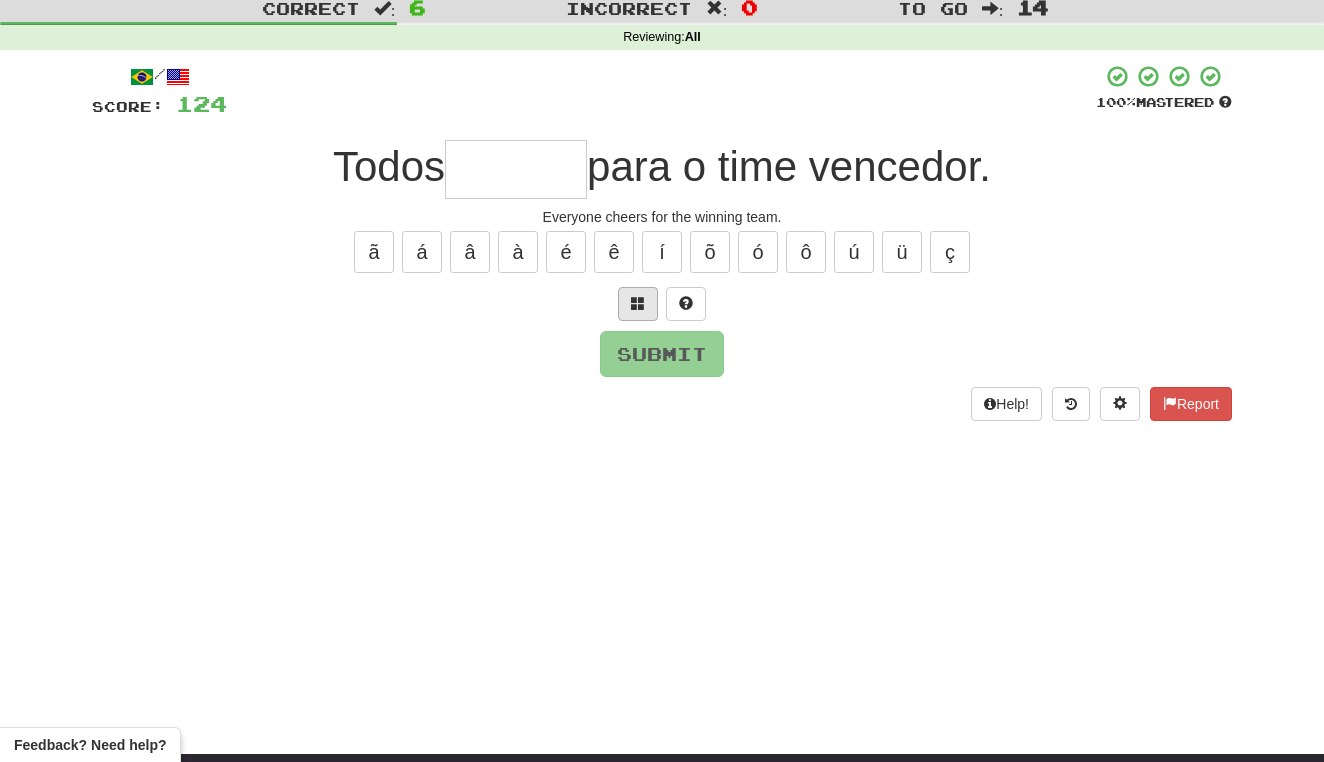 click at bounding box center (638, 304) 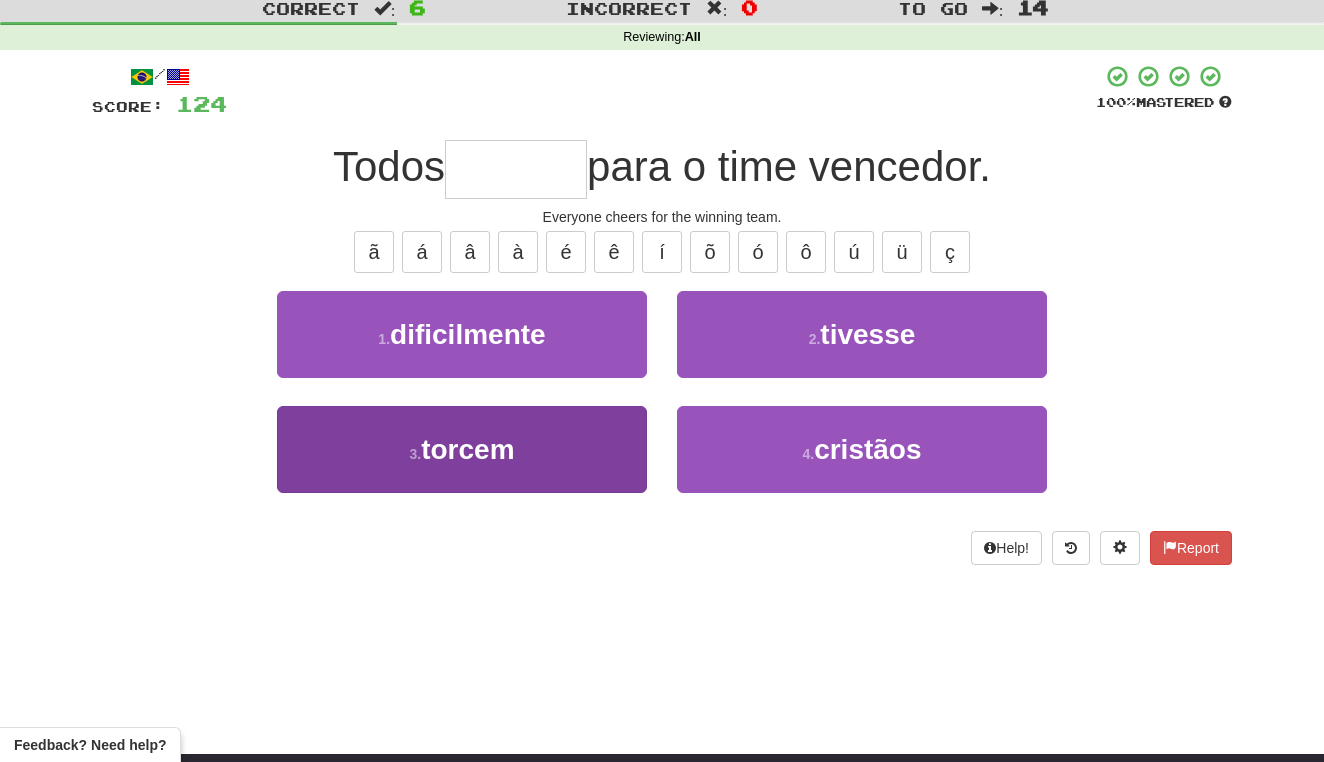 click on "3 .  torcem" at bounding box center [462, 449] 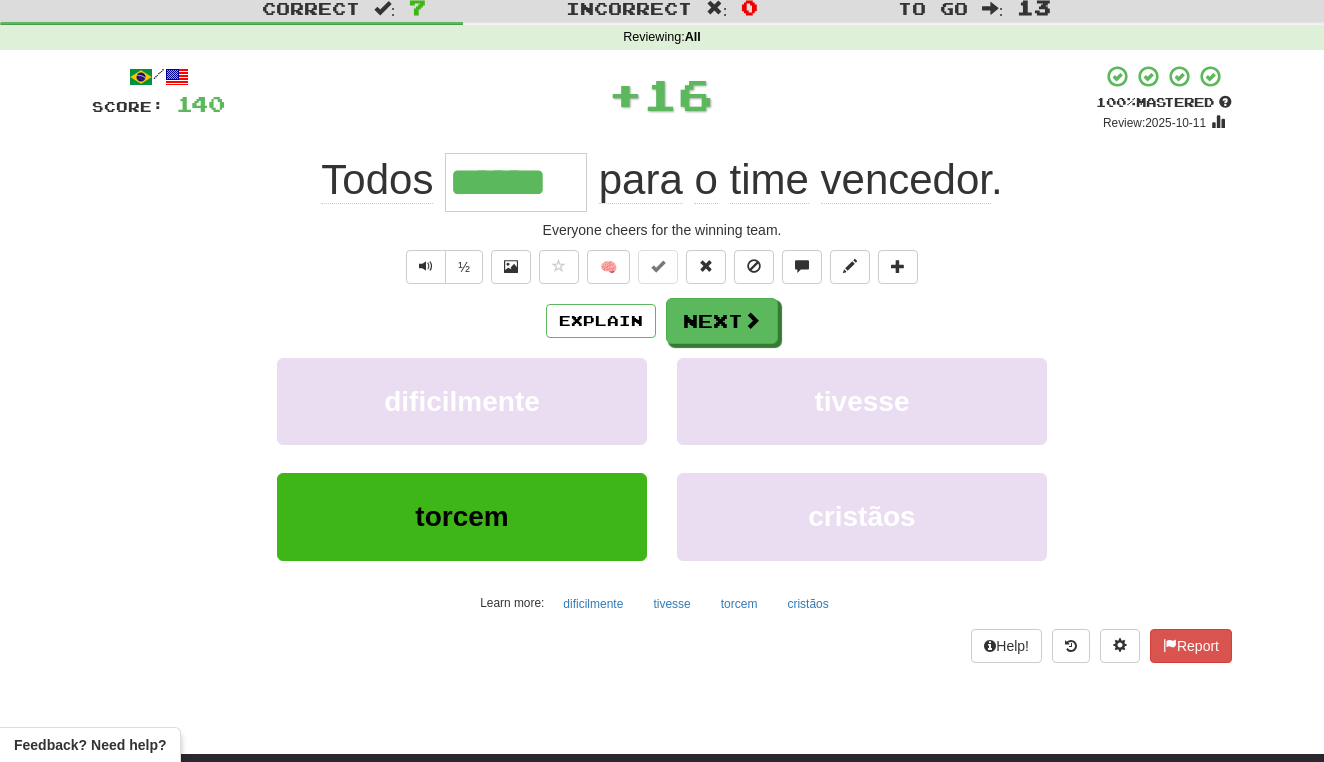 click on "dificilmente" at bounding box center [462, 415] 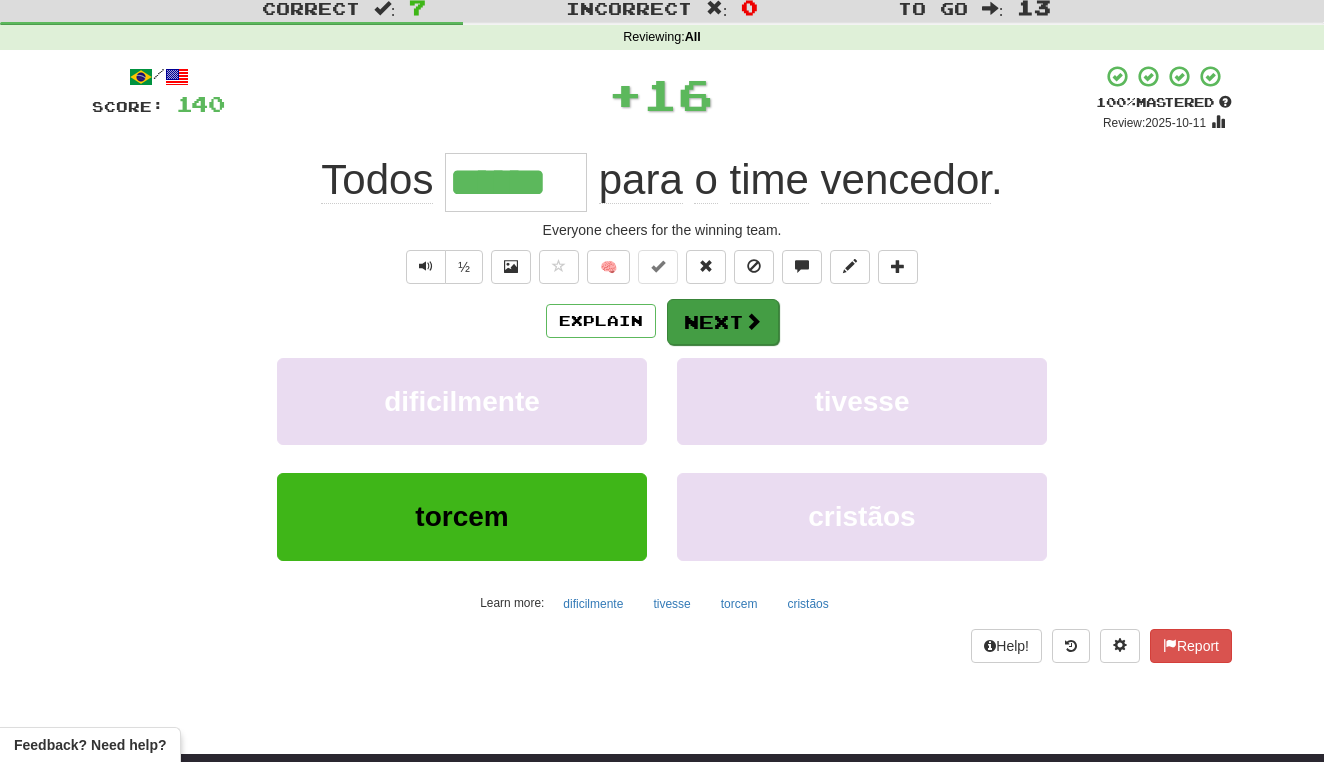 click on "Next" at bounding box center [723, 322] 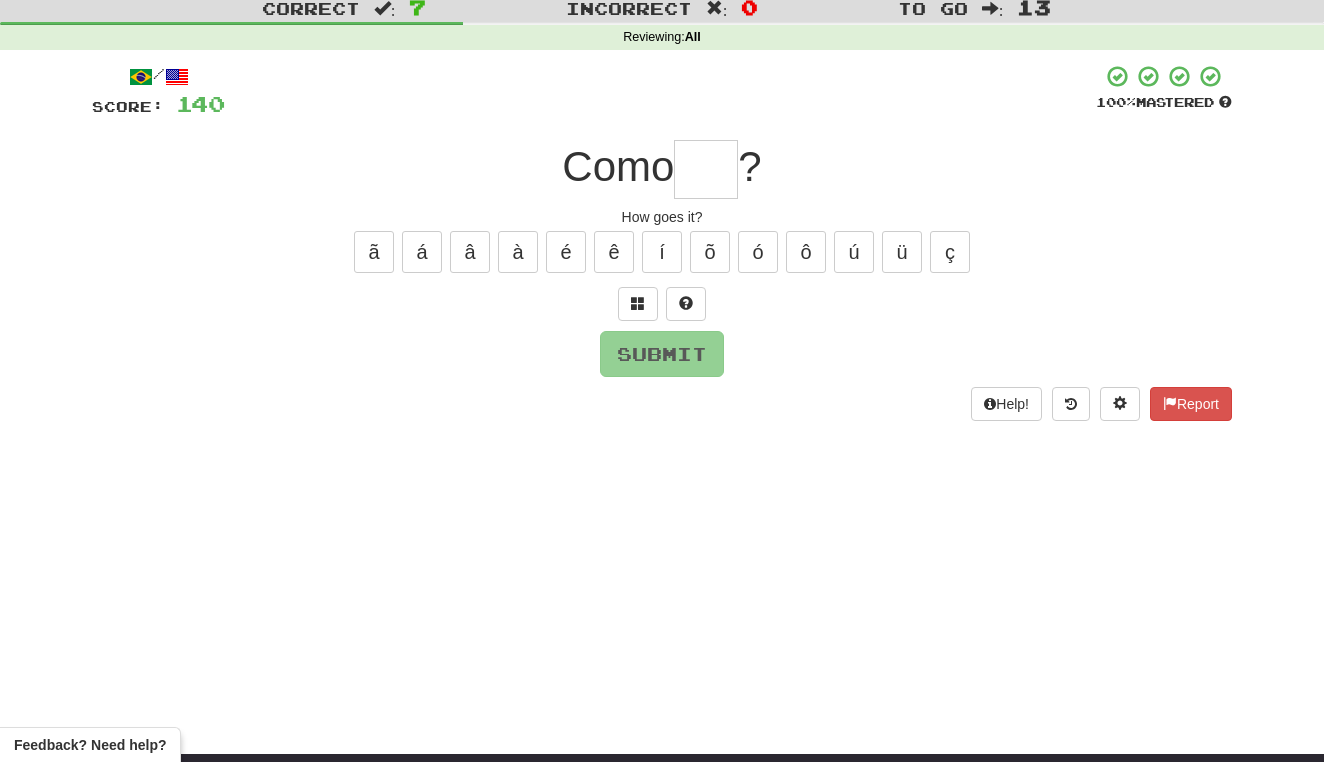 type on "*" 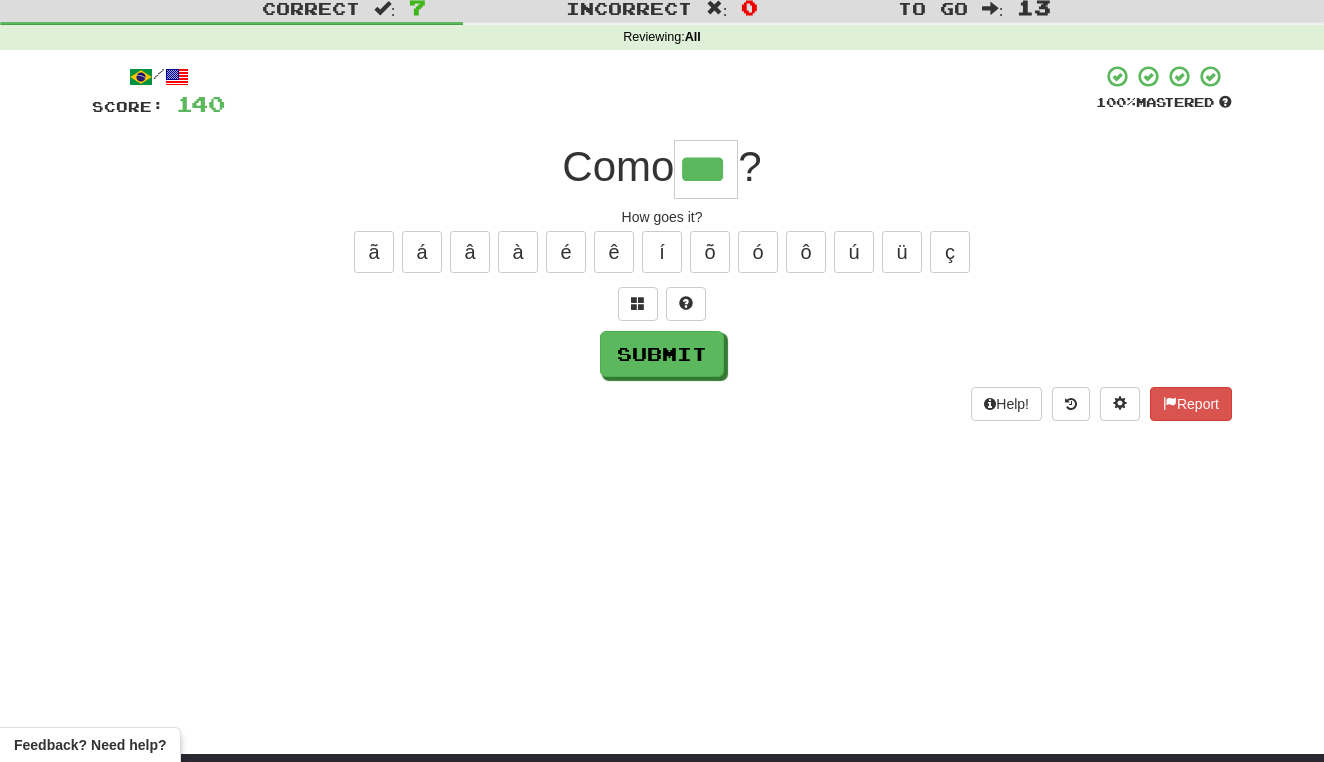 type on "***" 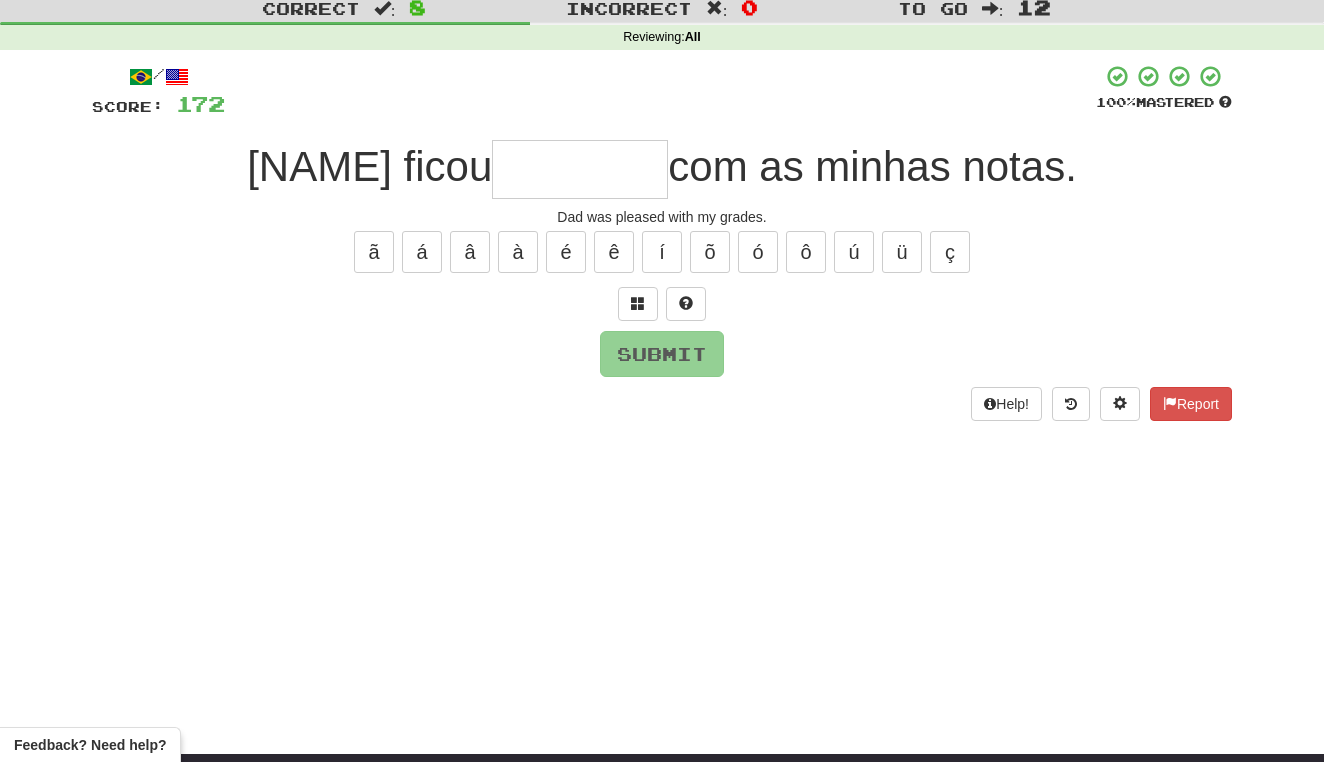 type on "*" 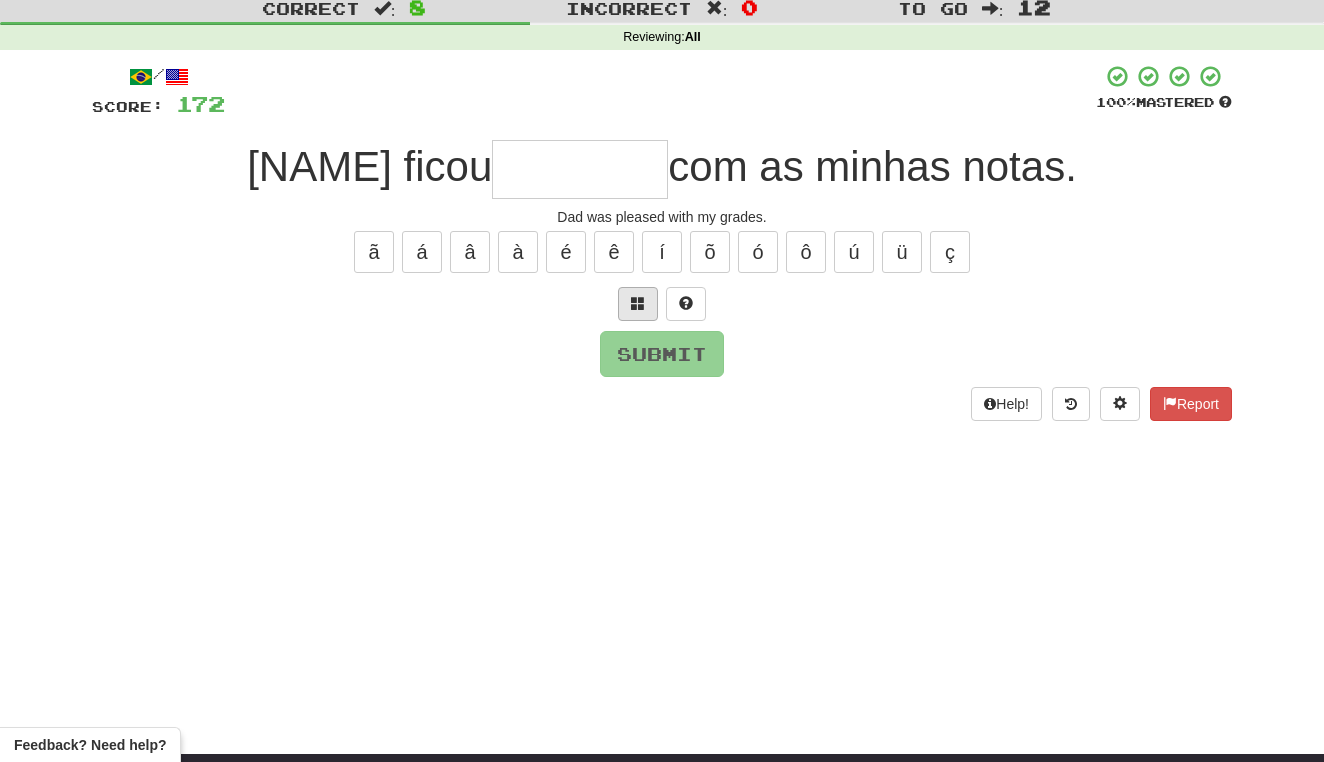 type on "*" 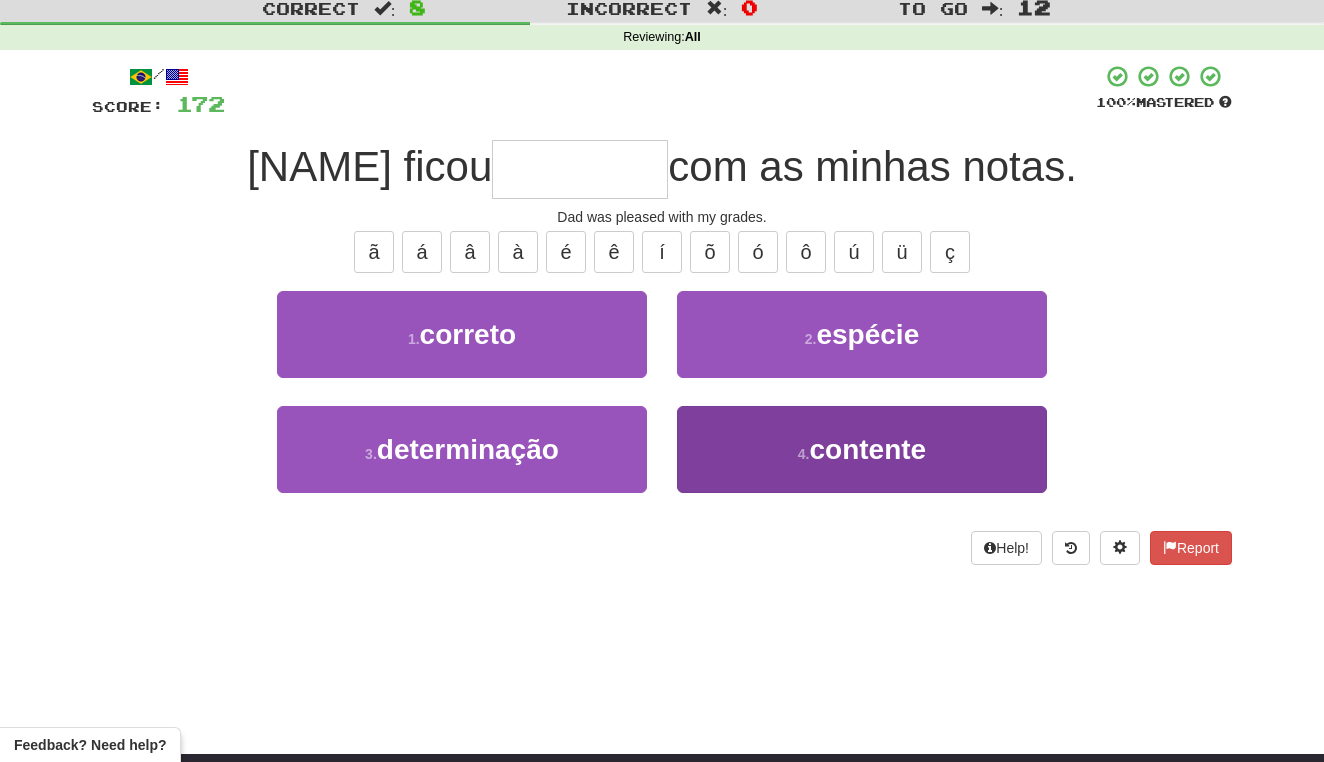 click on "4 .  contente" at bounding box center [862, 449] 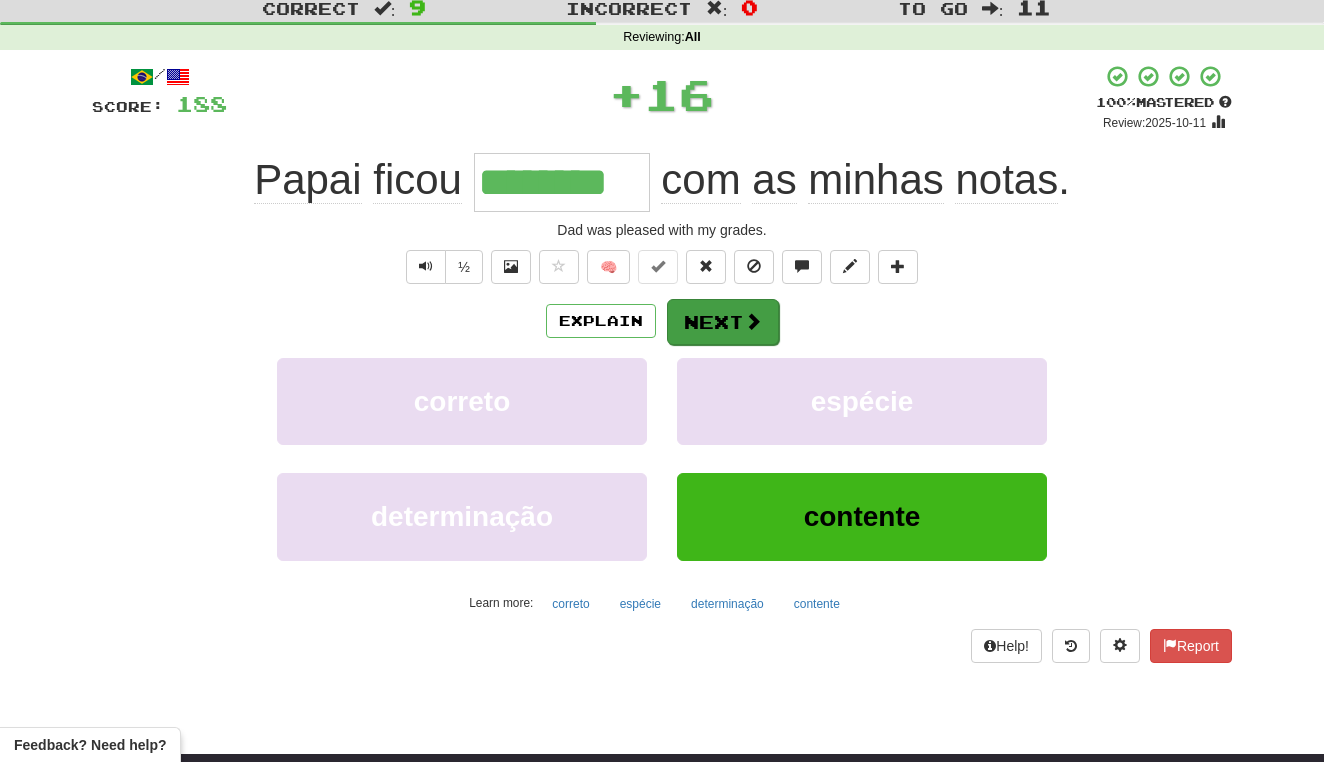 click on "Next" at bounding box center (723, 322) 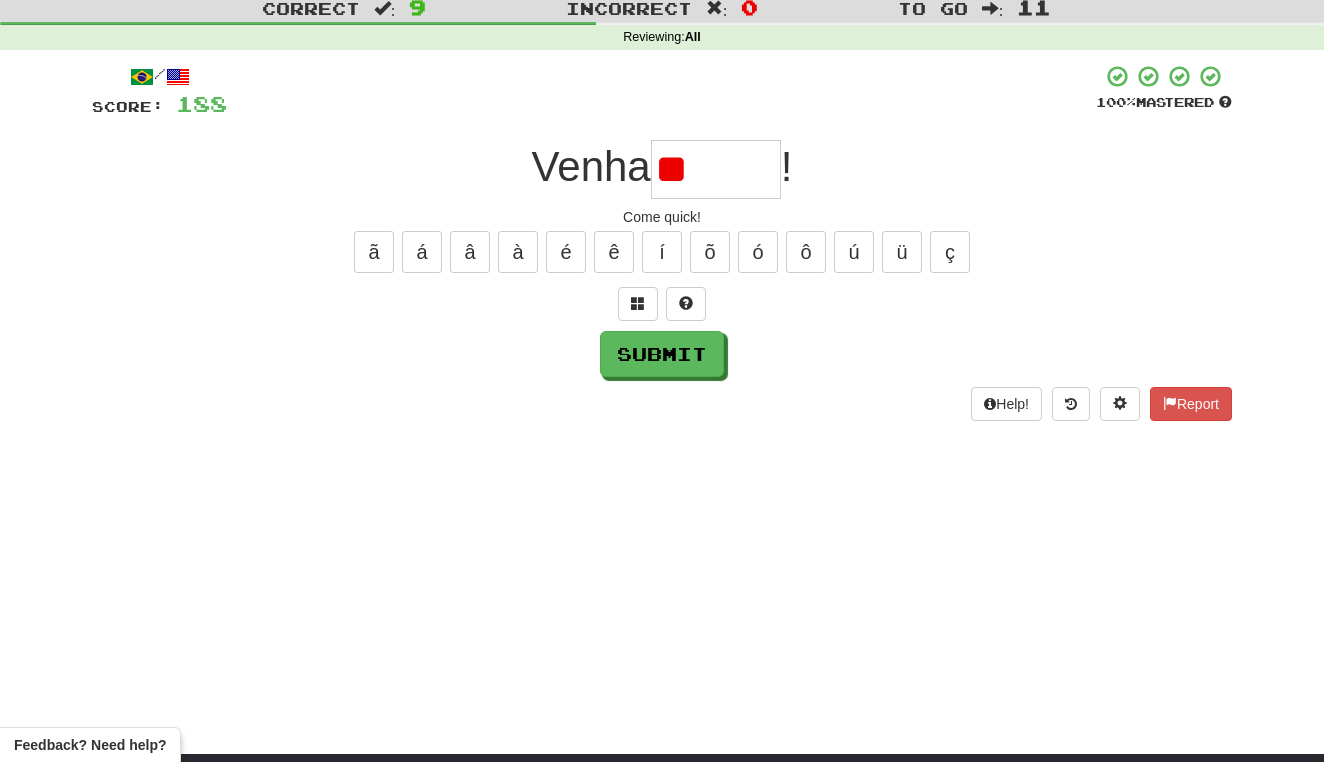 type on "*" 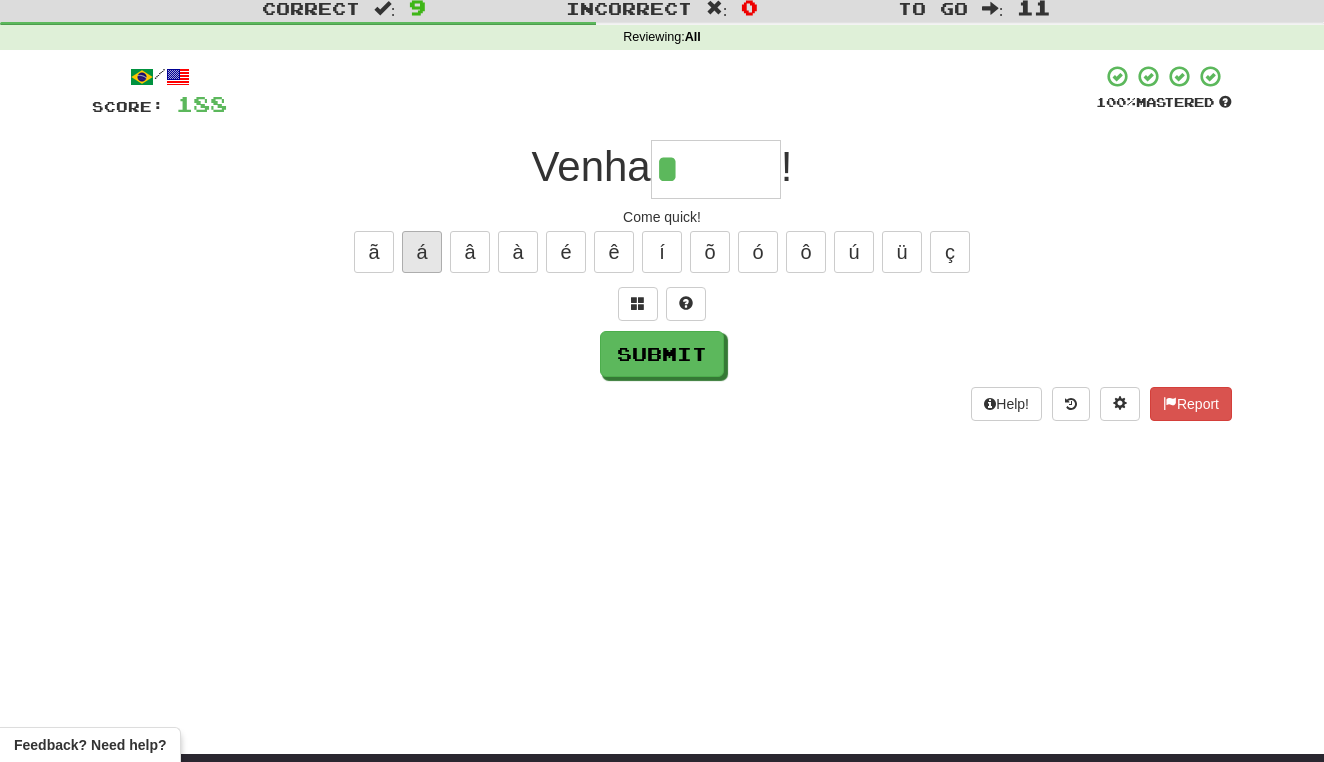 click on "á" at bounding box center [422, 252] 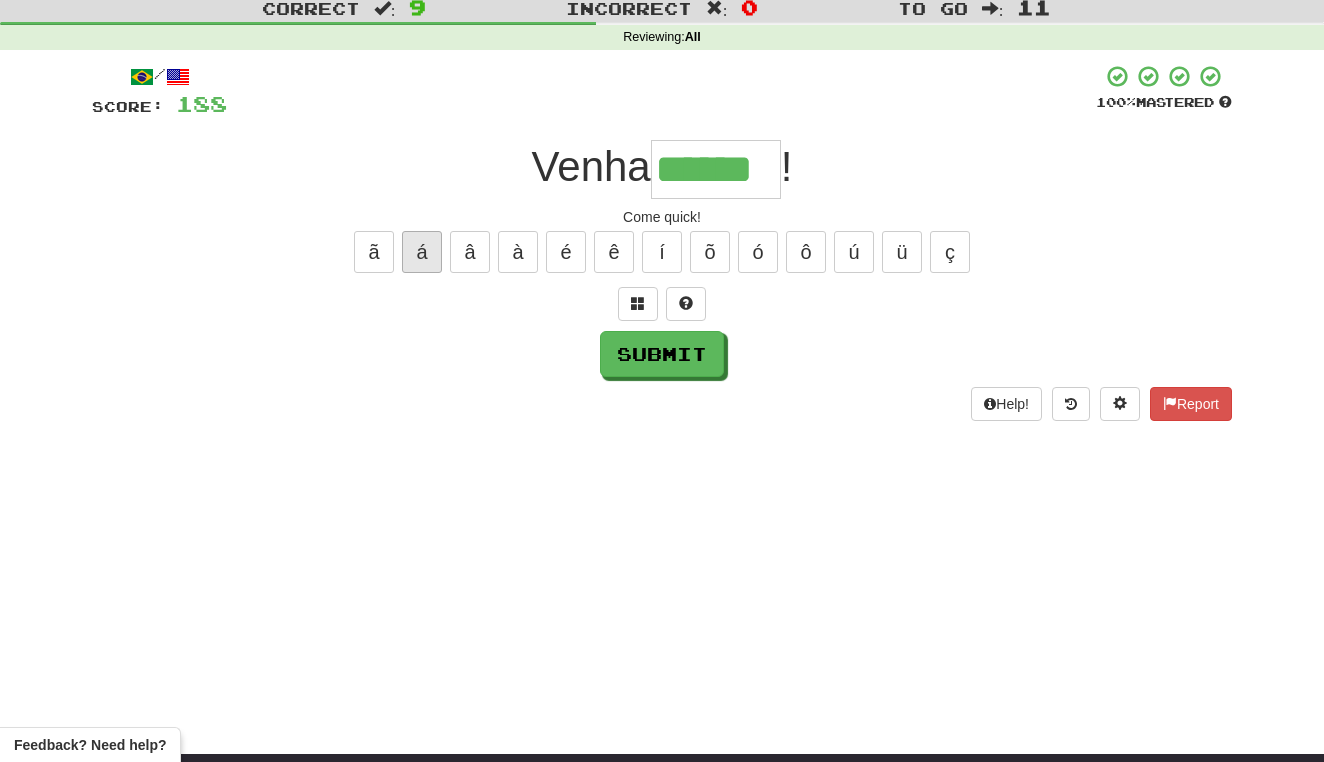 type on "******" 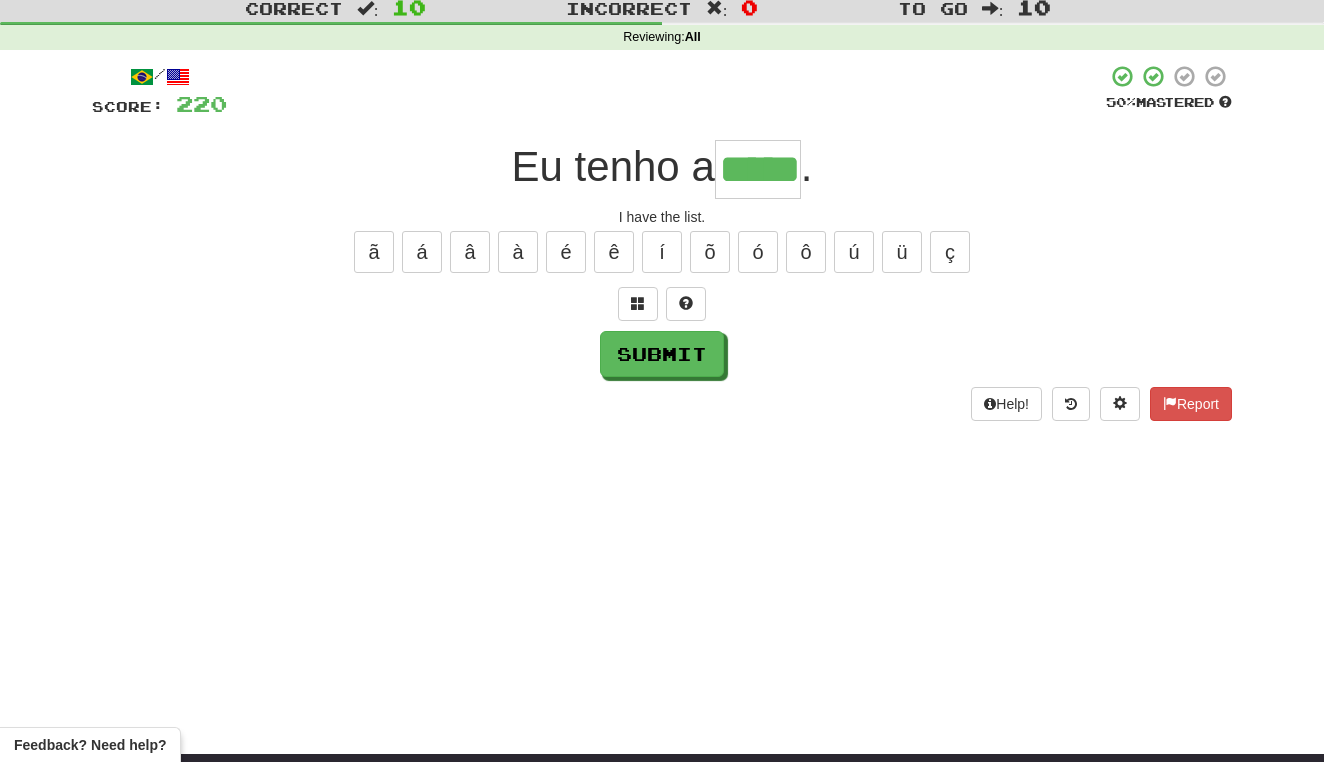 type on "*****" 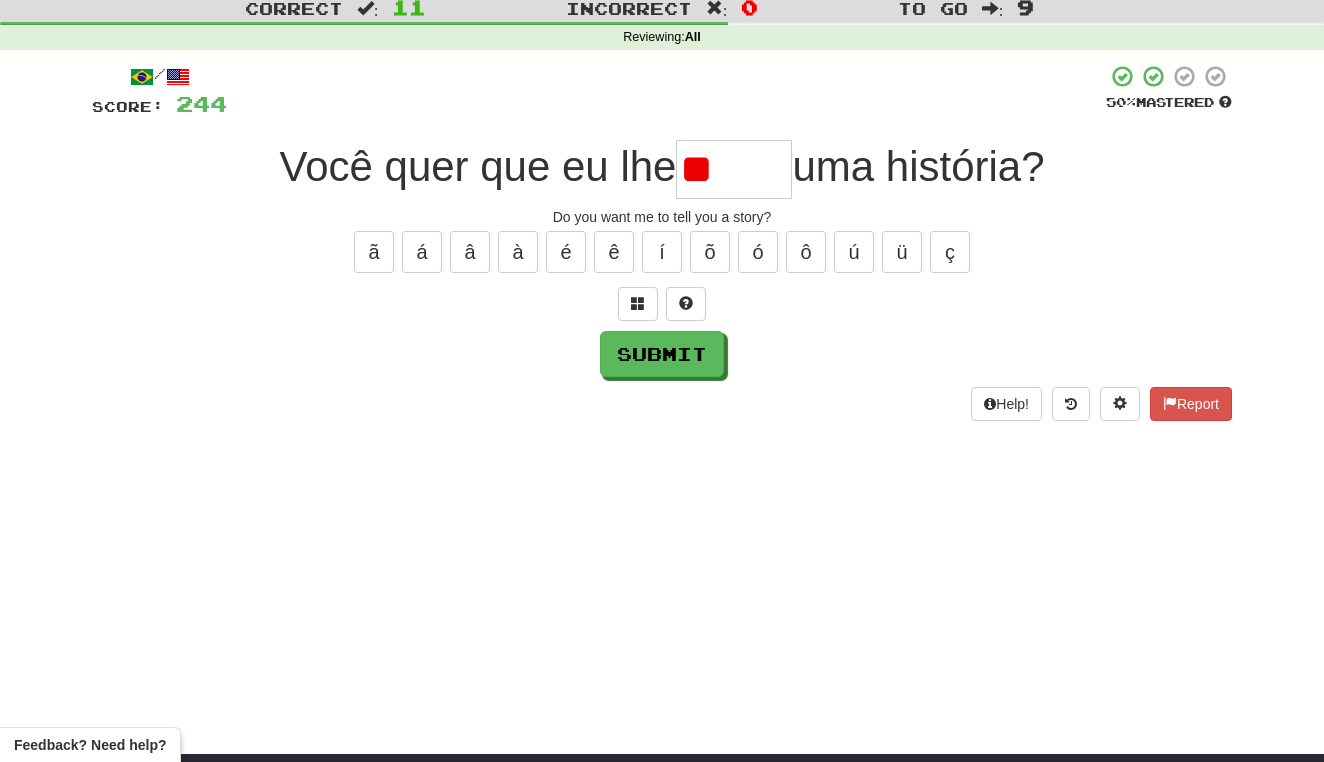 type on "*" 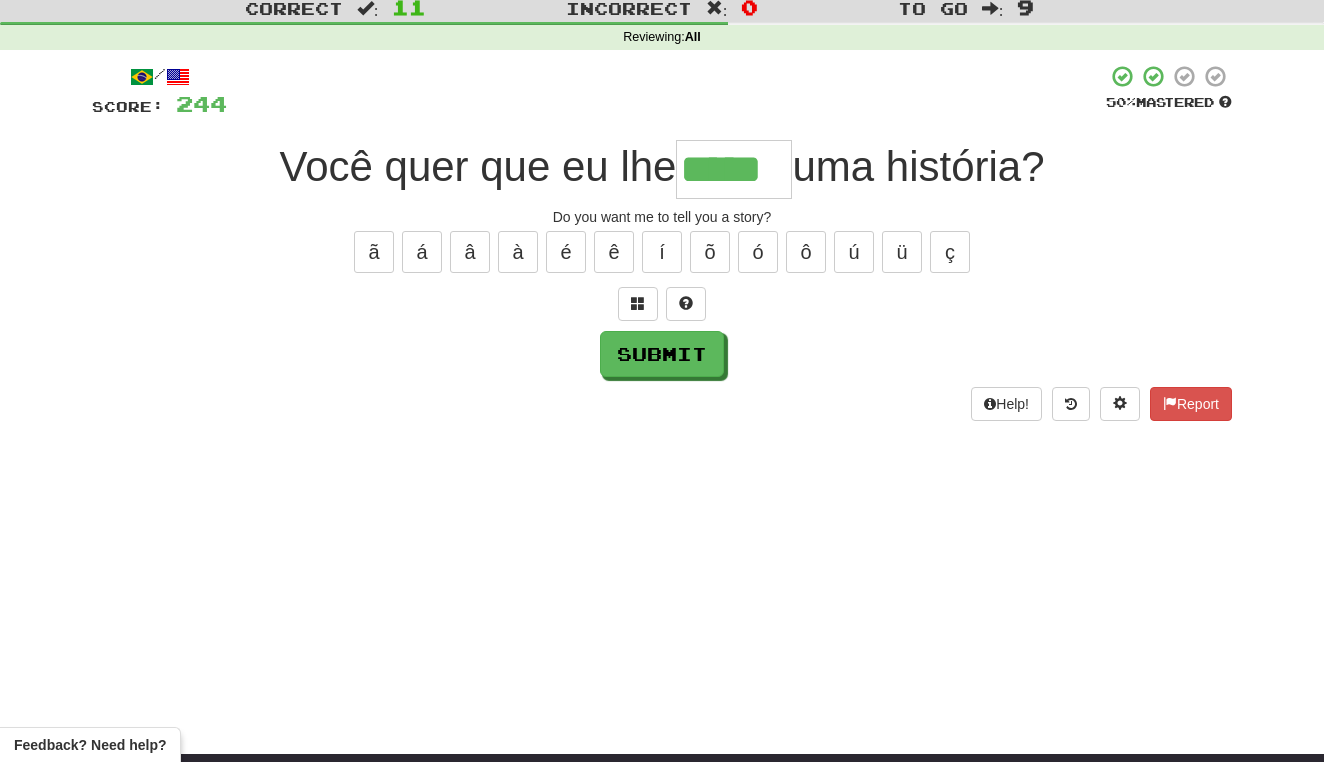 type on "*****" 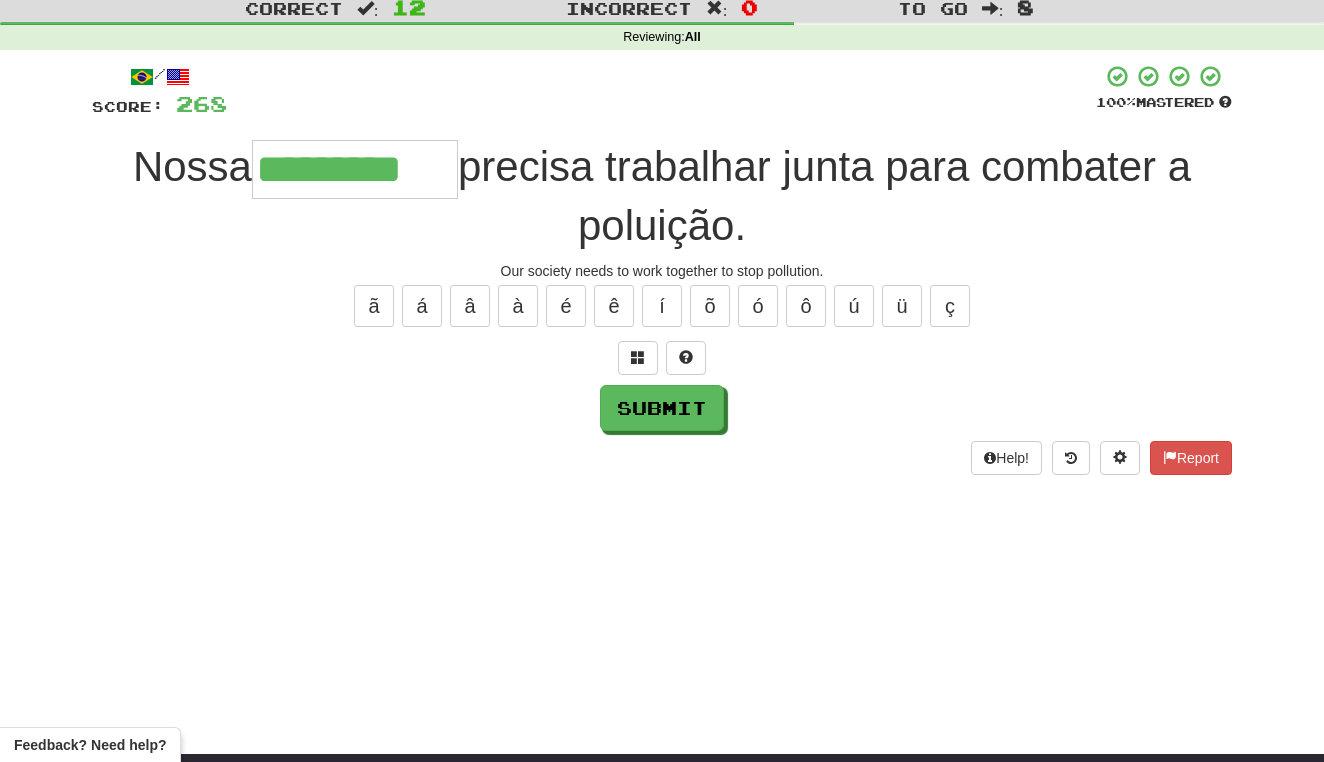type on "*********" 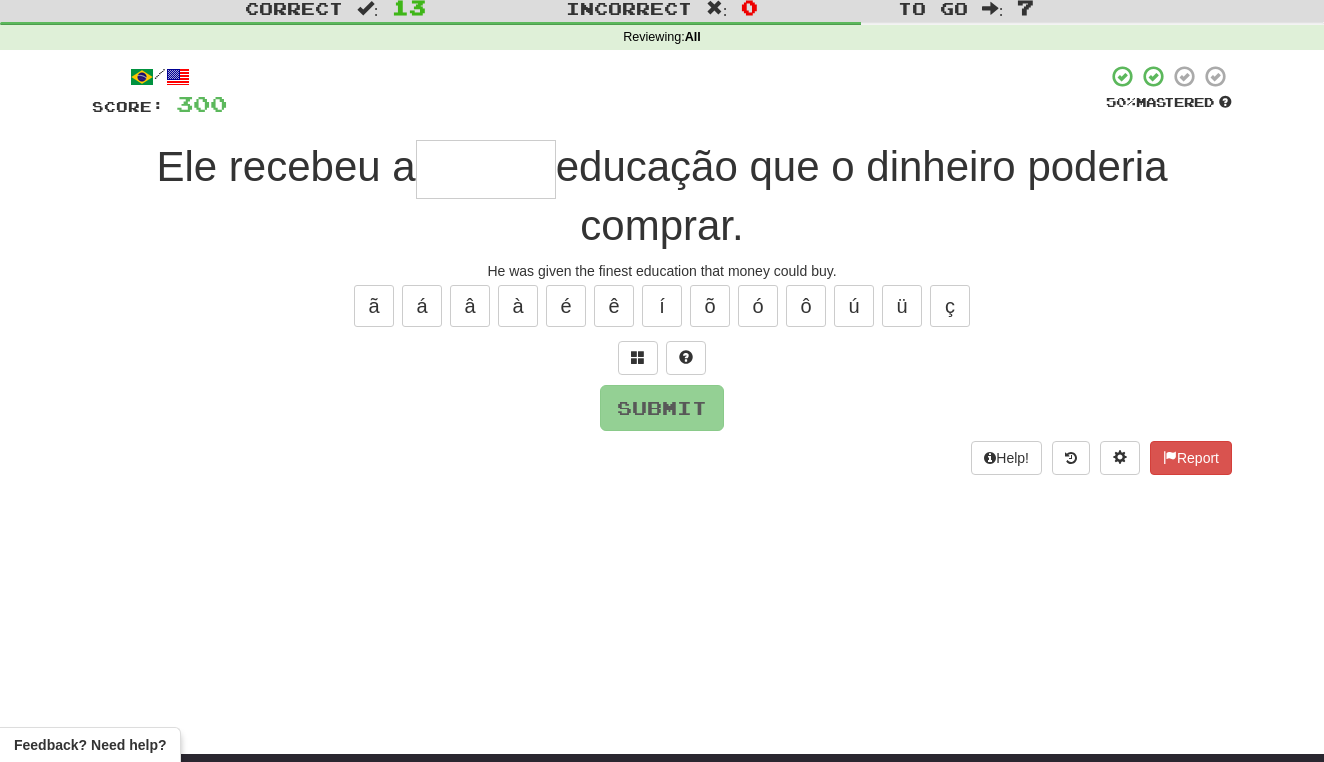 type on "*" 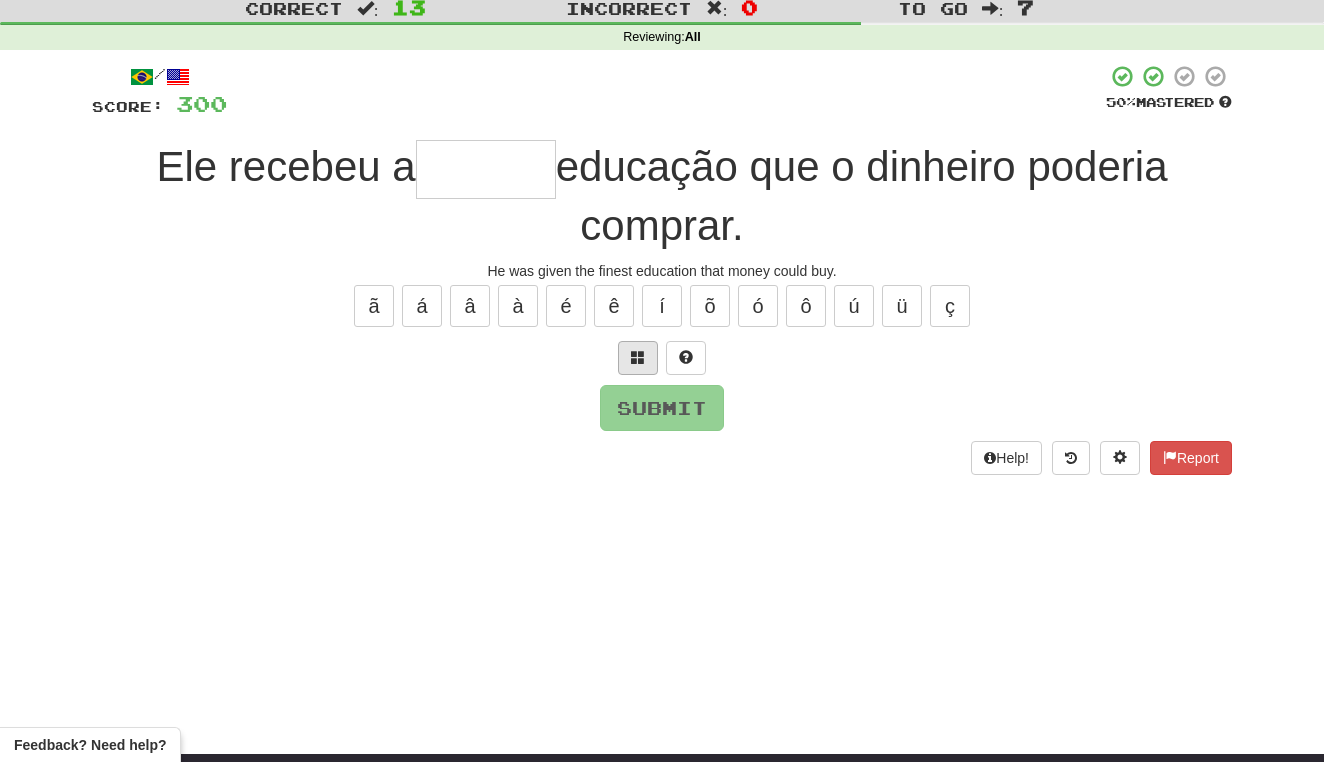 click at bounding box center (638, 358) 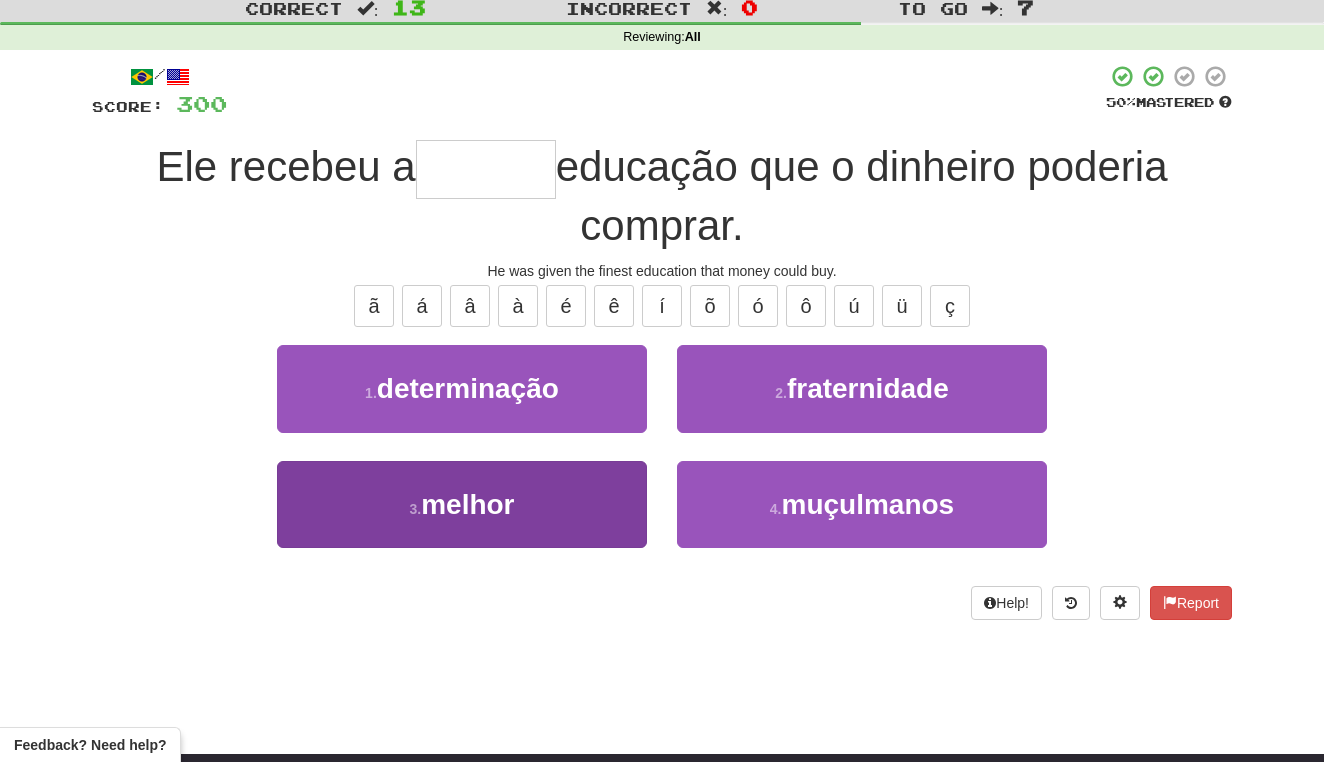click on "3 .  melhor" at bounding box center (462, 504) 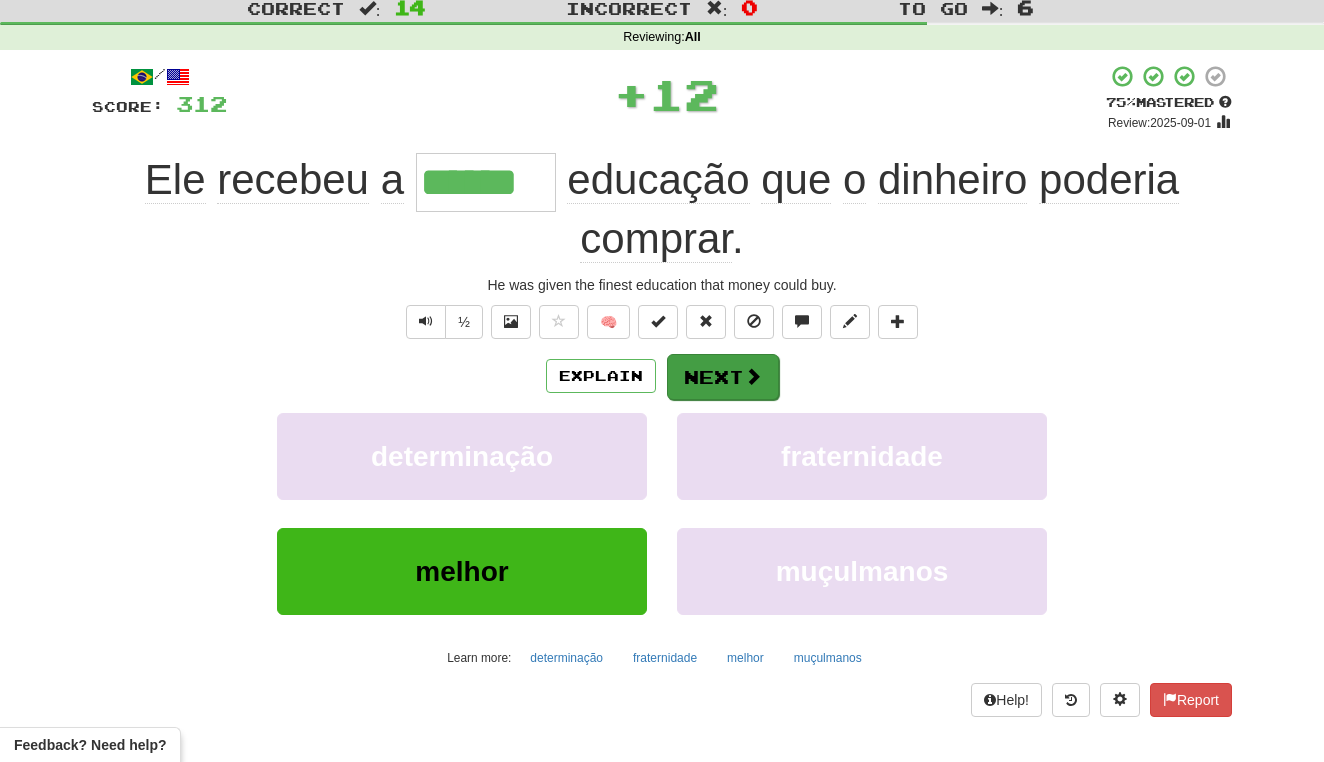 click on "Next" at bounding box center (723, 377) 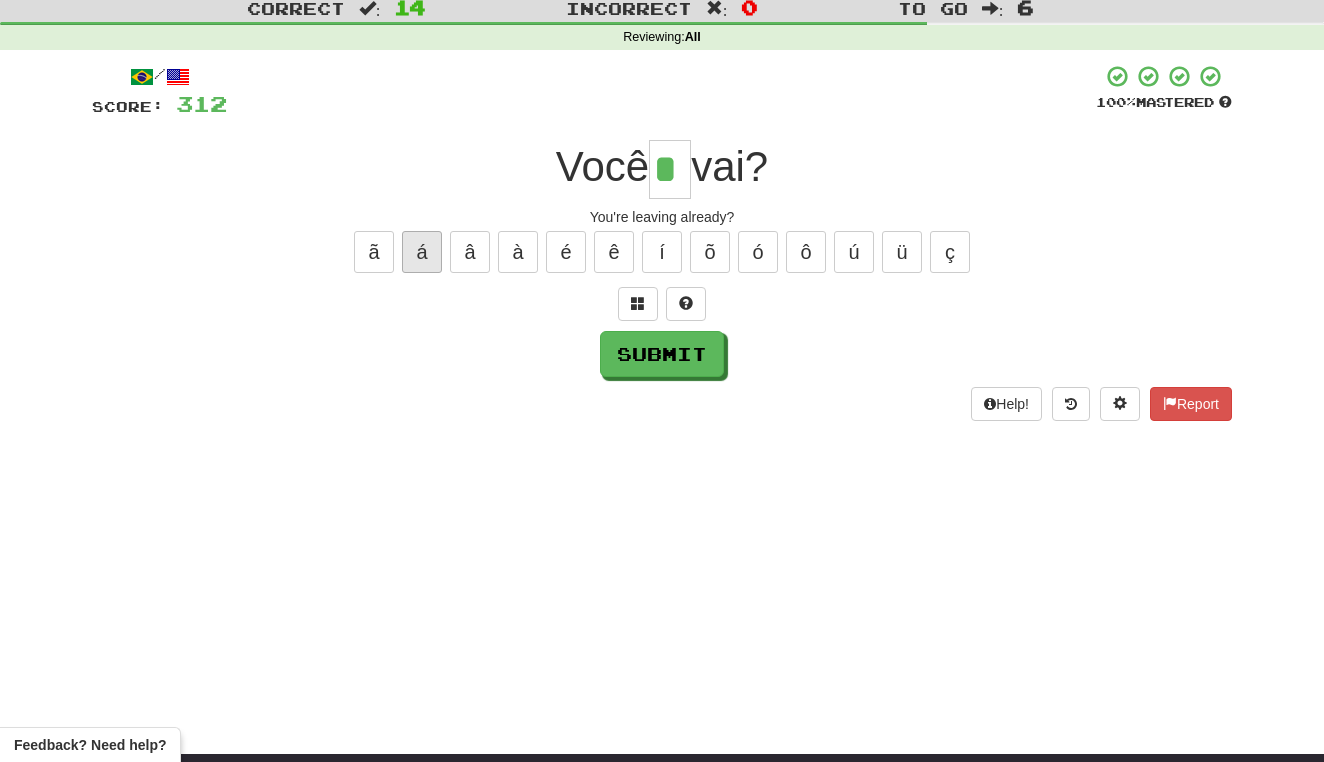 click on "á" at bounding box center (422, 252) 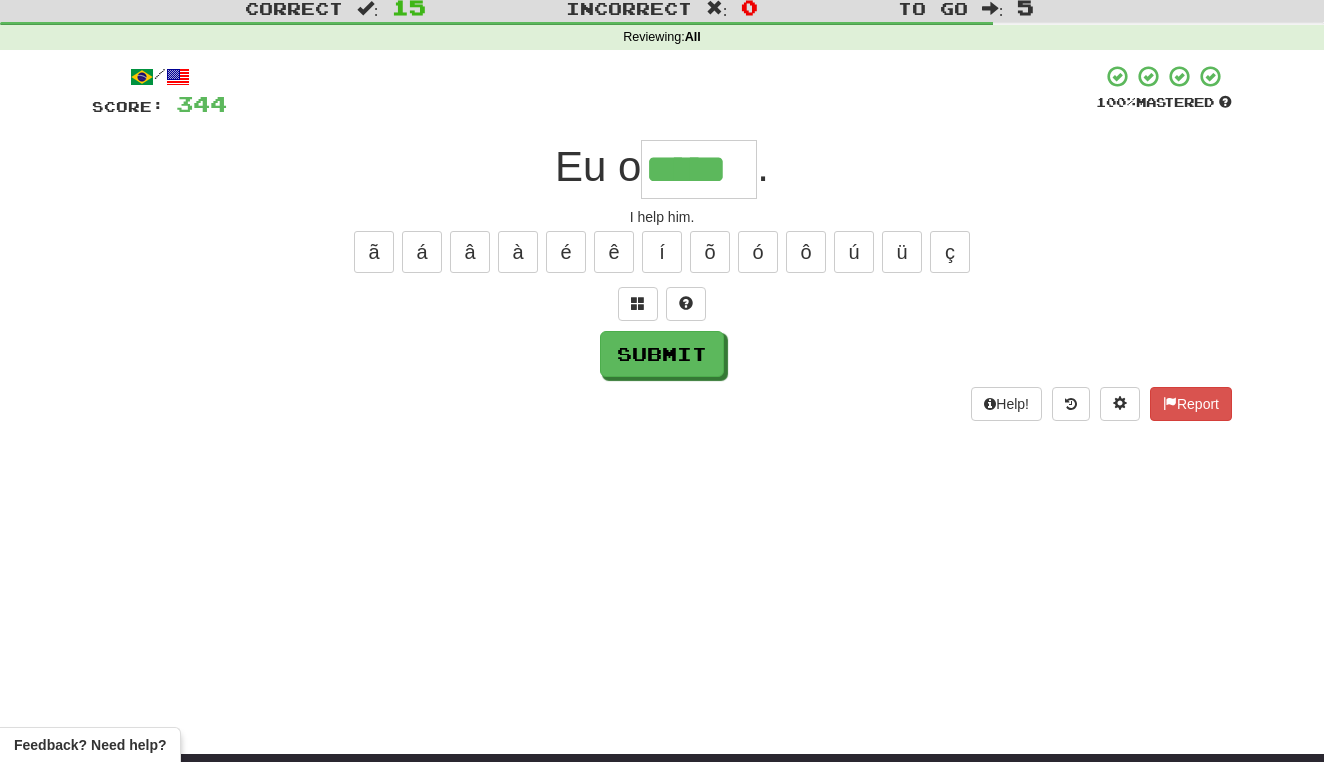 type on "*****" 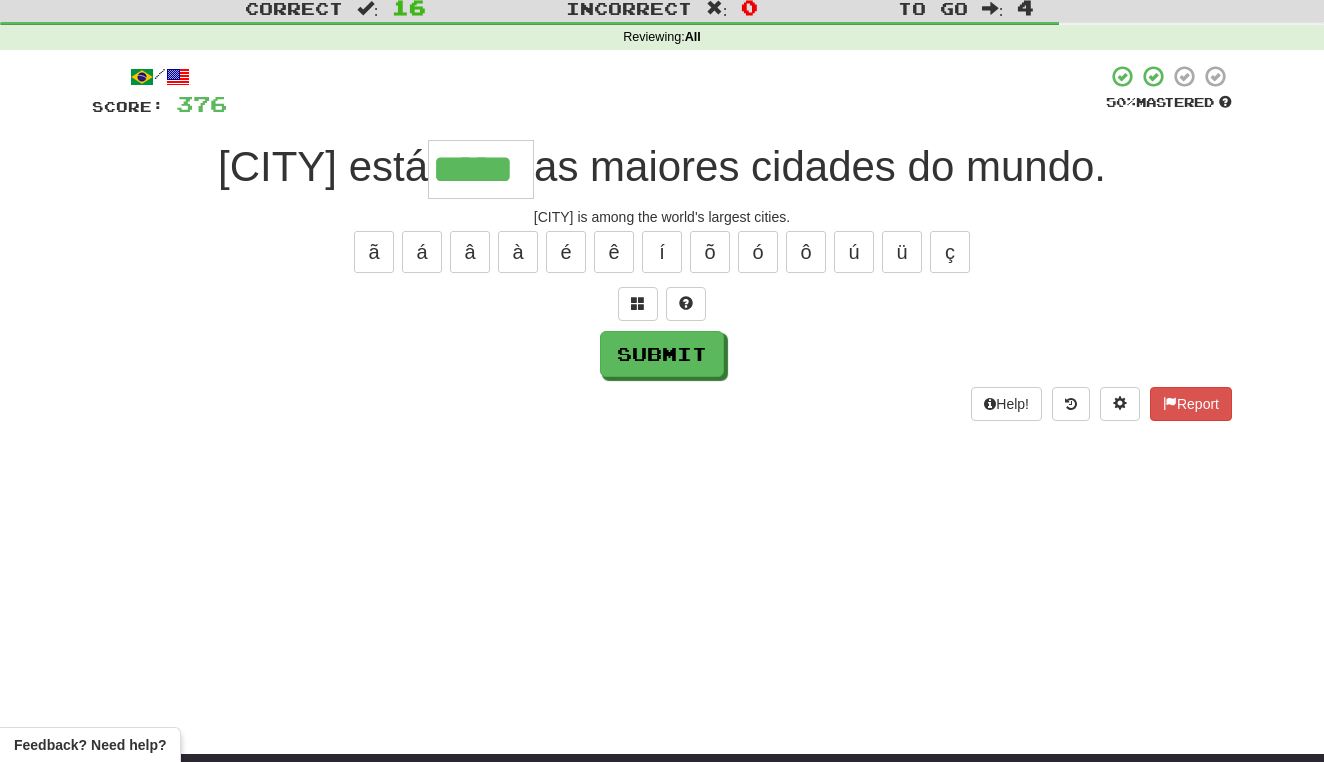 type on "*****" 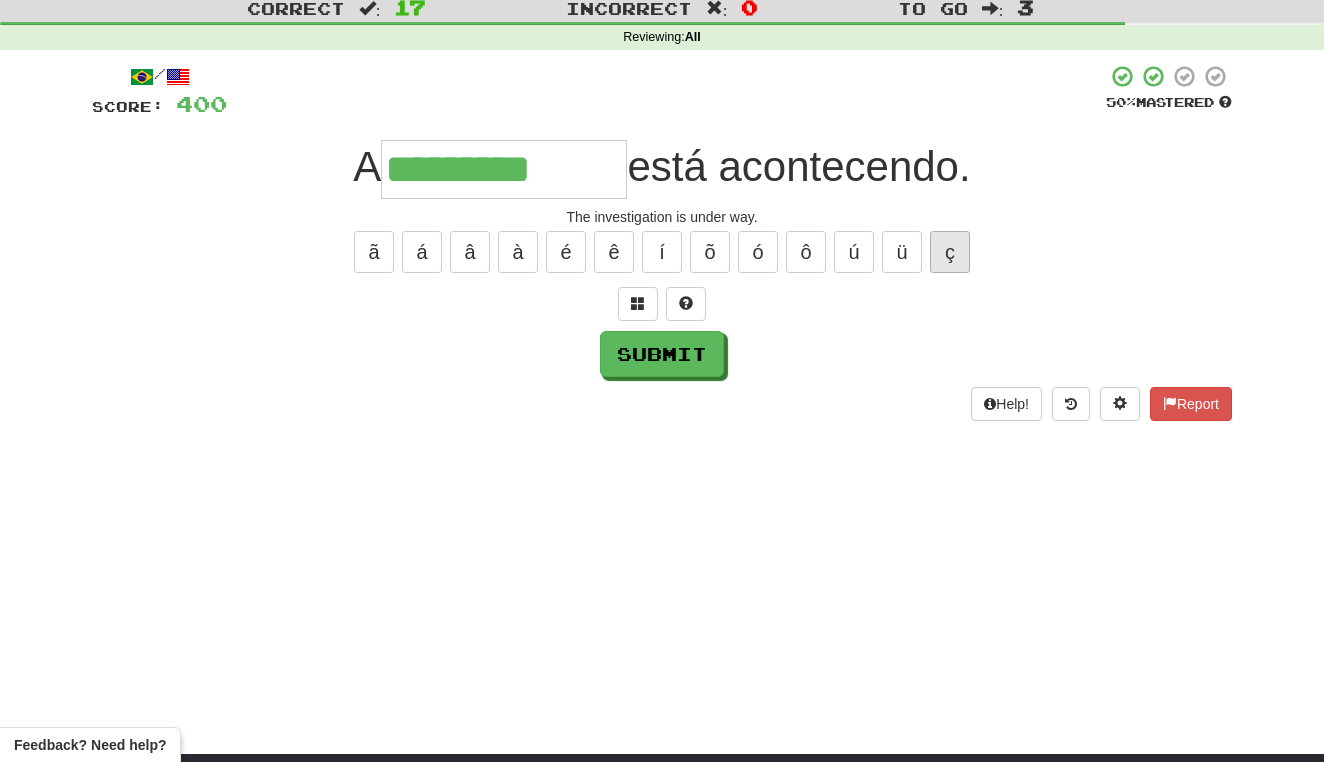 click on "ç" at bounding box center (950, 252) 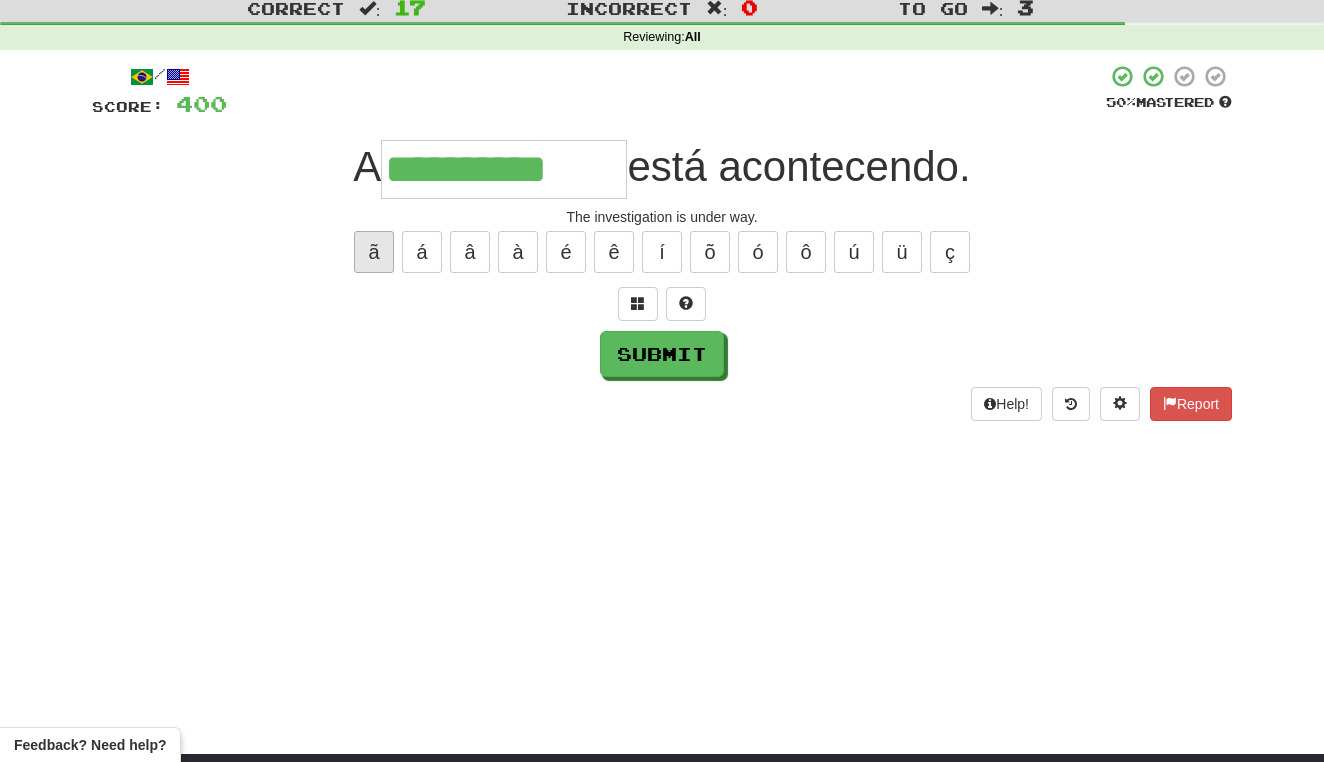 click on "ã" at bounding box center (374, 252) 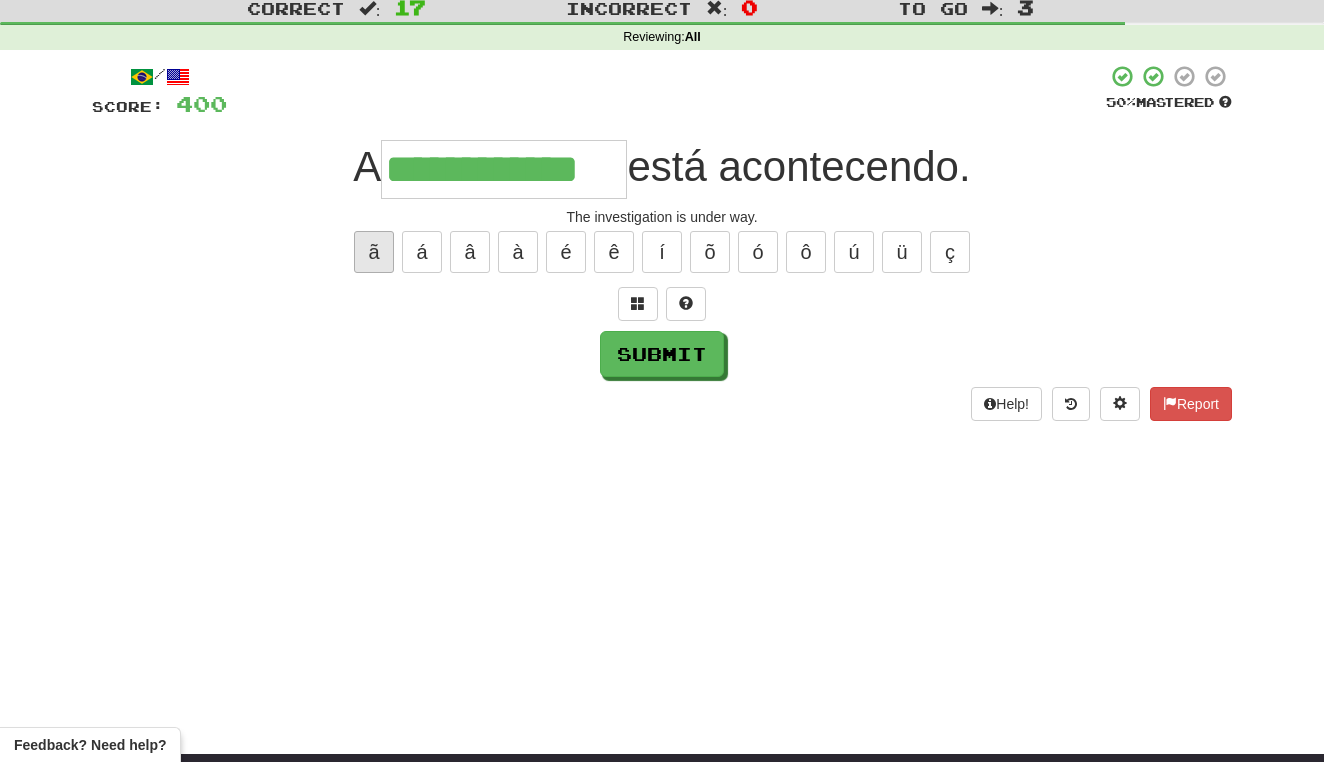 type on "**********" 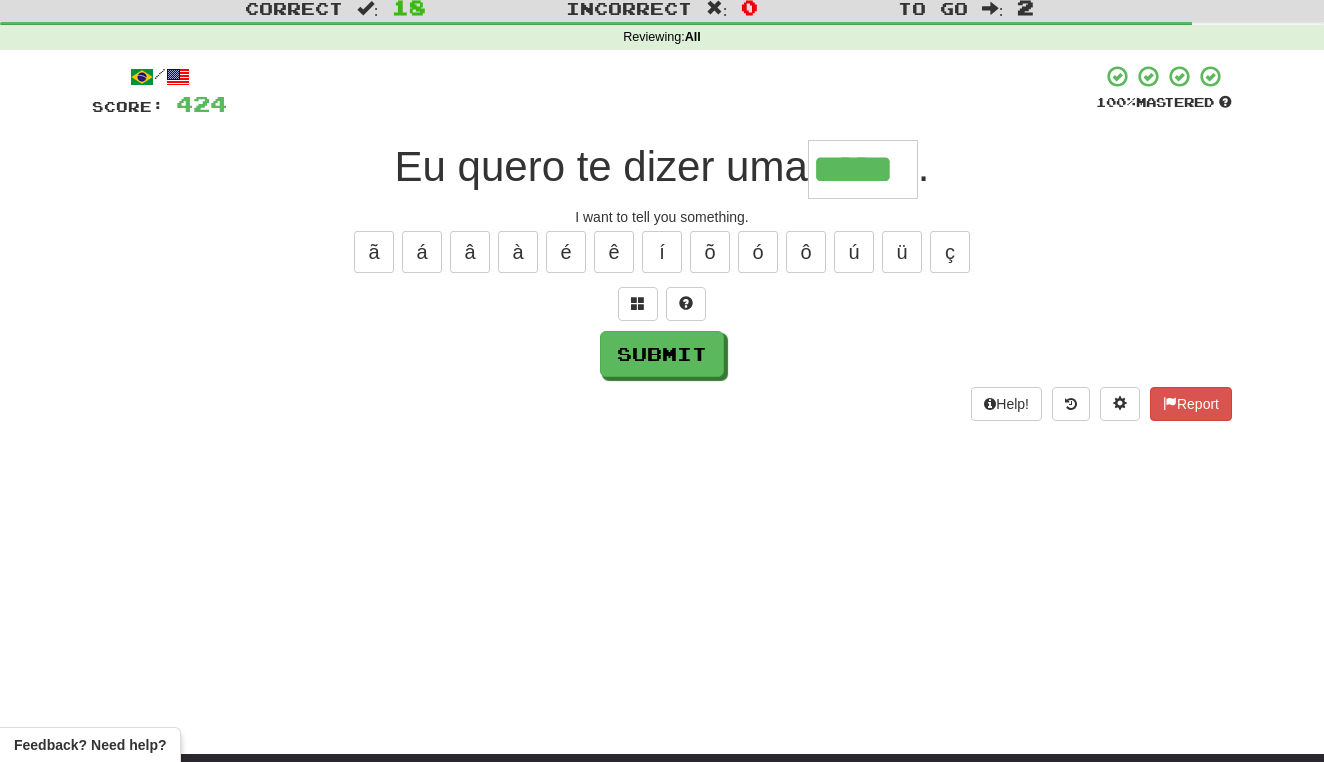 type on "*****" 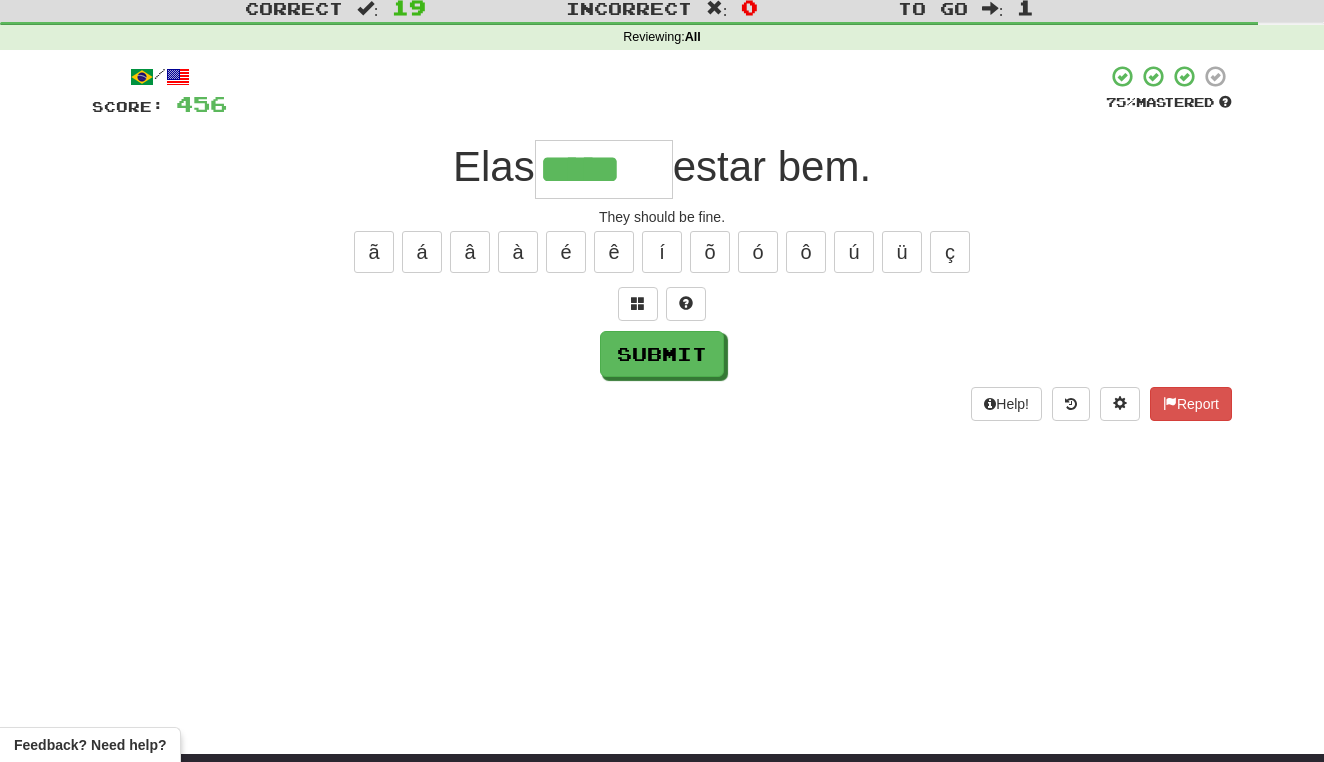 type on "*****" 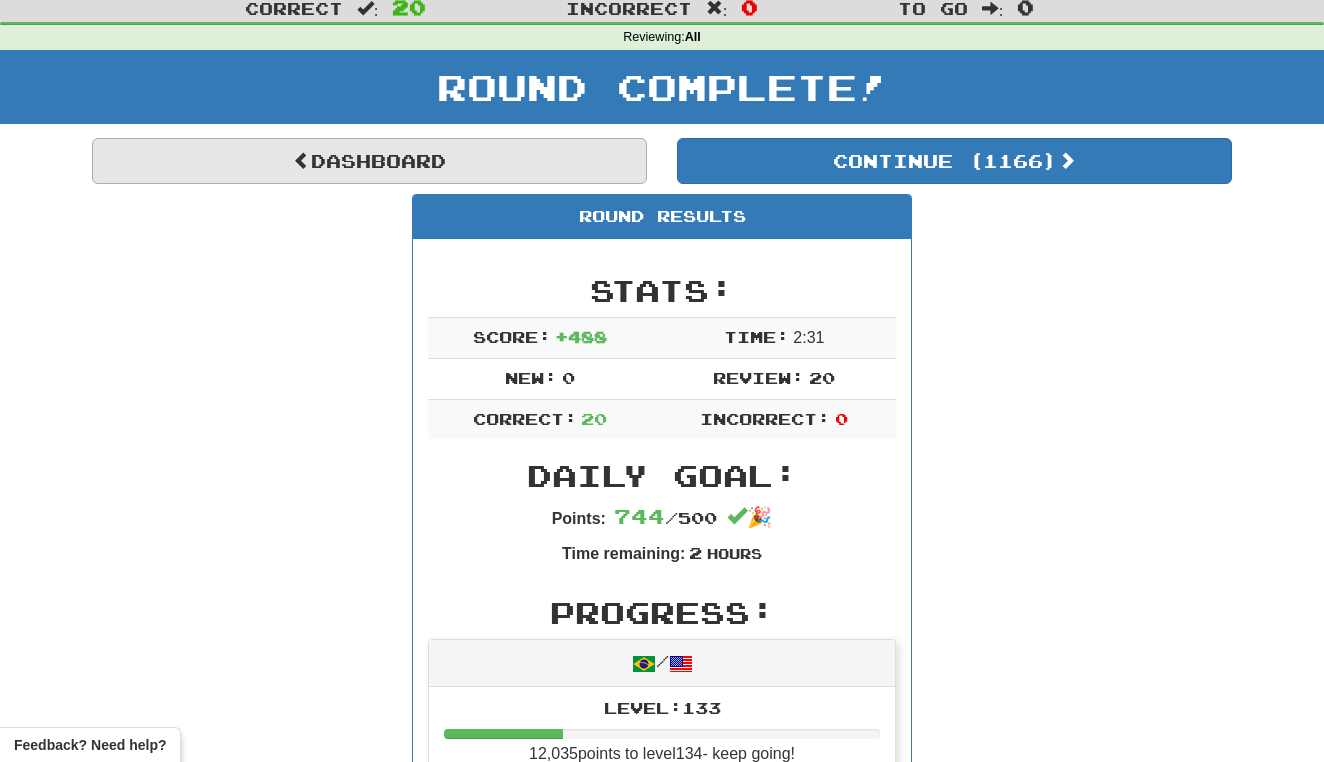 click on "Dashboard" at bounding box center [369, 161] 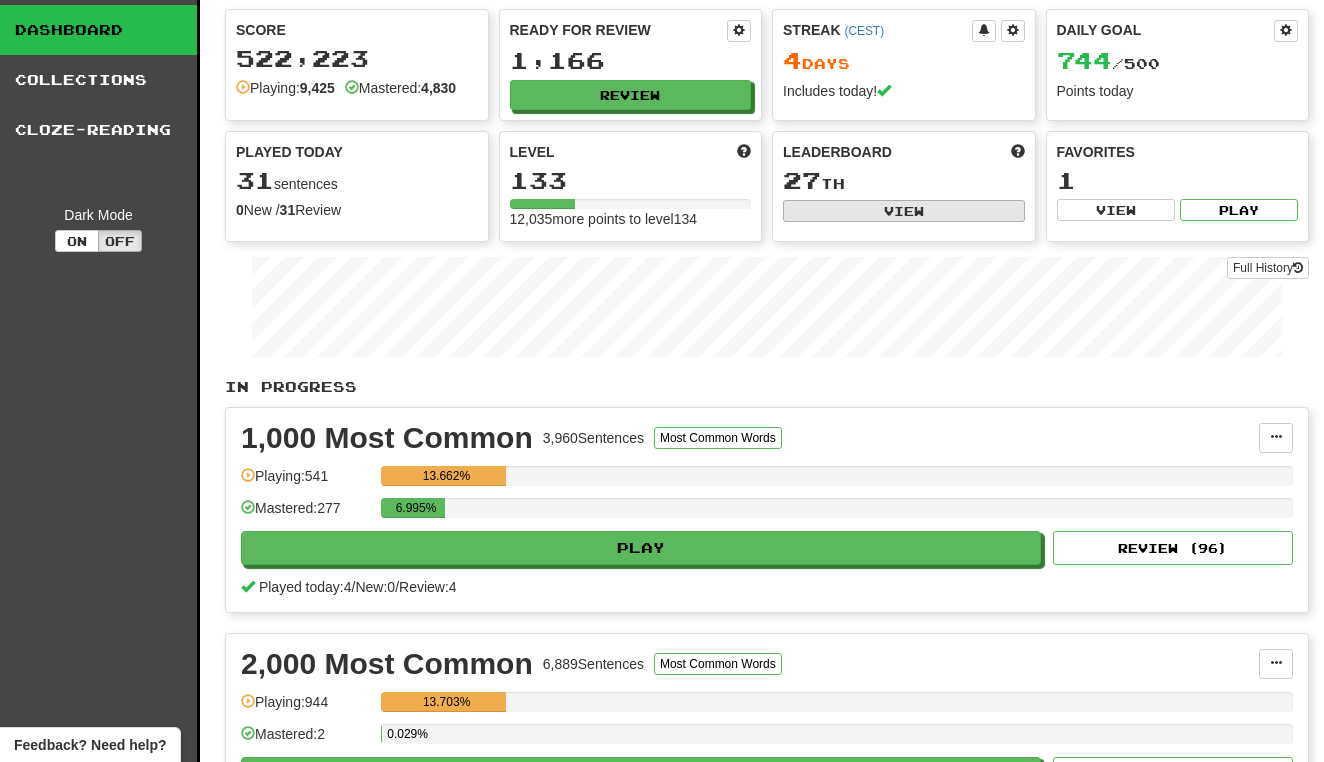 scroll, scrollTop: 60, scrollLeft: 0, axis: vertical 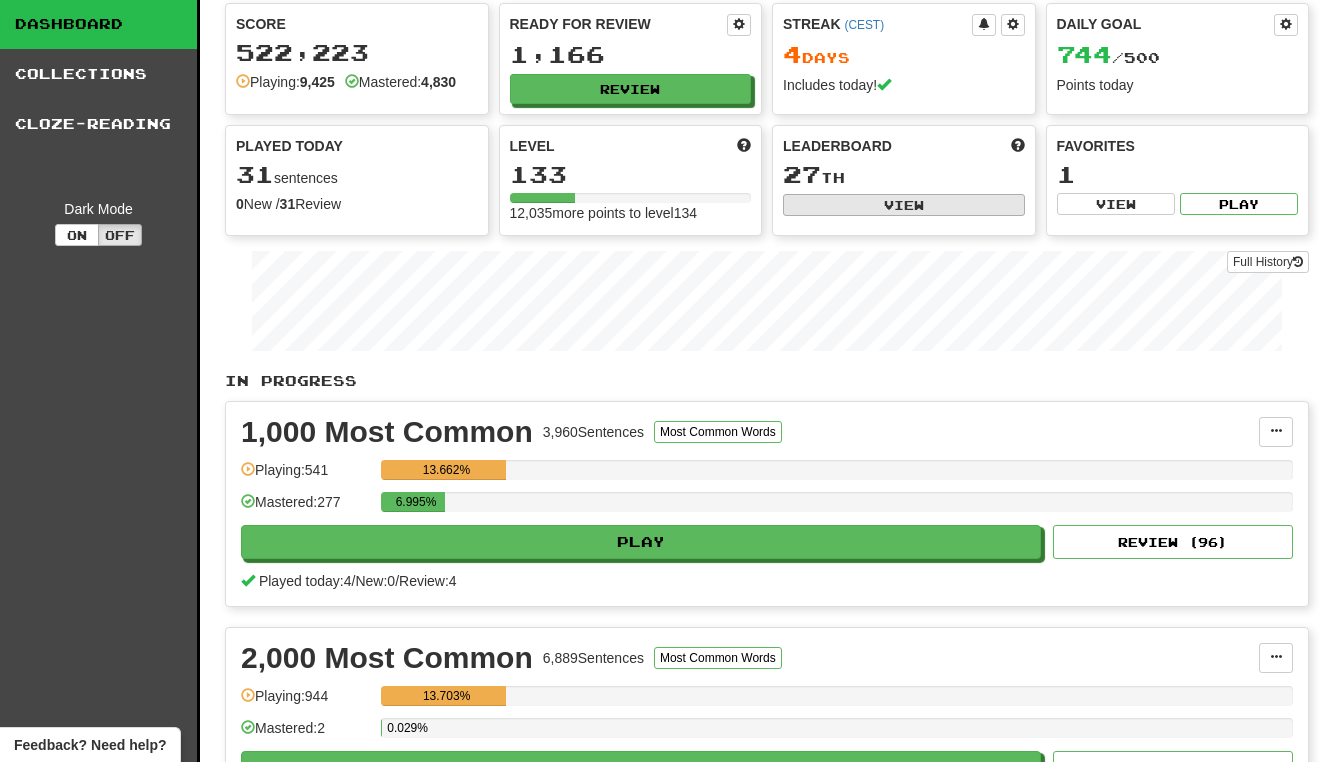 click on "View" at bounding box center [904, 205] 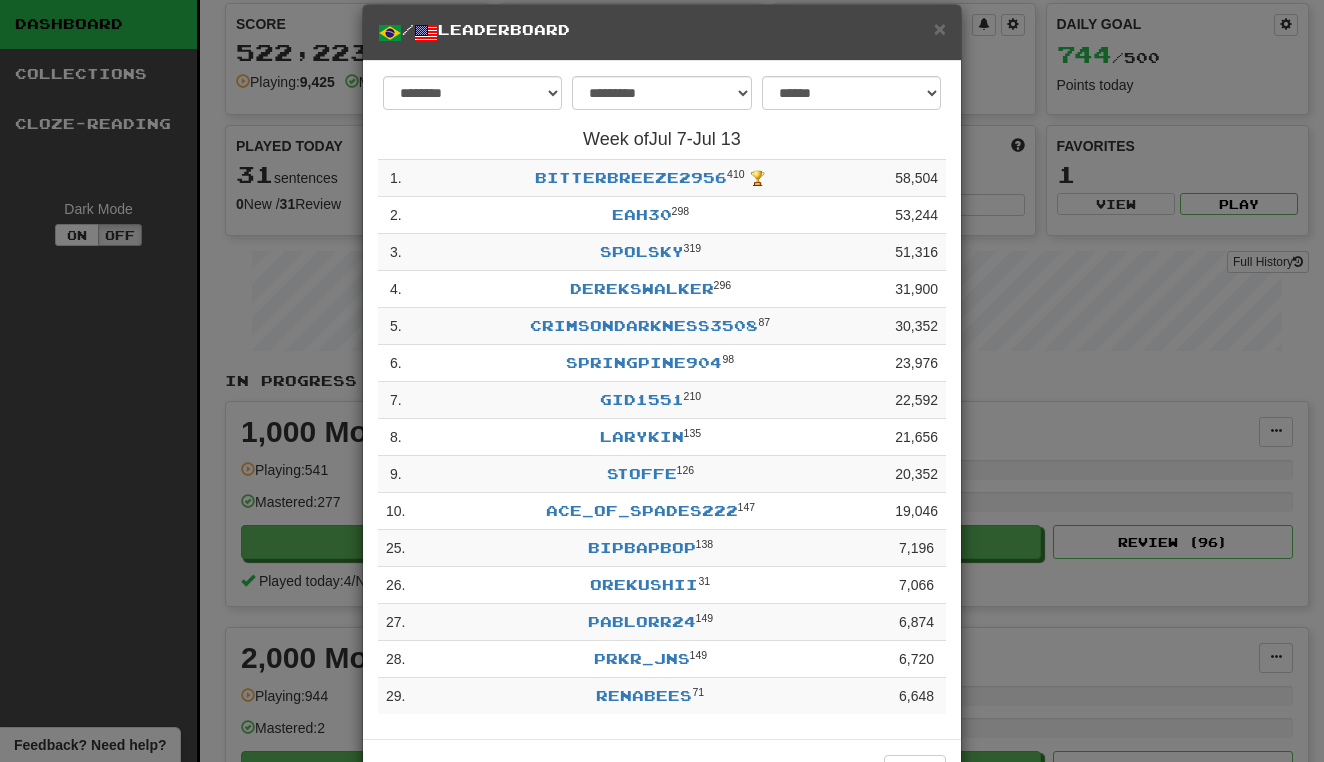 scroll, scrollTop: 33, scrollLeft: 0, axis: vertical 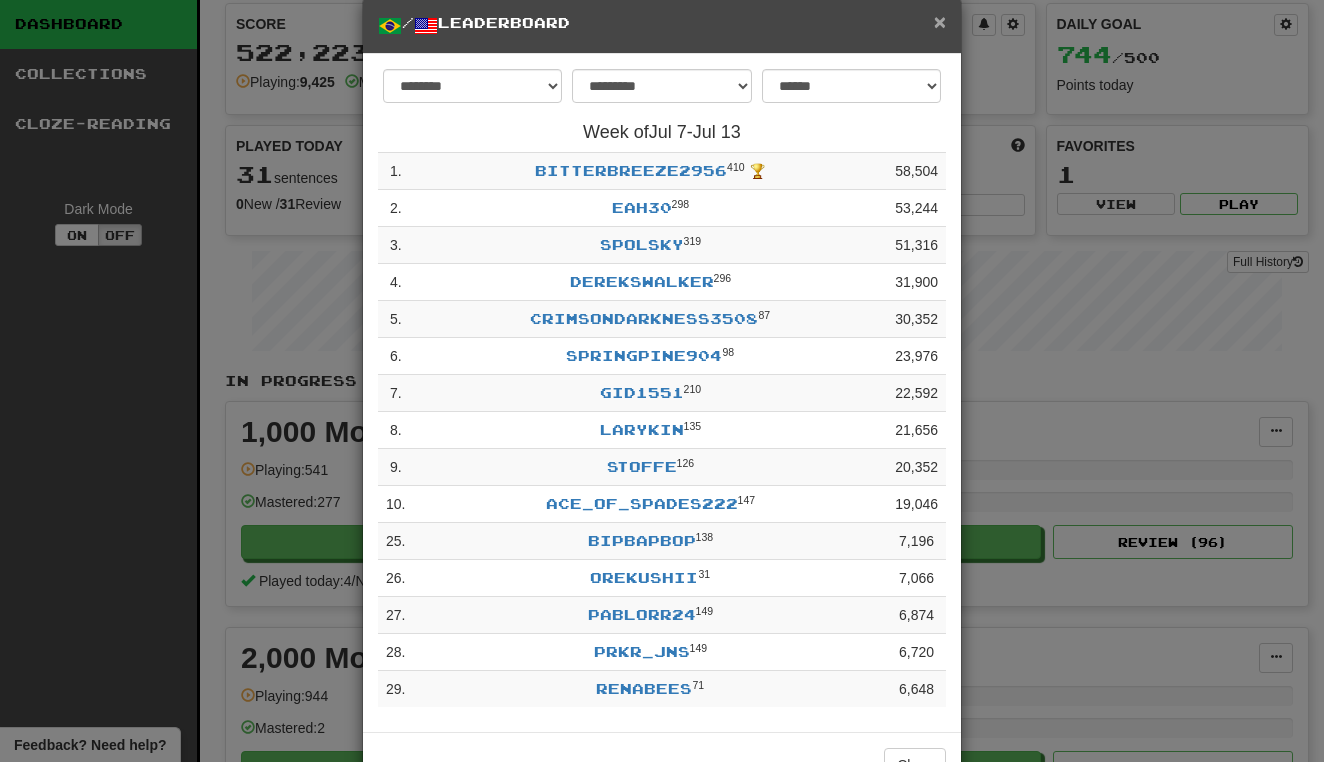 click on "×" at bounding box center [940, 21] 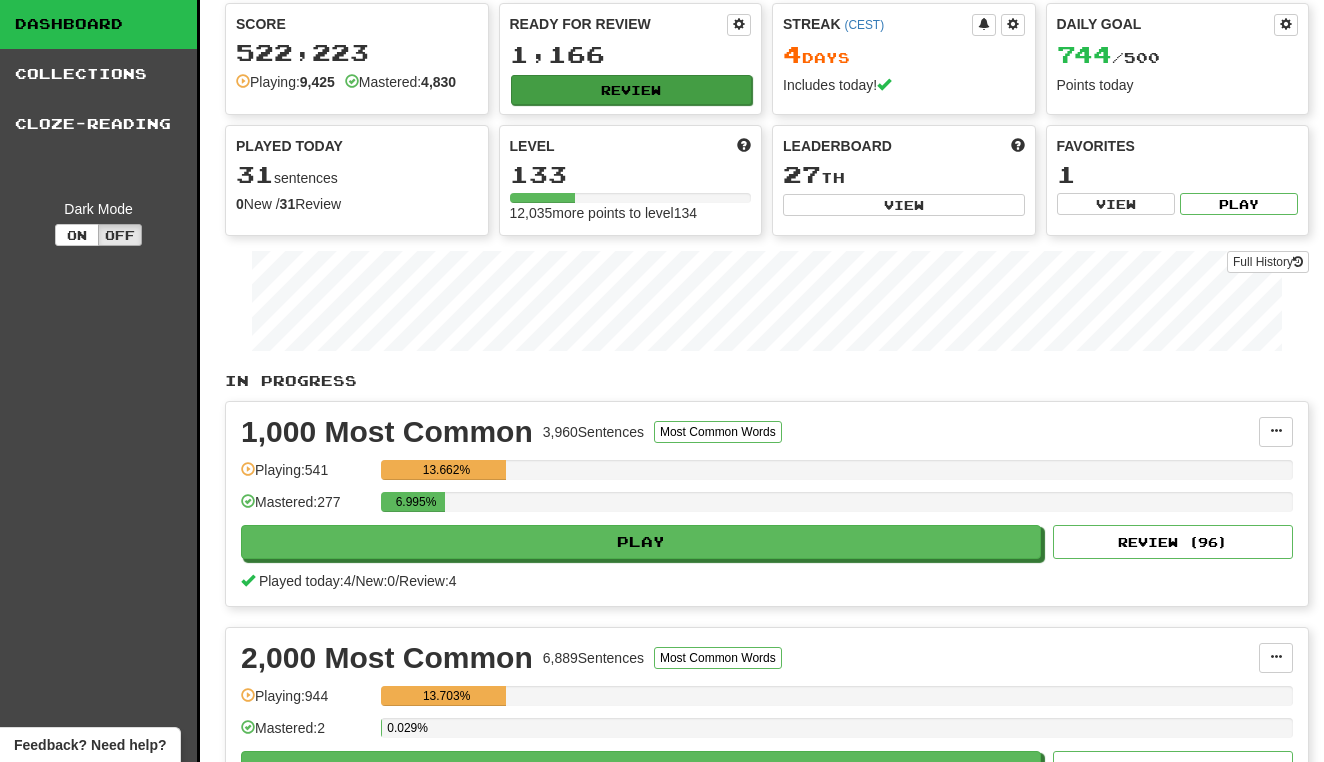 click on "Review" at bounding box center [632, 90] 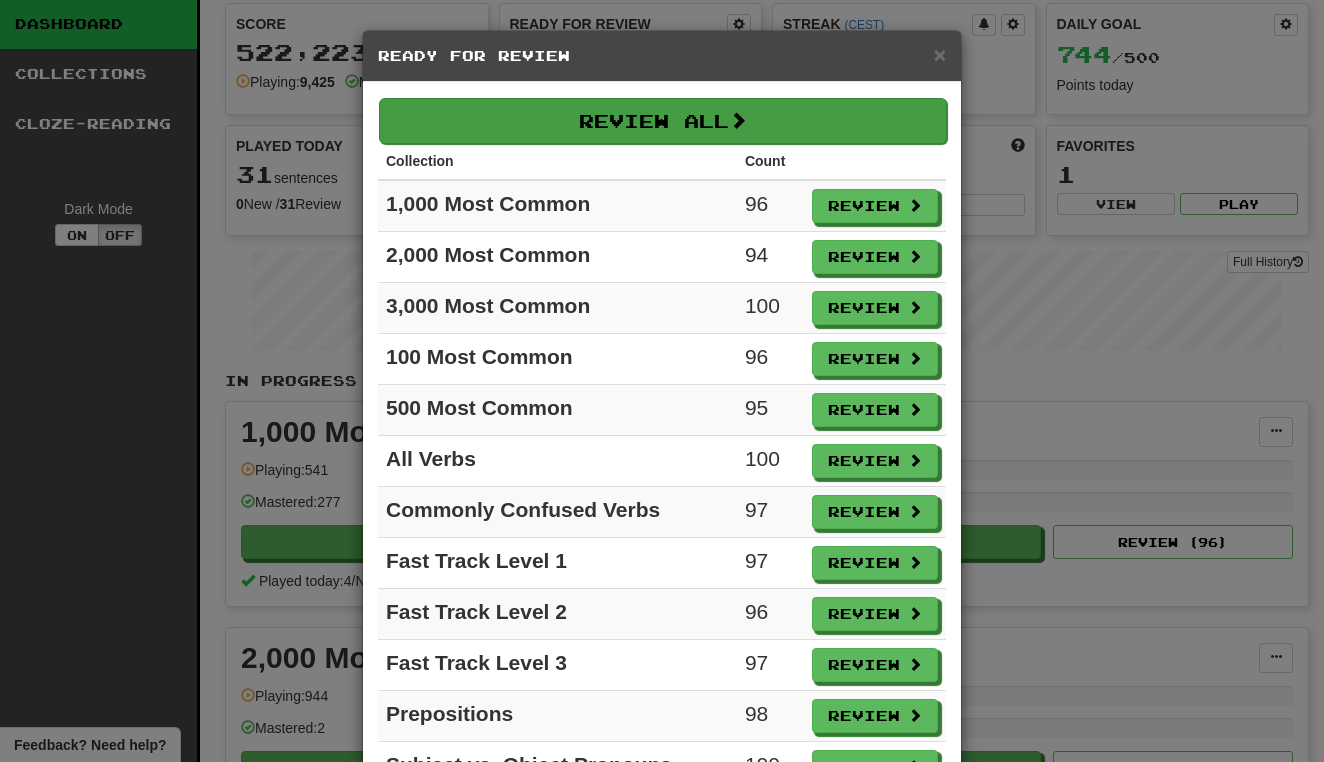 click on "Review All" at bounding box center [663, 121] 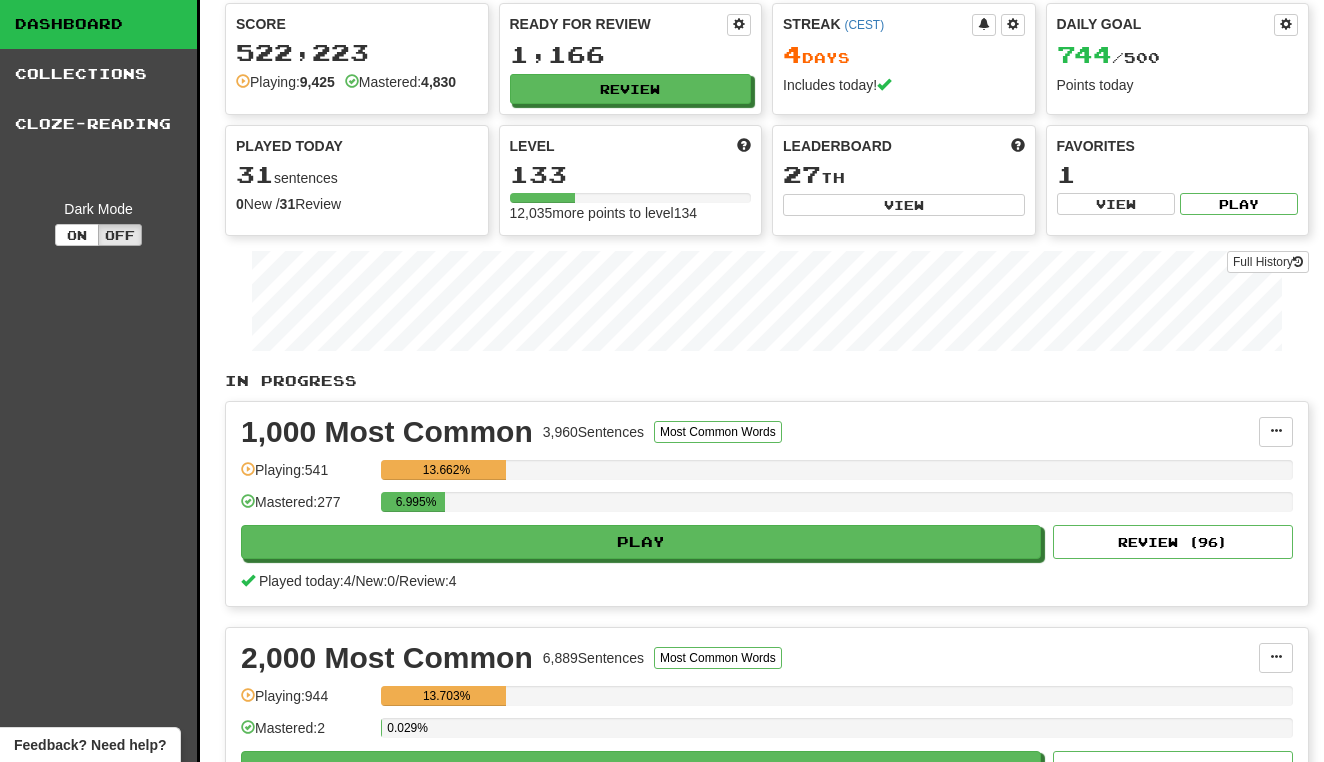 select on "**" 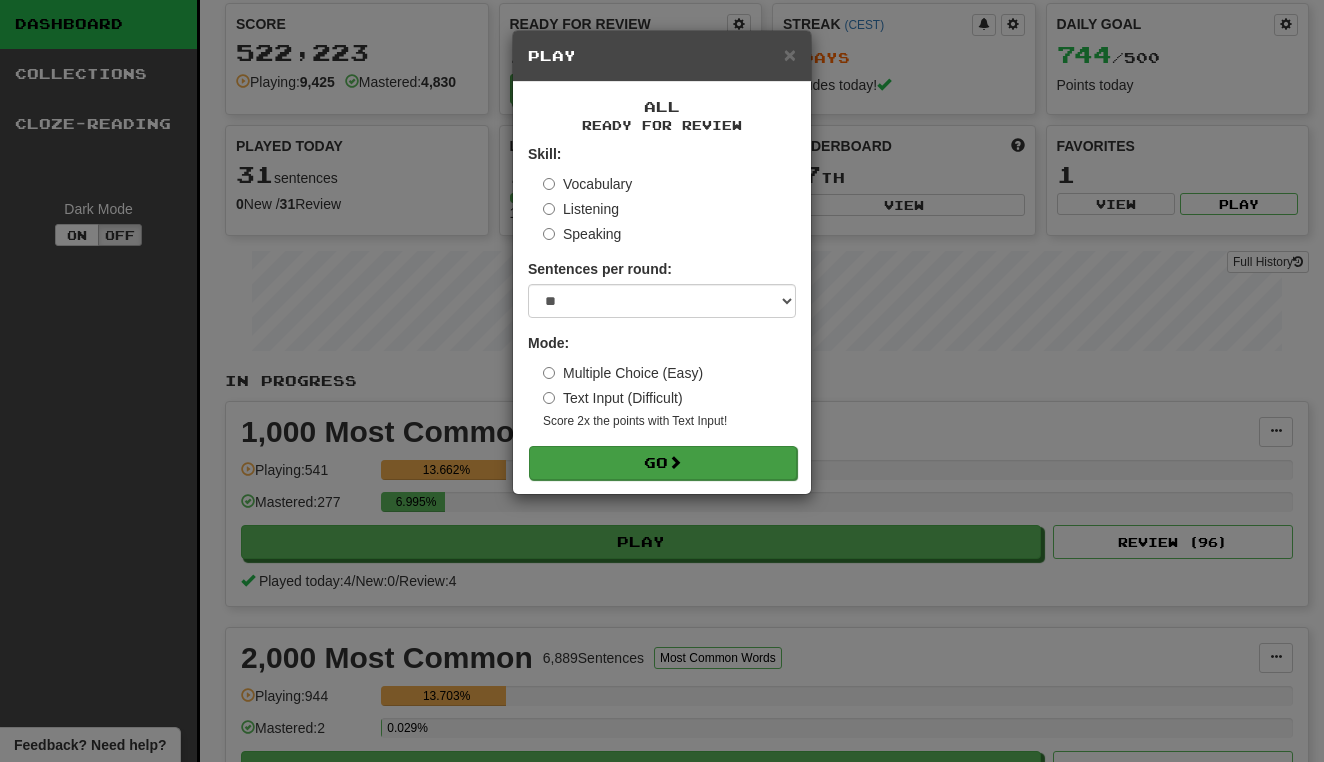 click at bounding box center [675, 462] 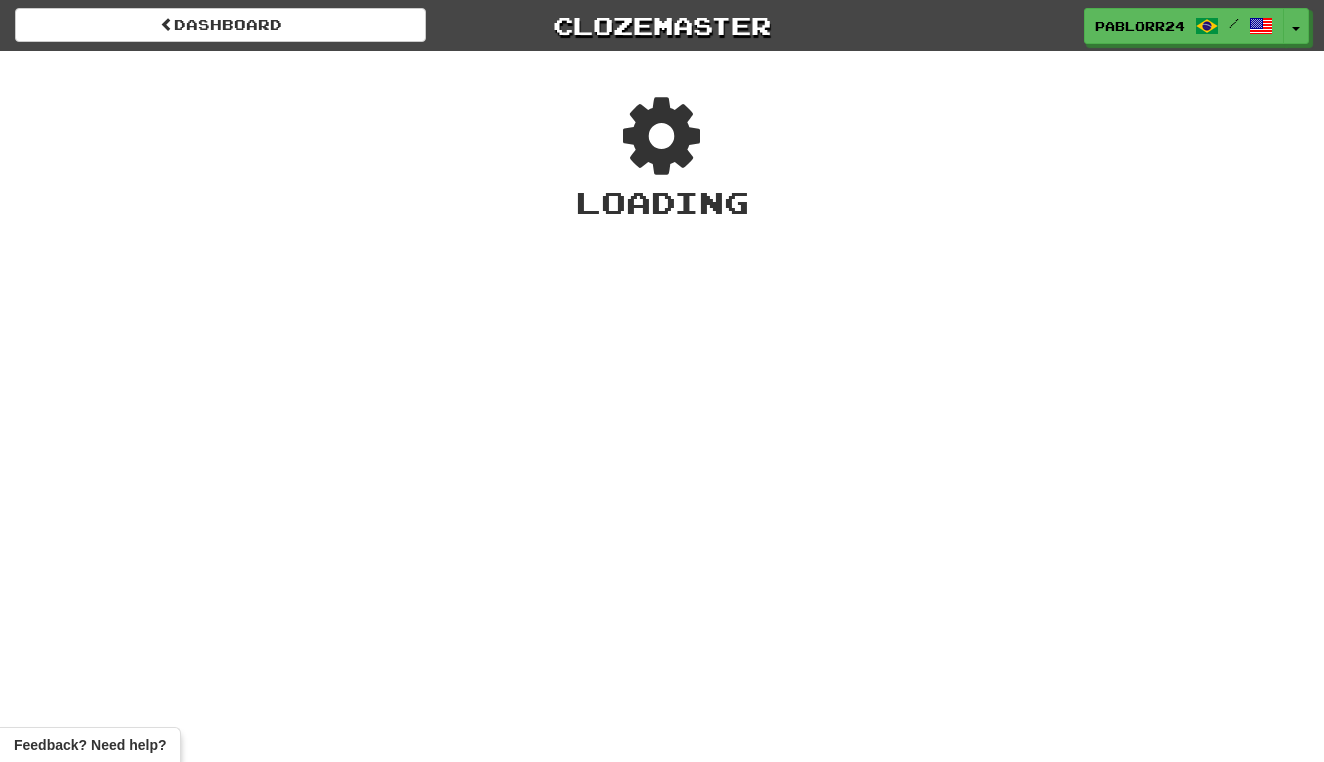 scroll, scrollTop: 0, scrollLeft: 0, axis: both 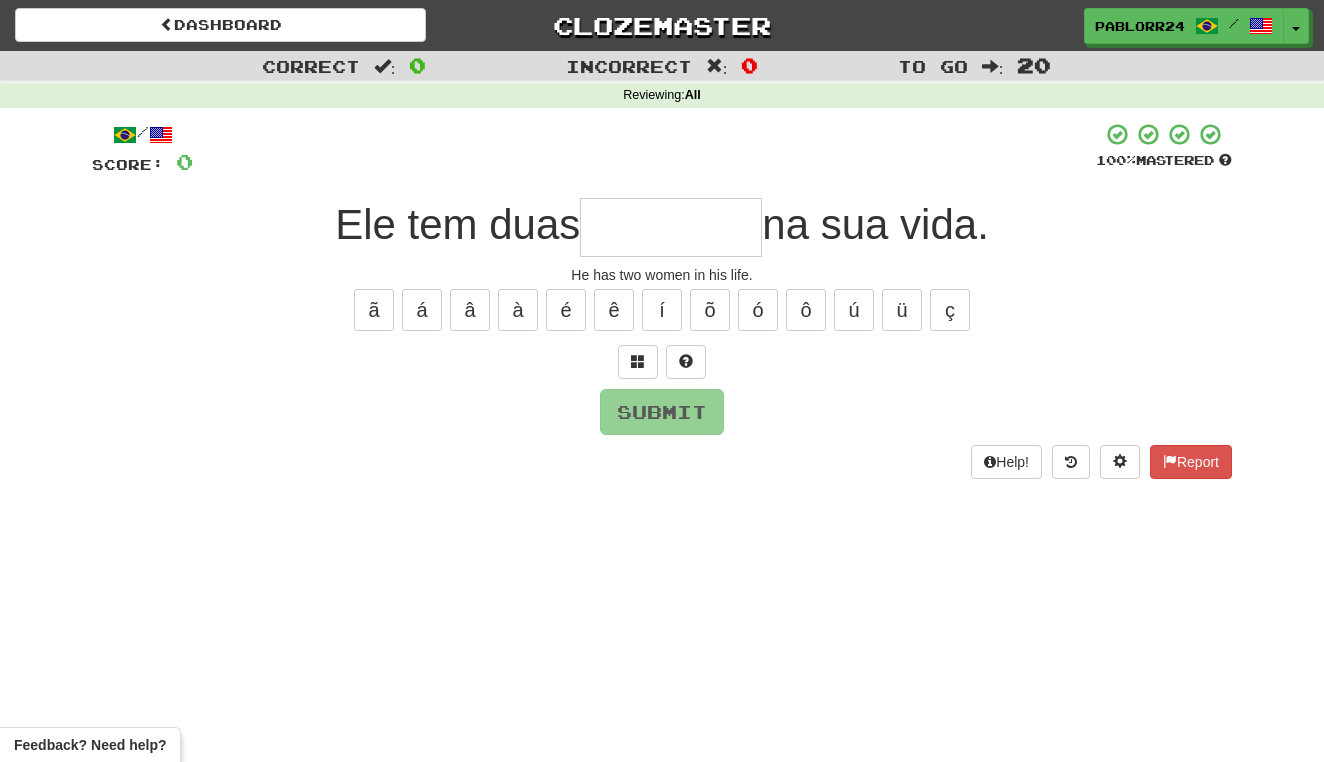 click at bounding box center [671, 227] 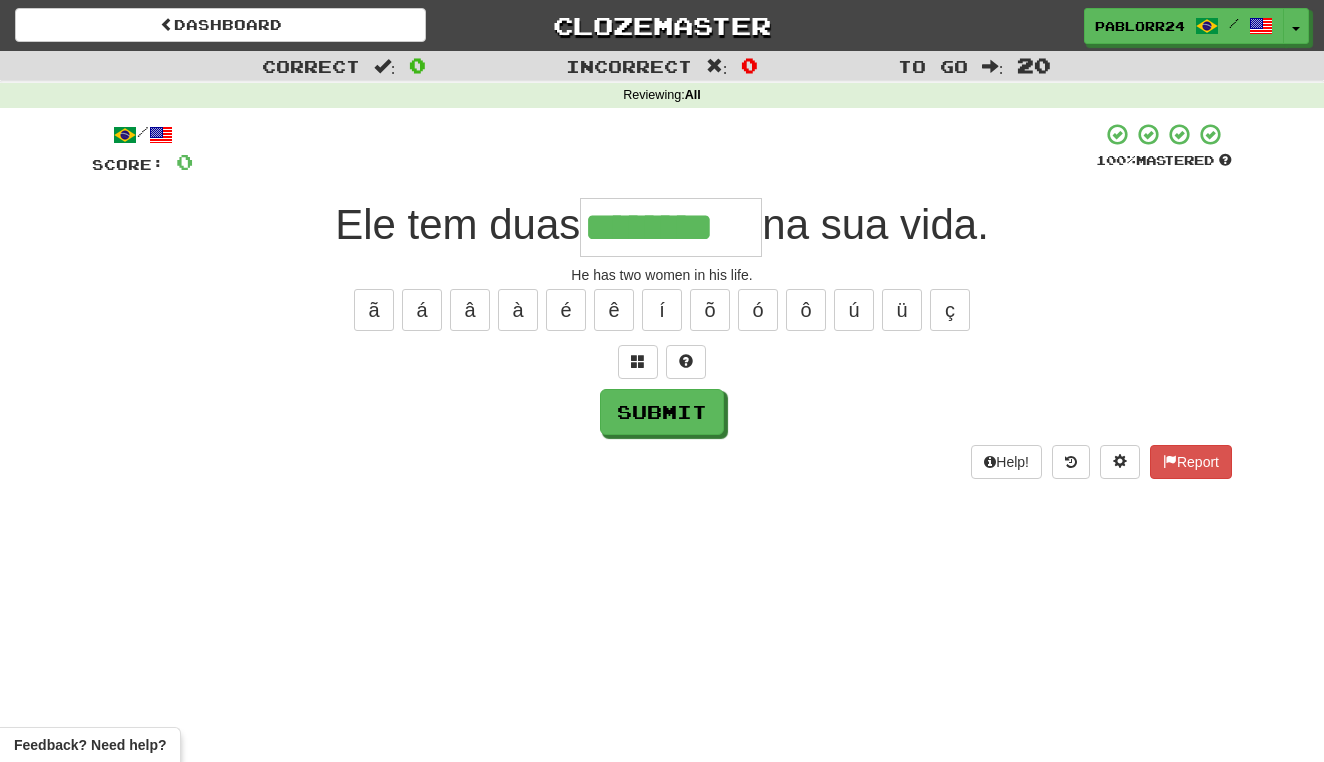type on "********" 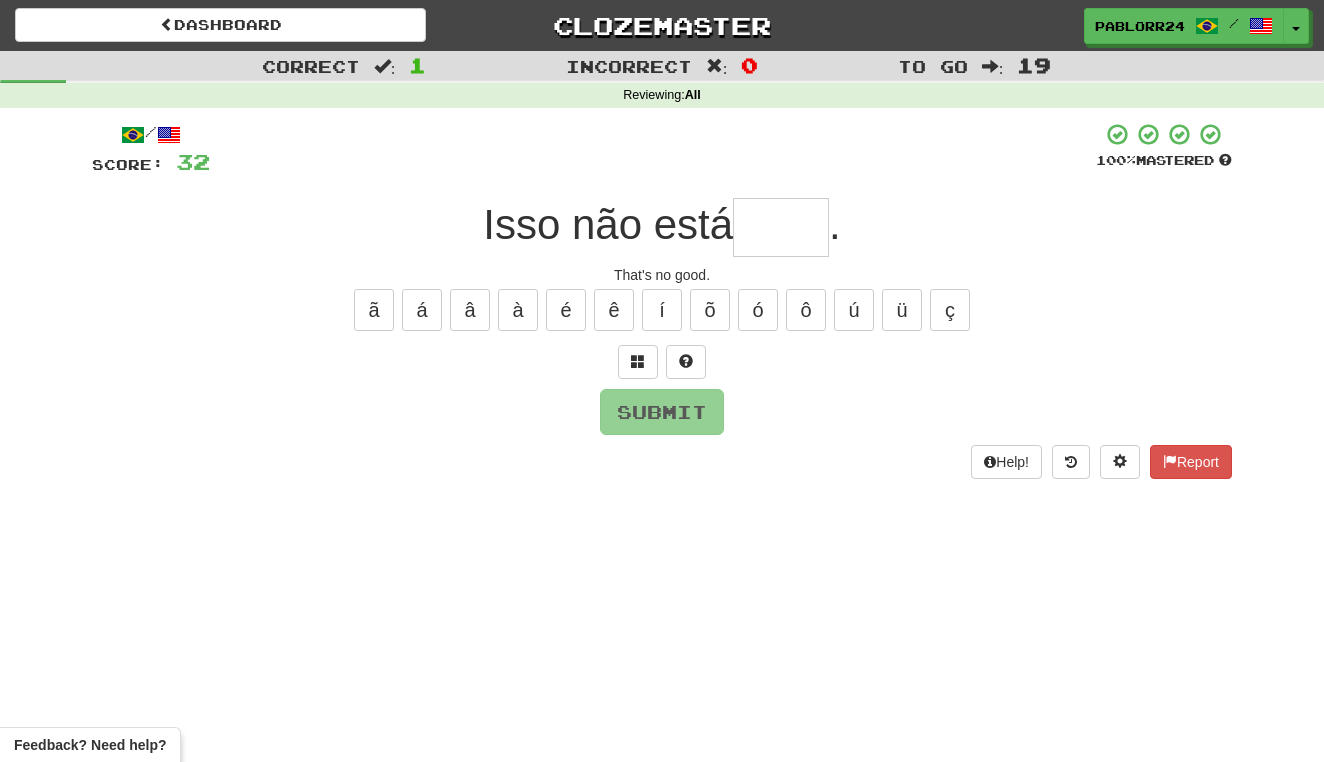 type on "*" 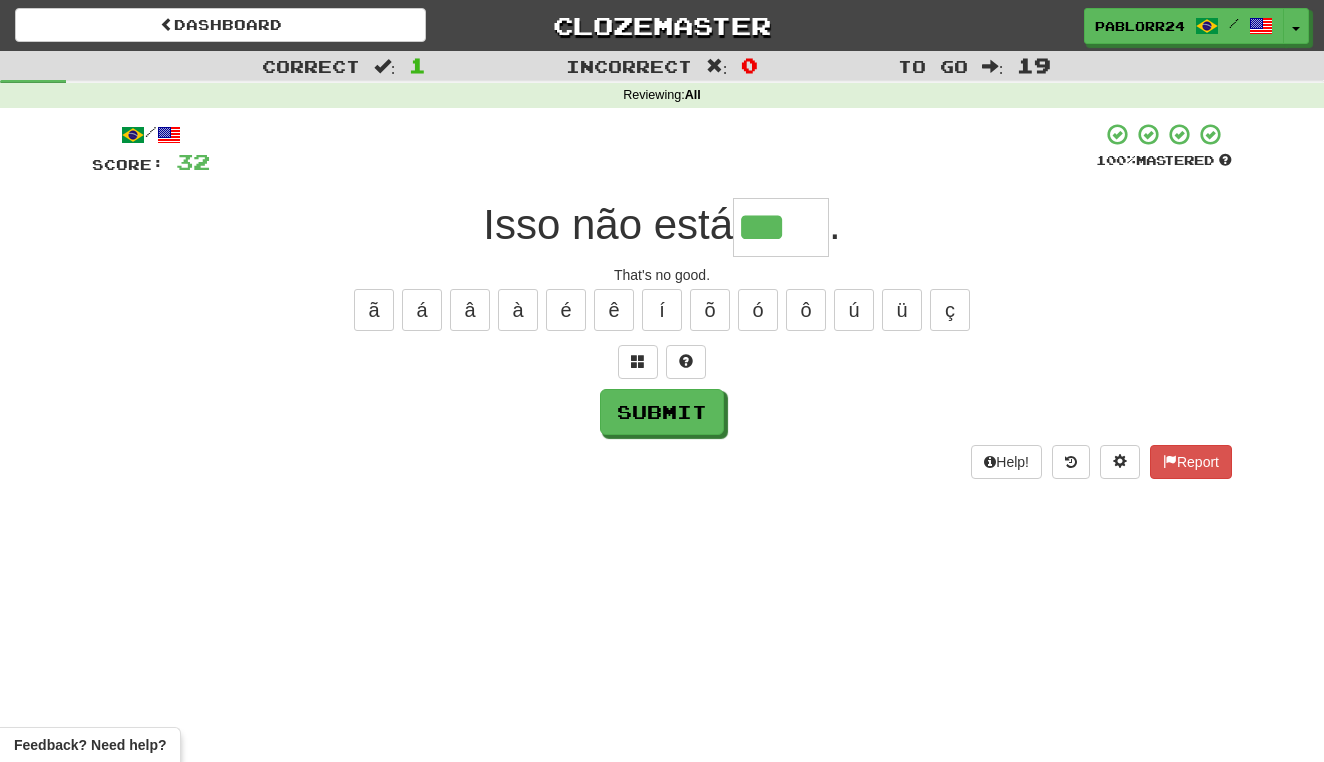 type on "***" 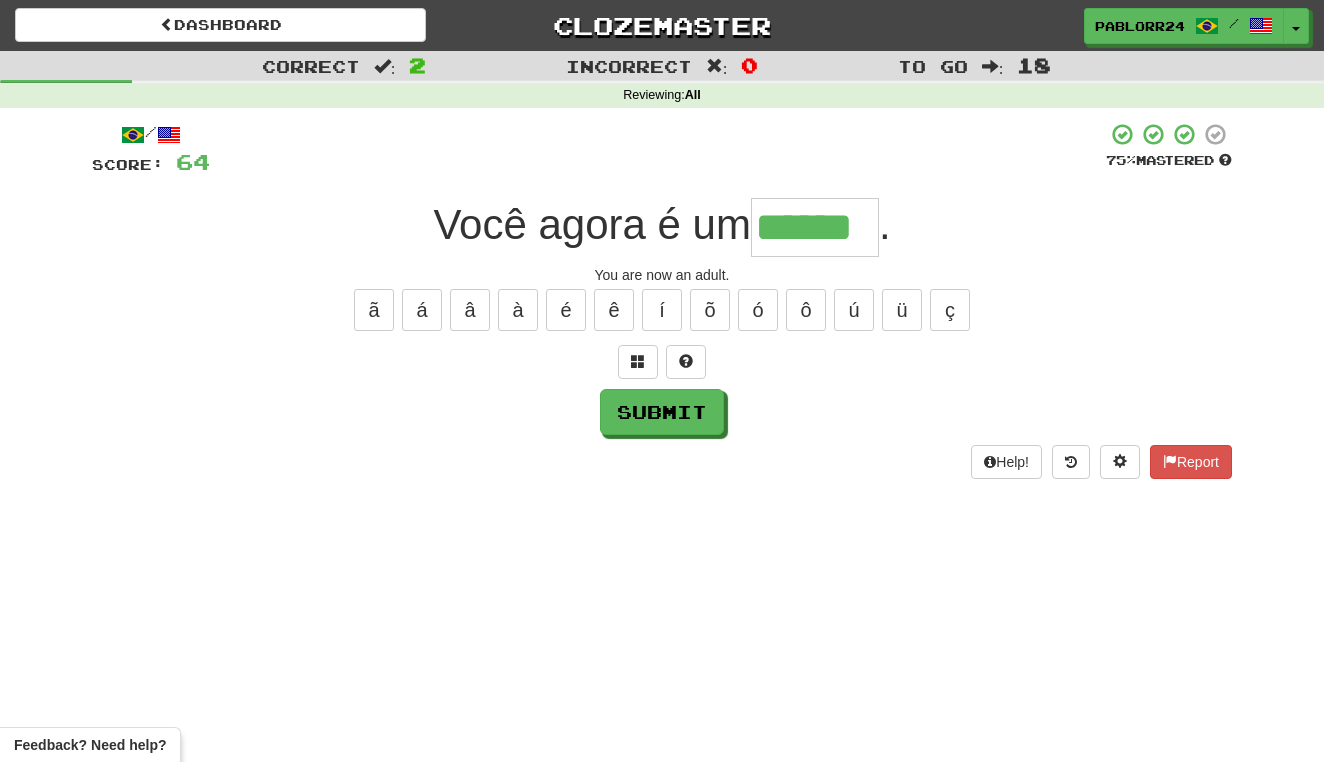 type on "******" 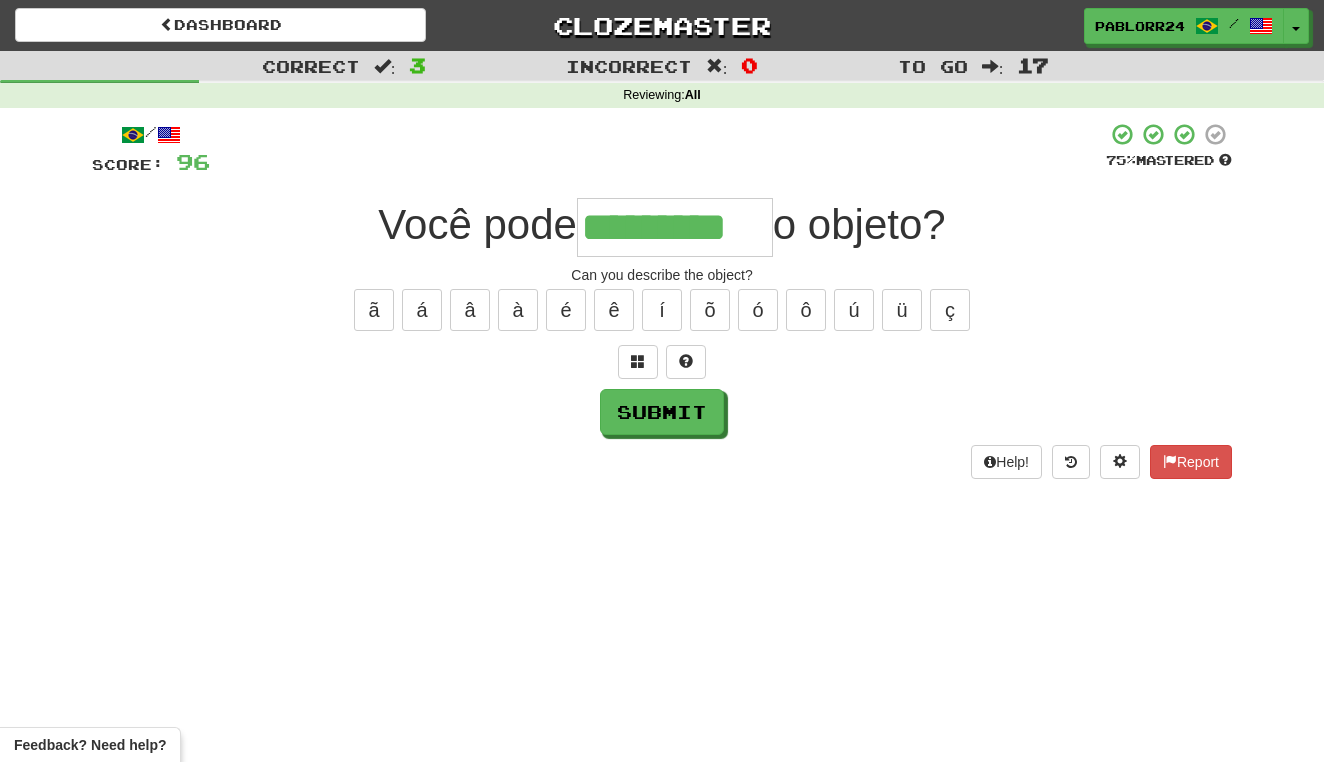 type on "*********" 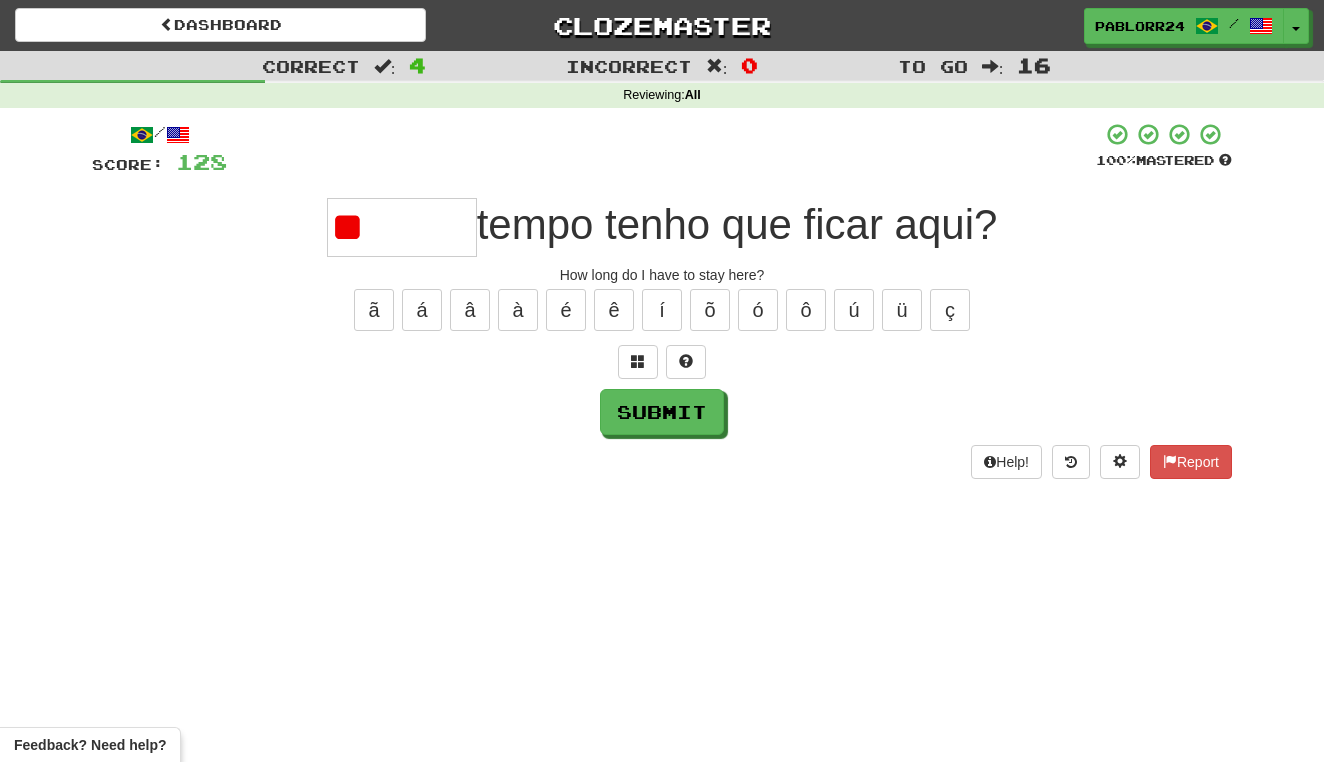 type on "*" 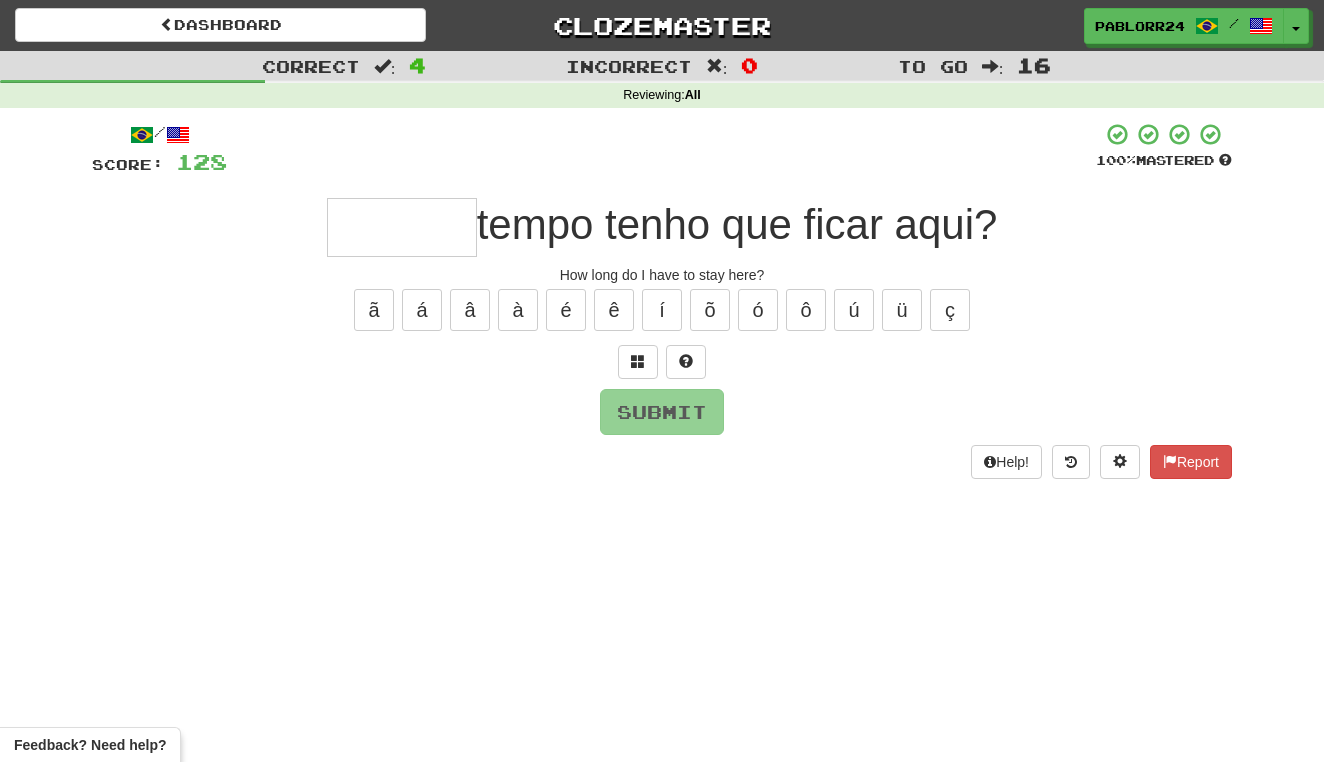 type on "*" 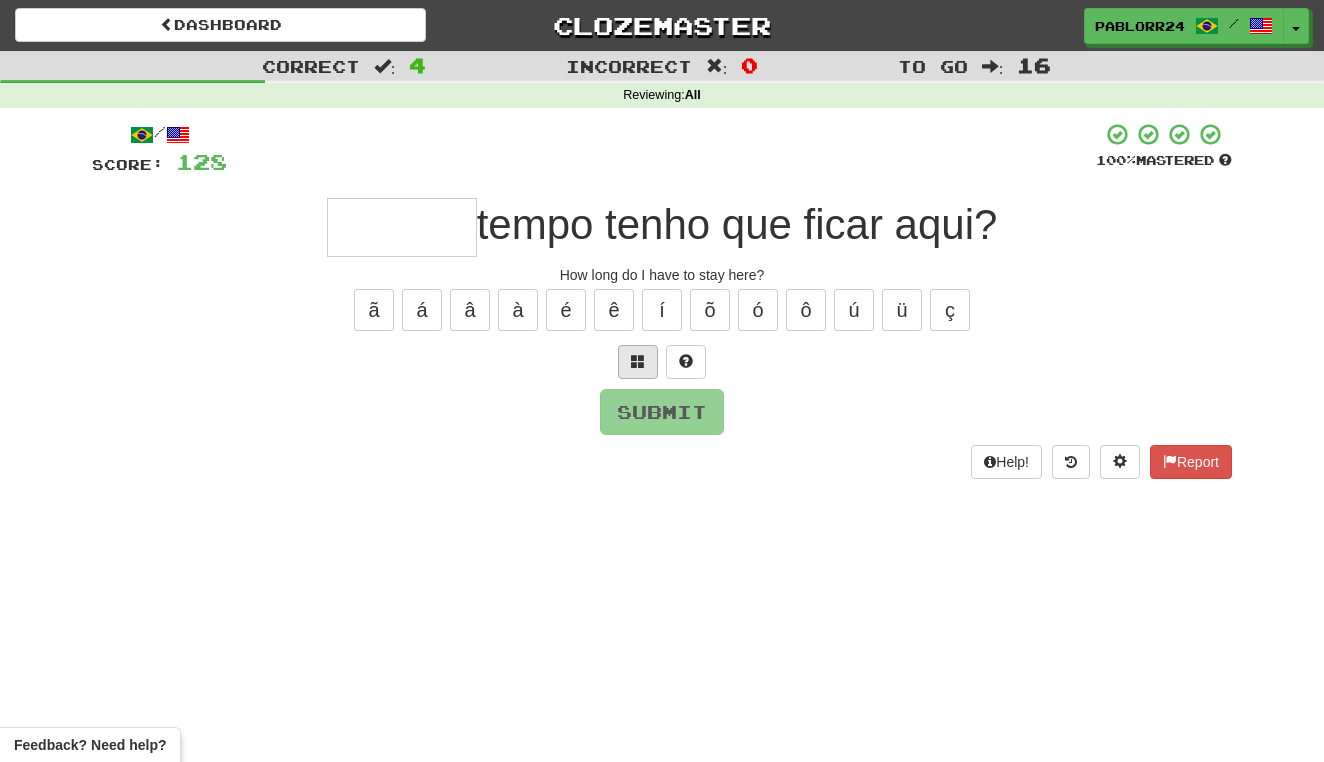 click at bounding box center [638, 362] 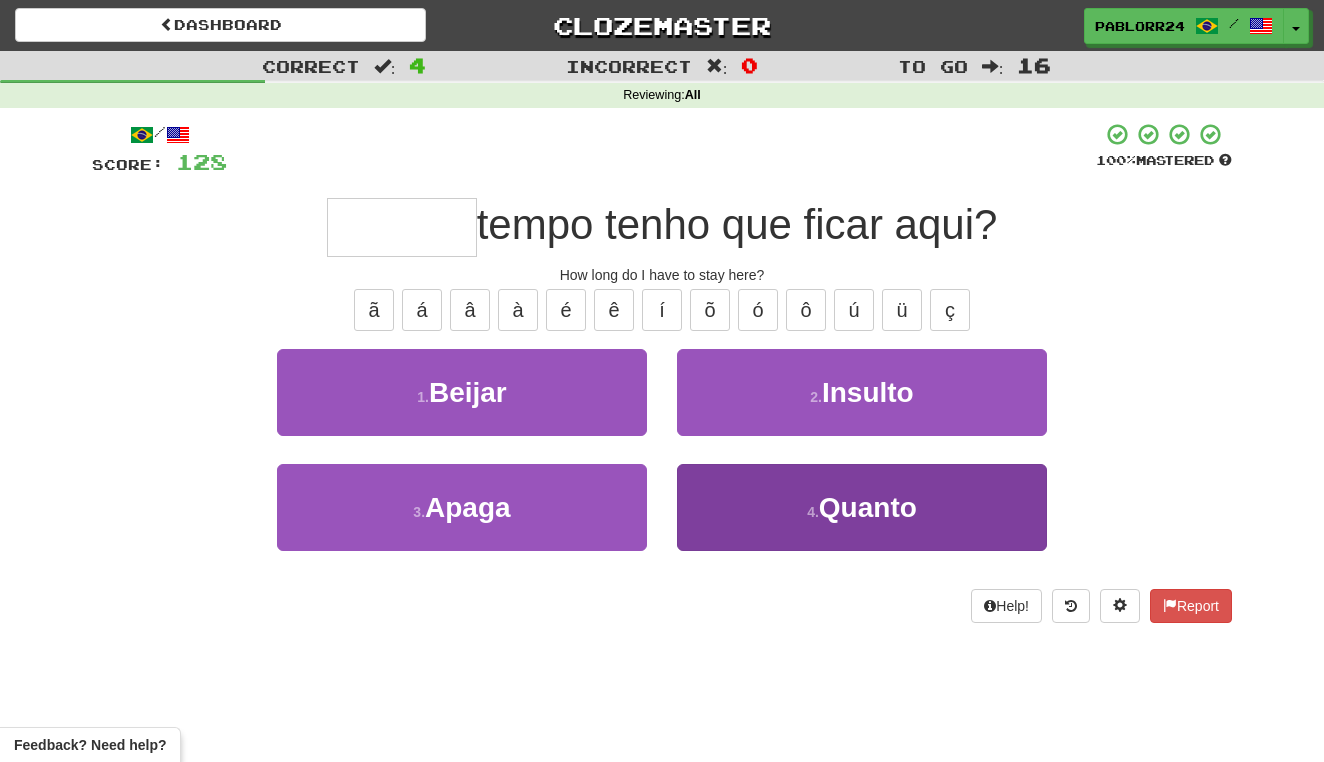 click on "4 .  Quanto" at bounding box center (862, 507) 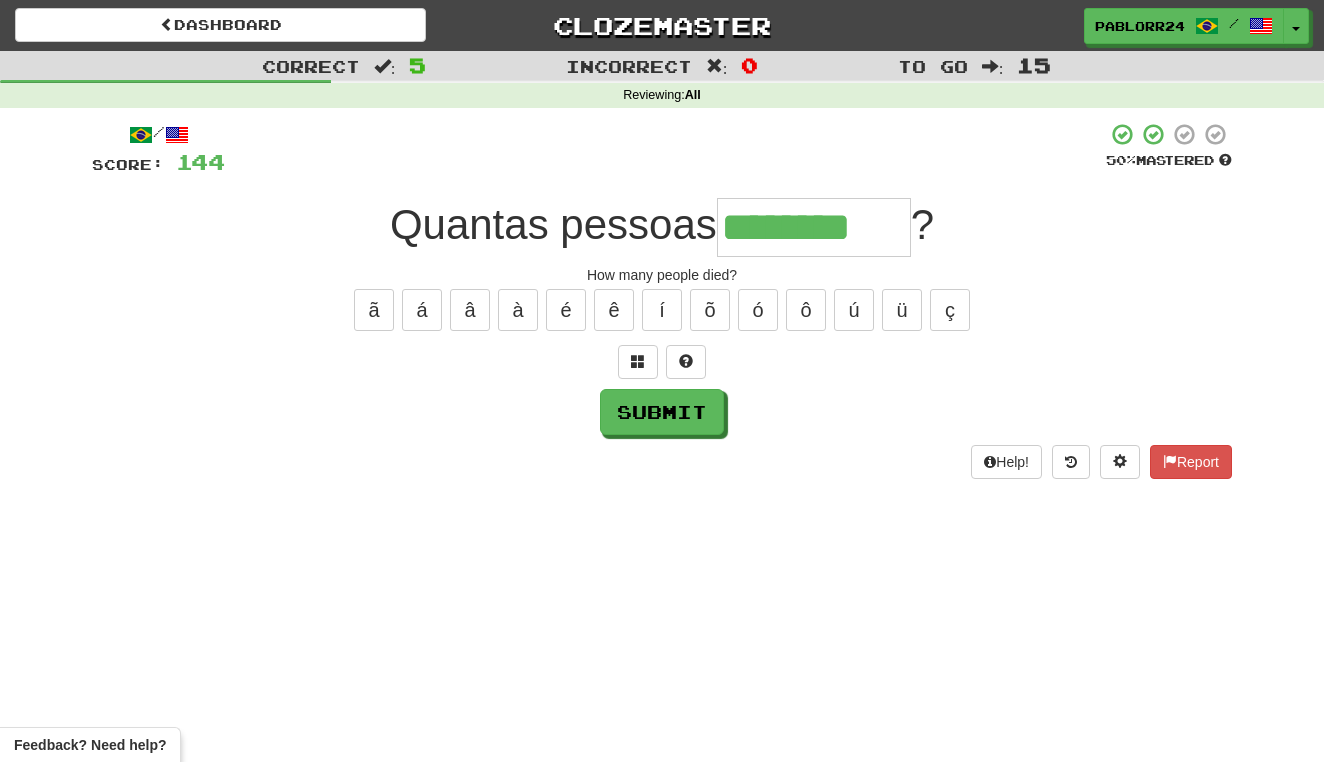 type on "********" 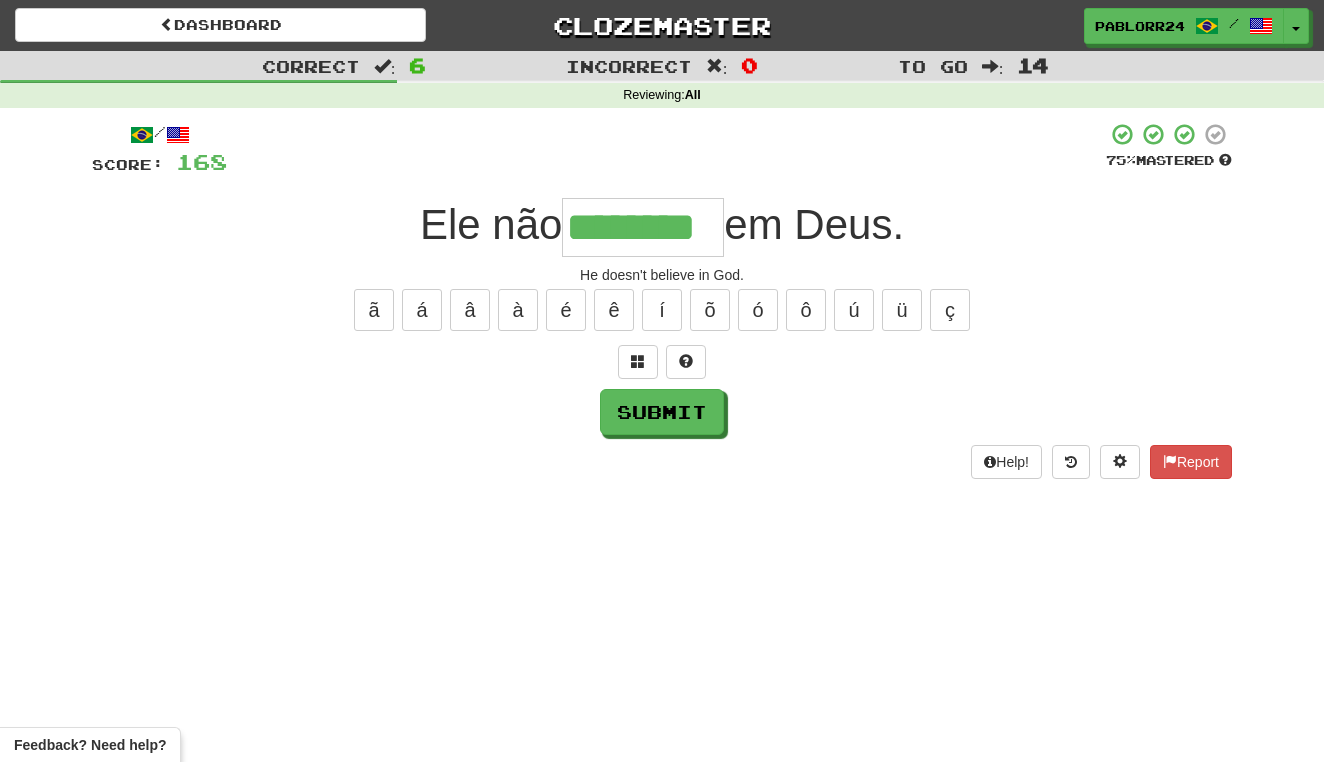 type on "********" 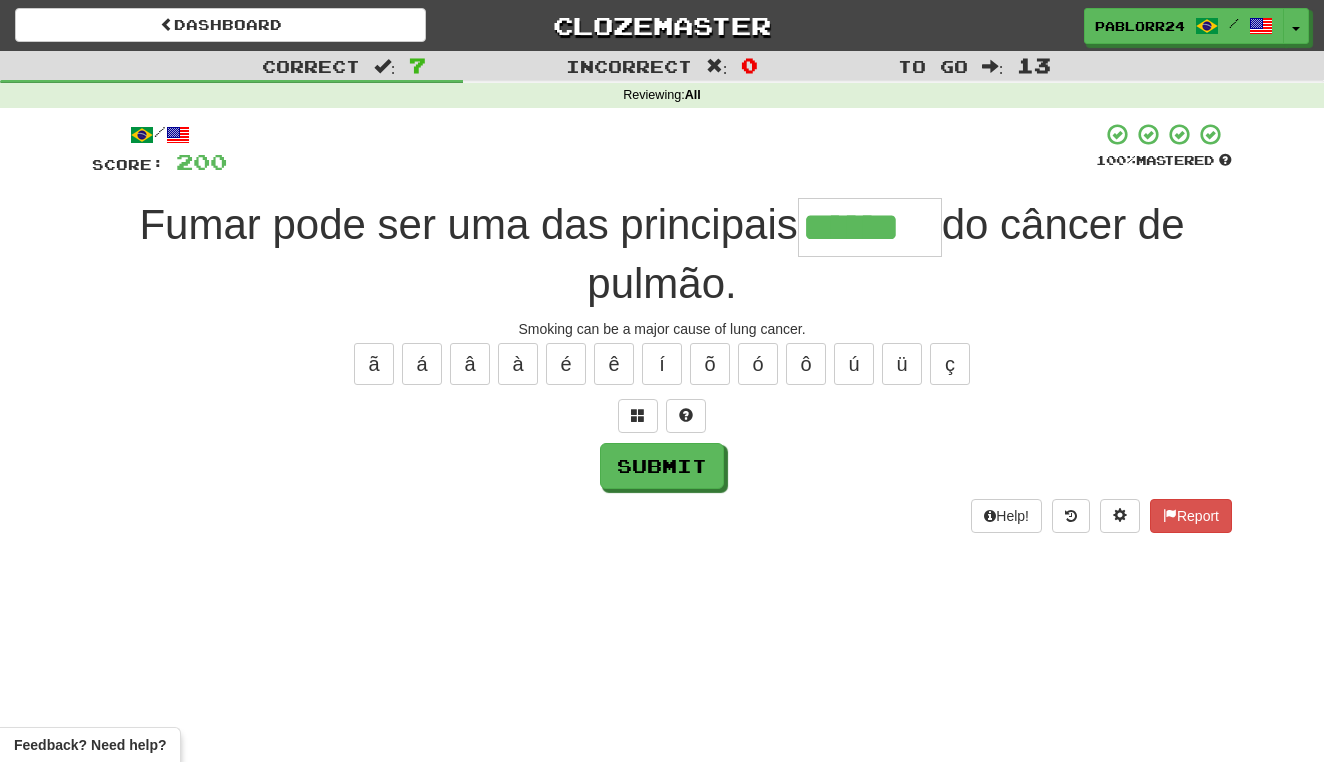 type on "******" 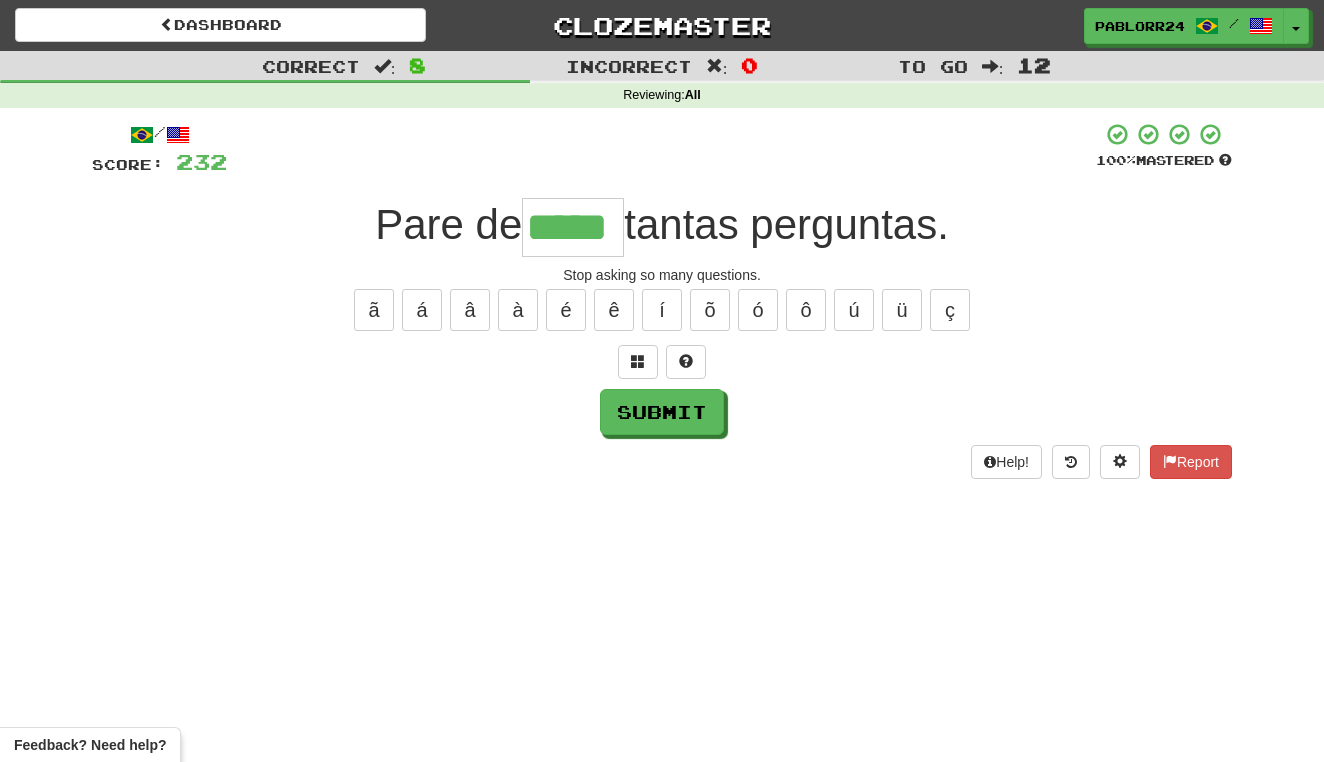 type on "*****" 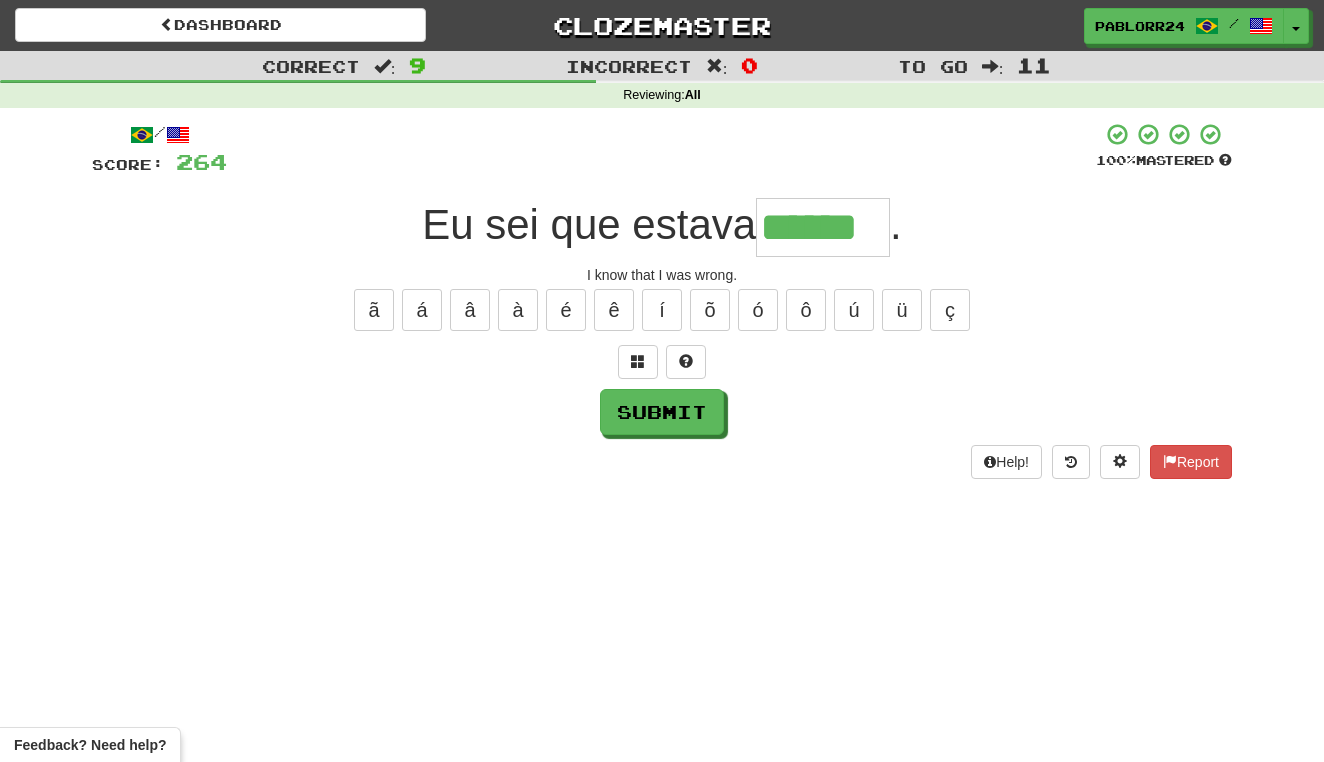 type on "******" 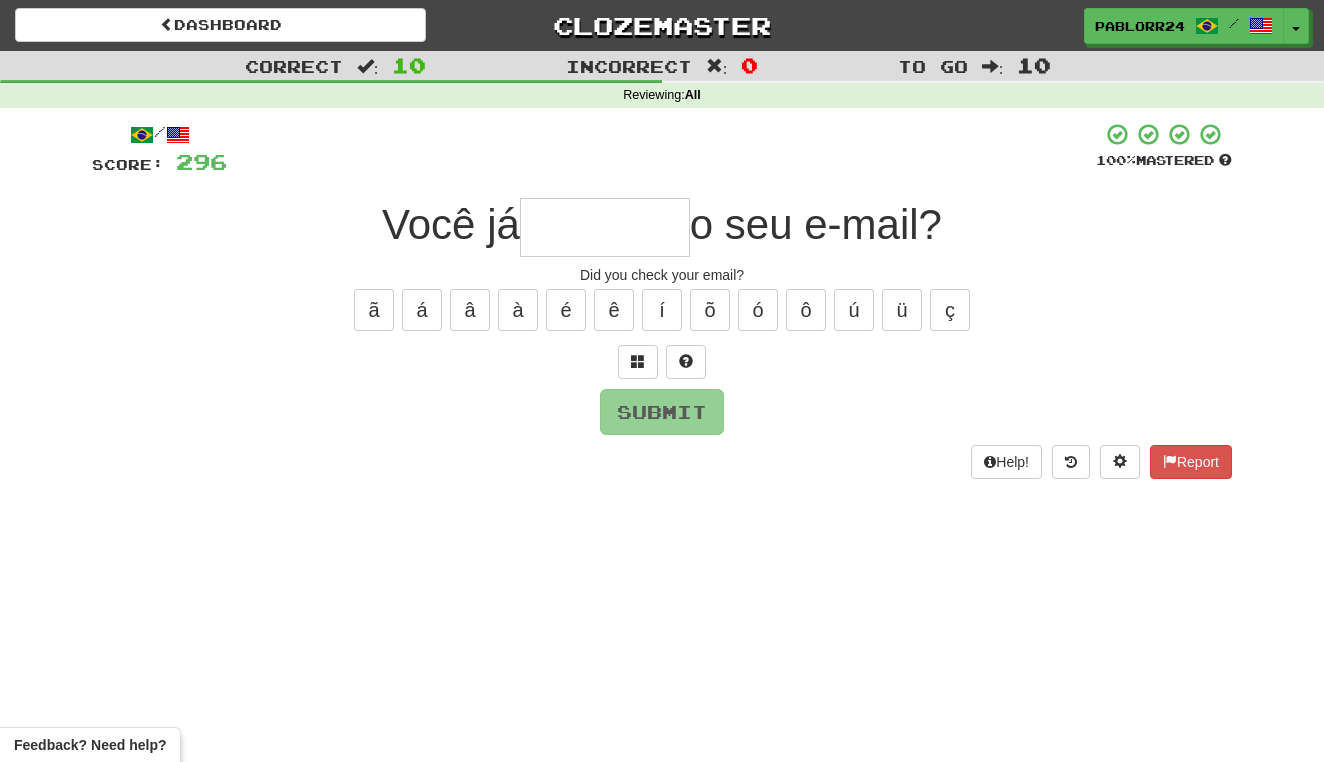 type on "*" 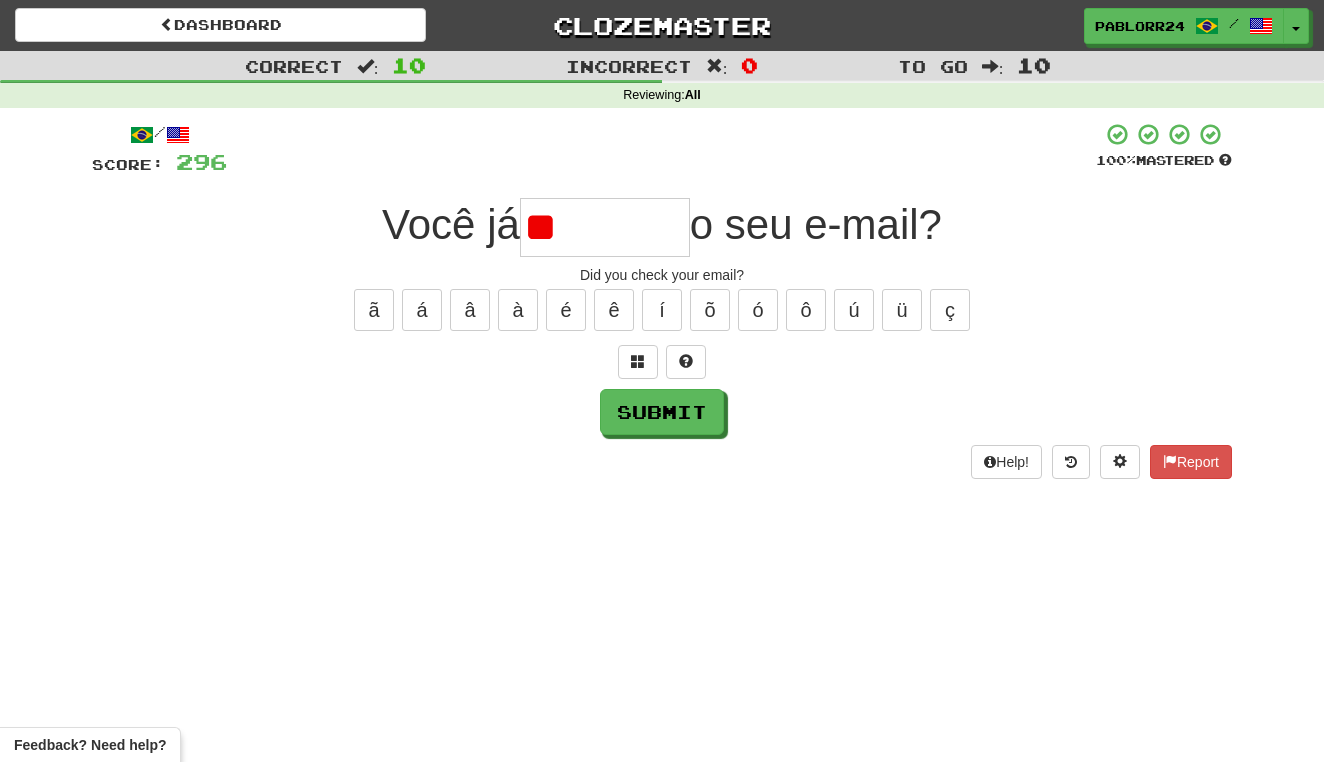 type on "*" 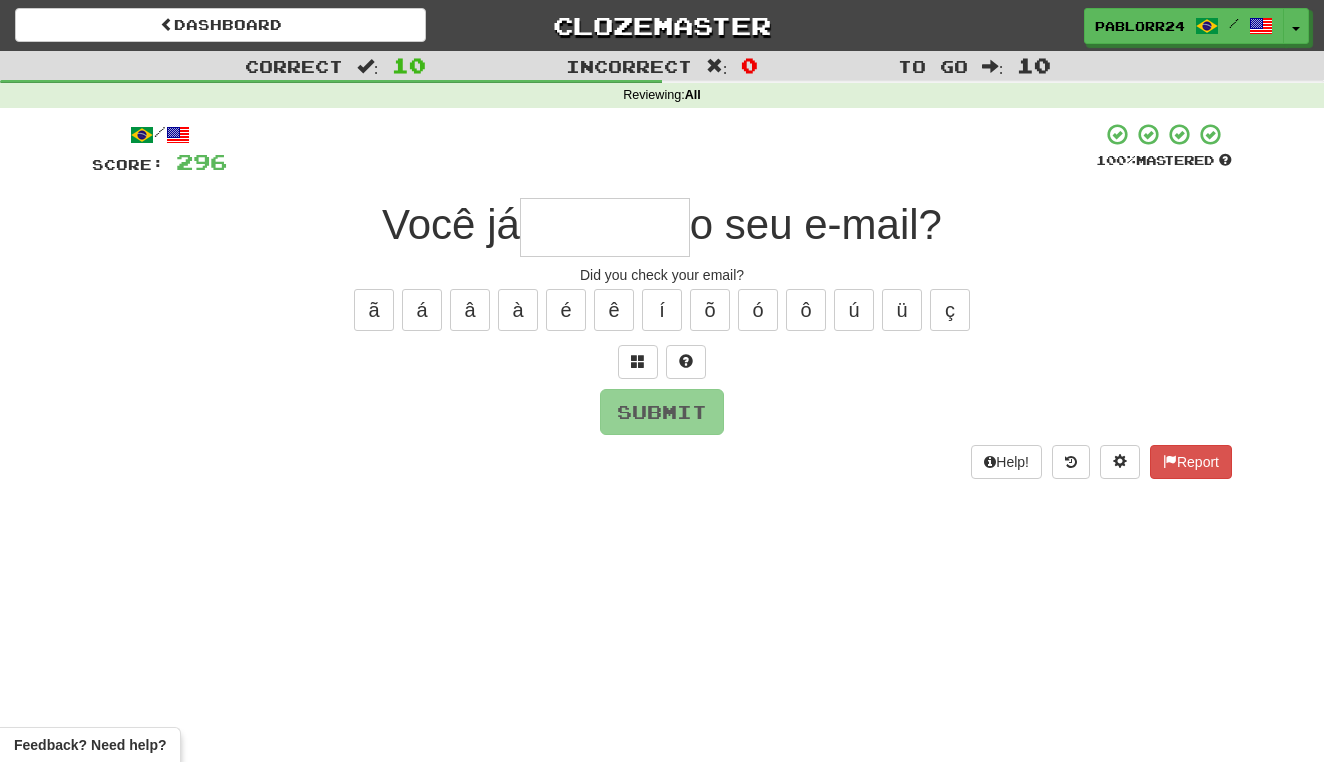 type on "*" 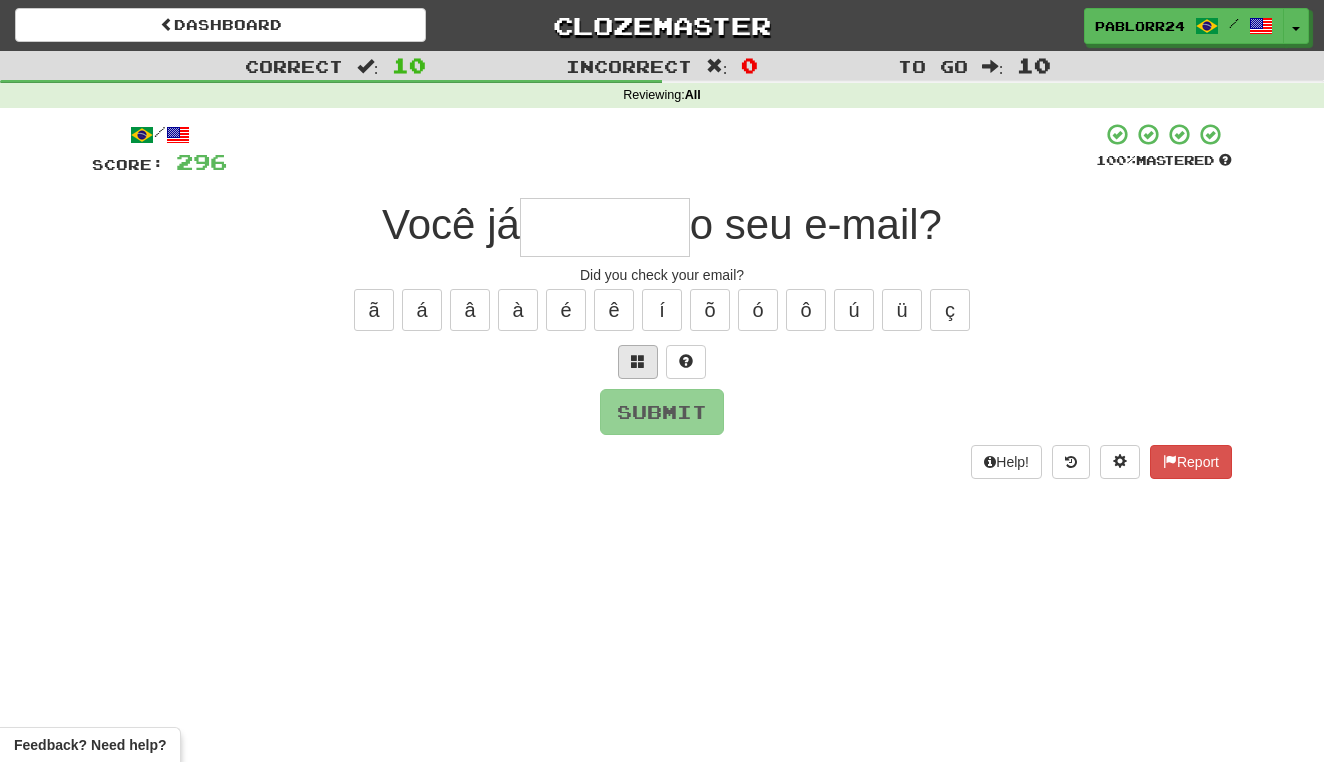 click at bounding box center (638, 361) 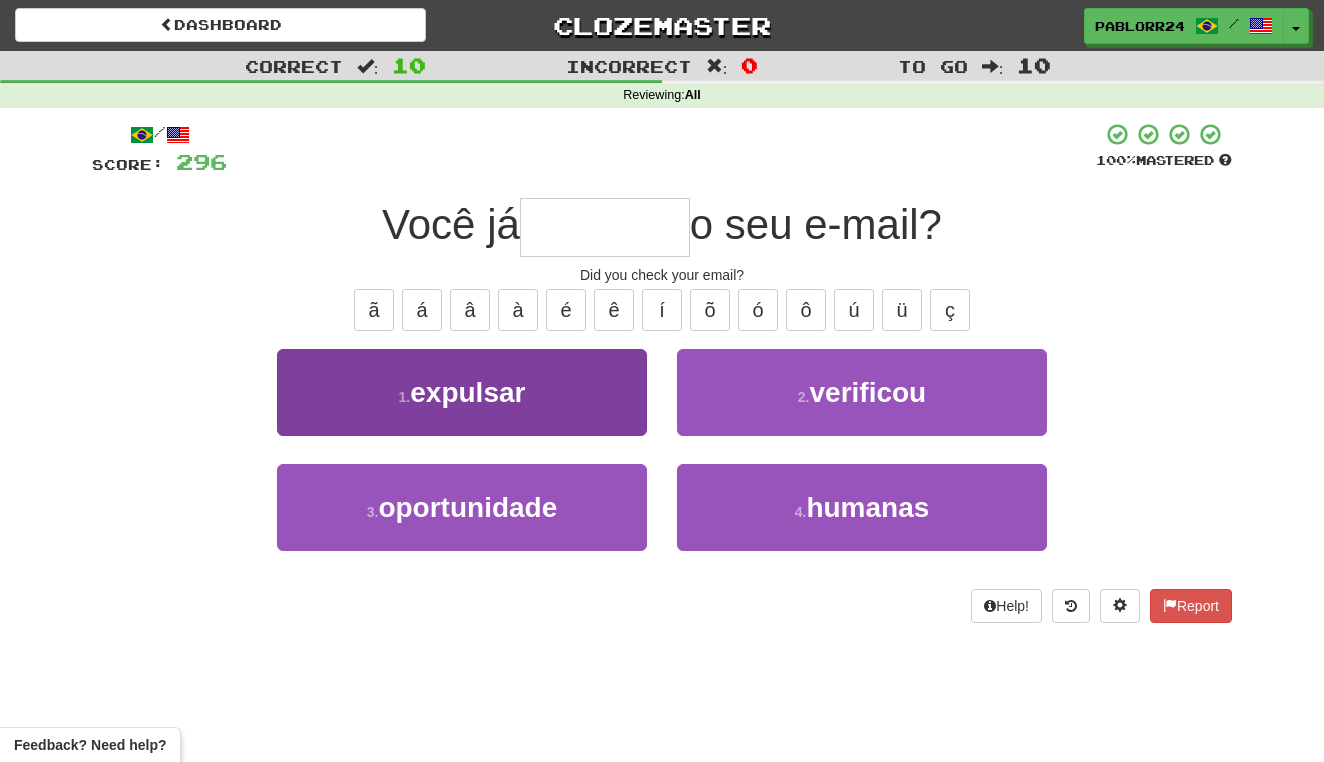 click on "1 .  expulsar" at bounding box center [462, 392] 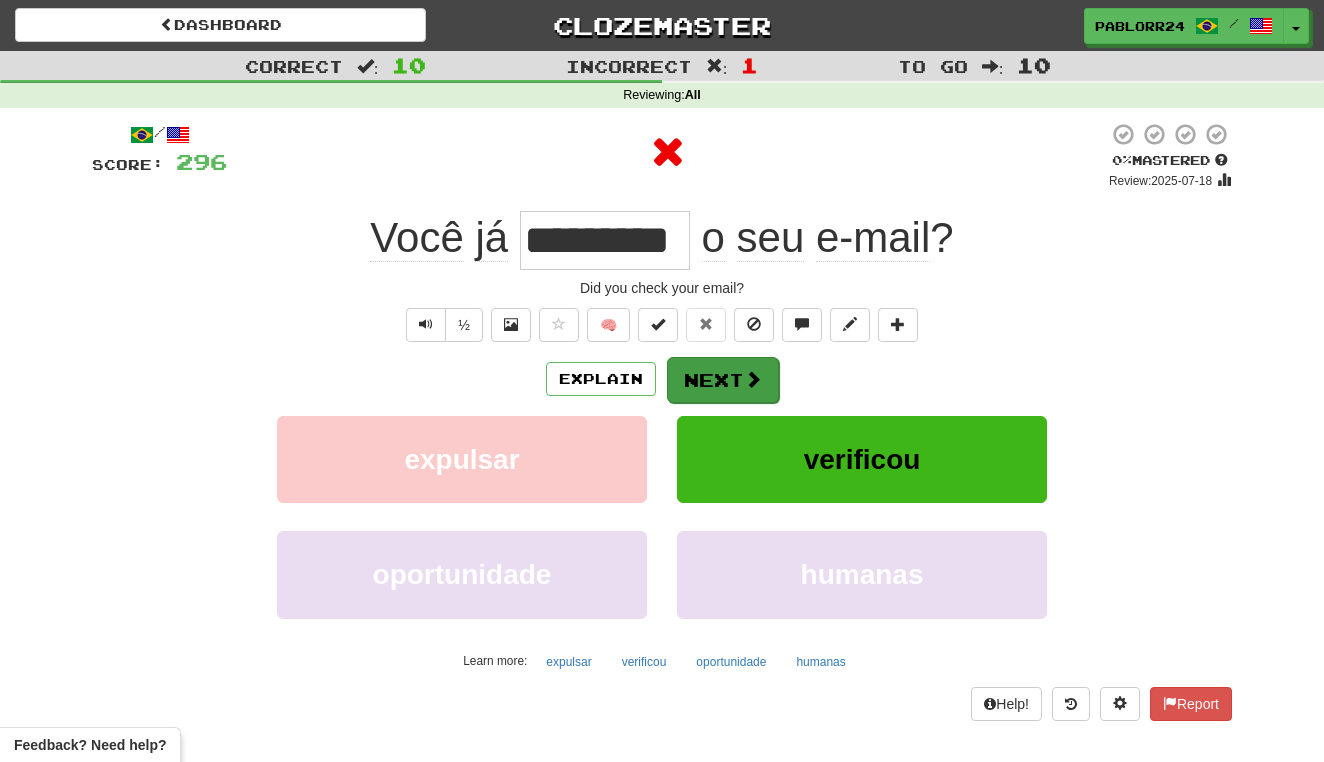 click on "Next" at bounding box center (723, 380) 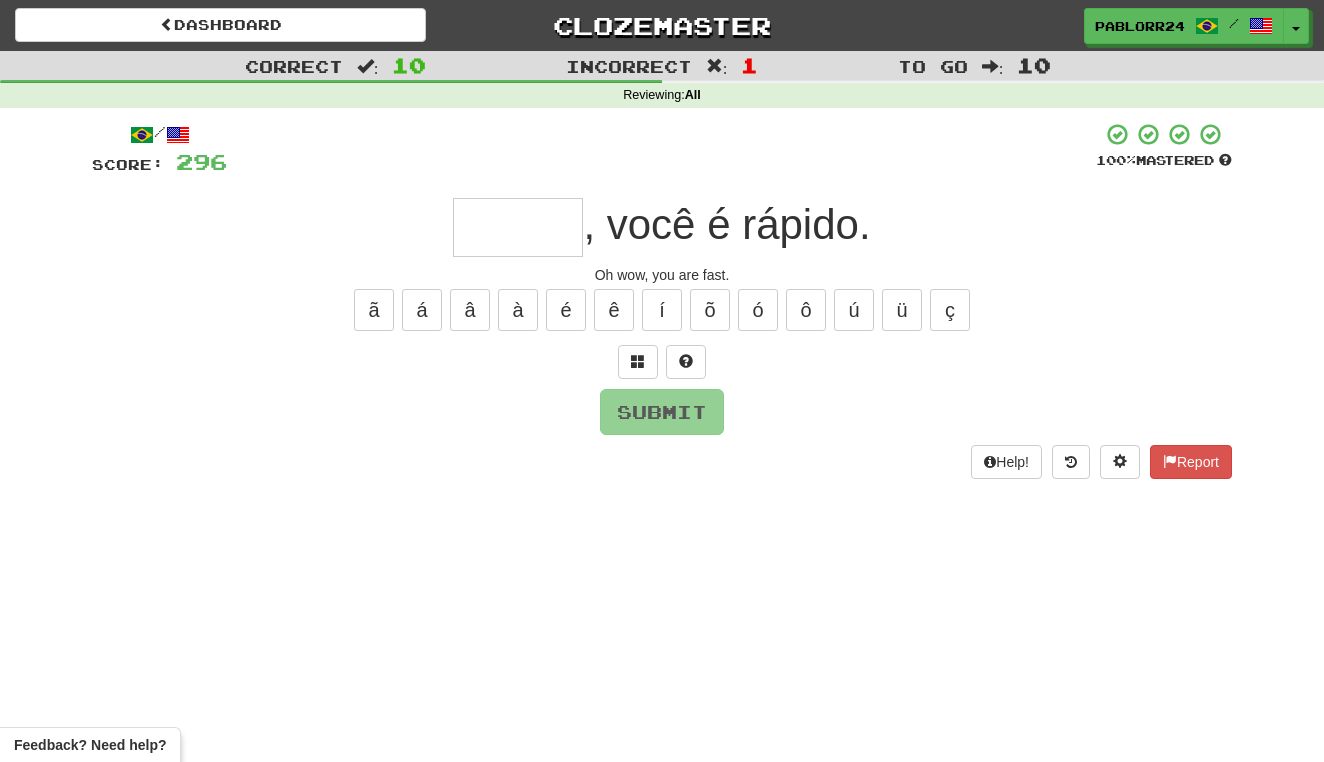 type on "*" 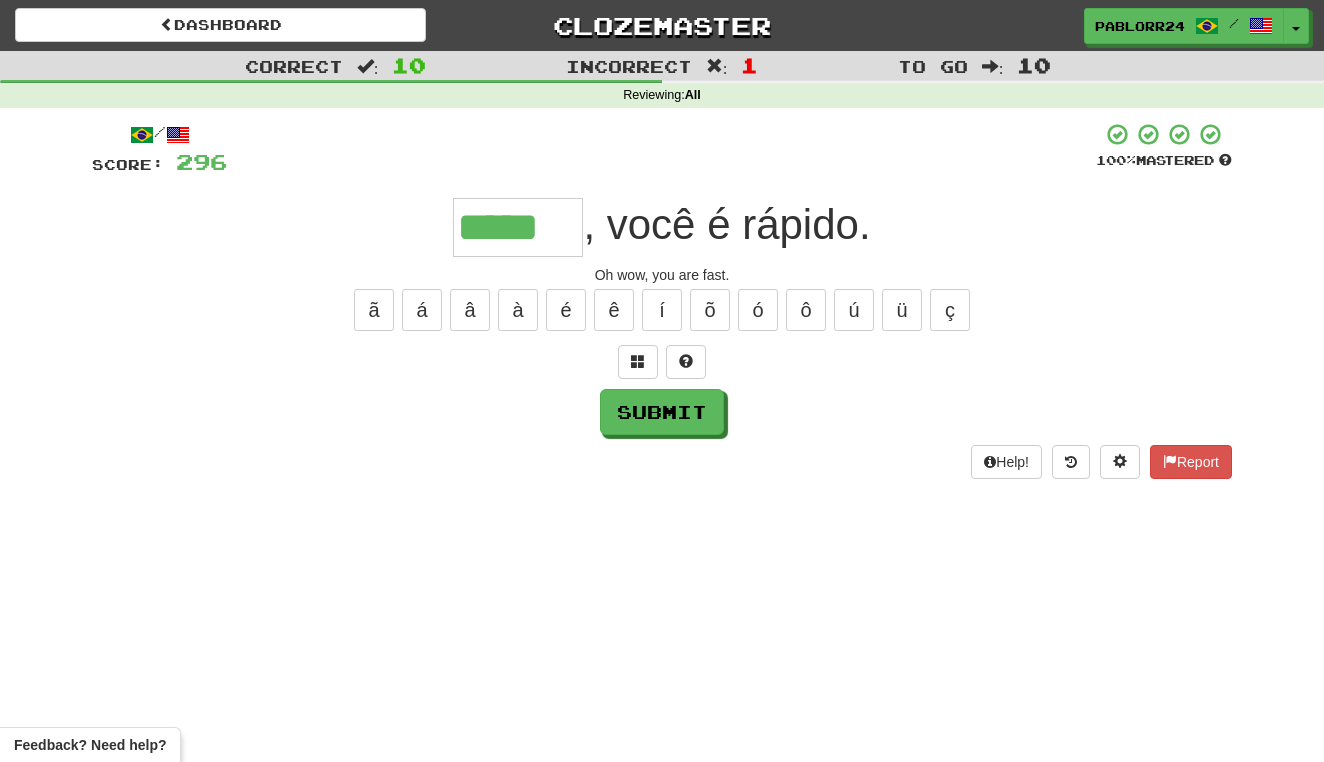 type on "*****" 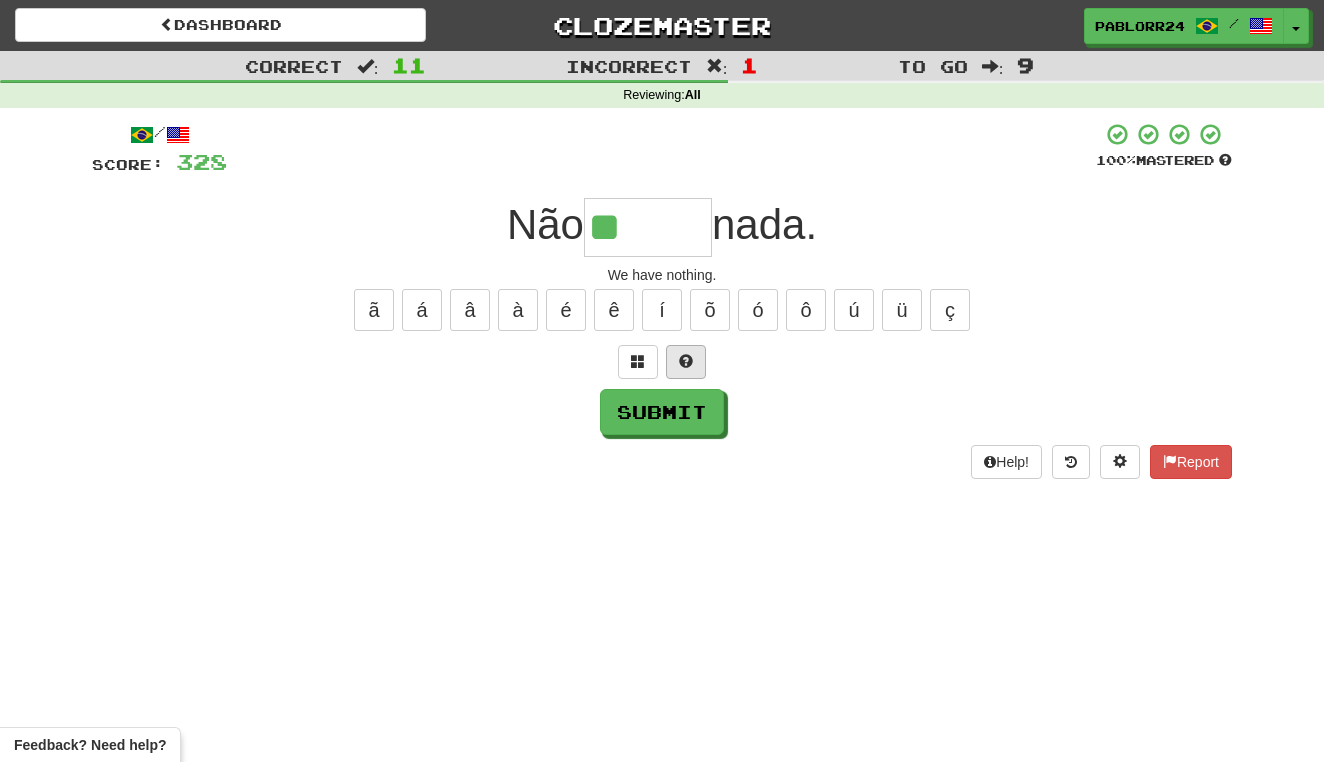 click at bounding box center (686, 362) 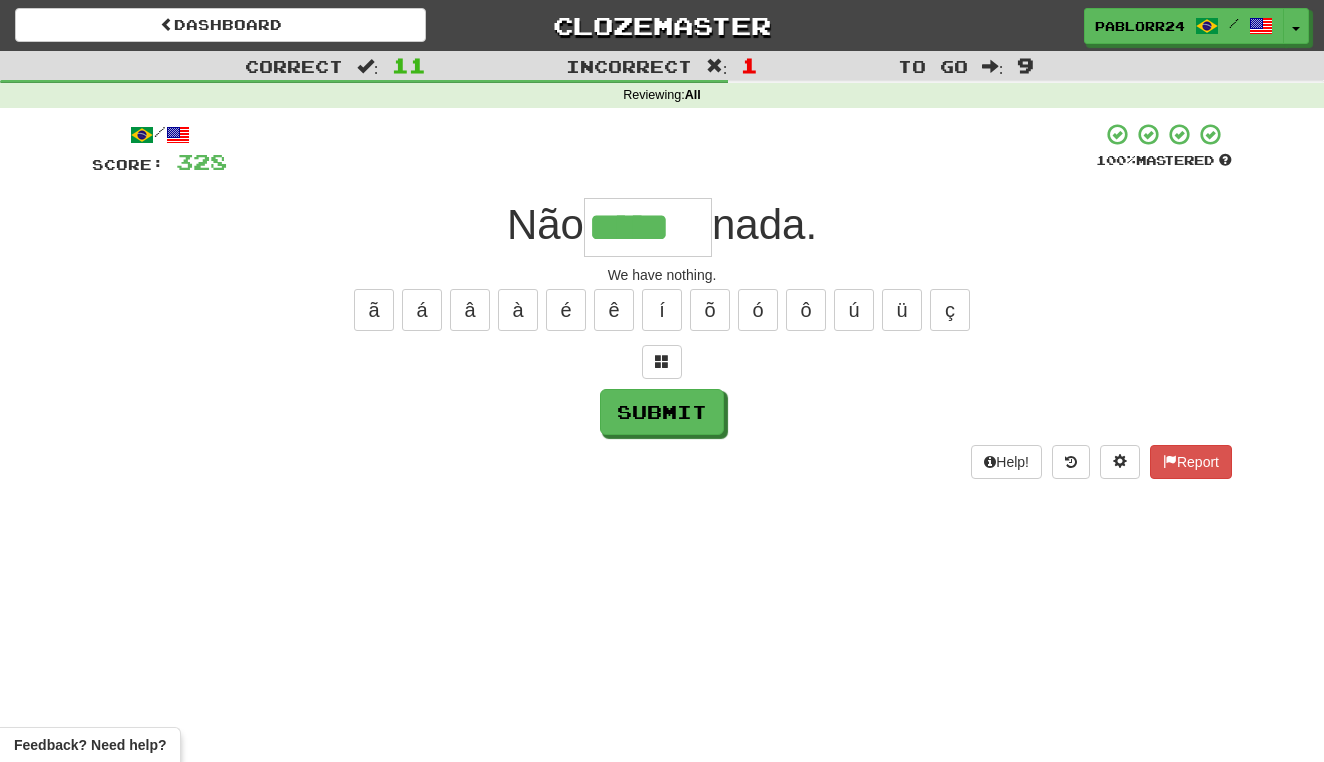 type on "*****" 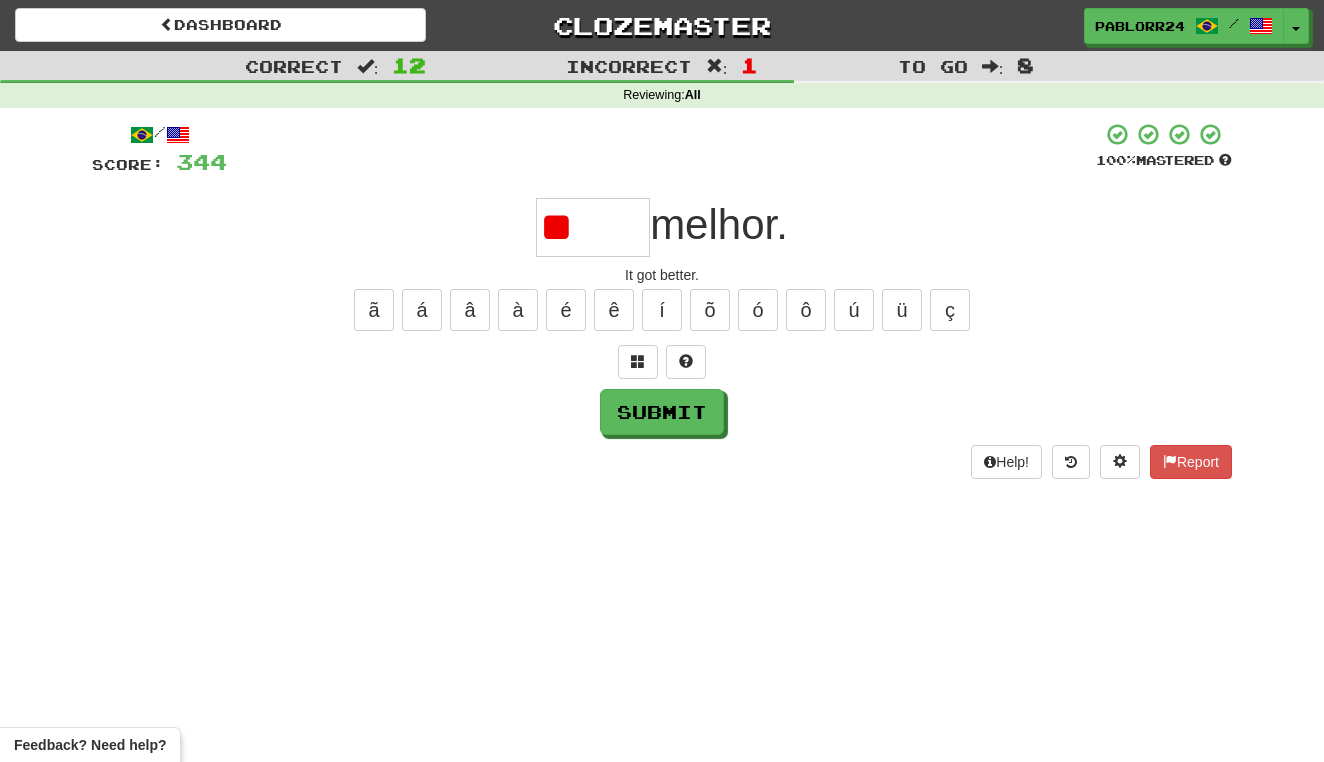 type on "*" 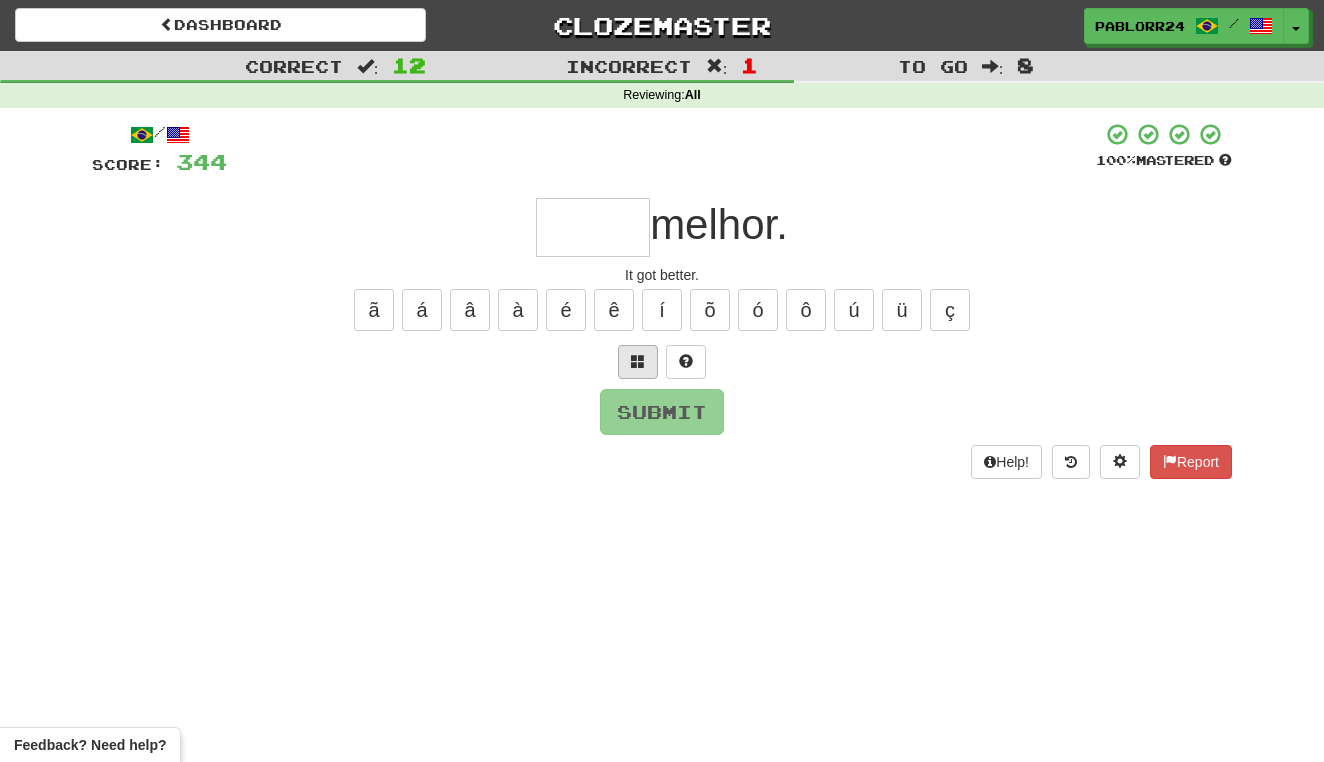 click at bounding box center [638, 361] 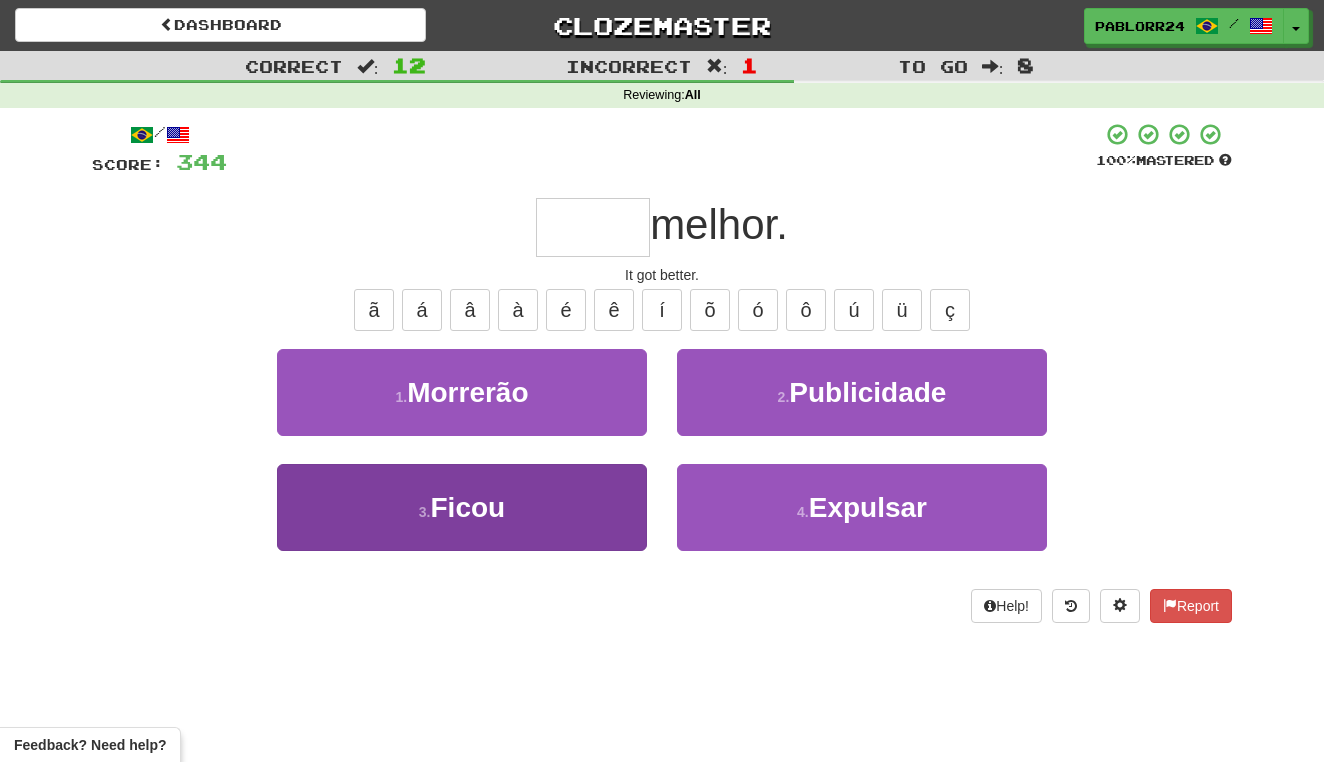 click on "3 .  Ficou" at bounding box center (462, 507) 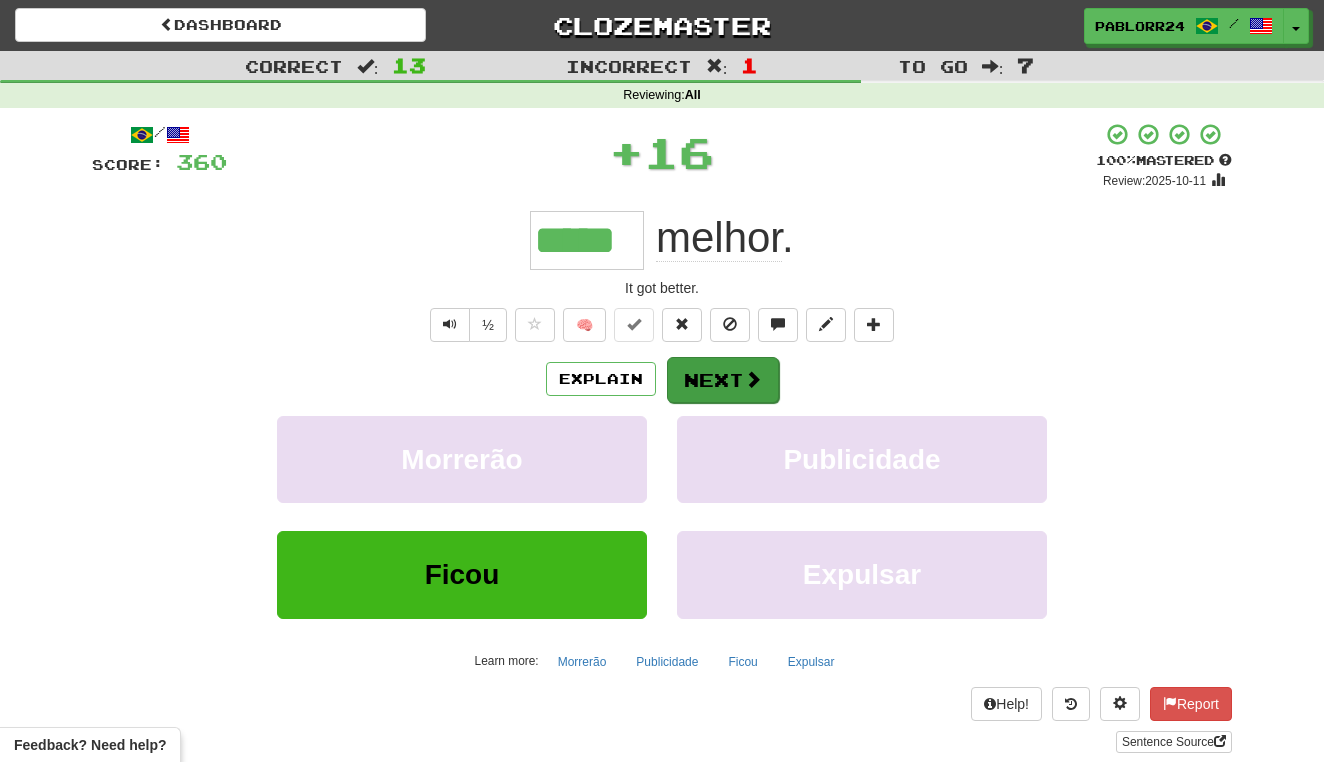 click on "Next" at bounding box center [723, 380] 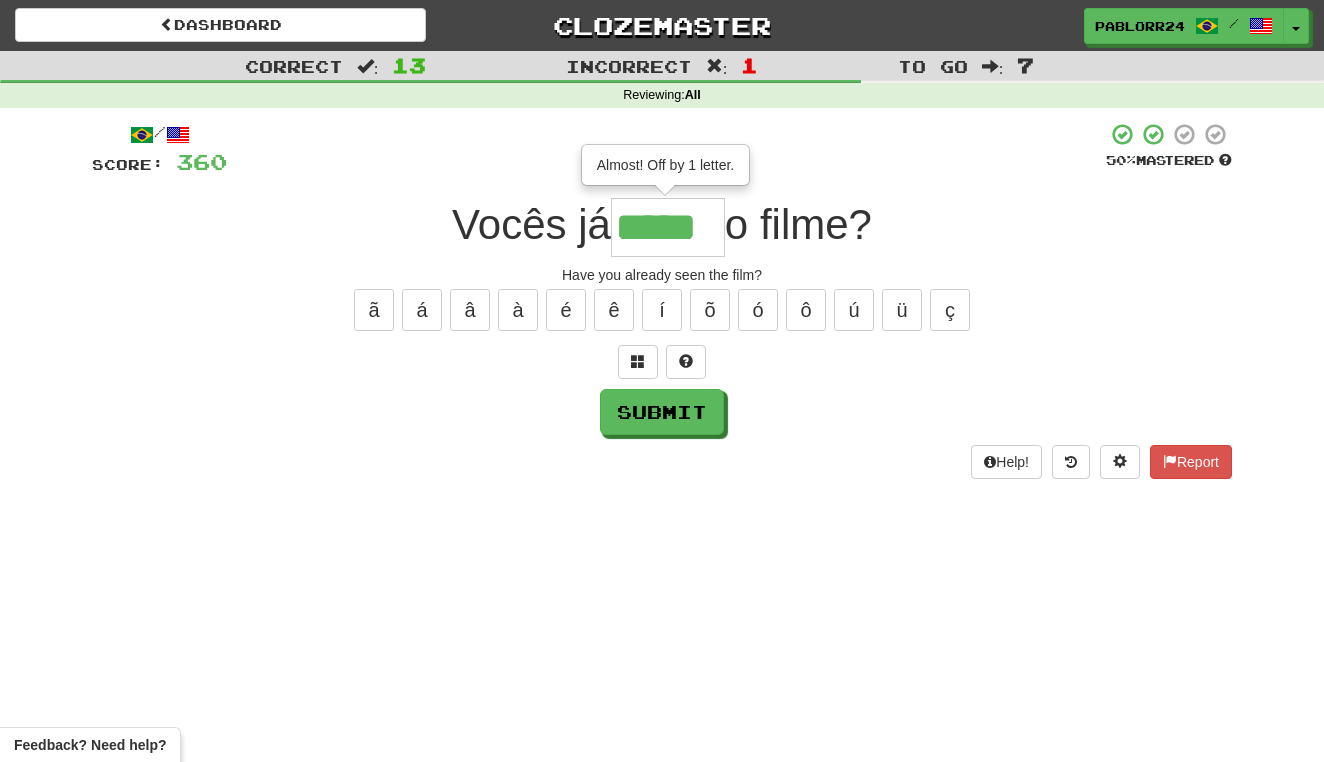 type on "*****" 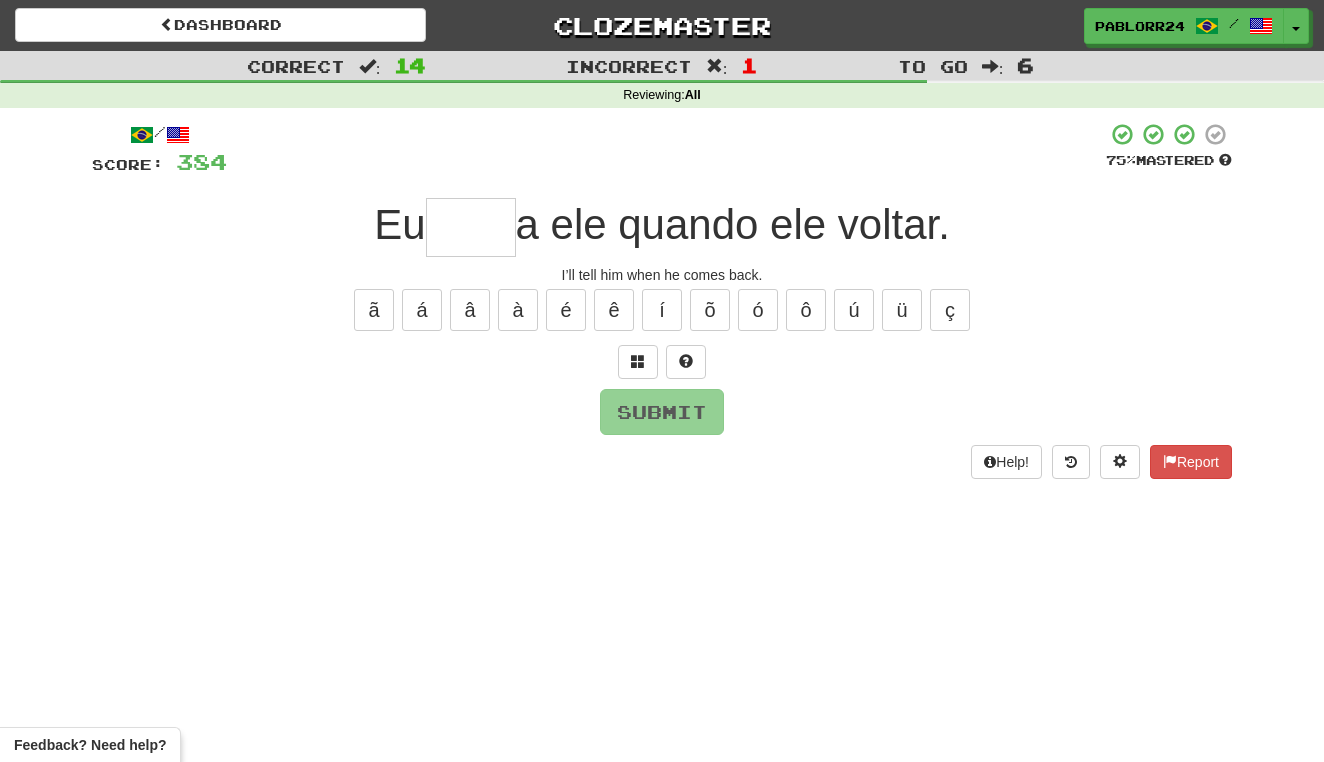 type on "*" 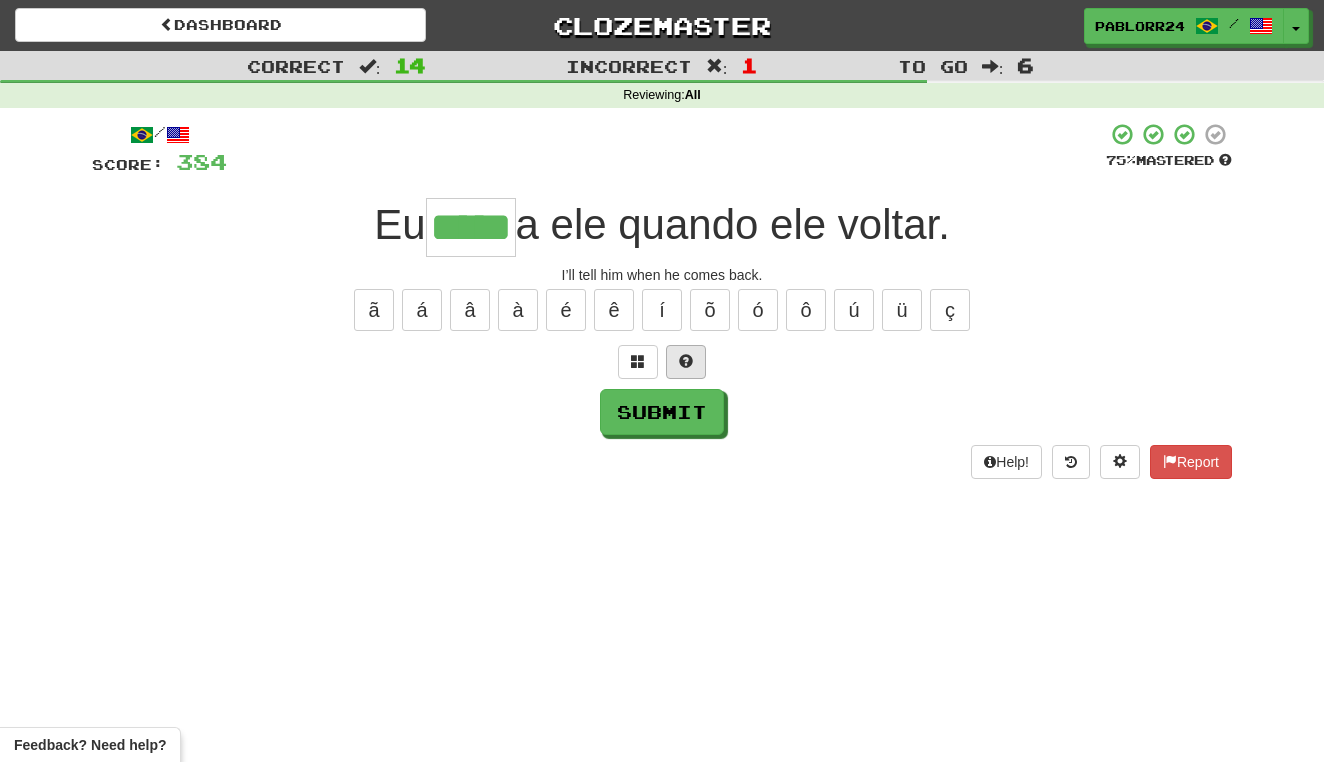 type on "*****" 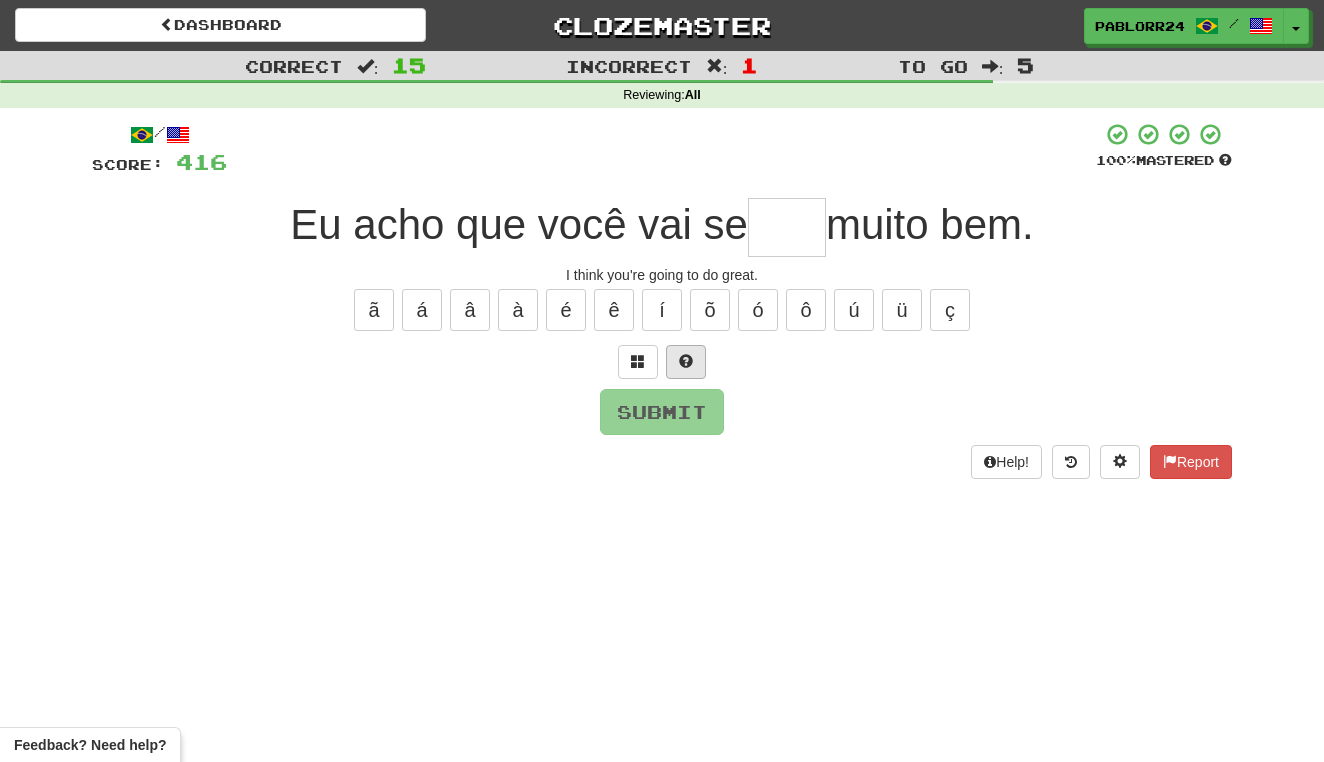 type on "*" 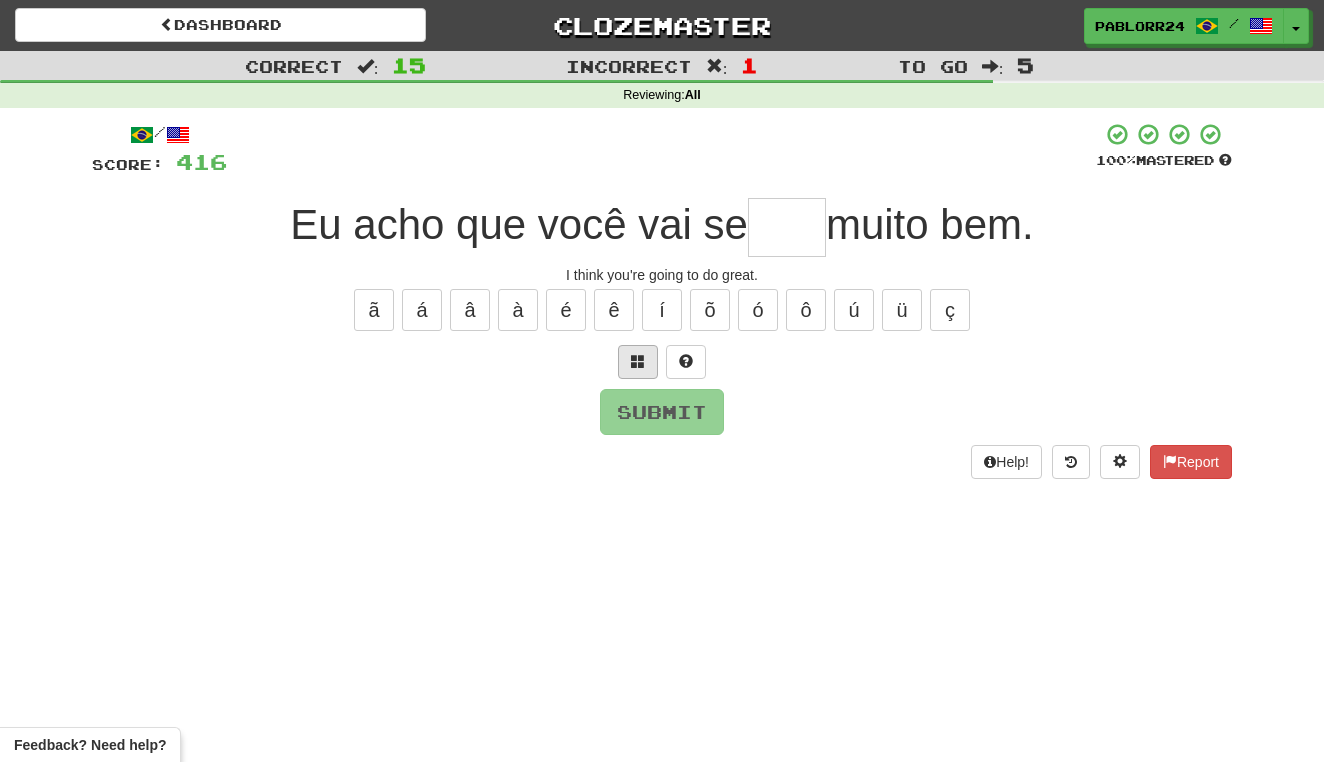 click at bounding box center (638, 361) 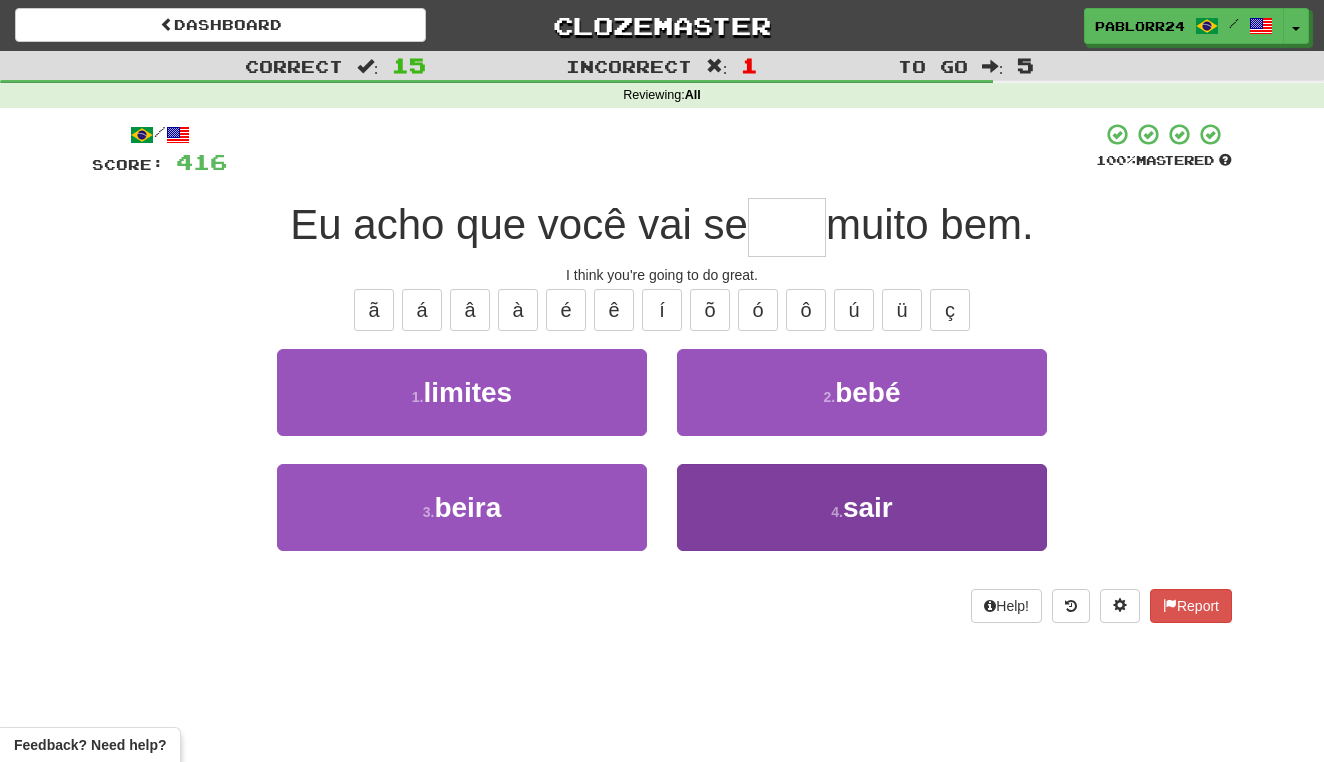 click on "4 .  sair" at bounding box center [862, 507] 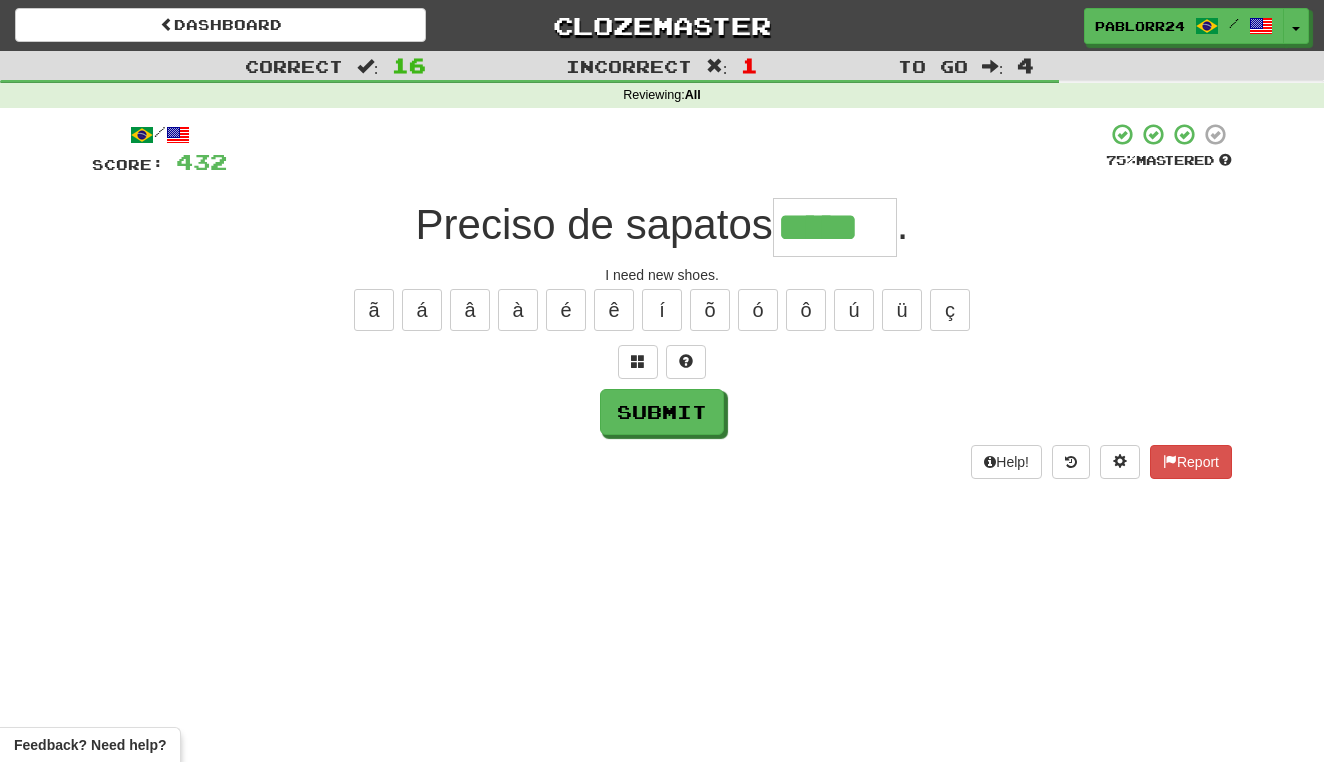 type on "*****" 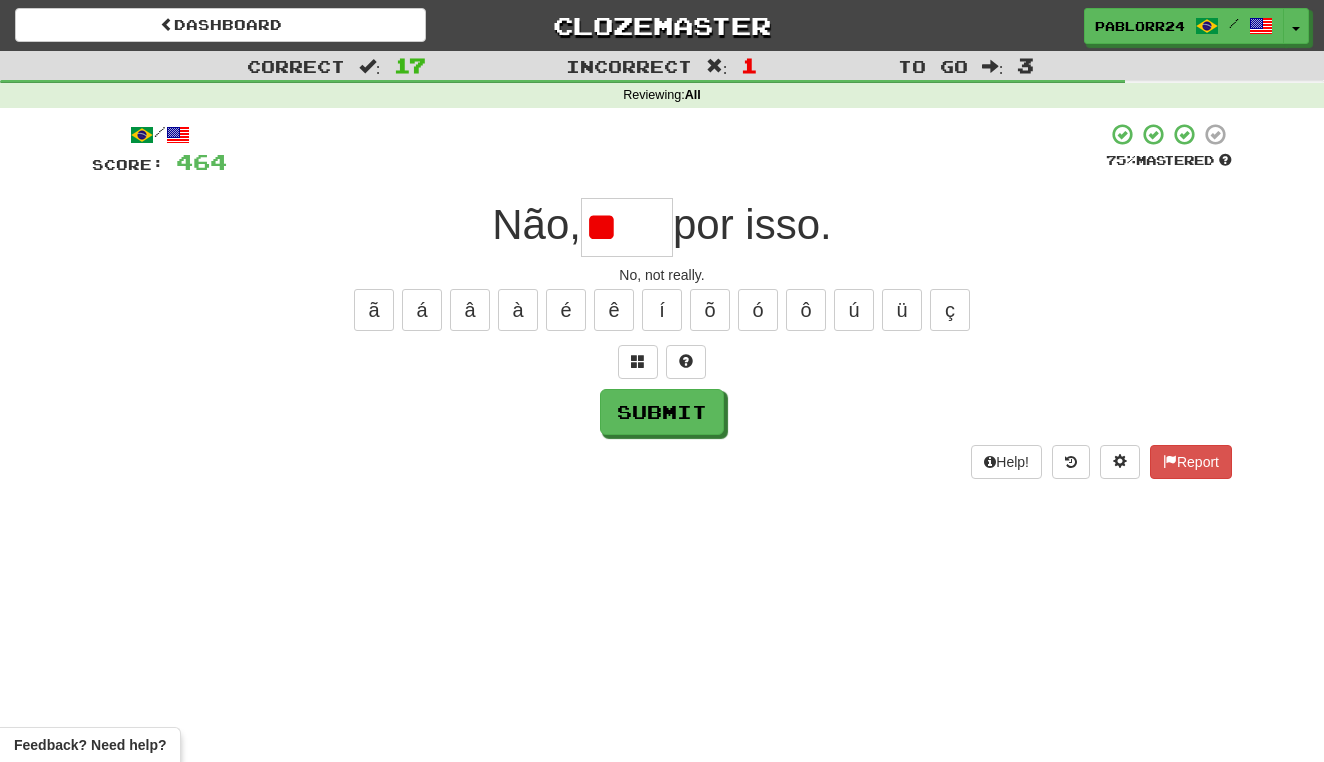 type on "*" 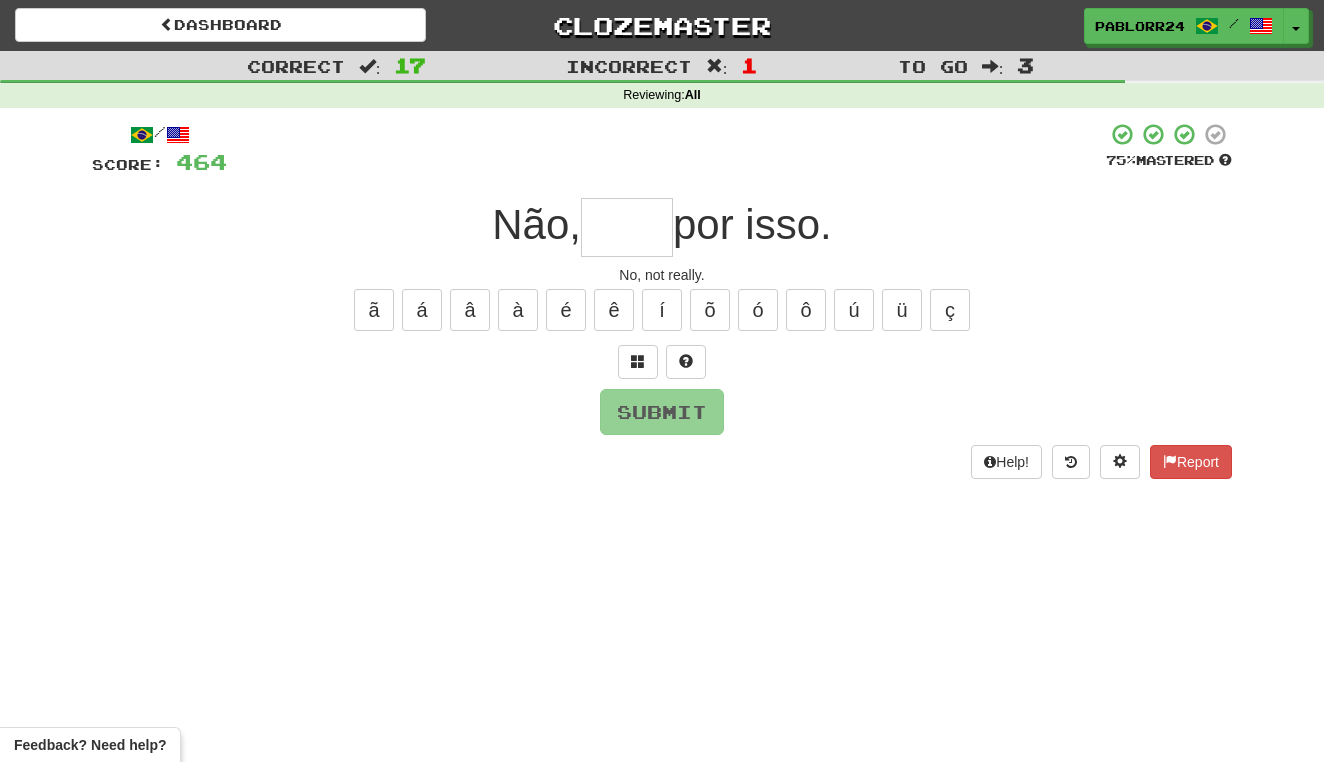 type on "*" 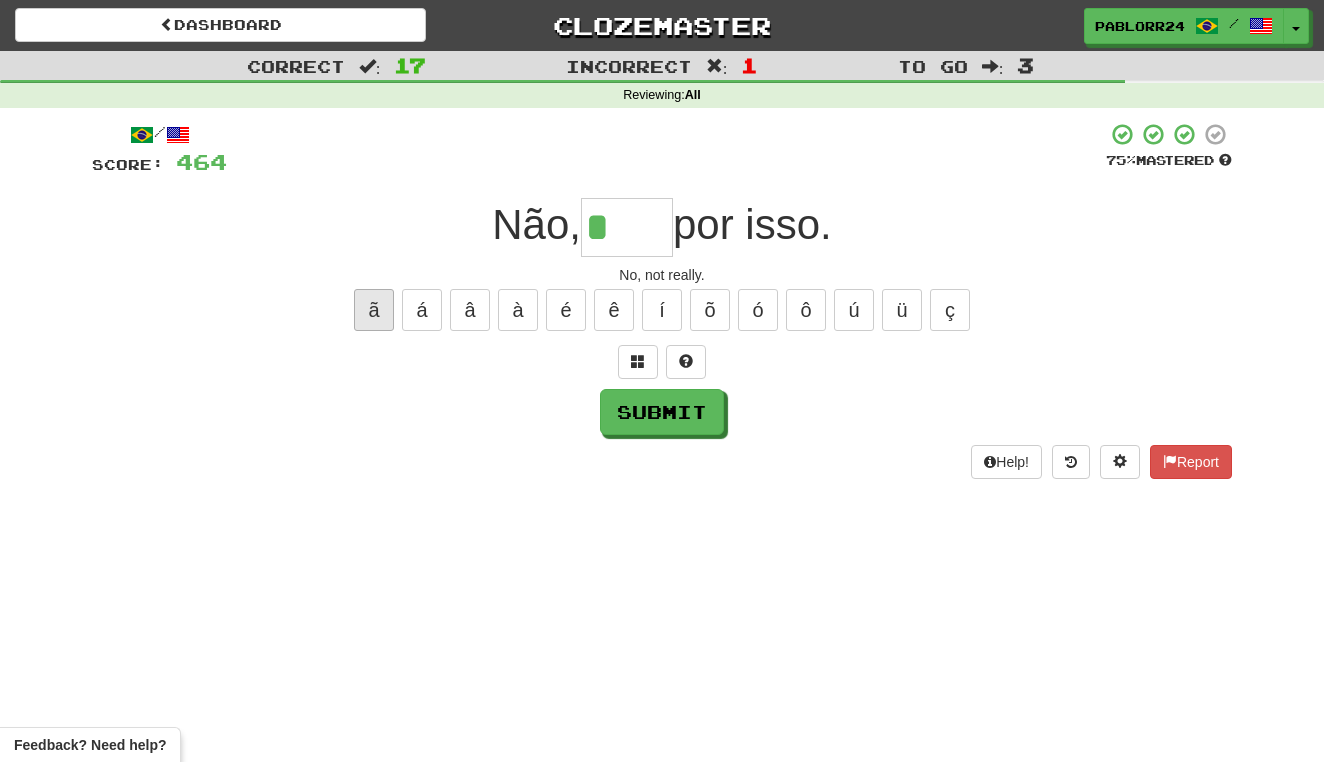click on "ã" at bounding box center [374, 310] 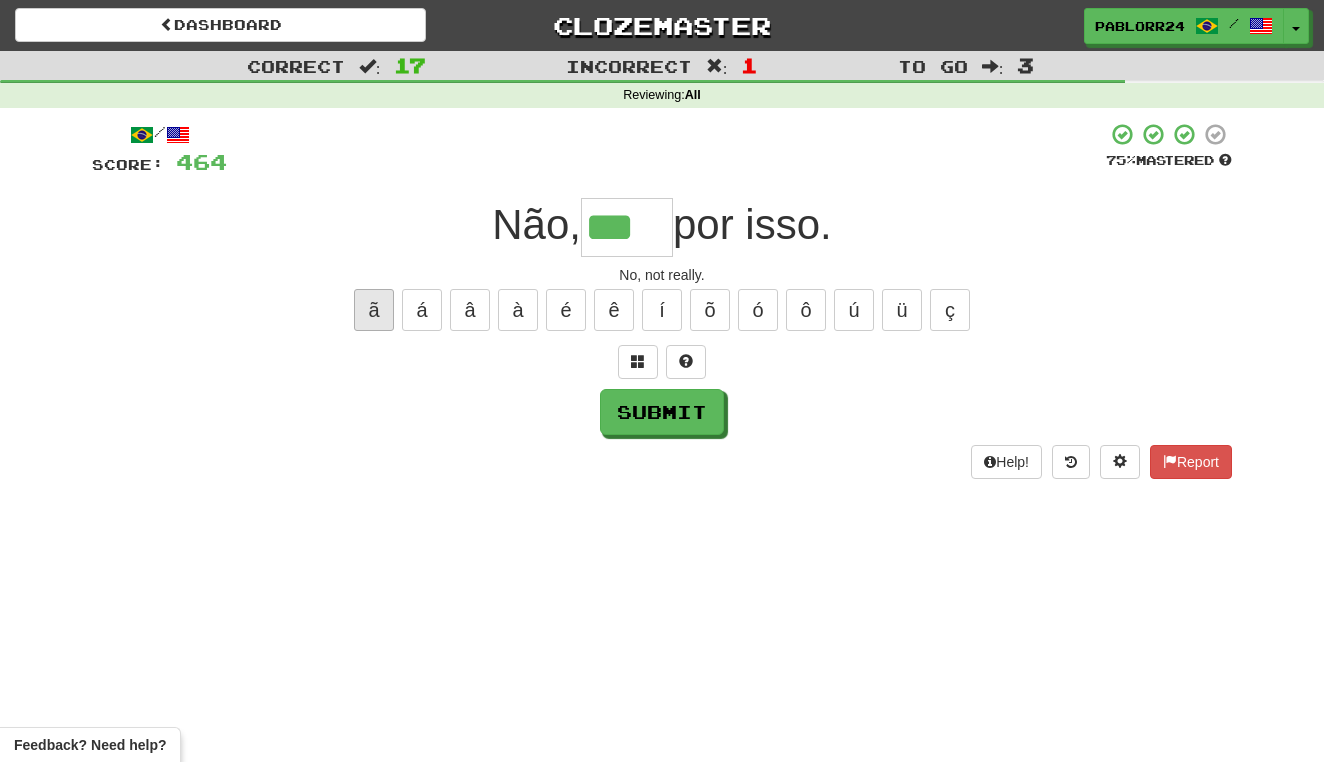 type on "***" 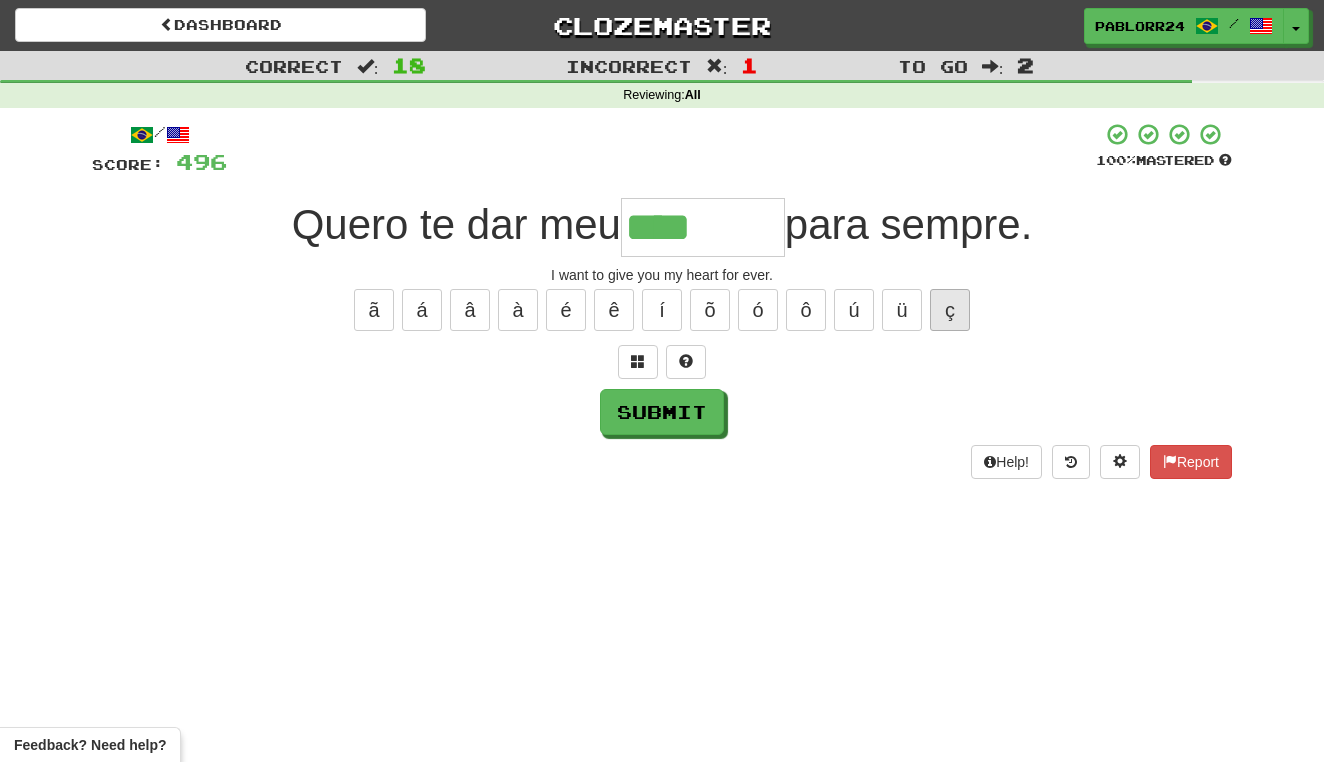 click on "ç" at bounding box center [950, 310] 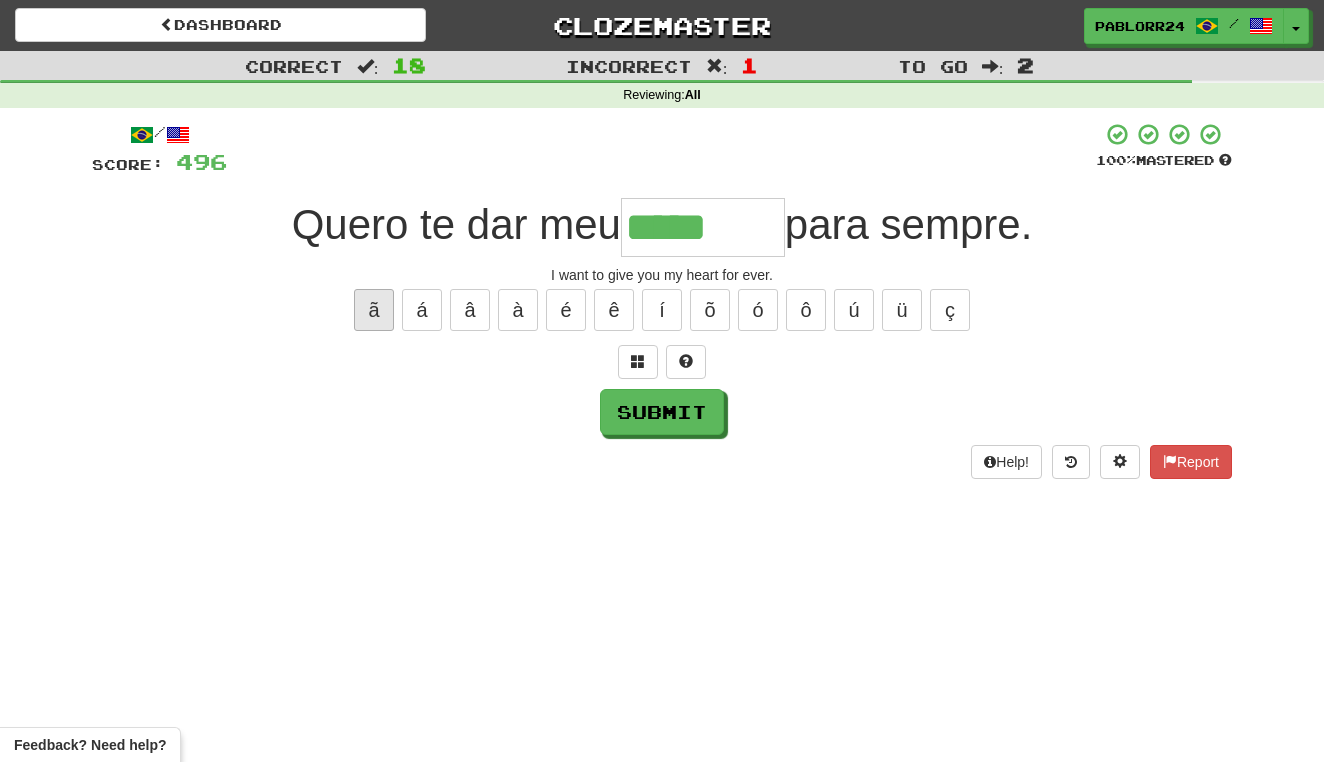 click on "ã" at bounding box center (374, 310) 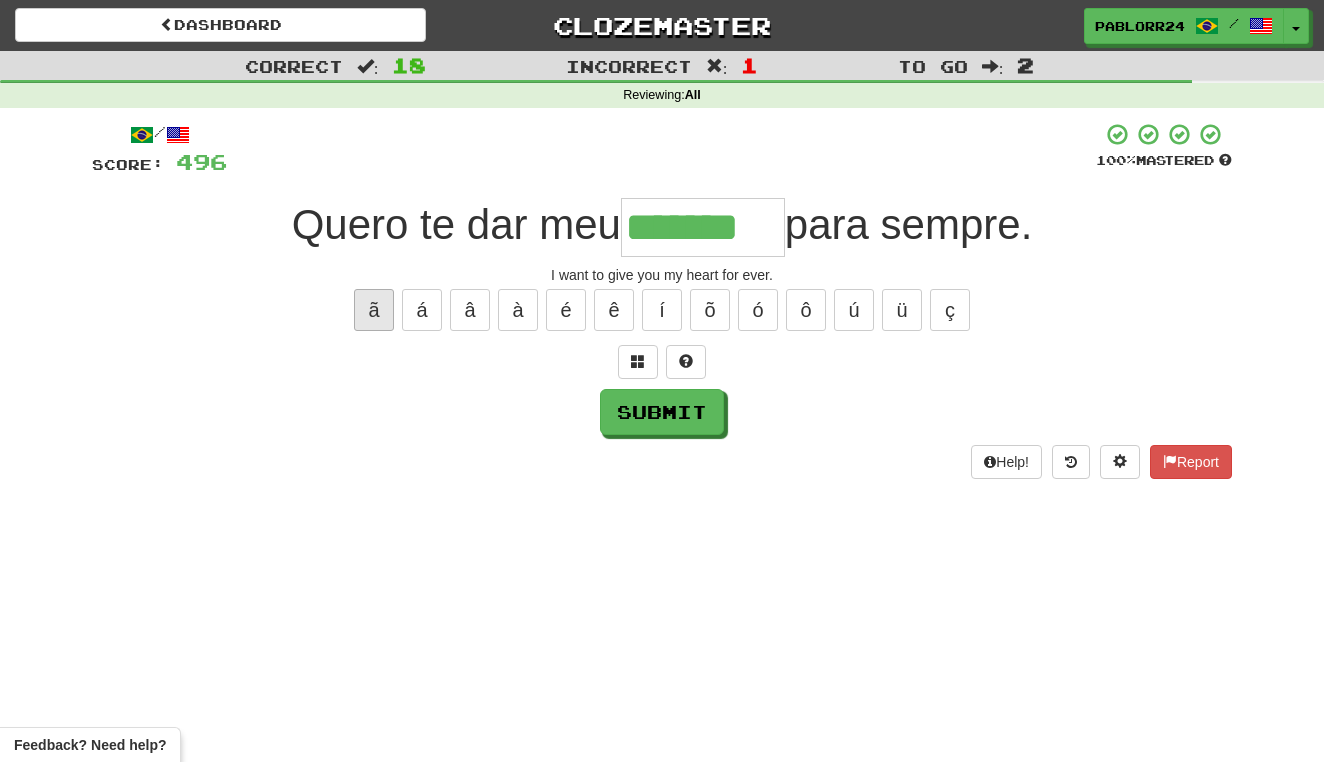 type on "*******" 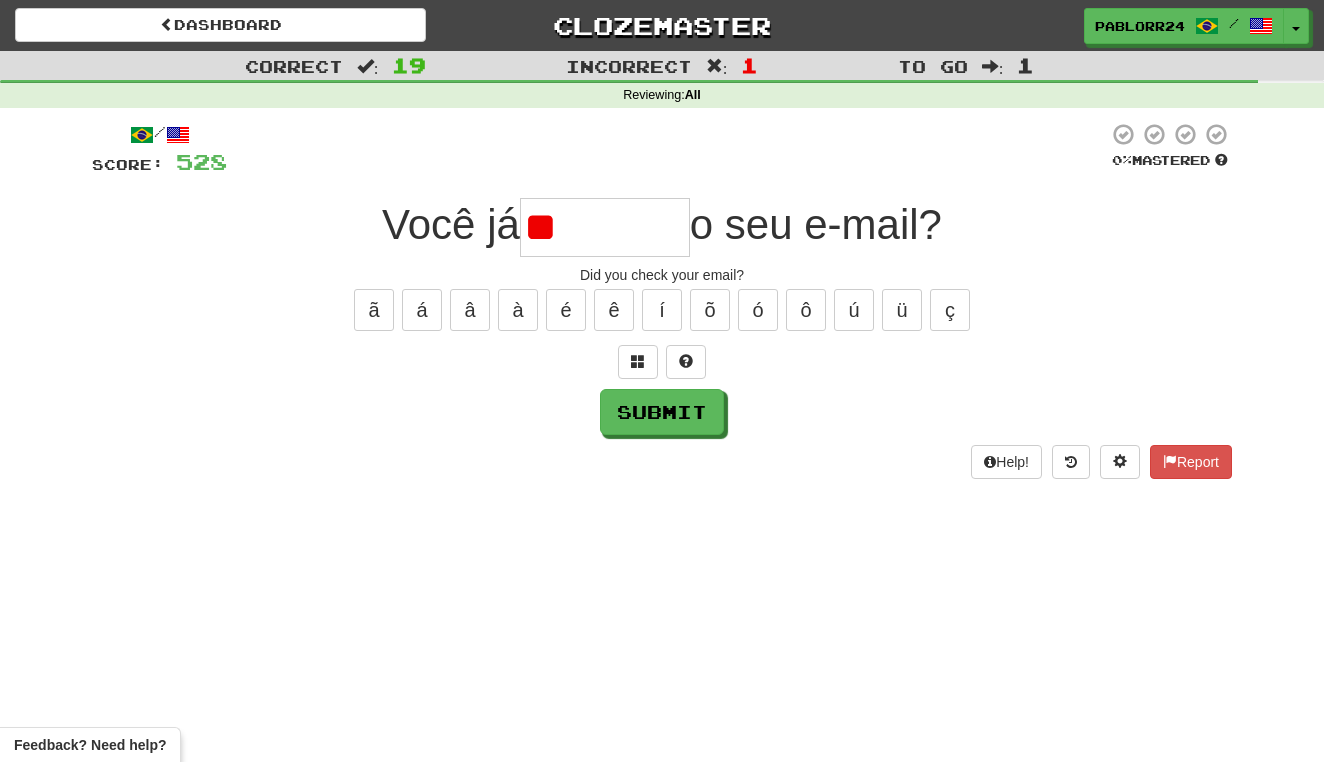 type on "*" 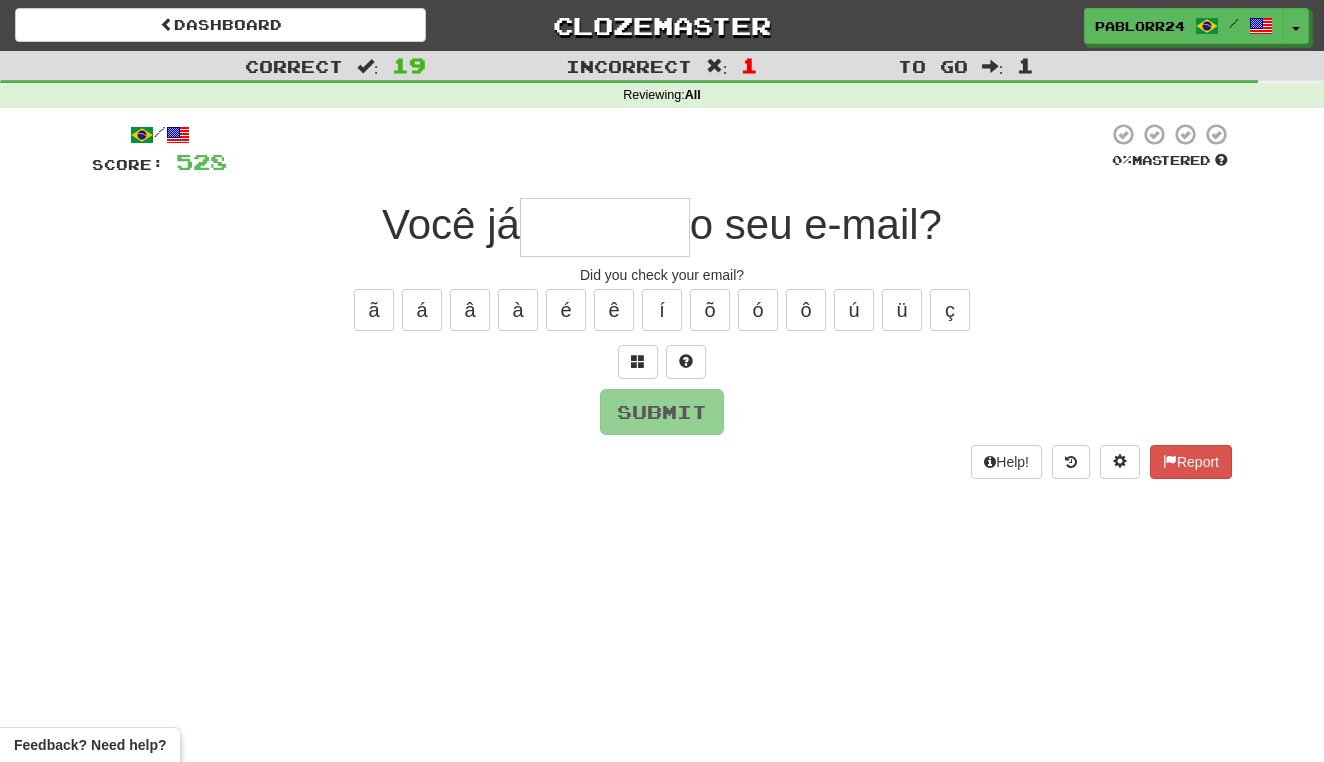type on "*" 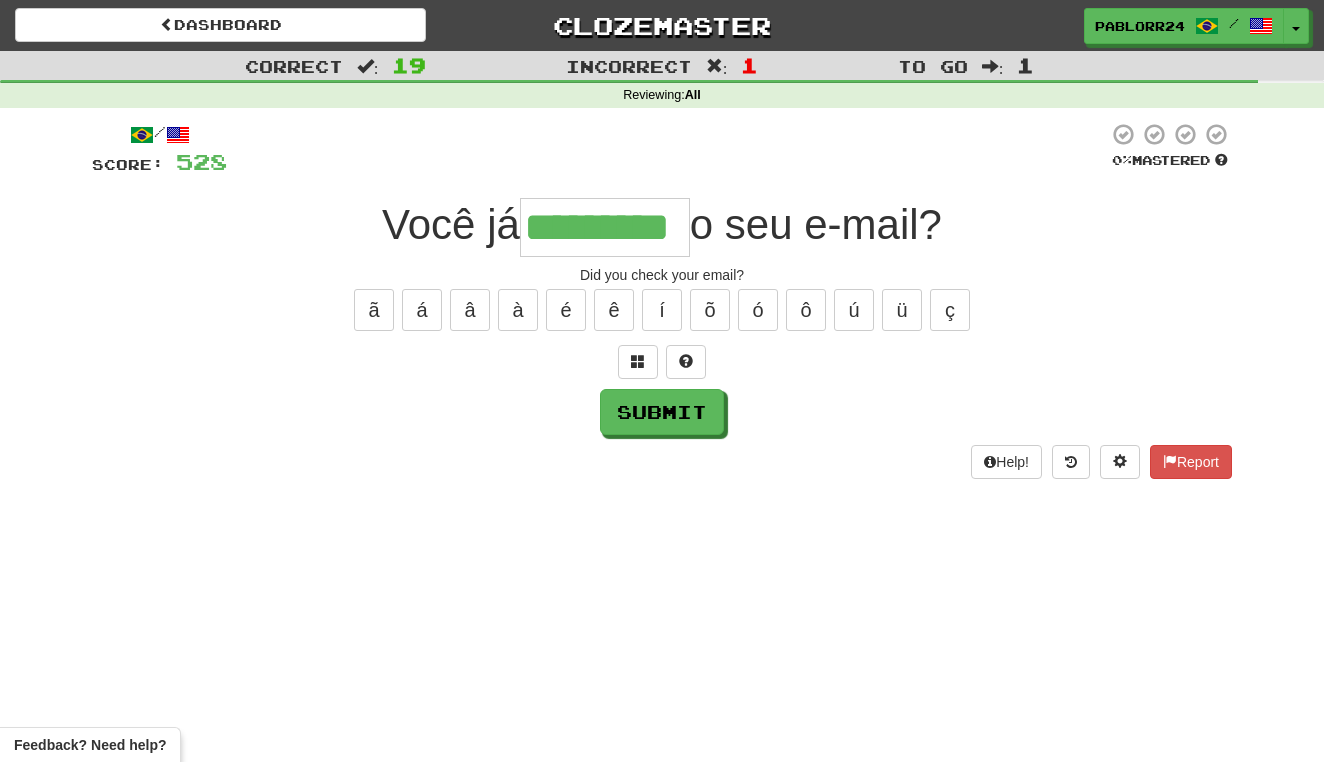 type on "*********" 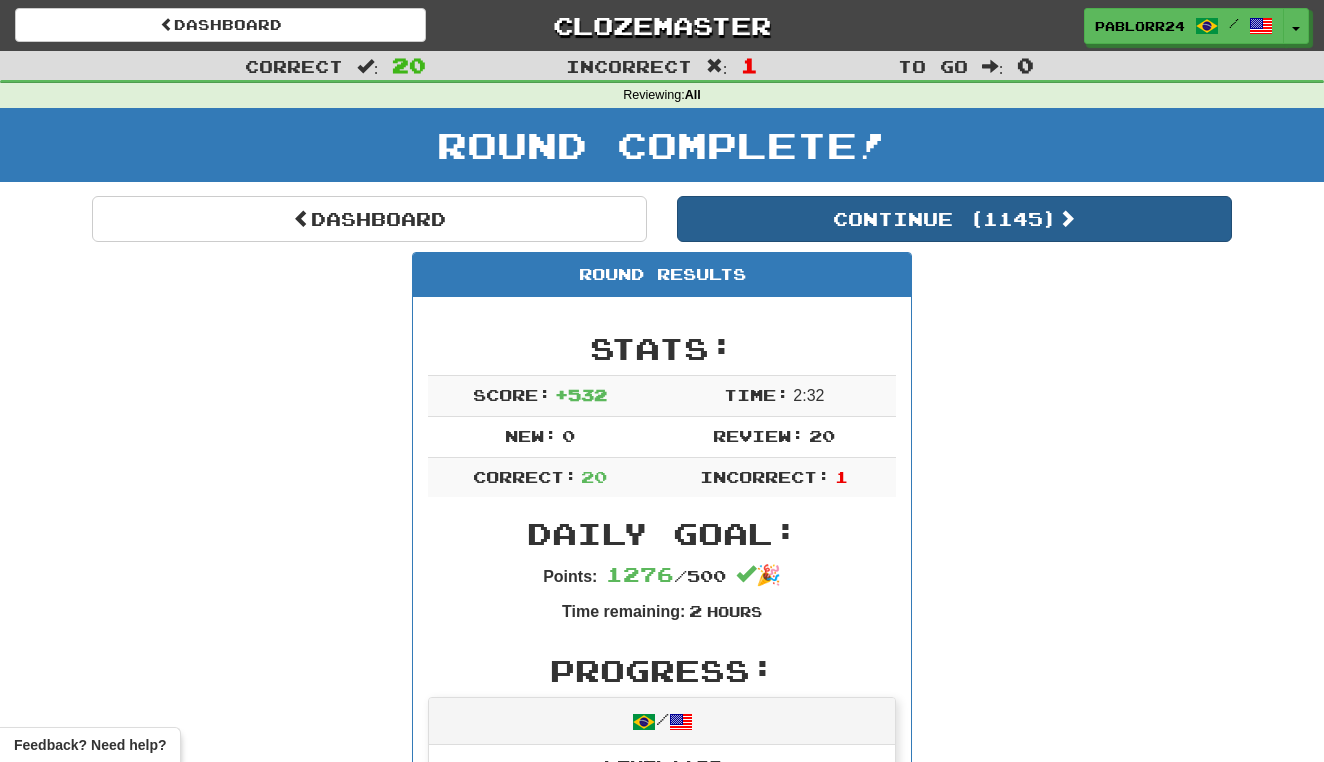 click on "Continue ( 1145 )" at bounding box center [954, 219] 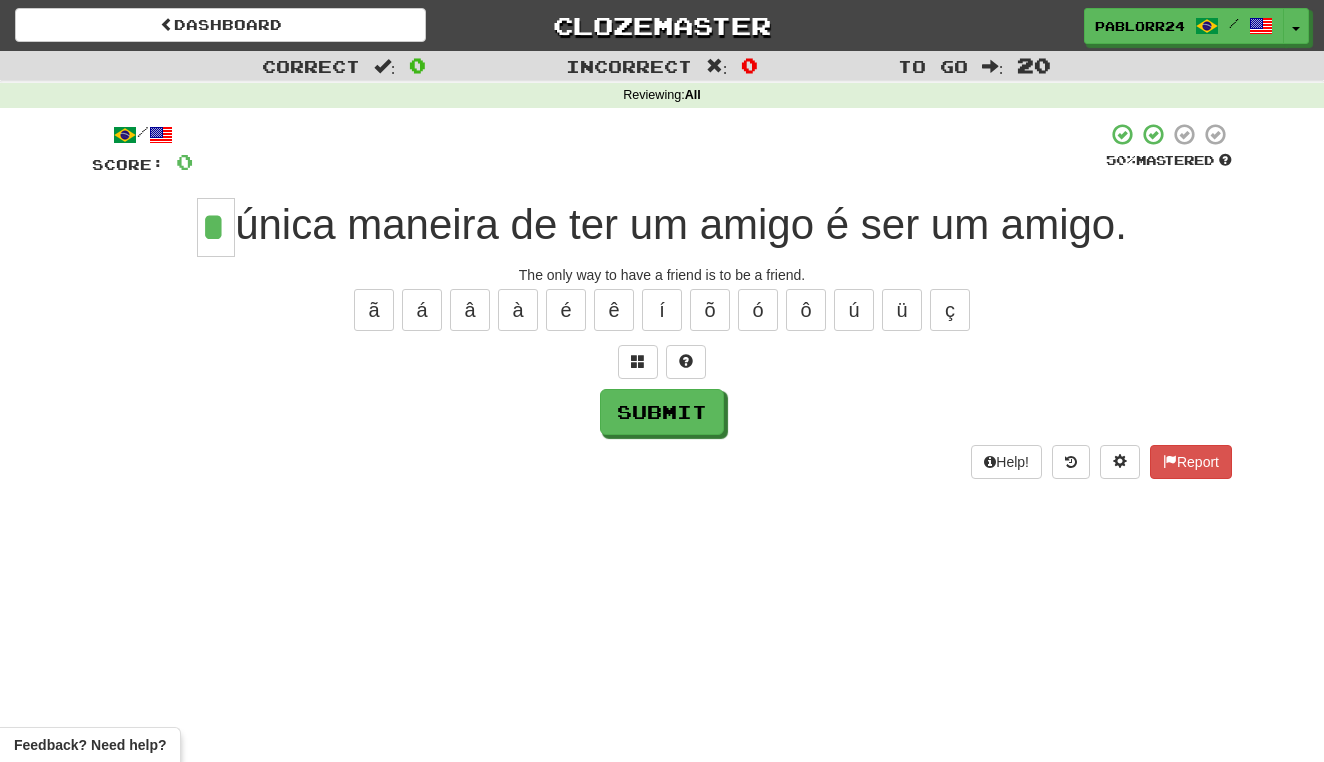type on "*" 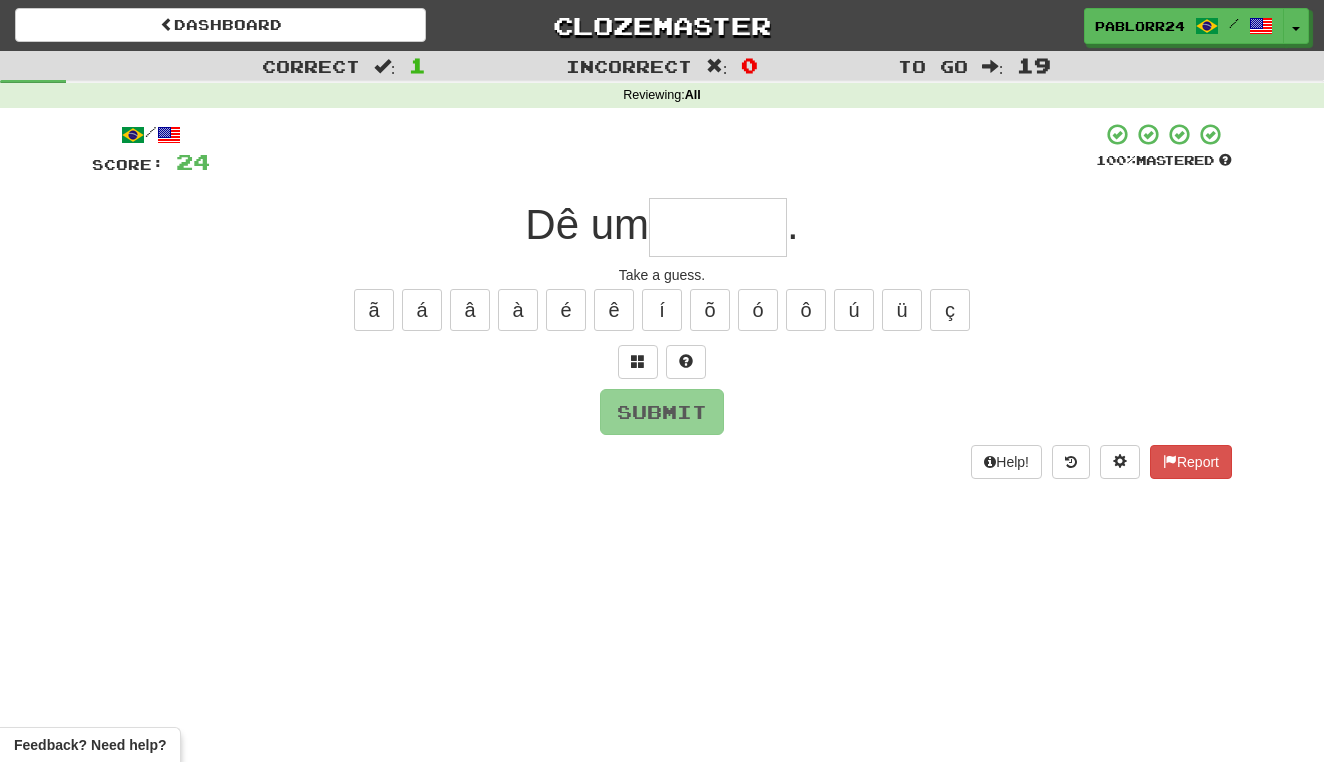 type on "*" 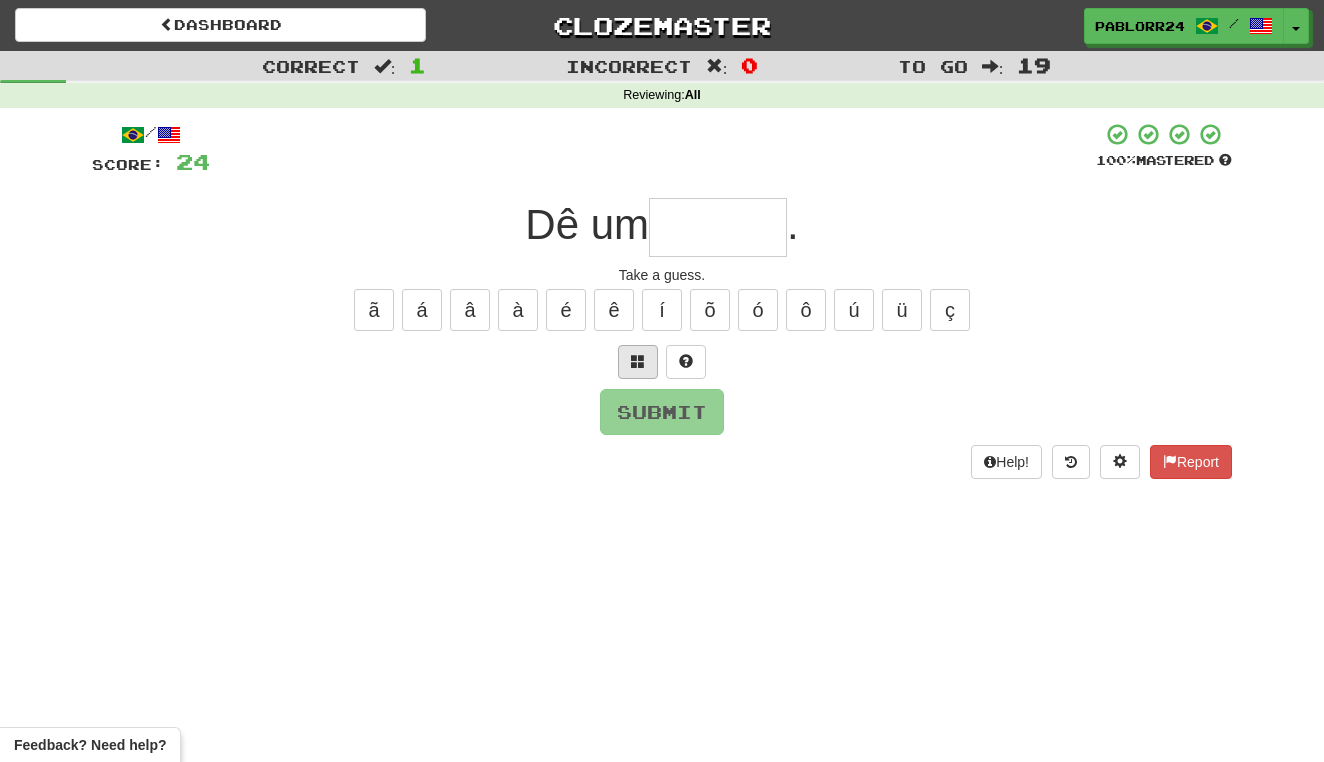 click at bounding box center [638, 362] 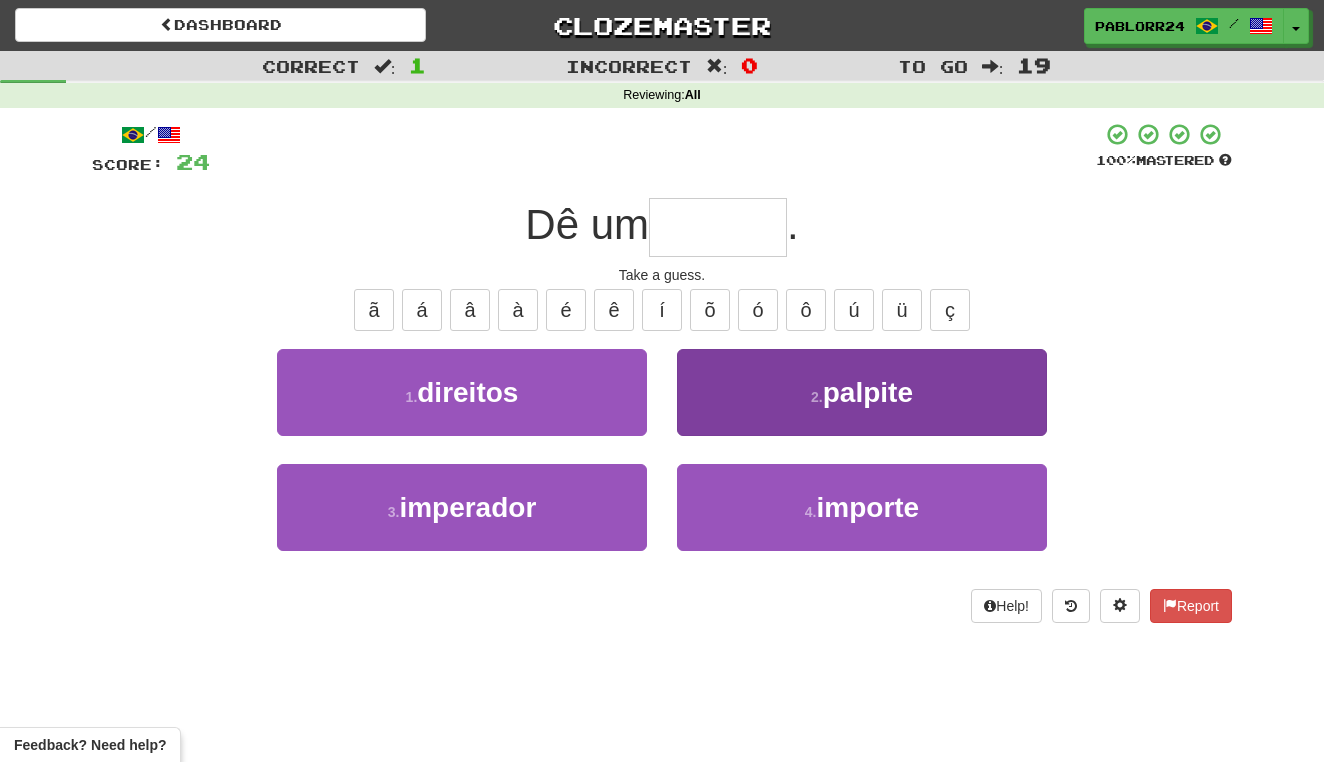 click on "2 .  palpite" at bounding box center [862, 392] 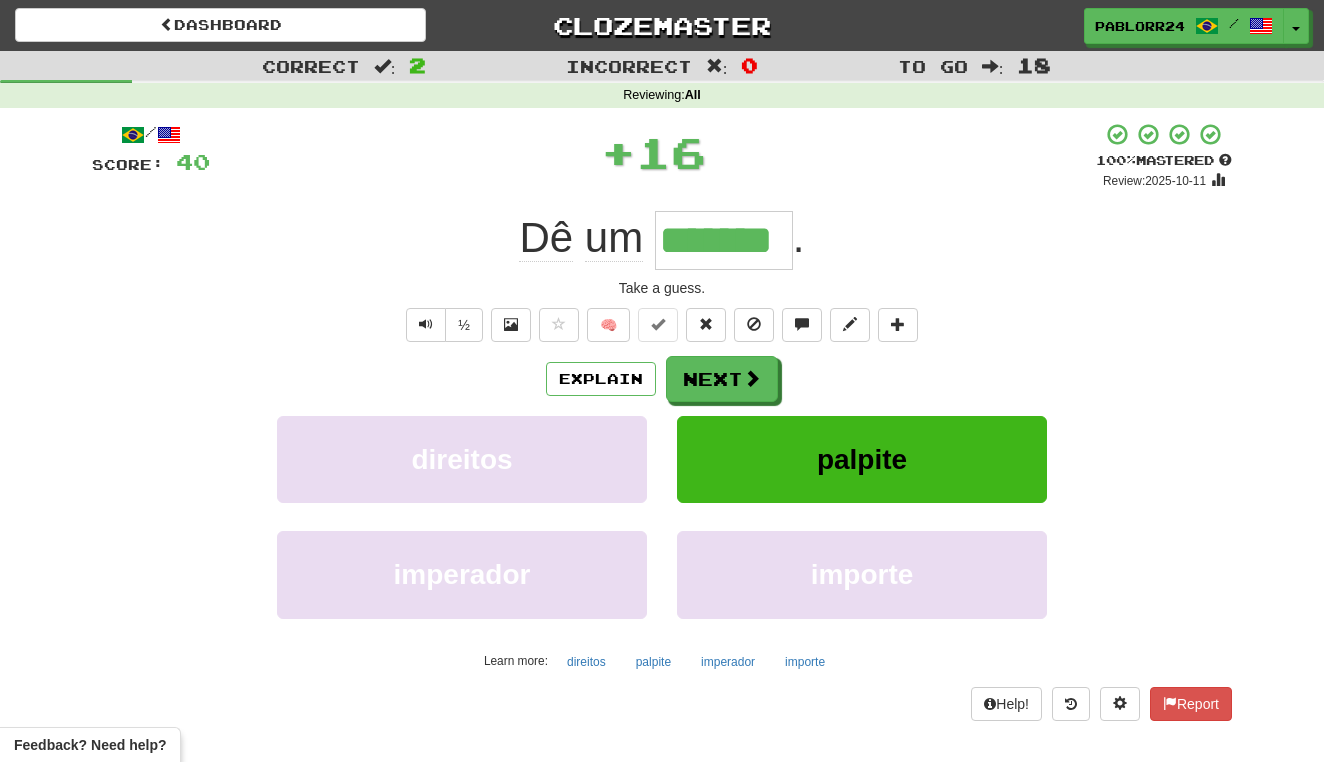 click on "Explain Next direitos palpite imperador importe Learn more: direitos palpite imperador importe" at bounding box center [662, 516] 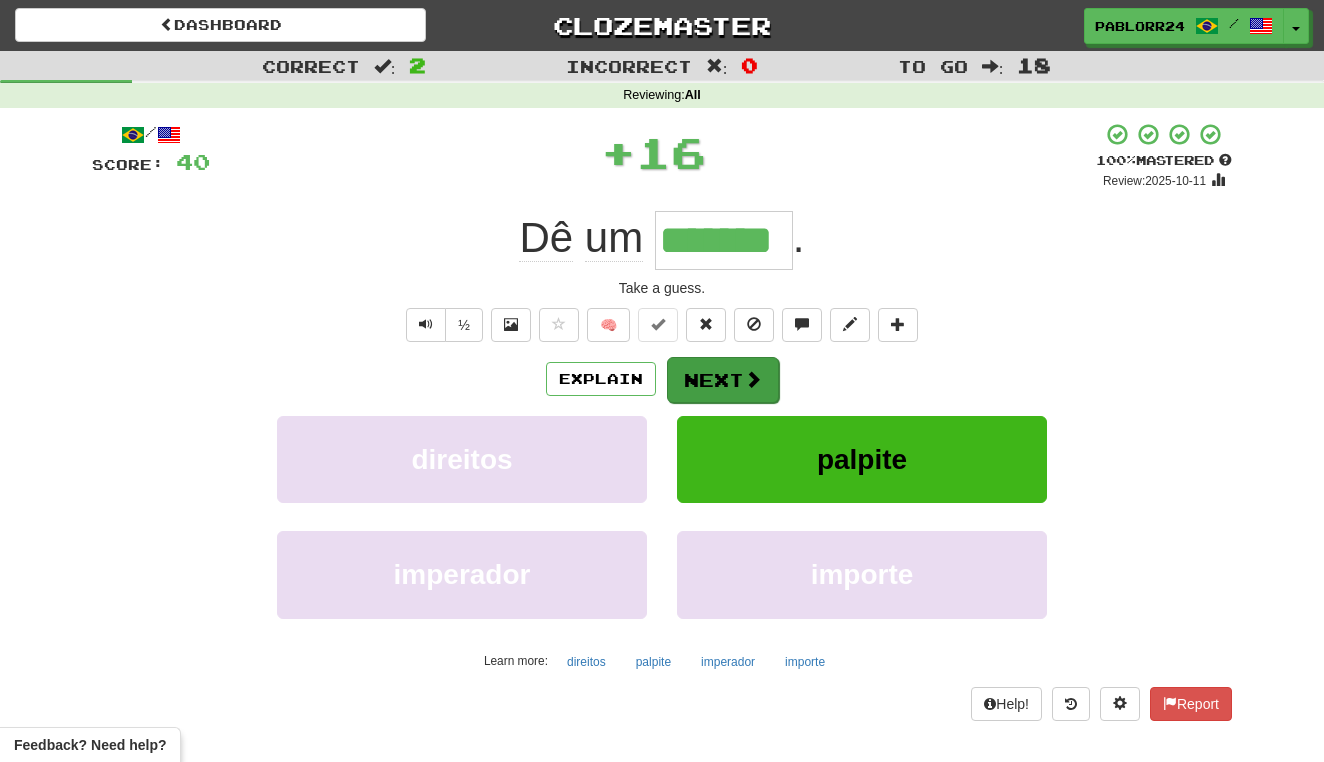 click on "Next" at bounding box center [723, 380] 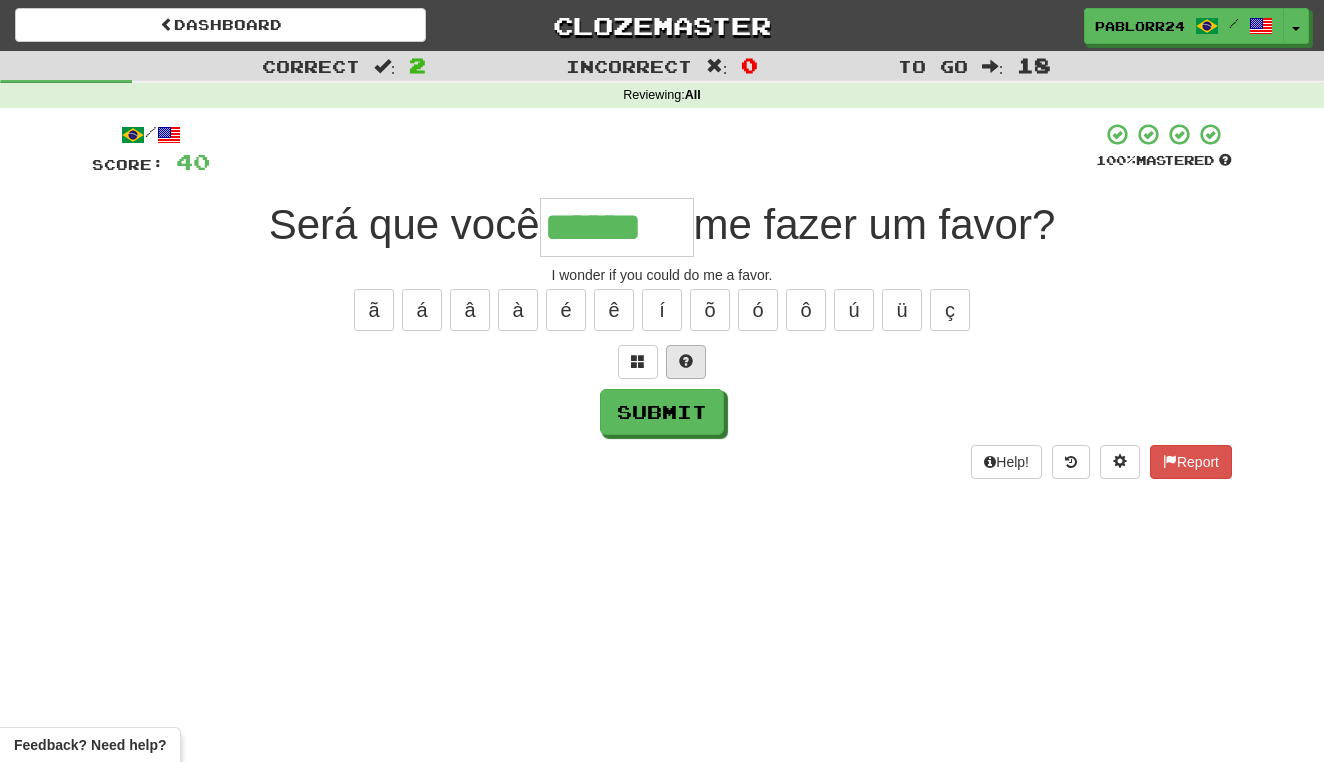 click at bounding box center (686, 362) 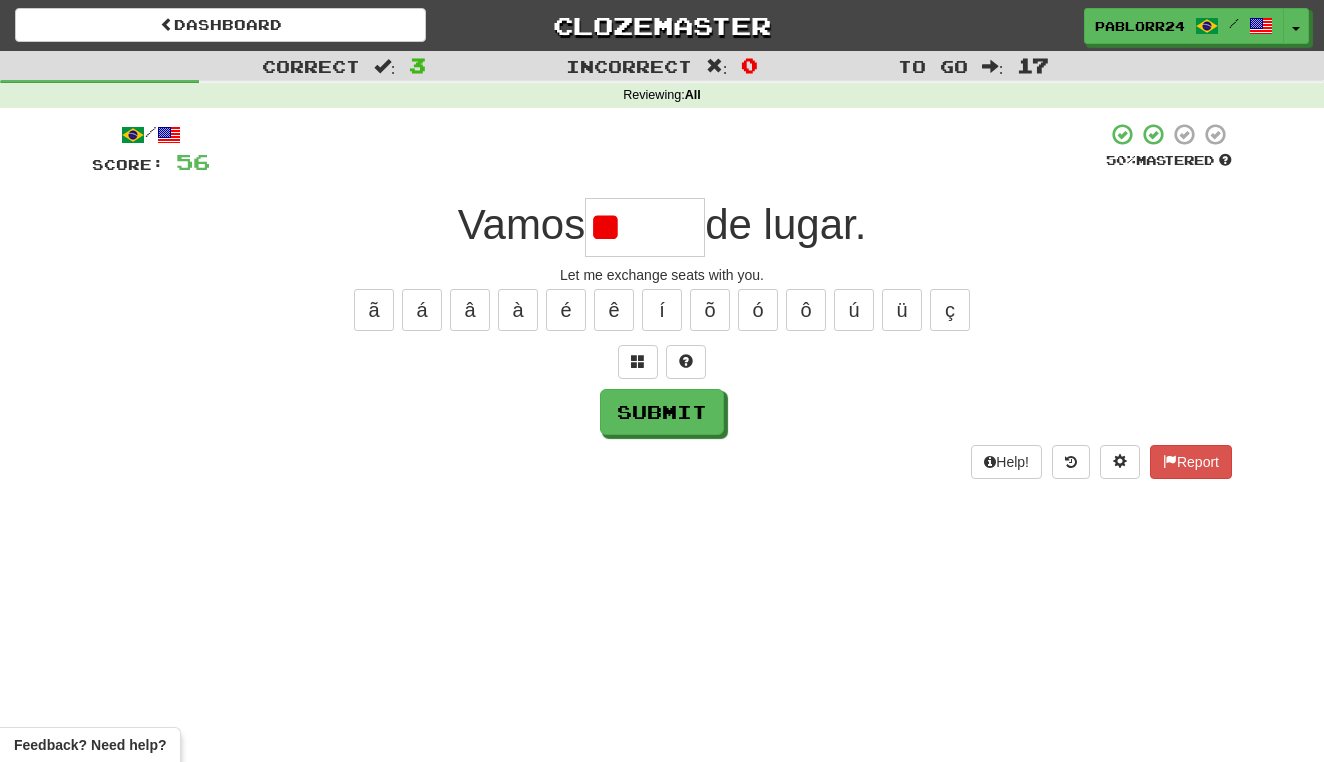 type on "*" 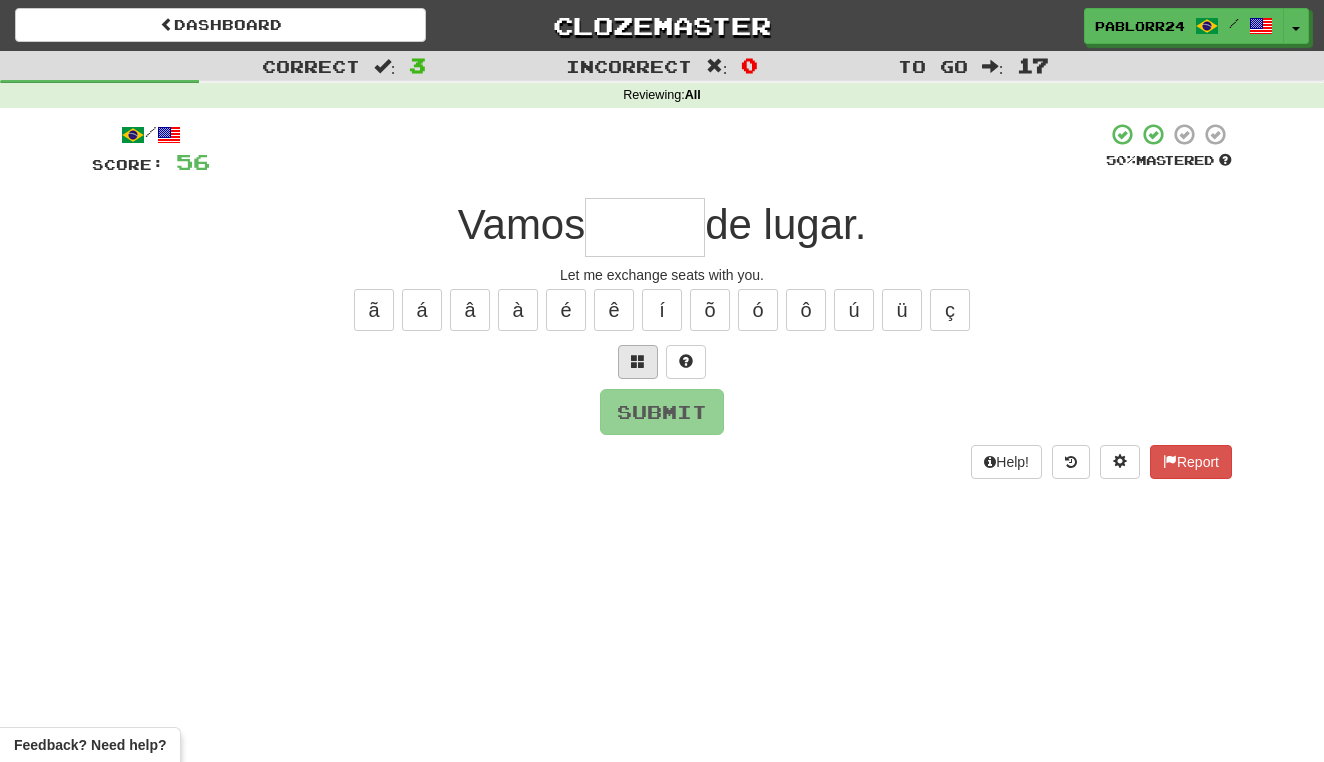 click at bounding box center [638, 361] 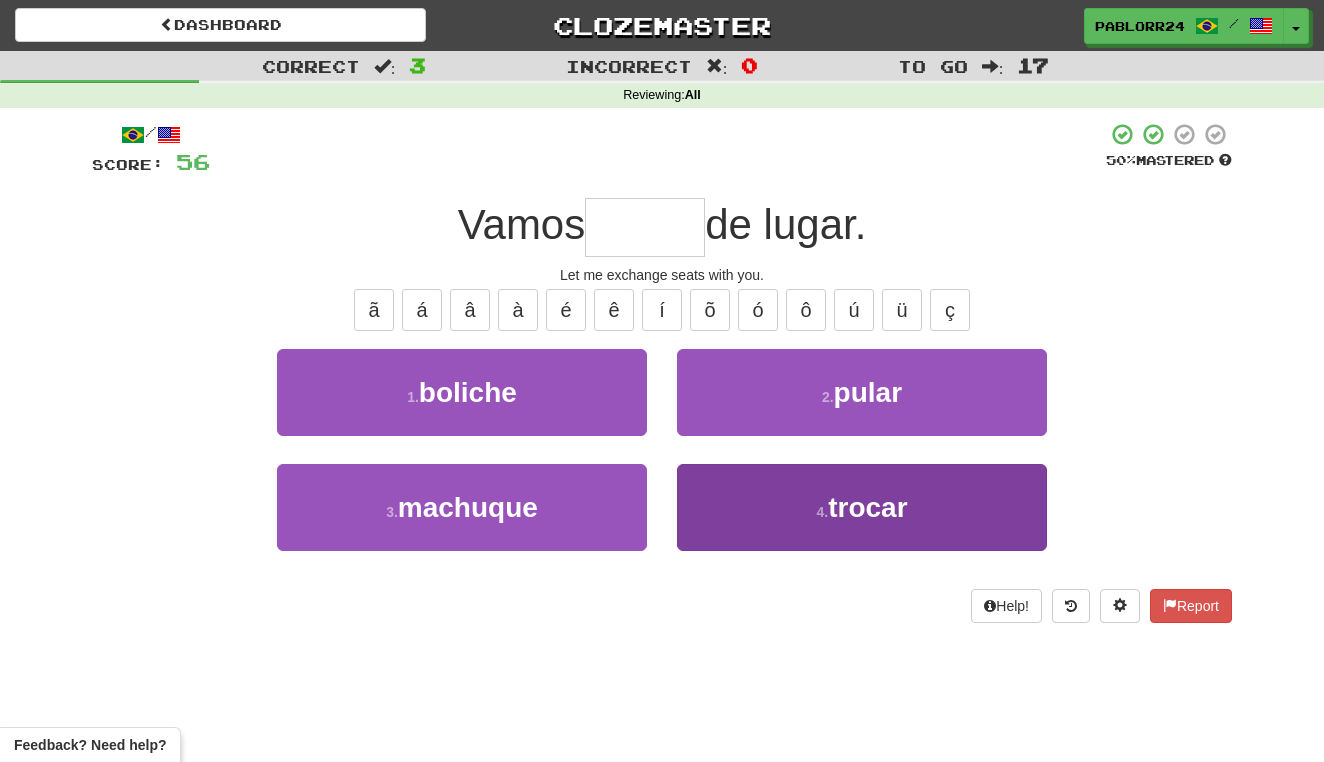 click on "4 .  trocar" at bounding box center (862, 507) 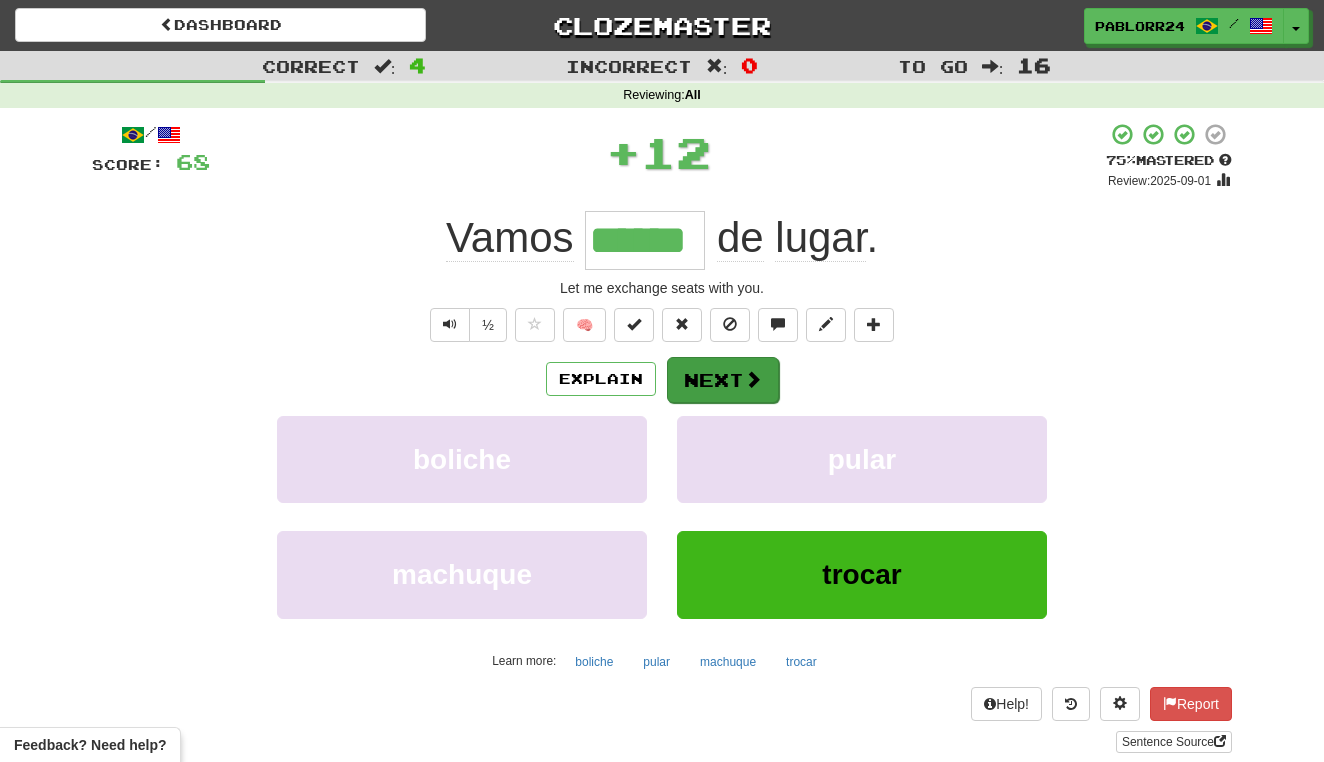click on "Next" at bounding box center [723, 380] 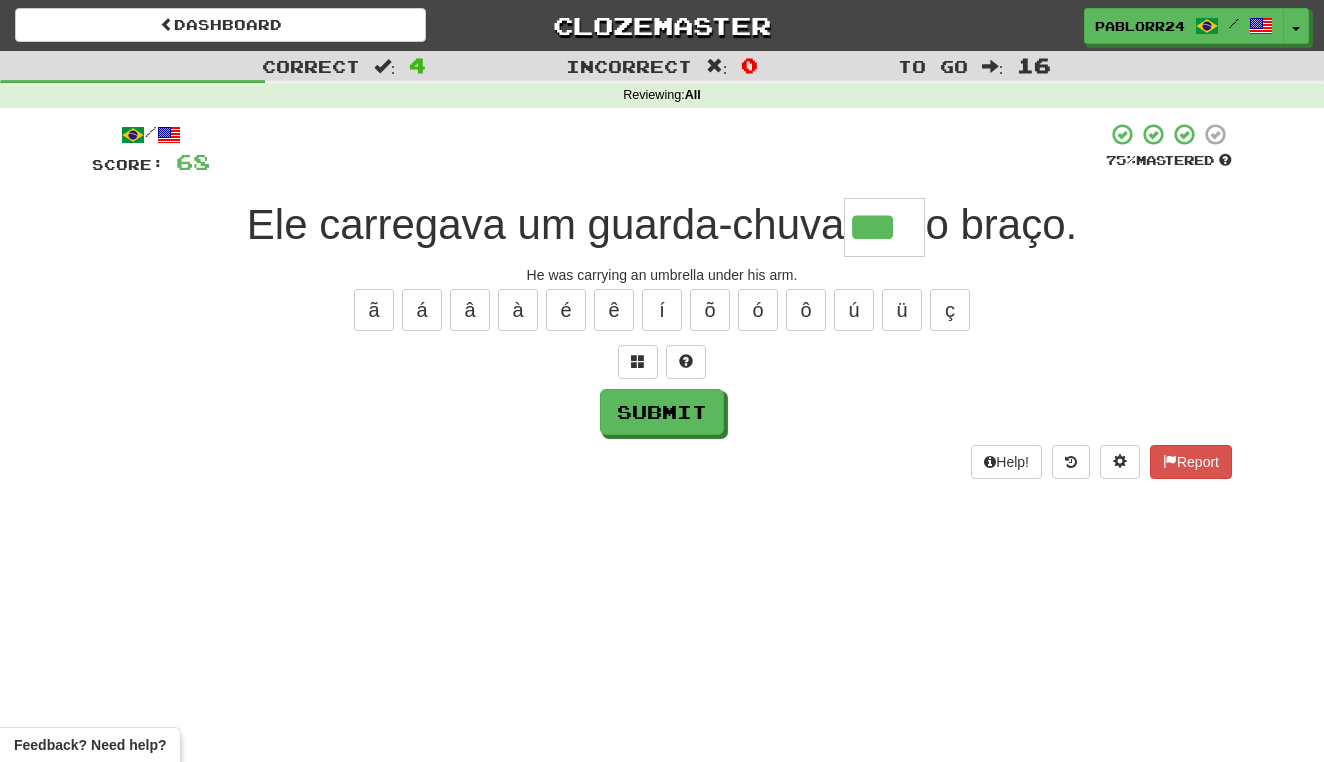 type on "***" 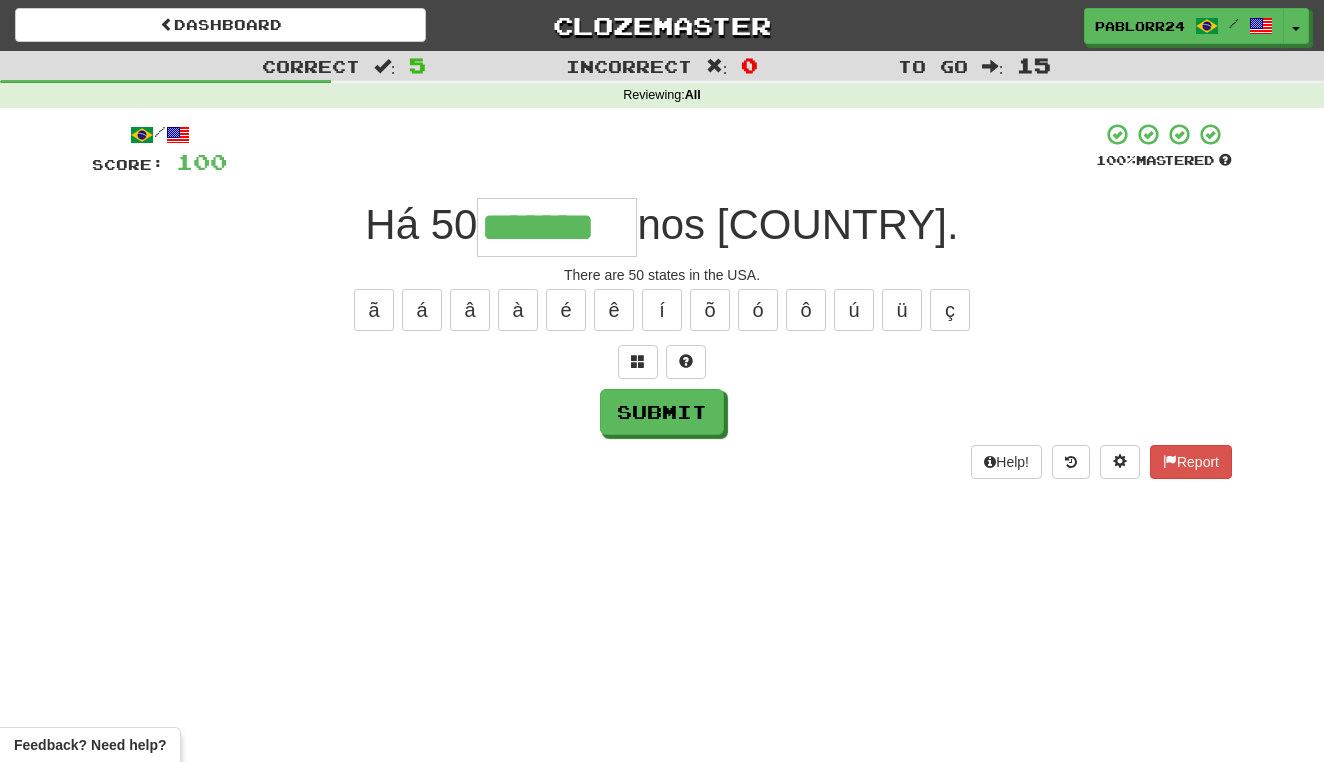 type on "*******" 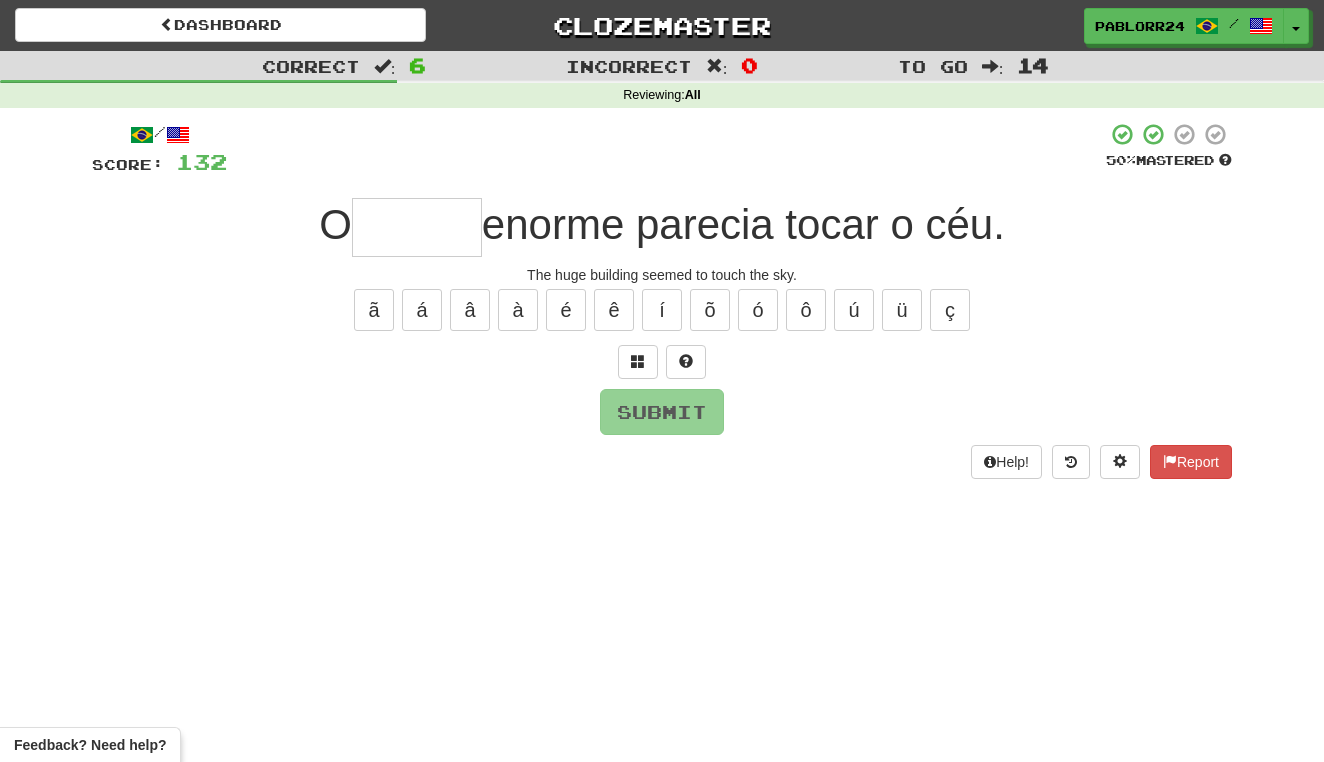 type on "*" 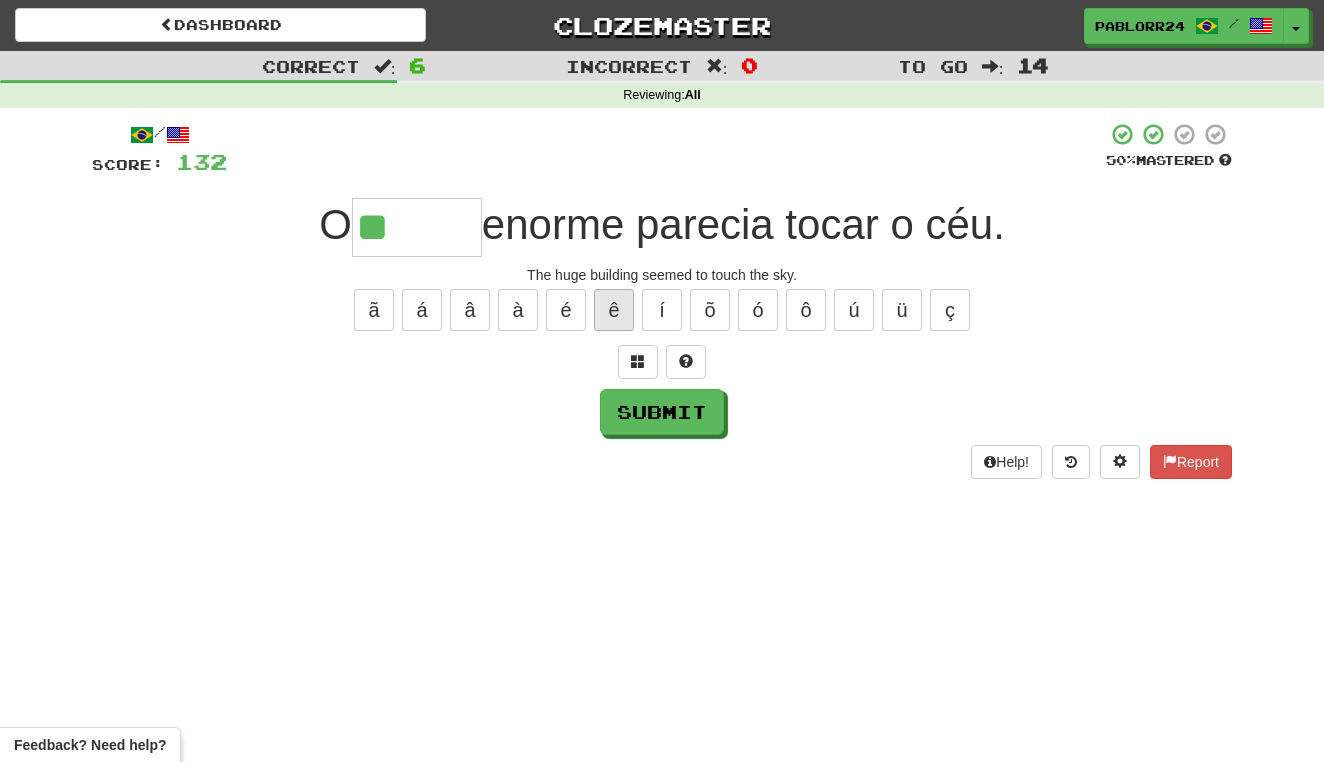 click on "ê" at bounding box center (614, 310) 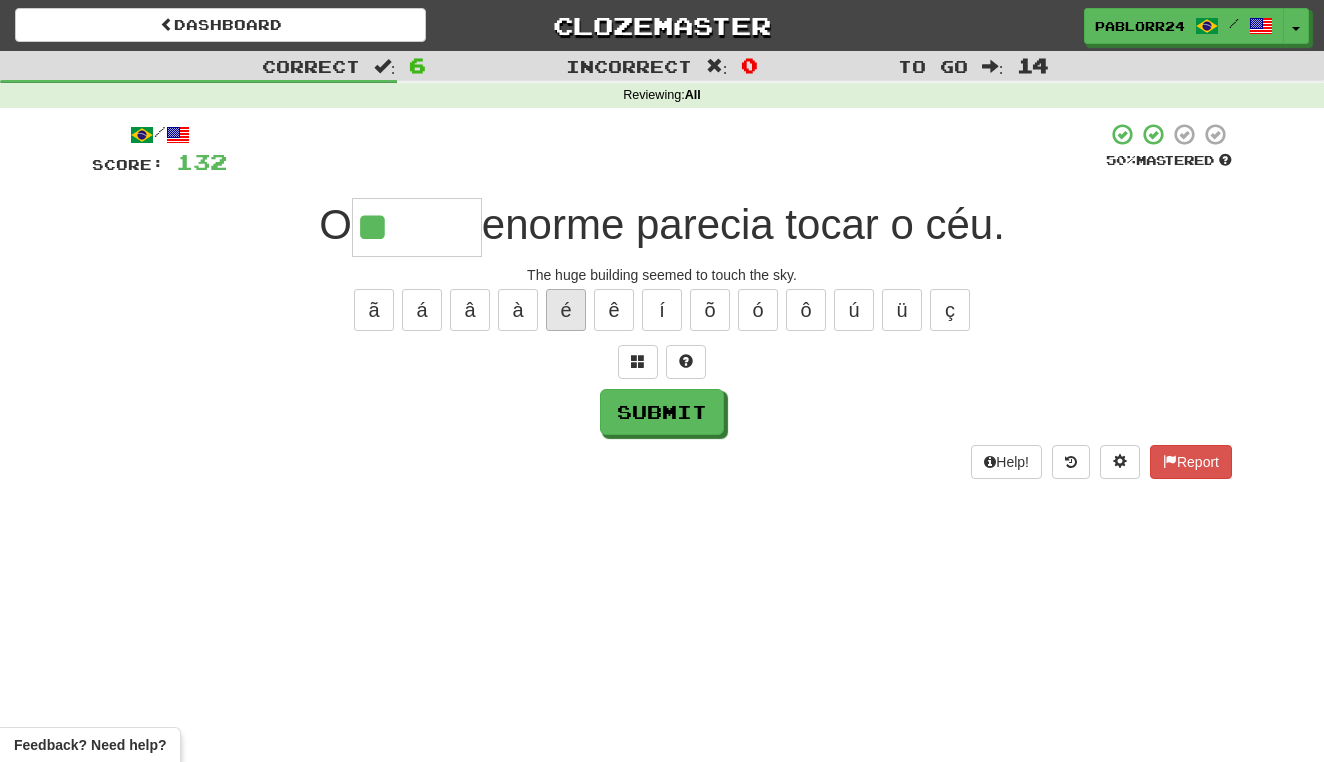 click on "é" at bounding box center [566, 310] 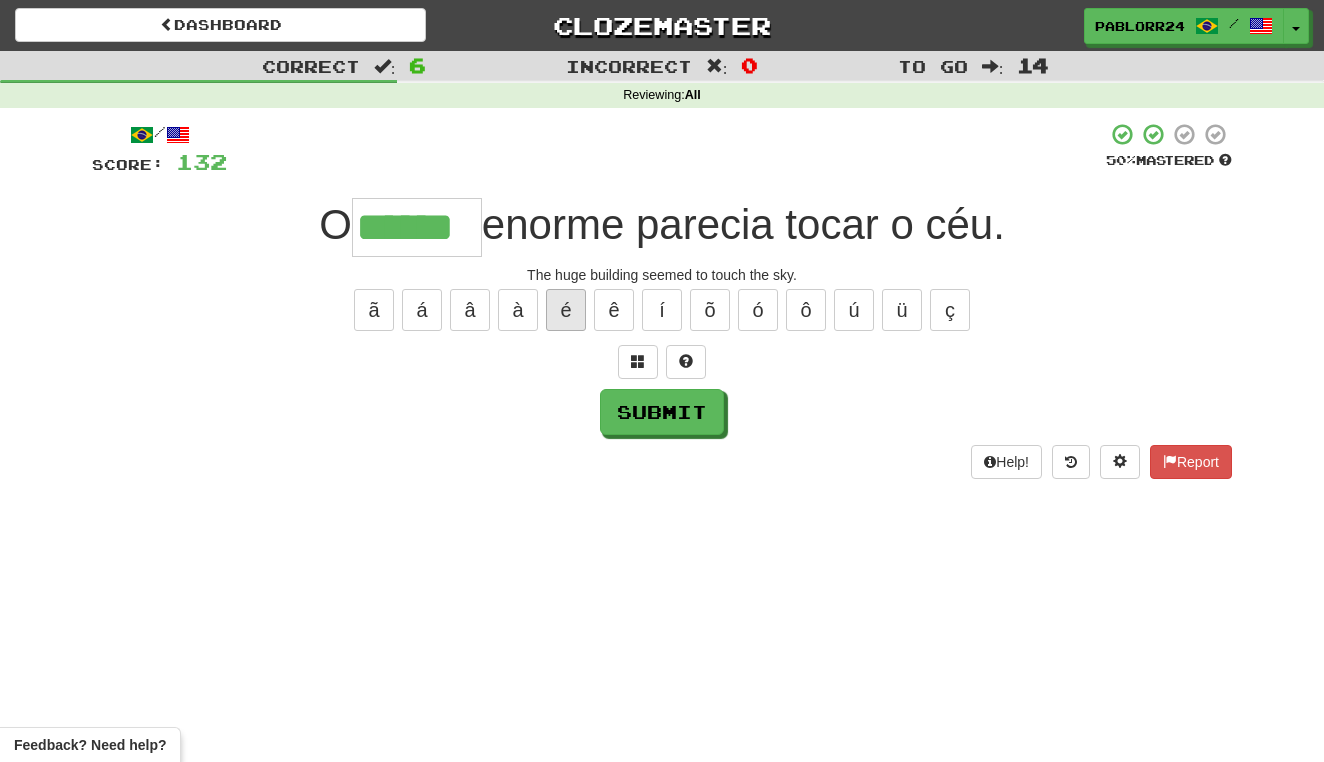 type on "******" 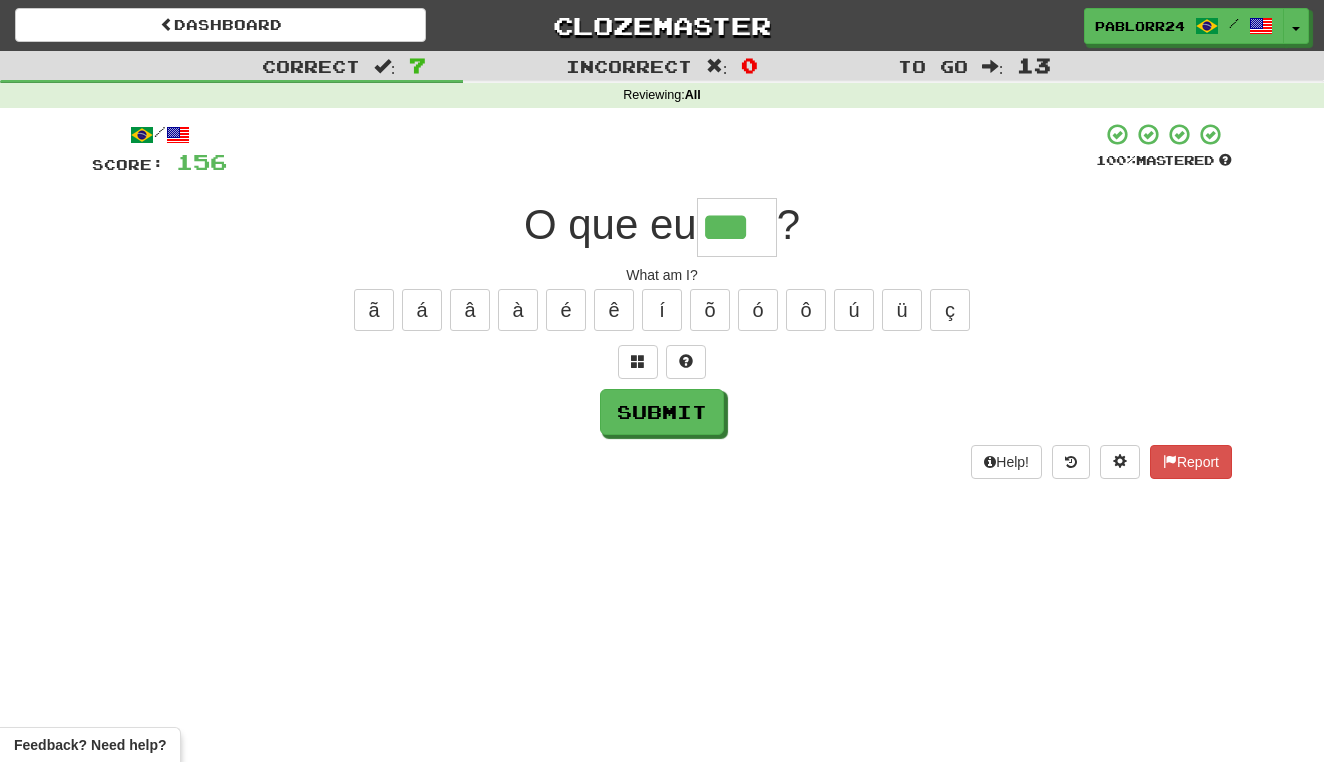 type on "***" 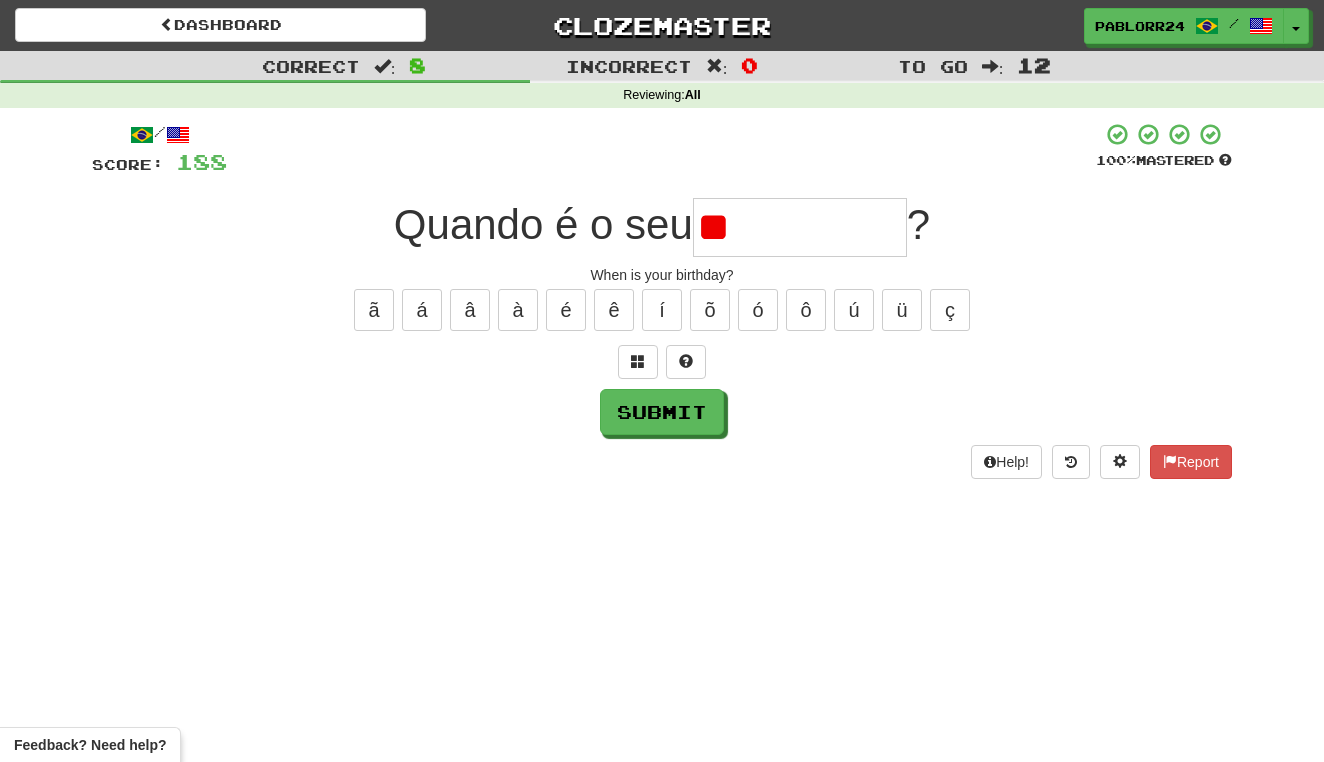 type on "*" 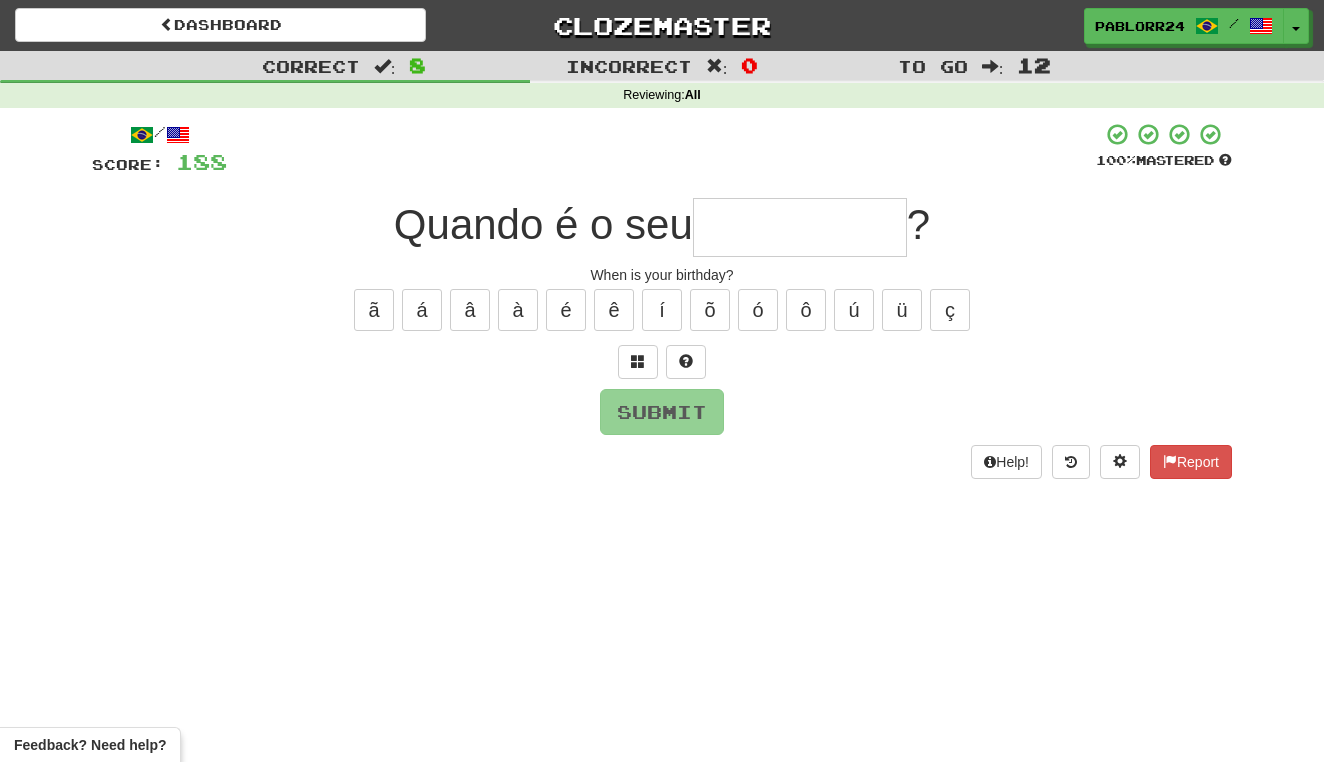 type on "*" 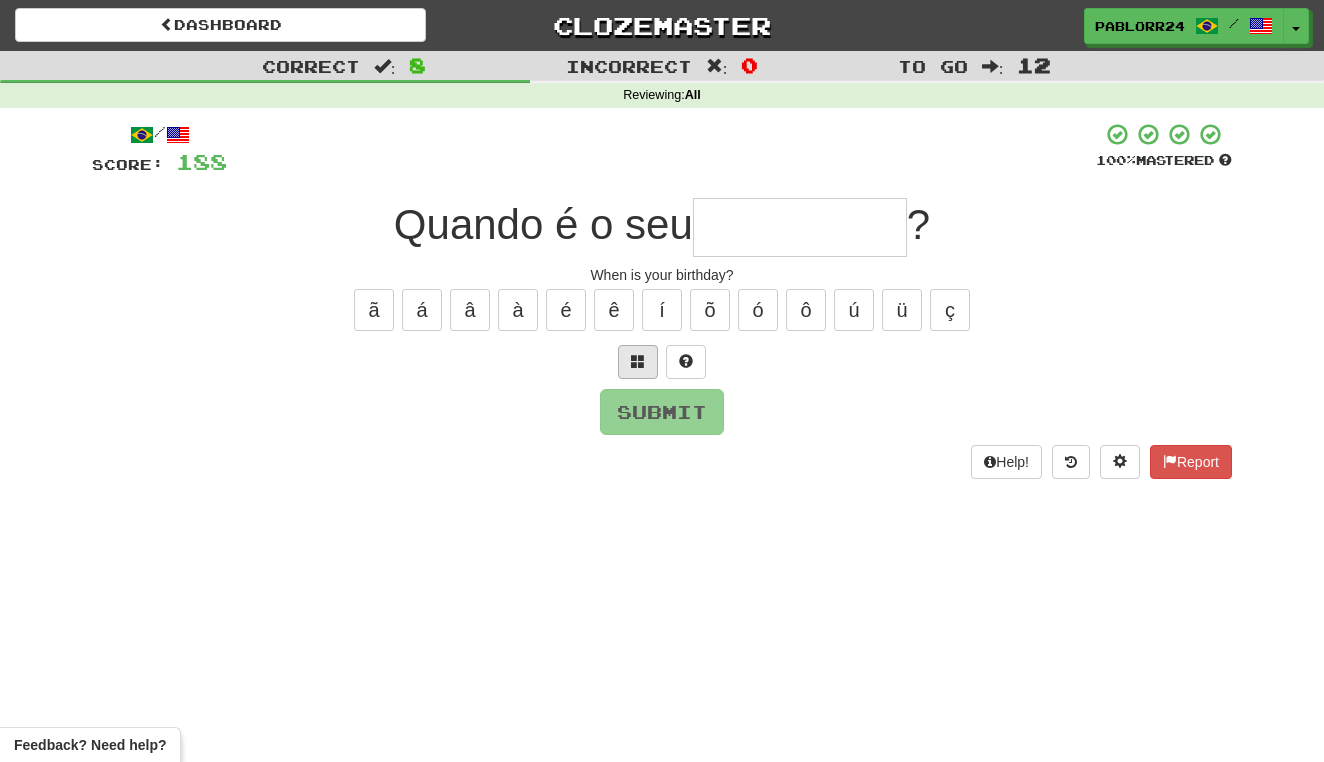 click at bounding box center (638, 361) 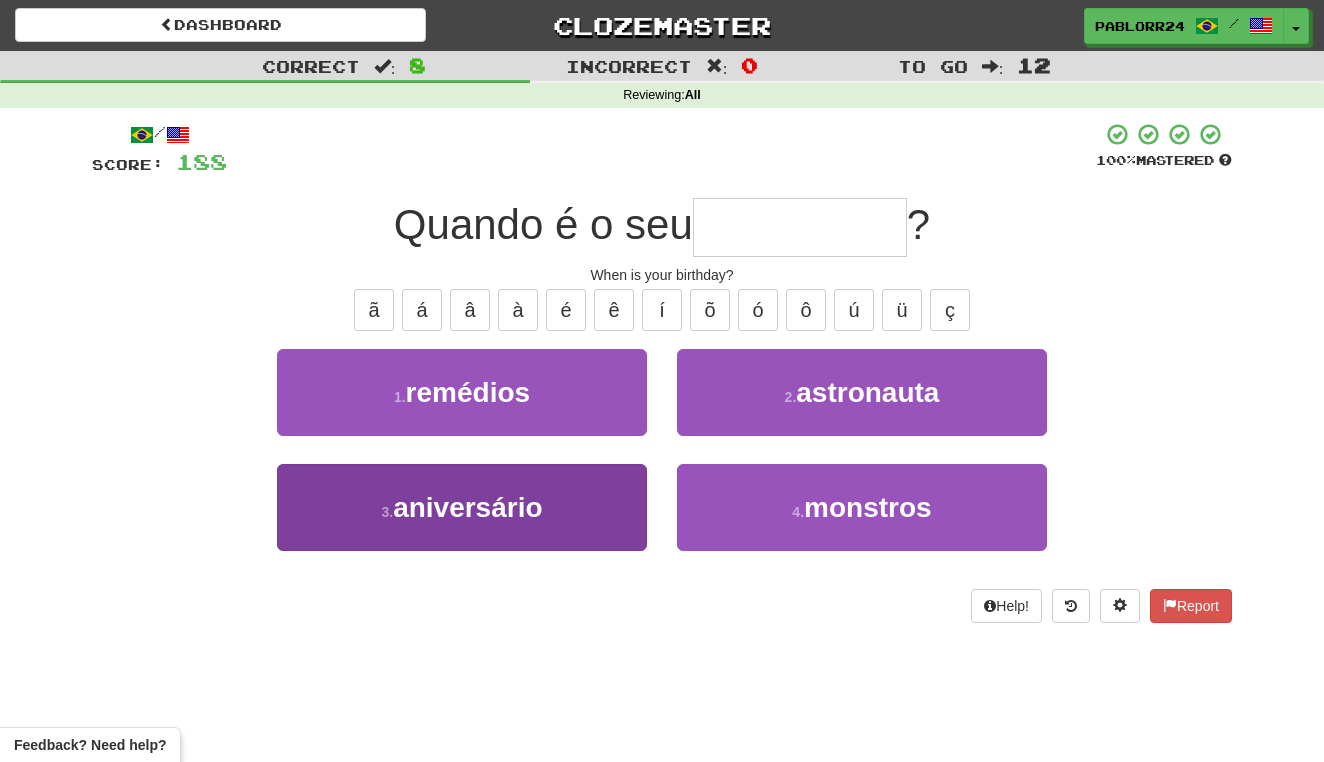 click on "3 .  aniversário" at bounding box center (462, 507) 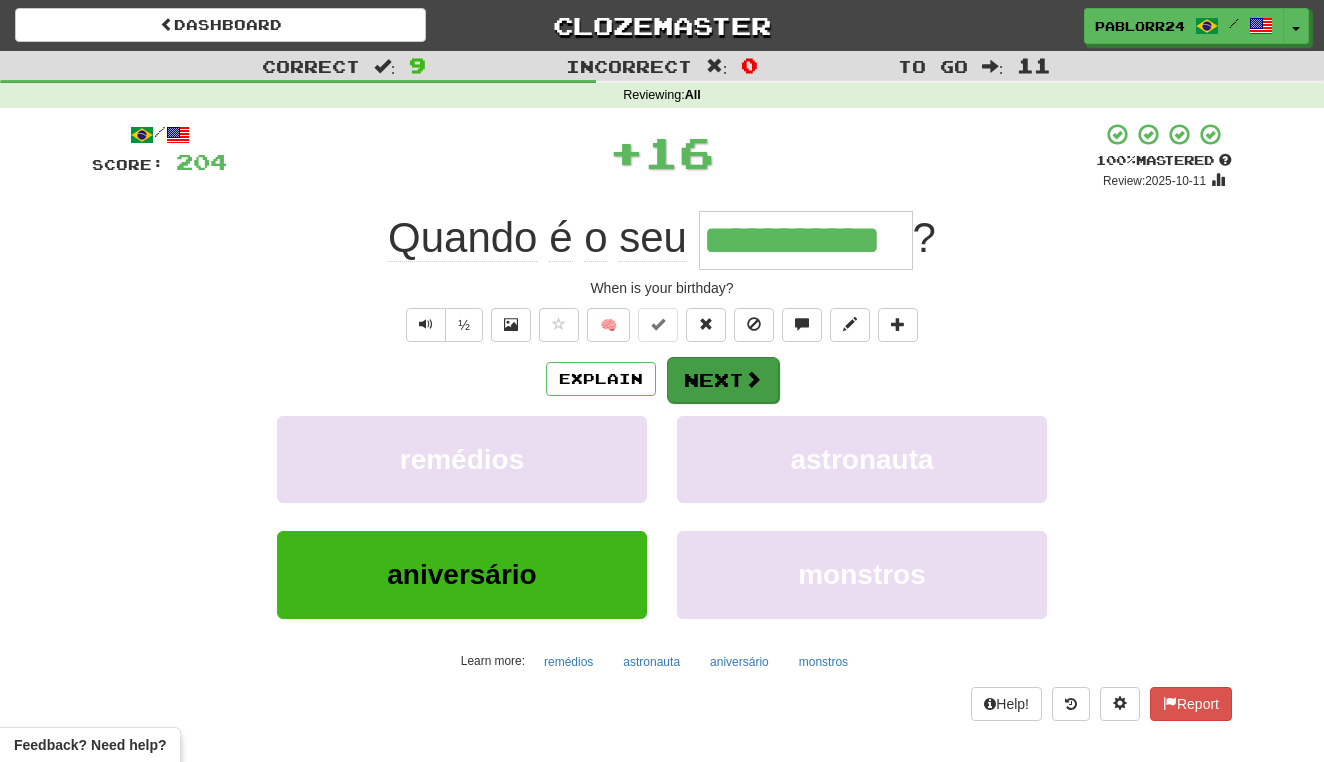 click on "Next" at bounding box center [723, 380] 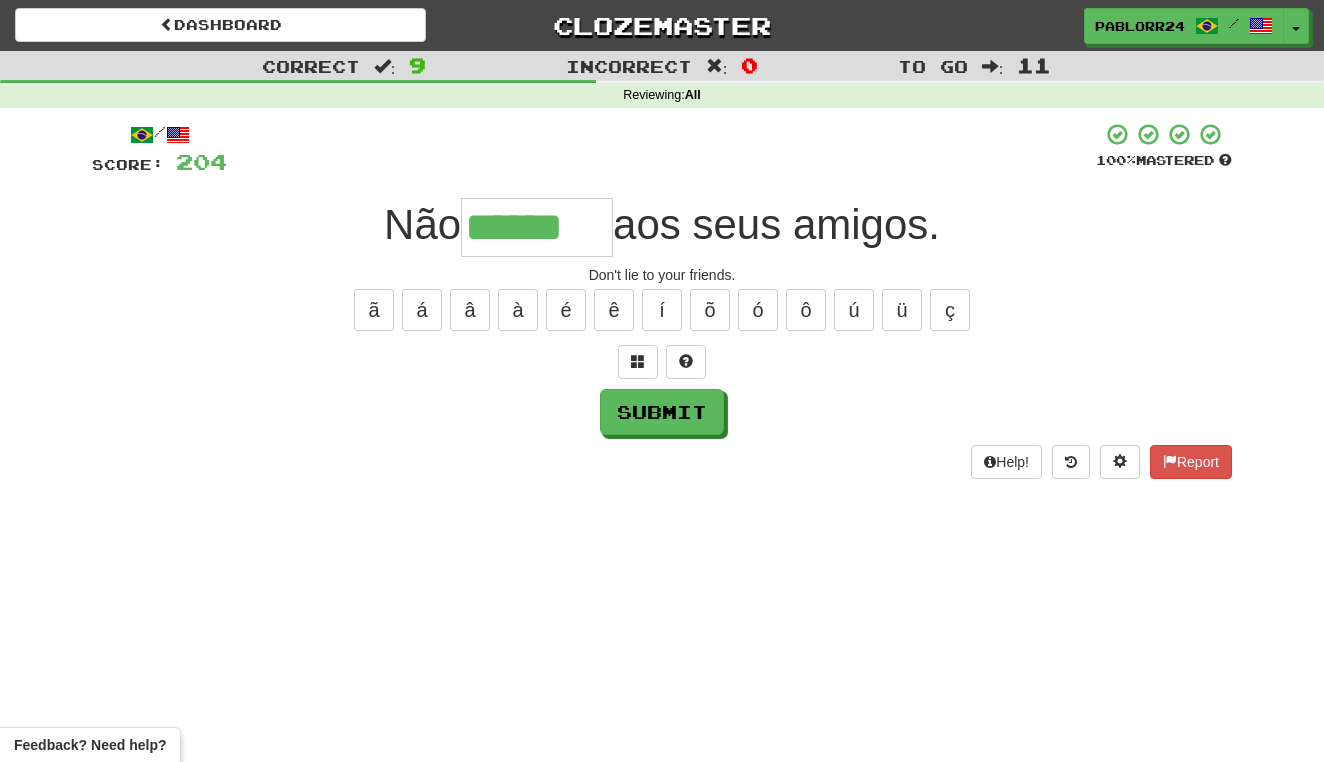type on "******" 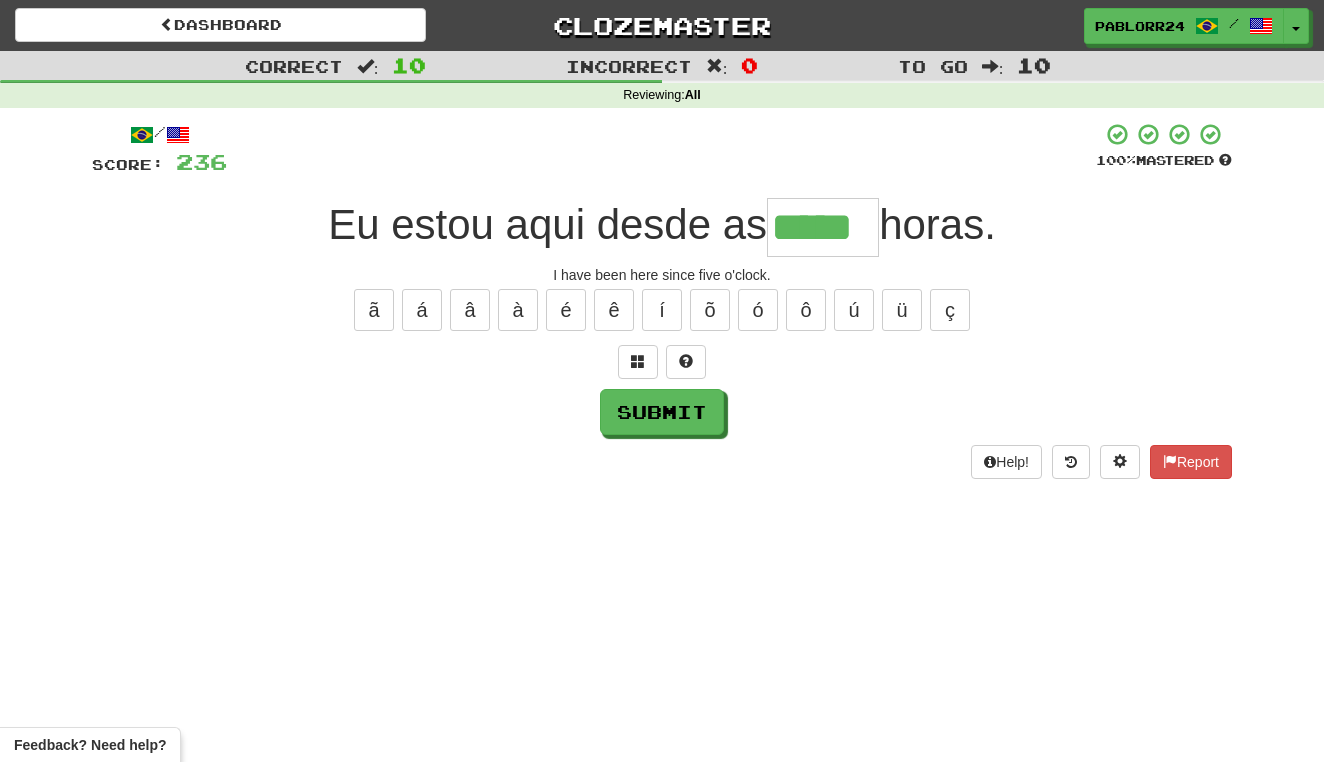 type on "*****" 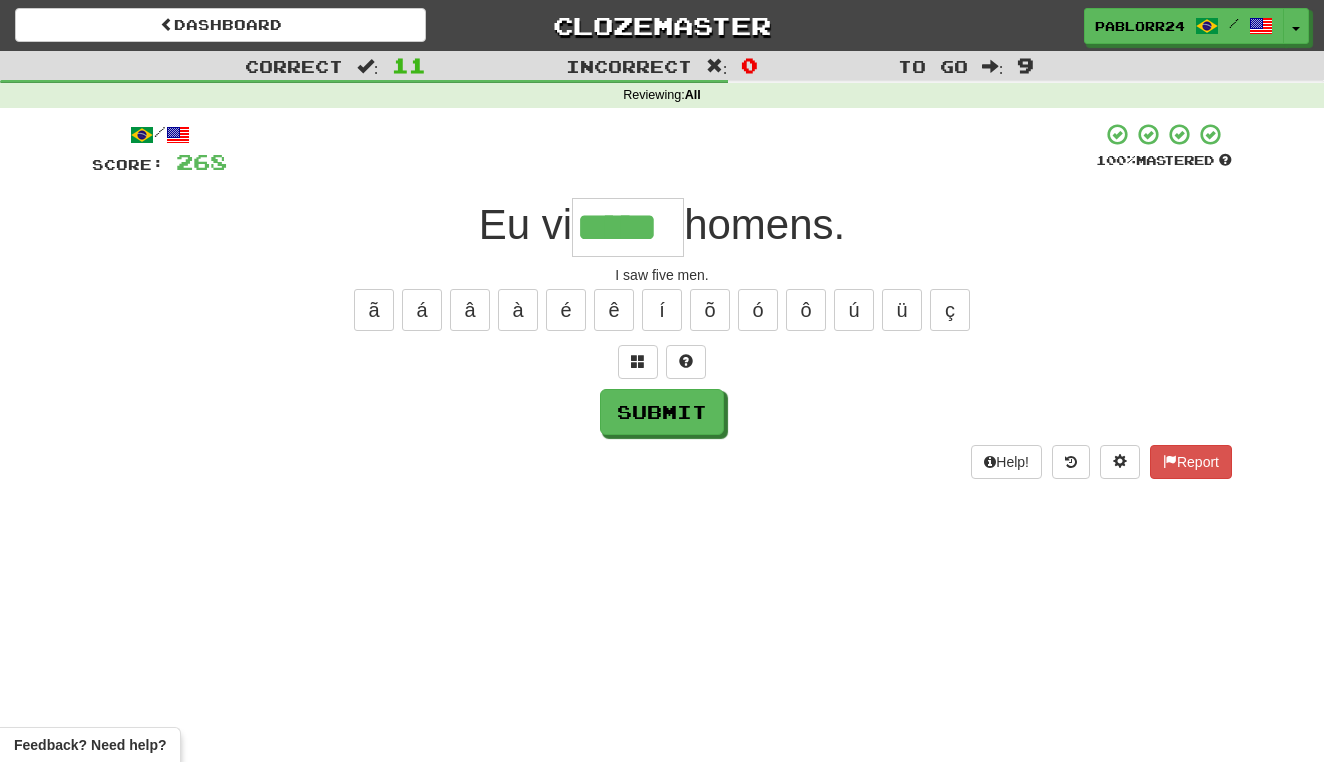 type on "*****" 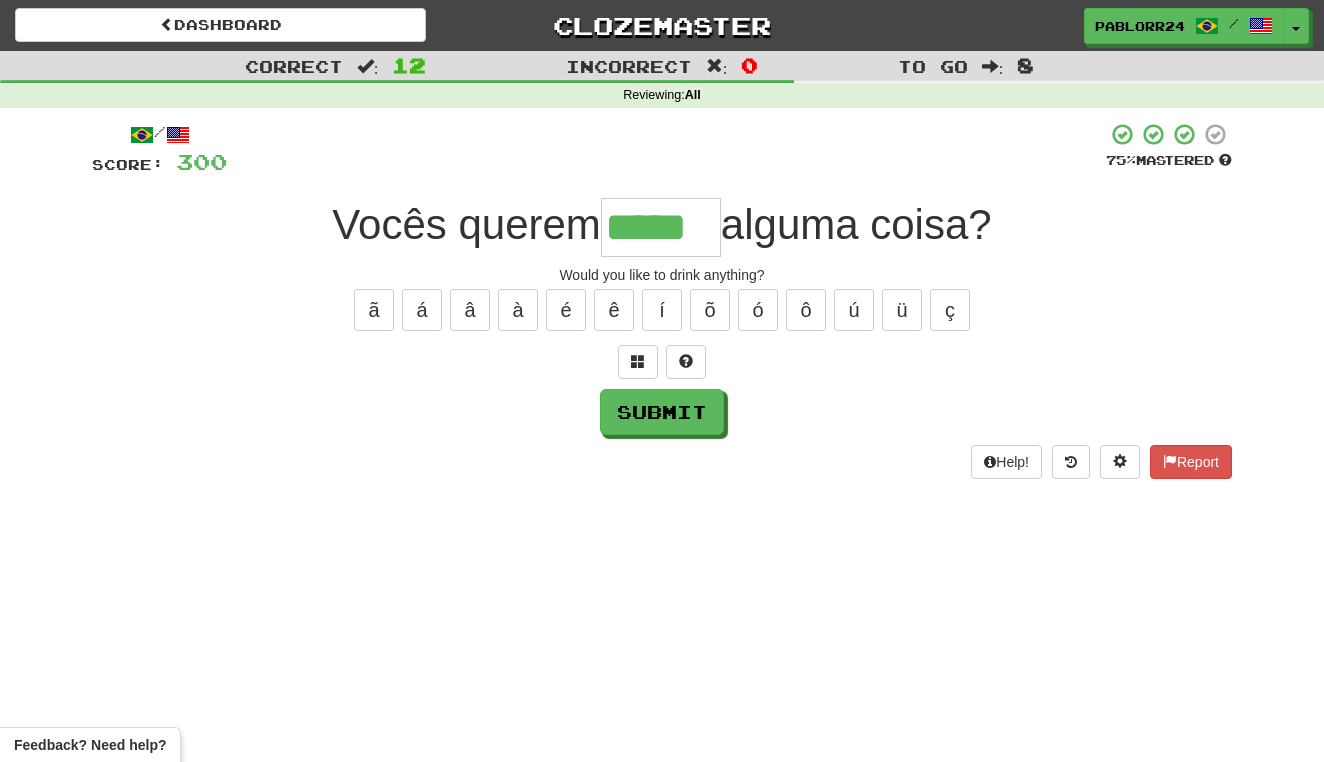 type on "*****" 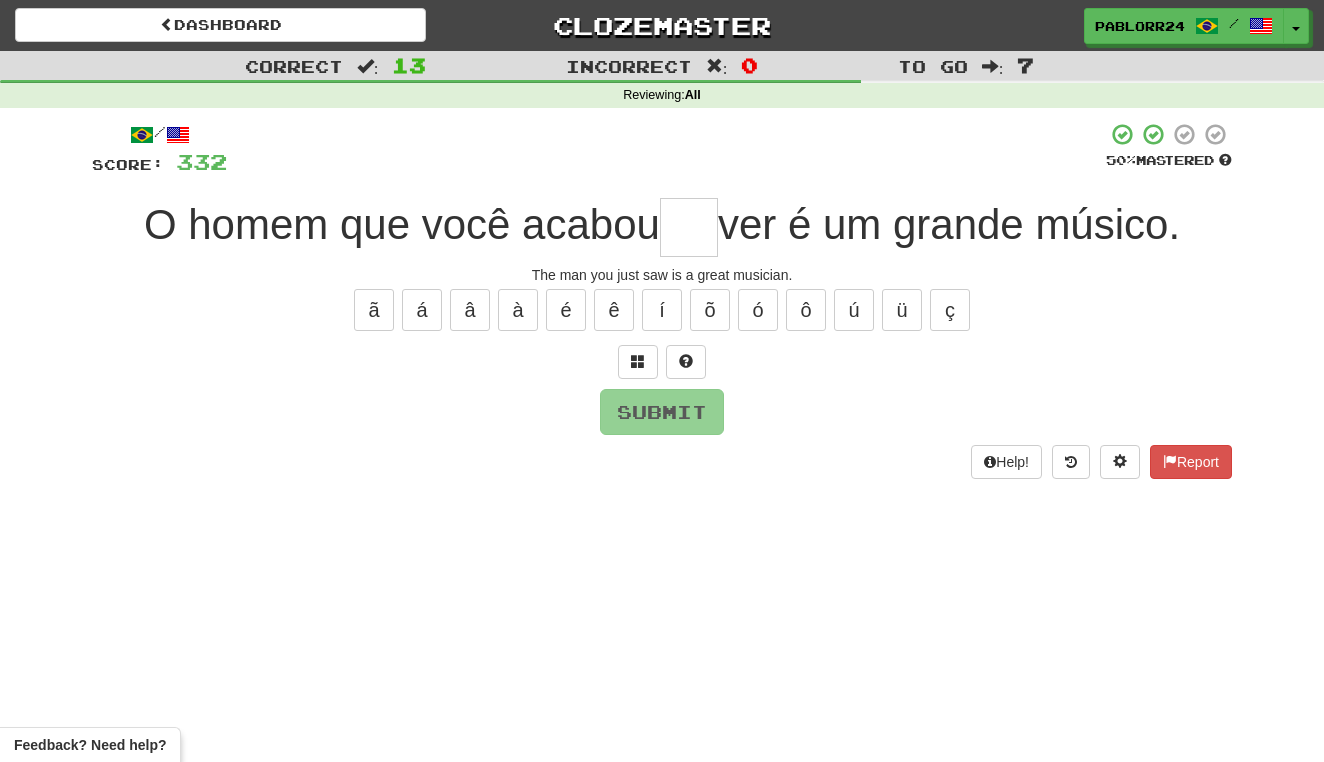 type on "*" 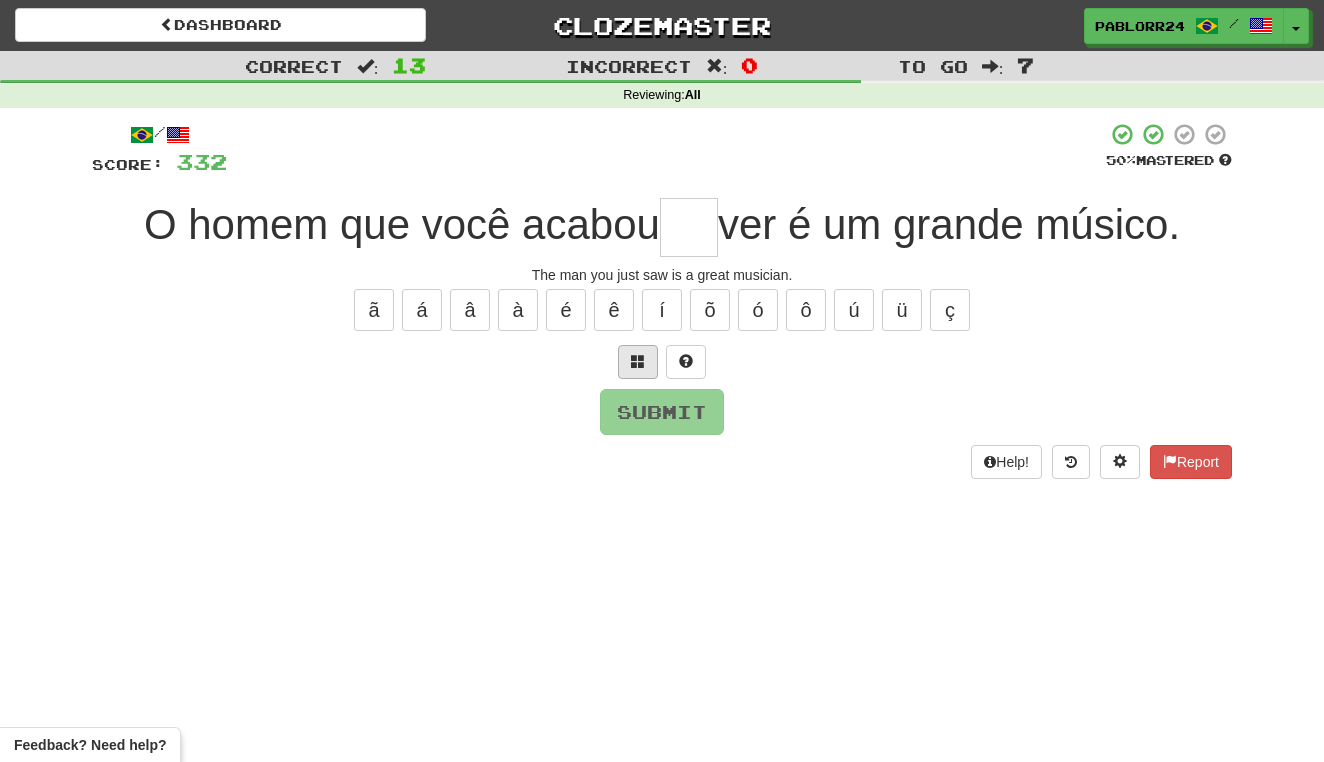 click at bounding box center [638, 361] 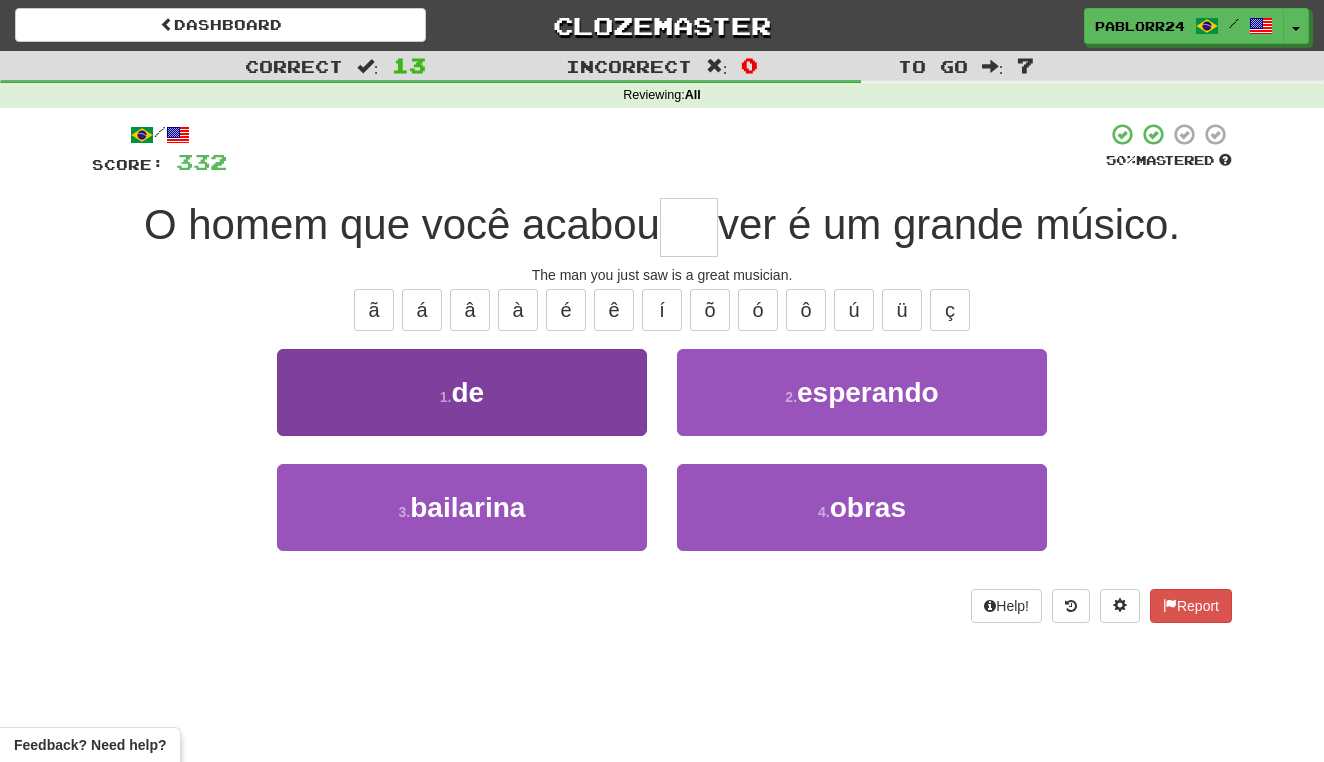 click on "1 .  de" at bounding box center (462, 392) 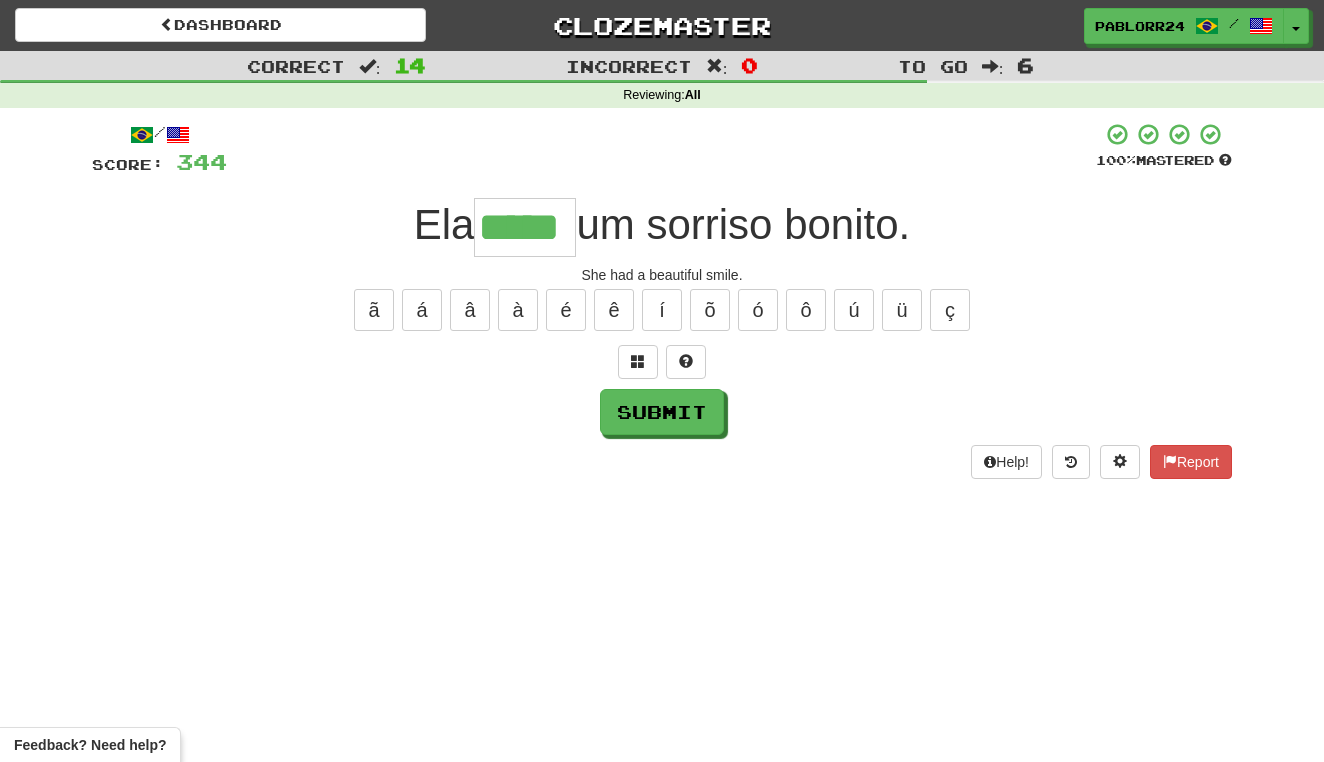 type on "*****" 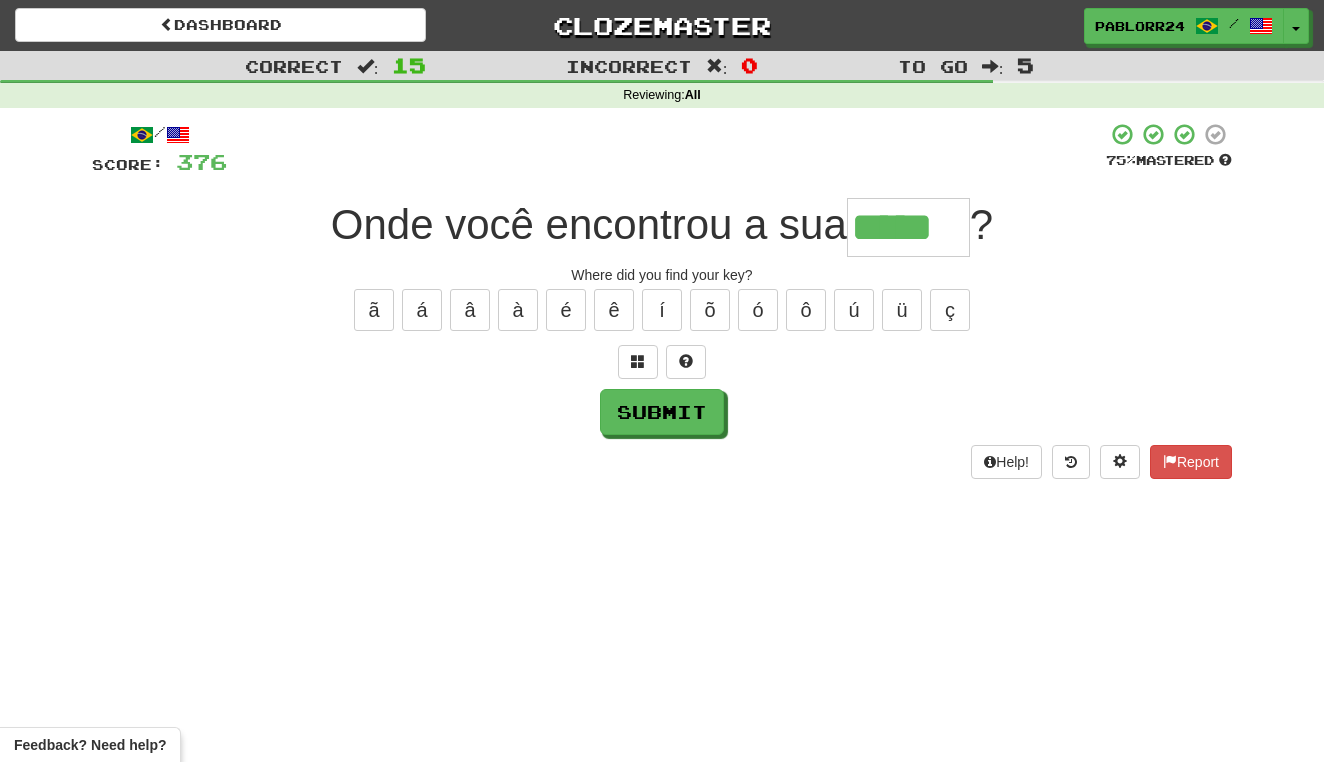 type on "*****" 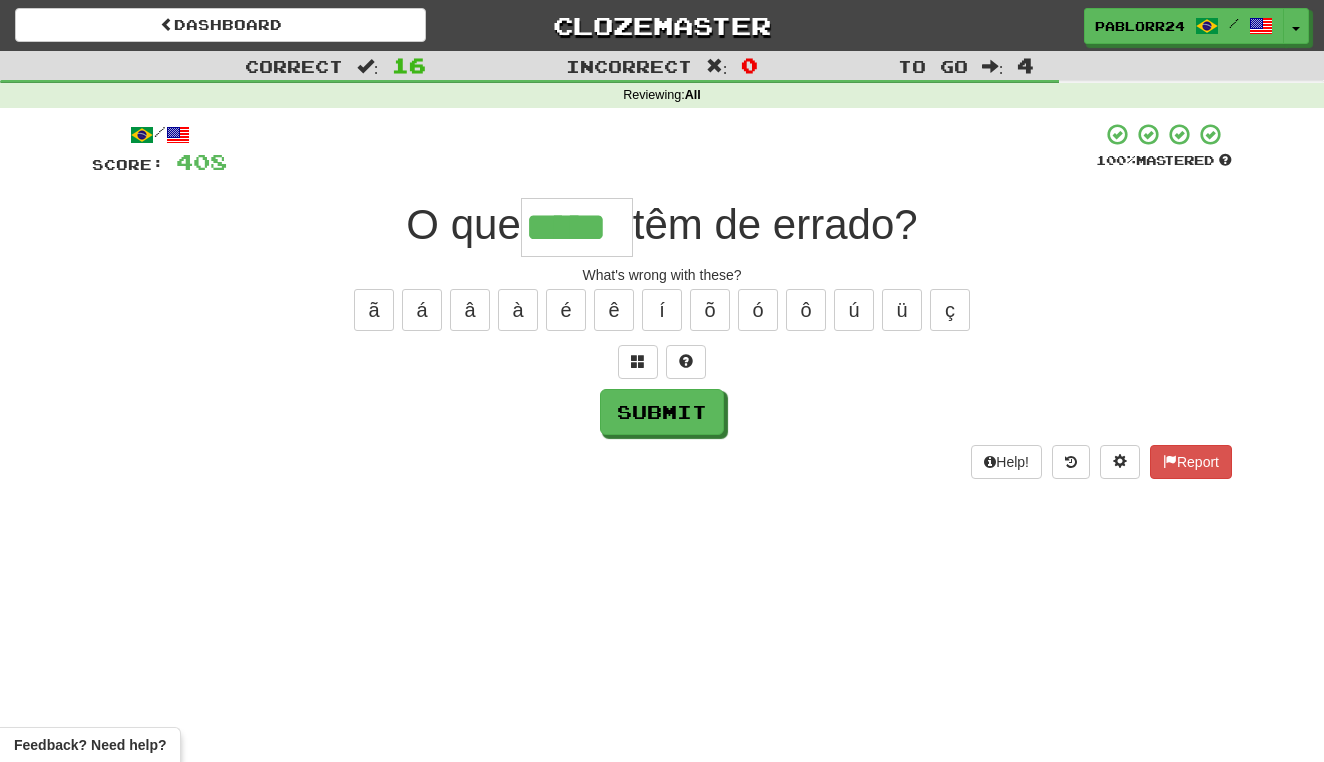 type on "*****" 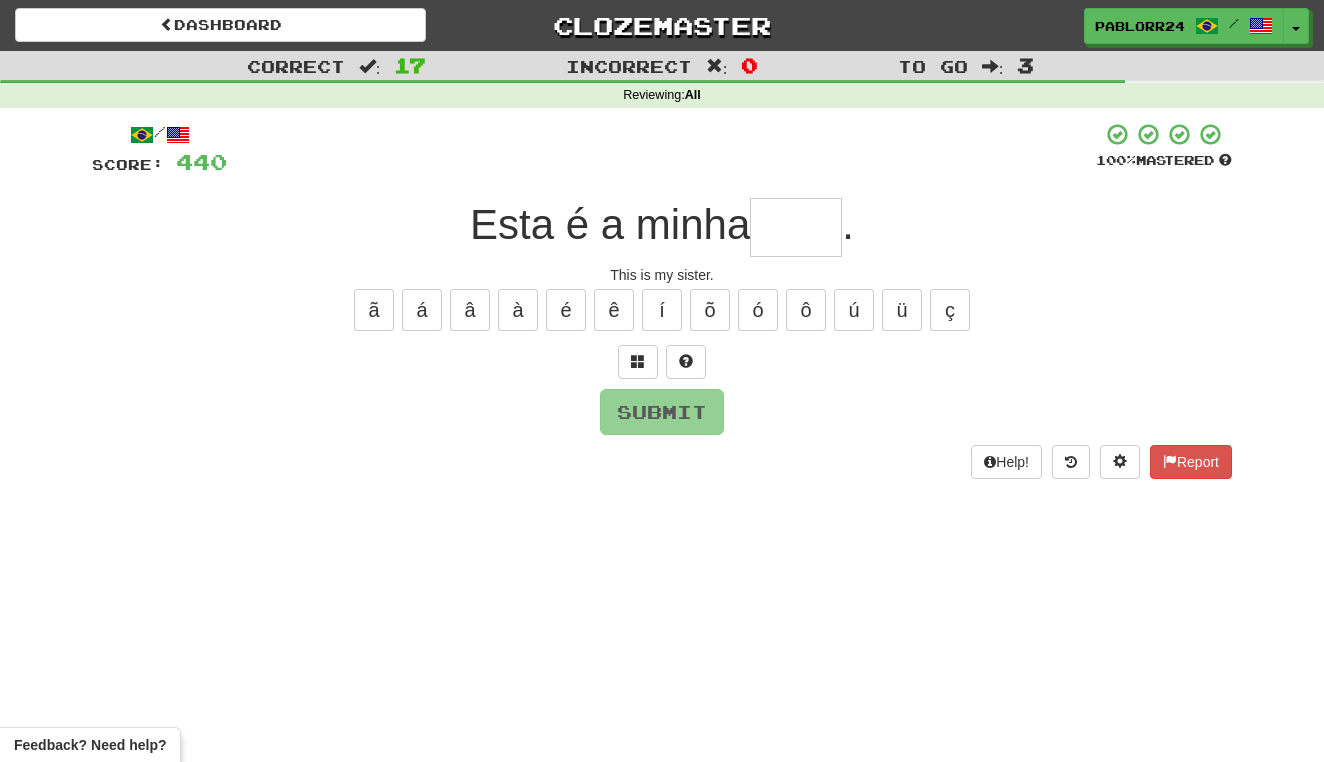 type on "*" 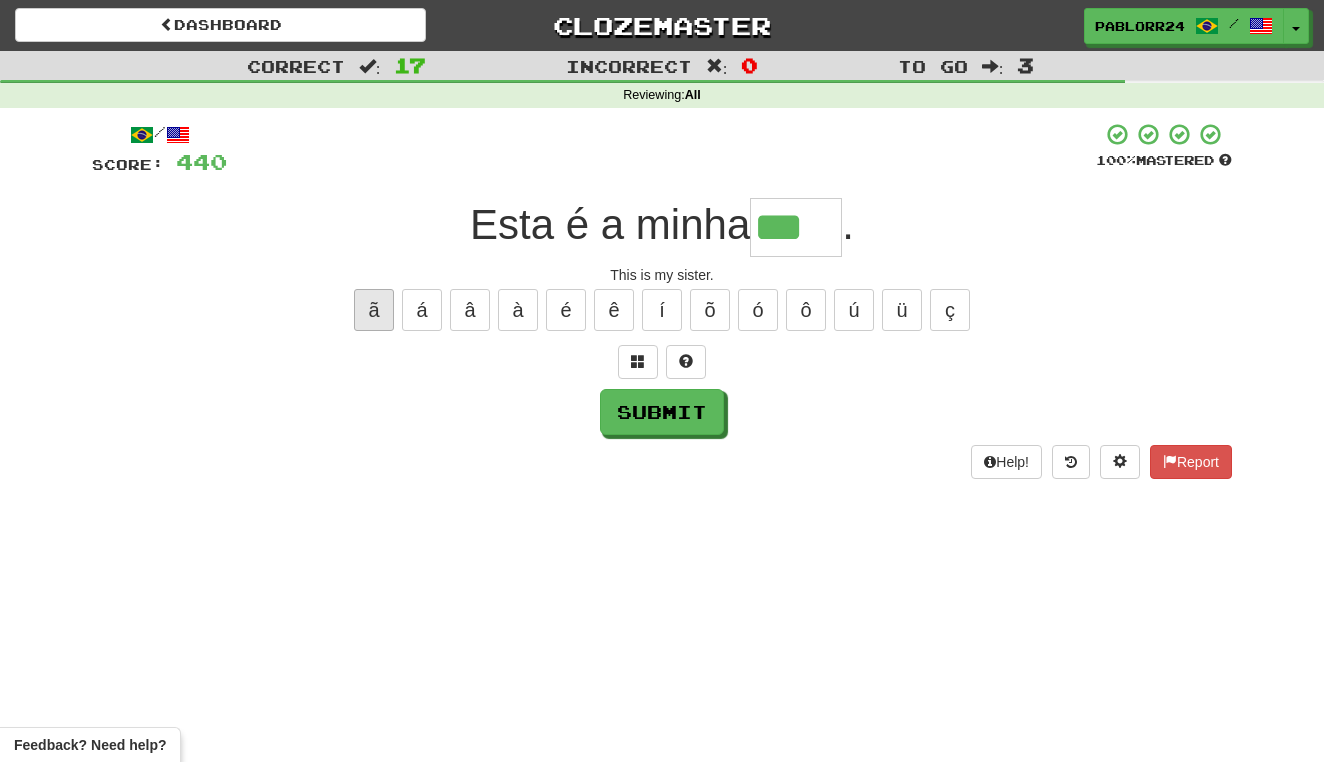 click on "ã" at bounding box center (374, 310) 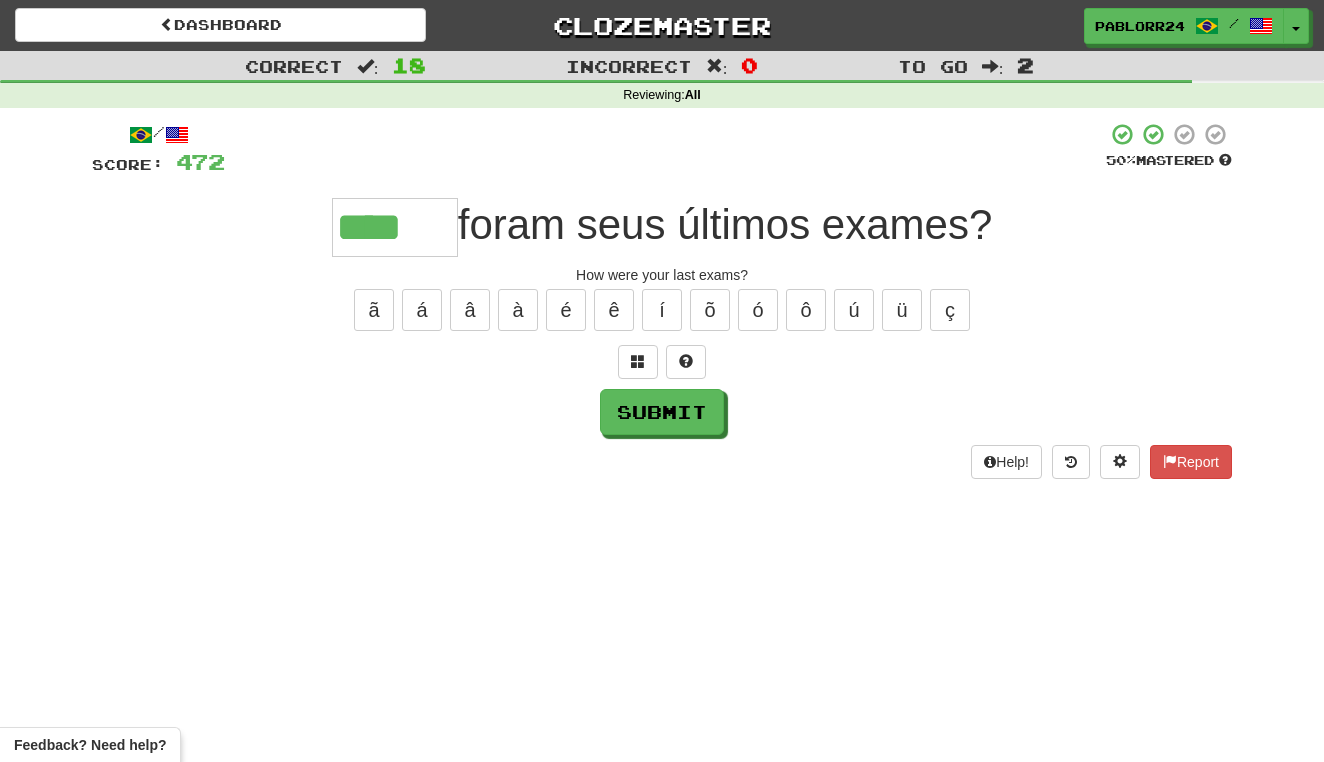 type on "****" 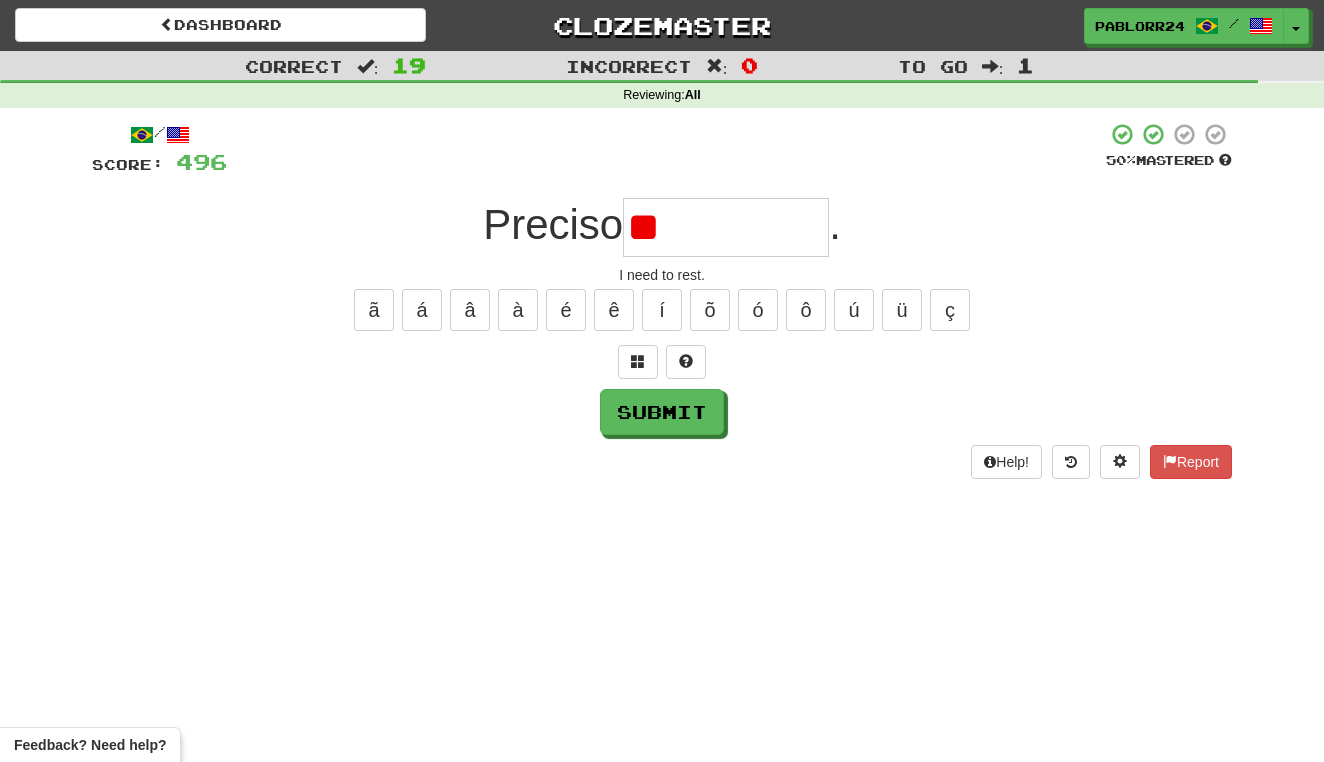 type on "*" 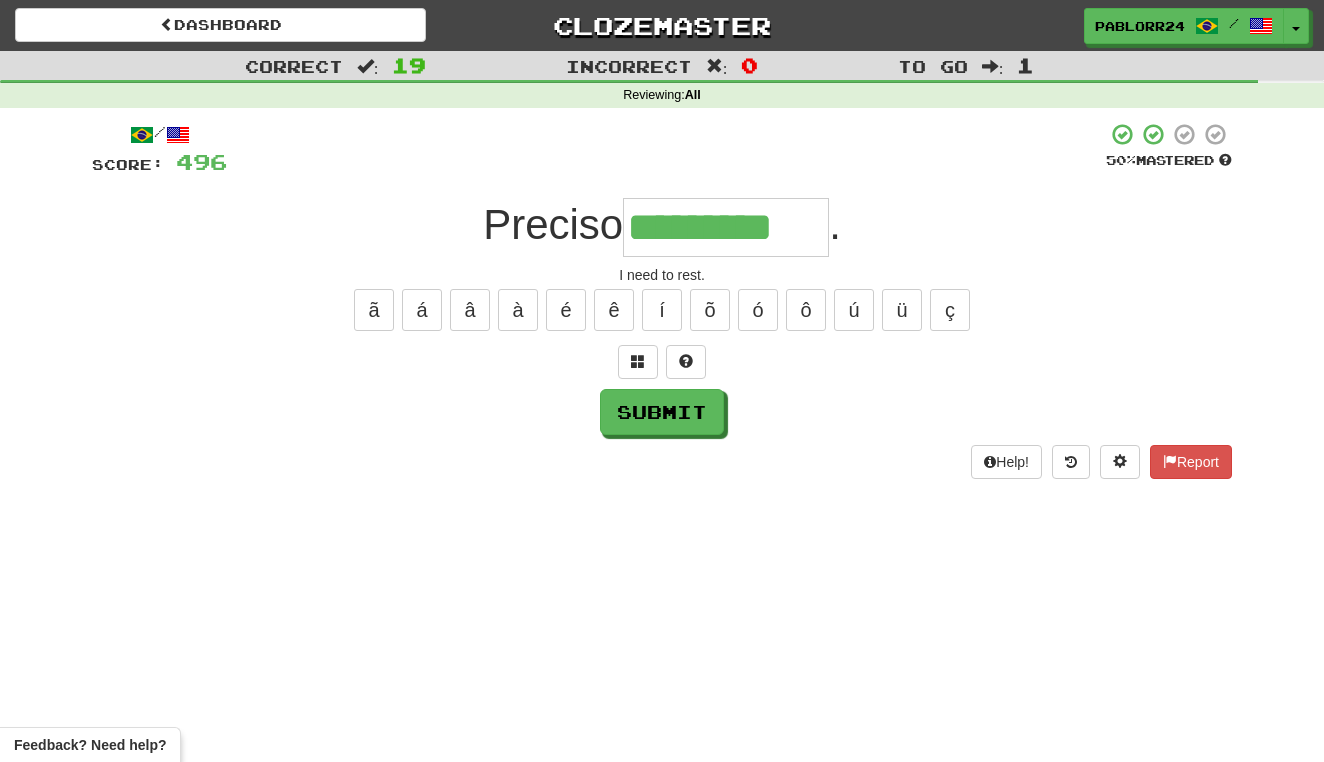 type on "*********" 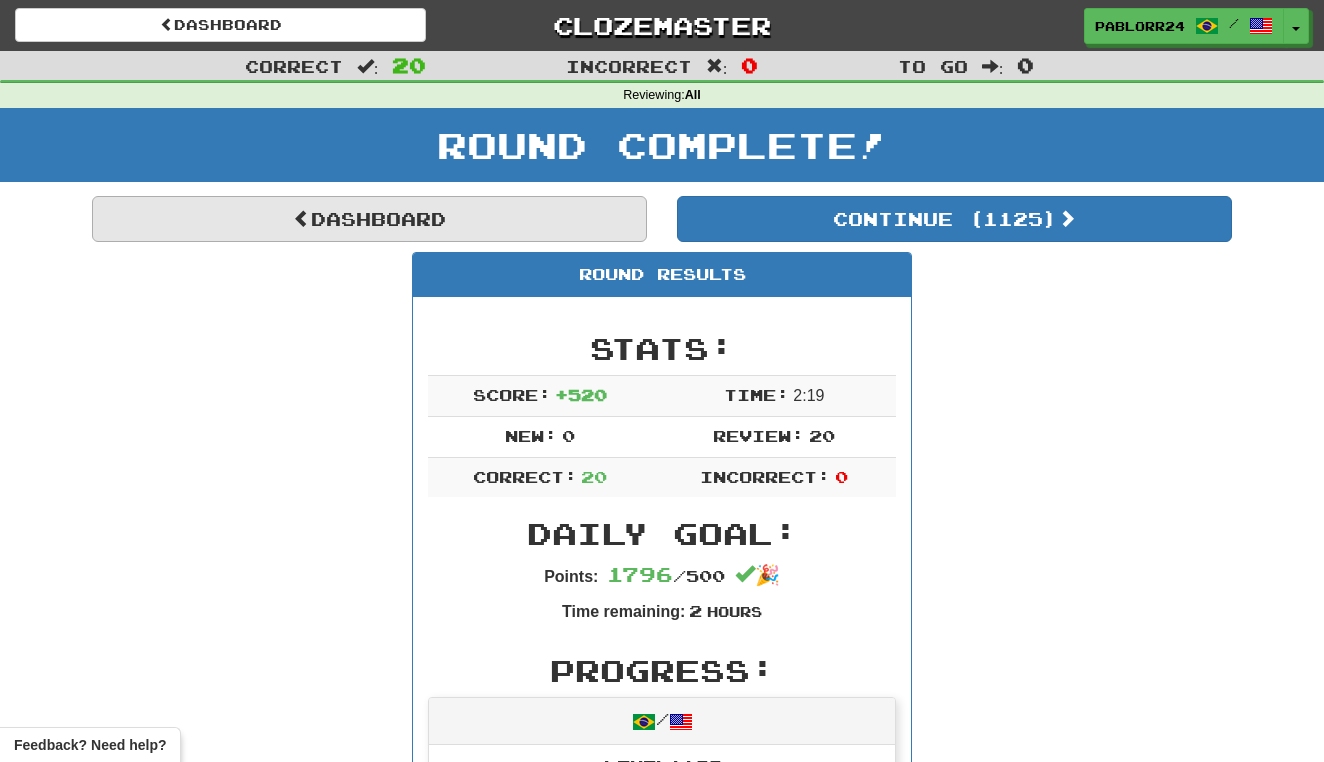 click on "Dashboard" at bounding box center (369, 219) 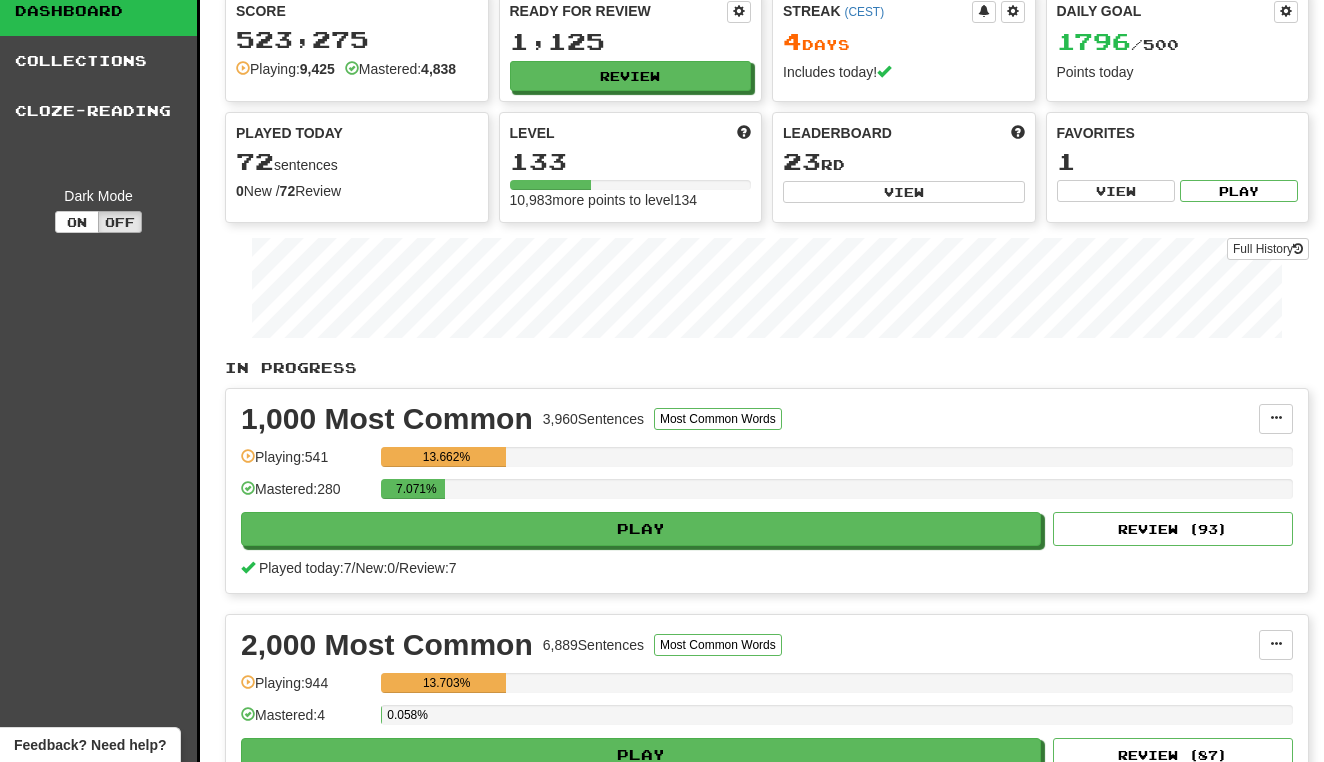 scroll, scrollTop: 78, scrollLeft: 0, axis: vertical 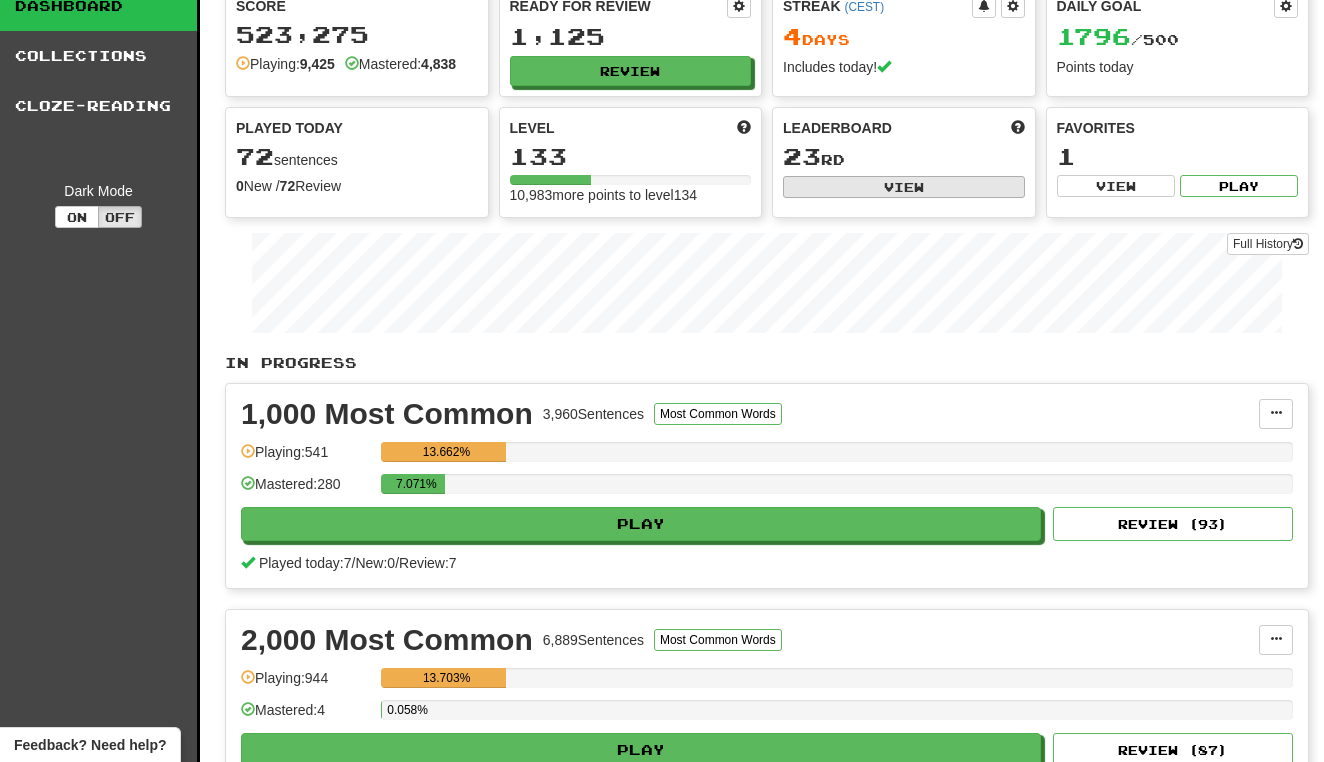 click on "View" at bounding box center (904, 187) 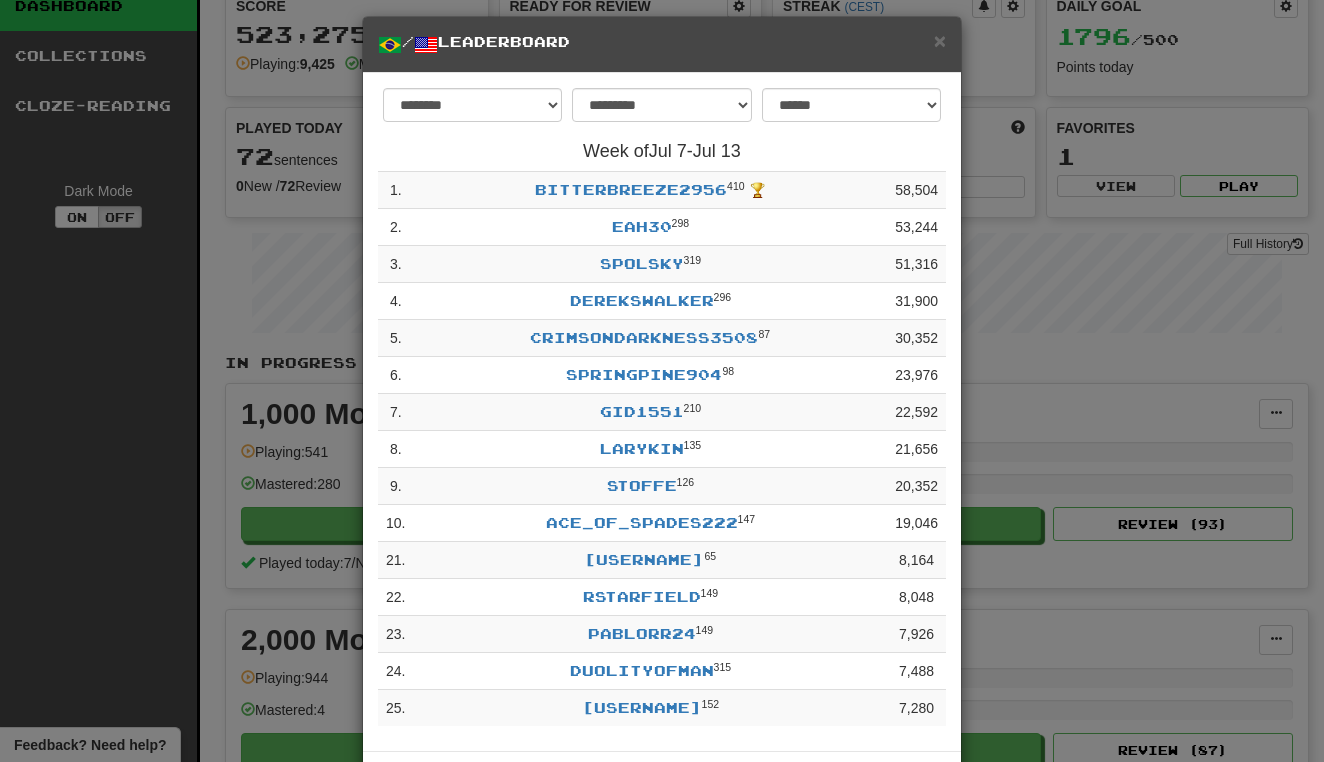 scroll, scrollTop: 0, scrollLeft: 0, axis: both 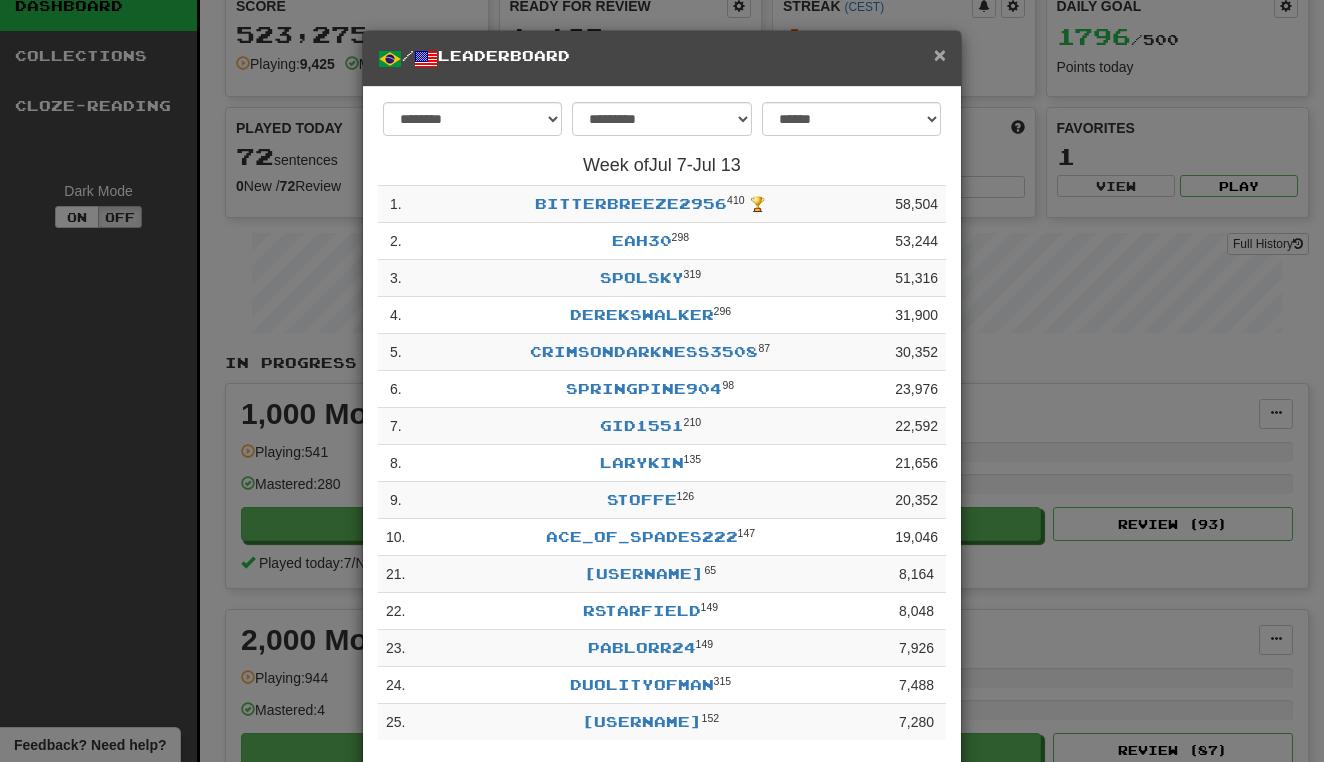 click on "×" at bounding box center [940, 54] 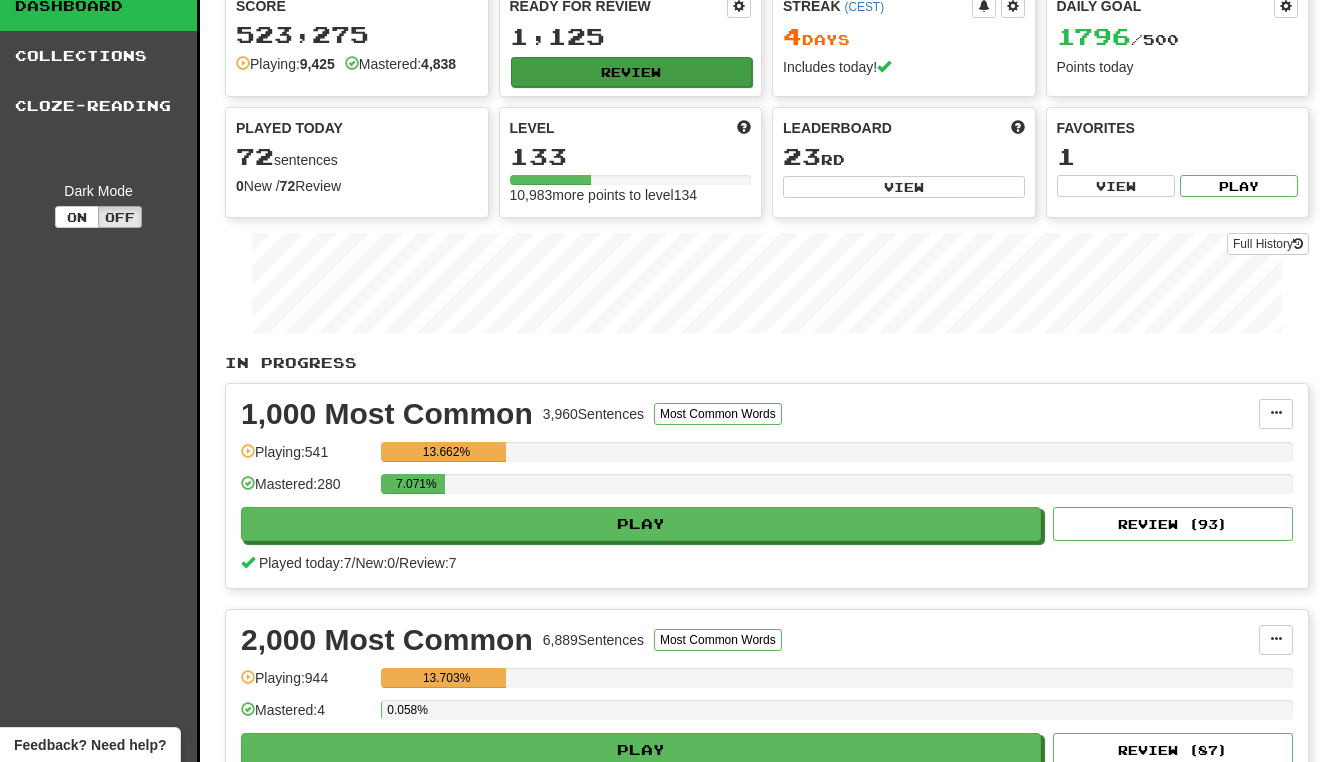 click on "Review" at bounding box center (632, 72) 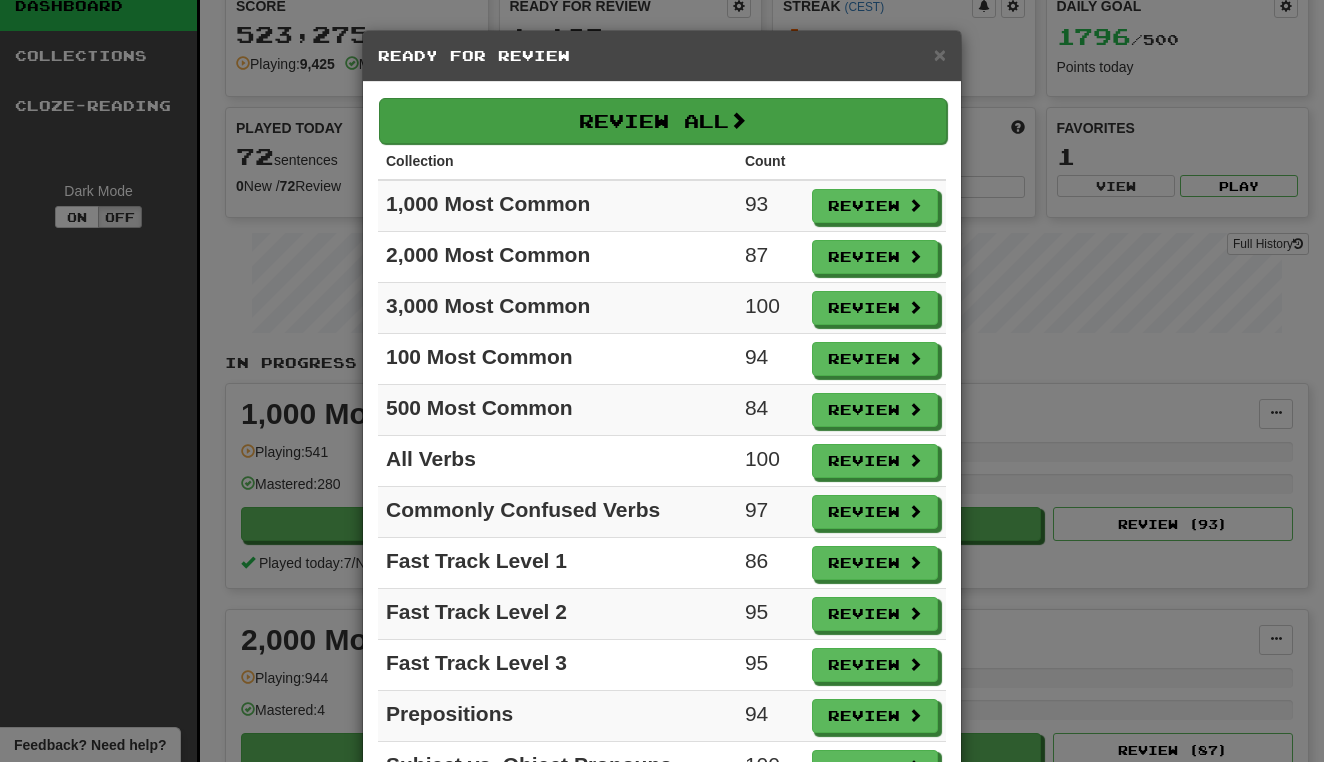 click on "Review All" at bounding box center [663, 121] 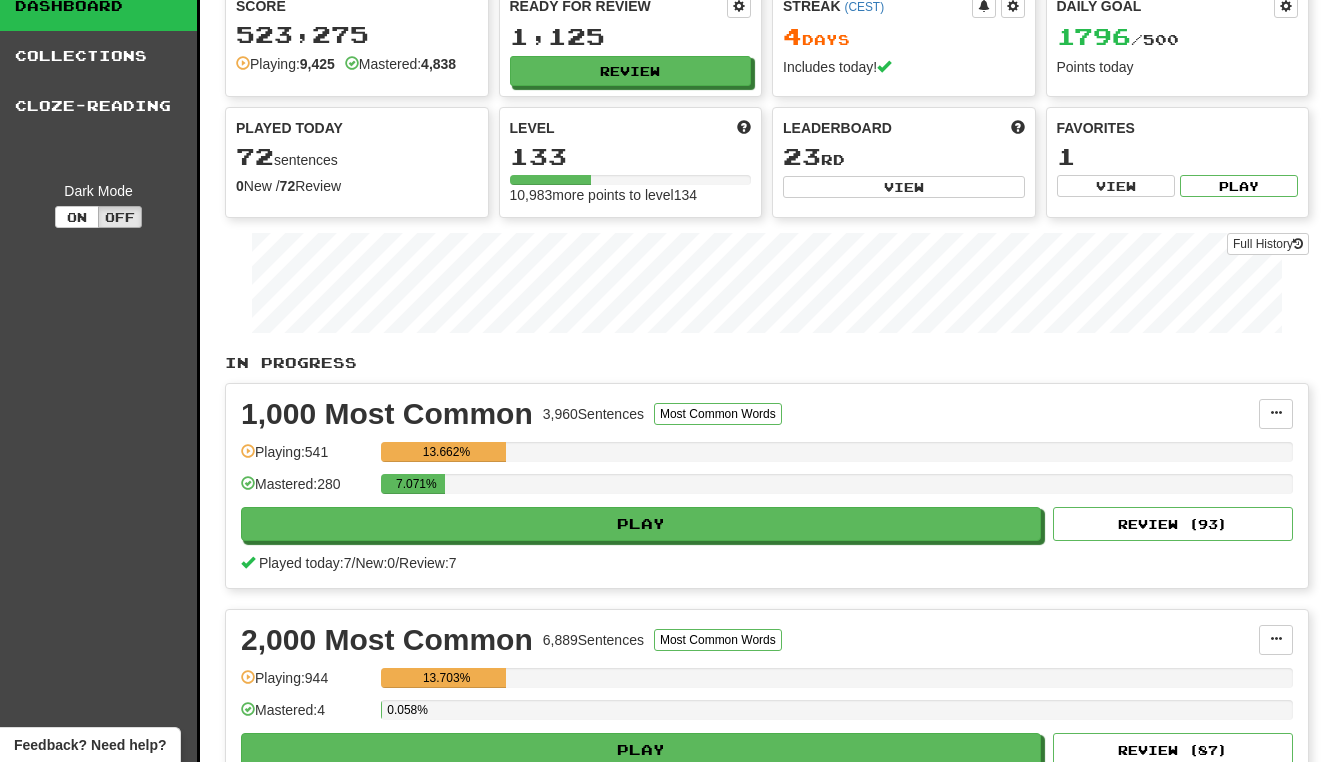 select on "**" 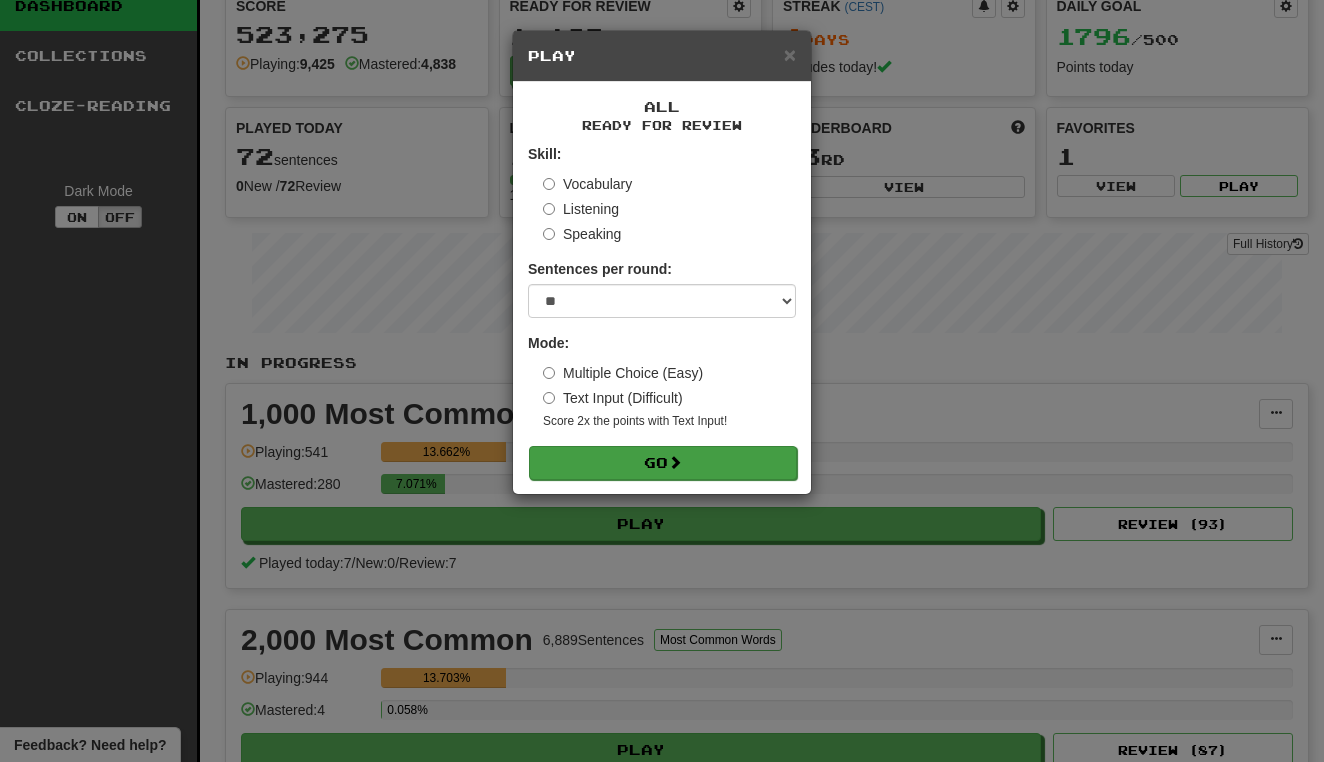 click on "Go" at bounding box center [663, 463] 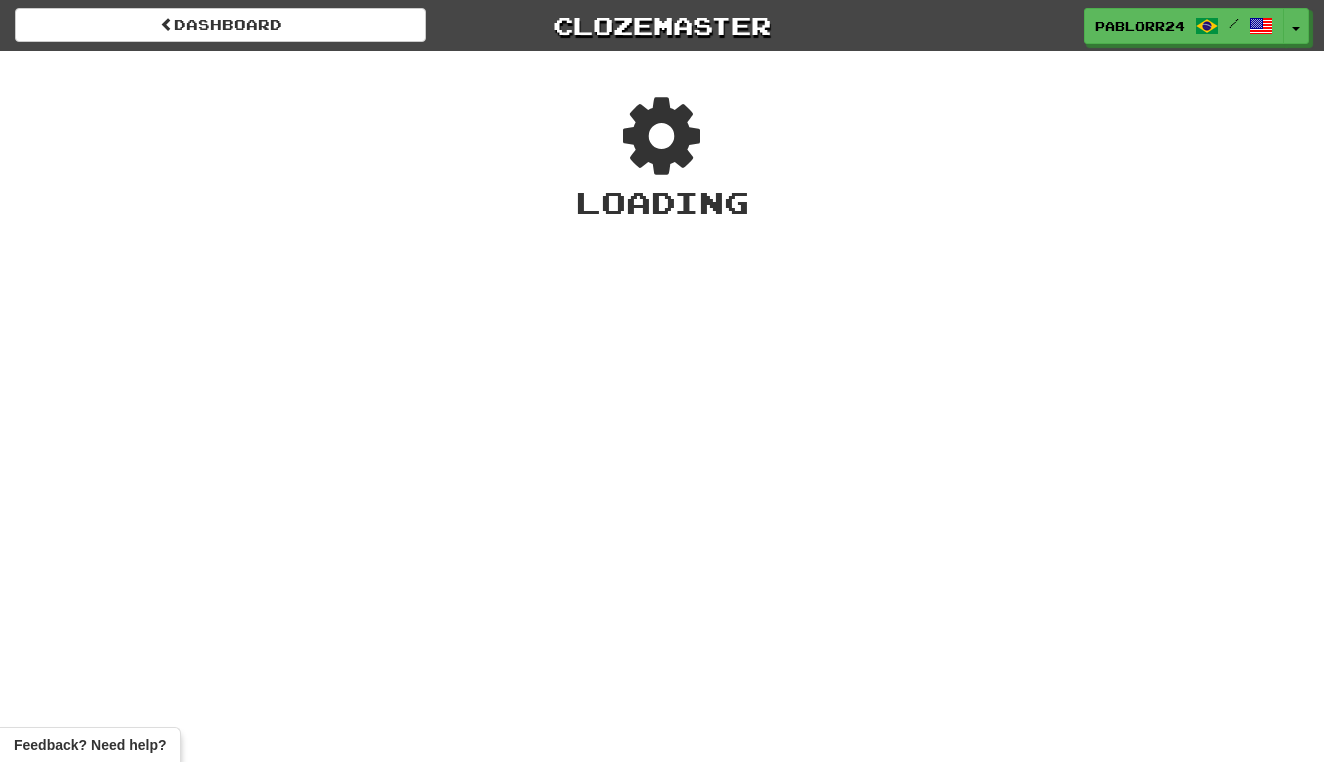 scroll, scrollTop: 0, scrollLeft: 0, axis: both 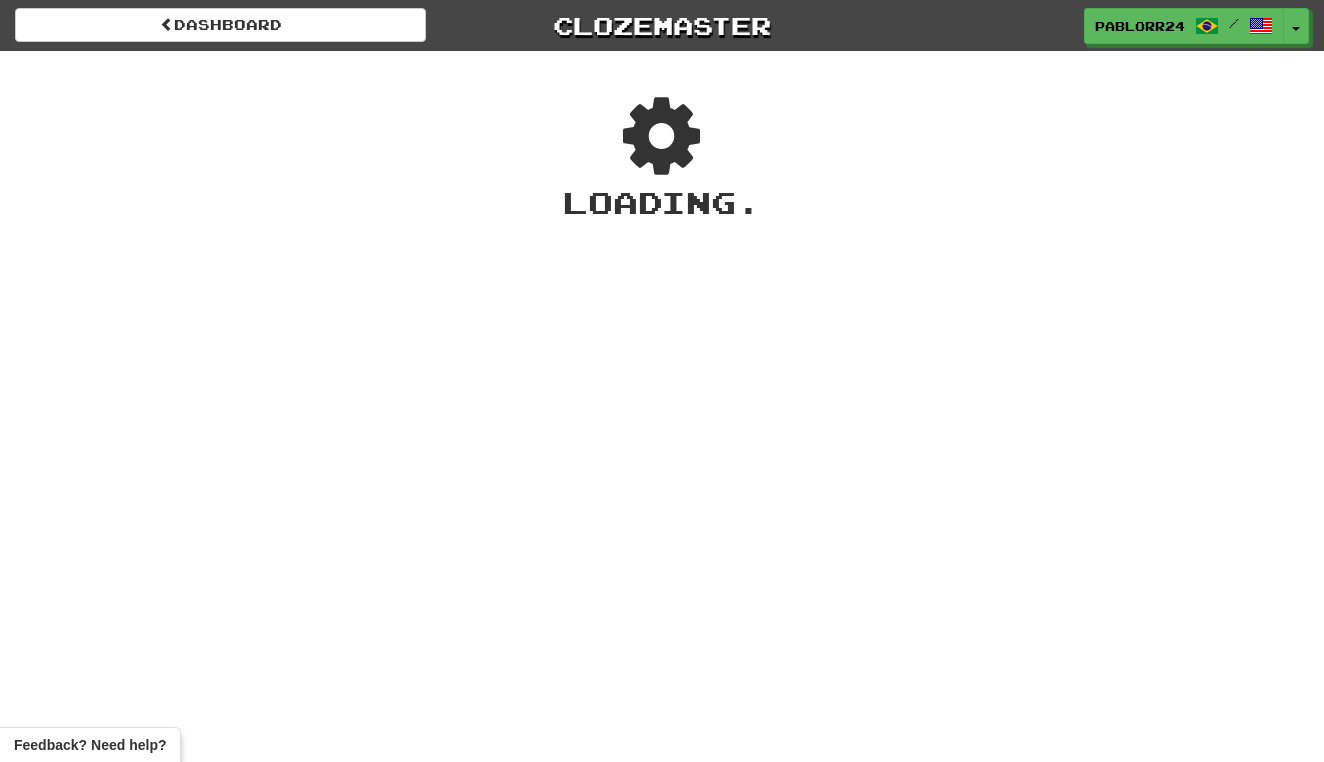 click on "Dashboard
Clozemaster
[USERNAME]
/
Toggle Dropdown
Dashboard
Leaderboard
Activity Feed
Notifications
Profile
Discussions
Deutsch
/
English
Streak:
0
Review:
9,346
Daily Goal:  0 /200
Deutsch
/
Español
Streak:
0
Review:
0
Points Today: 0
Español
/
English
Streak:
0
Review:
34
Points Today: 0
Nahuatl
/
English
Streak:
0
Review:
7
Points Today: 0
Português
/
English
Streak:
4
Review:
1,125
Daily Goal:  1796 /500
Languages
Account
Logout
[USERNAME]
/
Toggle Dropdown
Dashboard
Leaderboard
Activity Feed
Notifications
Profile
Discussions" at bounding box center (662, 381) 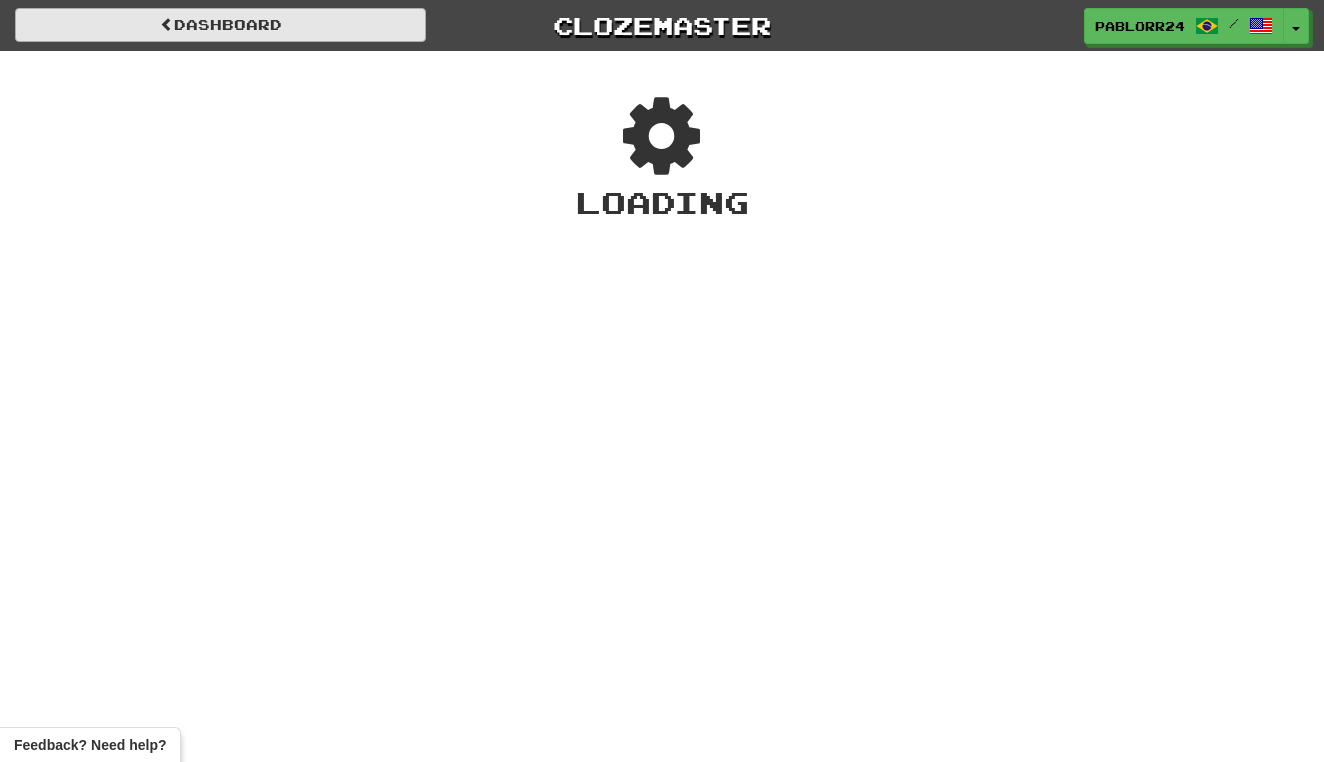 click on "Dashboard" at bounding box center (220, 25) 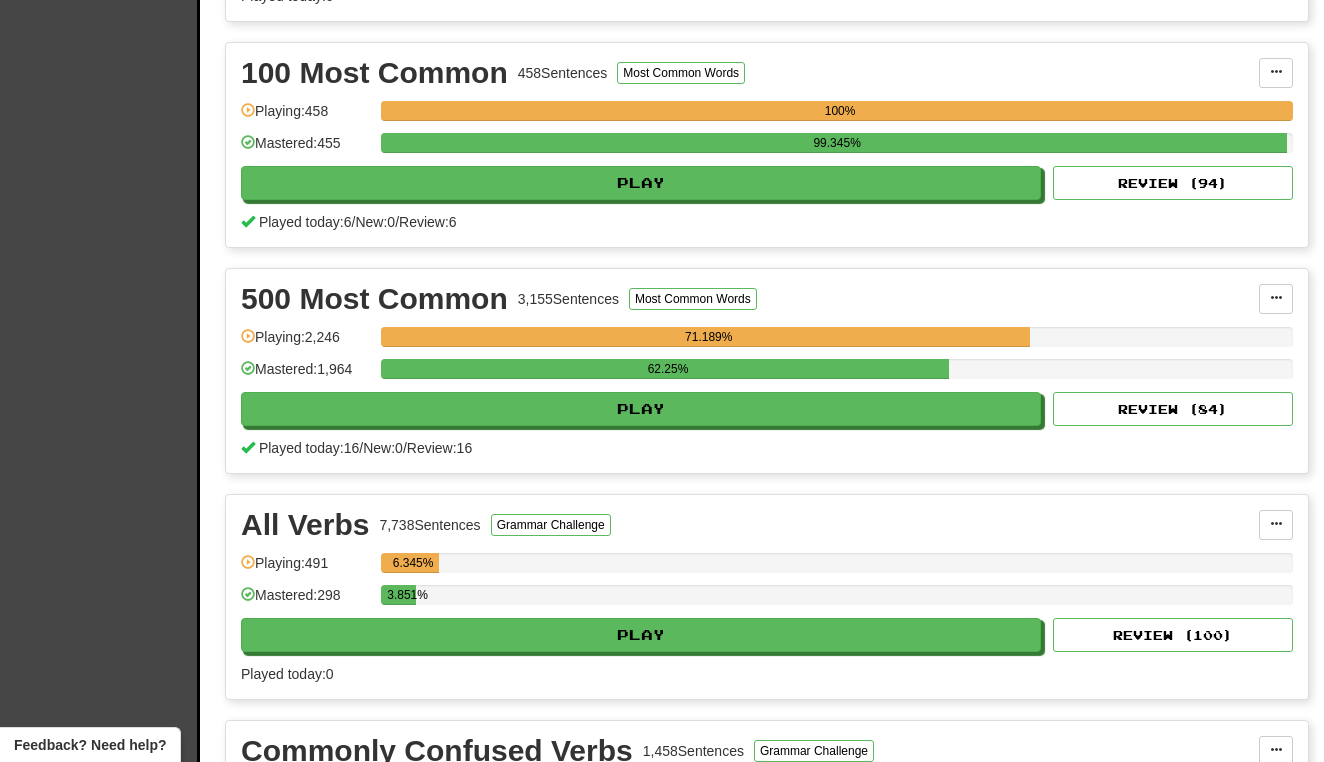 scroll, scrollTop: 1109, scrollLeft: 0, axis: vertical 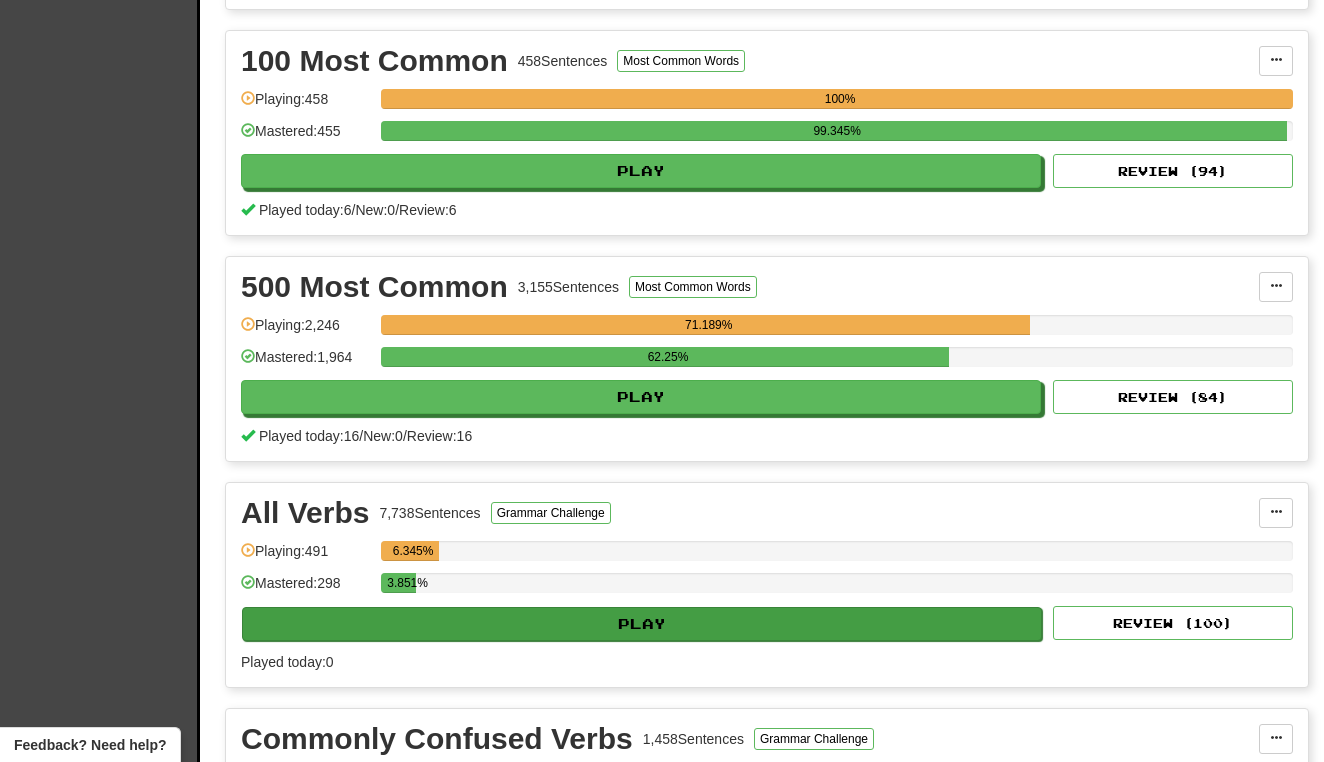 click on "Play" at bounding box center (642, 624) 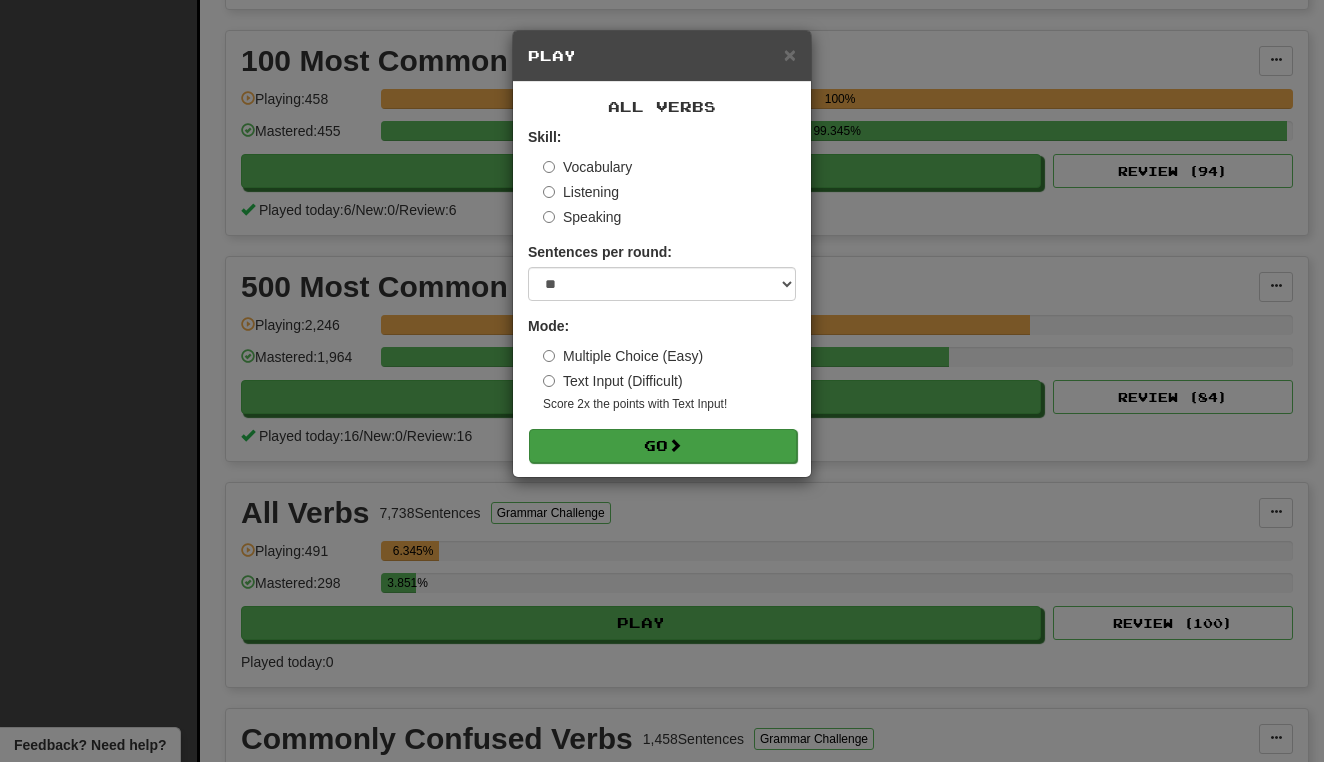 click at bounding box center [675, 445] 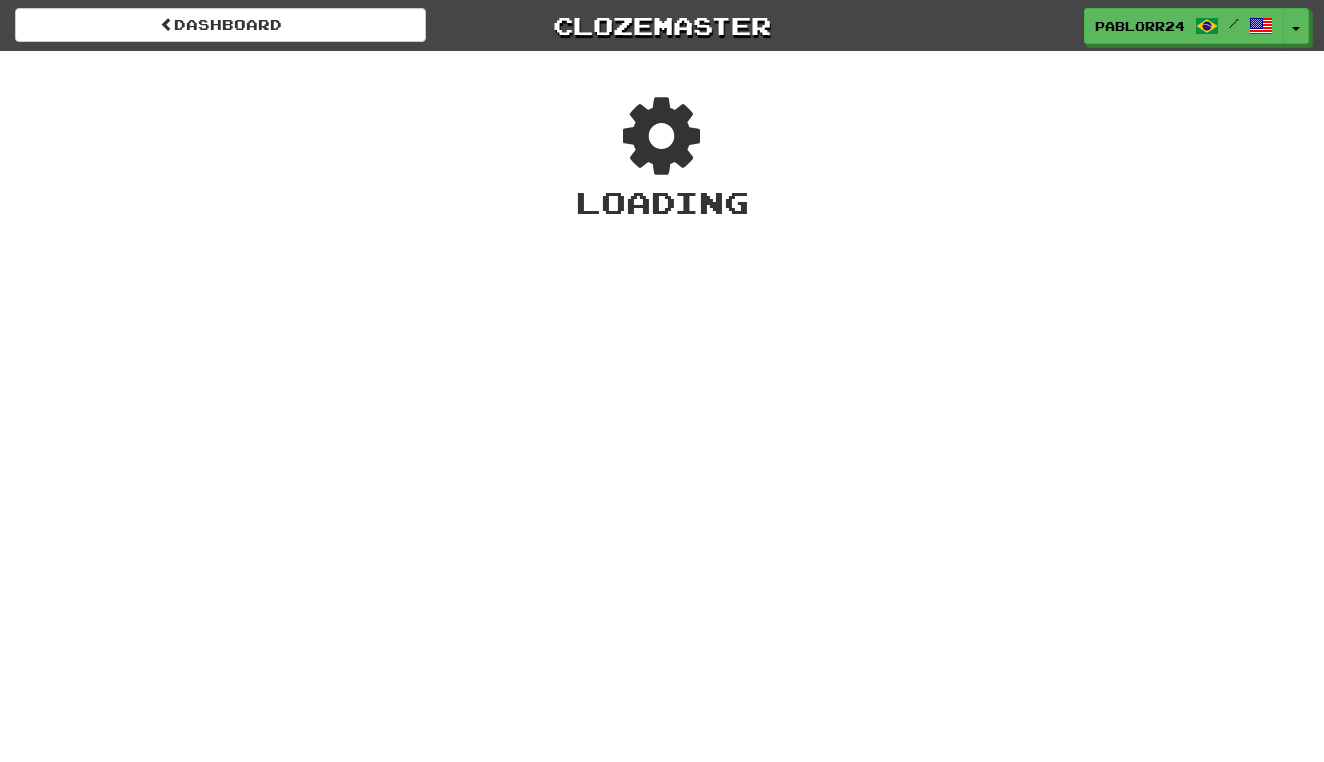 scroll, scrollTop: 0, scrollLeft: 0, axis: both 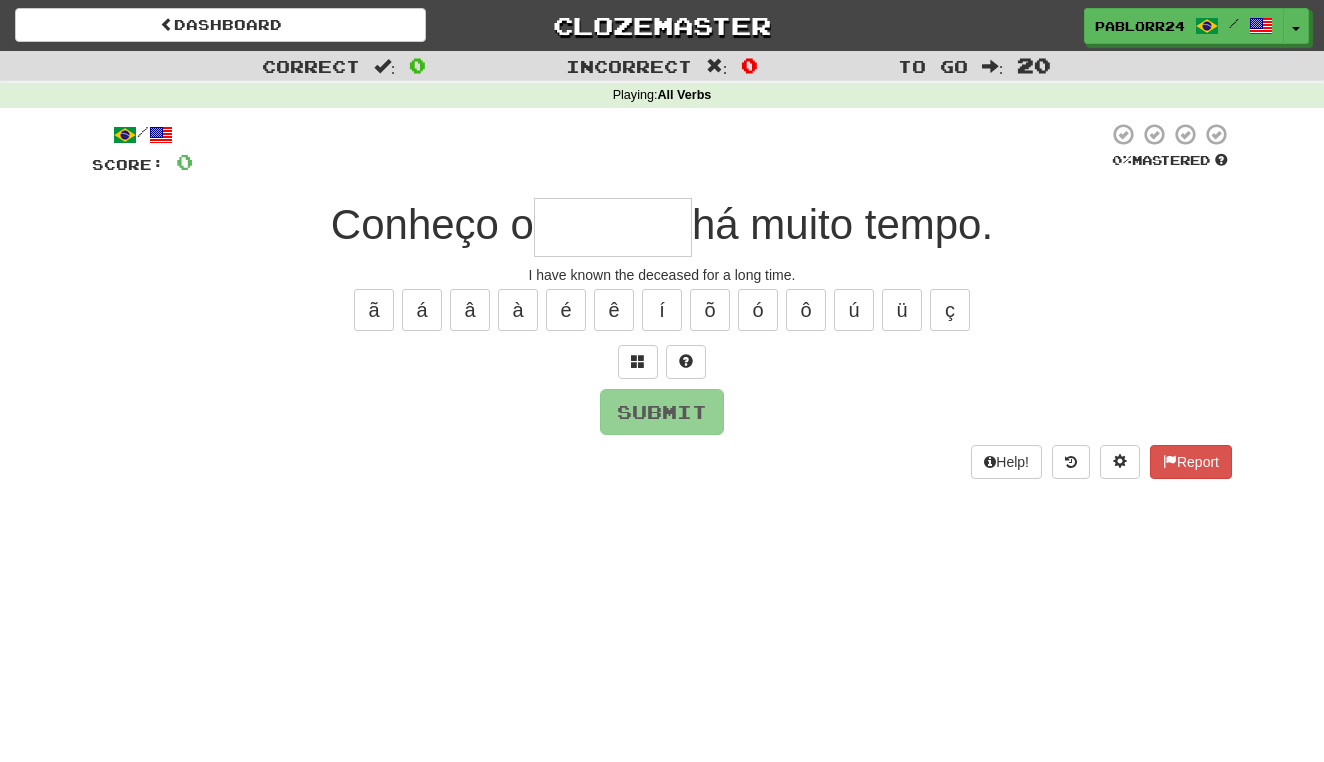 type on "*" 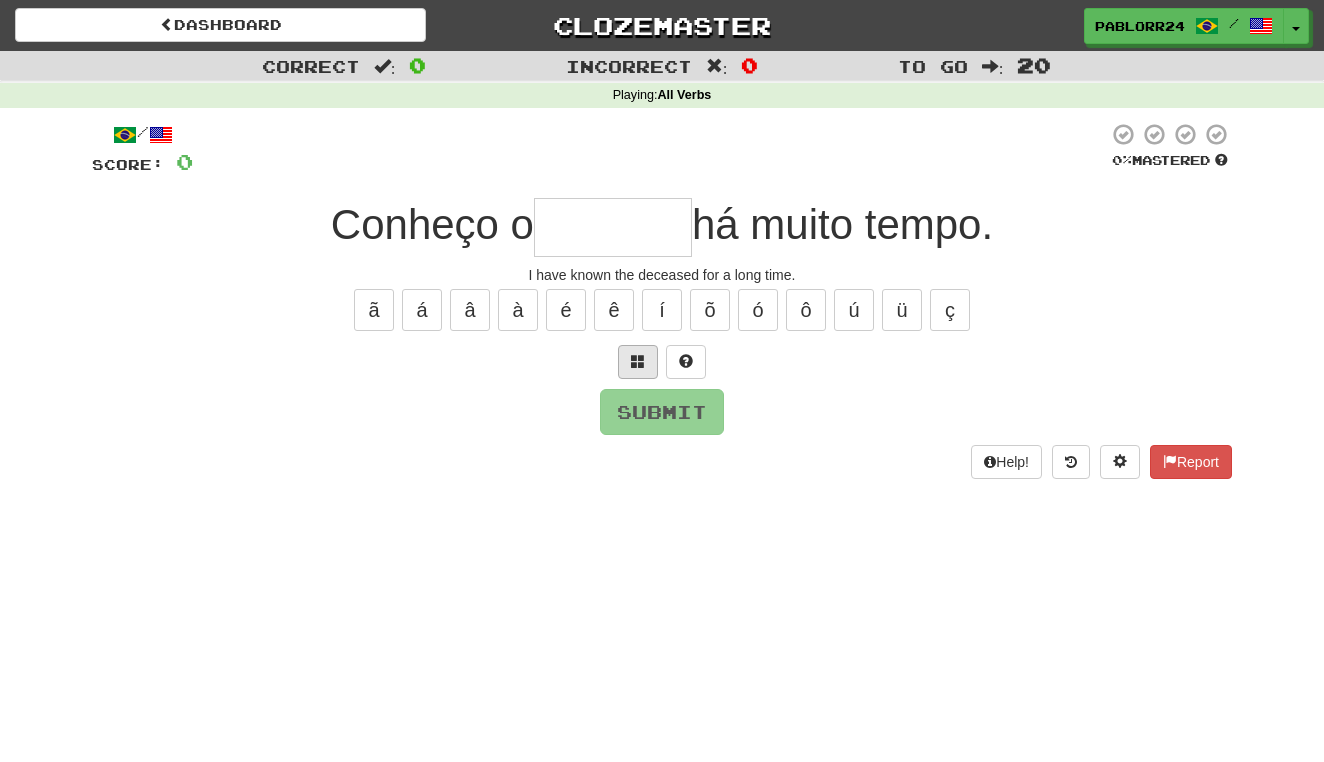 type on "*" 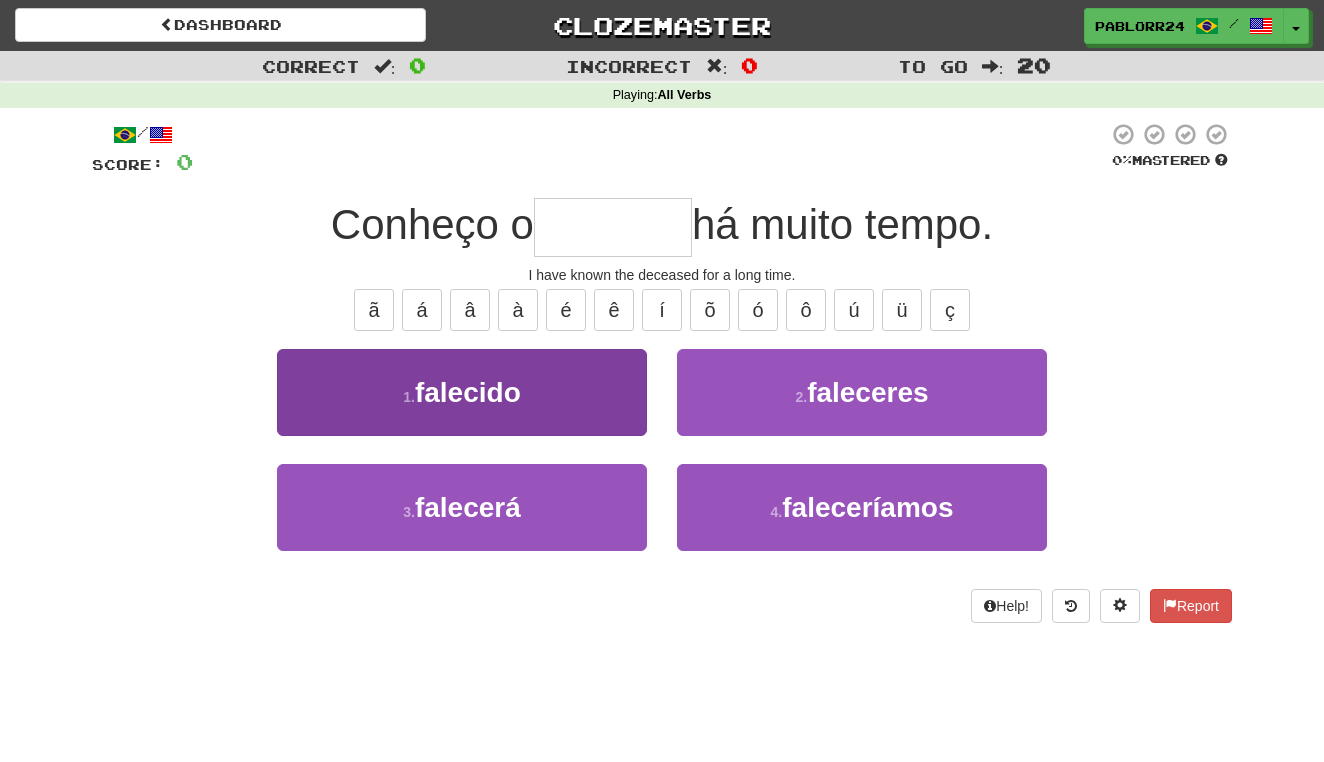 click on "1 .  falecido" at bounding box center (462, 392) 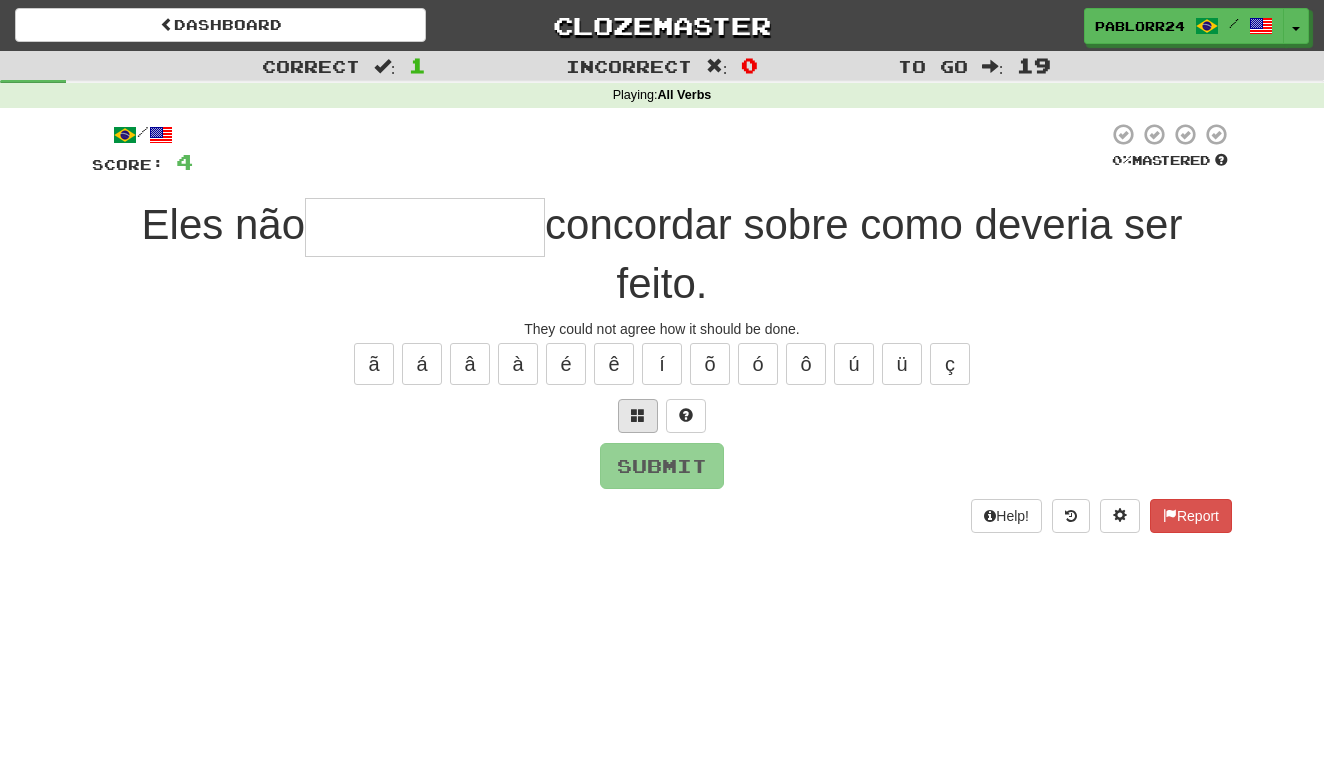 click at bounding box center (638, 416) 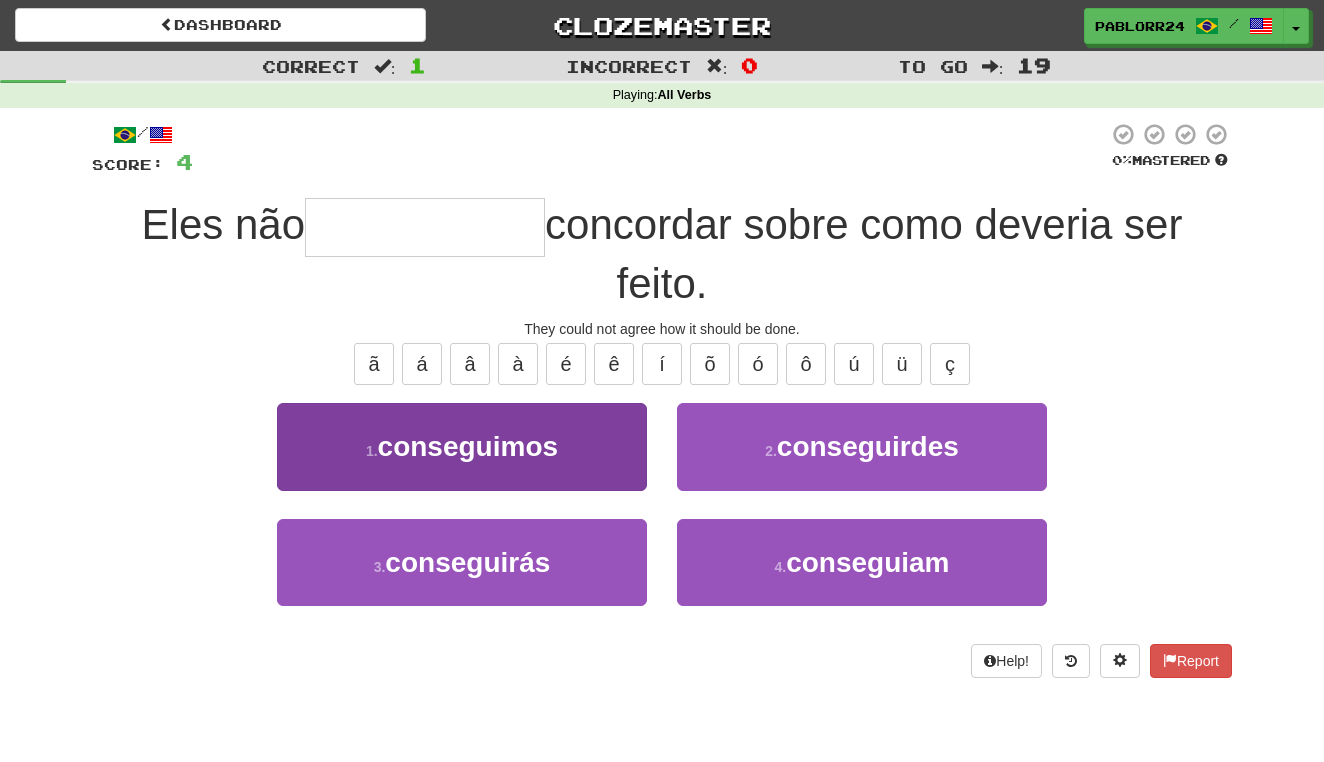 click on "1 .  conseguimos" at bounding box center (462, 446) 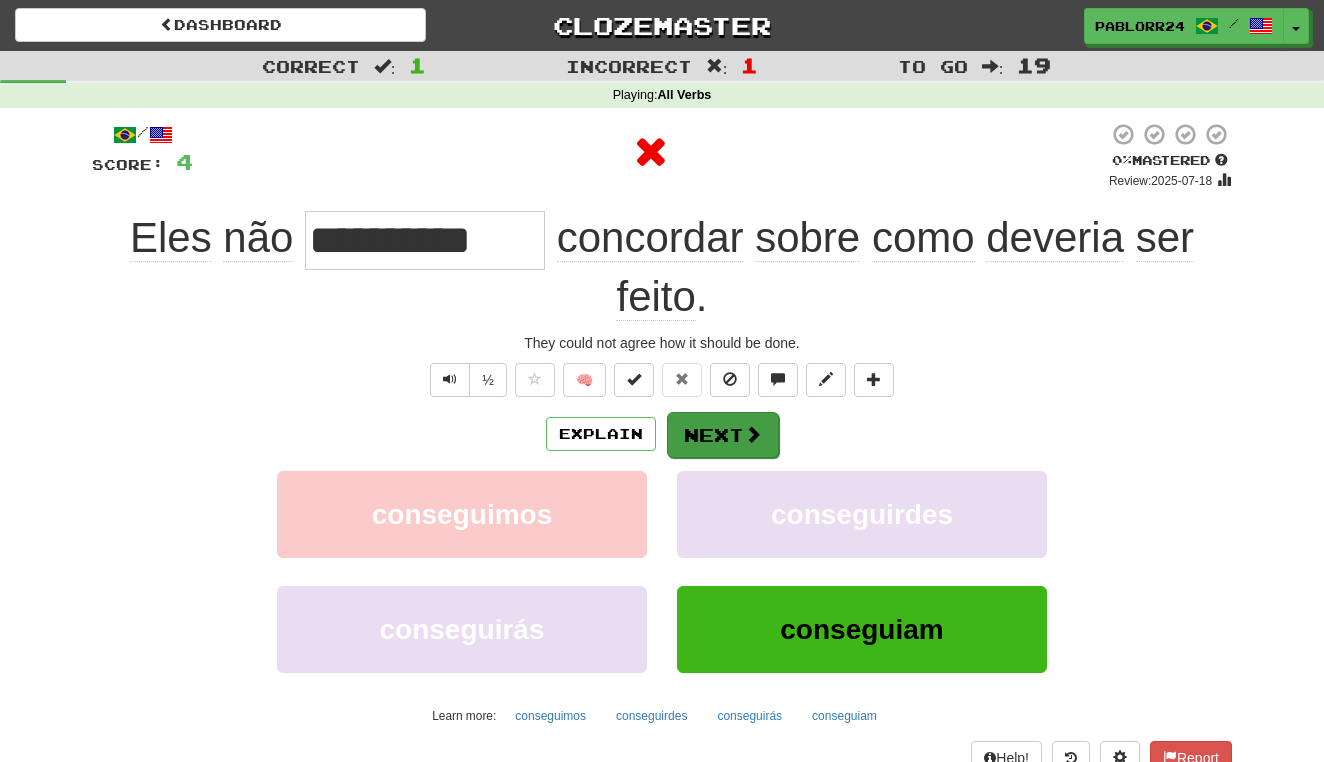 click on "Next" at bounding box center [723, 435] 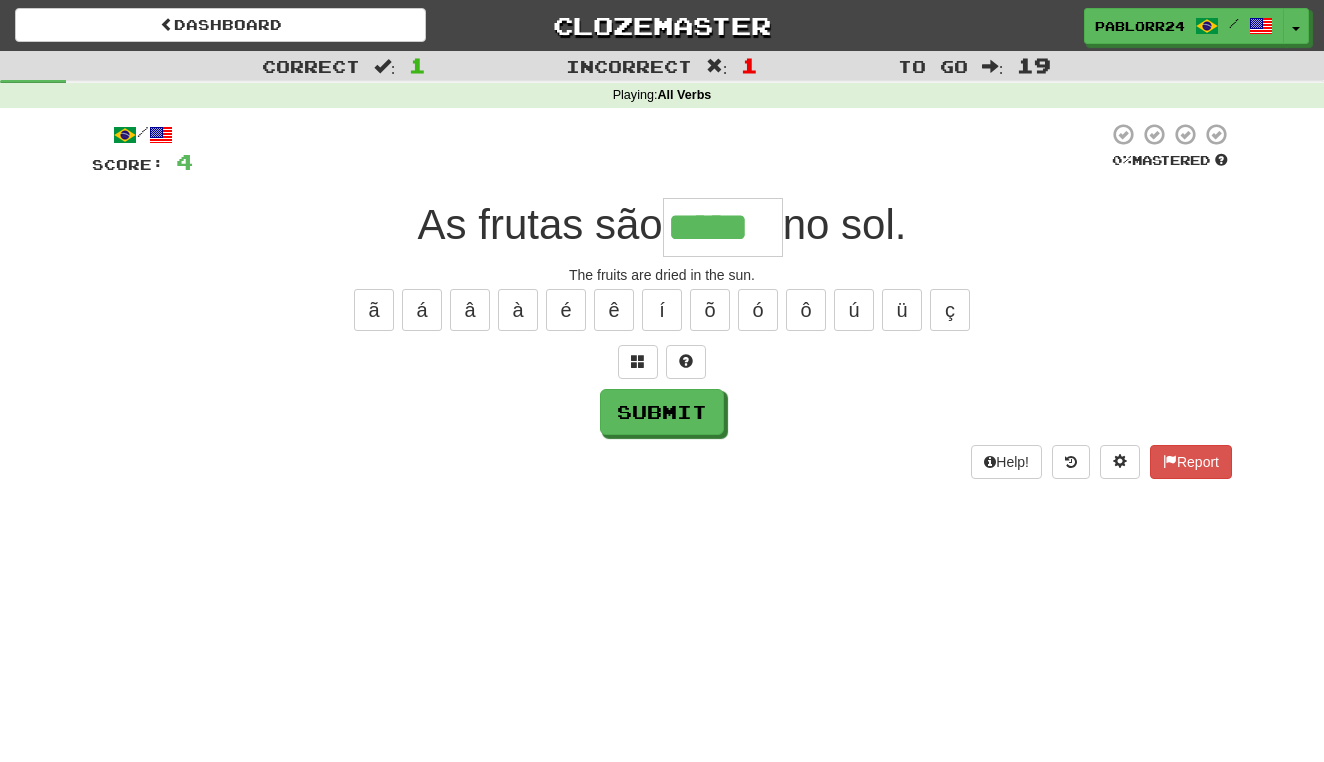 type on "*****" 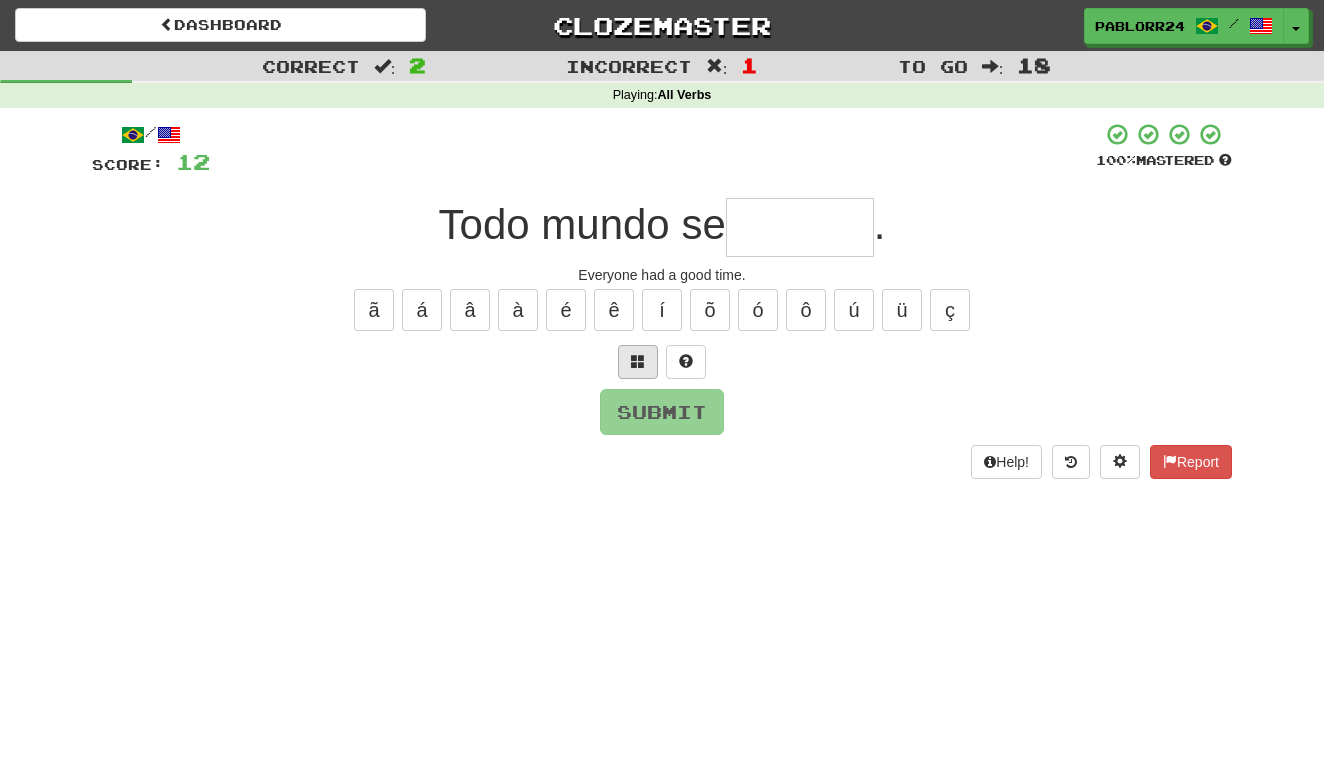 click at bounding box center [638, 362] 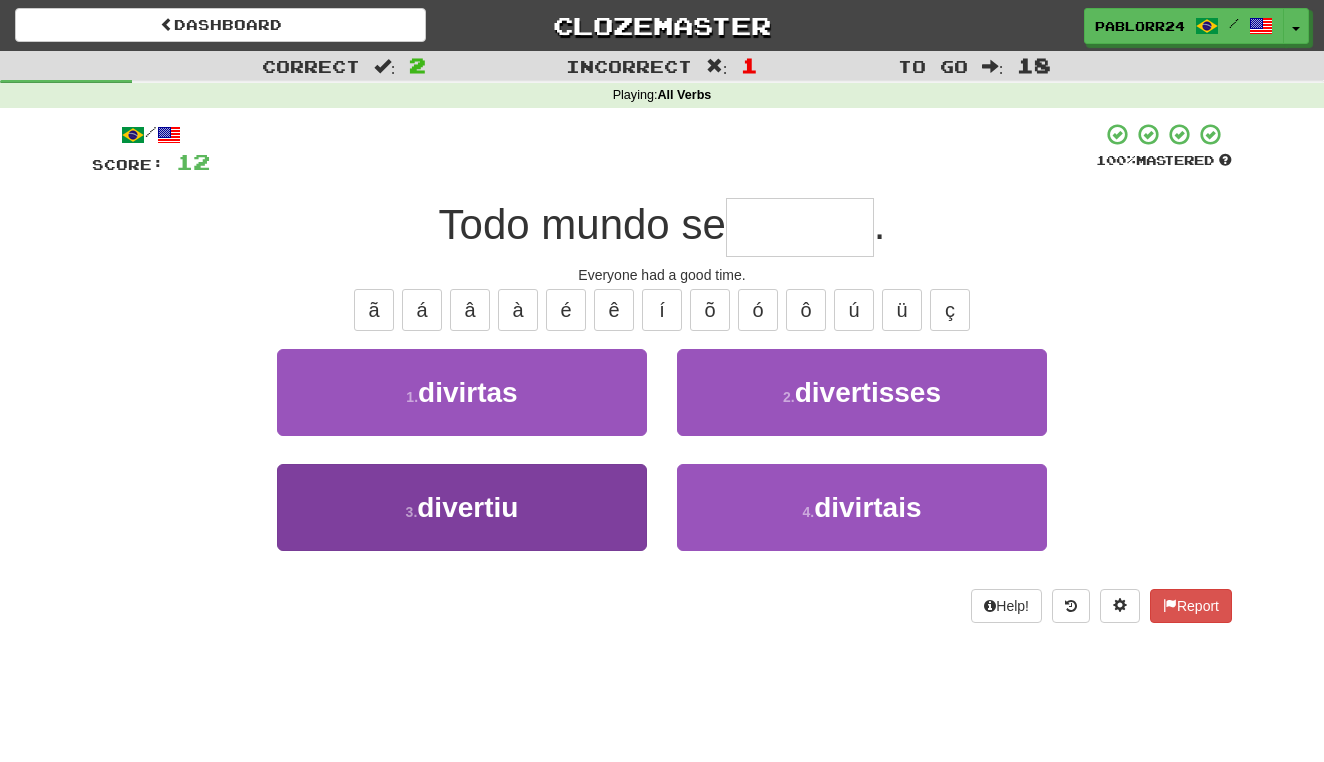 click on "3 .  divertiu" at bounding box center (462, 507) 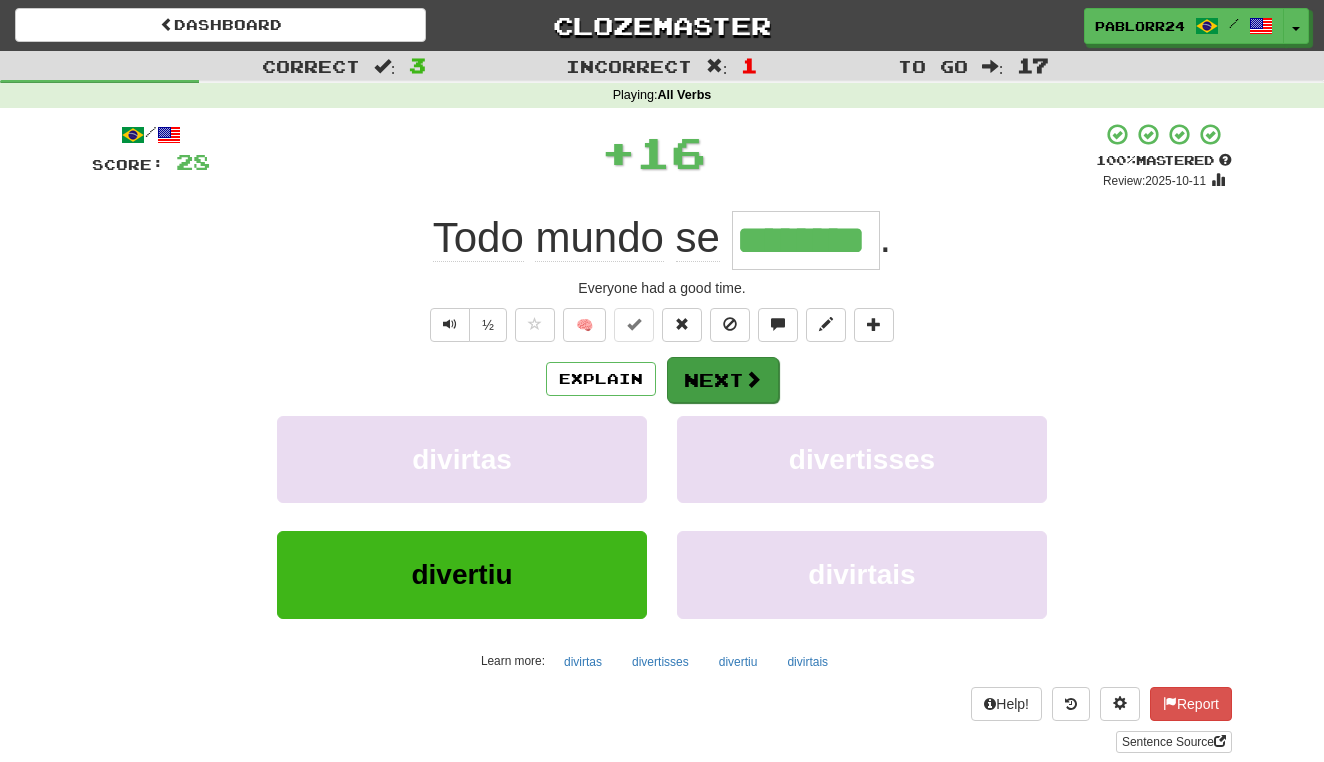 click on "Next" at bounding box center (723, 380) 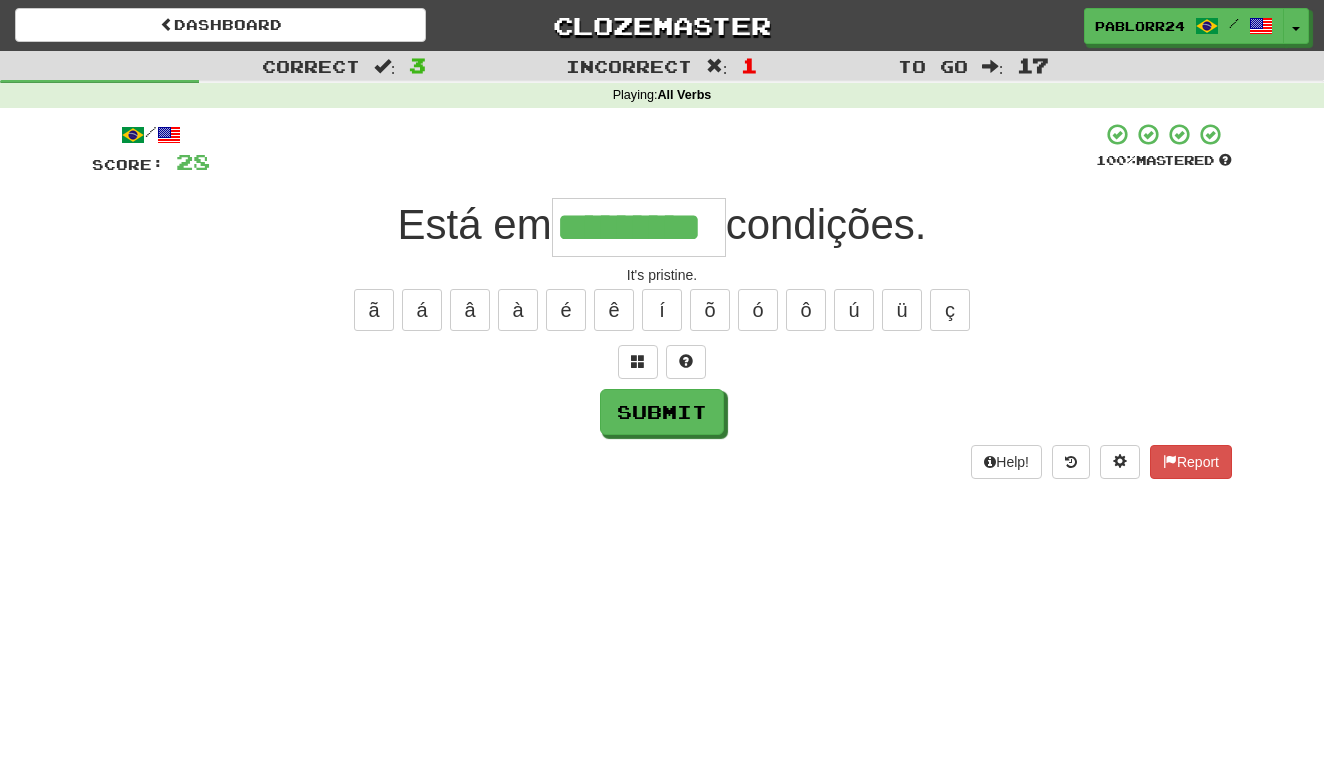 type on "*********" 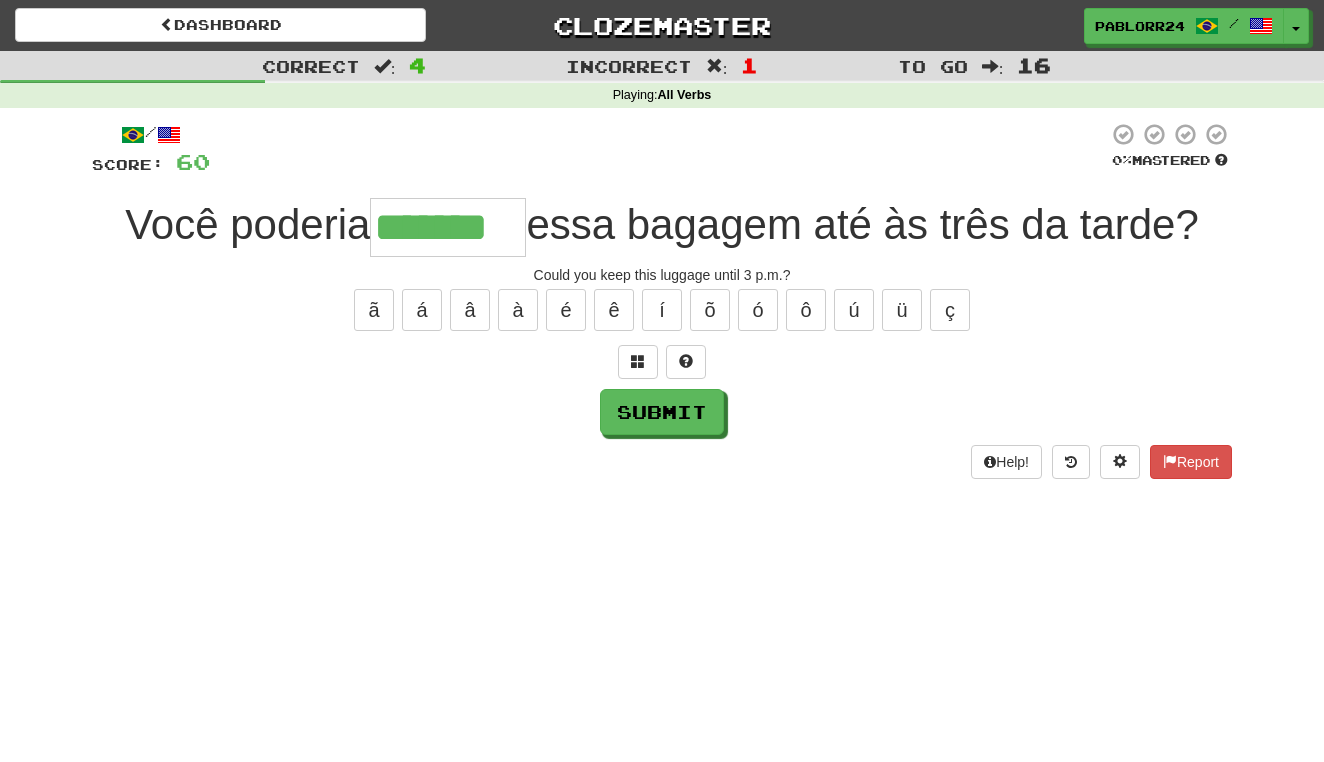 type on "*******" 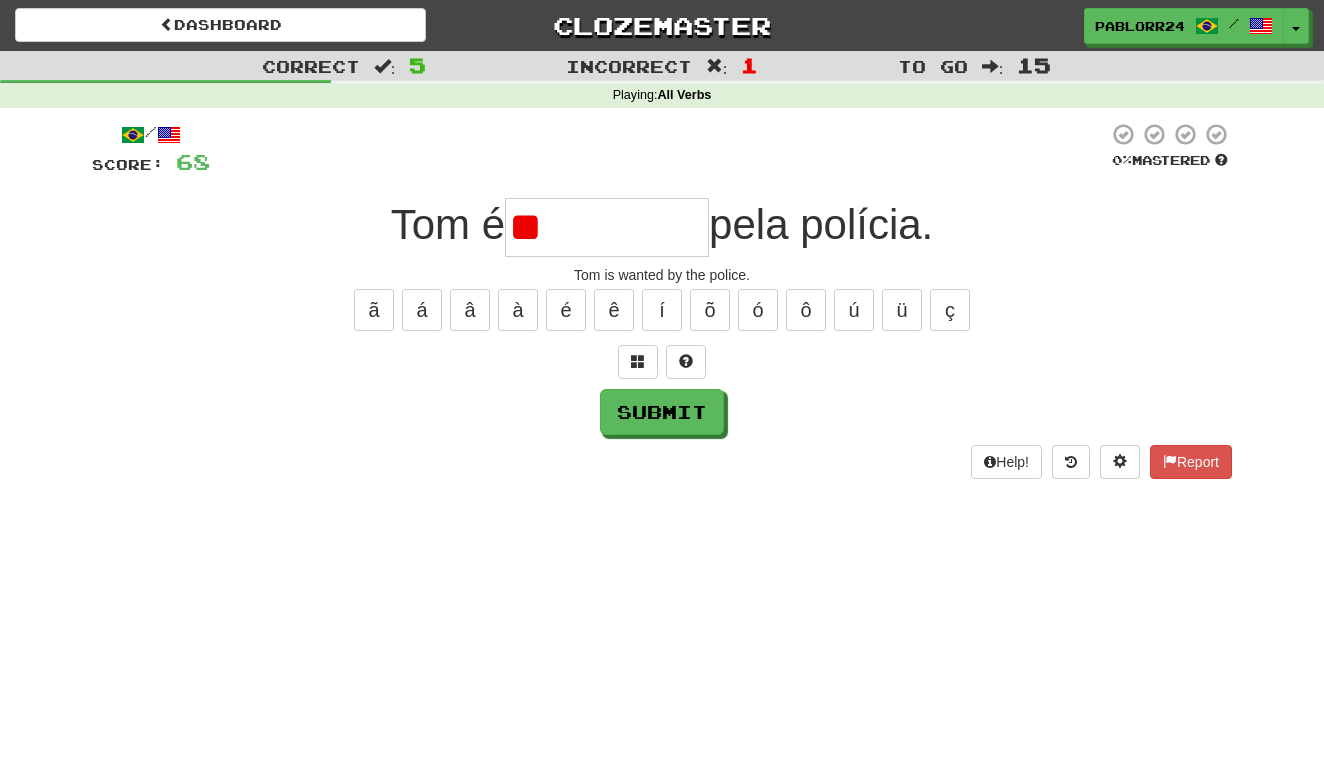 type on "*" 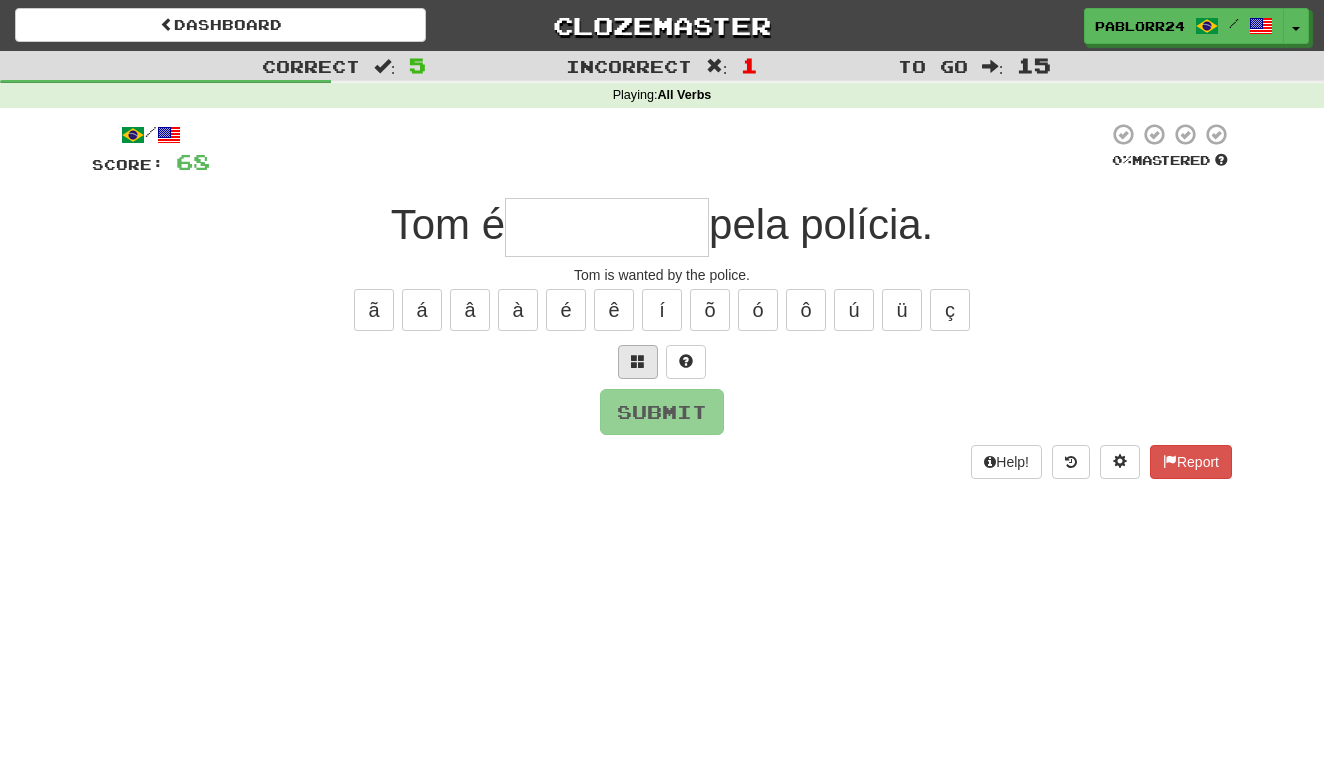 click at bounding box center [638, 361] 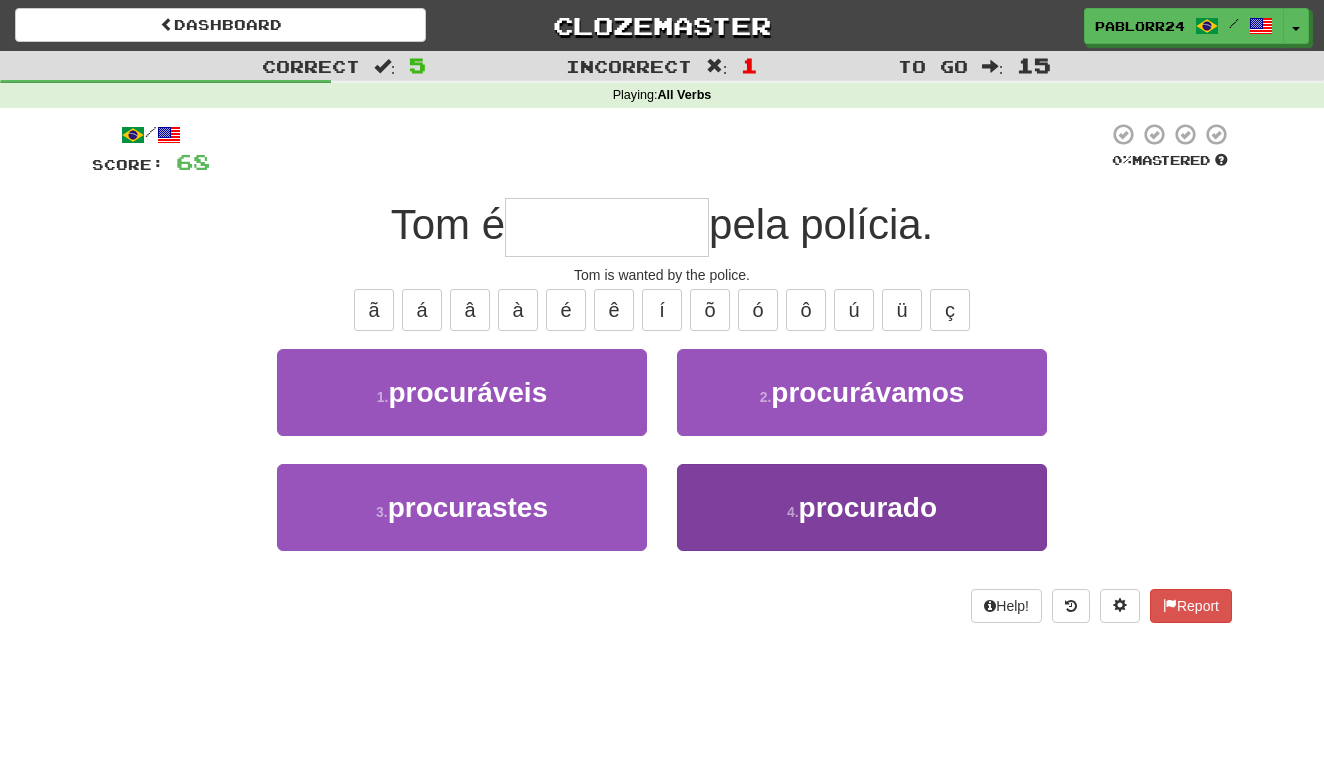 click on "4 .  procurado" at bounding box center [862, 507] 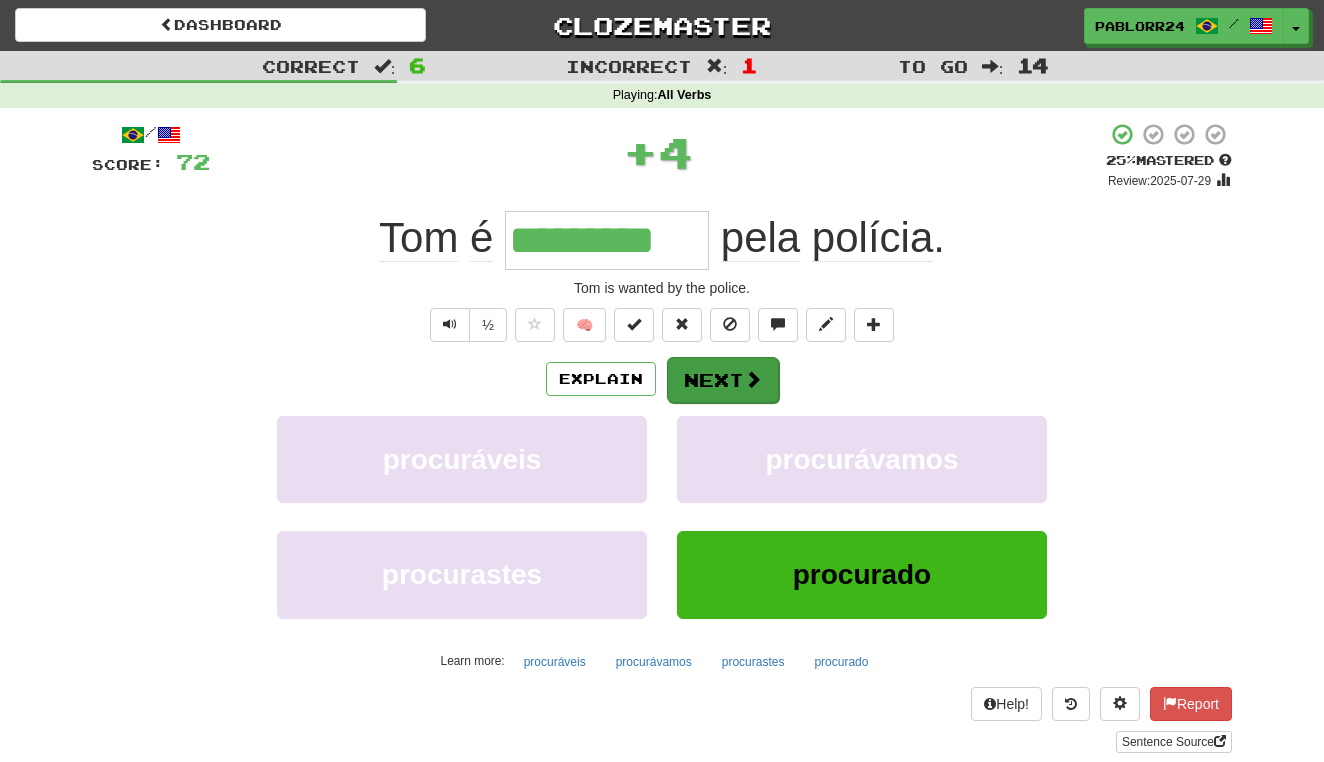 click on "Next" at bounding box center [723, 380] 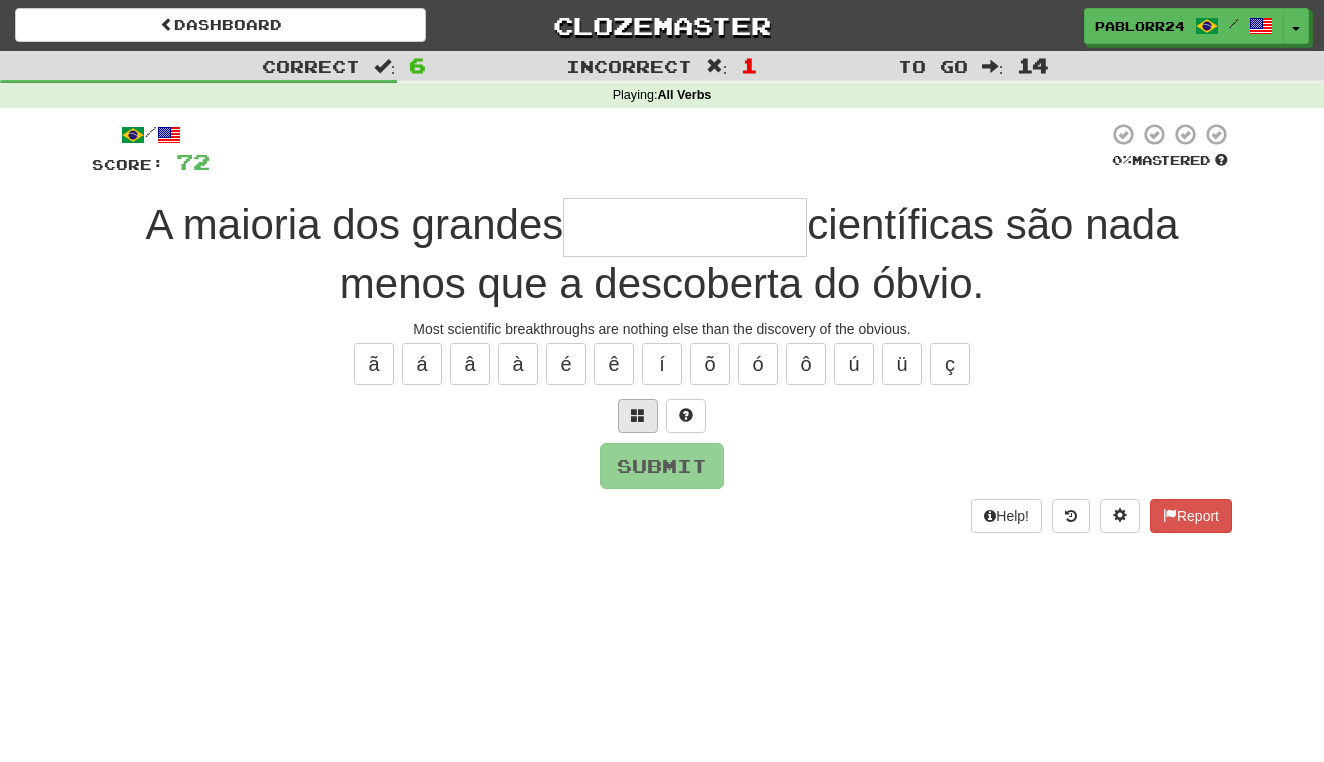 click at bounding box center [638, 416] 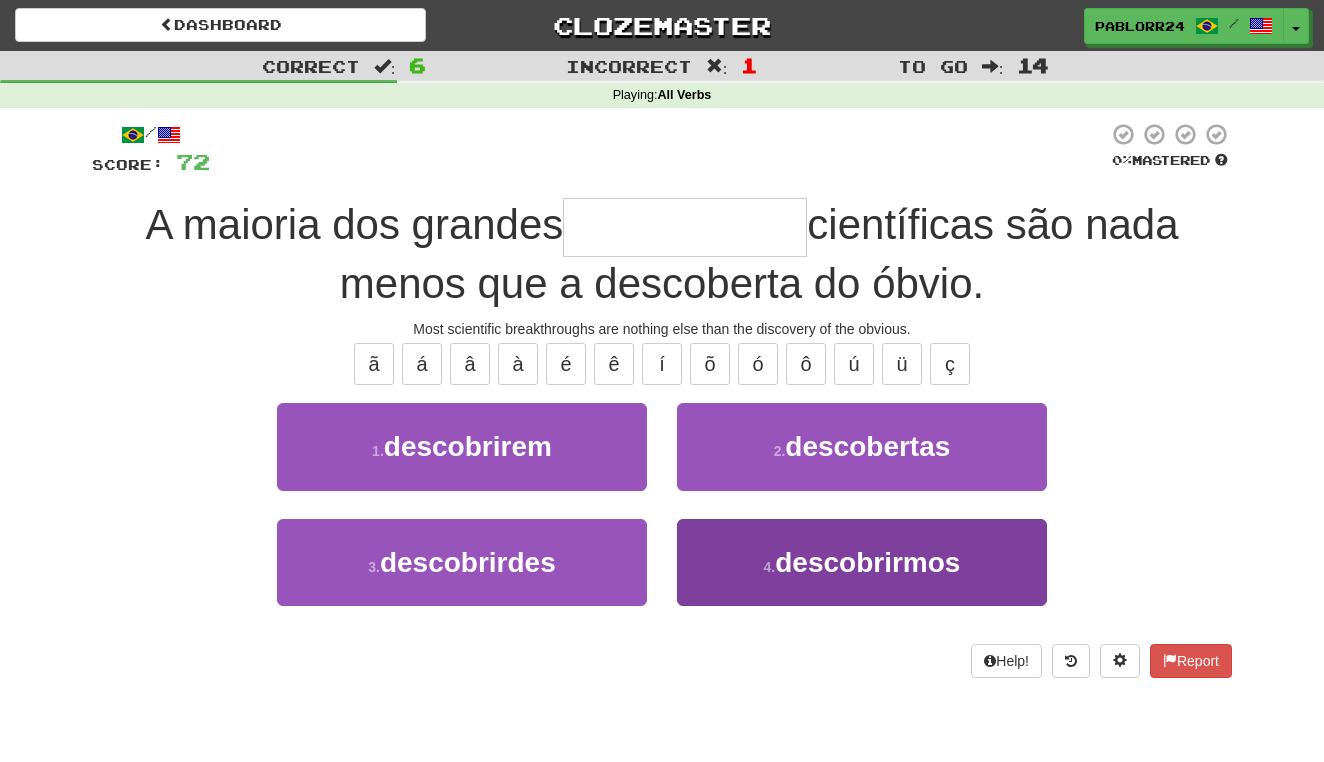 click on "4 .  descobrirmos" at bounding box center (862, 562) 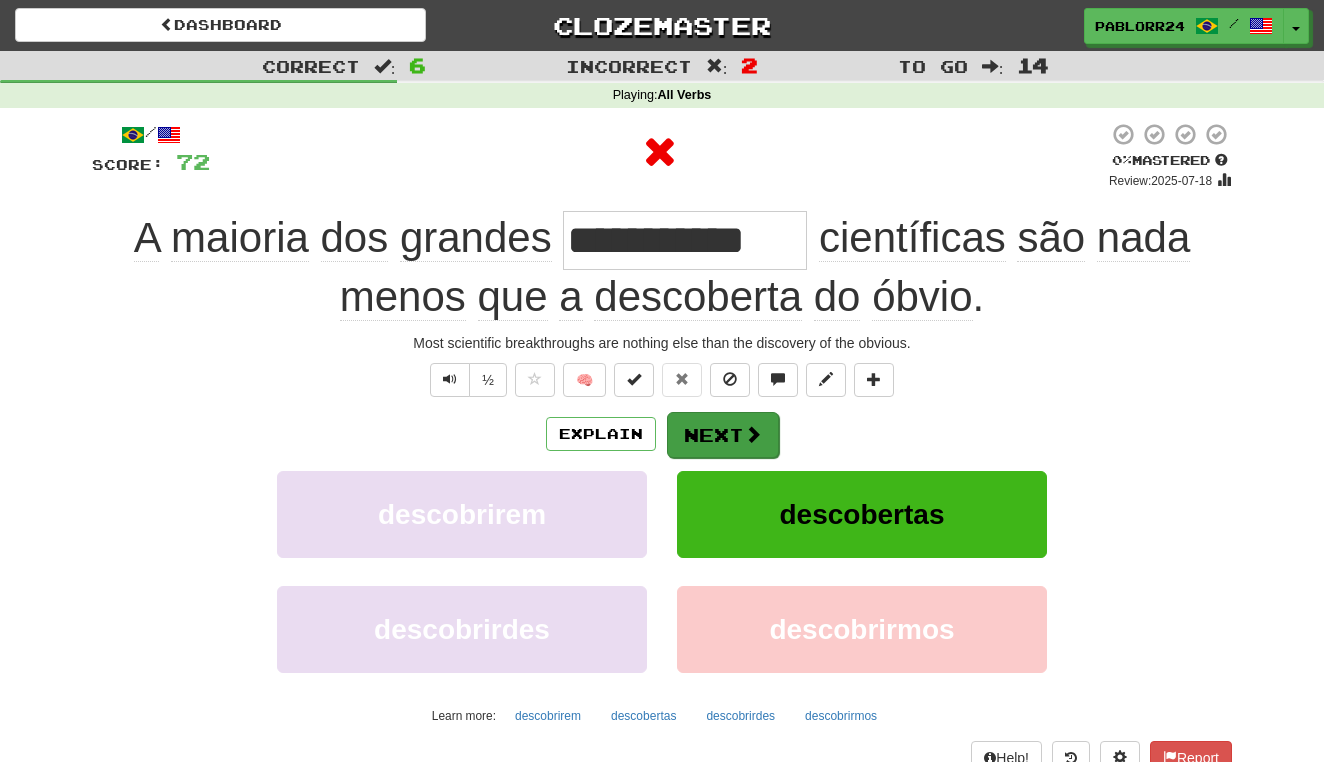 click on "Next" at bounding box center (723, 435) 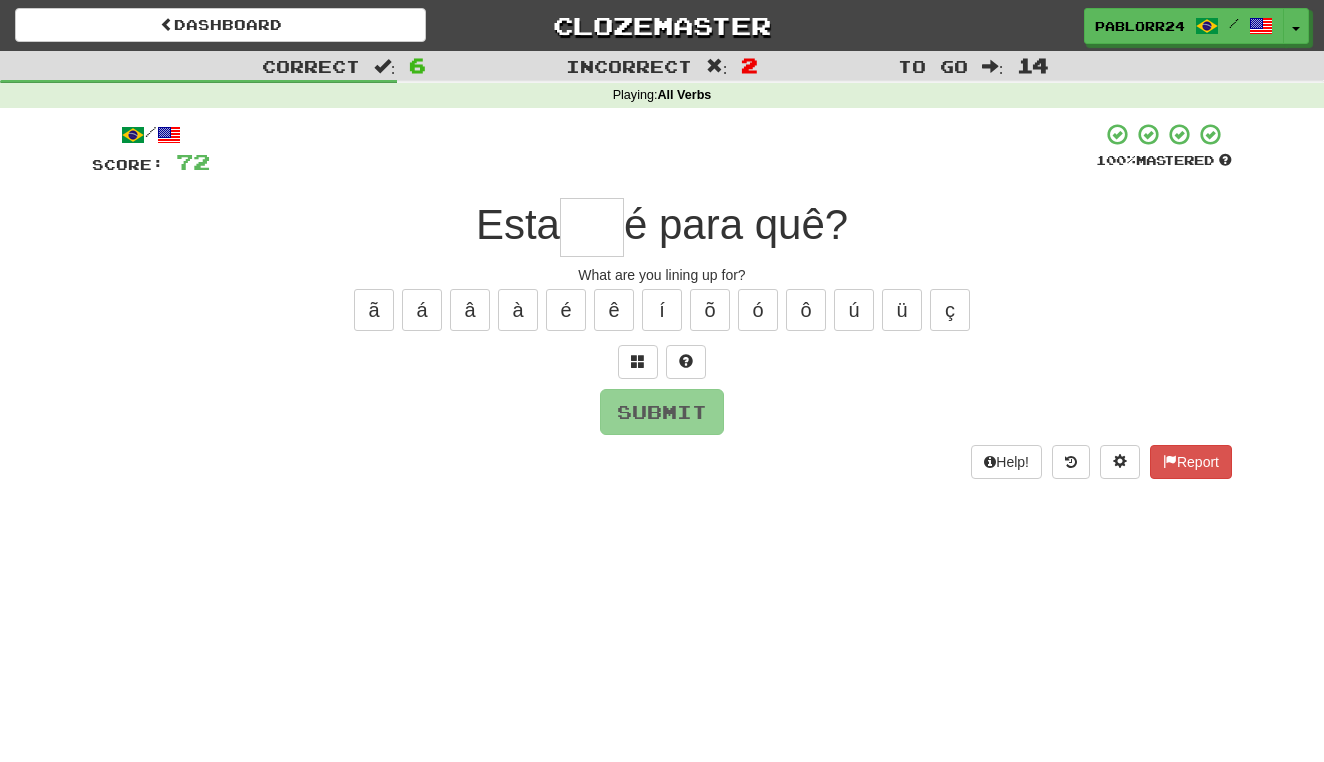 click on "Submit" at bounding box center (662, 412) 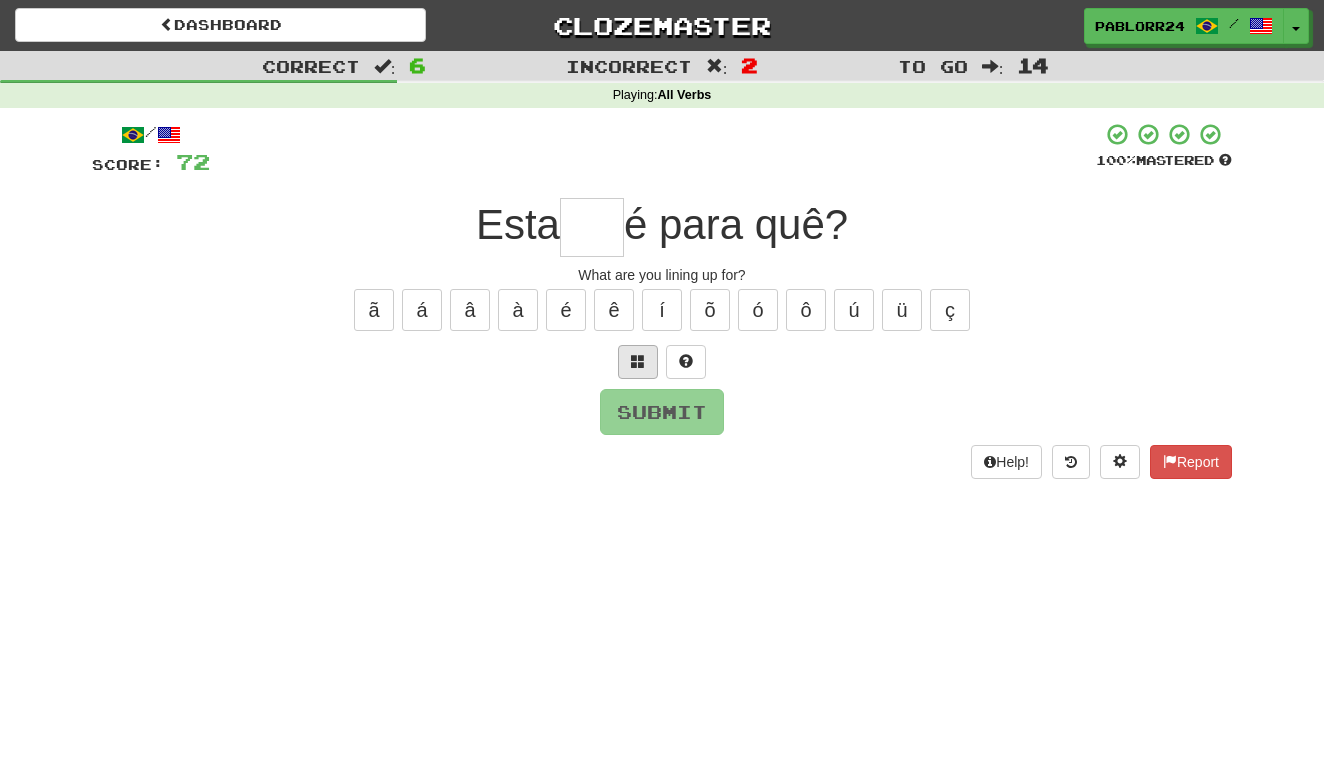 click at bounding box center (638, 361) 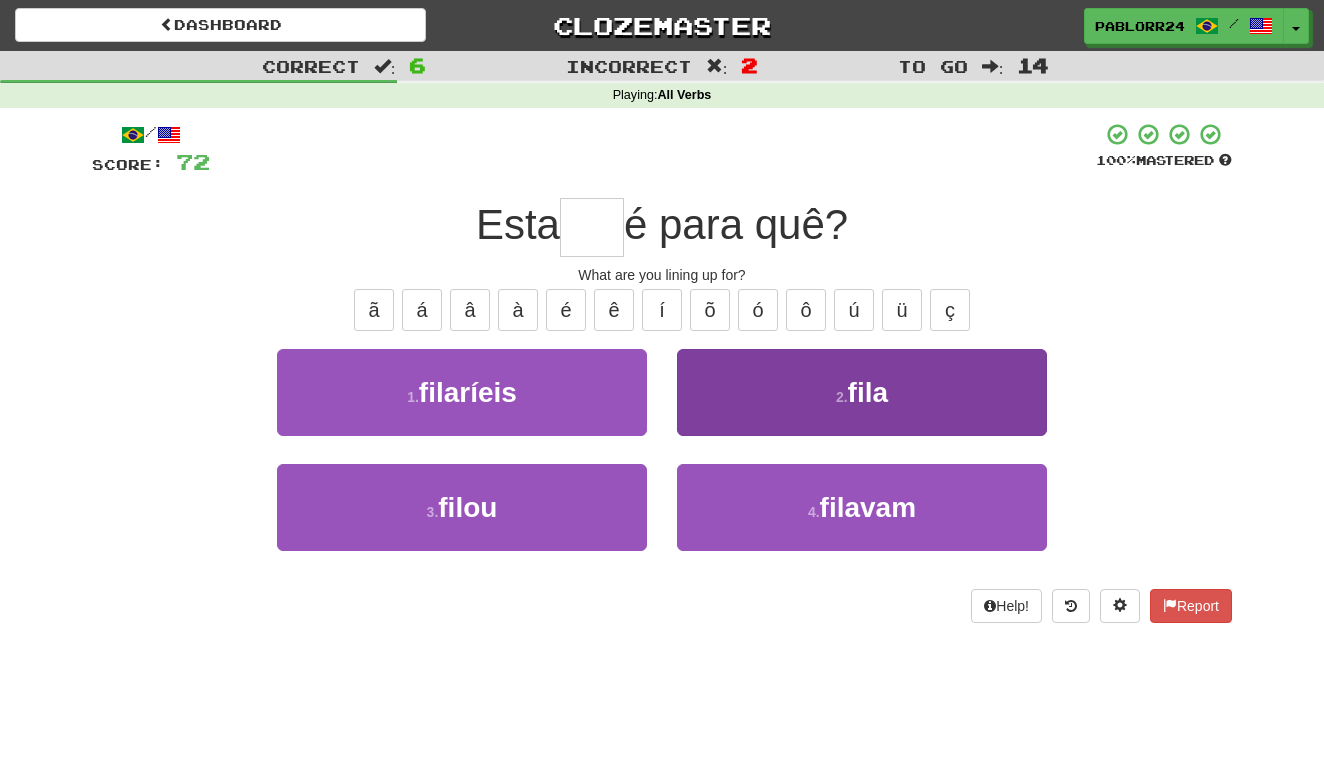 click on "2 .  fila" at bounding box center (862, 392) 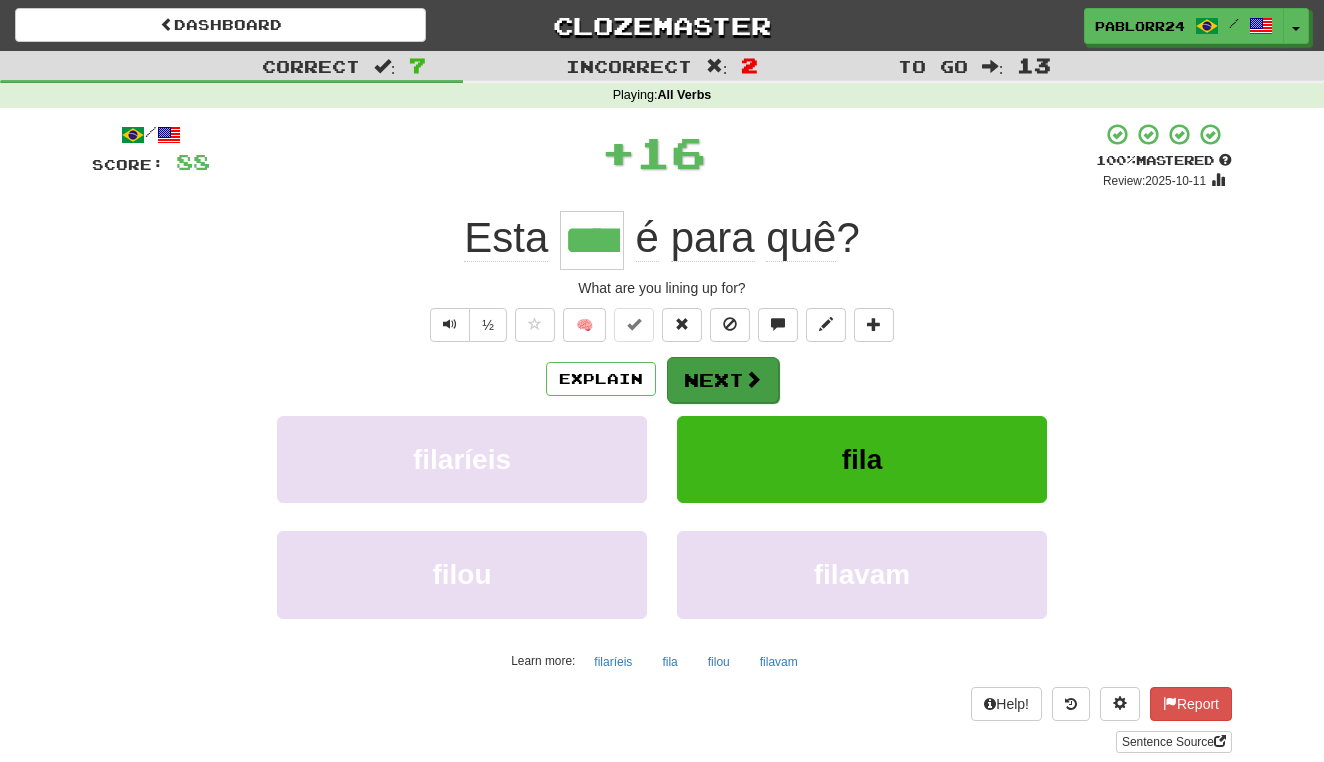 click on "Next" at bounding box center [723, 380] 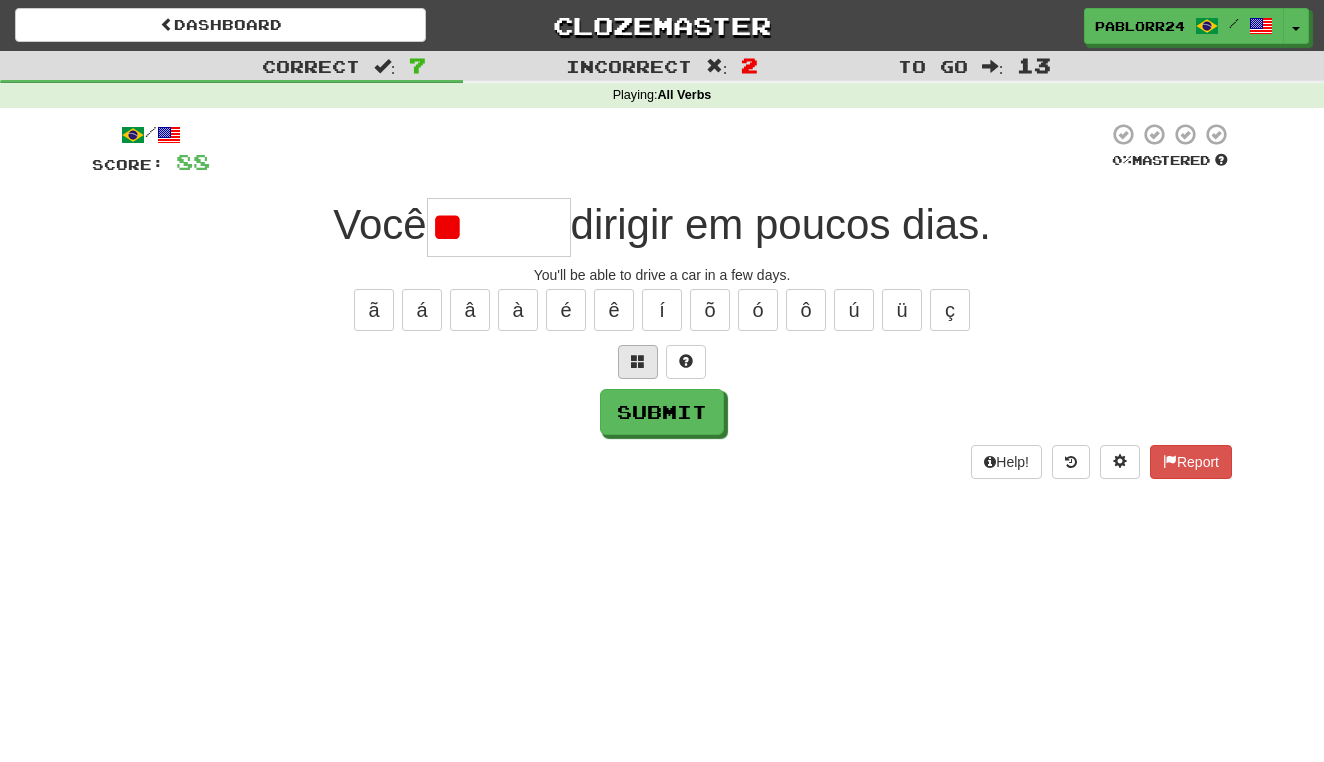 type on "*" 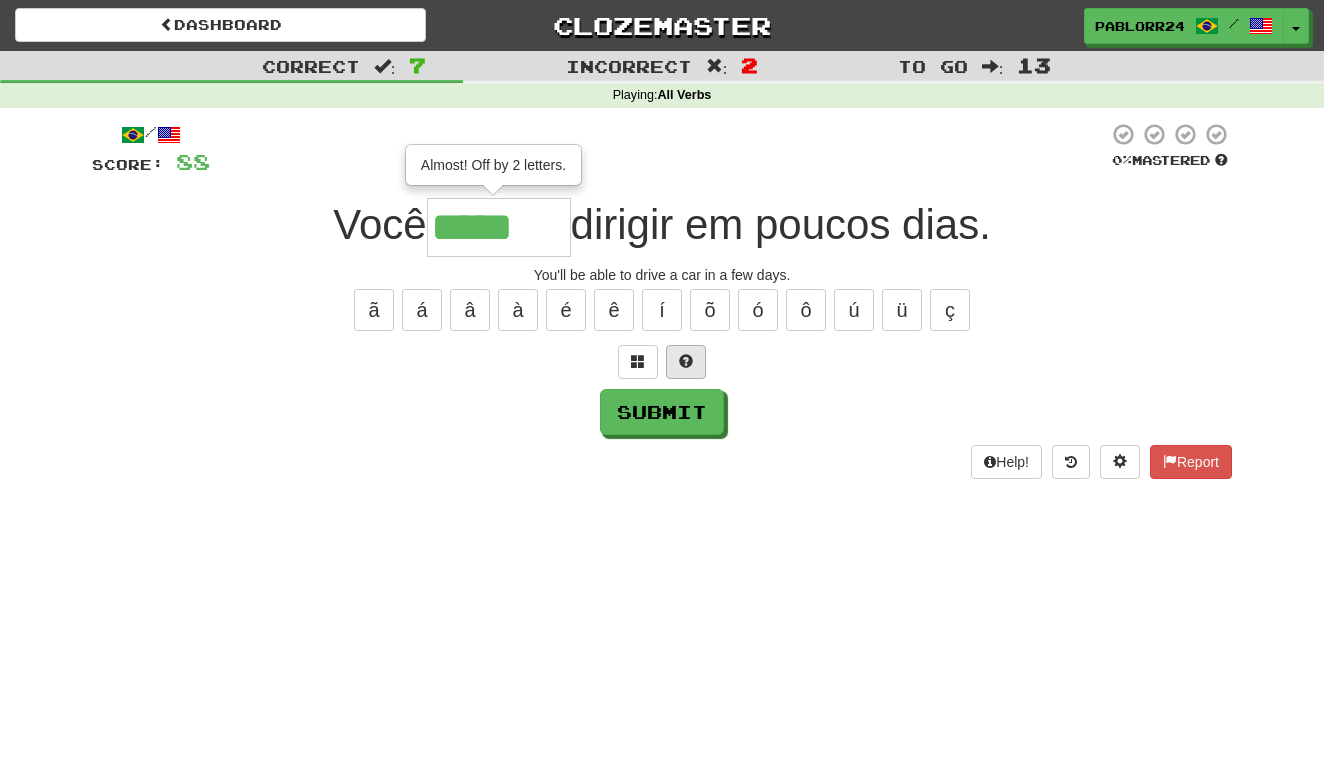 click at bounding box center [686, 361] 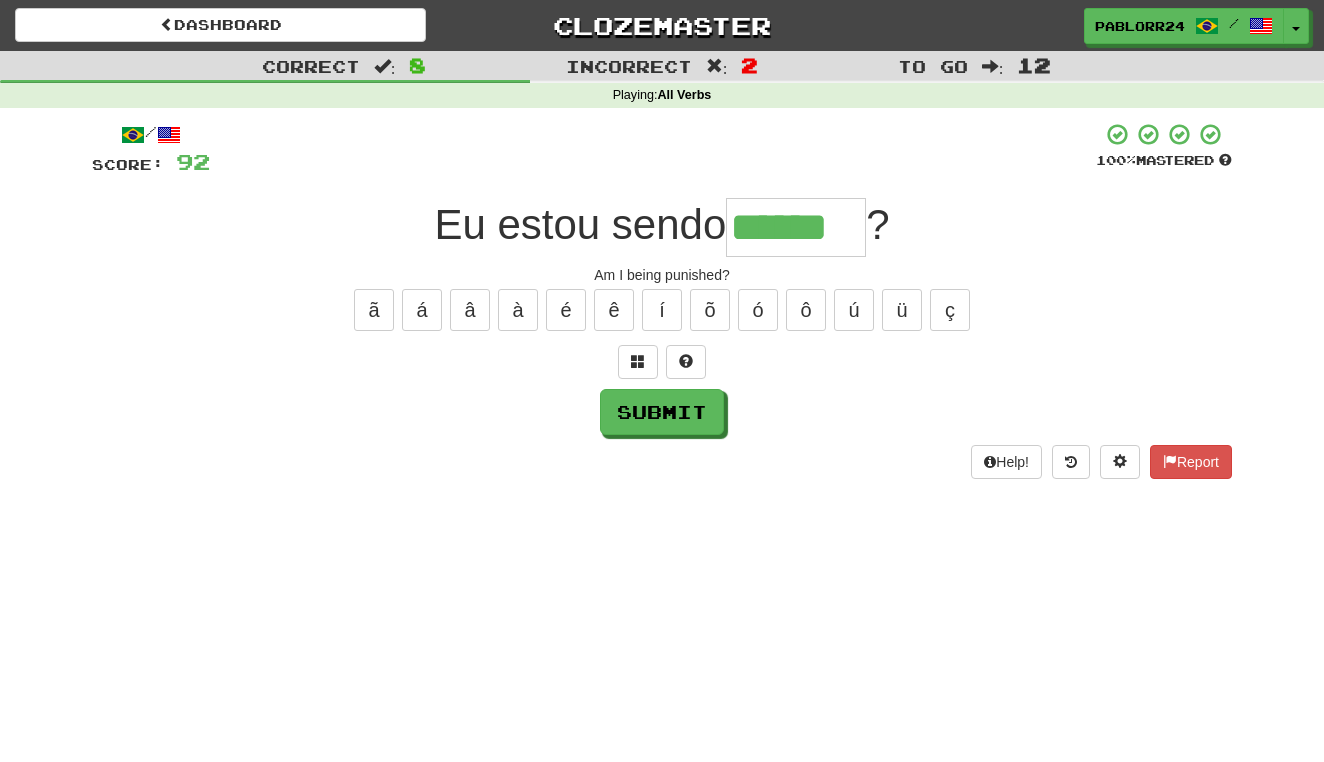type on "******" 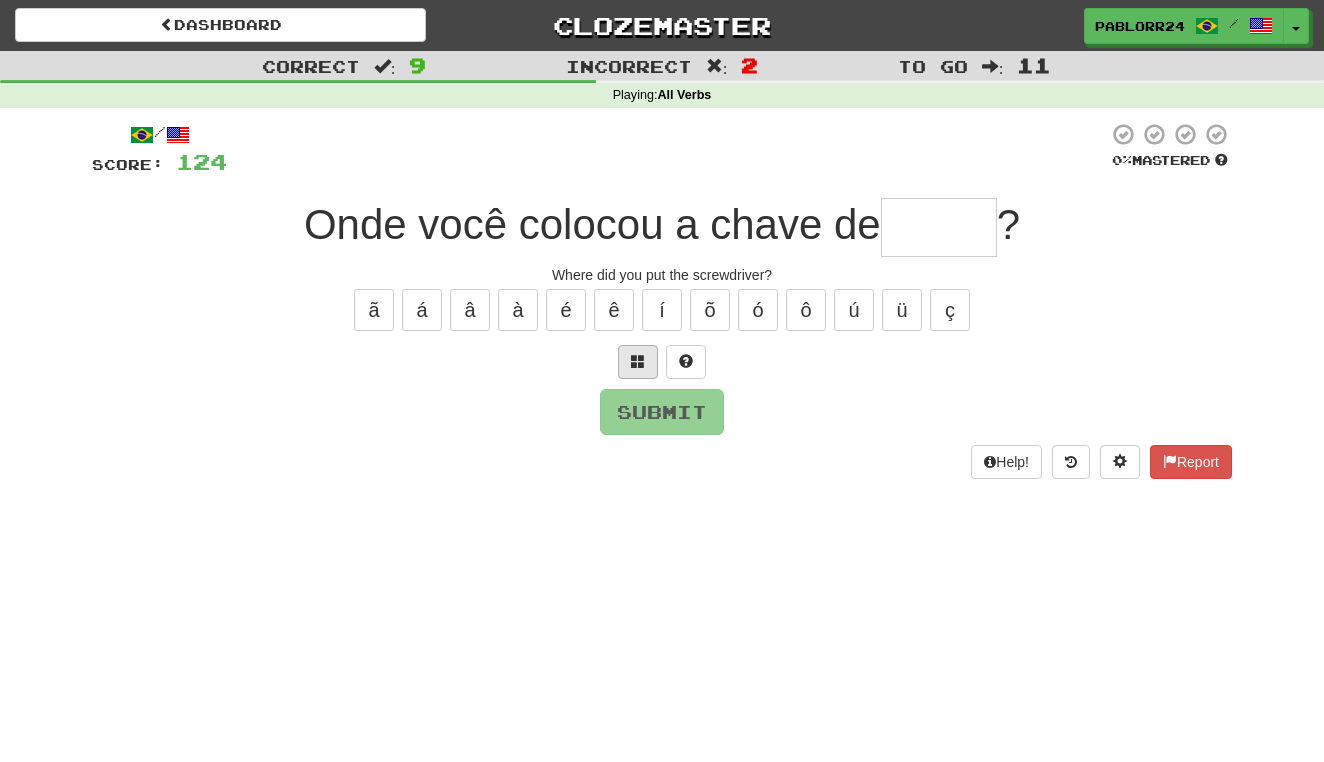 click at bounding box center (638, 362) 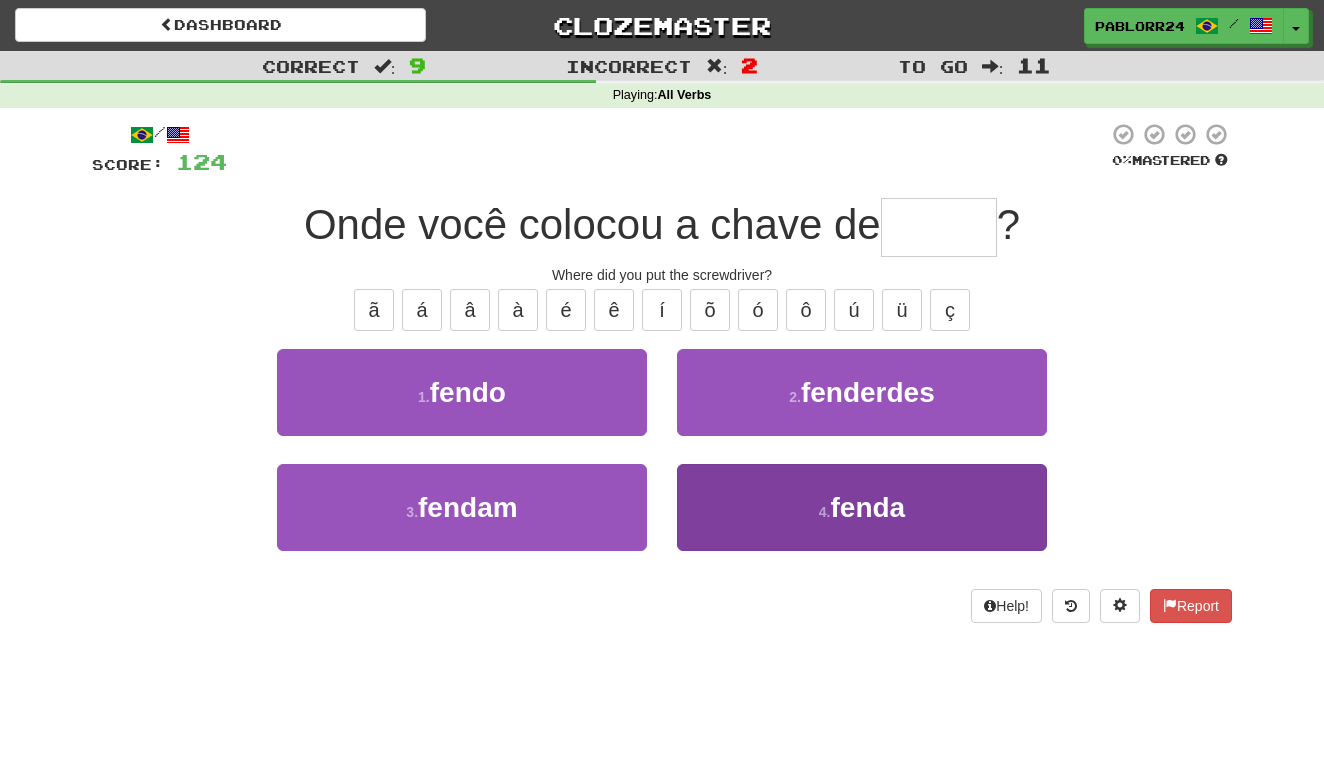 click on "4 .  fenda" at bounding box center [862, 507] 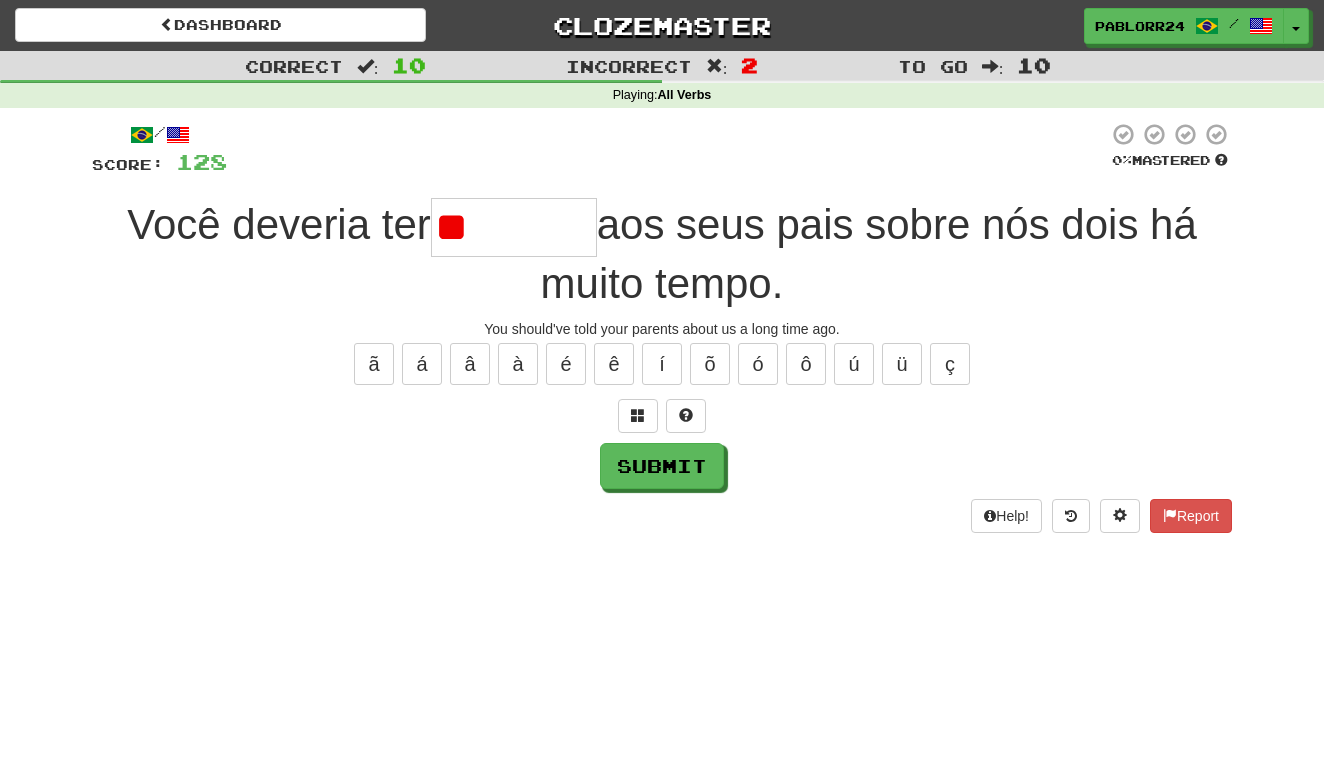 type on "*" 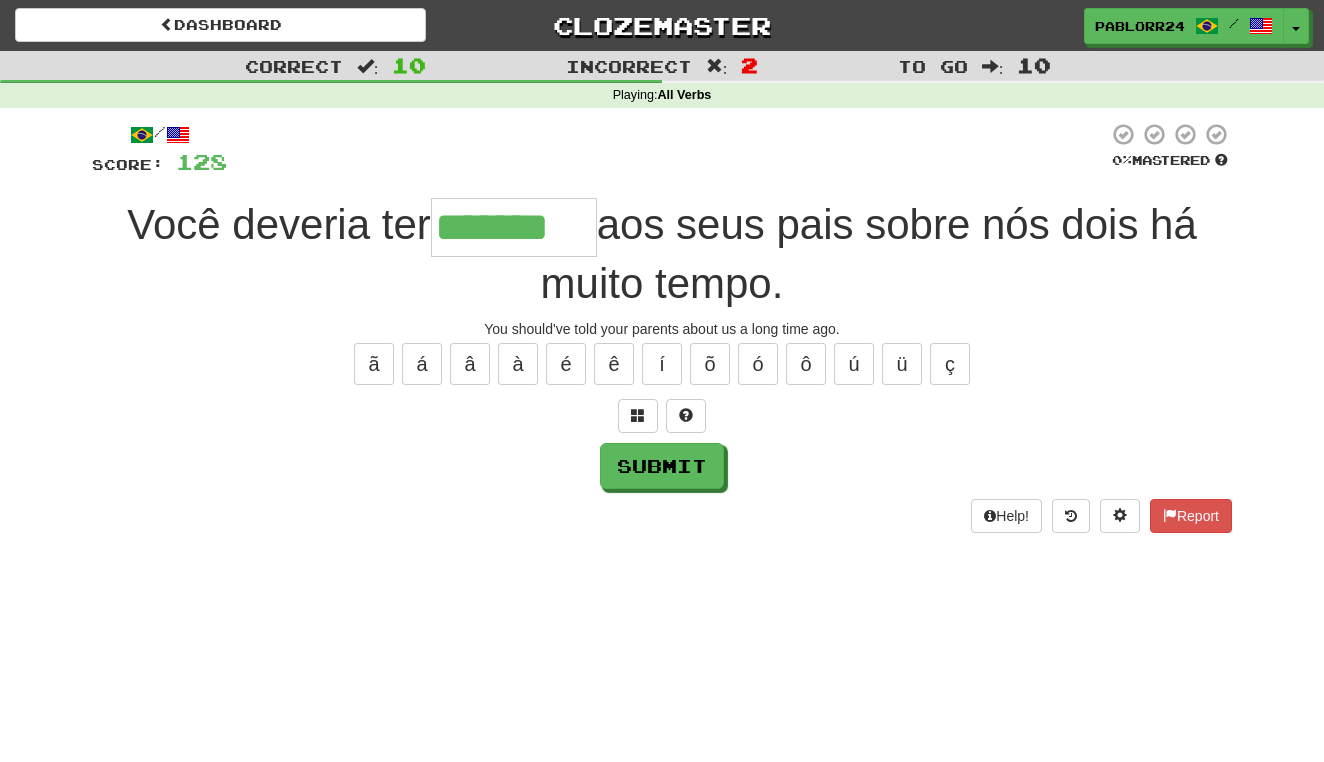 type on "*******" 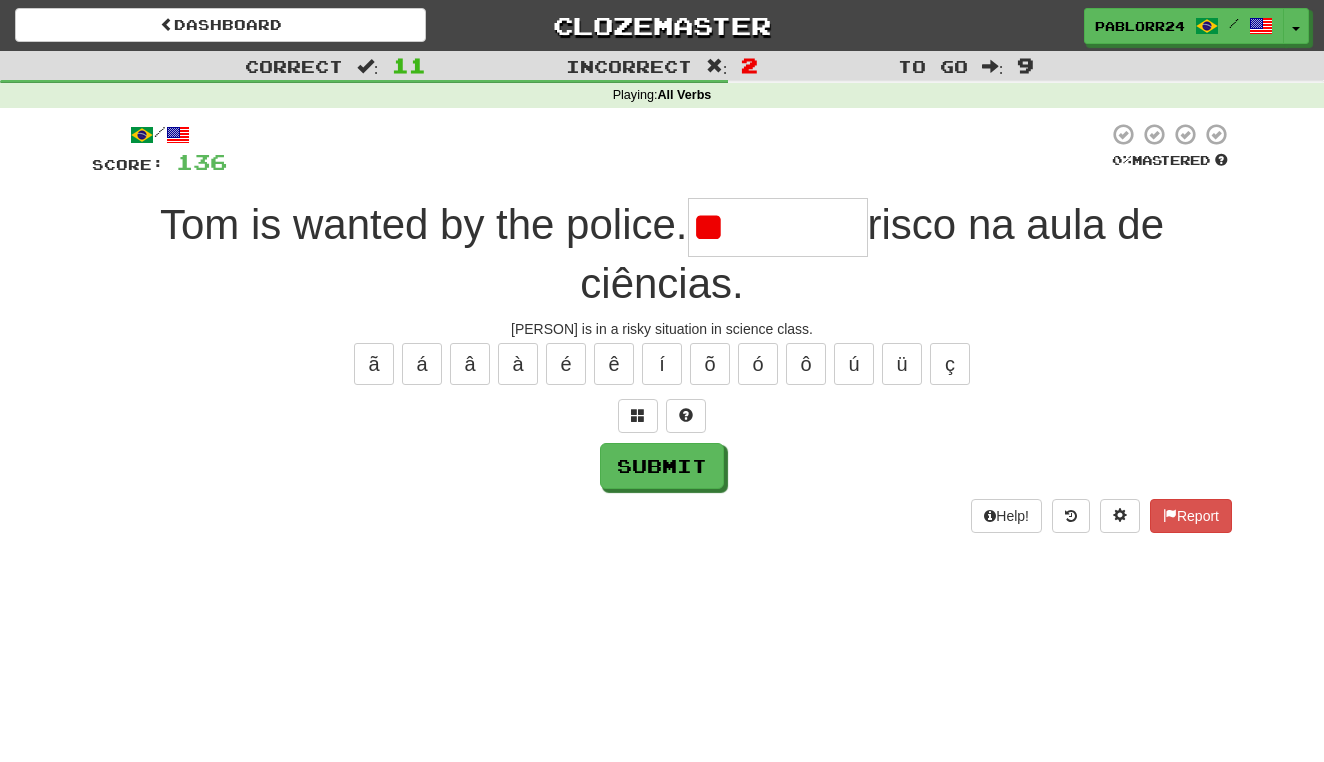 type on "*" 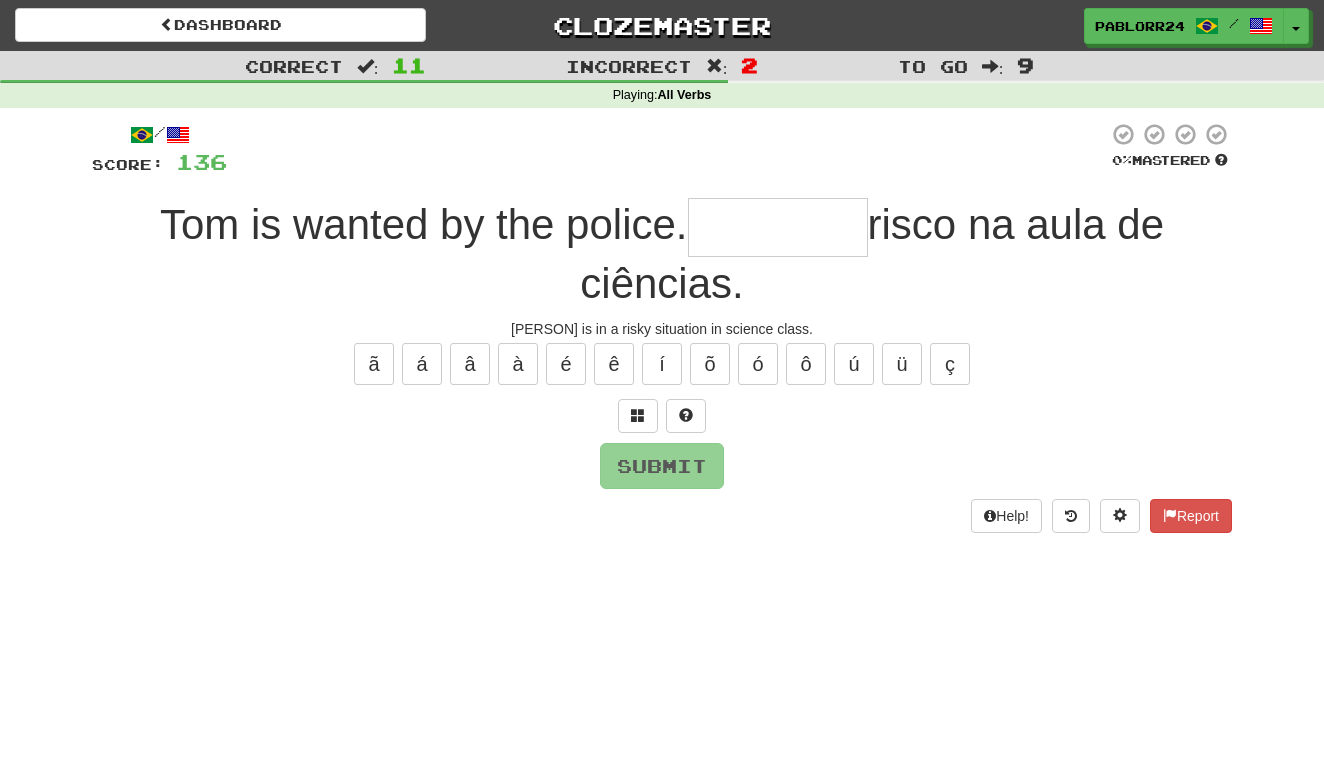 type on "*" 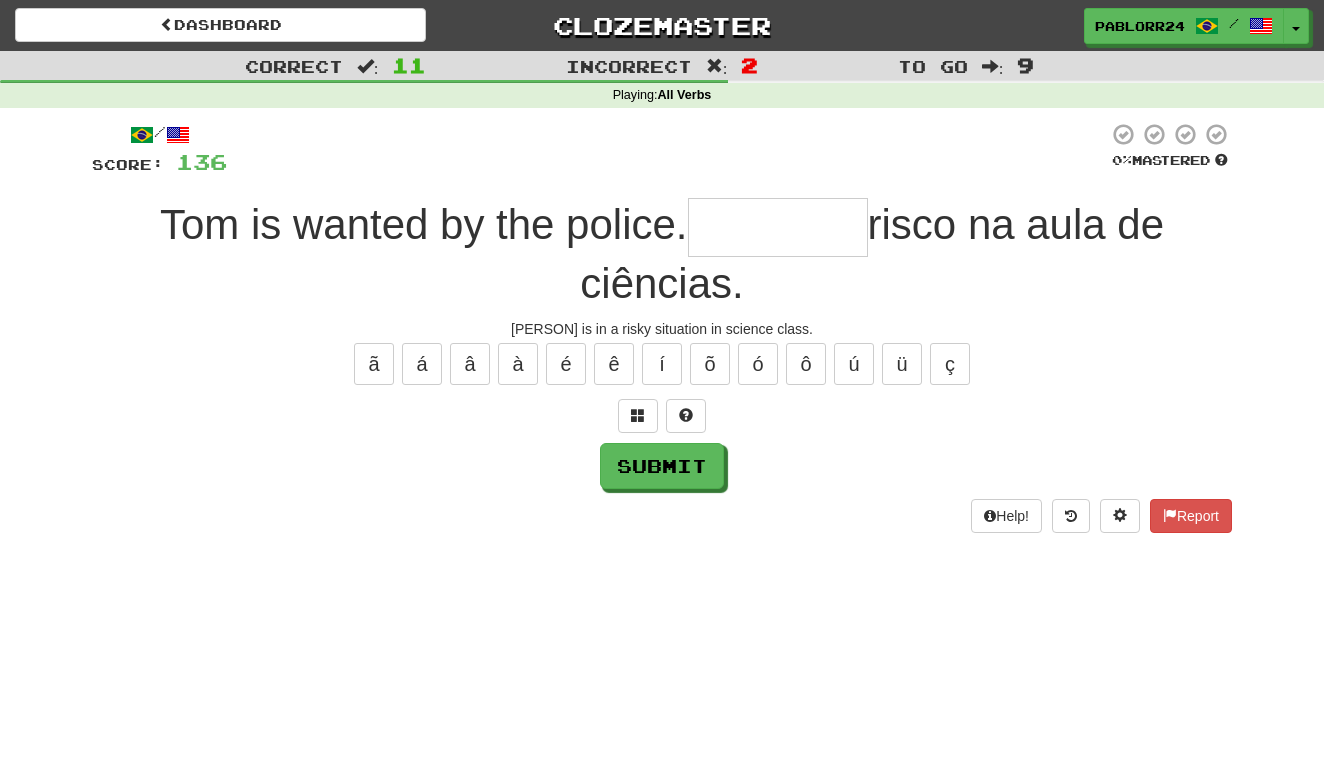 type on "*" 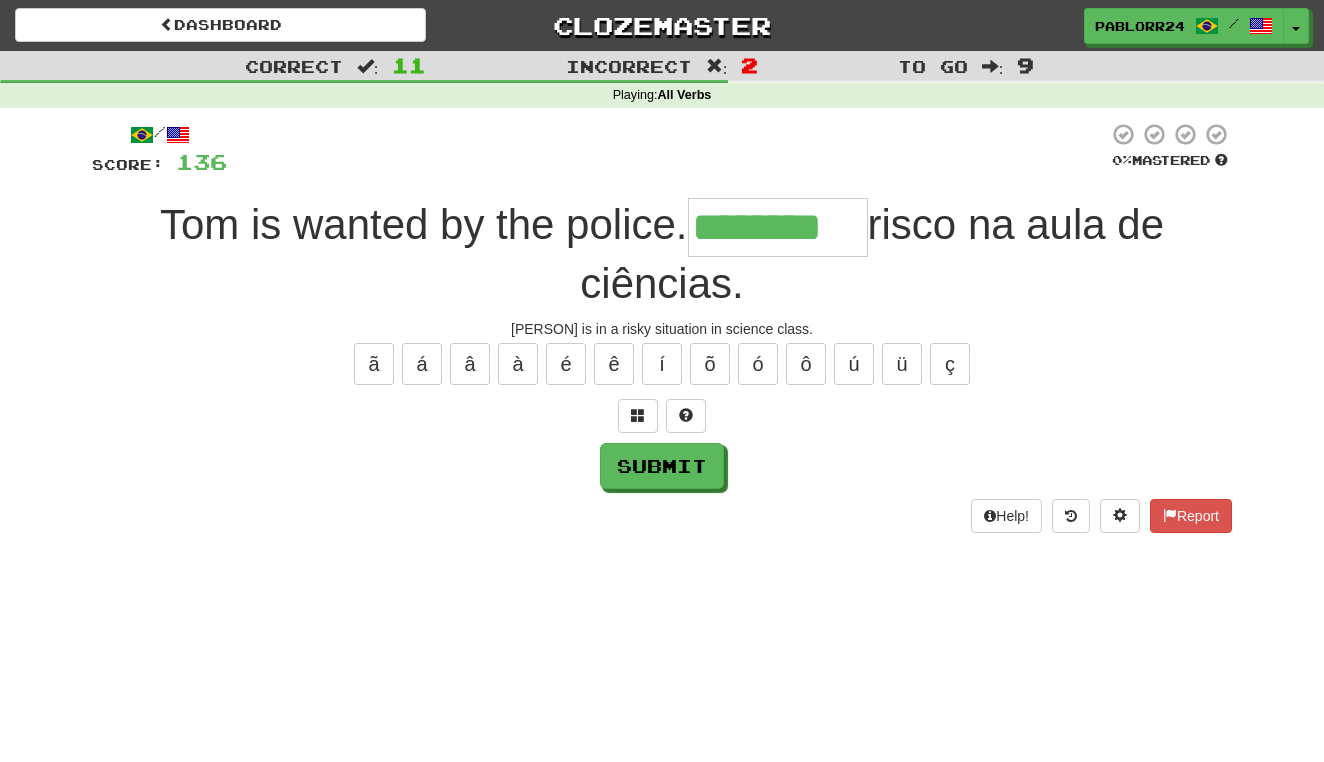 type on "********" 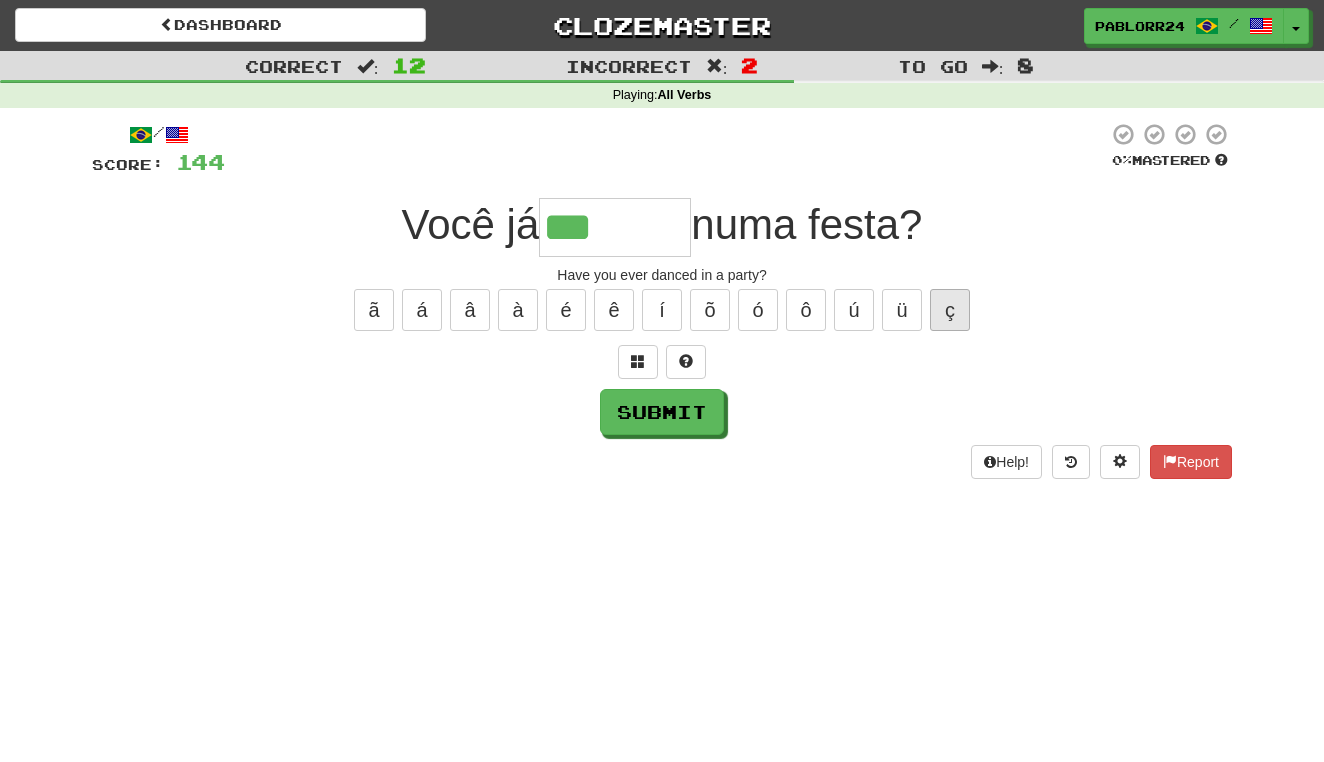 click on "ç" at bounding box center [950, 310] 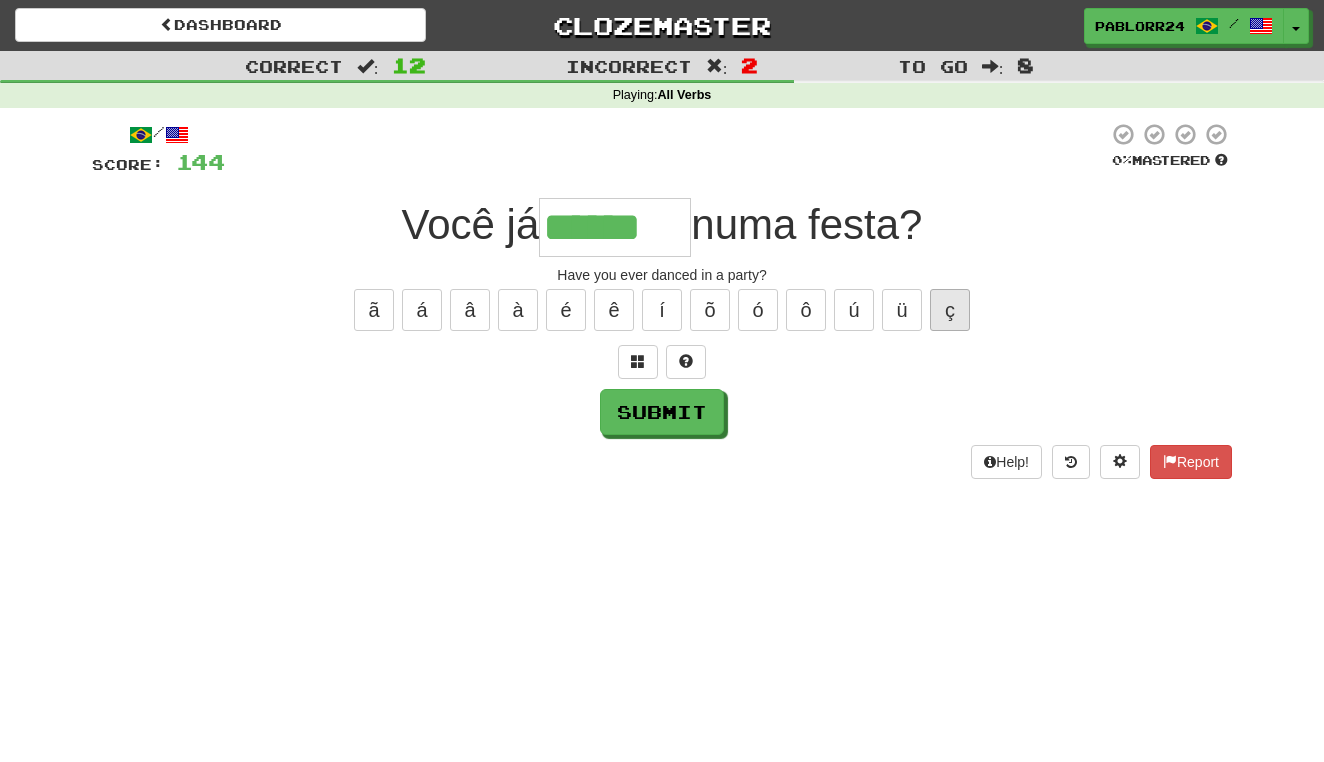 type on "******" 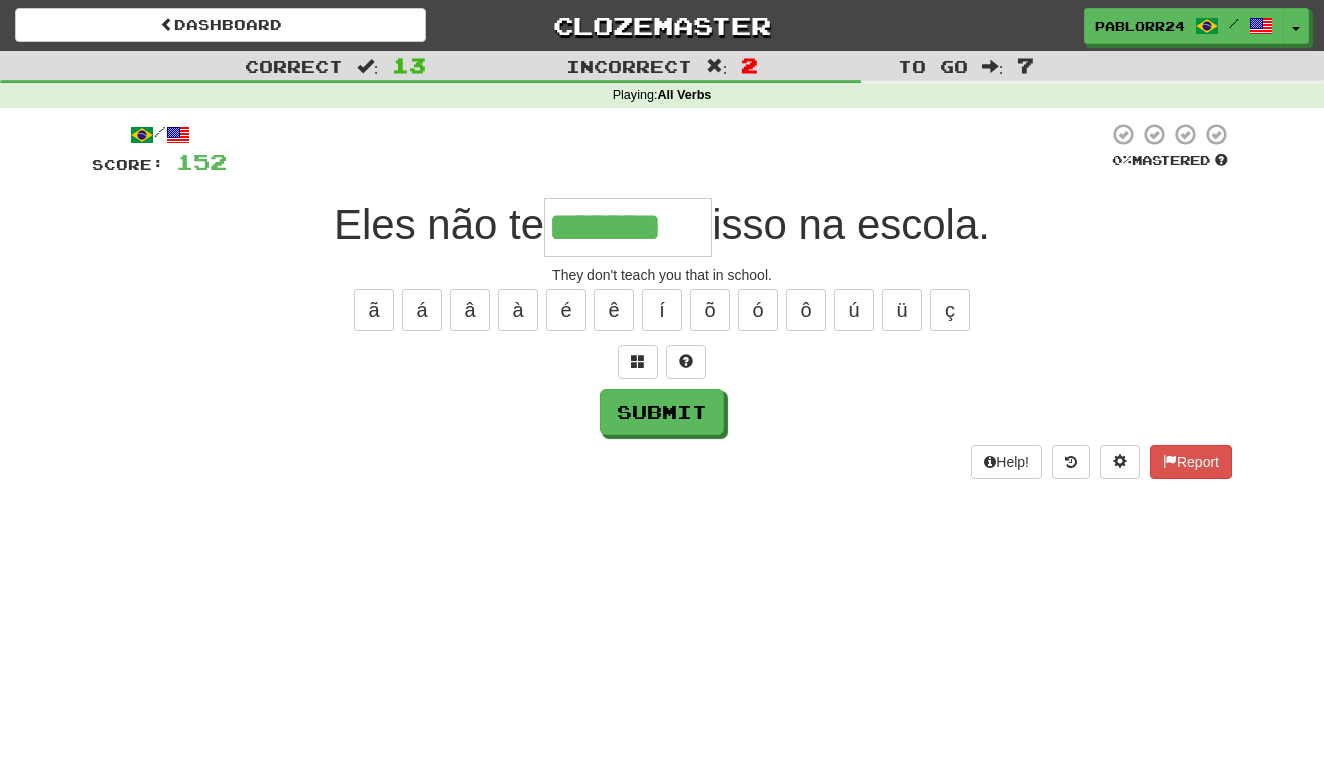 type on "*******" 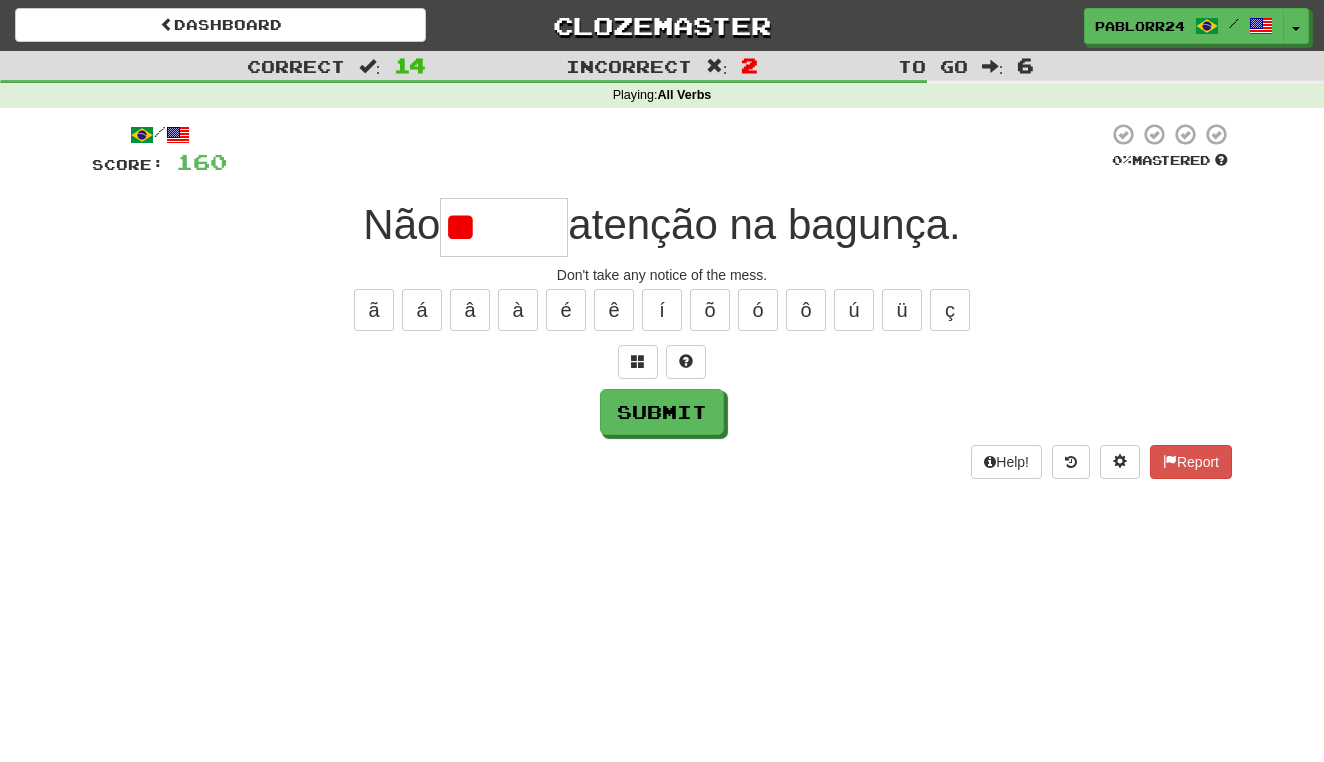 type on "*" 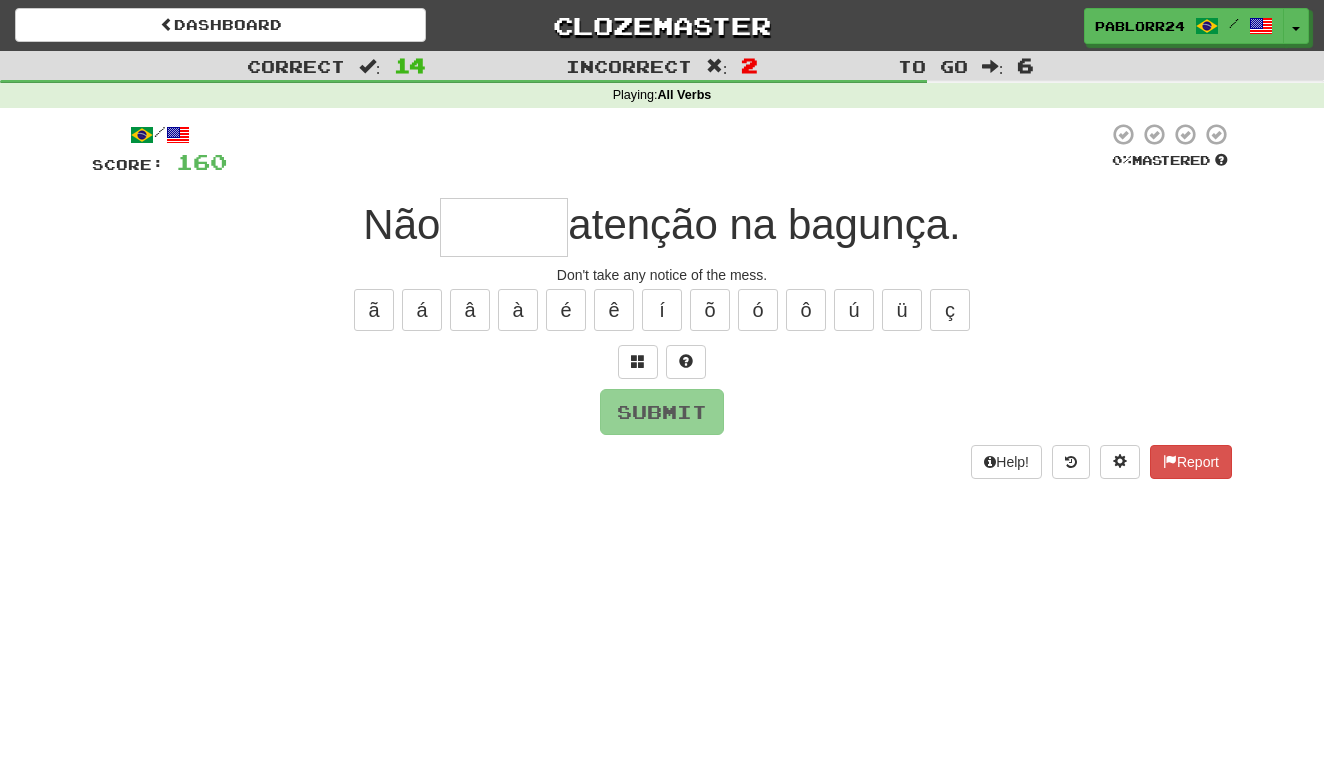 type on "*" 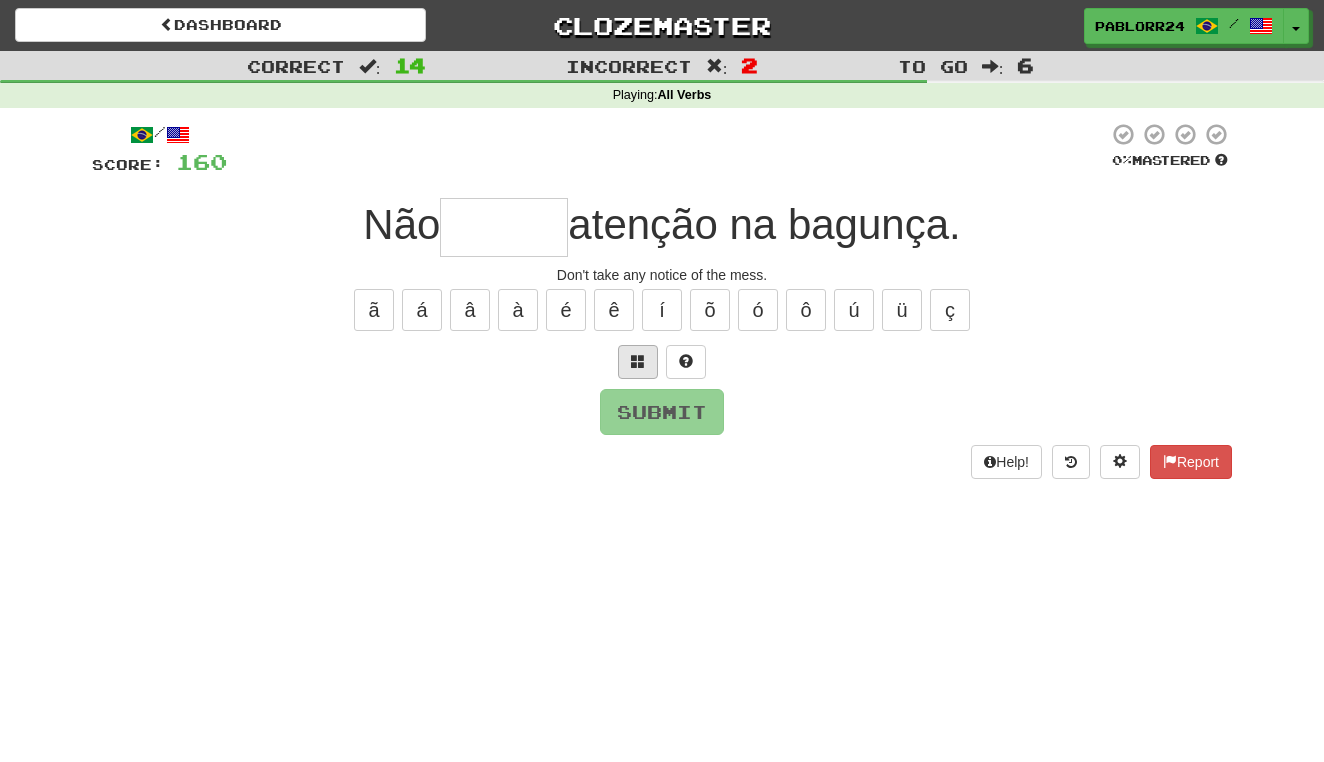 click at bounding box center [638, 362] 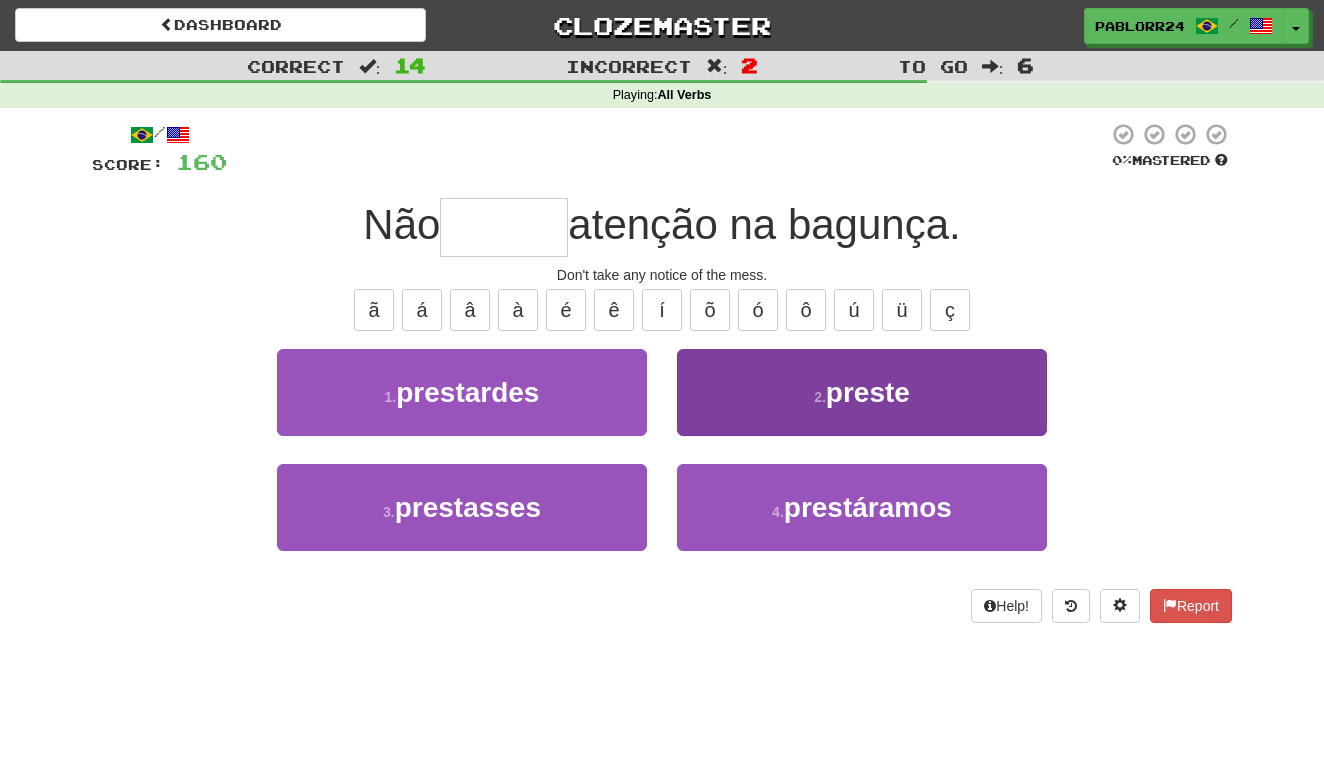 click on "preste" at bounding box center (868, 392) 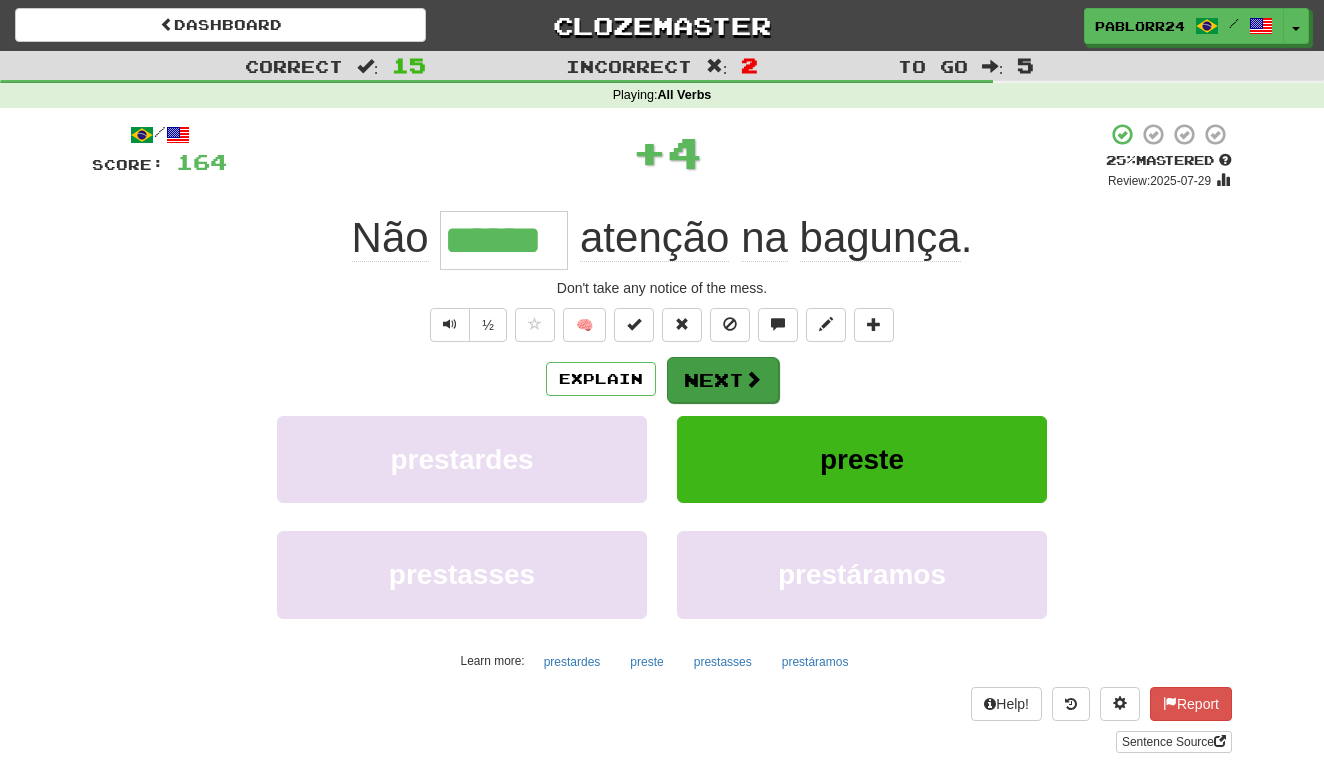click on "Next" at bounding box center (723, 380) 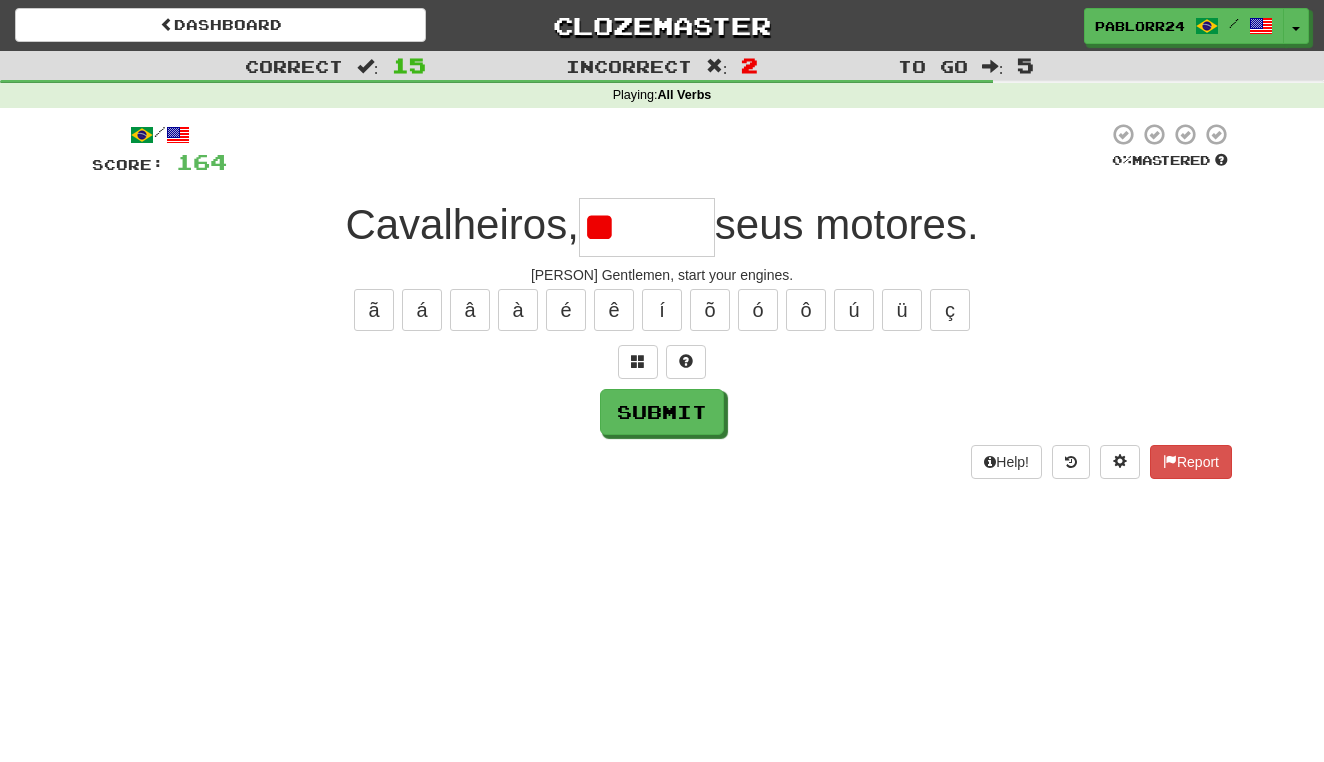 type on "*" 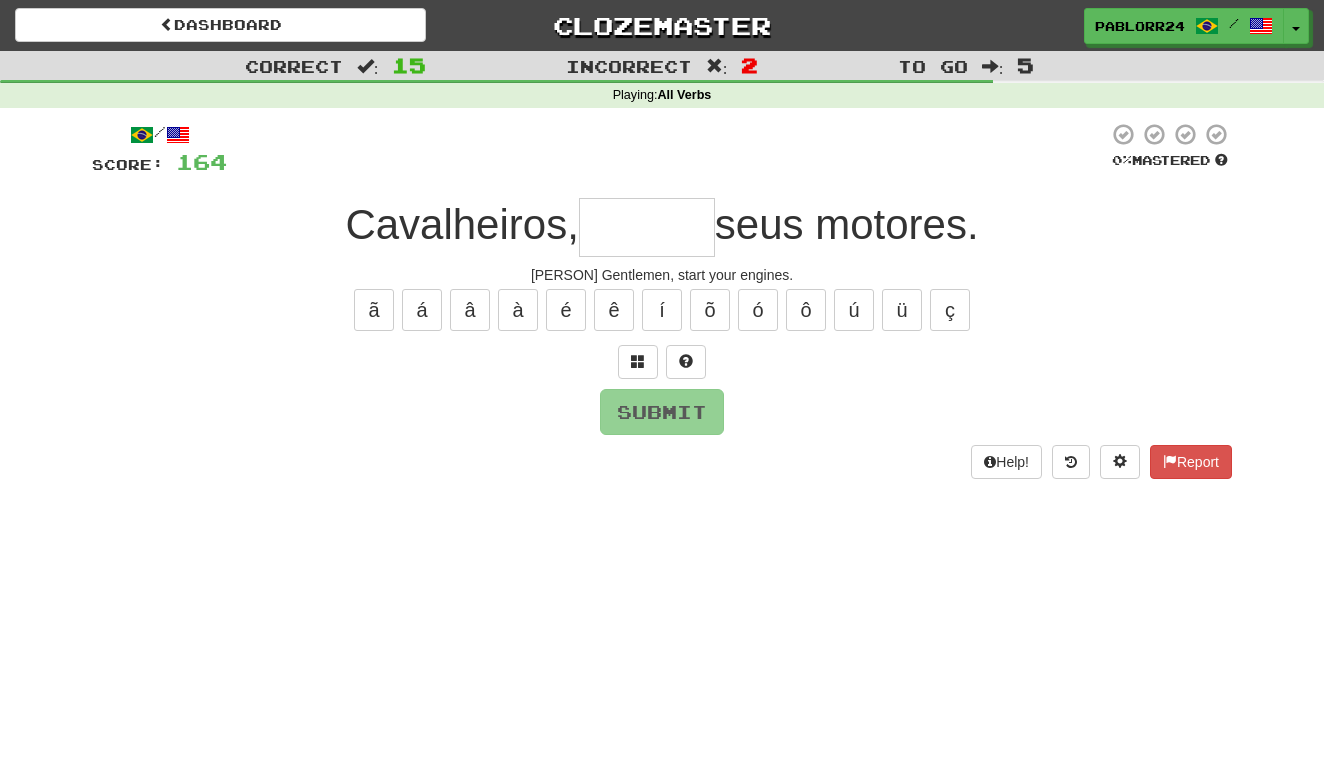 type on "*" 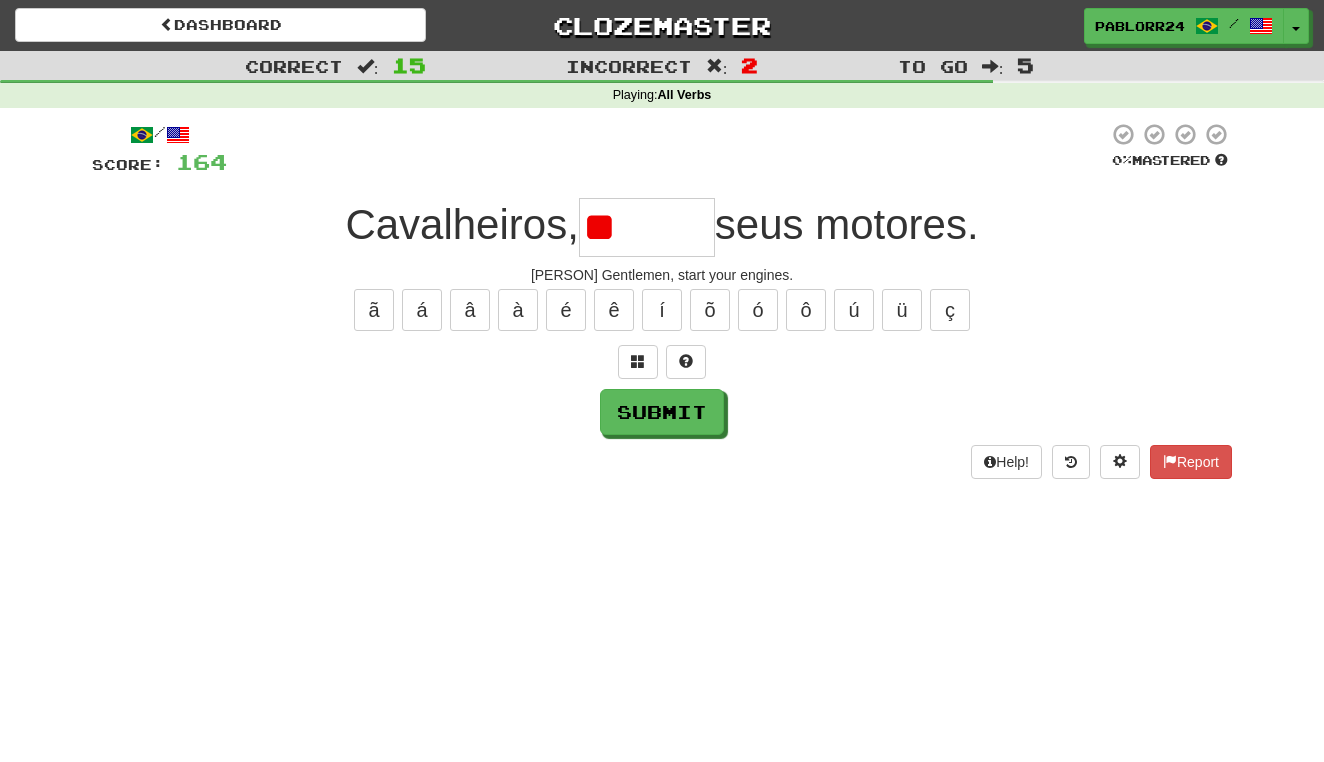 type on "*" 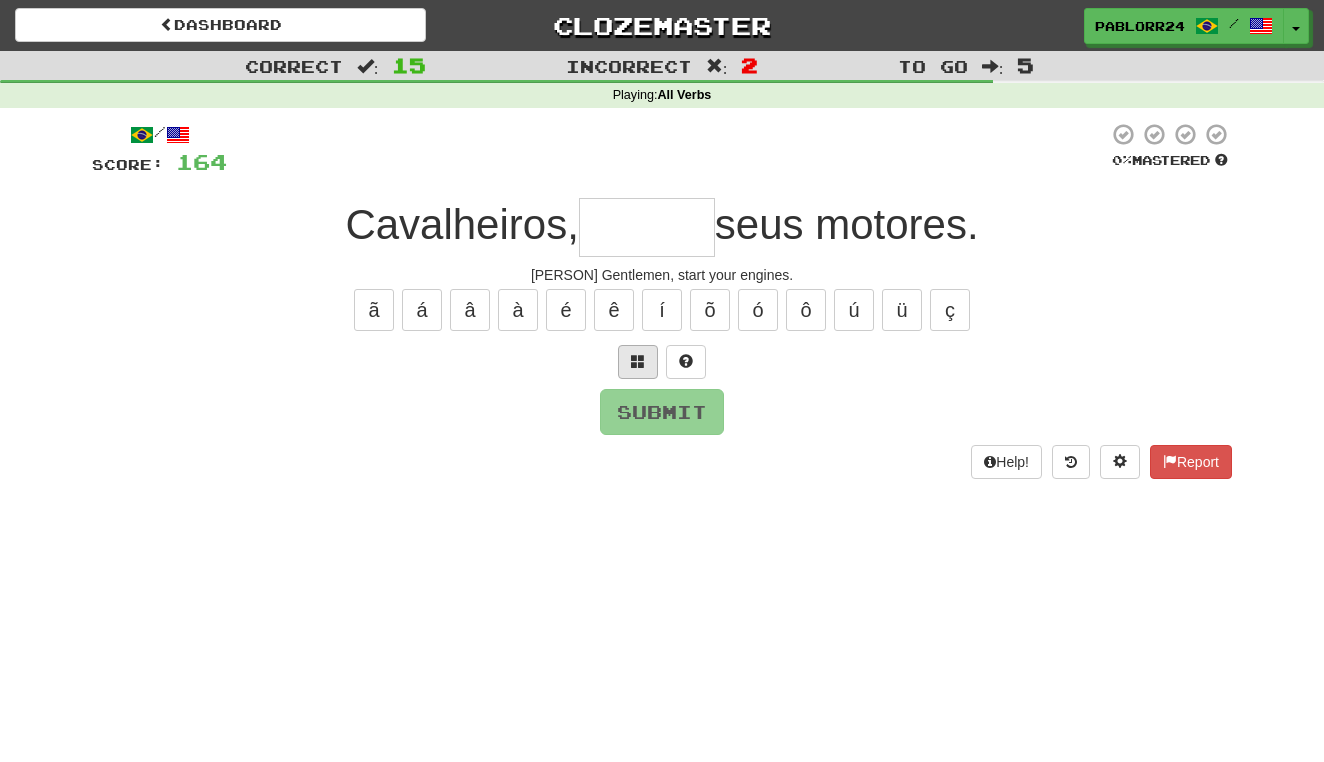 click at bounding box center [638, 362] 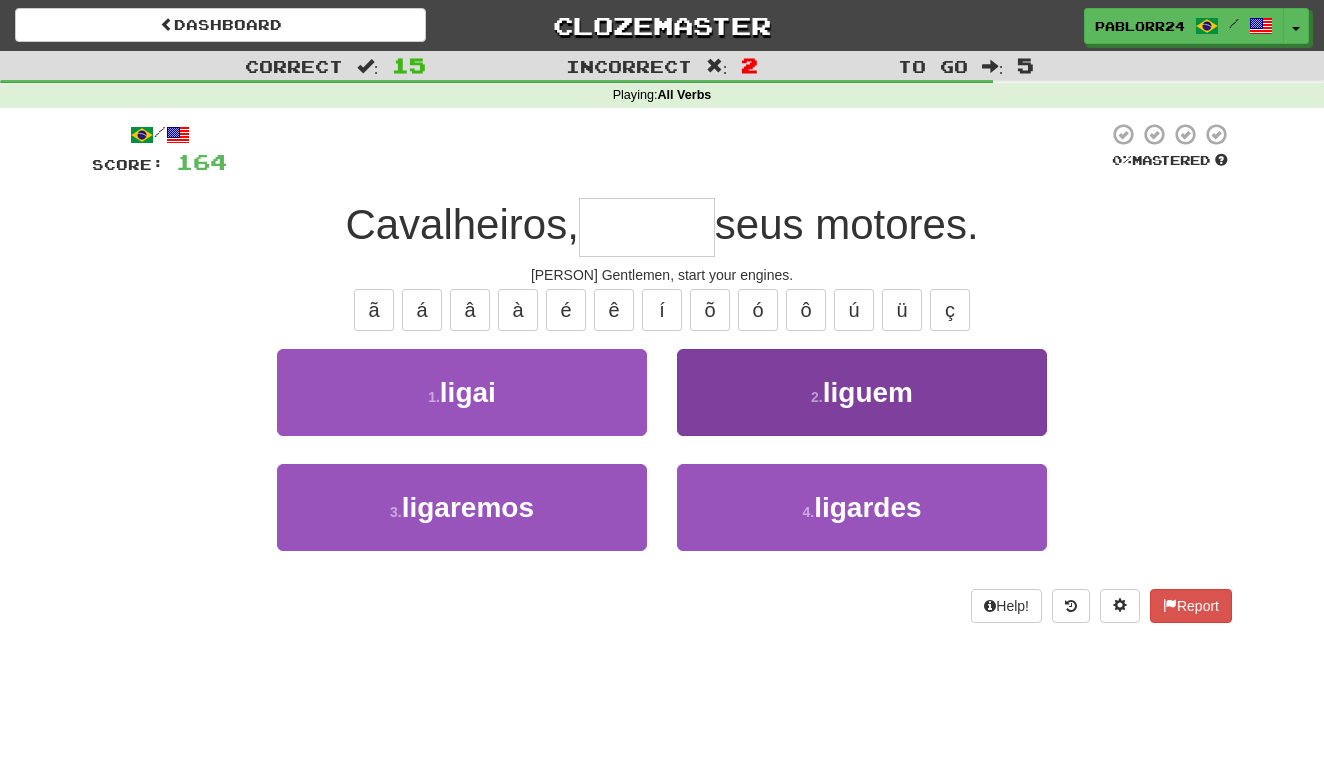 click on "2 .  liguem" at bounding box center [862, 392] 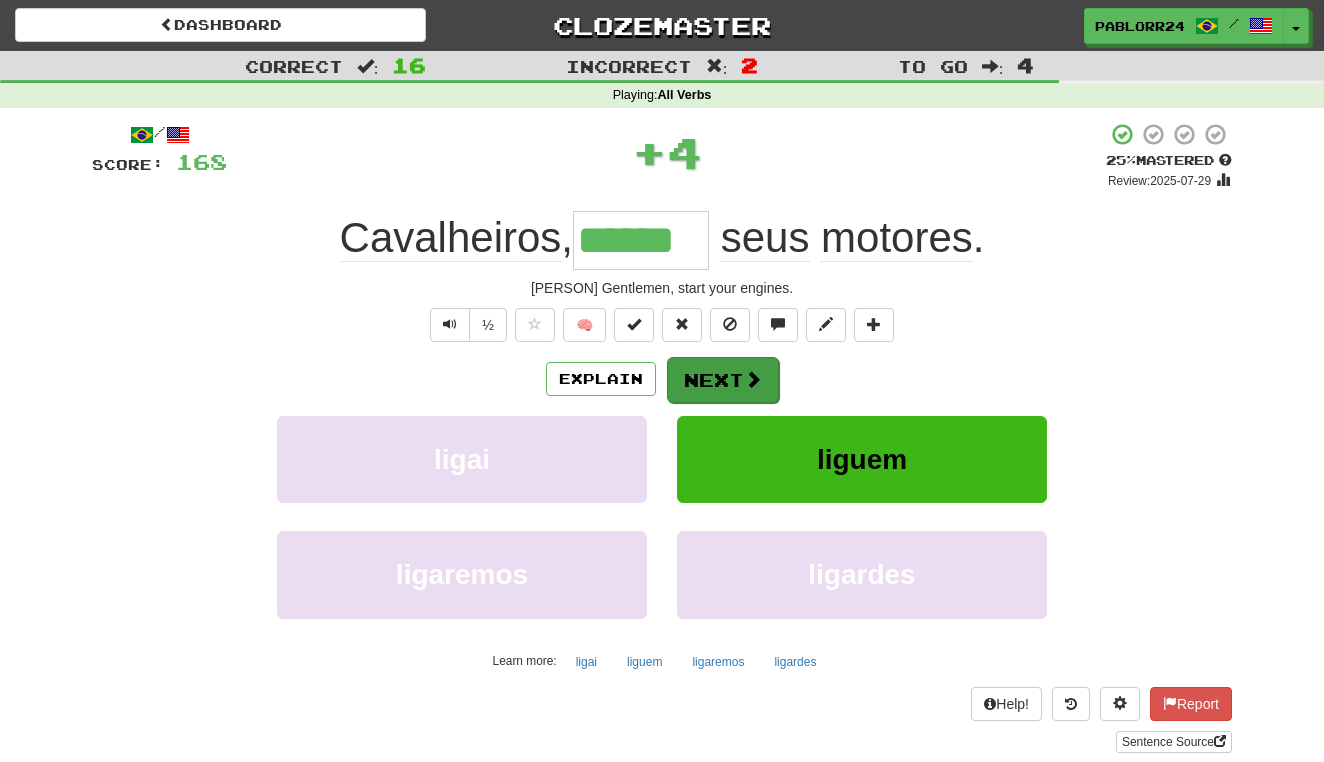 click on "Next" at bounding box center [723, 380] 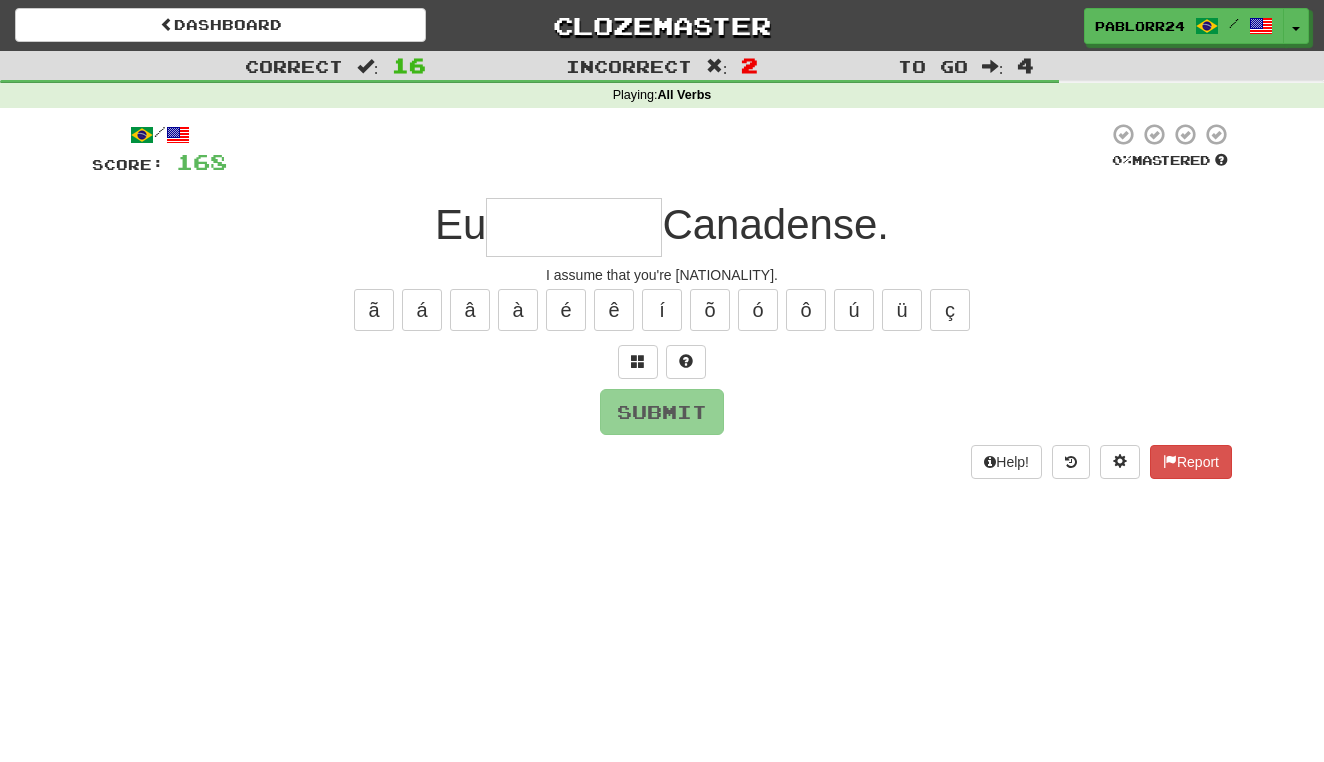 type on "*" 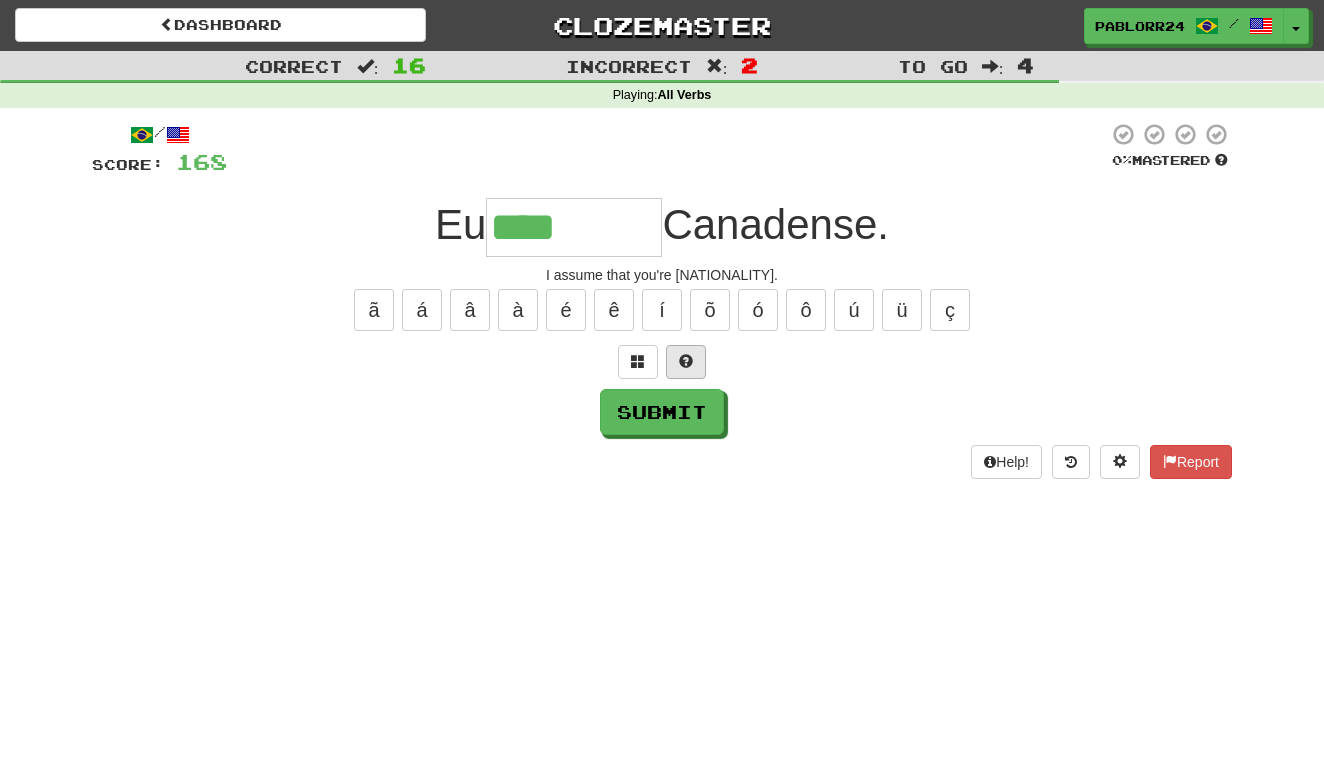 click at bounding box center [686, 362] 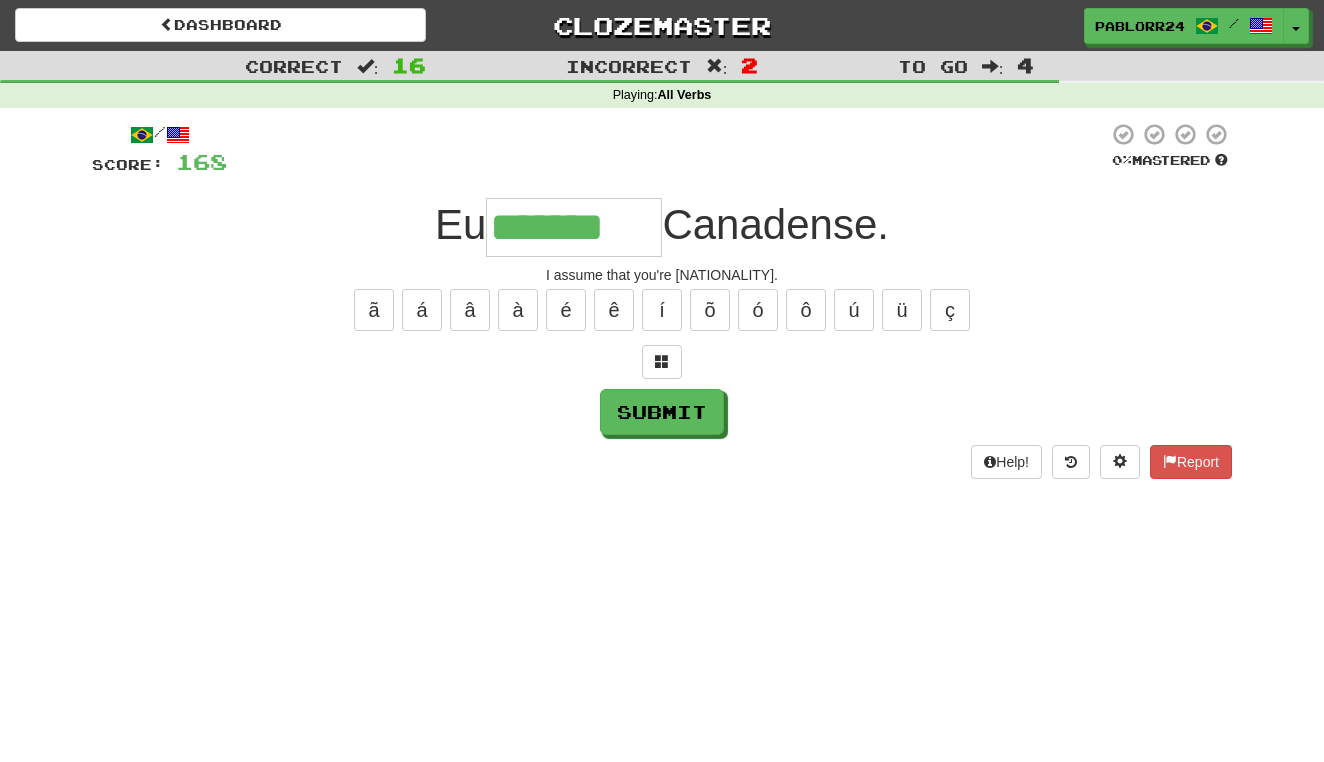 type on "*******" 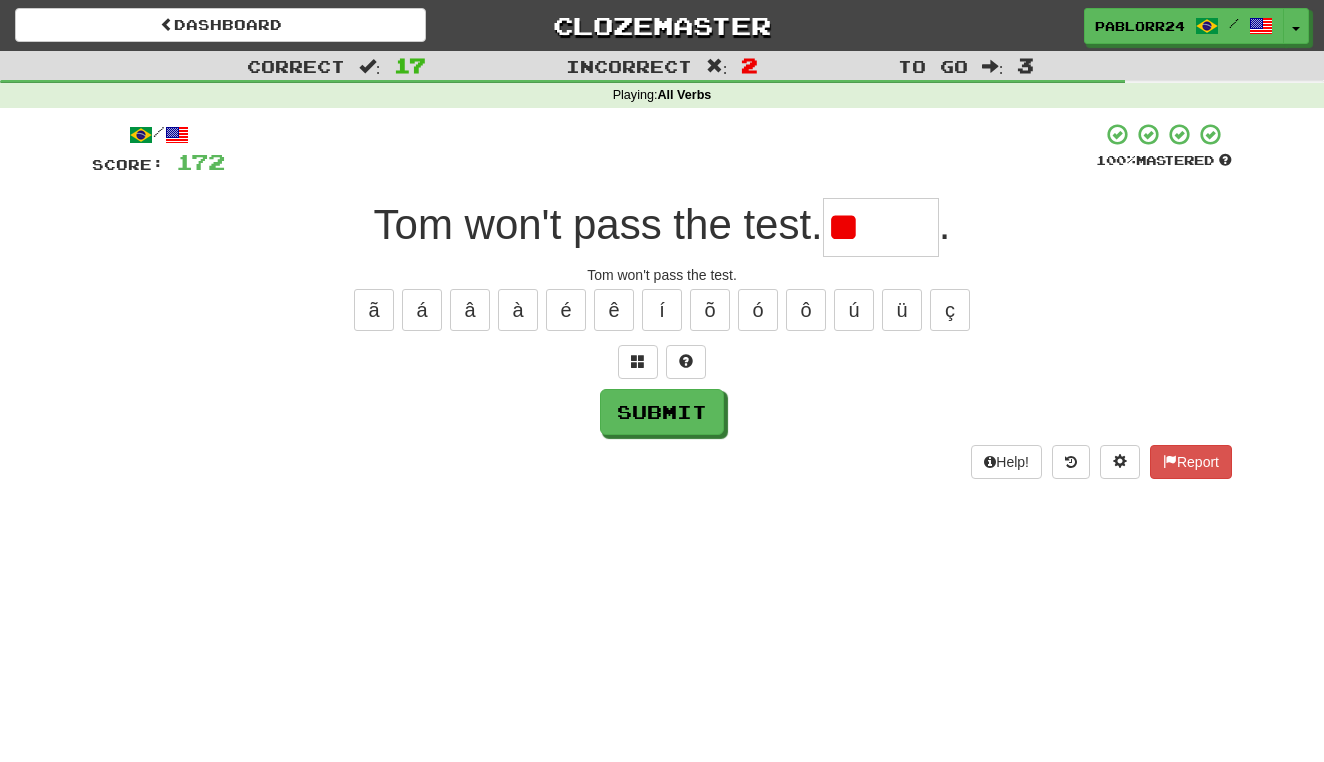 type on "*" 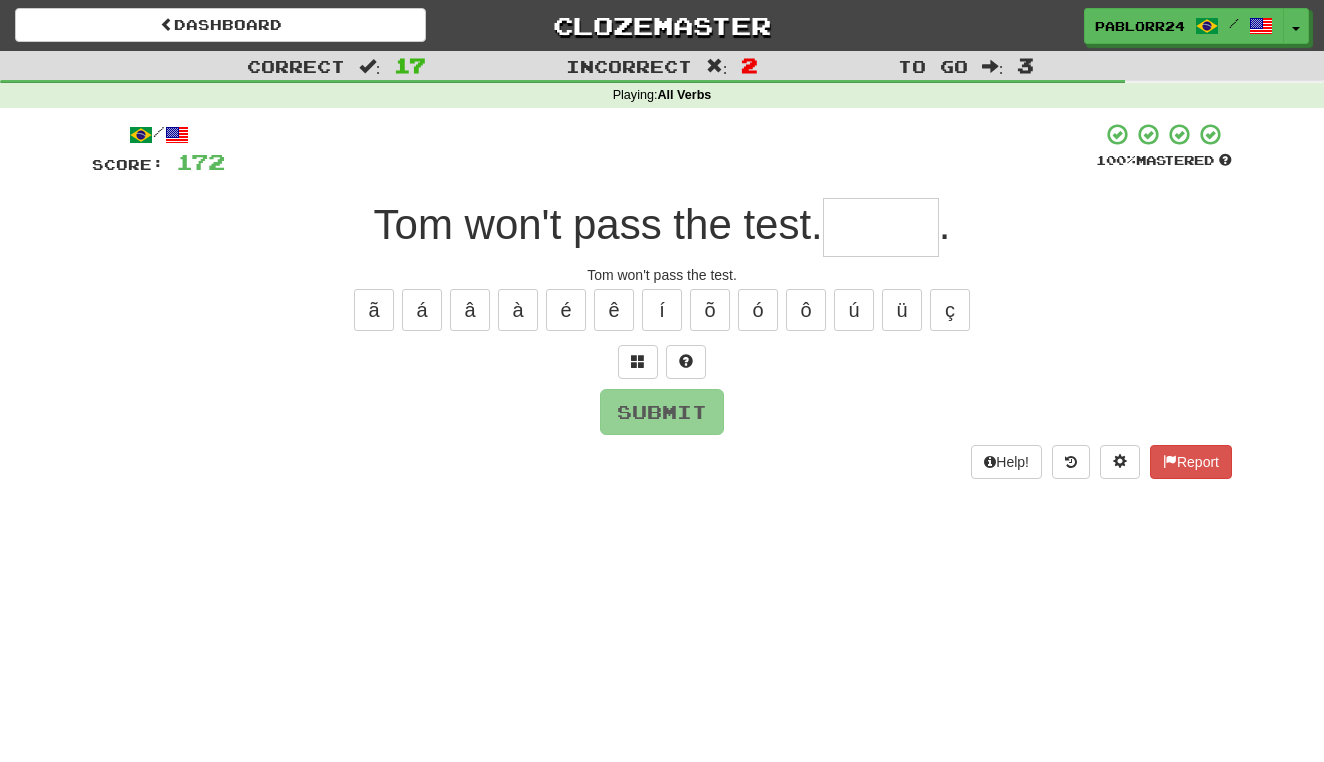 type on "*" 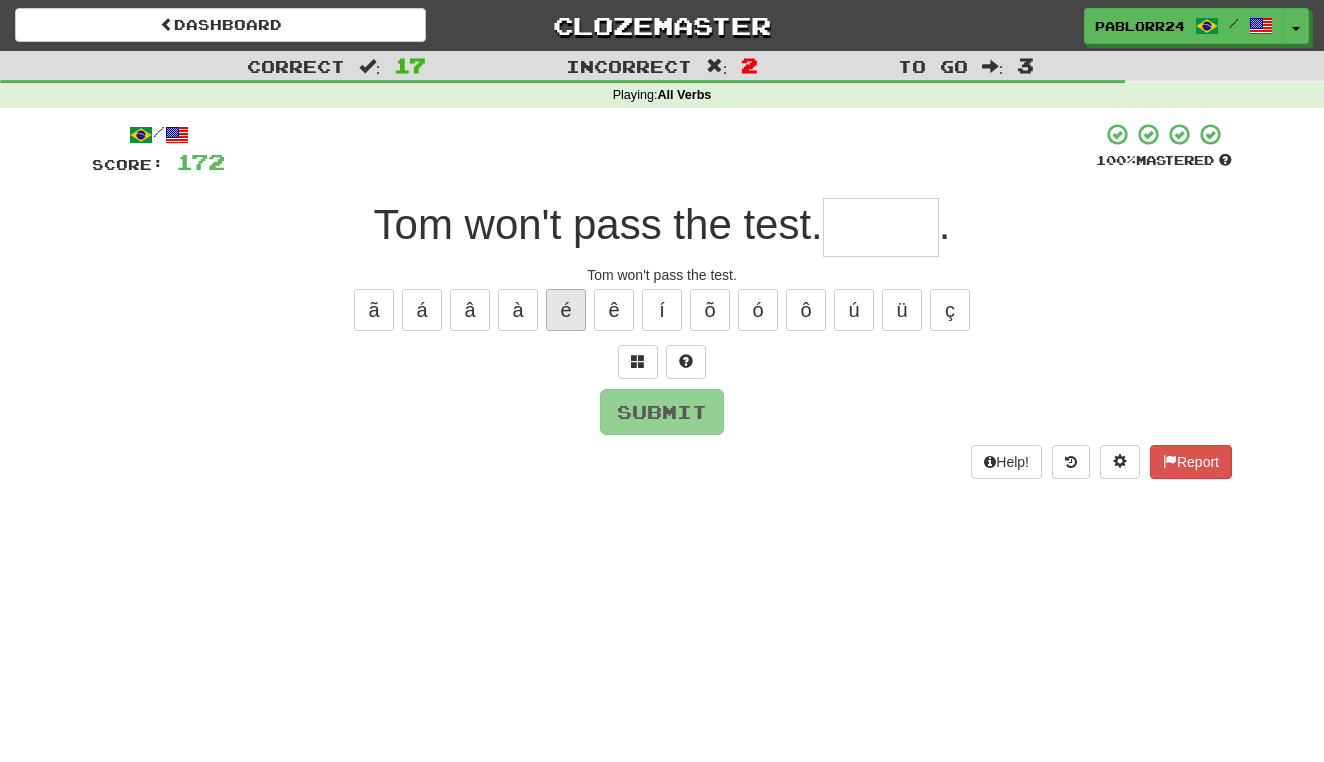 click on "é" at bounding box center [566, 310] 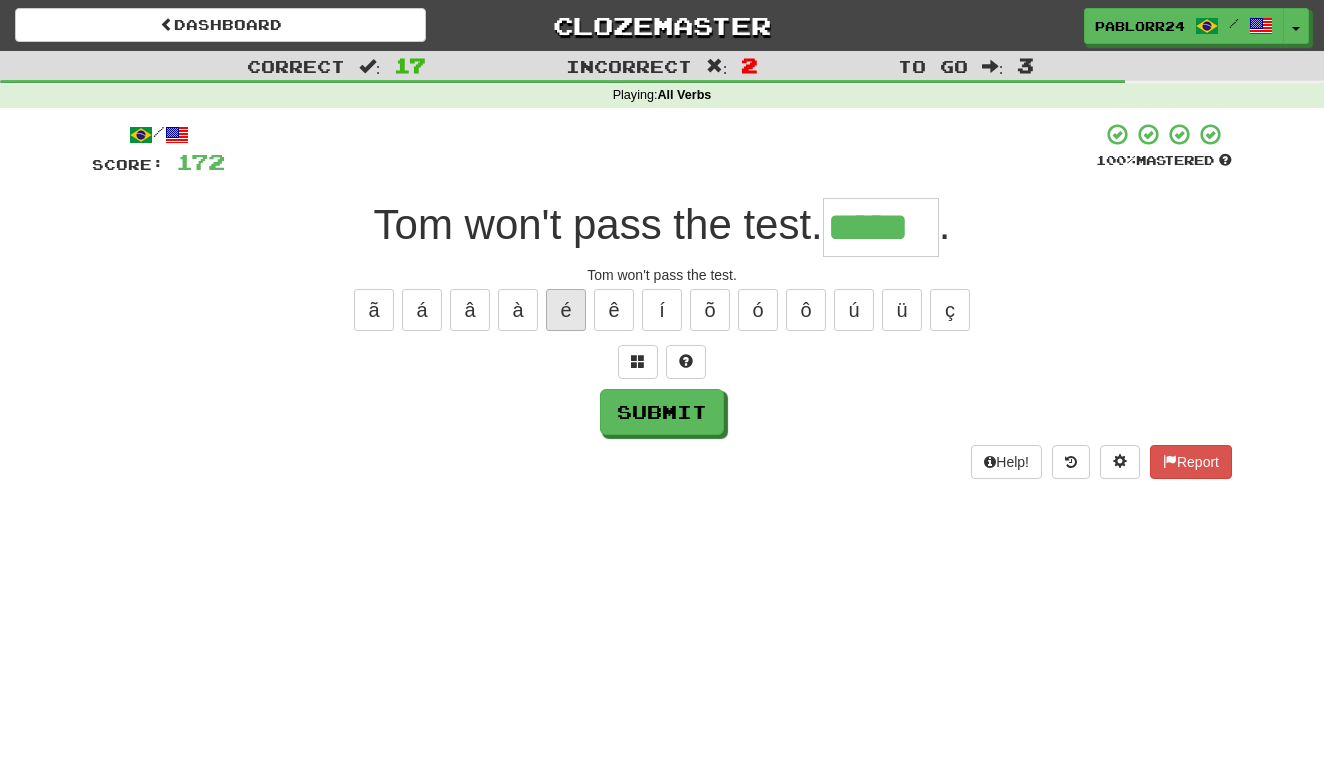 type on "*****" 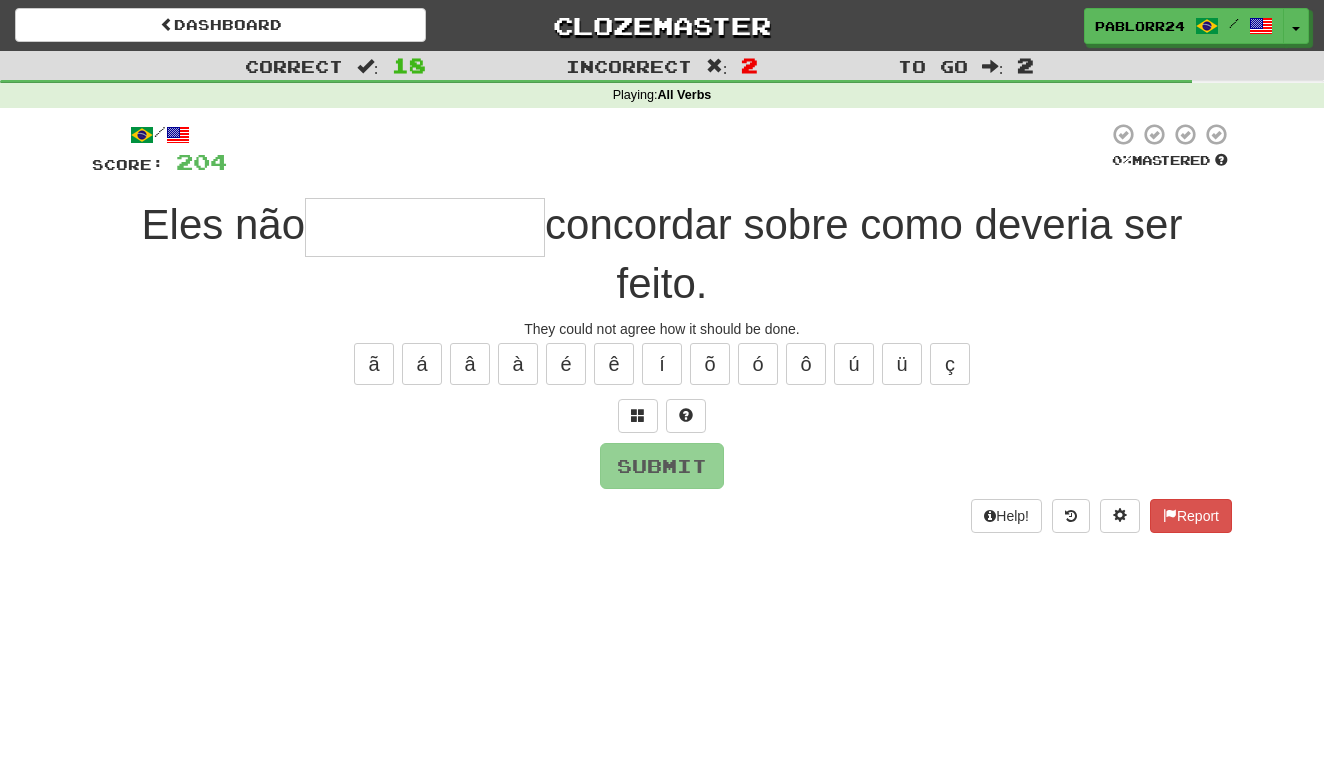 type on "*" 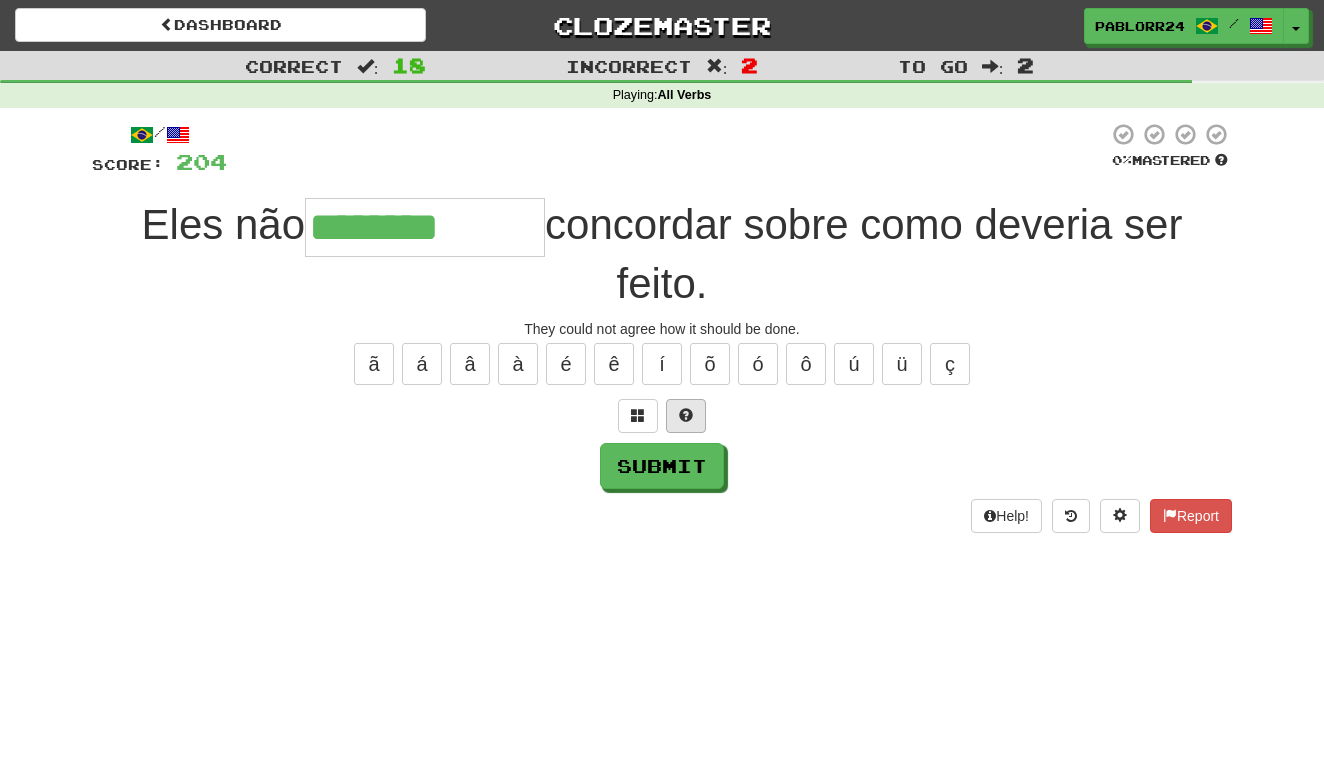 click at bounding box center (686, 415) 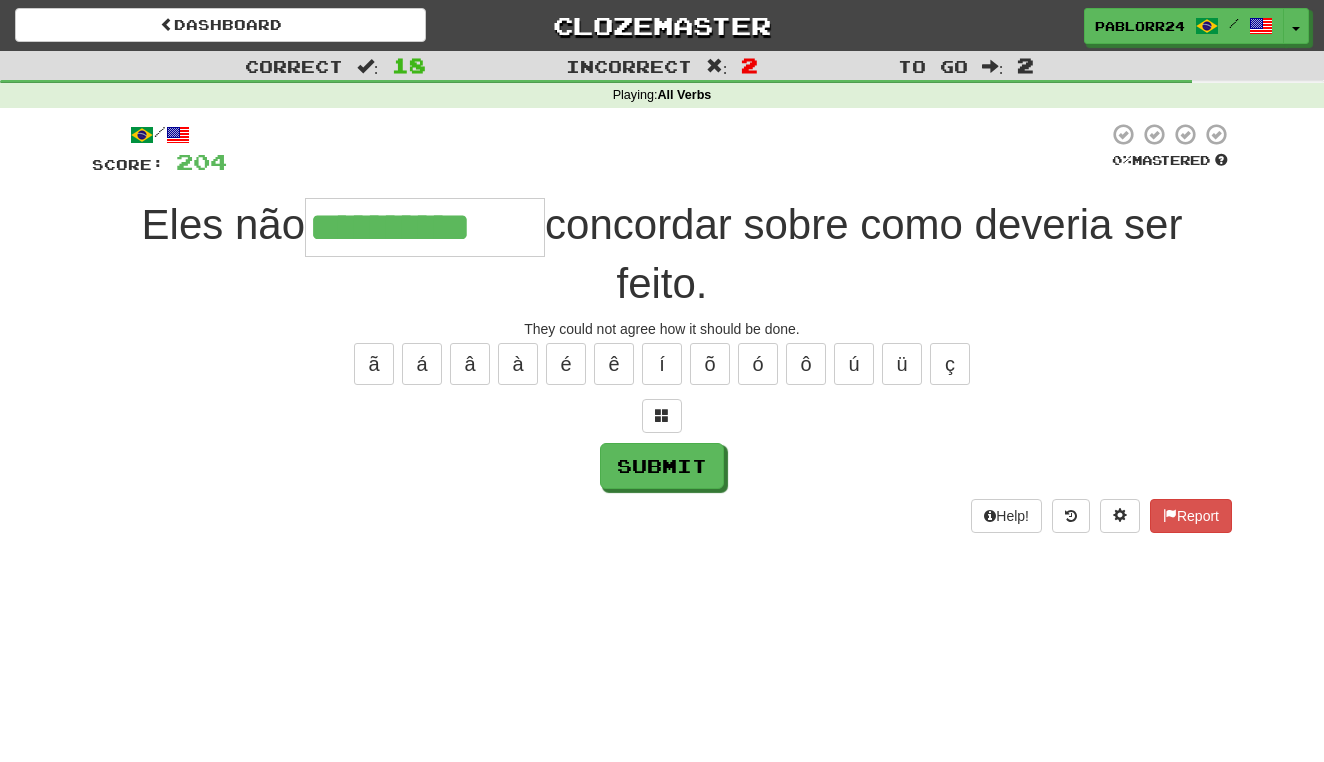 type on "**********" 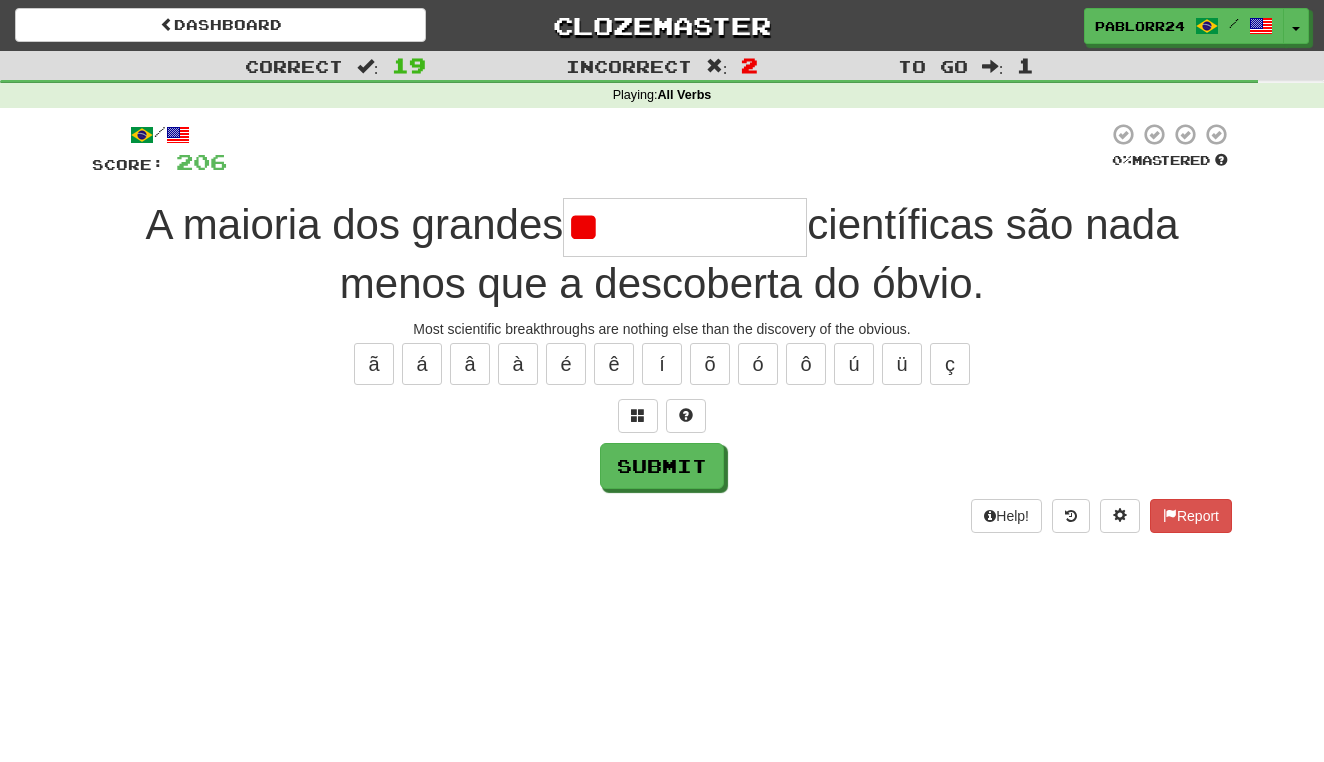 type on "*" 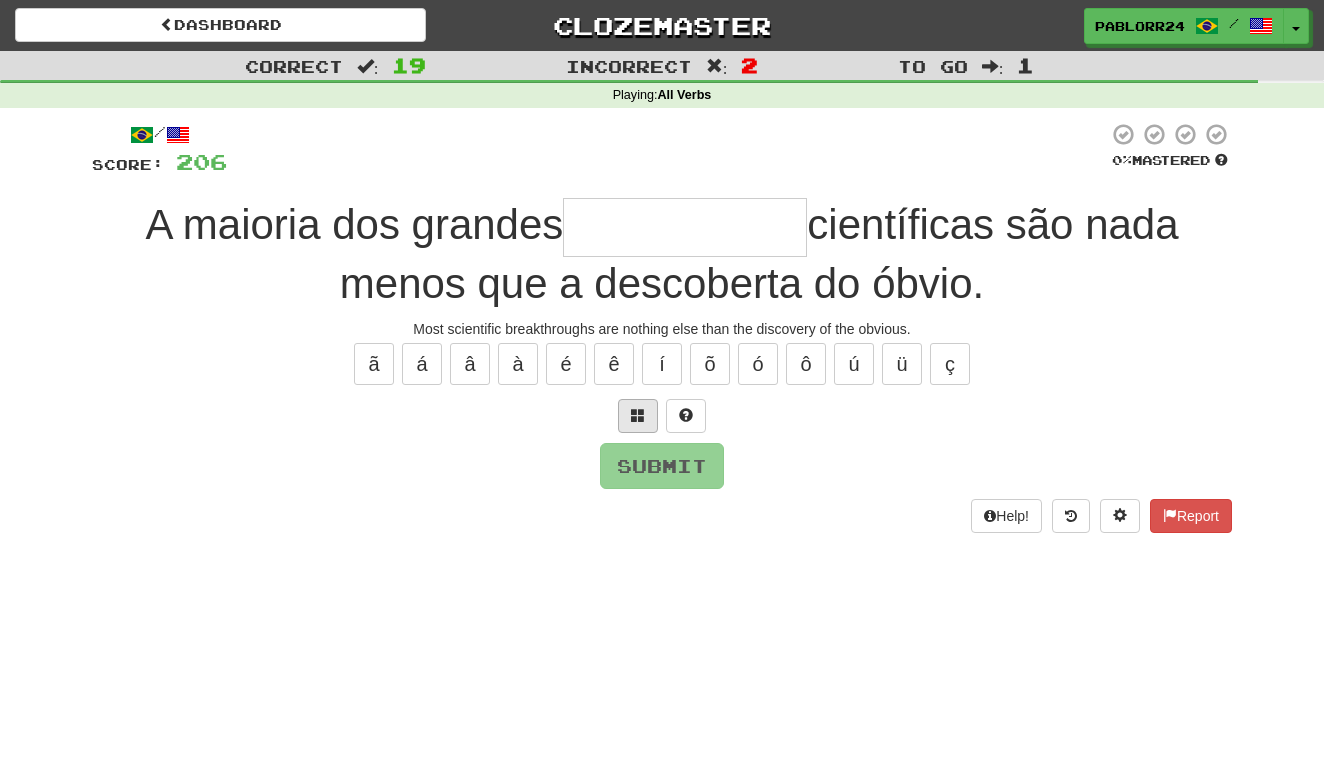 click at bounding box center (638, 415) 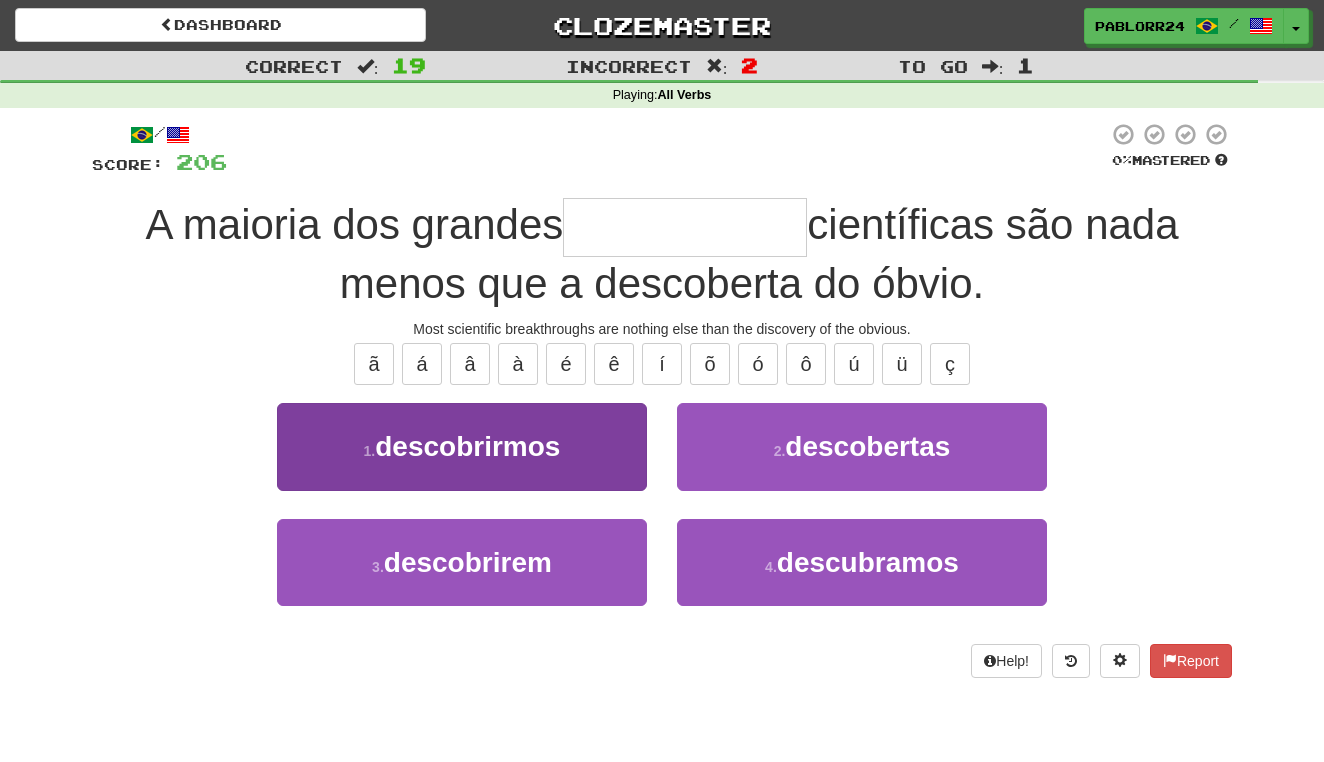 click on "1 .  descobrirmos" at bounding box center (462, 446) 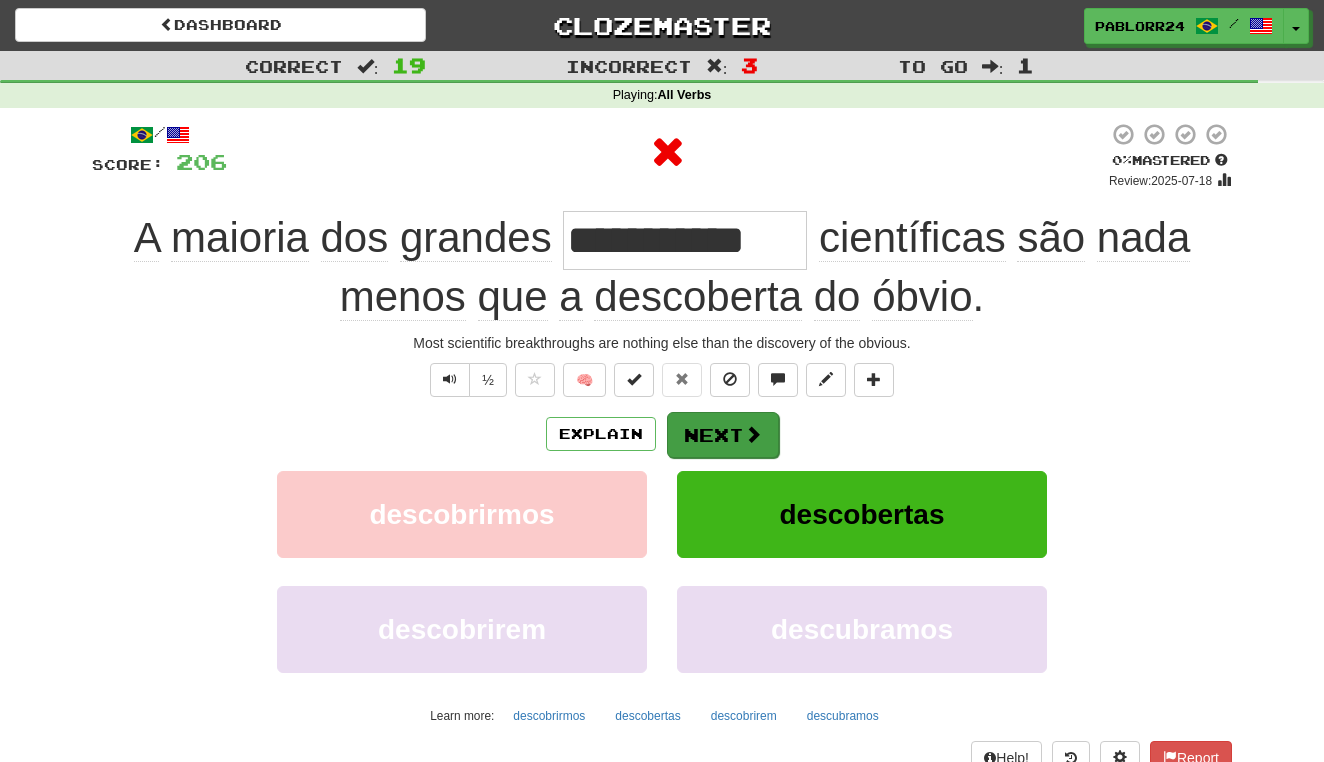 click on "Next" at bounding box center (723, 435) 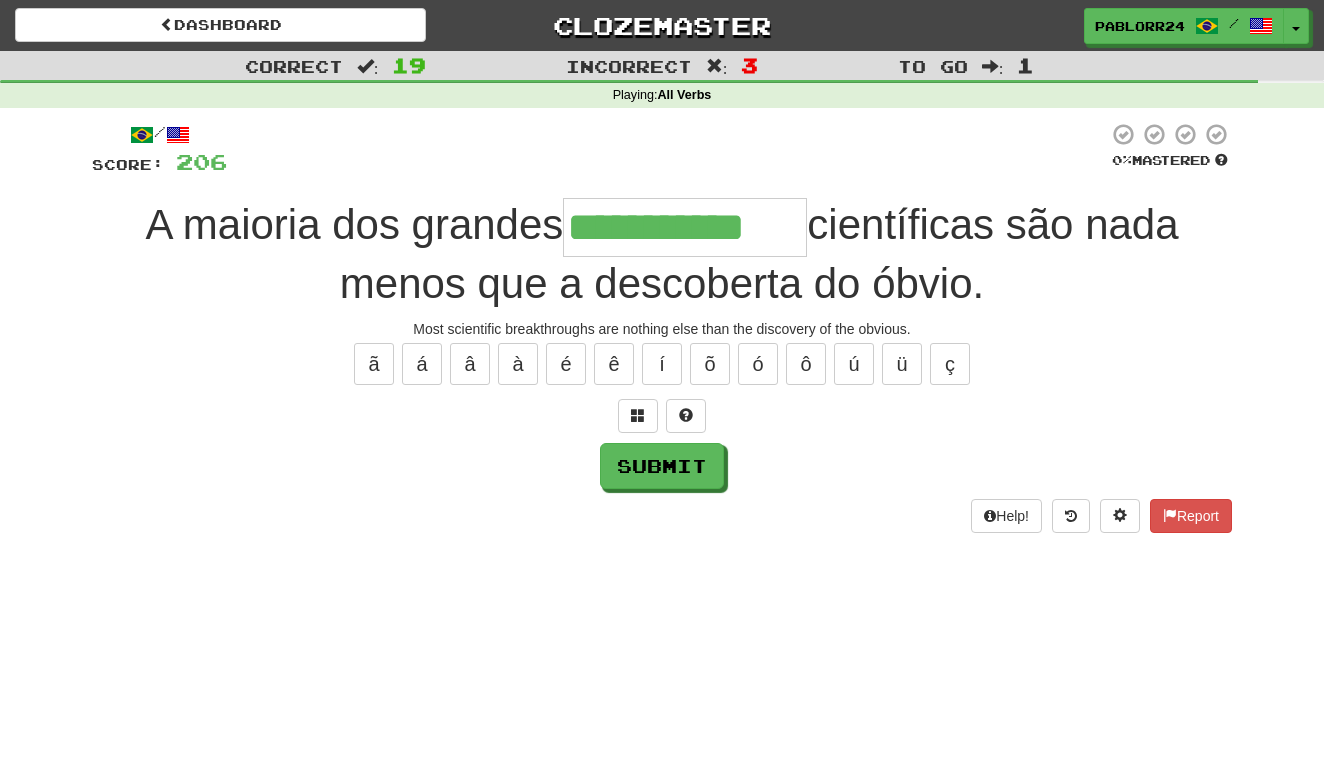type on "**********" 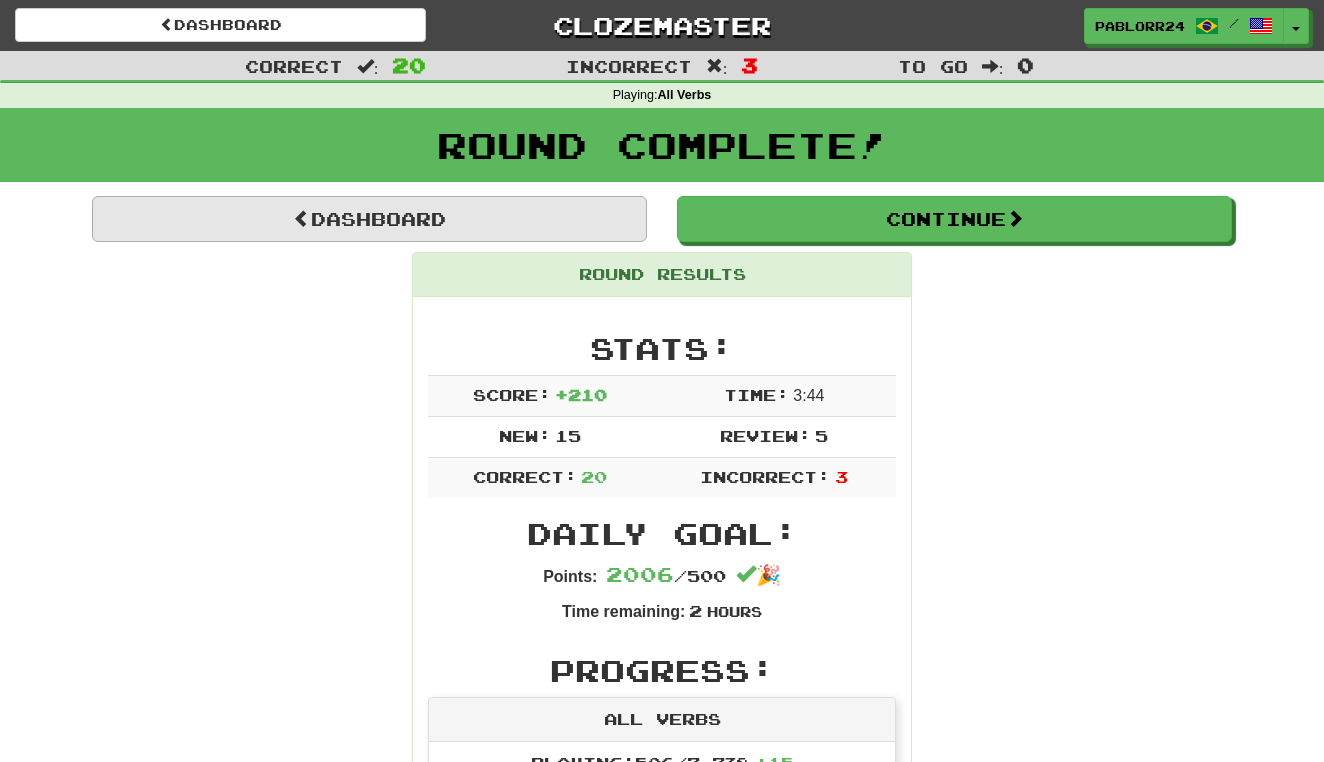 click on "Dashboard" at bounding box center [369, 219] 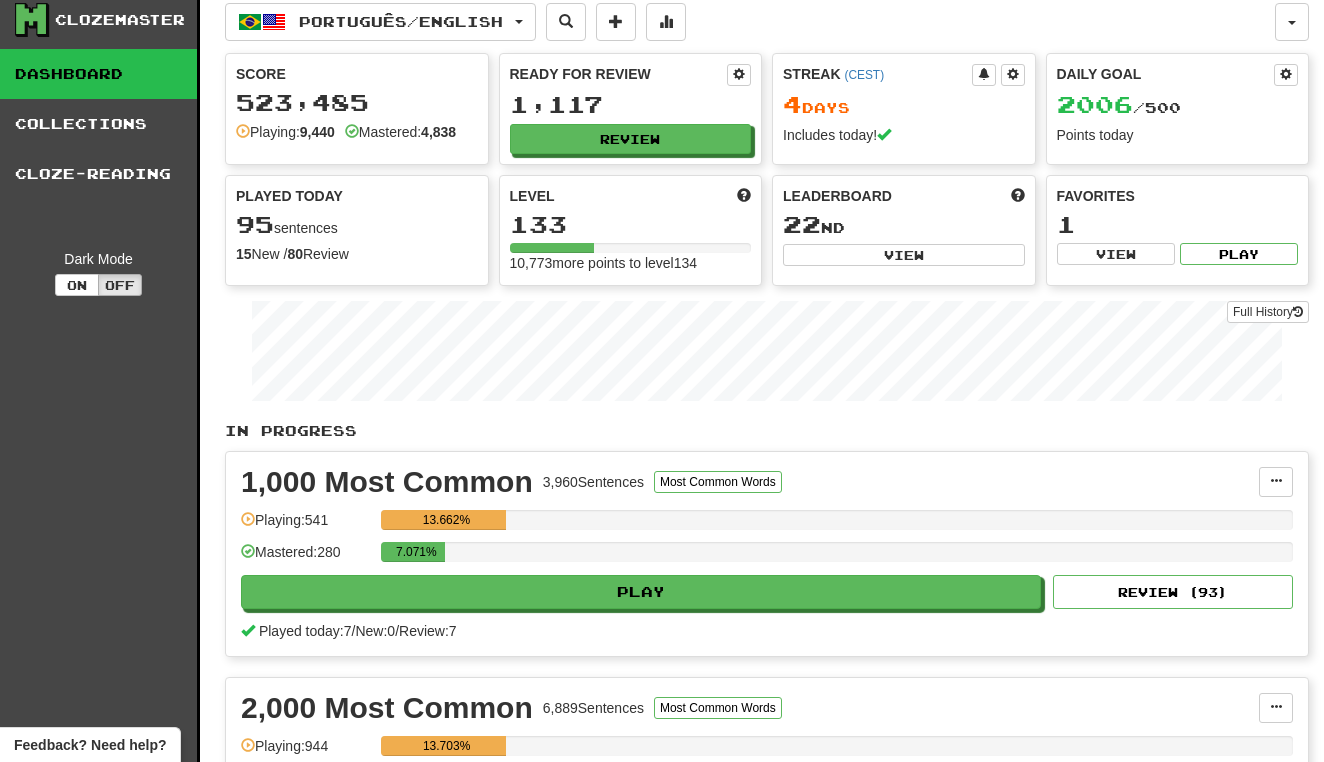 scroll, scrollTop: 12, scrollLeft: 0, axis: vertical 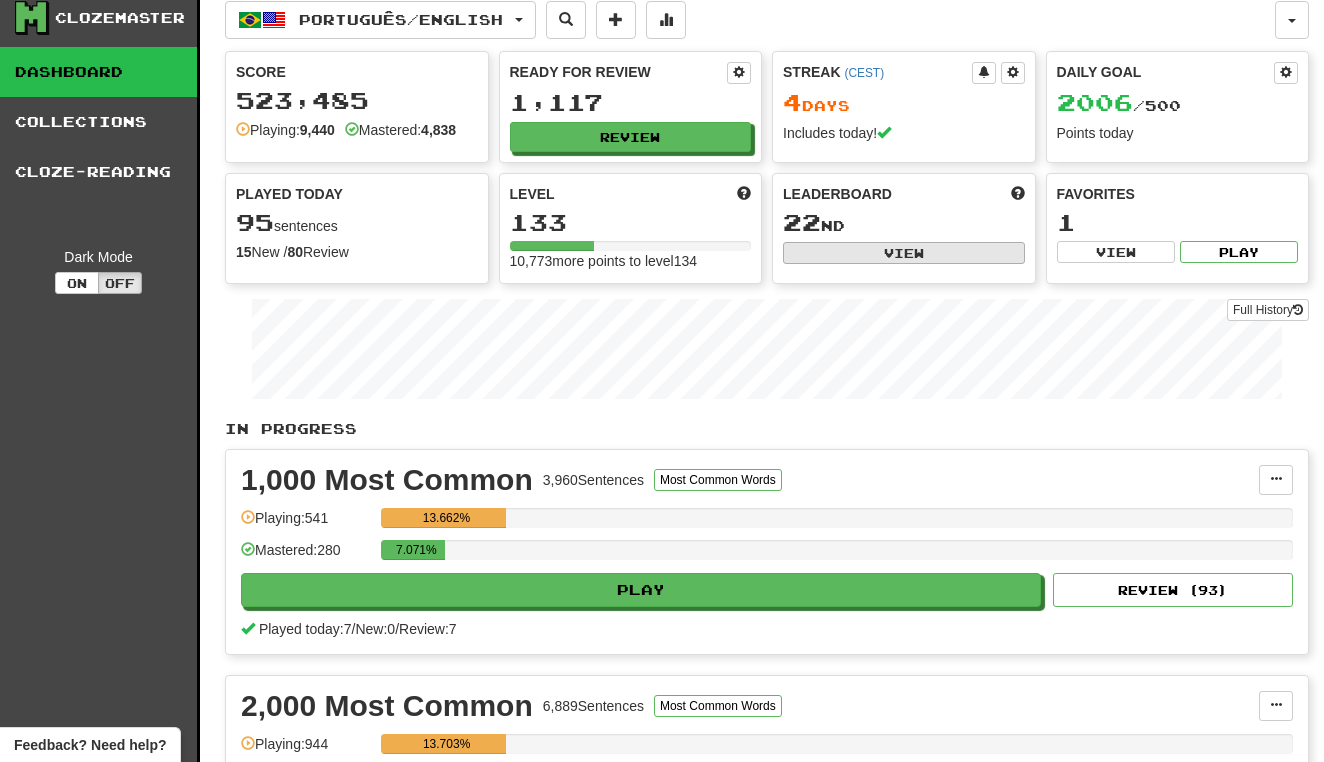 click on "View" at bounding box center [904, 253] 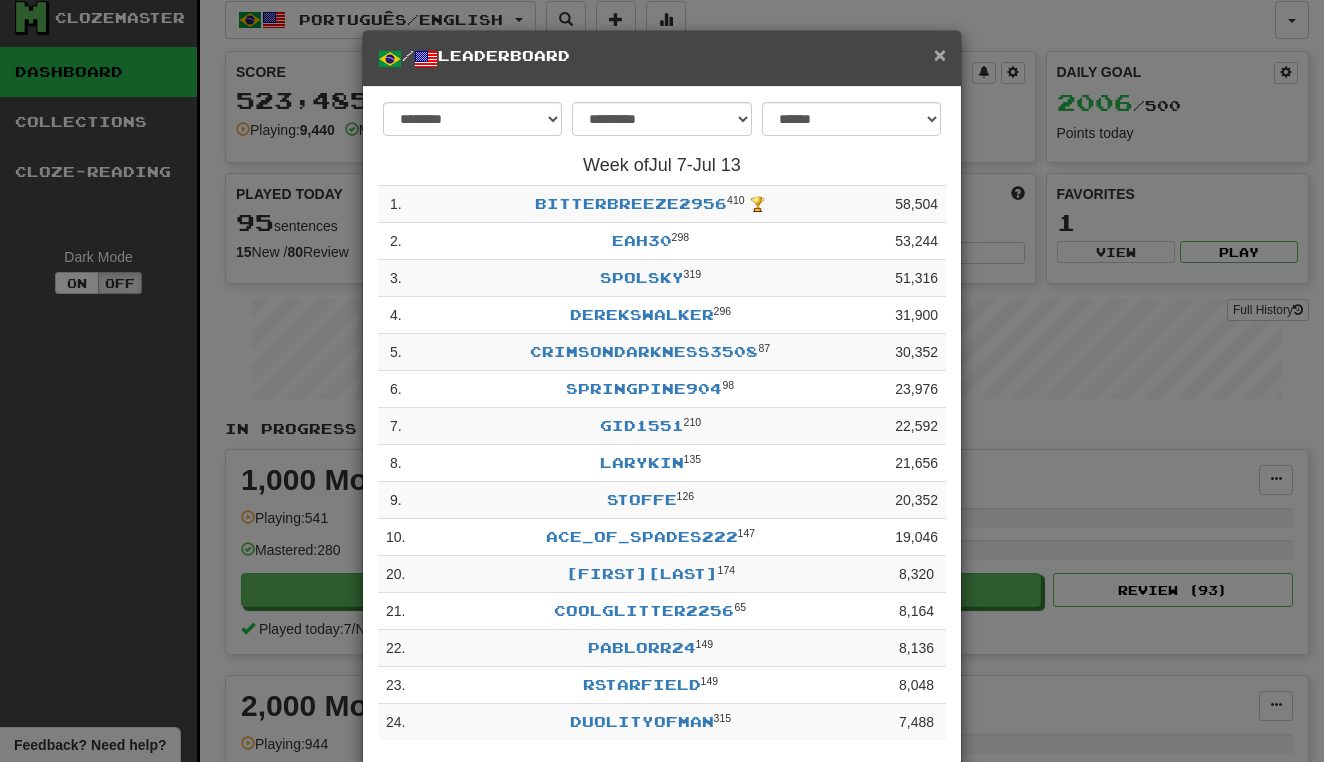 click on "×" at bounding box center [940, 54] 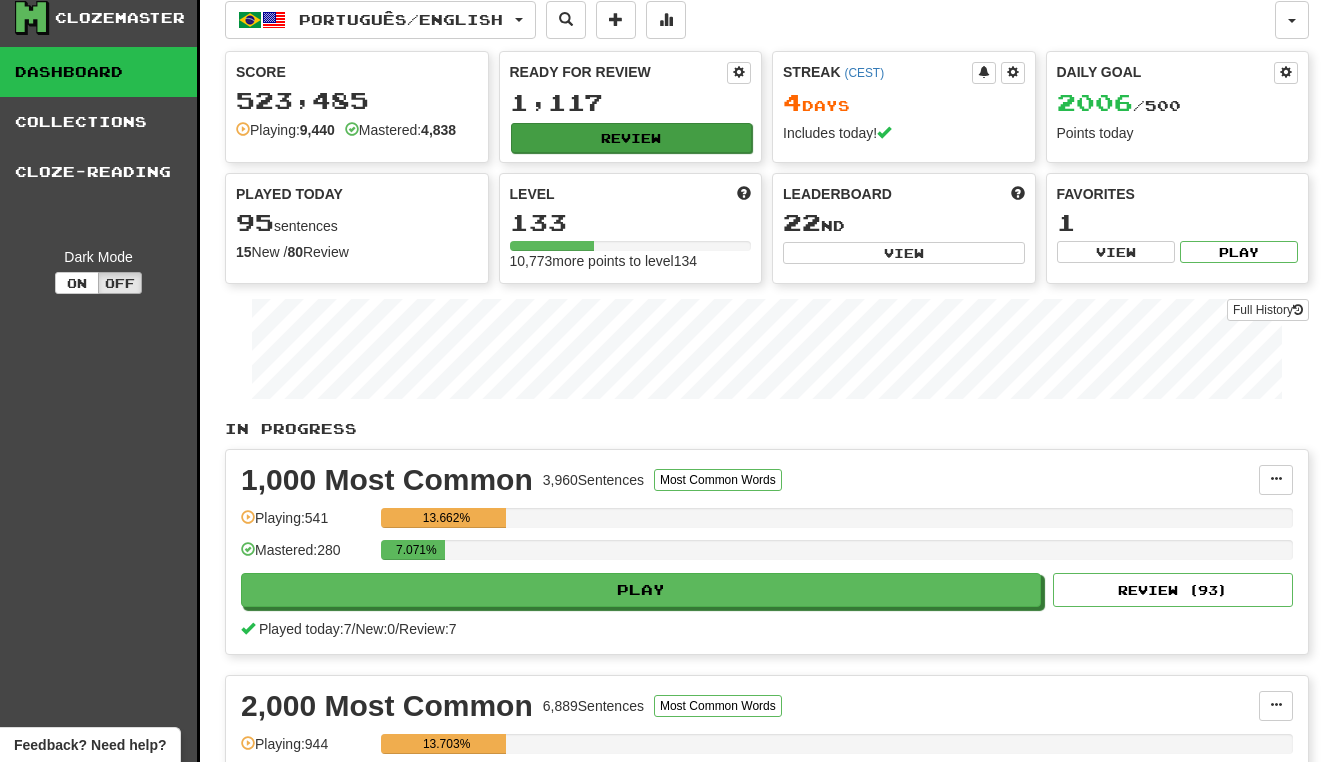 click on "Review" at bounding box center [632, 138] 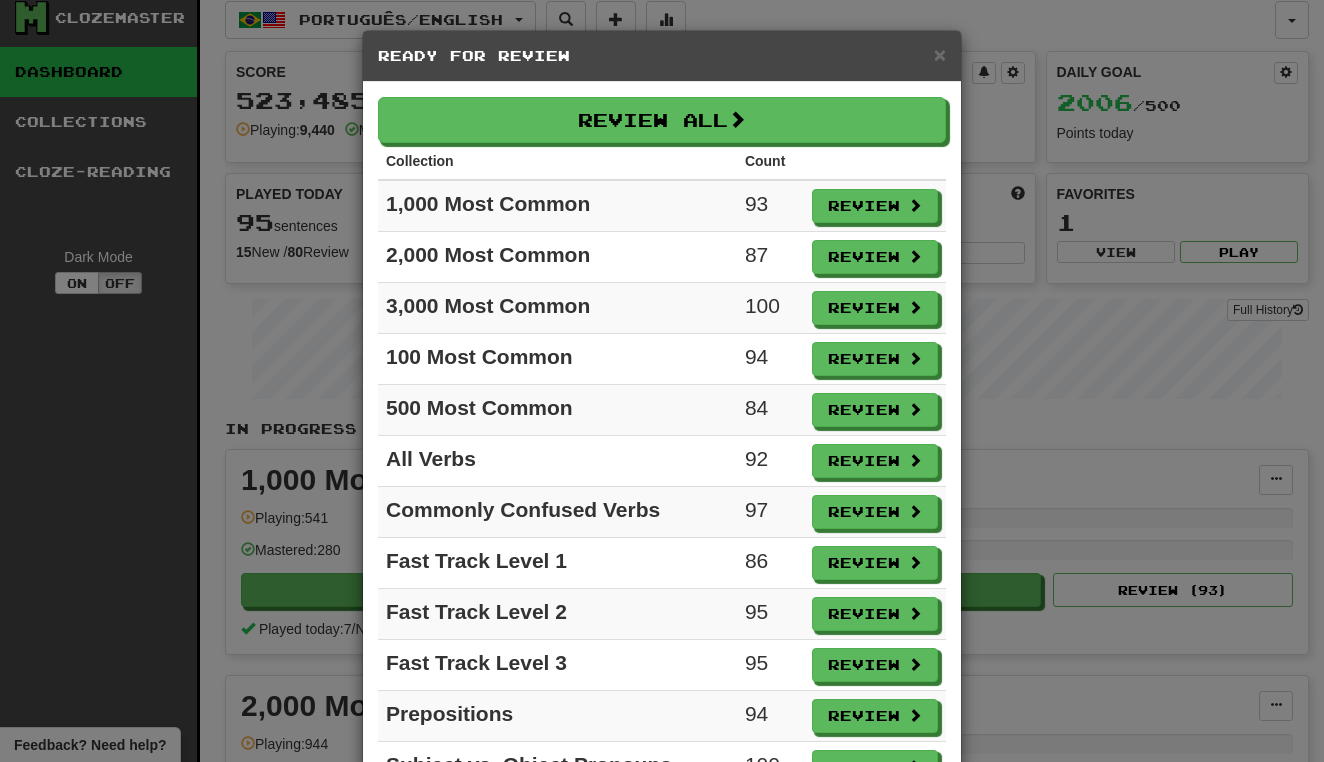click on "× Ready for Review Review All  Collection Count 1,000 Most Common 93 Review 2,000 Most Common 87 Review 3,000 Most Common 100 Review 100 Most Common 94 Review 500 Most Common 84 Review All Verbs 92 Review Commonly Confused Verbs 97 Review Fast Track Level 1 86 Review Fast Track Level 2 95 Review Fast Track Level 3 95 Review Prepositions 94 Review Subject vs. Object Pronouns 100 Review" at bounding box center (662, 381) 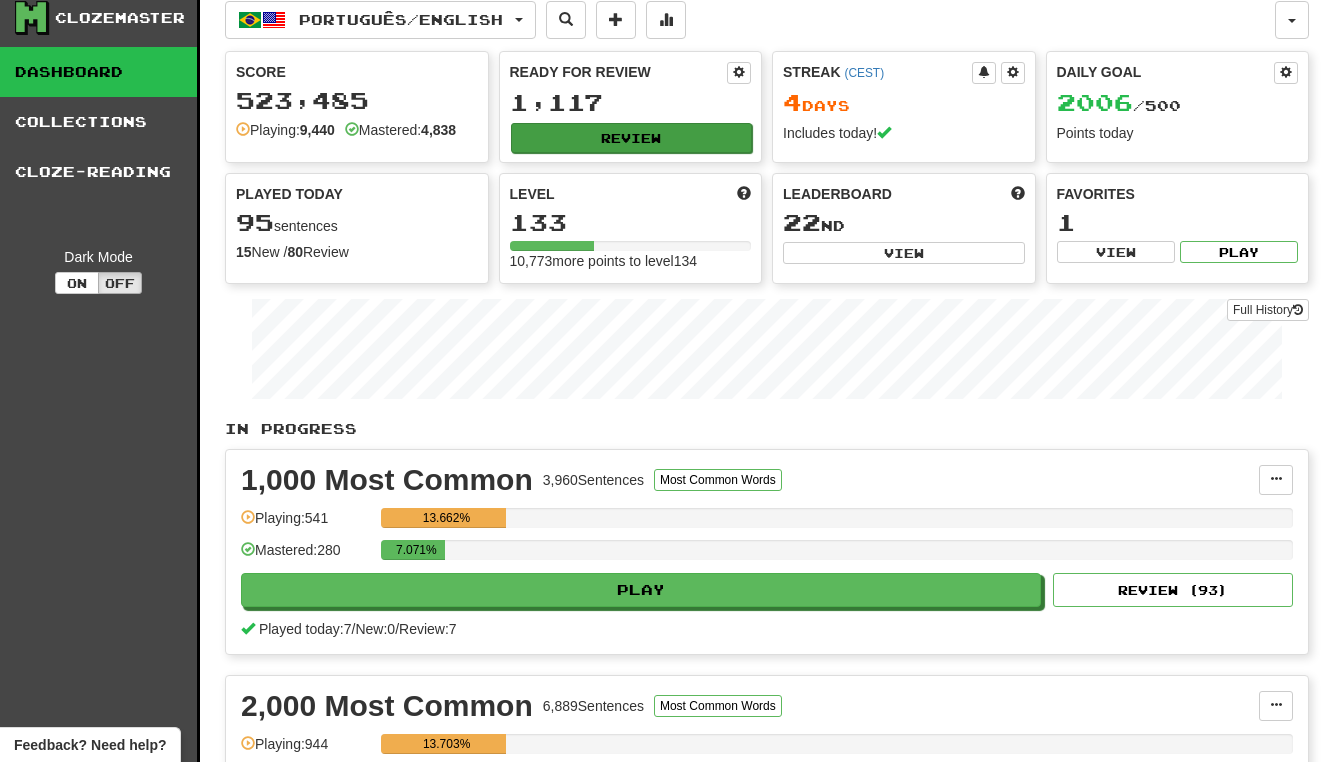 click on "Review" at bounding box center (632, 138) 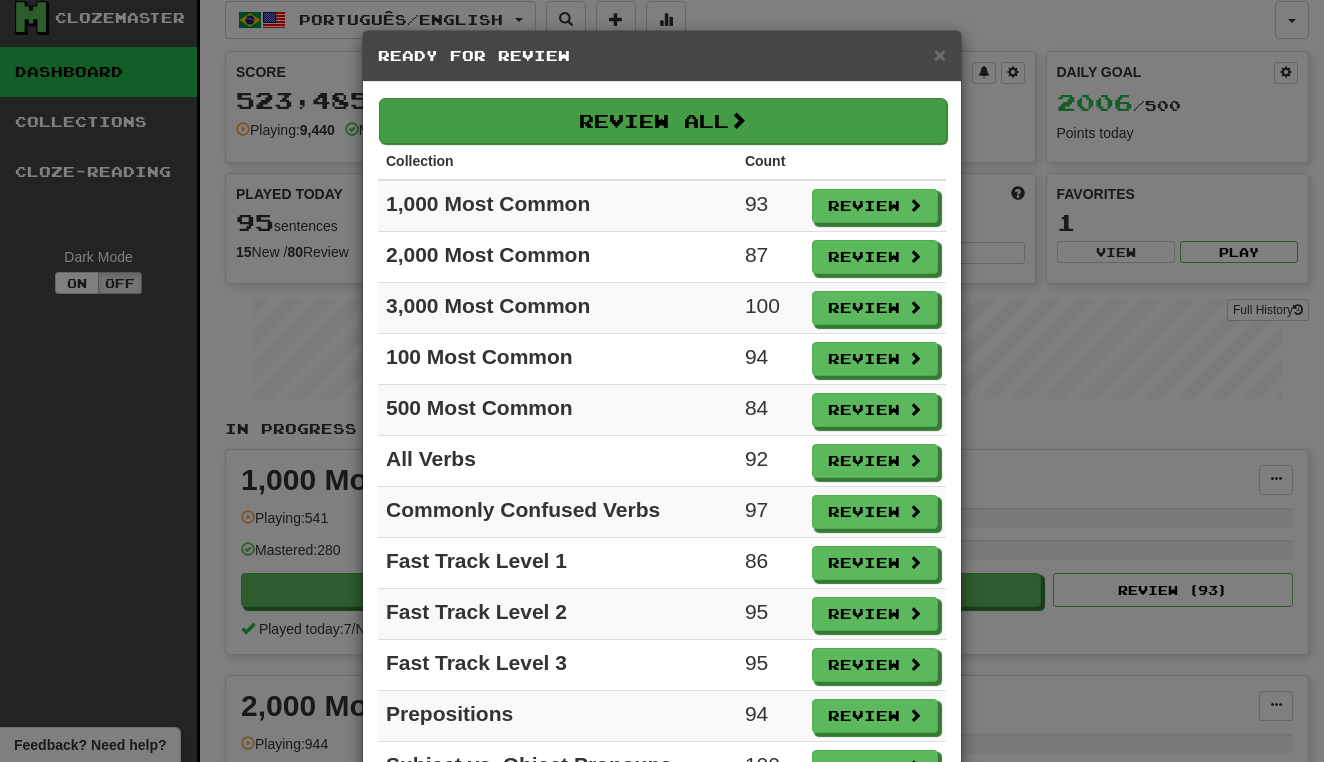 click on "Review All" at bounding box center [663, 121] 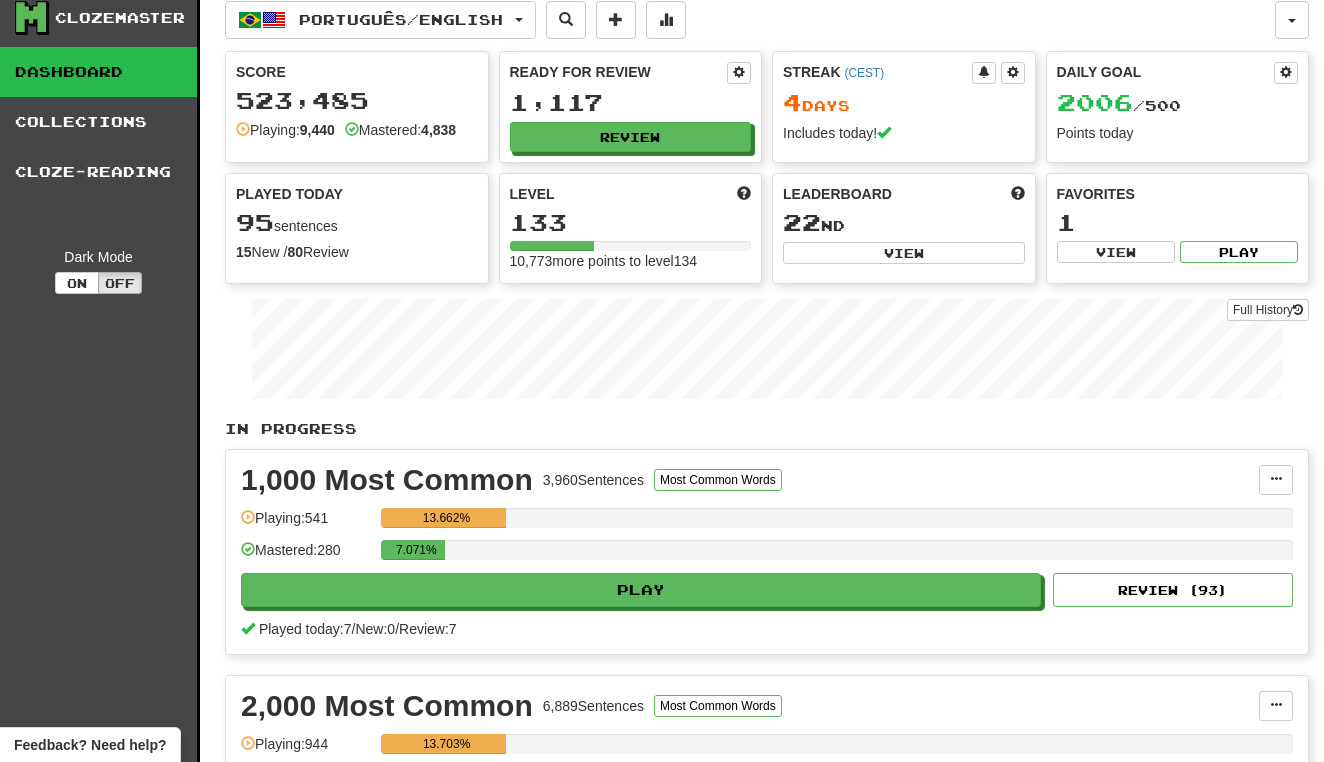 select on "**" 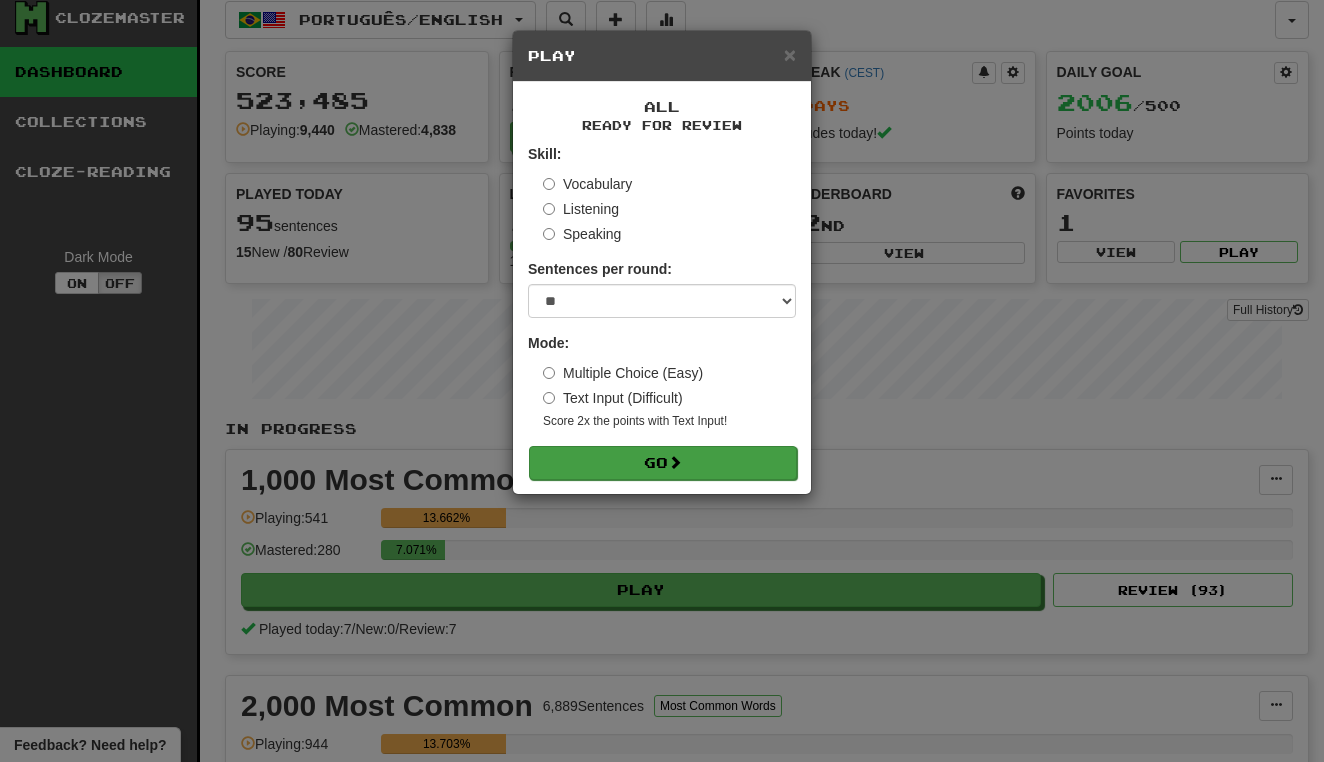 click on "Go" at bounding box center [663, 463] 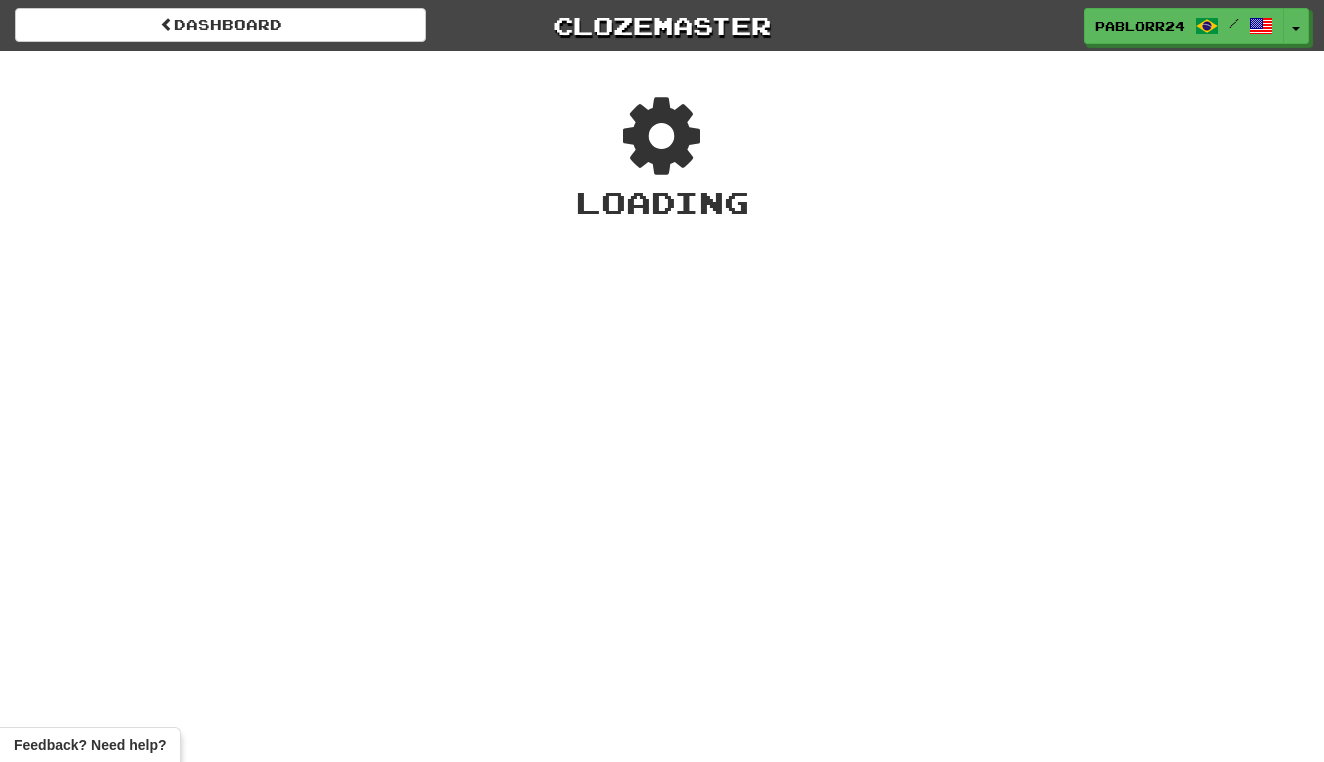scroll, scrollTop: 0, scrollLeft: 0, axis: both 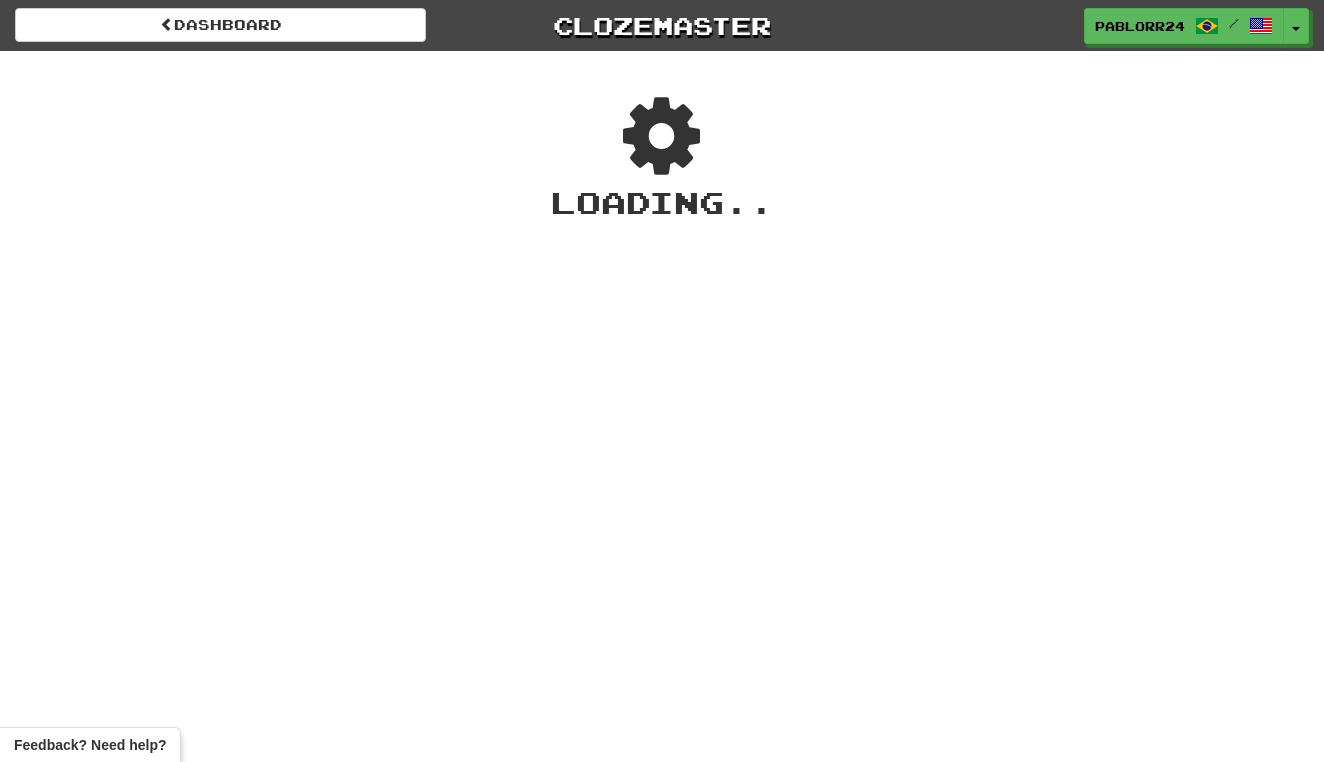click on "Dashboard
Clozemaster
[USERNAME]
/
Toggle Dropdown
Dashboard
Leaderboard
Activity Feed
Notifications
Profile
Discussions
Deutsch
/
English
Streak:
0
Review:
9,346
Daily Goal:  0 /200
Deutsch
/
Español
Streak:
0
Review:
0
Points Today: 0
Español
/
English
Streak:
0
Review:
34
Points Today: 0
Nahuatl
/
English
Streak:
0
Review:
7
Points Today: 0
Português
/
English
Streak:
4
Review:
1,117
Daily Goal:  2006 /500
Languages
Account
Logout
[USERNAME]
/
Toggle Dropdown
Dashboard
Leaderboard
Activity Feed
Notifications
Profile
Discussions" at bounding box center (662, 381) 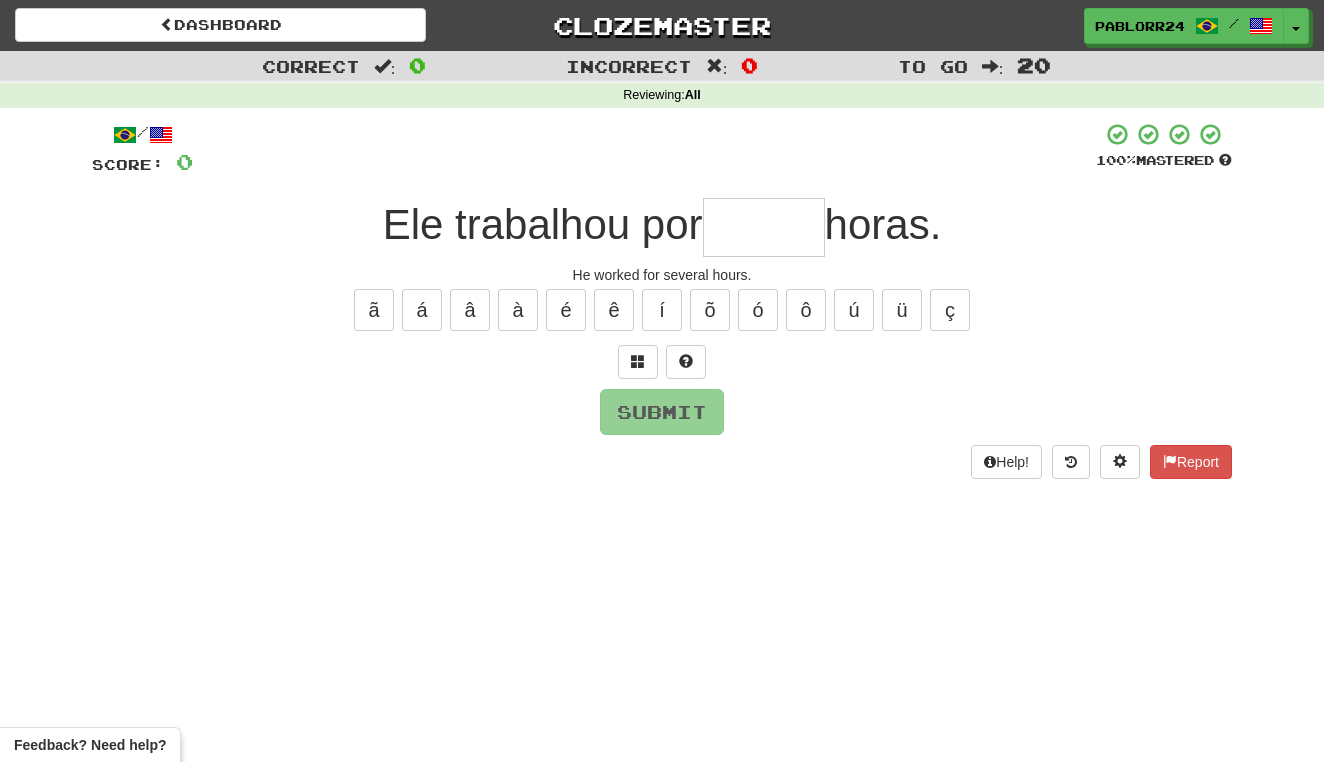 type on "*" 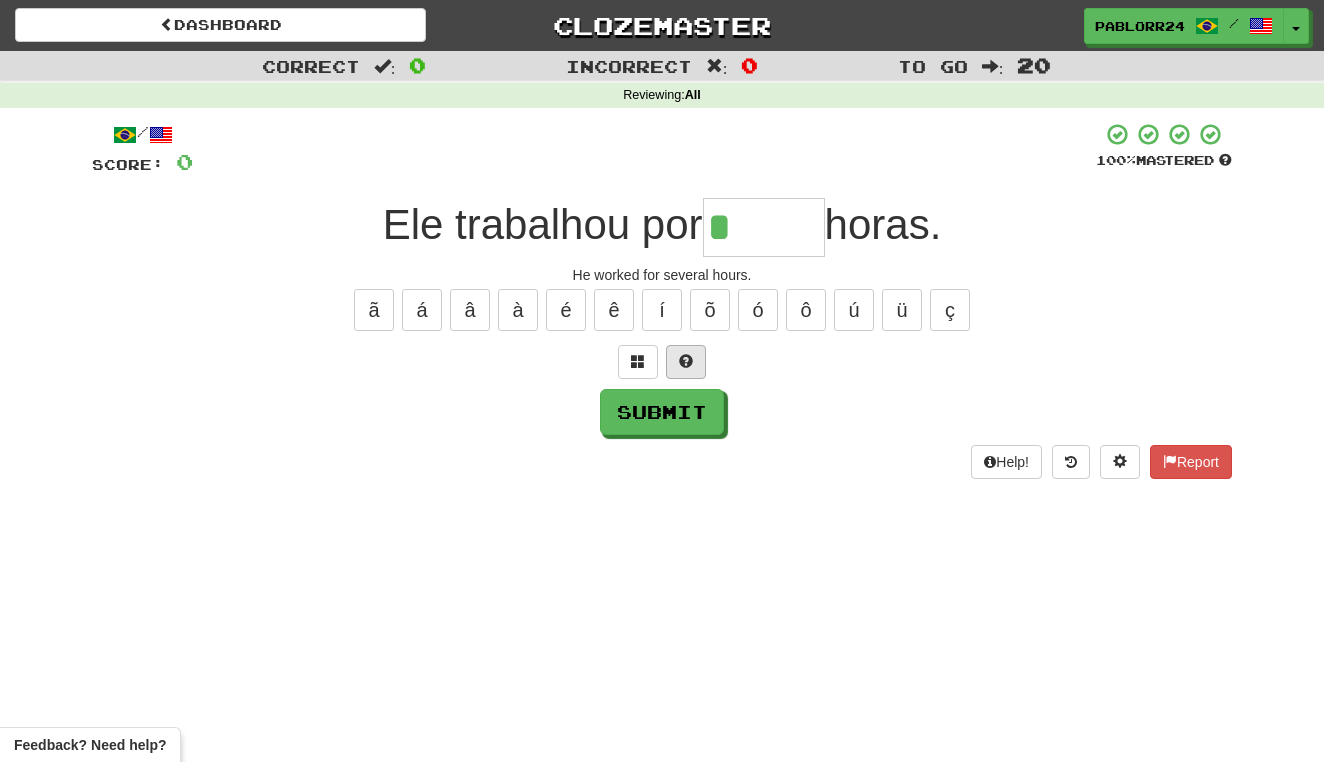 click at bounding box center (686, 361) 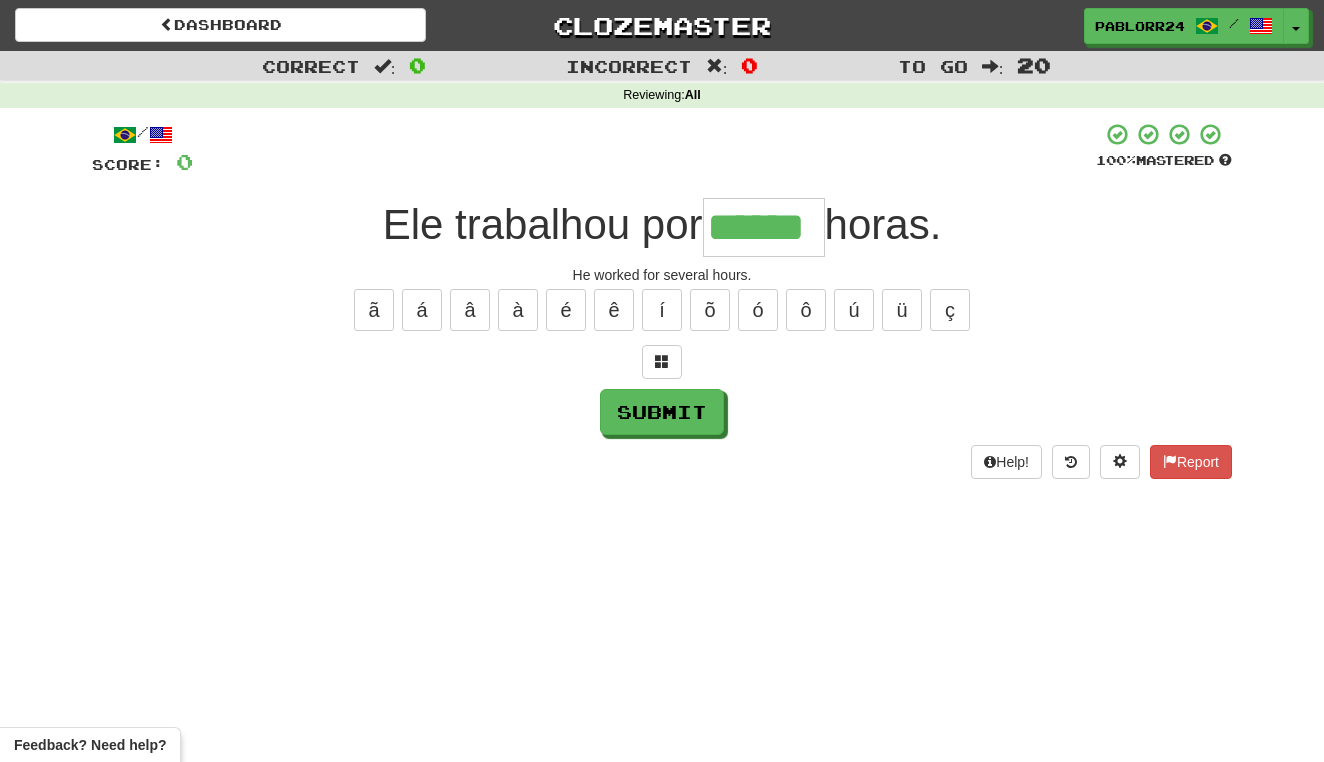 type on "******" 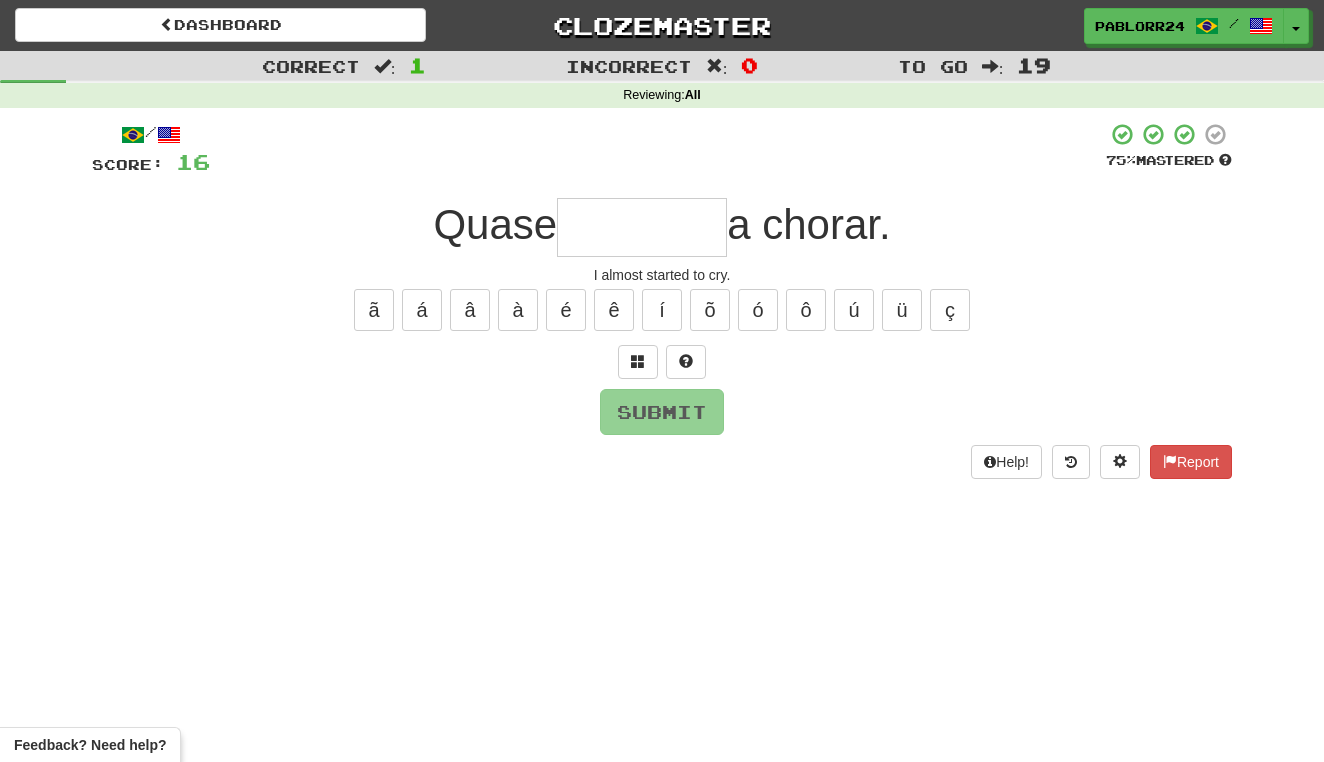 type on "*" 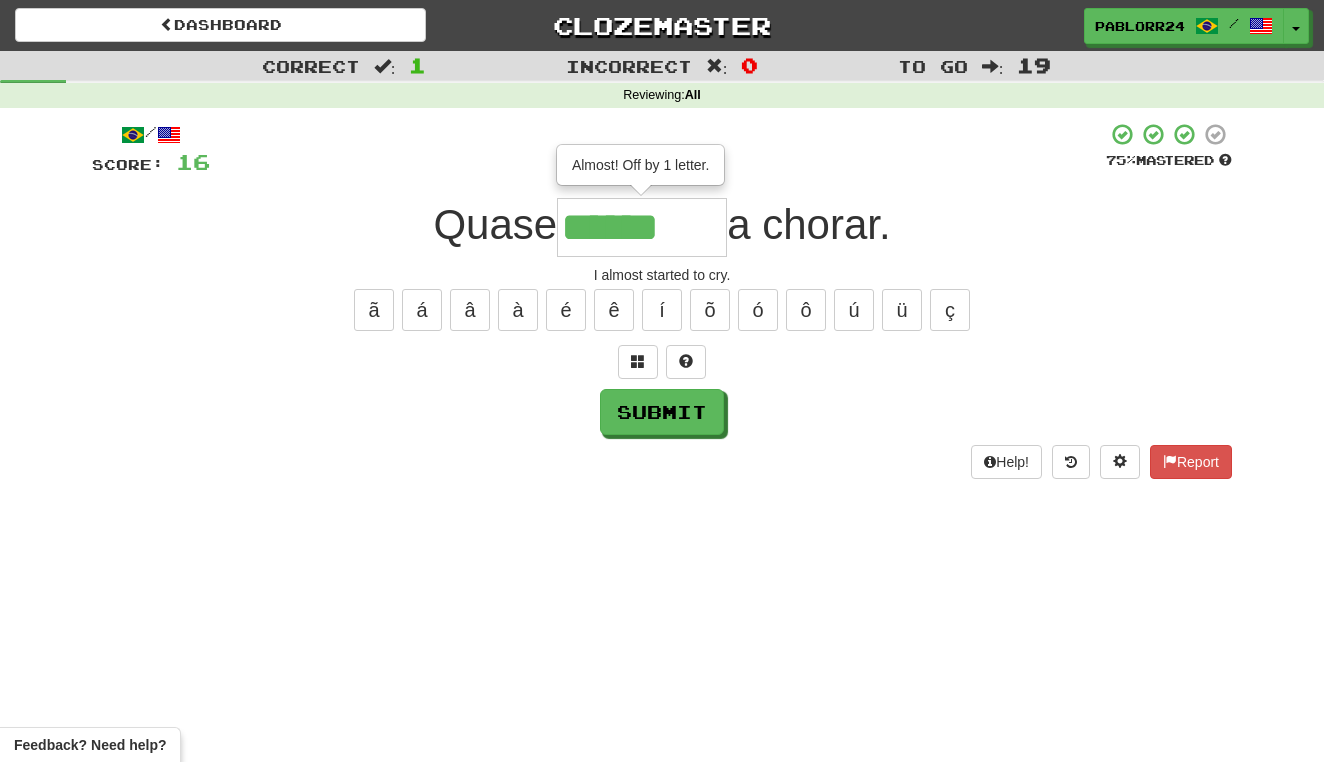 type on "*******" 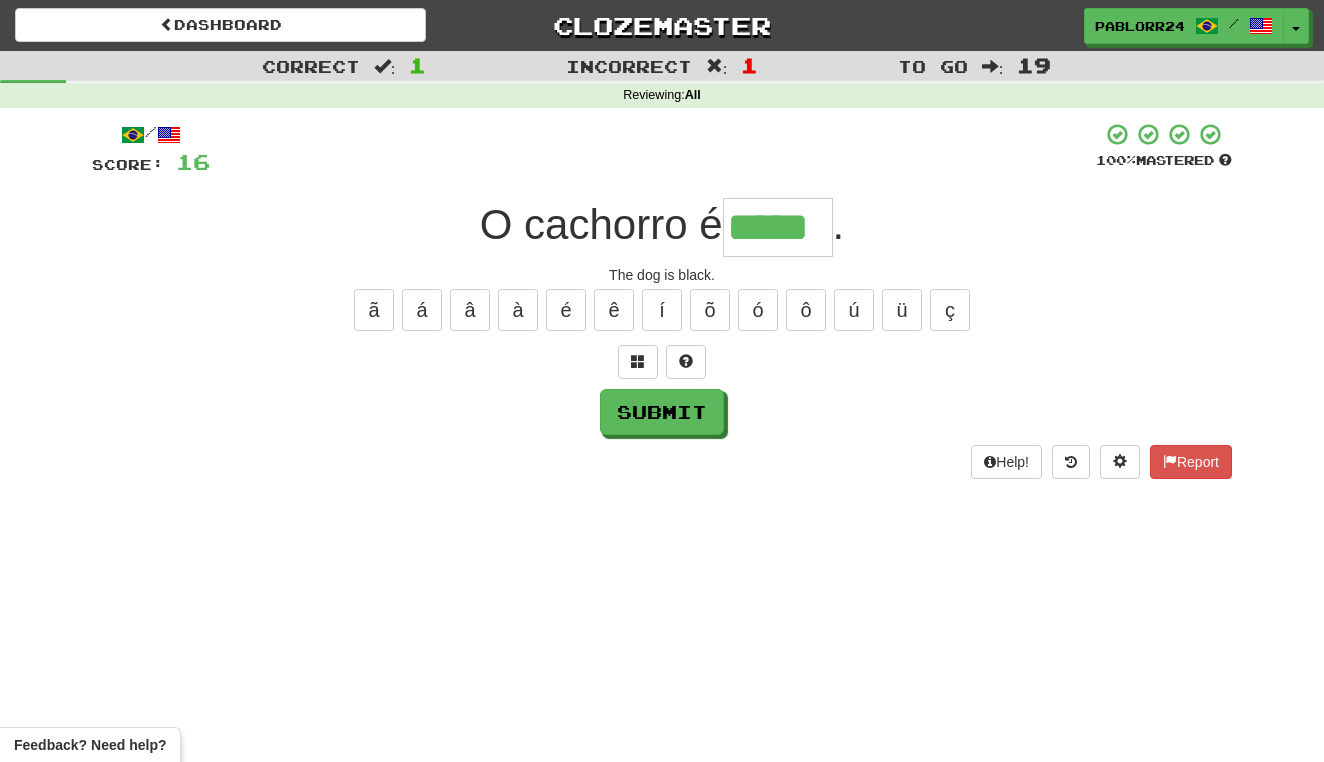 type on "*****" 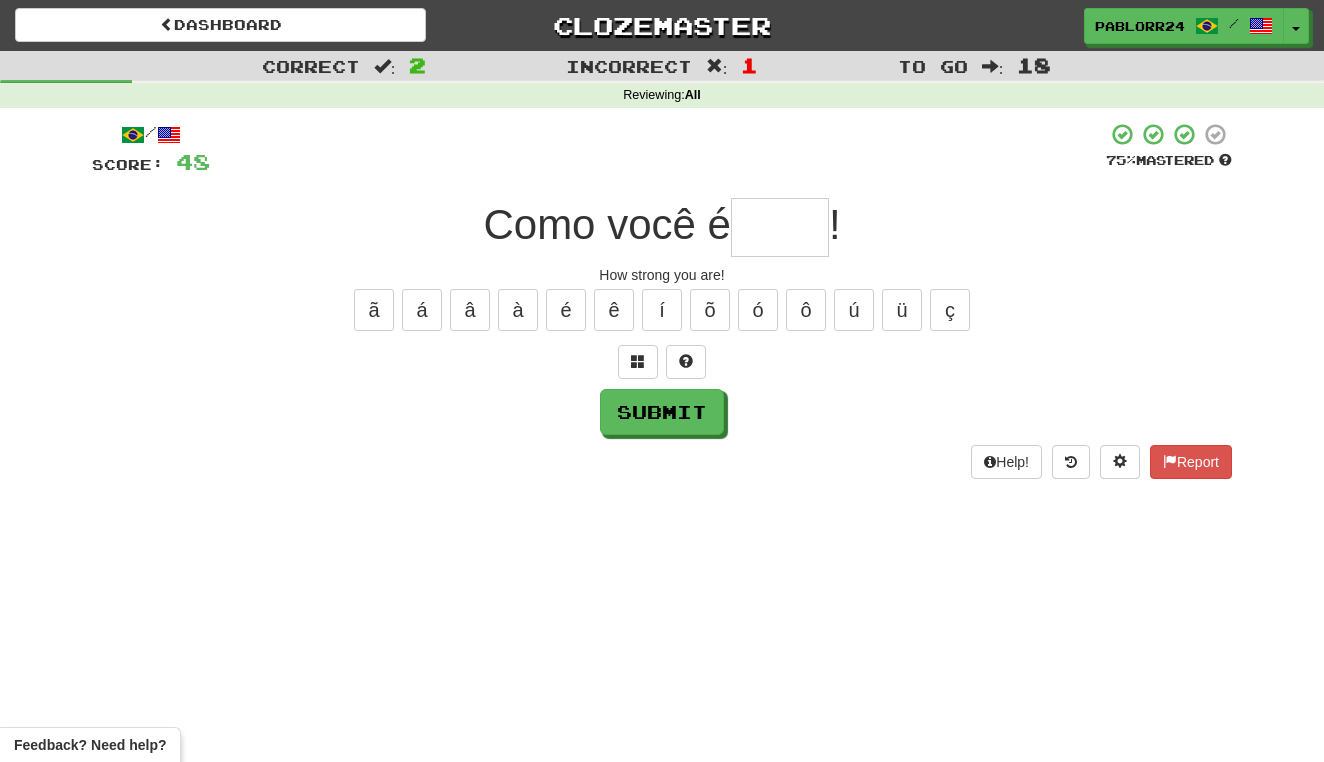 type on "*" 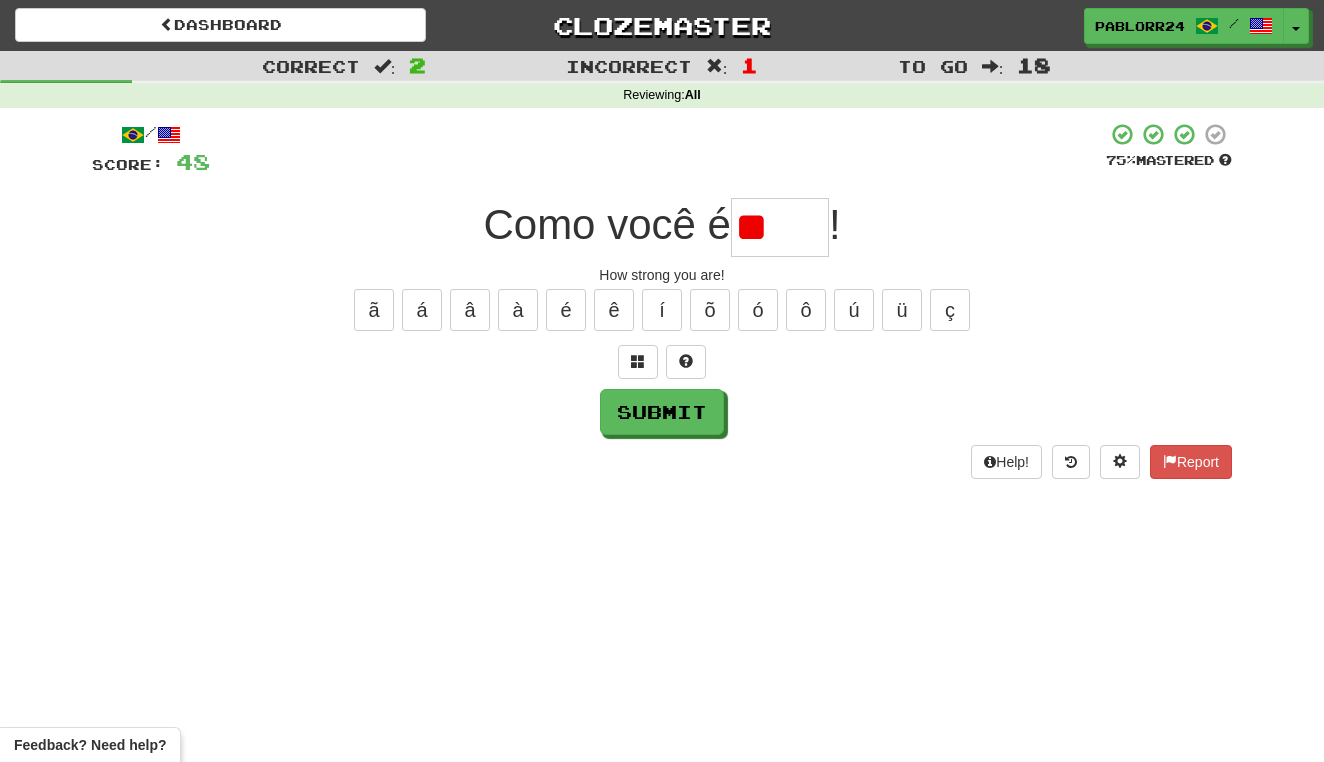 type on "*" 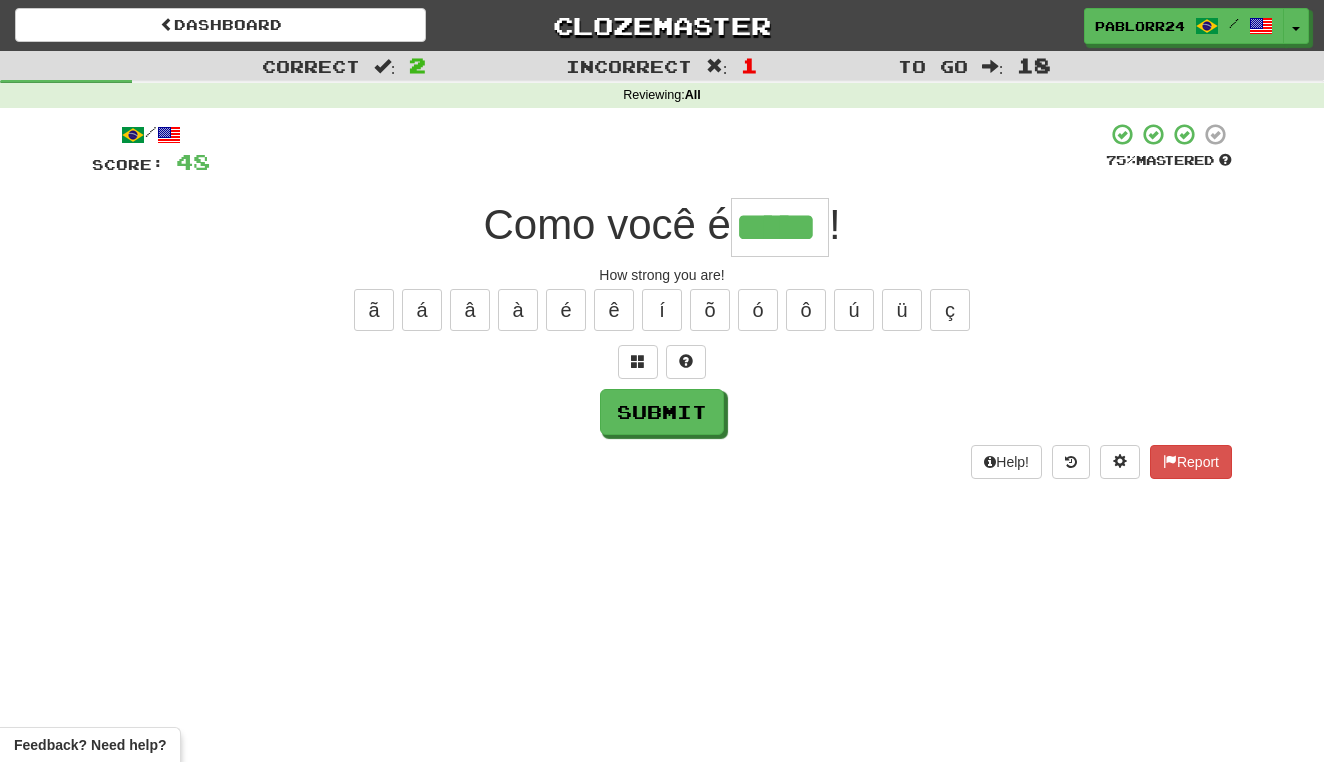 type on "*****" 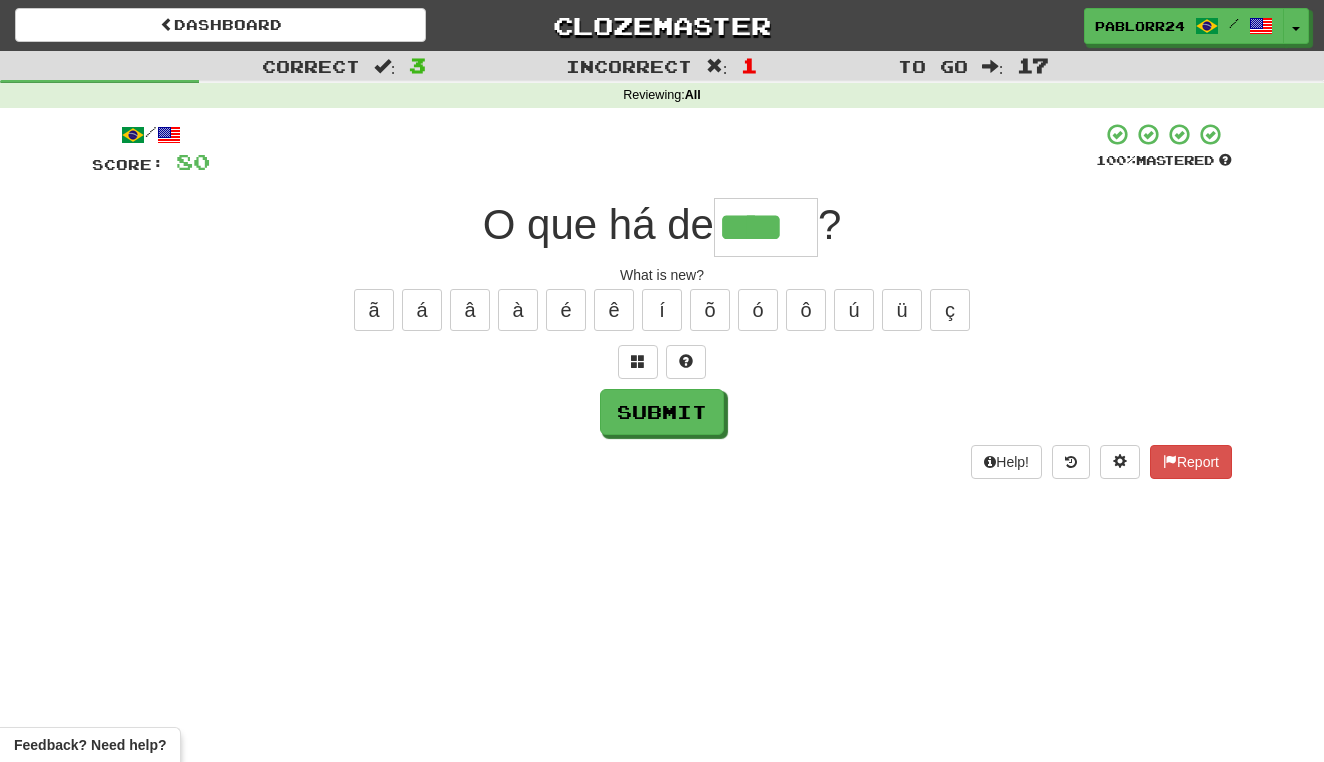 type on "****" 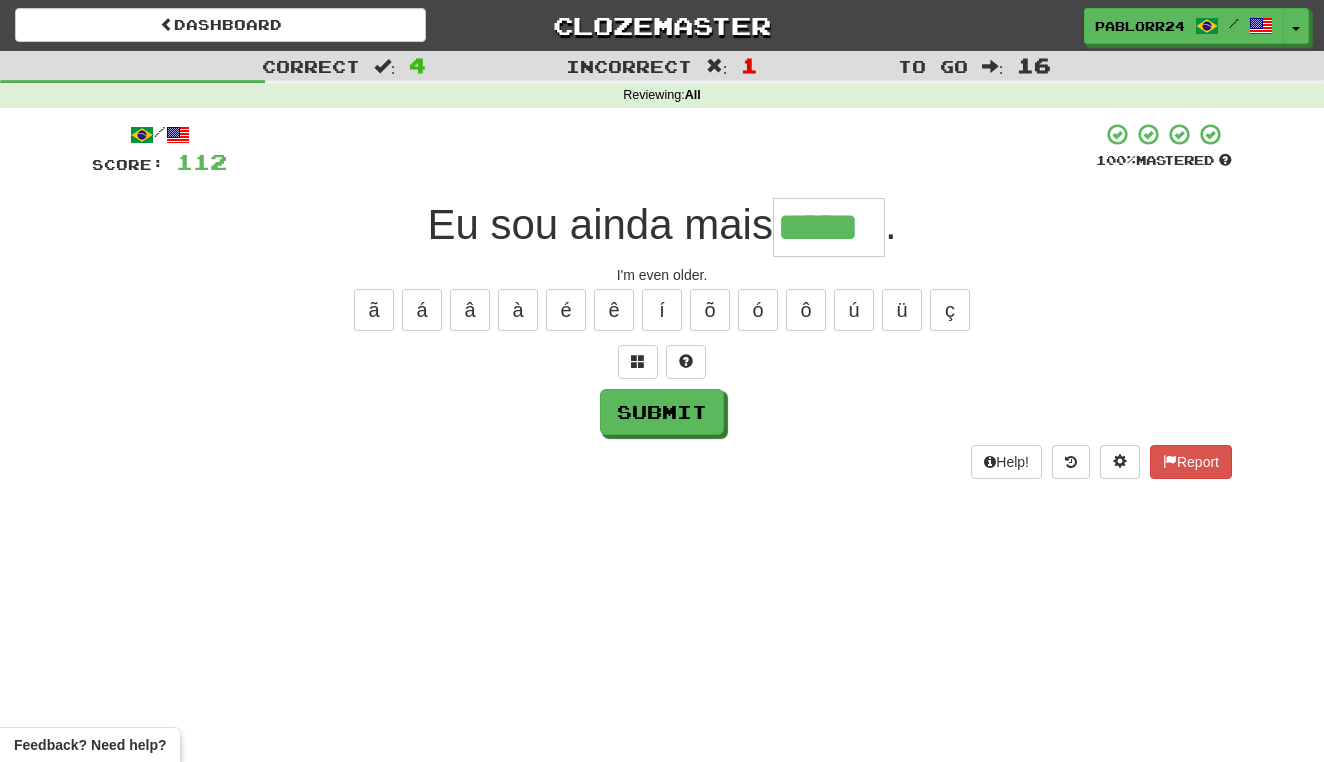 type on "*****" 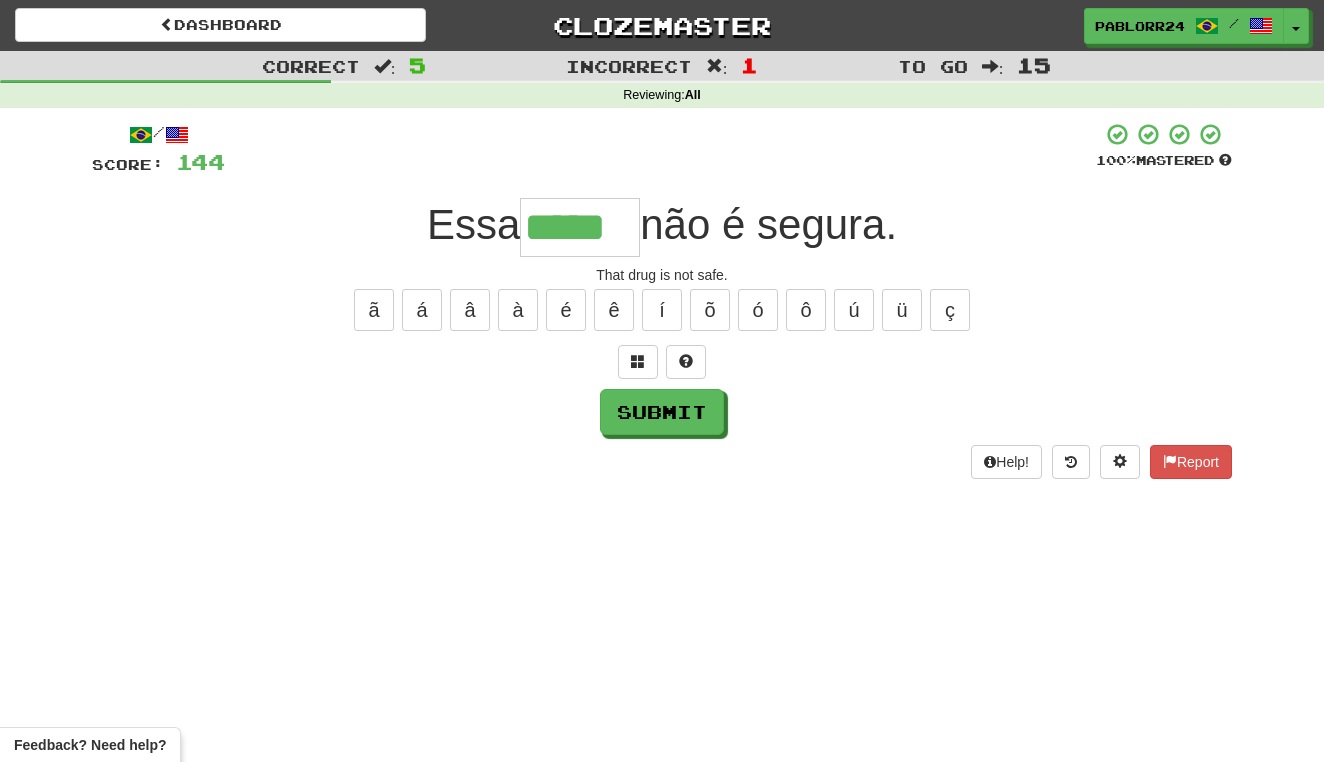 type on "*****" 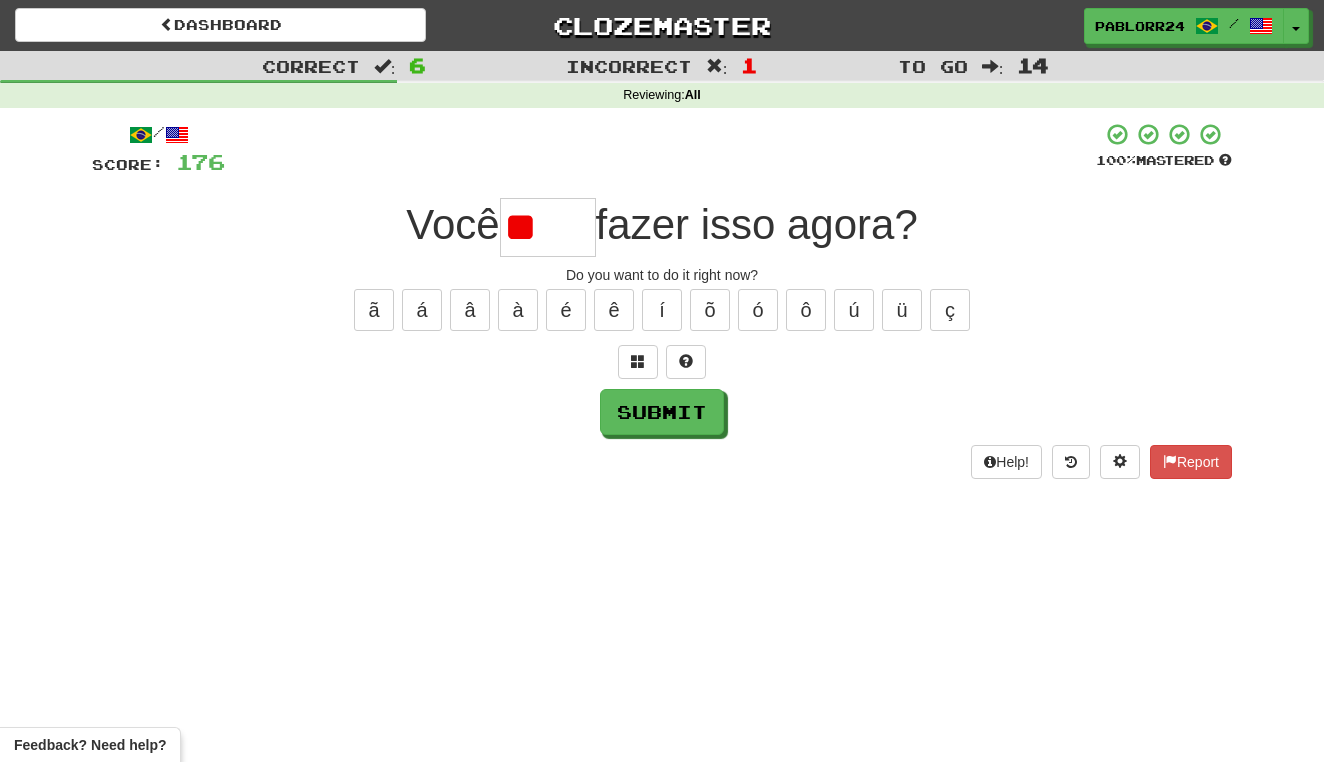type on "*" 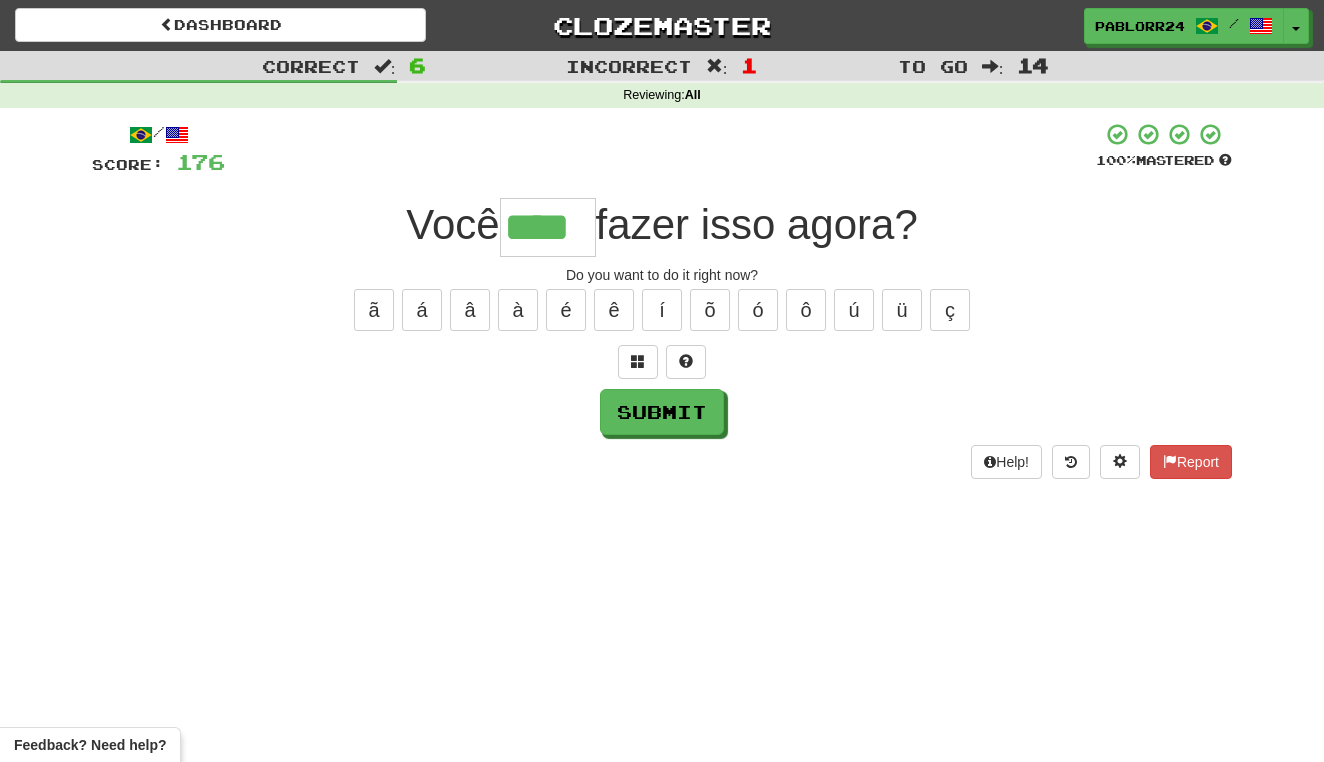 type on "****" 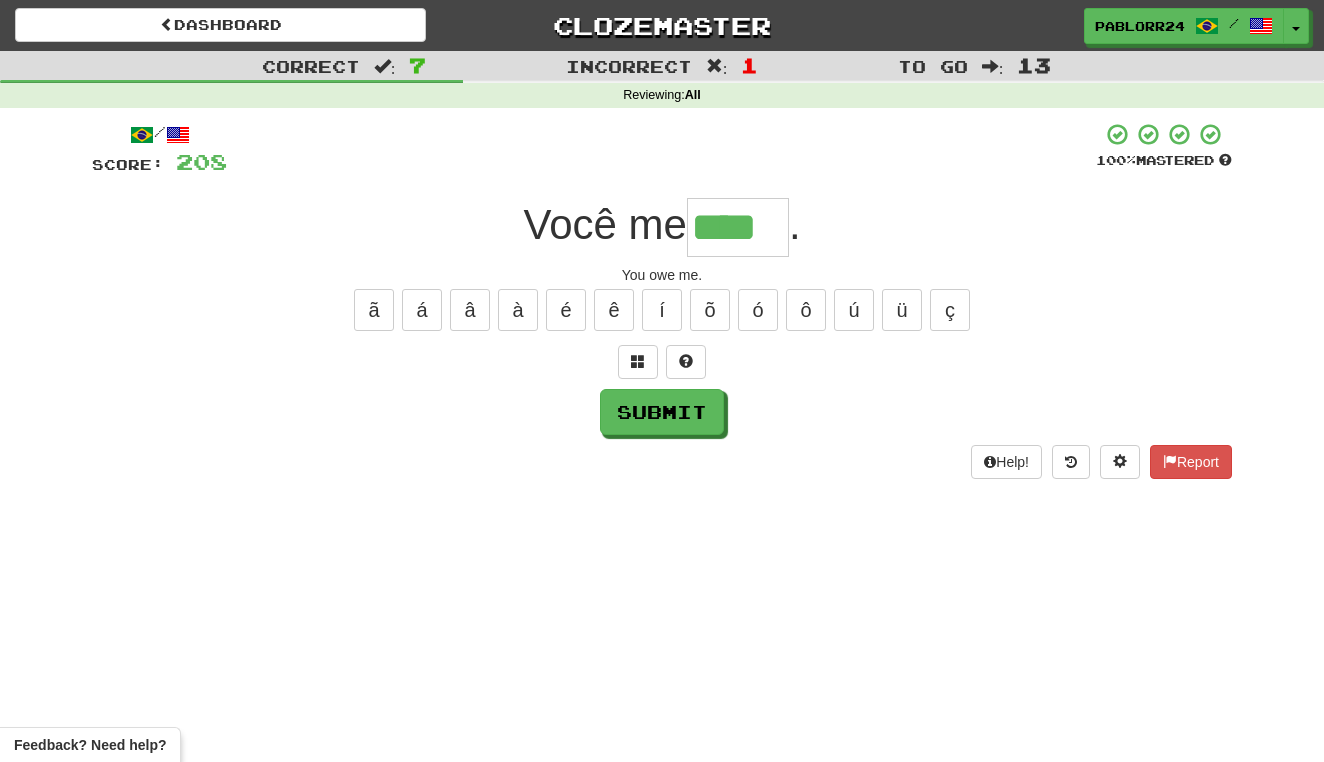 type on "****" 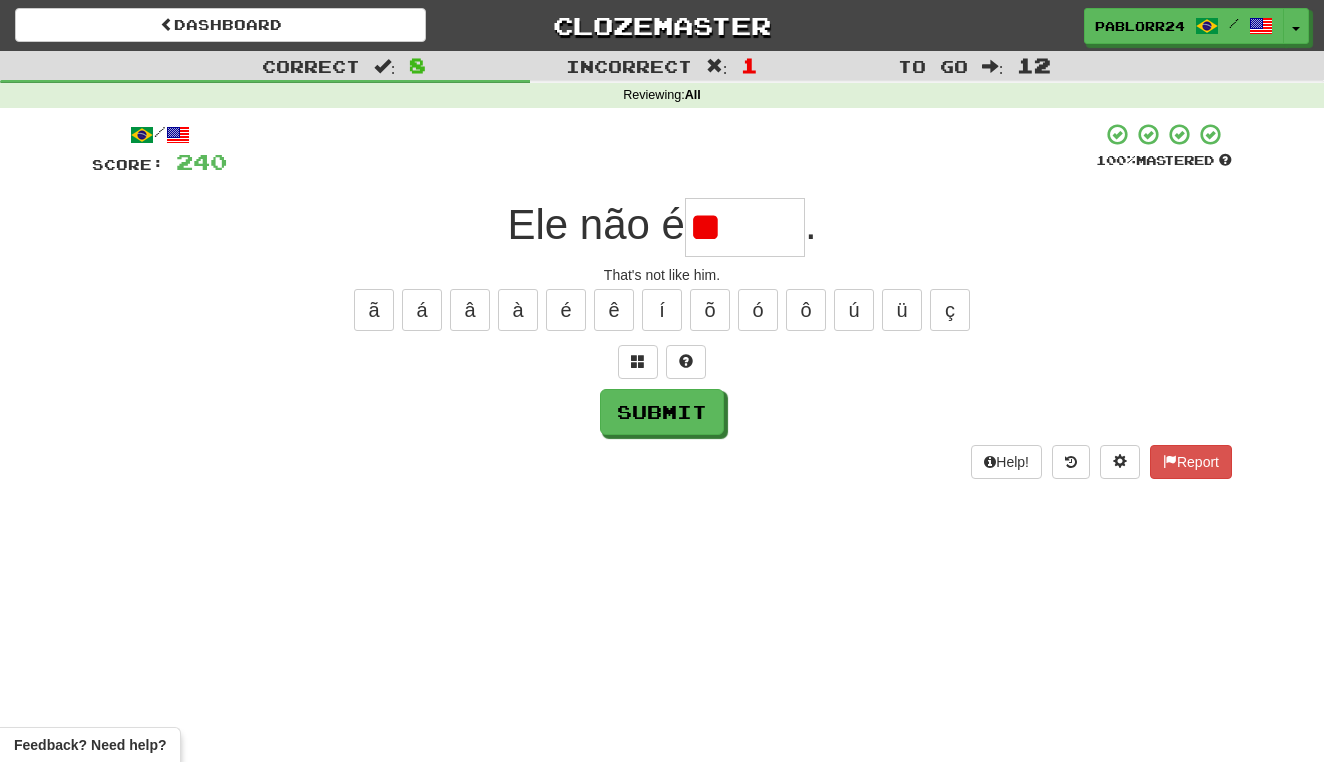 type on "*" 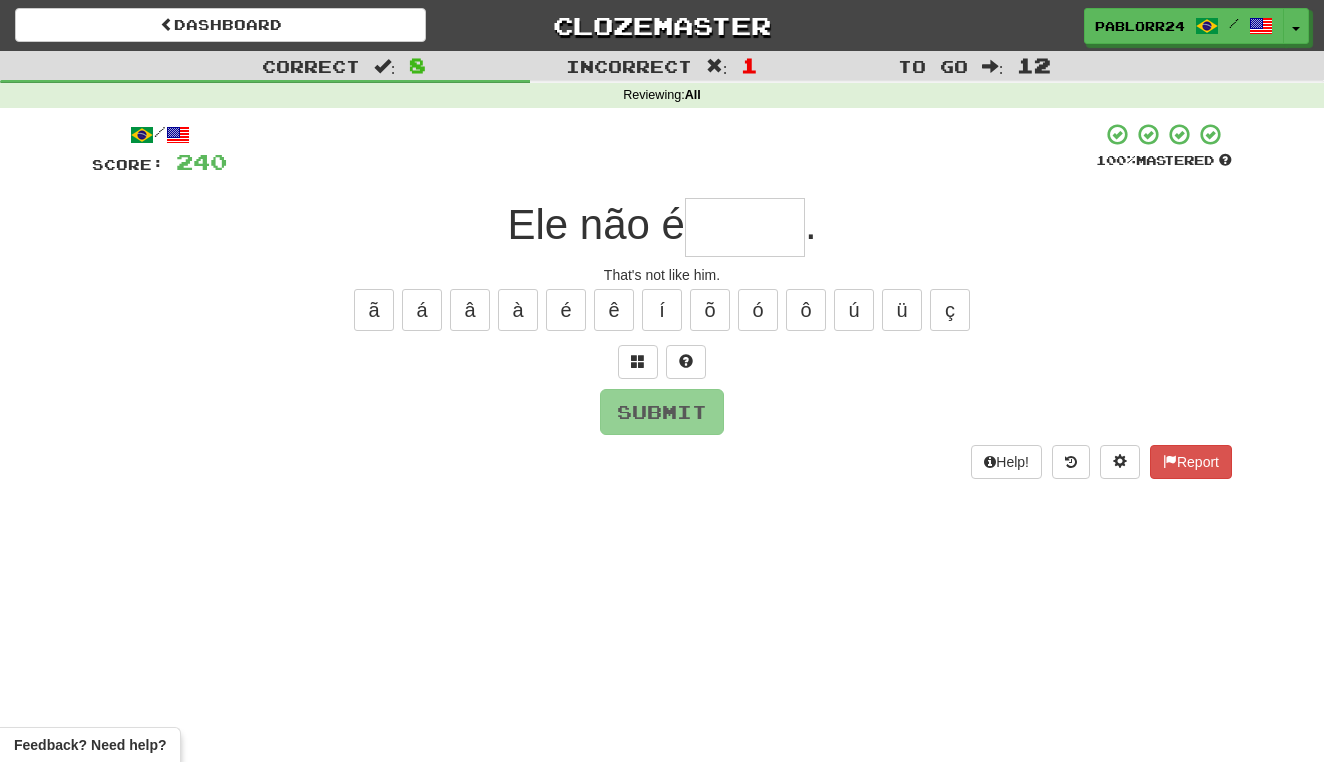 type on "*" 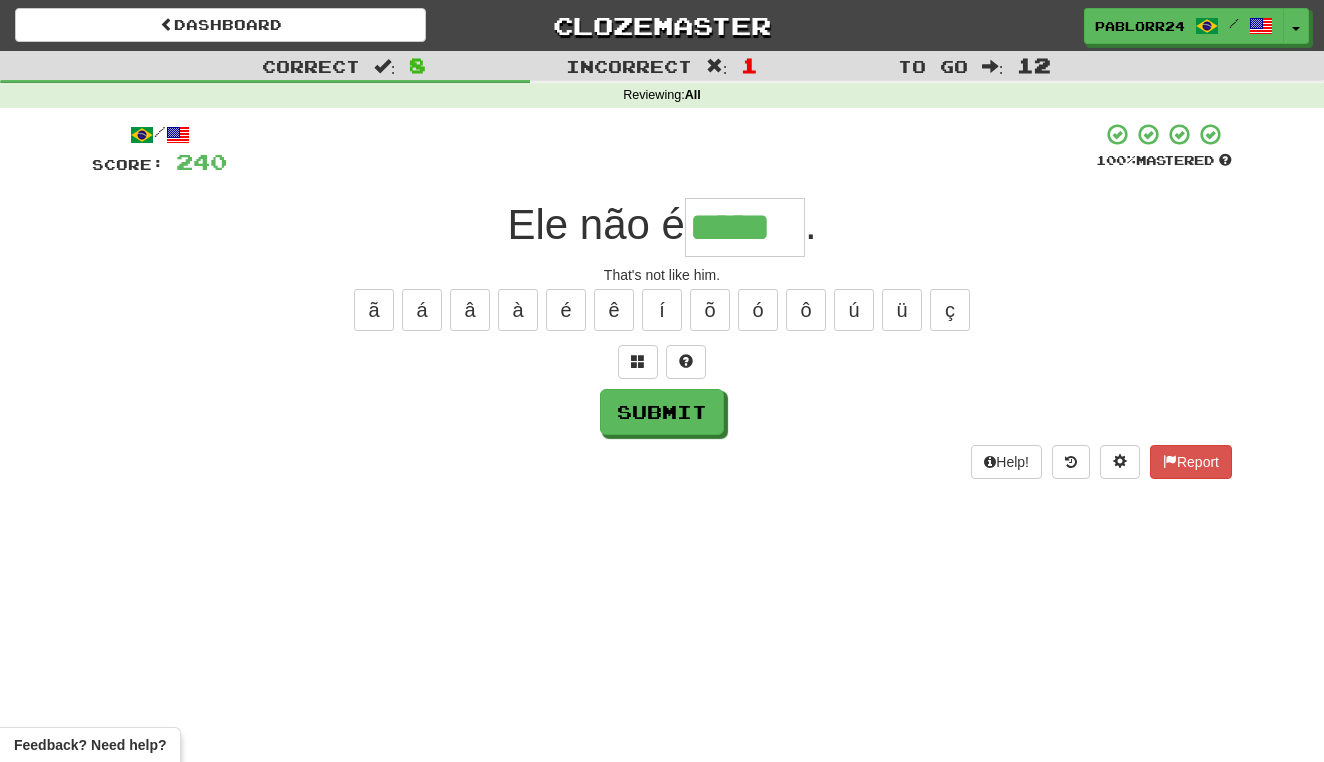 type on "*****" 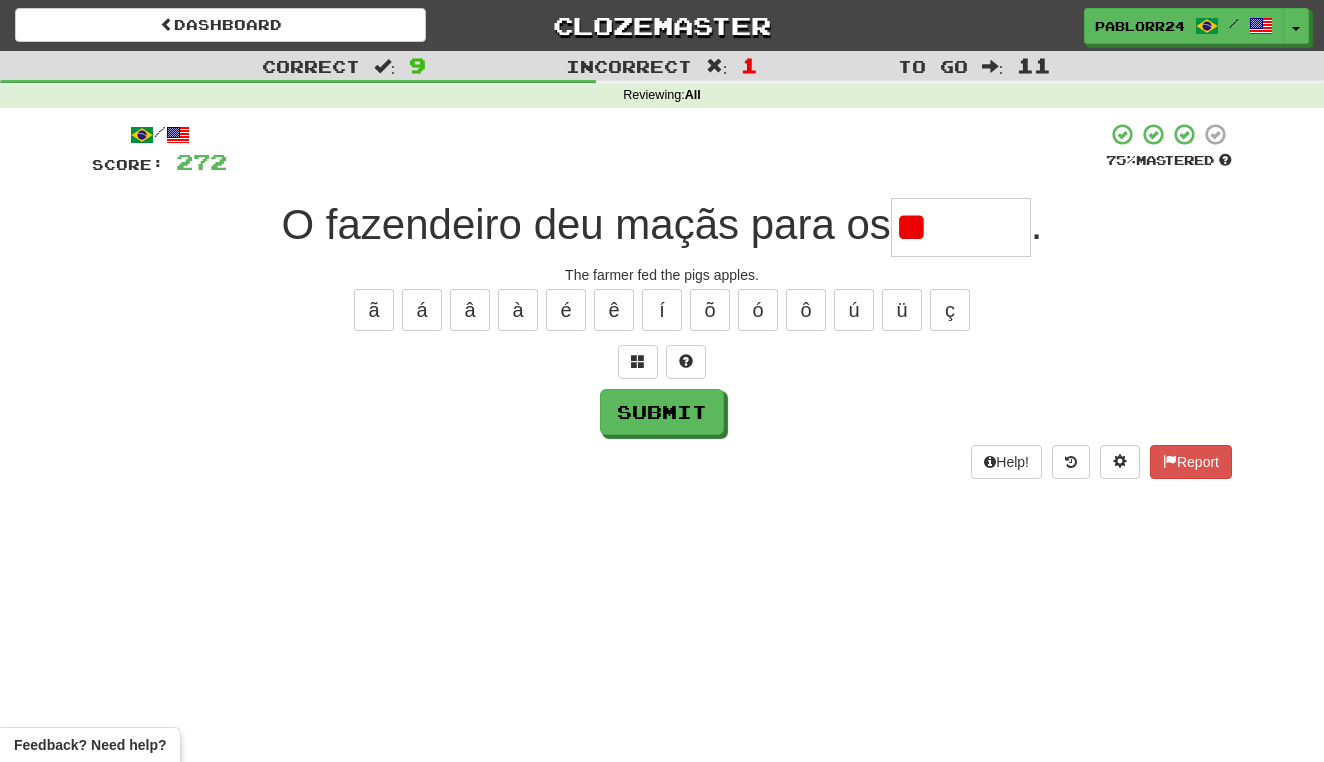 type on "*" 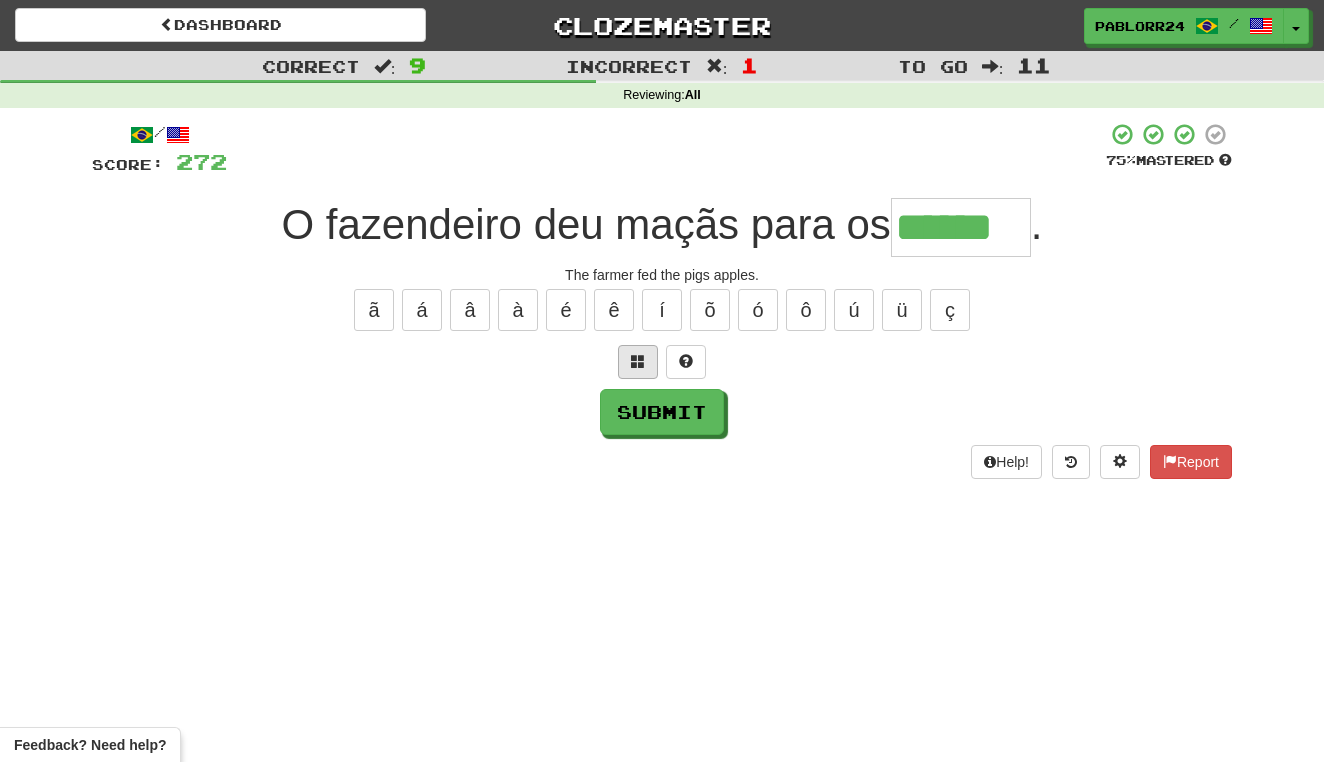 type on "******" 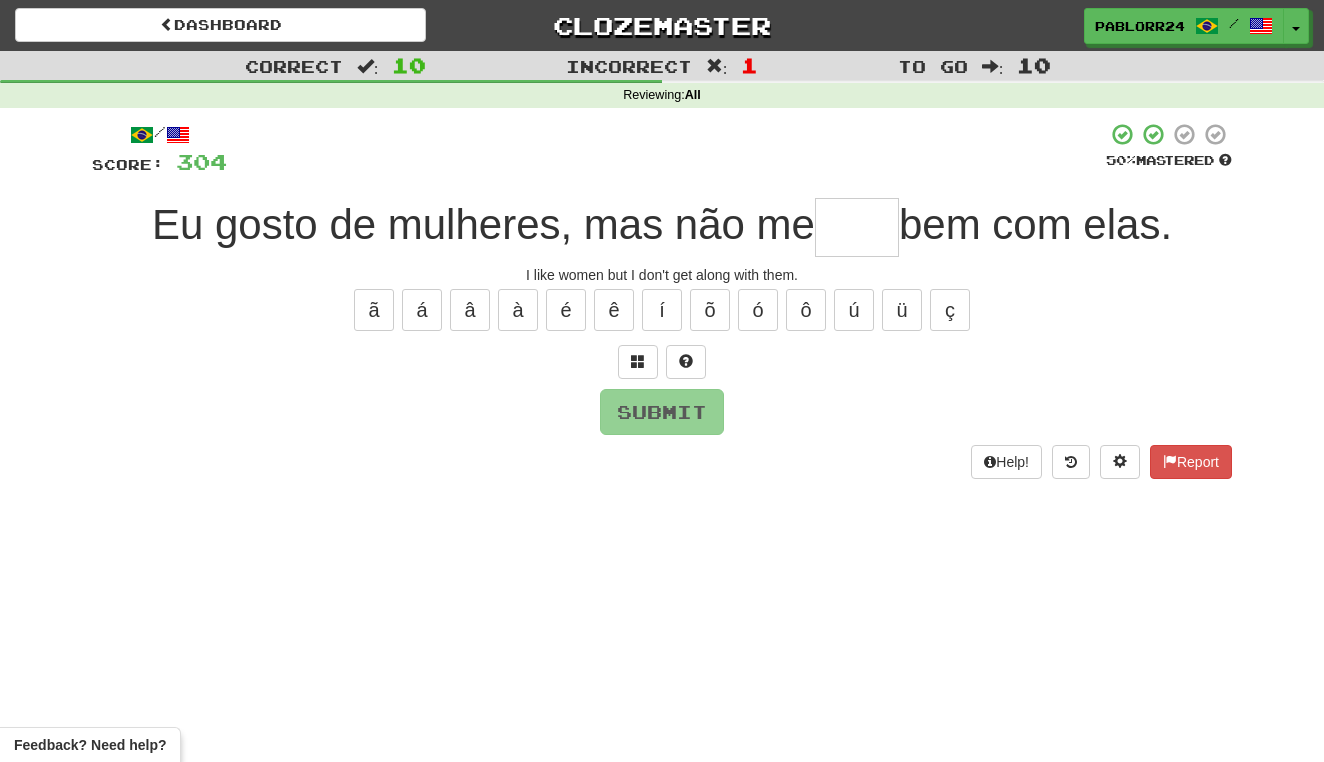 type on "*" 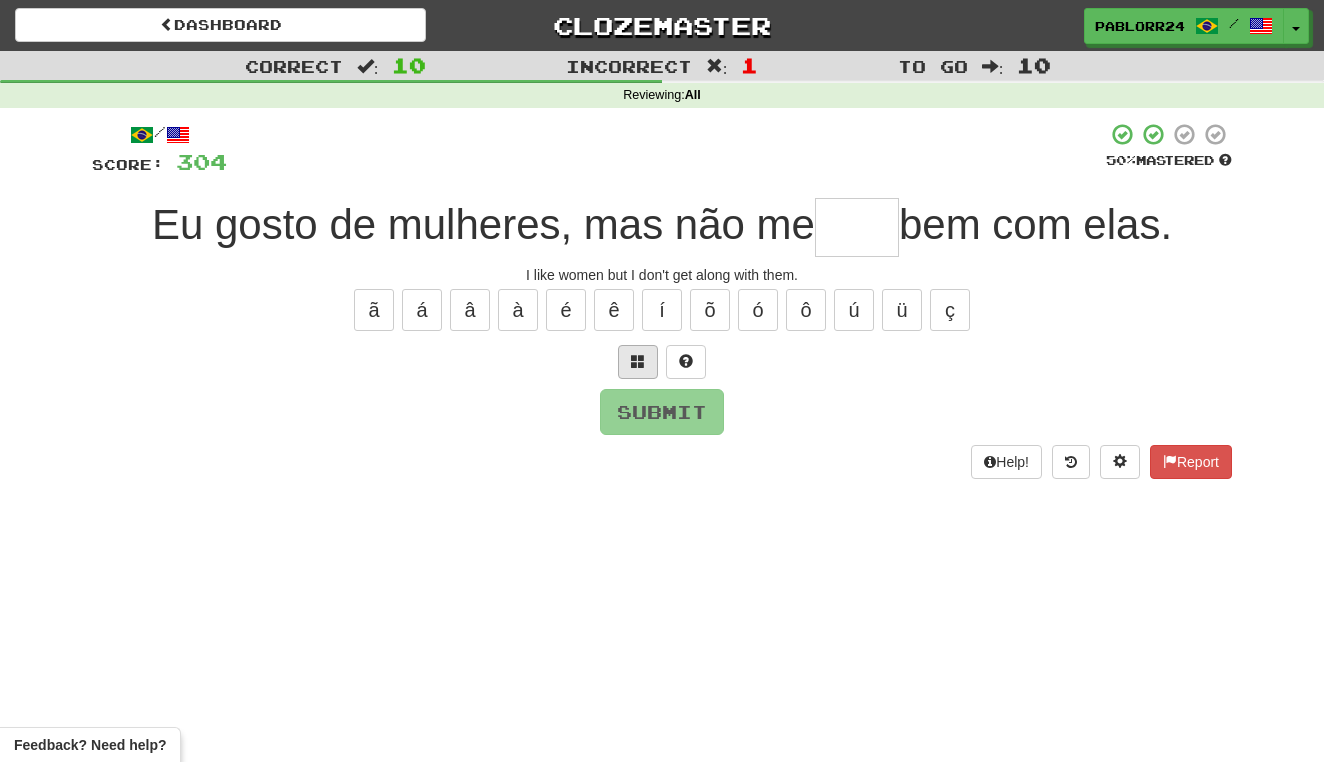 type on "*" 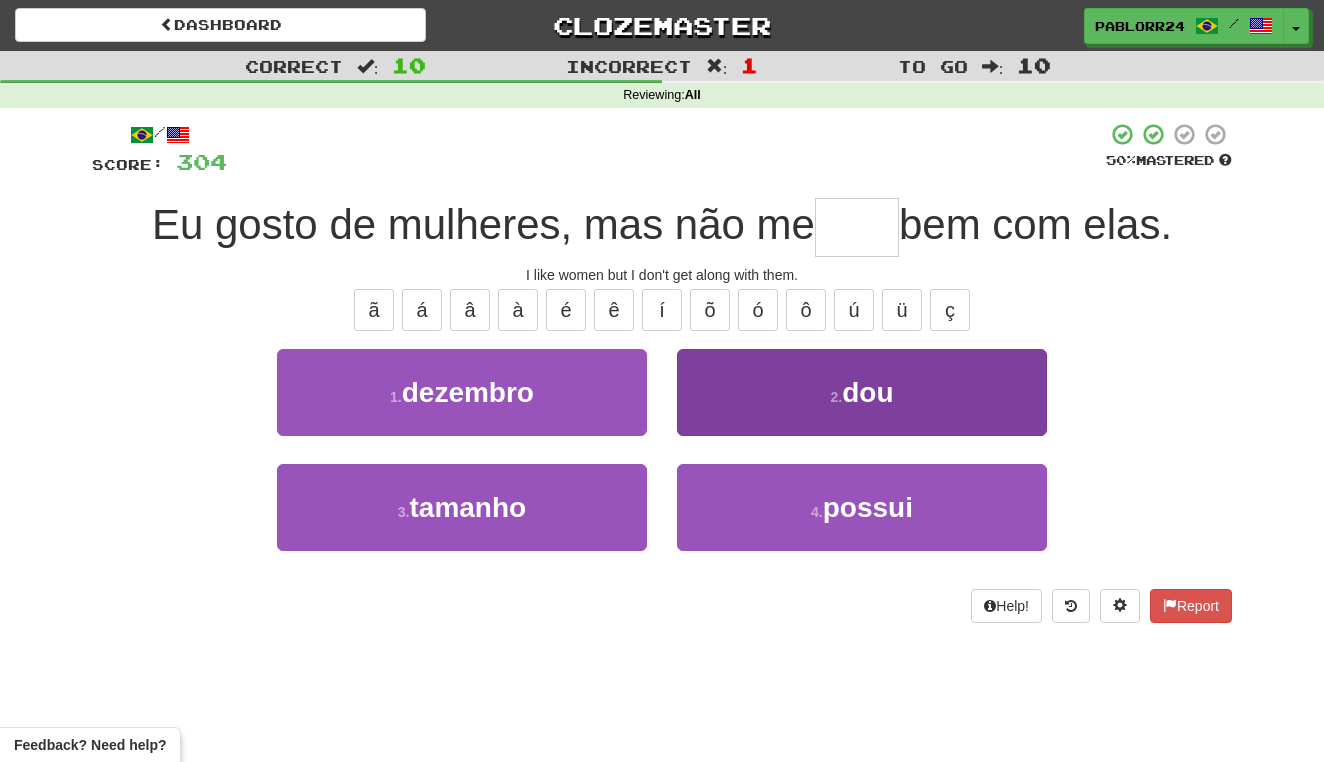 click on "2 .  dou" at bounding box center (862, 392) 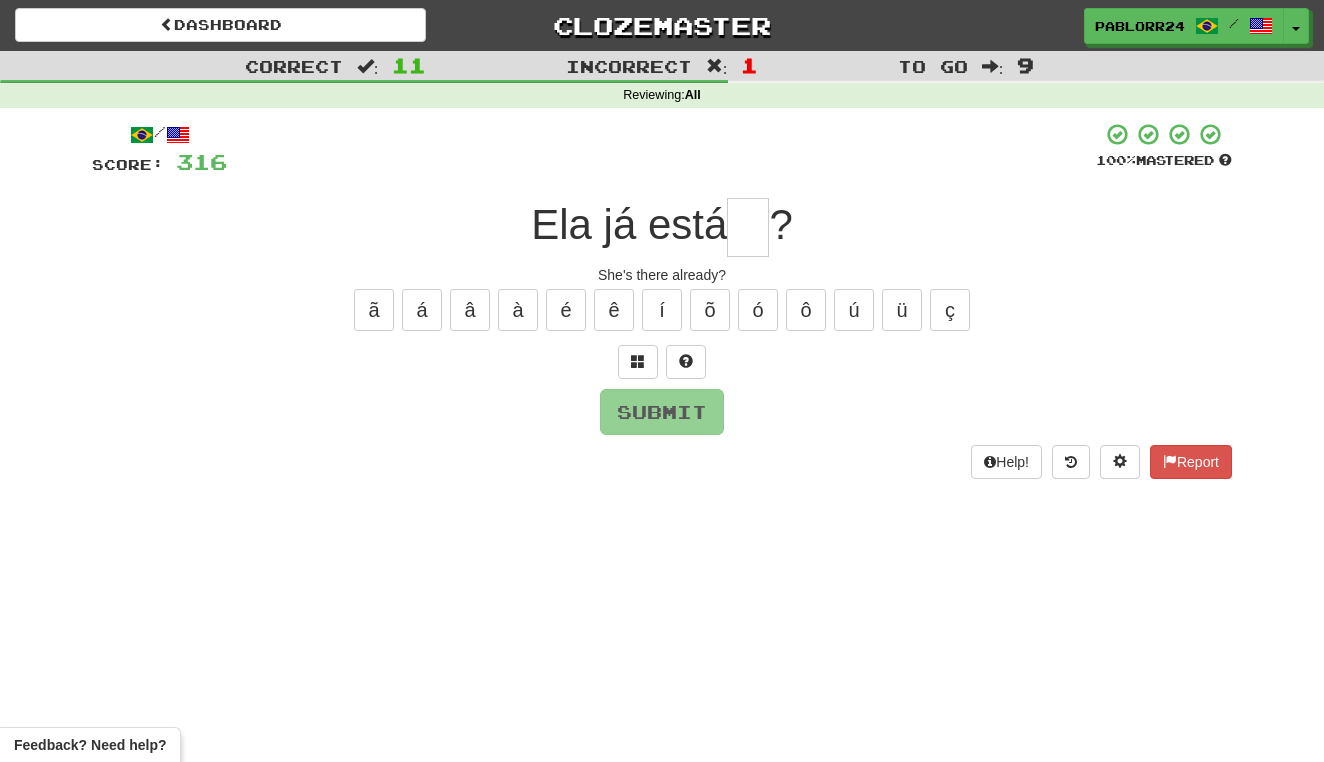 type on "*" 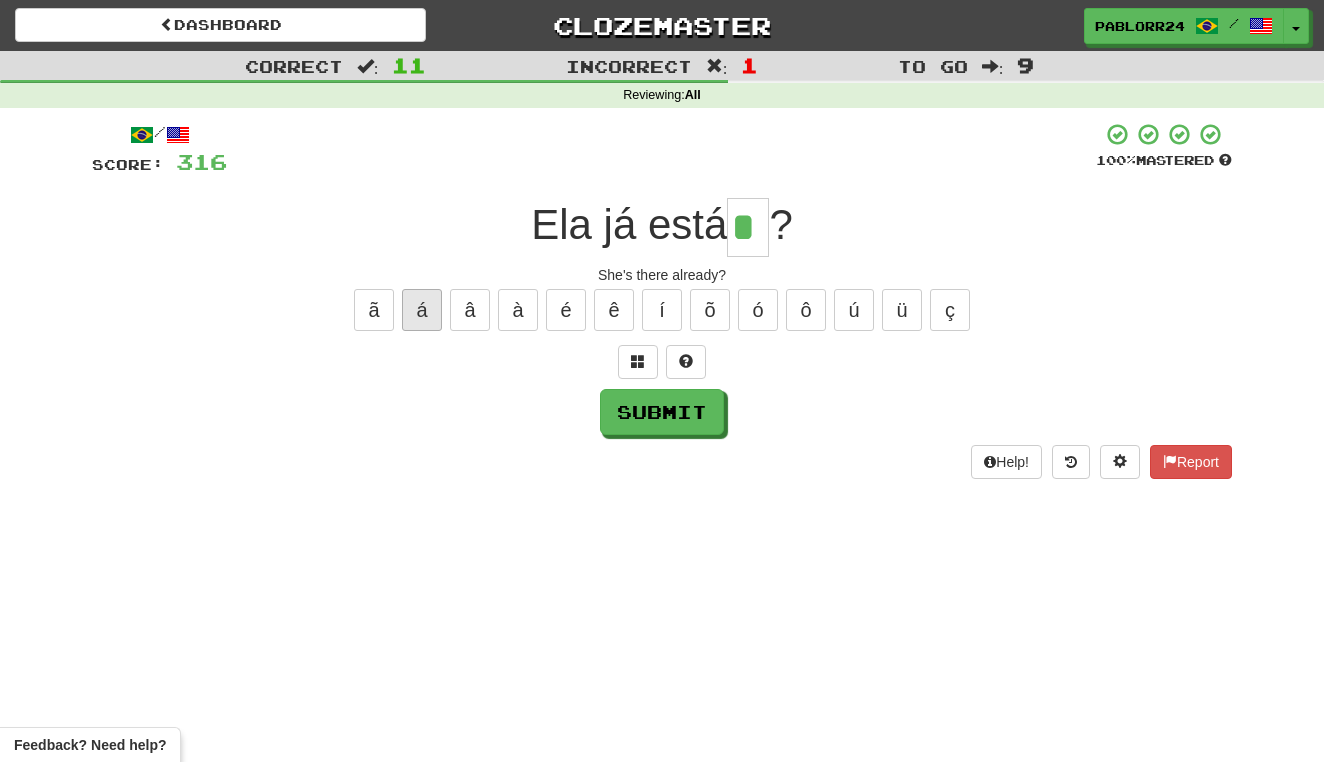 click on "á" at bounding box center (422, 310) 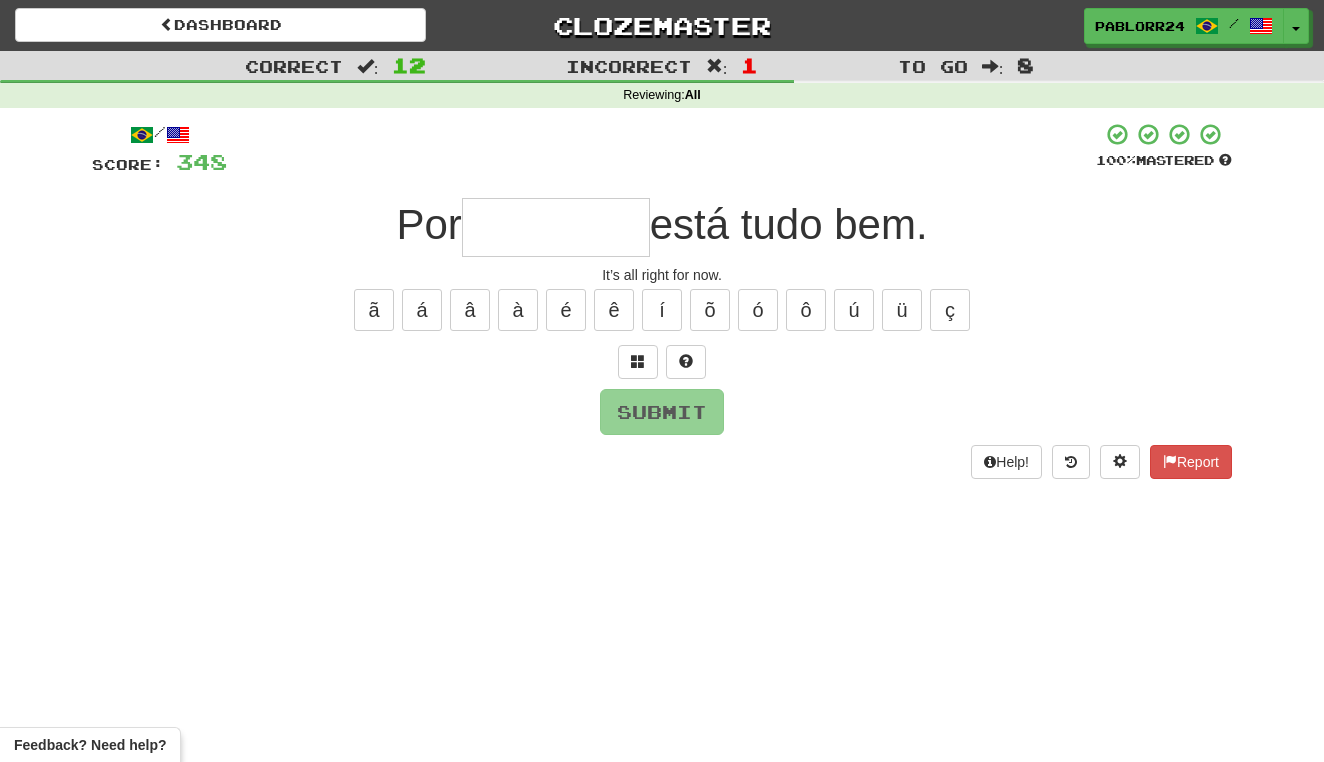 type on "*" 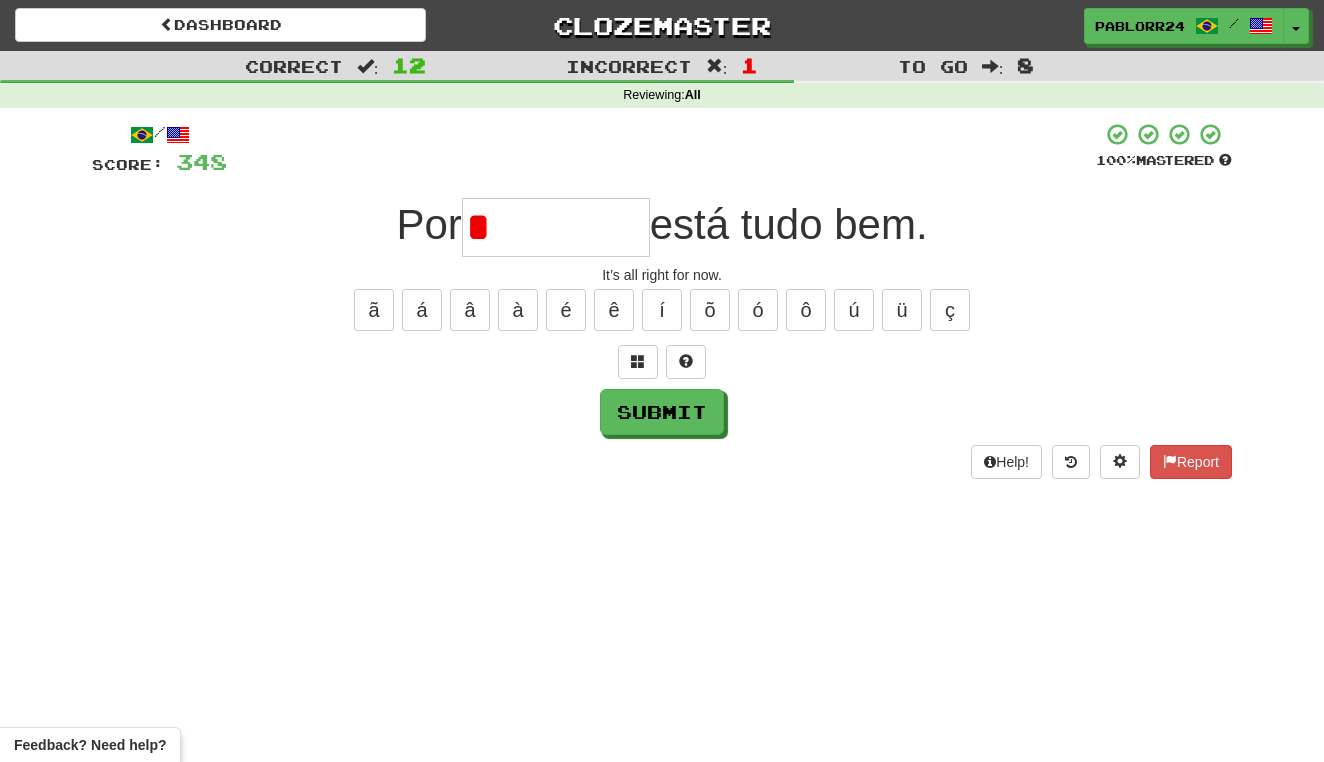 type 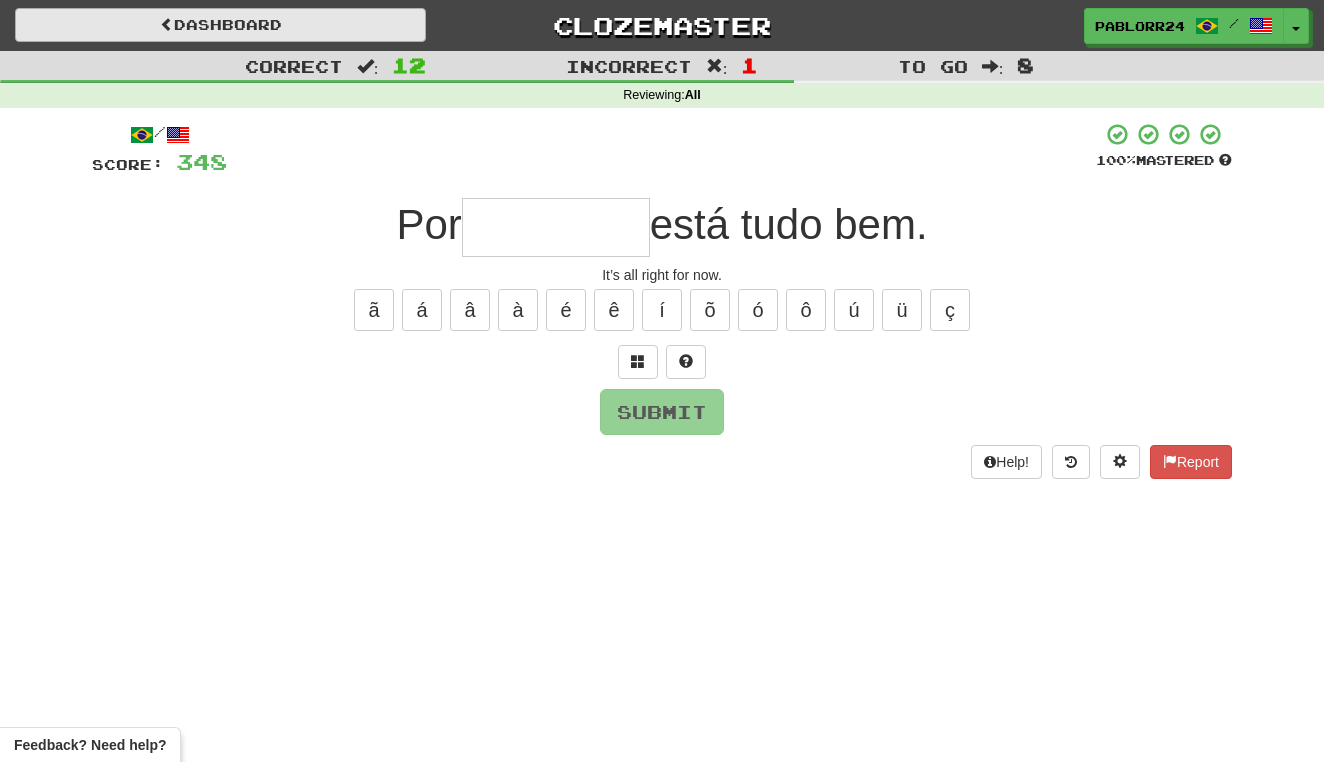 click on "Dashboard" at bounding box center (220, 25) 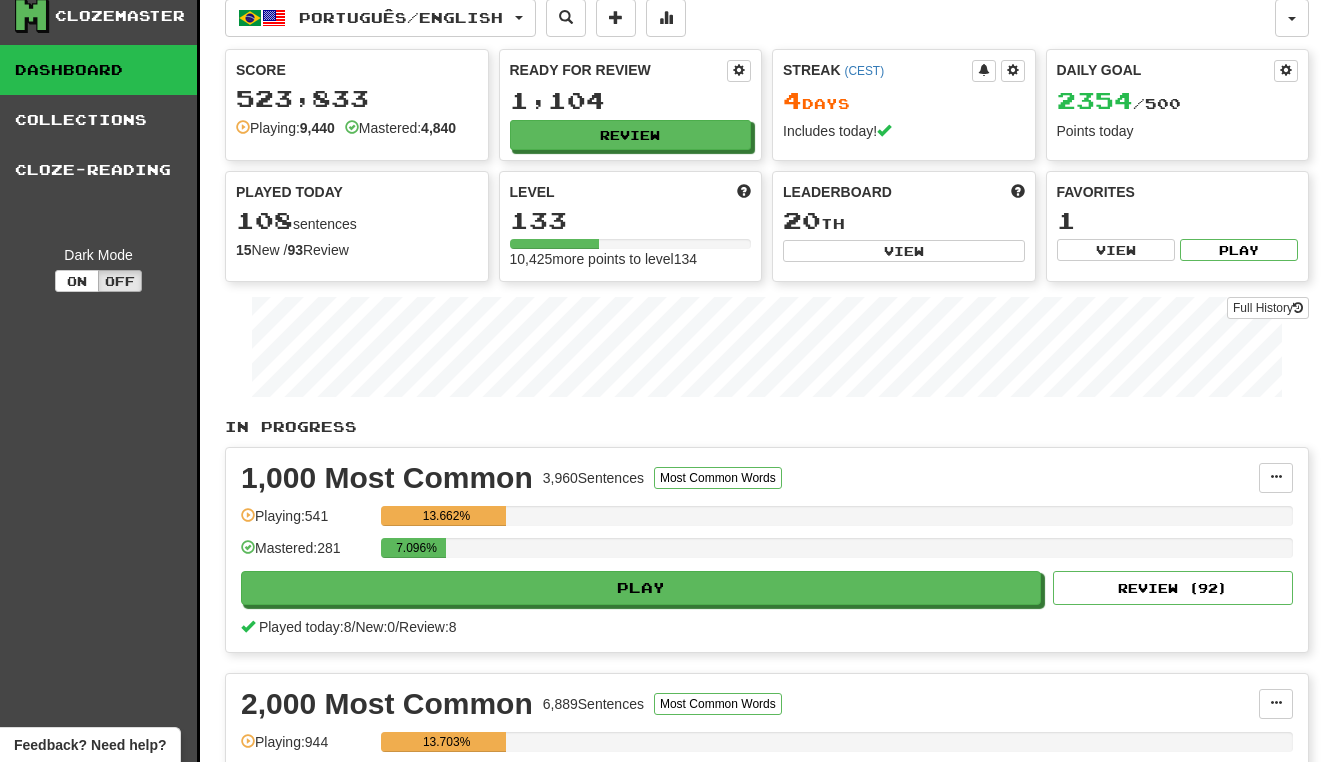 scroll, scrollTop: 16, scrollLeft: 0, axis: vertical 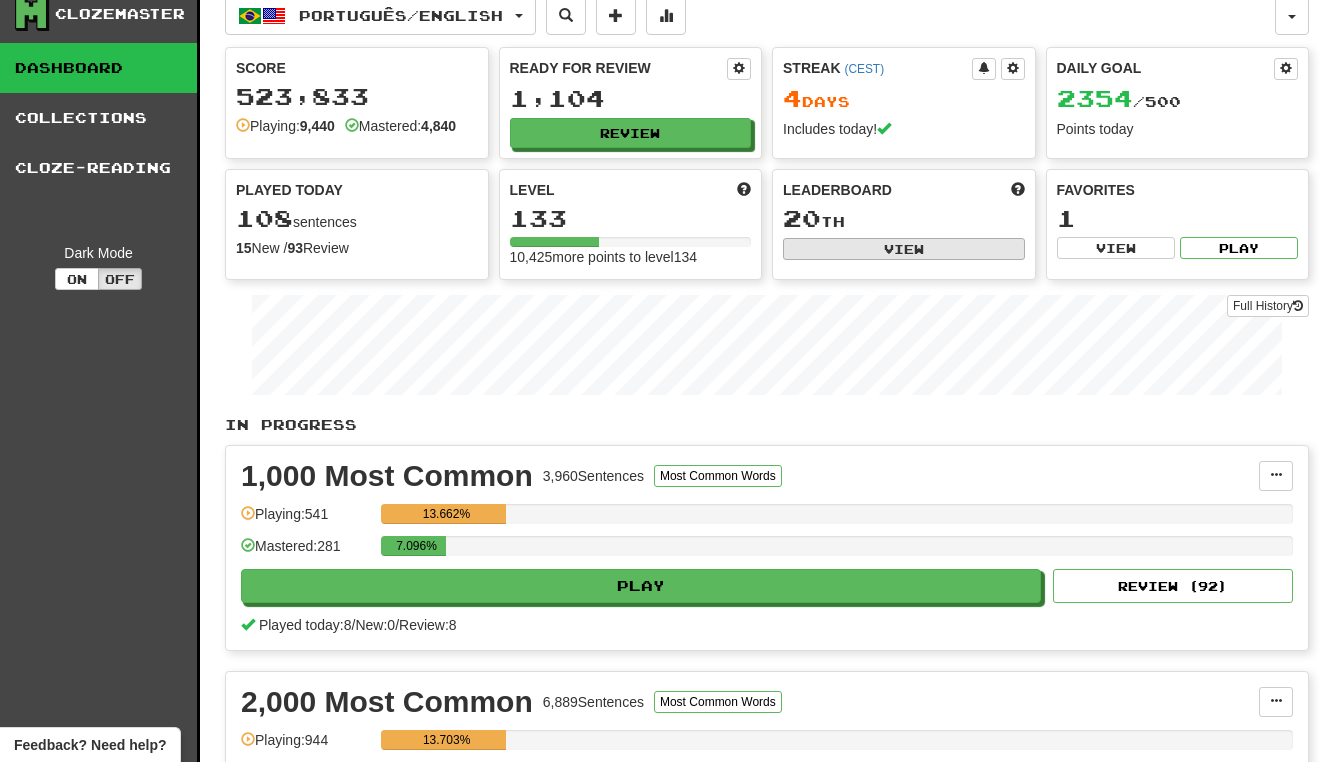 click on "View" at bounding box center (904, 249) 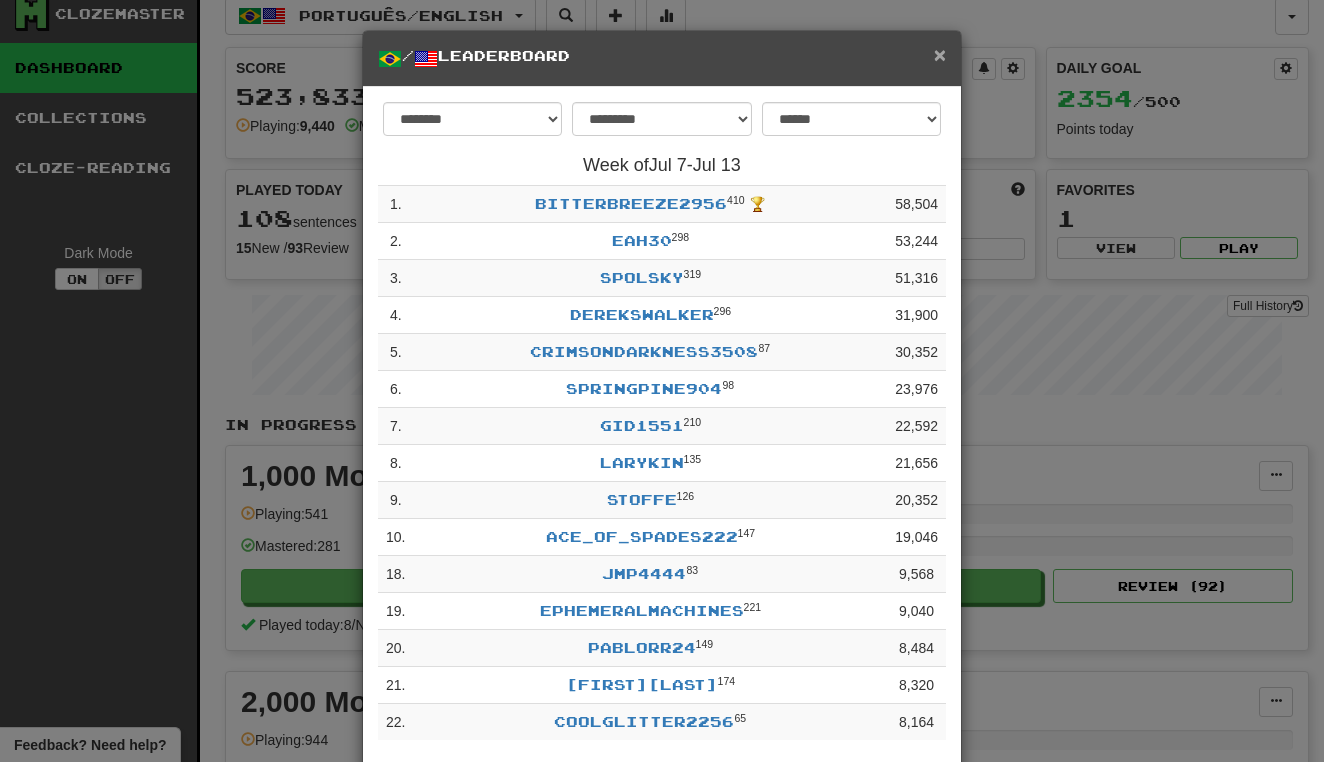 click on "×" at bounding box center [940, 54] 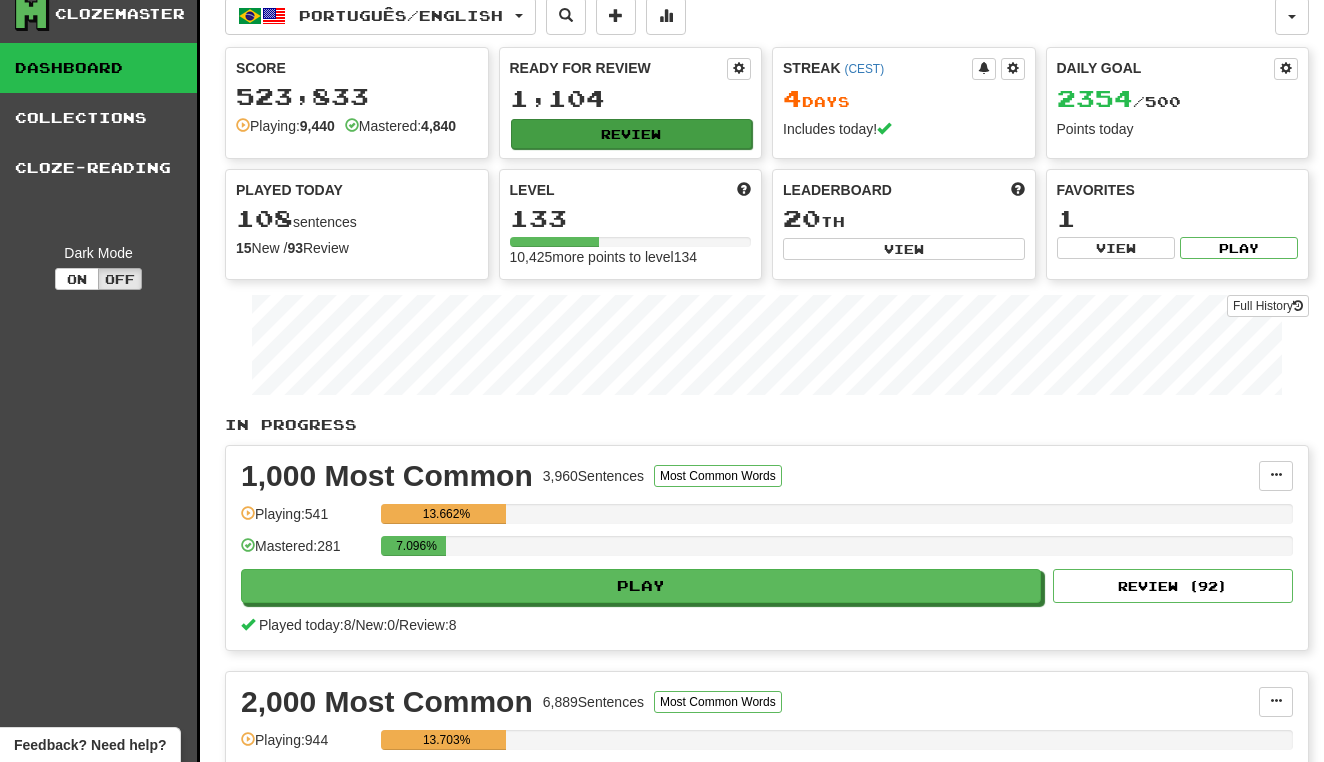 click on "Review" at bounding box center [632, 134] 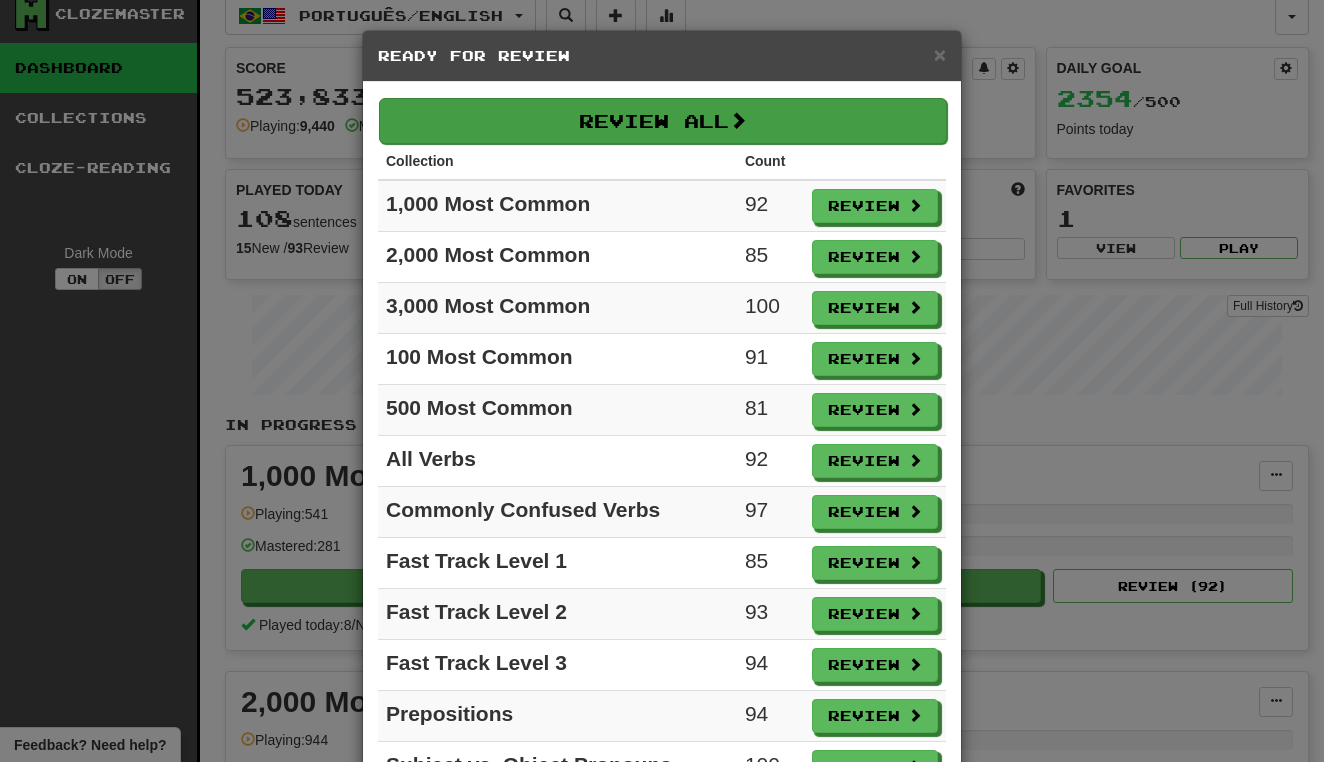 click on "Review All" at bounding box center [663, 121] 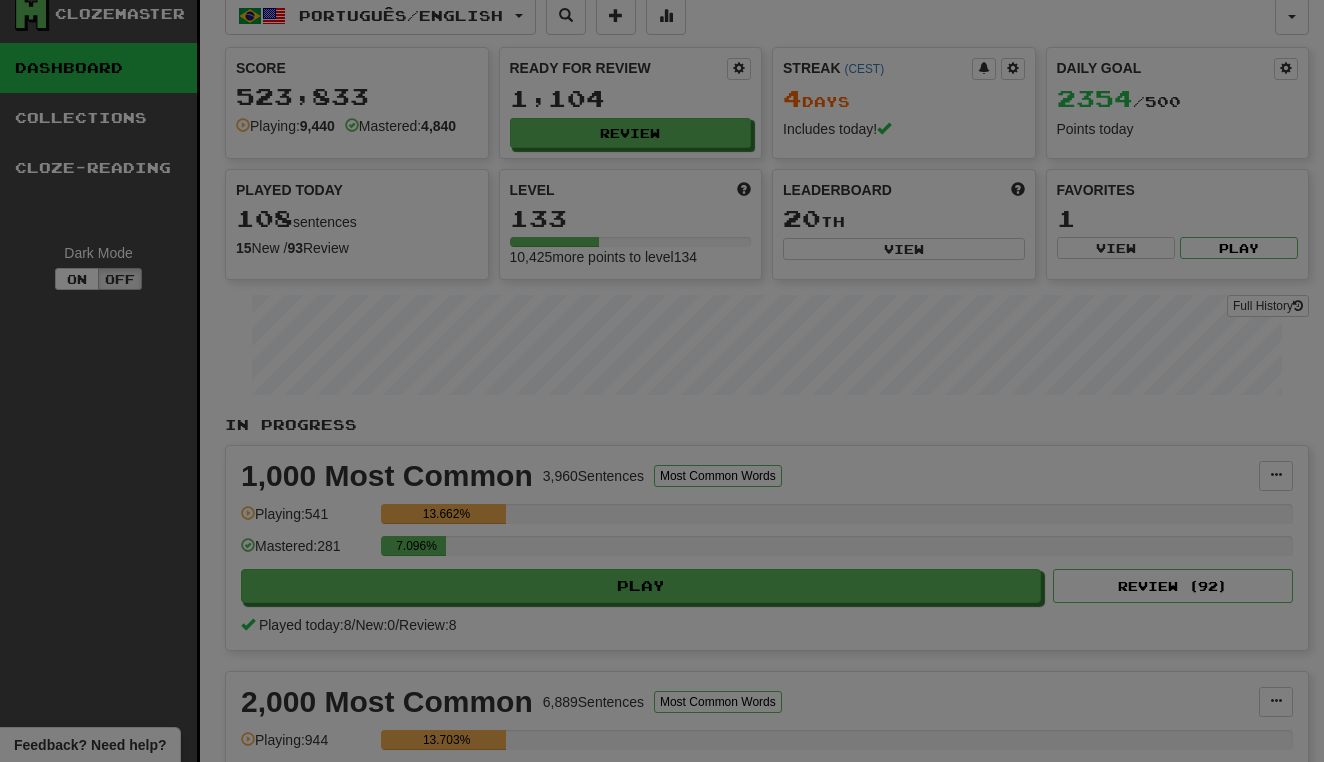select on "**" 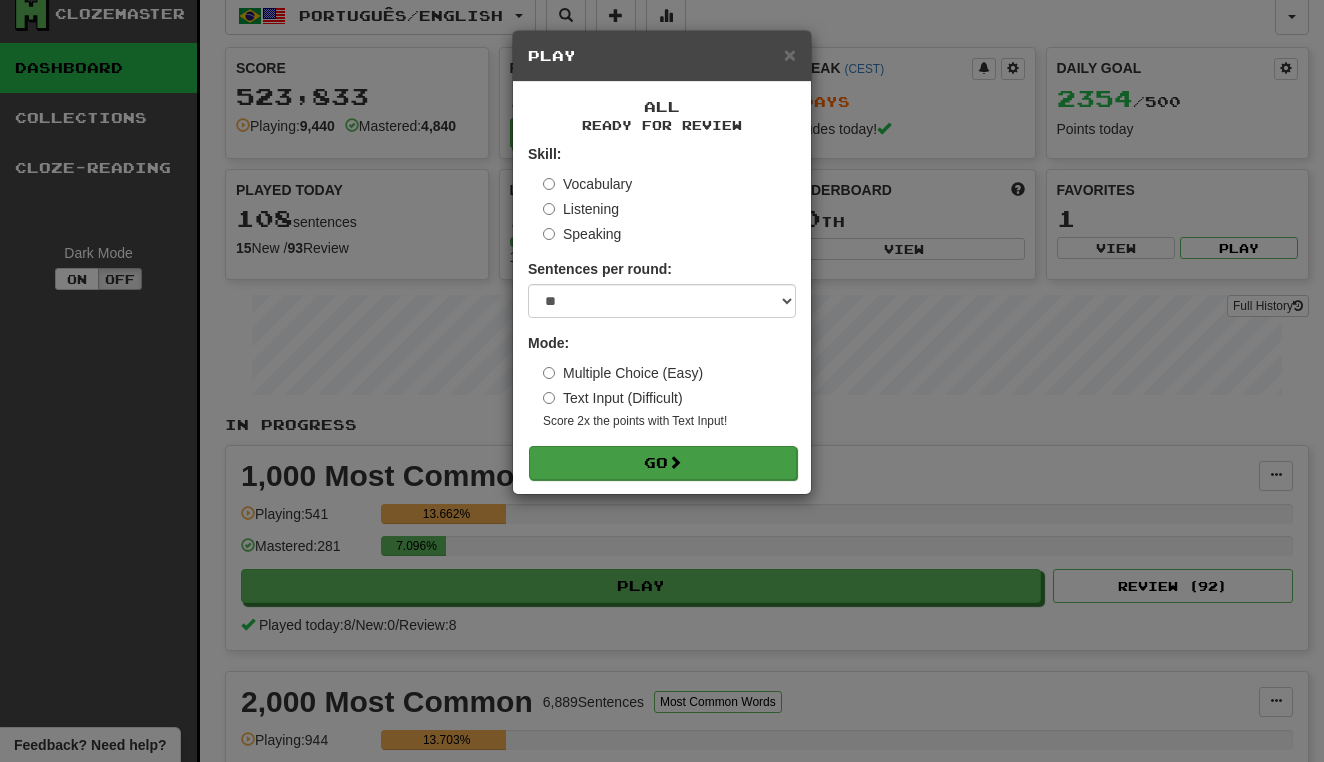 click on "Go" at bounding box center (663, 463) 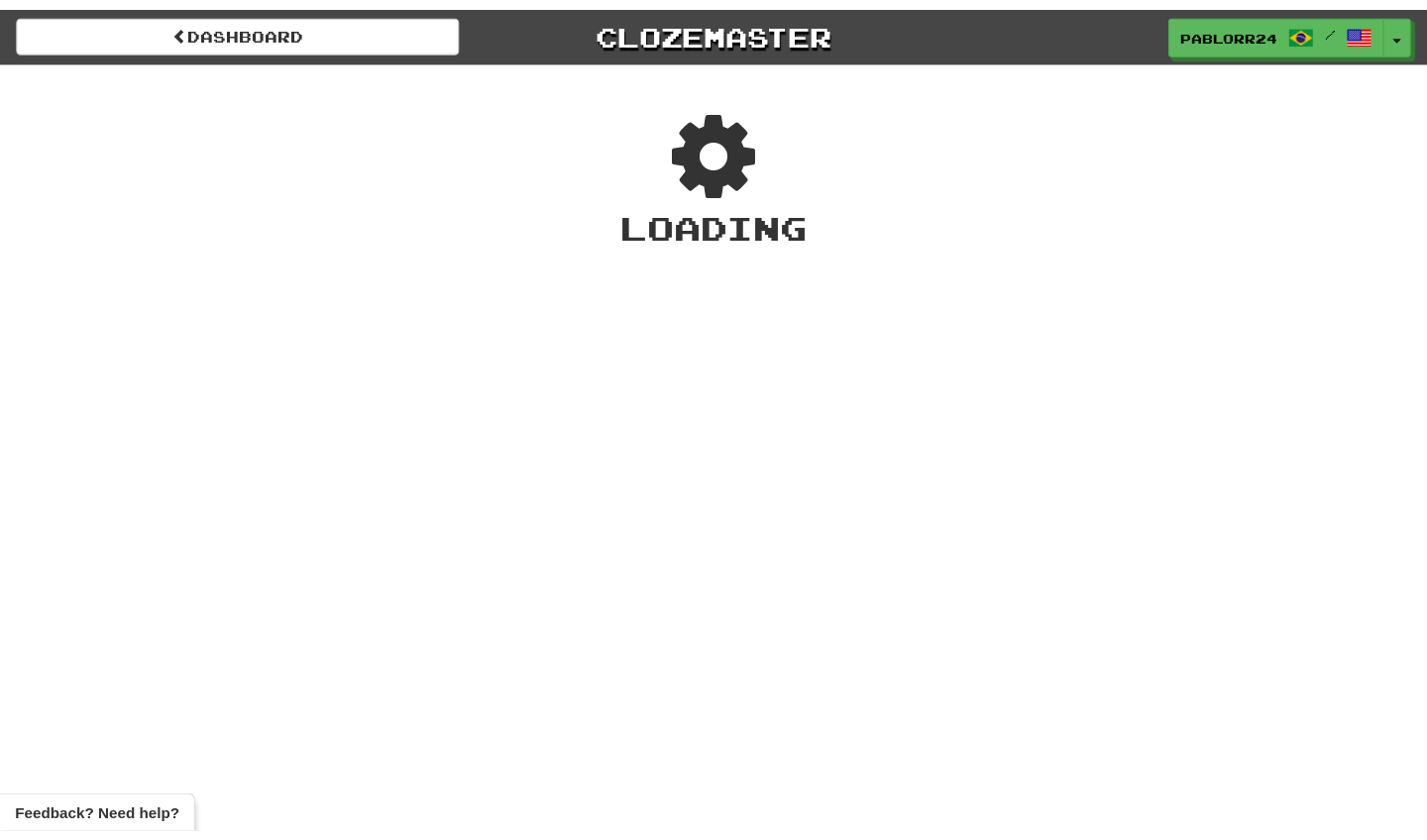 scroll, scrollTop: 0, scrollLeft: 0, axis: both 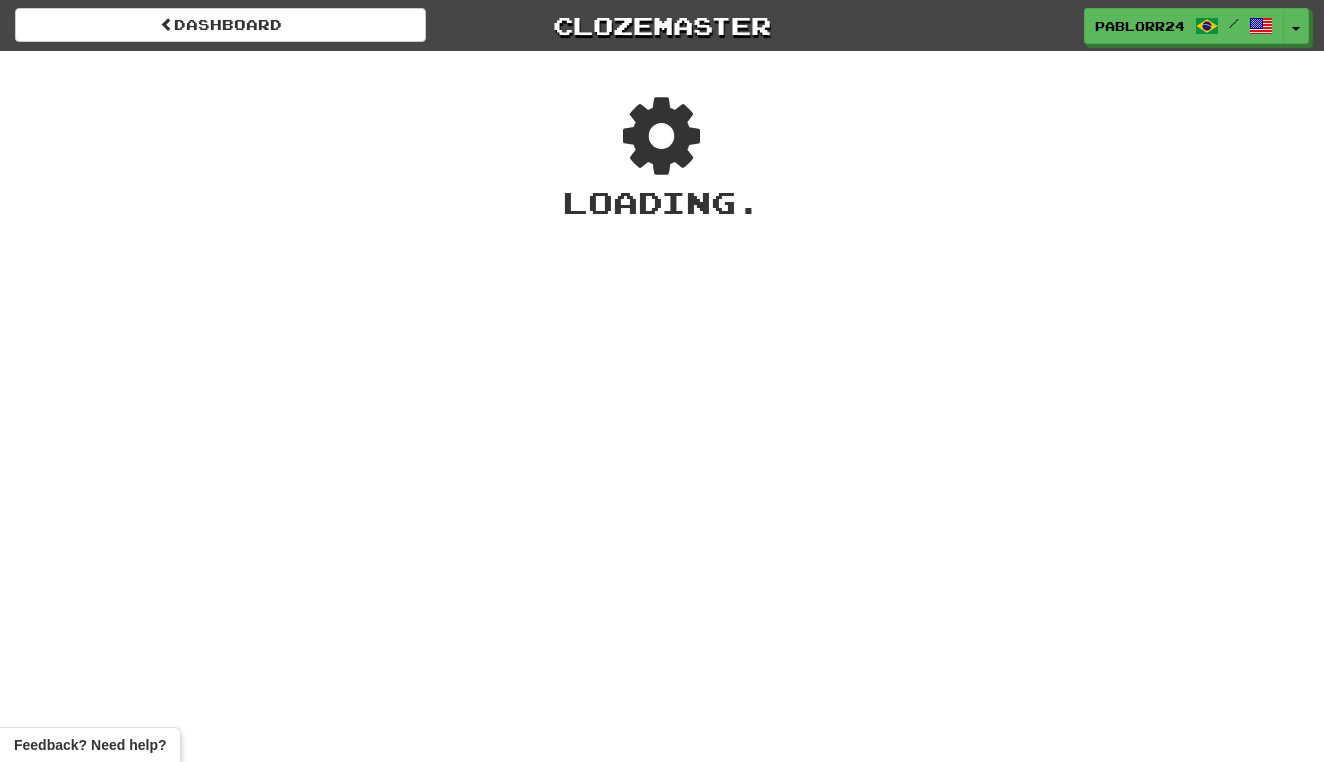 click on "Dashboard
Clozemaster
[USERNAME]
/
Toggle Dropdown
Dashboard
Leaderboard
Activity Feed
Notifications
Profile
Discussions
Deutsch
/
English
Streak:
0
Review:
9,346
Daily Goal:  0 /200
Deutsch
/
Español
Streak:
0
Review:
0
Points Today: 0
Español
/
English
Streak:
0
Review:
34
Points Today: 0
Nahuatl
/
English
Streak:
0
Review:
7
Points Today: 0
Português
/
English
Streak:
4
Review:
1,104
Daily Goal:  2354 /500
Languages
Account
Logout
[USERNAME]
/
Toggle Dropdown
Dashboard
Leaderboard
Activity Feed
Notifications
Profile
Discussions" at bounding box center [662, 381] 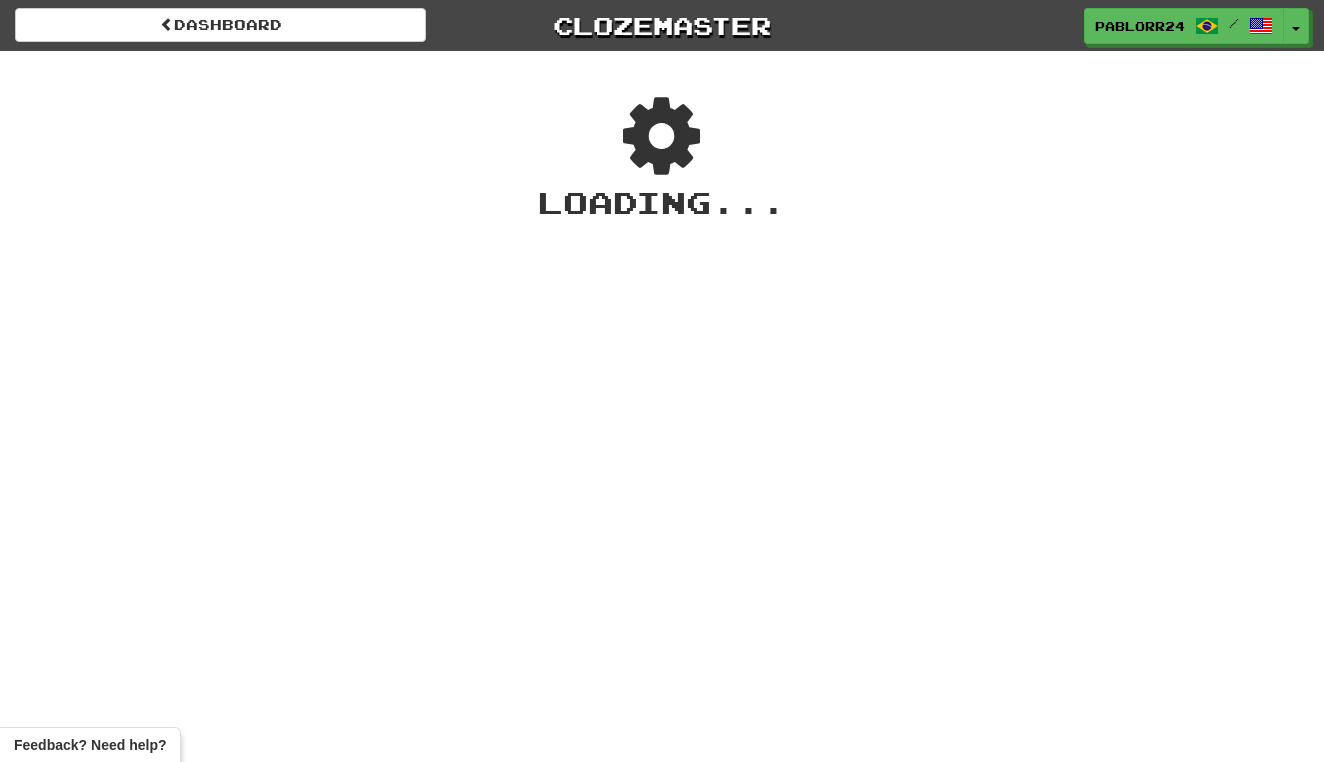 click on "Dashboard
Clozemaster
[USERNAME]
/
Toggle Dropdown
Dashboard
Leaderboard
Activity Feed
Notifications
Profile
Discussions
Deutsch
/
English
Streak:
0
Review:
9,346
Daily Goal:  0 /200
Deutsch
/
Español
Streak:
0
Review:
0
Points Today: 0
Español
/
English
Streak:
0
Review:
34
Points Today: 0
Nahuatl
/
English
Streak:
0
Review:
7
Points Today: 0
Português
/
English
Streak:
4
Review:
1,104
Daily Goal:  2354 /500
Languages
Account
Logout
[USERNAME]
/
Toggle Dropdown
Dashboard
Leaderboard
Activity Feed
Notifications
Profile
Discussions" at bounding box center [662, 381] 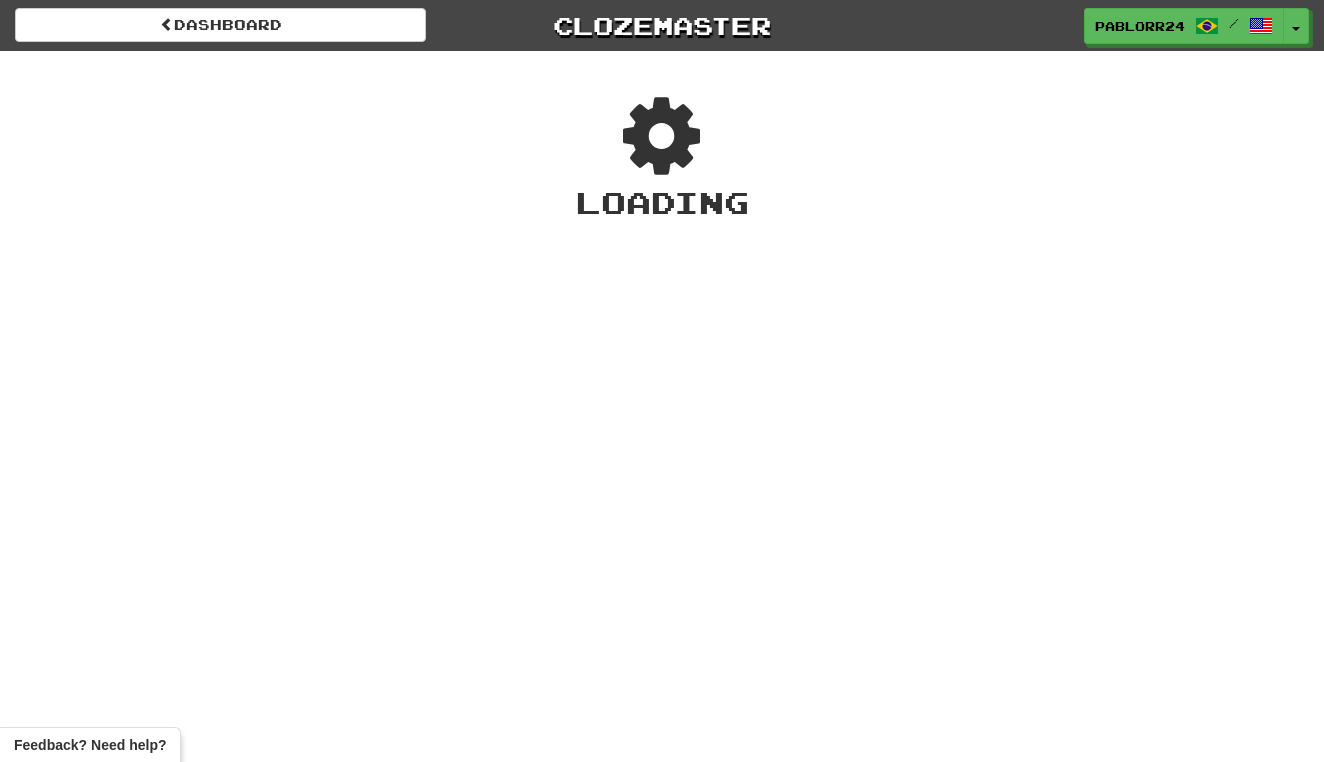 click on "Dashboard
Clozemaster
[USERNAME]
/
Toggle Dropdown
Dashboard
Leaderboard
Activity Feed
Notifications
Profile
Discussions
Deutsch
/
English
Streak:
0
Review:
9,346
Daily Goal:  0 /200
Deutsch
/
Español
Streak:
0
Review:
0
Points Today: 0
Español
/
English
Streak:
0
Review:
34
Points Today: 0
Nahuatl
/
English
Streak:
0
Review:
7
Points Today: 0
Português
/
English
Streak:
4
Review:
1,104
Daily Goal:  2354 /500
Languages
Account
Logout
[USERNAME]
/
Toggle Dropdown
Dashboard
Leaderboard
Activity Feed
Notifications
Profile
Discussions" at bounding box center (662, 381) 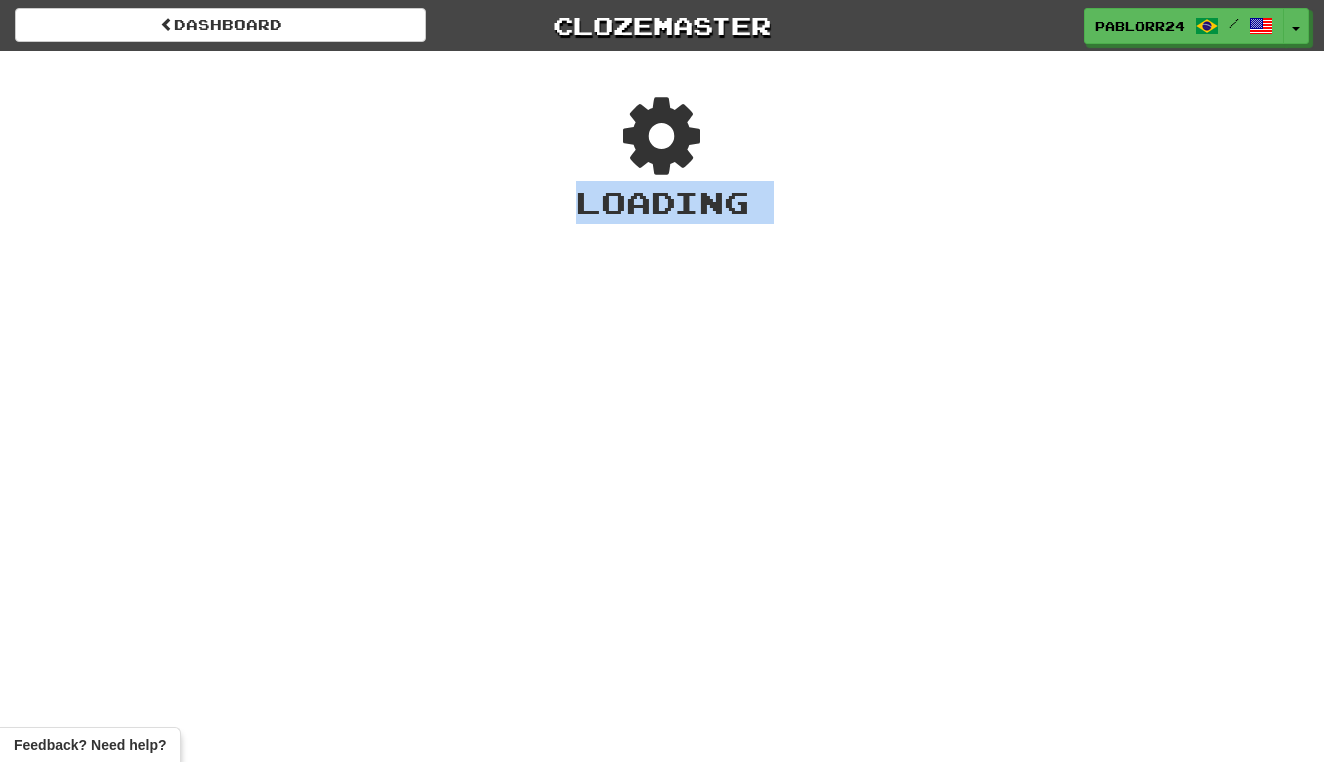 click on "Dashboard
Clozemaster
[USERNAME]
/
Toggle Dropdown
Dashboard
Leaderboard
Activity Feed
Notifications
Profile
Discussions
Deutsch
/
English
Streak:
0
Review:
9,346
Daily Goal:  0 /200
Deutsch
/
Español
Streak:
0
Review:
0
Points Today: 0
Español
/
English
Streak:
0
Review:
34
Points Today: 0
Nahuatl
/
English
Streak:
0
Review:
7
Points Today: 0
Português
/
English
Streak:
4
Review:
1,104
Daily Goal:  2354 /500
Languages
Account
Logout
[USERNAME]
/
Toggle Dropdown
Dashboard
Leaderboard
Activity Feed
Notifications
Profile
Discussions" at bounding box center [662, 381] 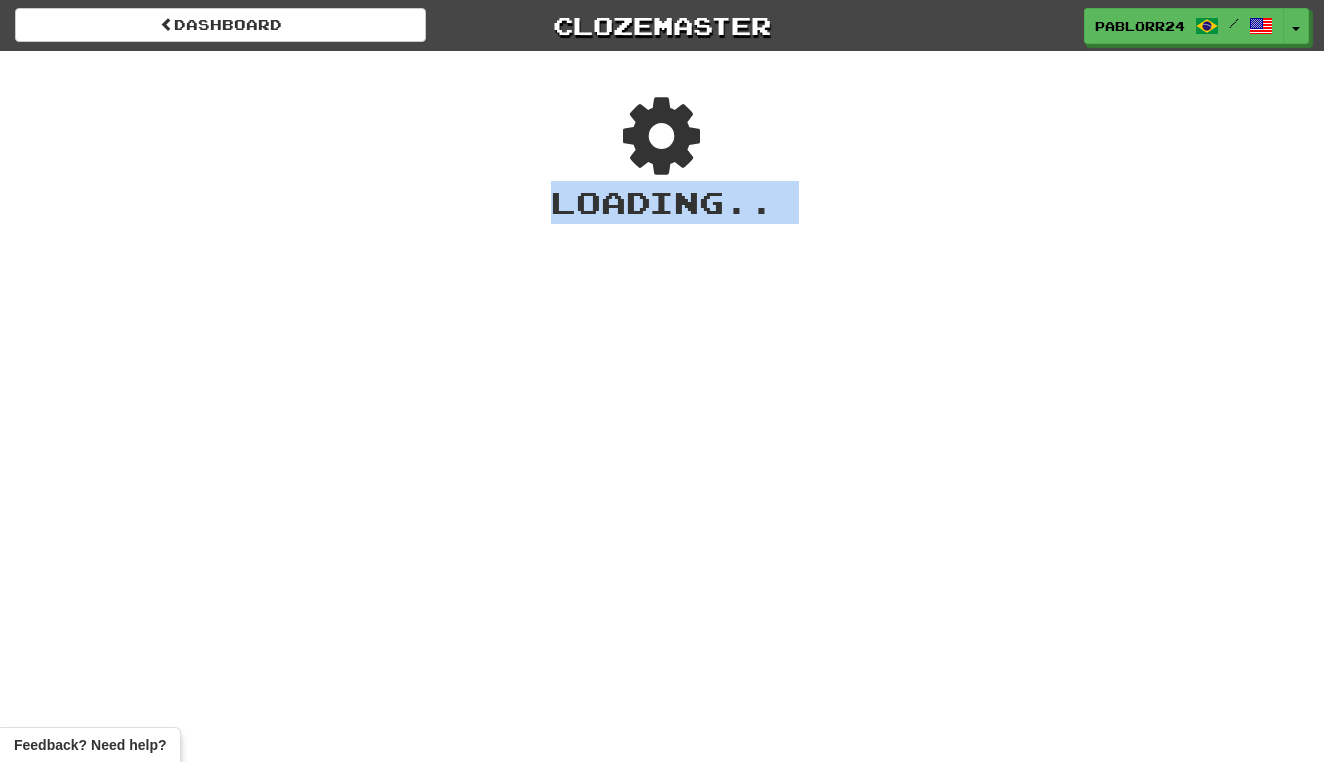click on "Loading .." at bounding box center (662, 202) 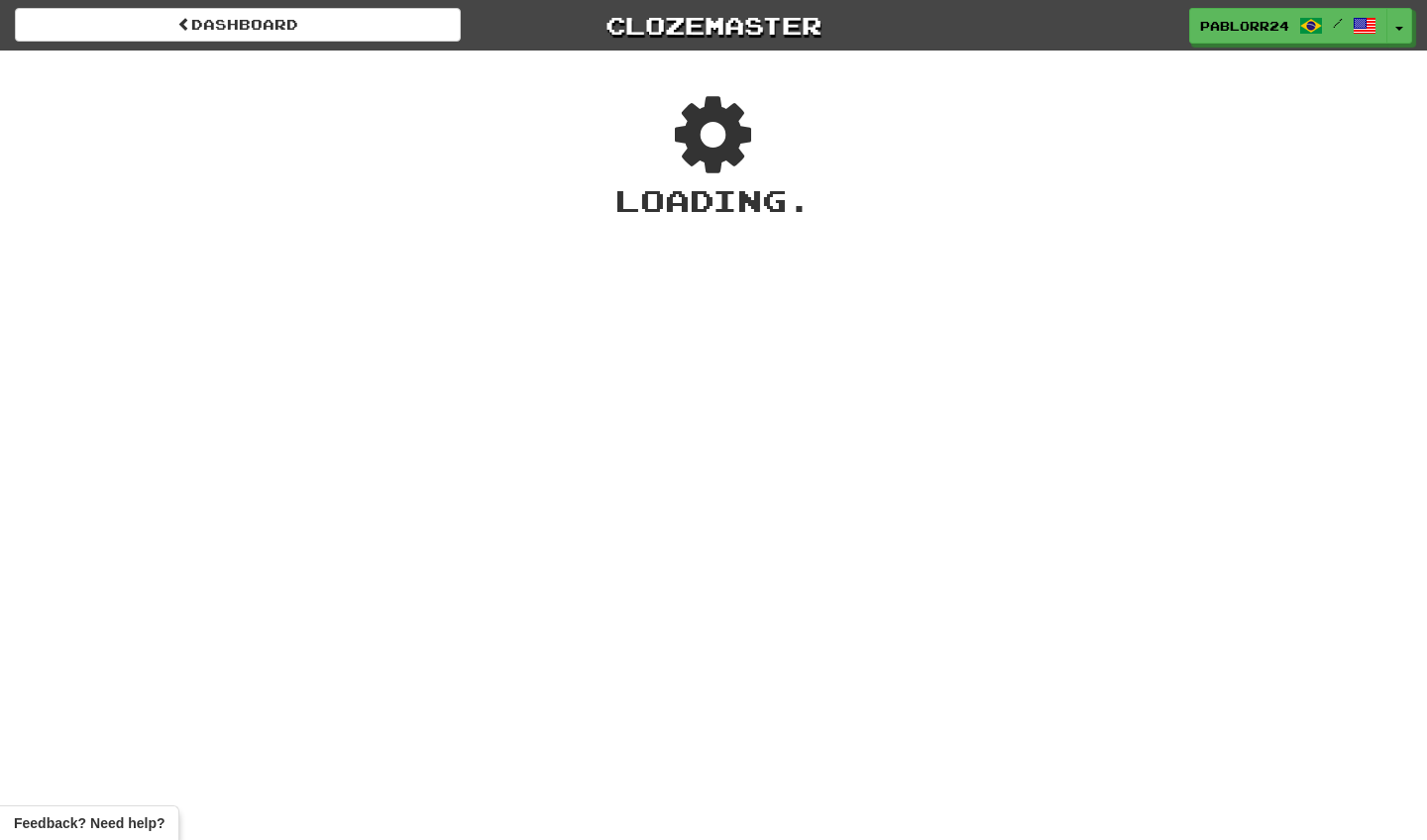 click on "Dashboard
Clozemaster
[USERNAME]
/
Toggle Dropdown
Dashboard
Leaderboard
Activity Feed
Notifications
Profile
Discussions
Deutsch
/
English
Streak:
0
Review:
9,346
Daily Goal:  0 /200
Deutsch
/
Español
Streak:
0
Review:
0
Points Today: 0
Español
/
English
Streak:
0
Review:
34
Points Today: 0
Nahuatl
/
English
Streak:
0
Review:
7
Points Today: 0
Português
/
English
Streak:
4
Review:
1,104
Daily Goal:  2354 /500
Languages
Account
Logout
[USERNAME]
/
Toggle Dropdown
Dashboard
Leaderboard
Activity Feed
Notifications
Profile
Discussions" at bounding box center [714, 420] 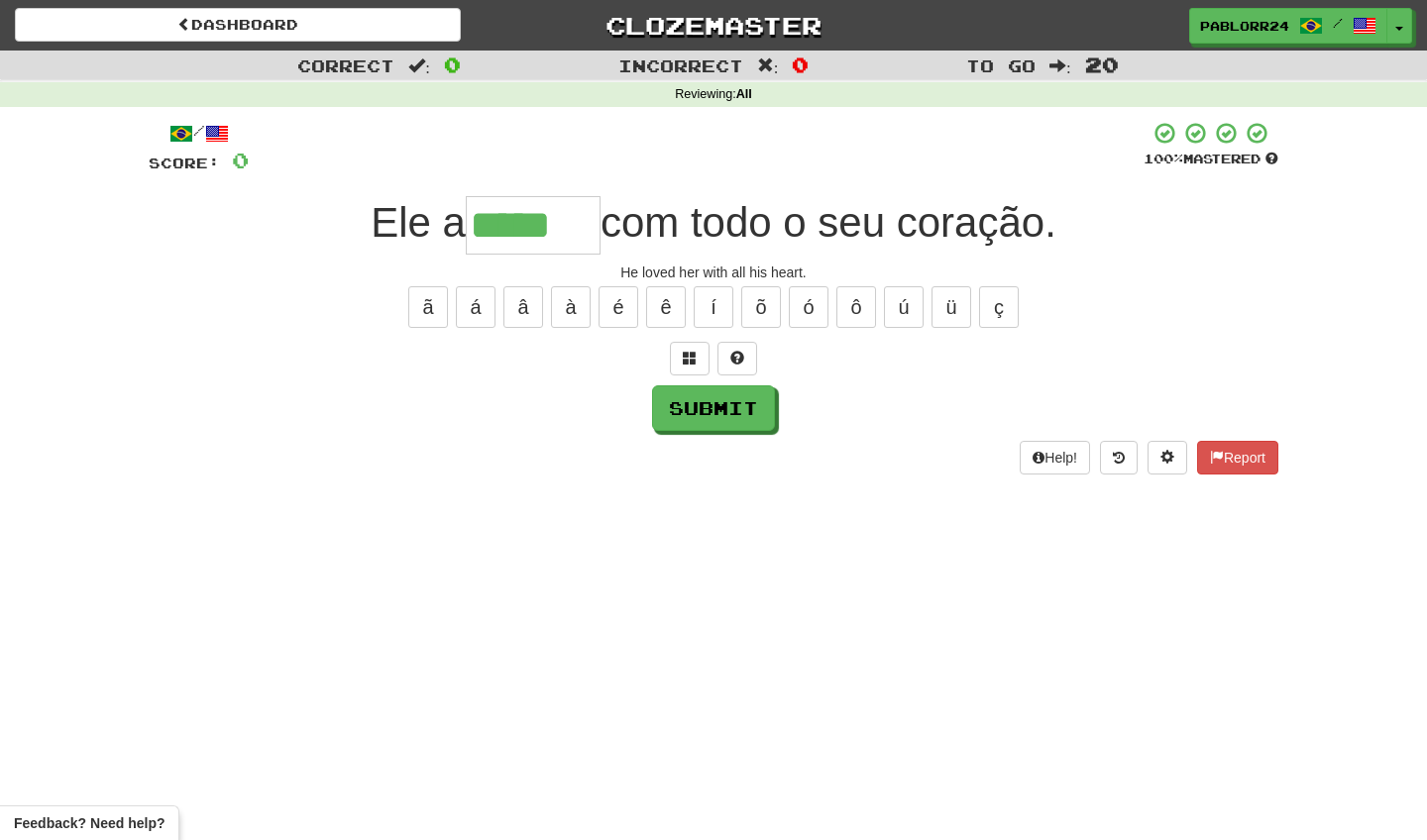 type on "*****" 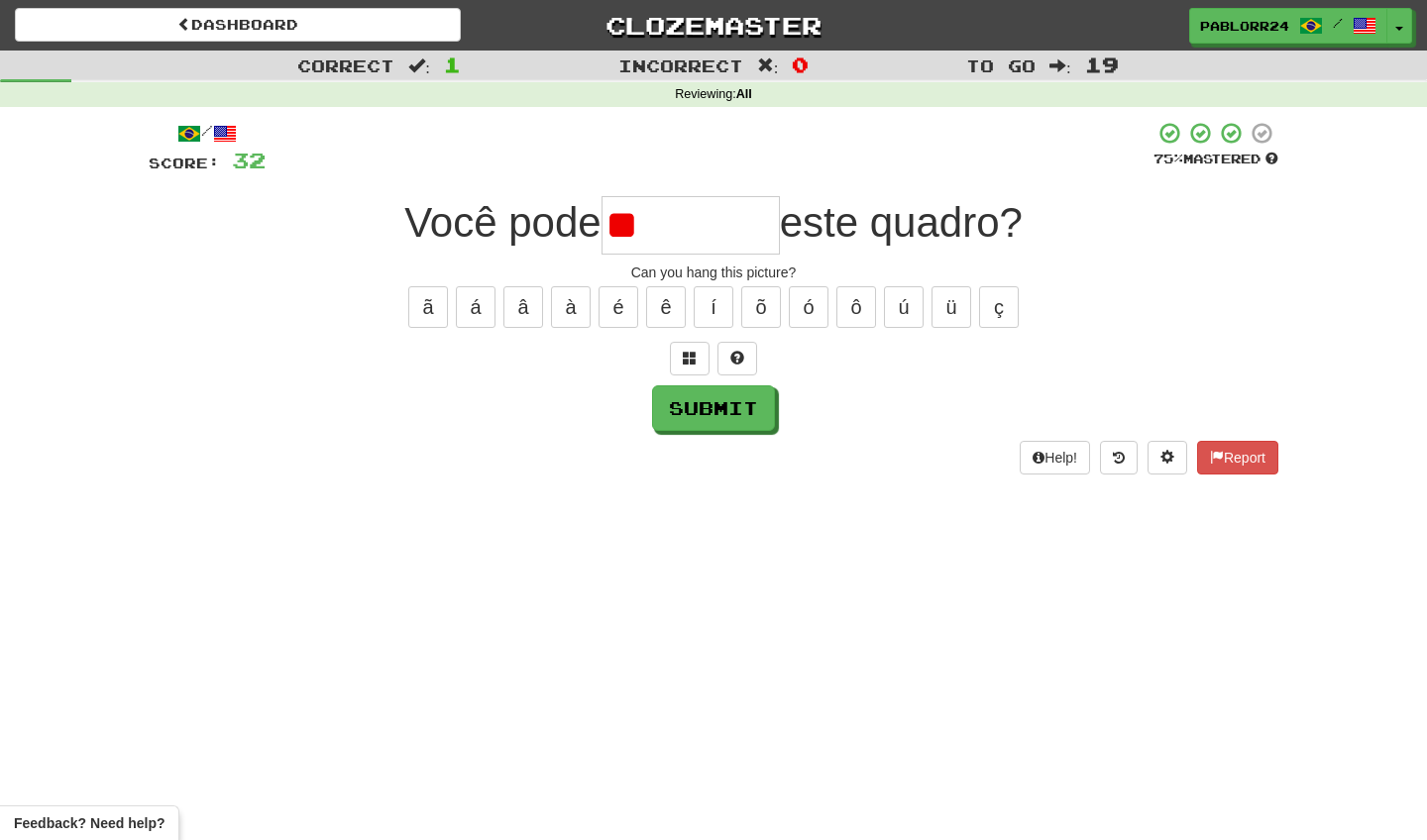 type on "*" 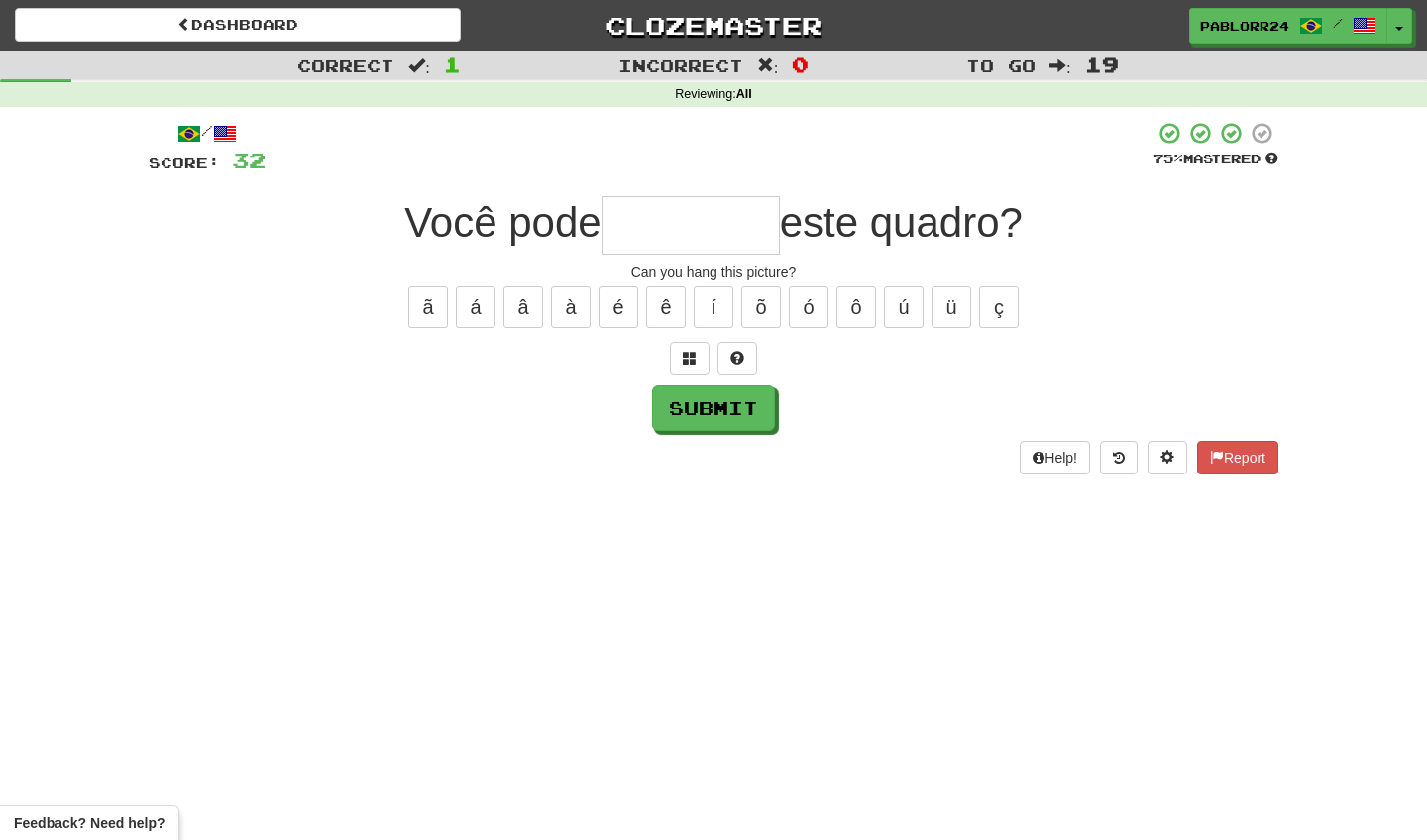 type on "*" 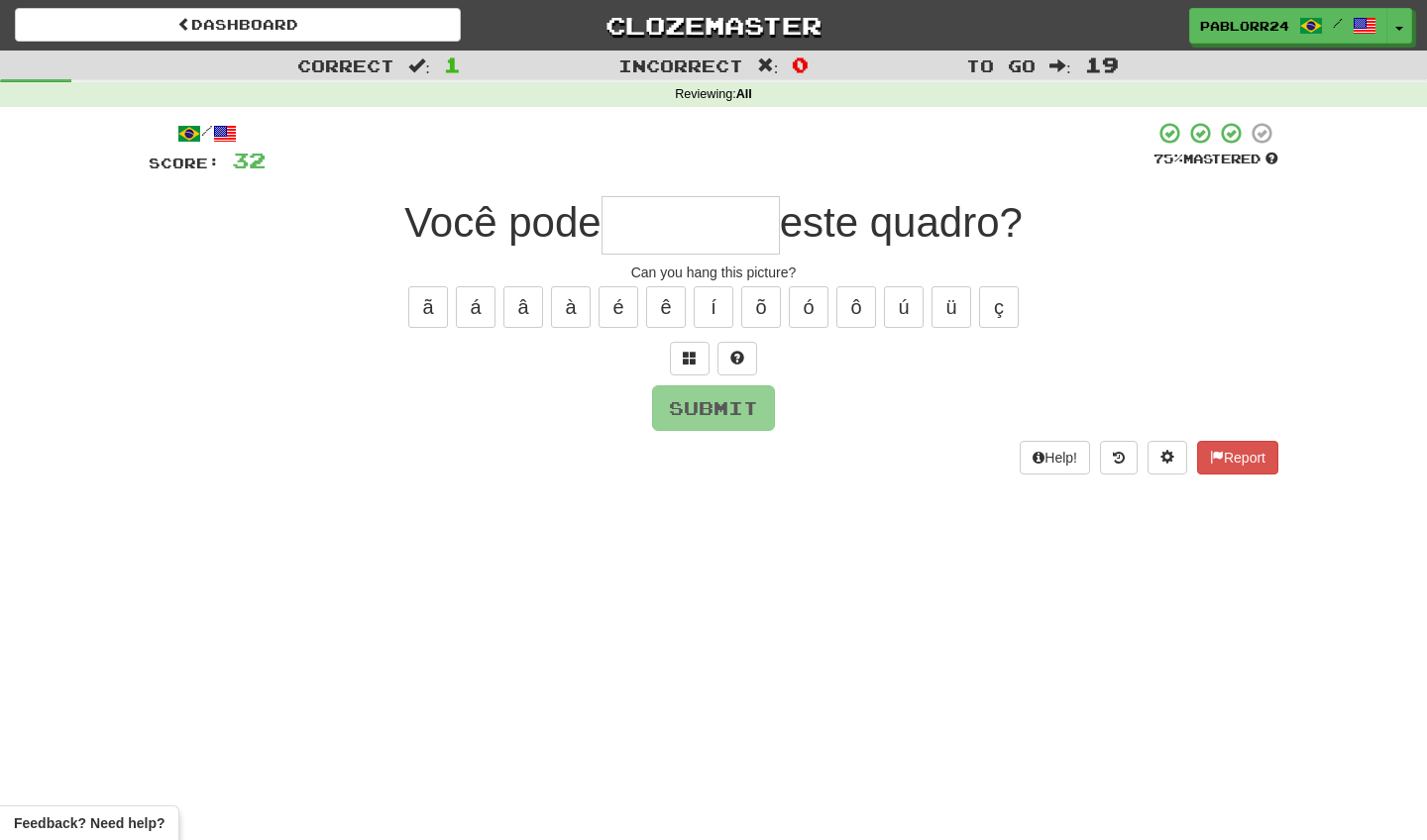 type on "*" 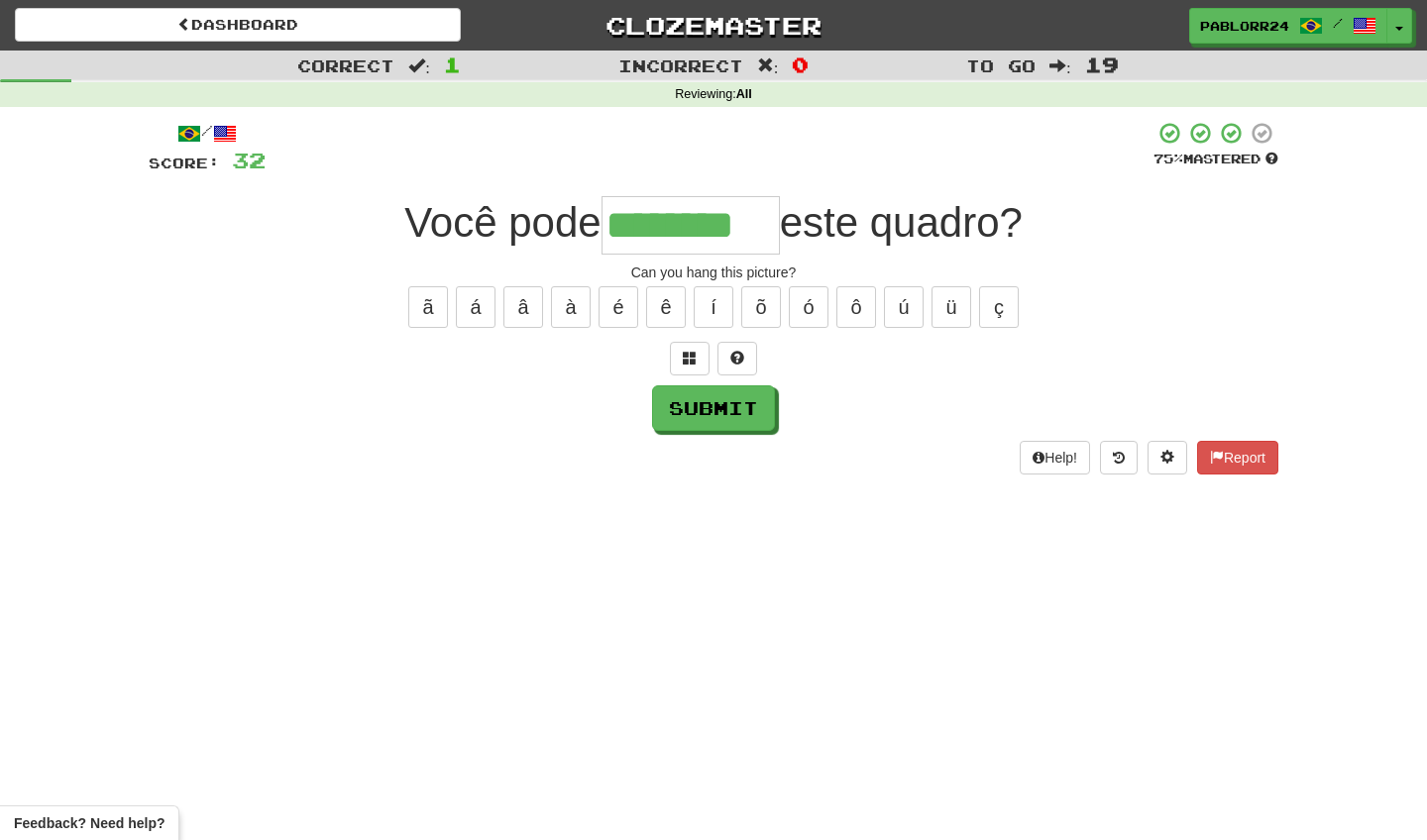 type on "********" 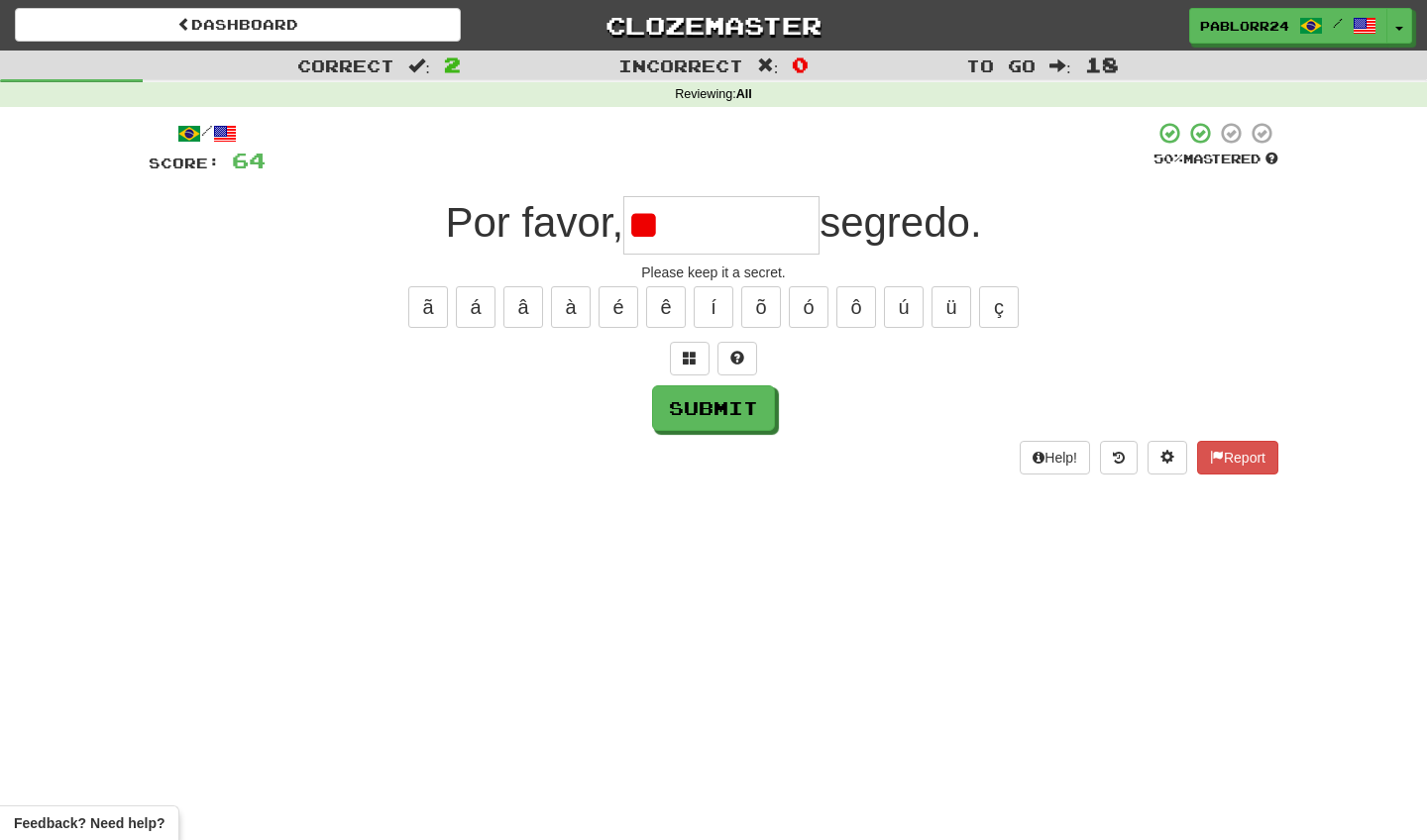 type on "*" 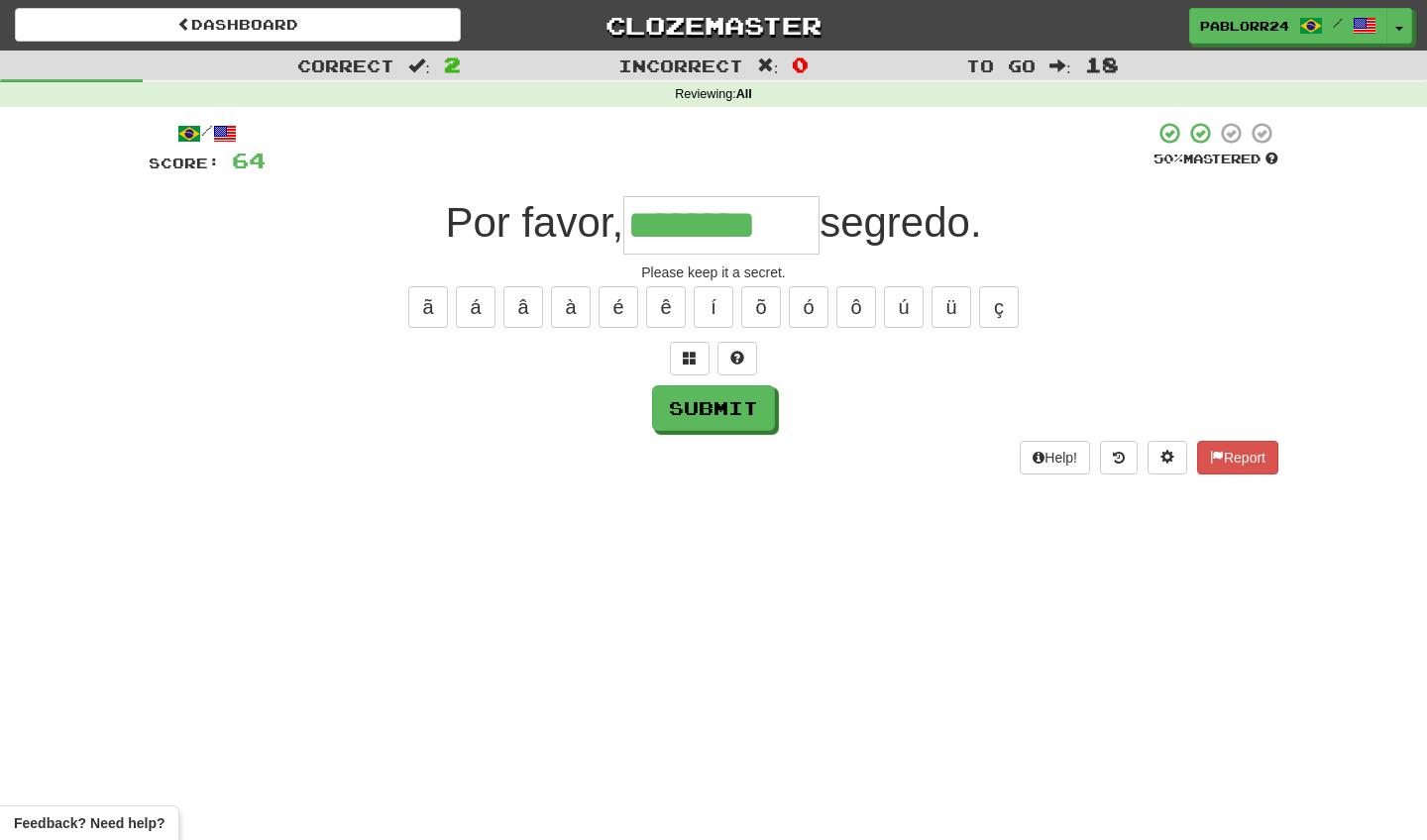 type on "********" 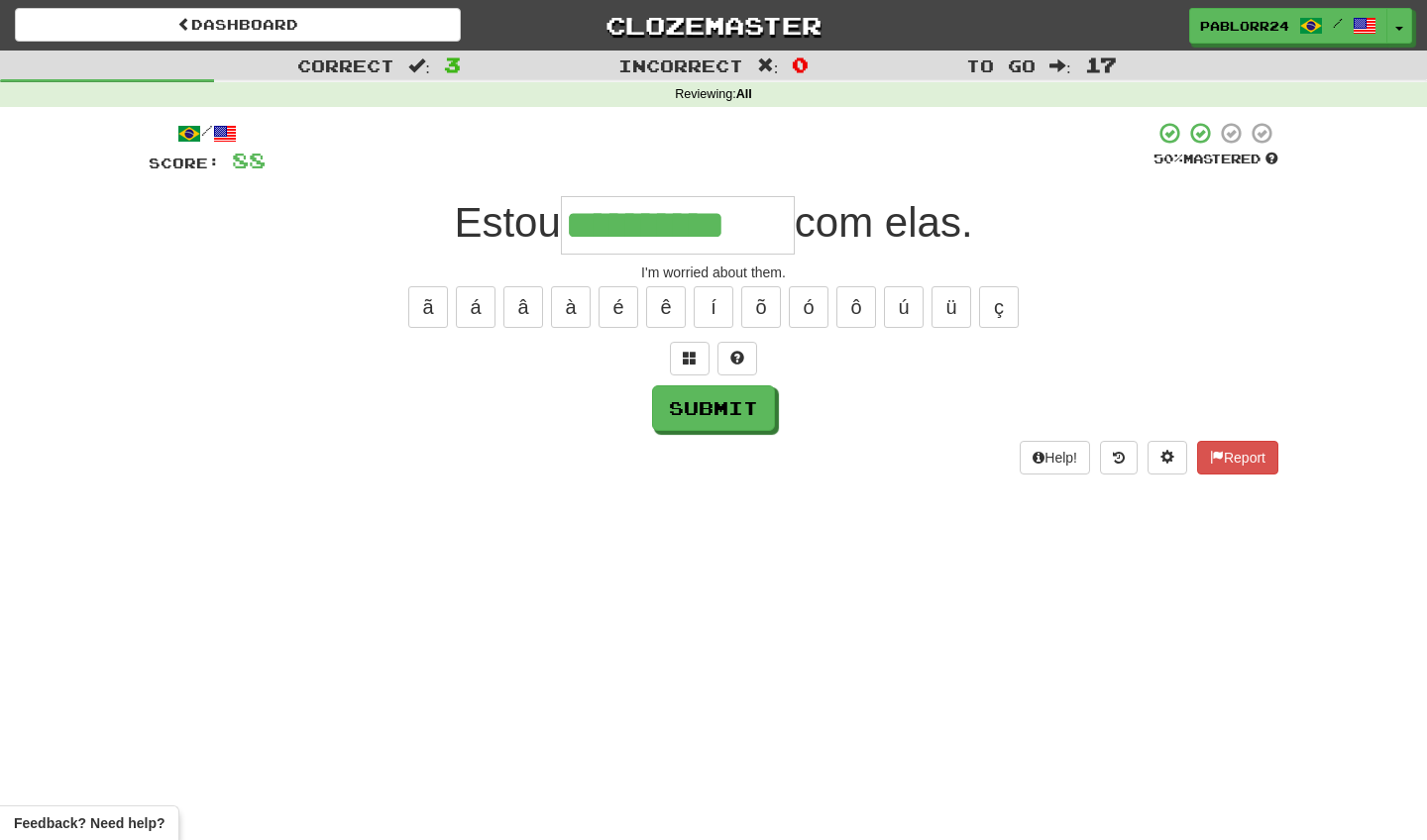 type on "**********" 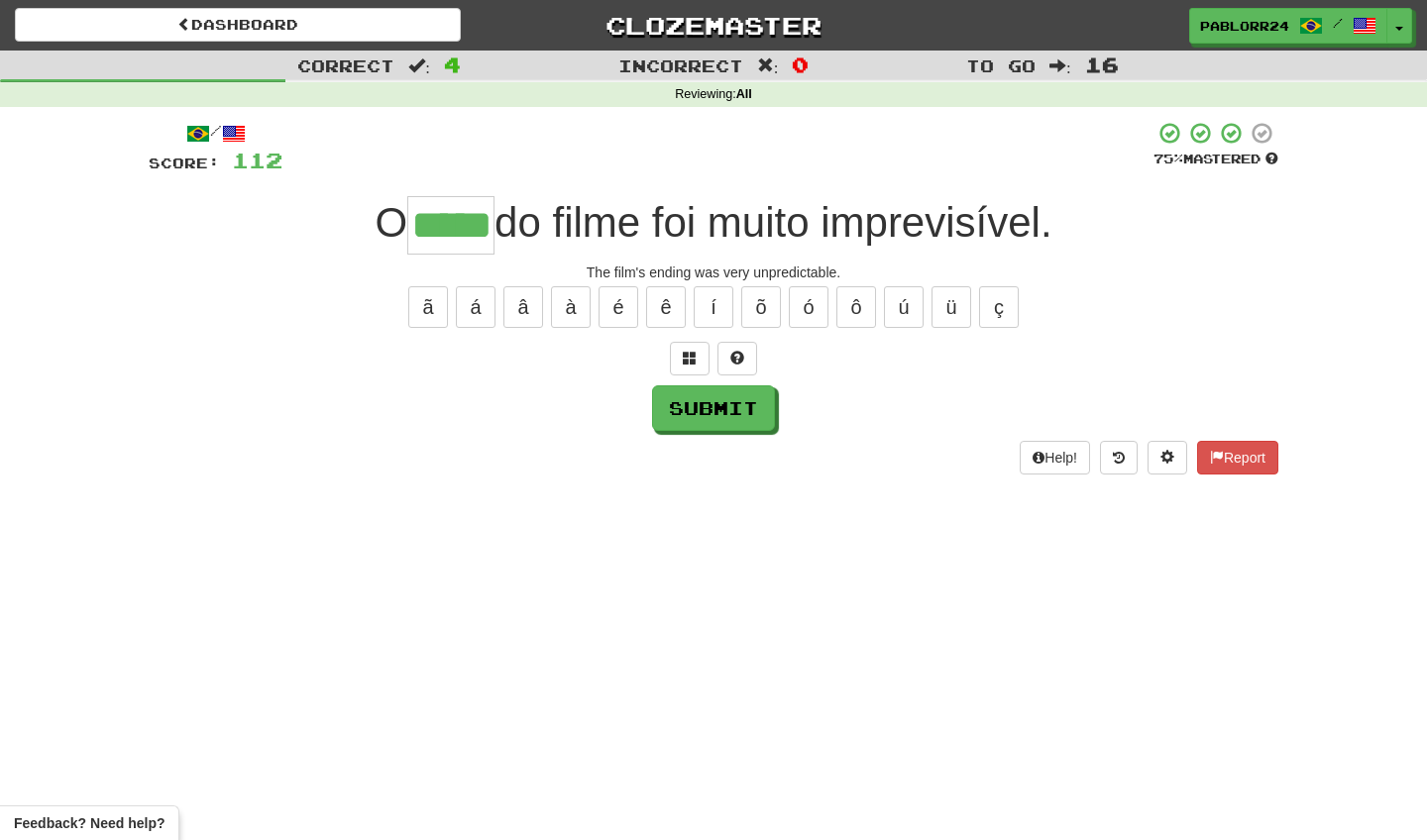 type on "*****" 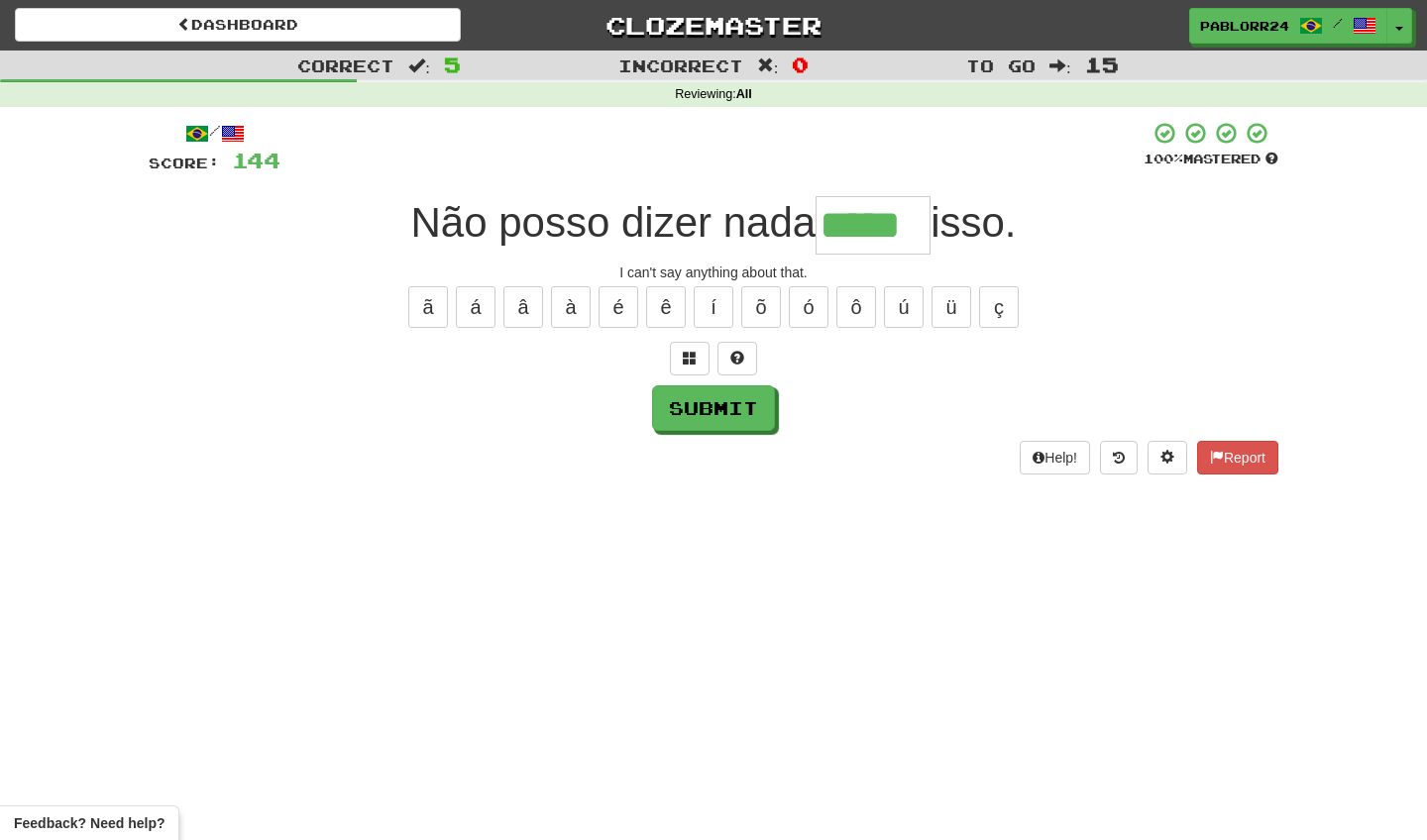 type on "*****" 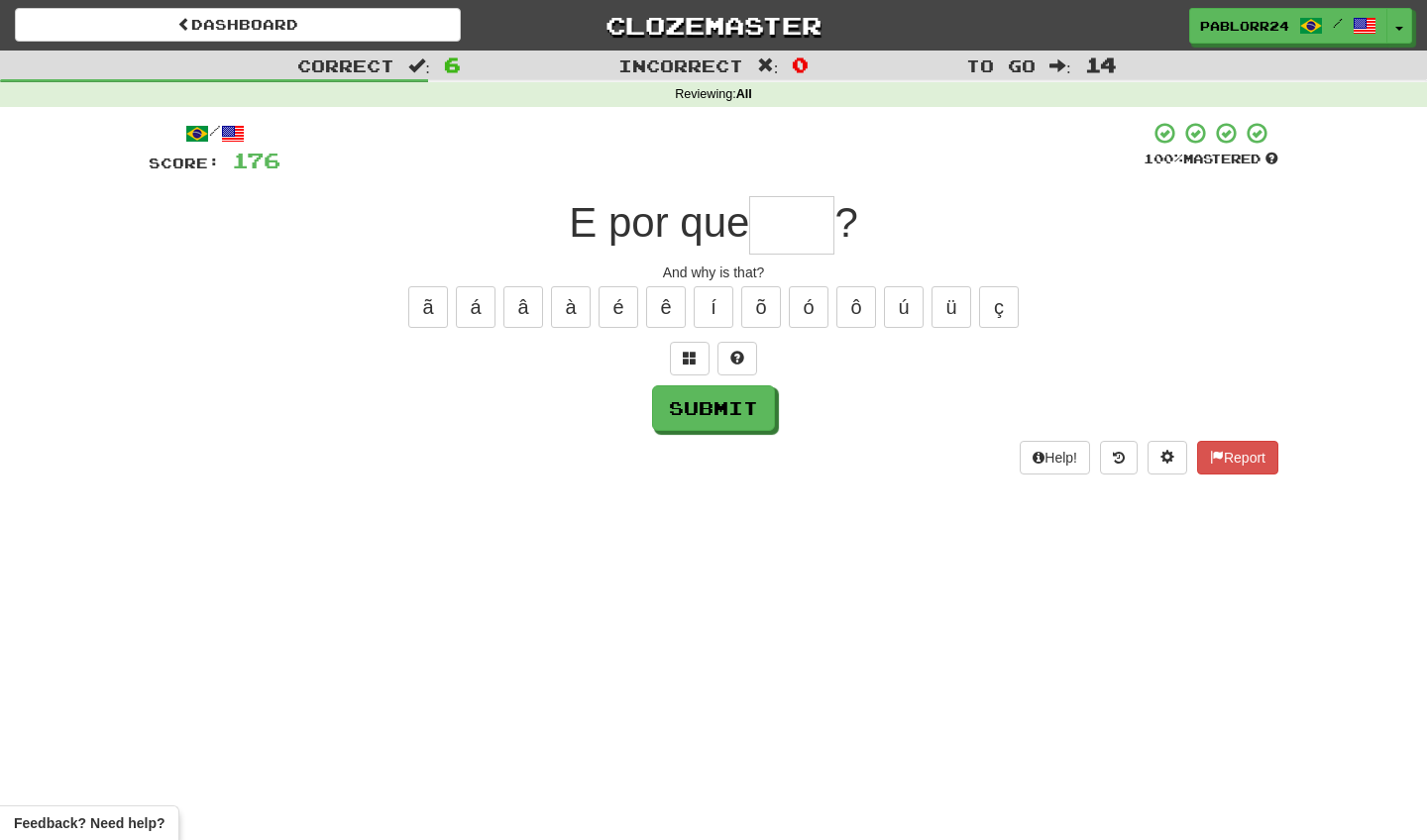 type on "*" 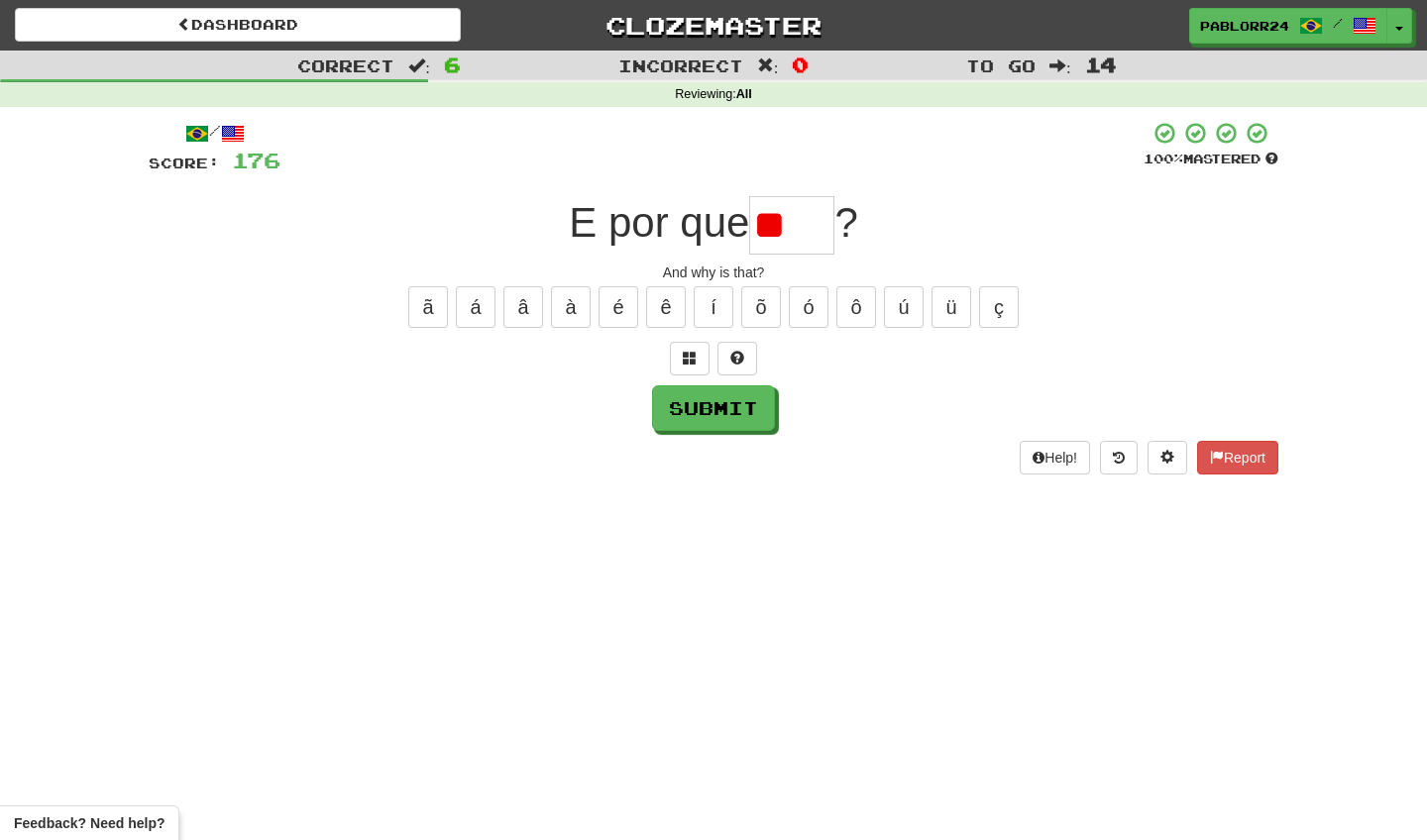 type on "*" 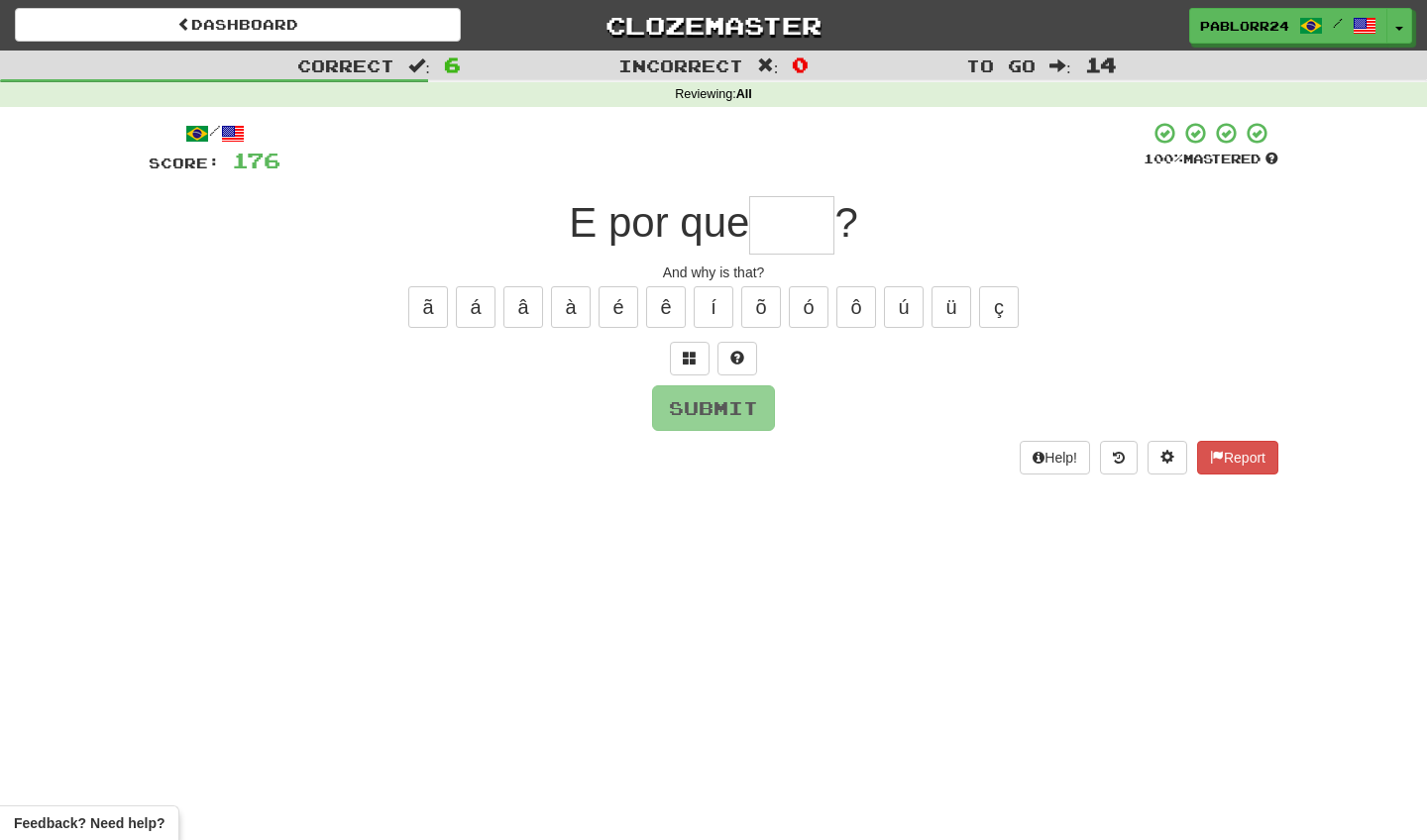 type on "*" 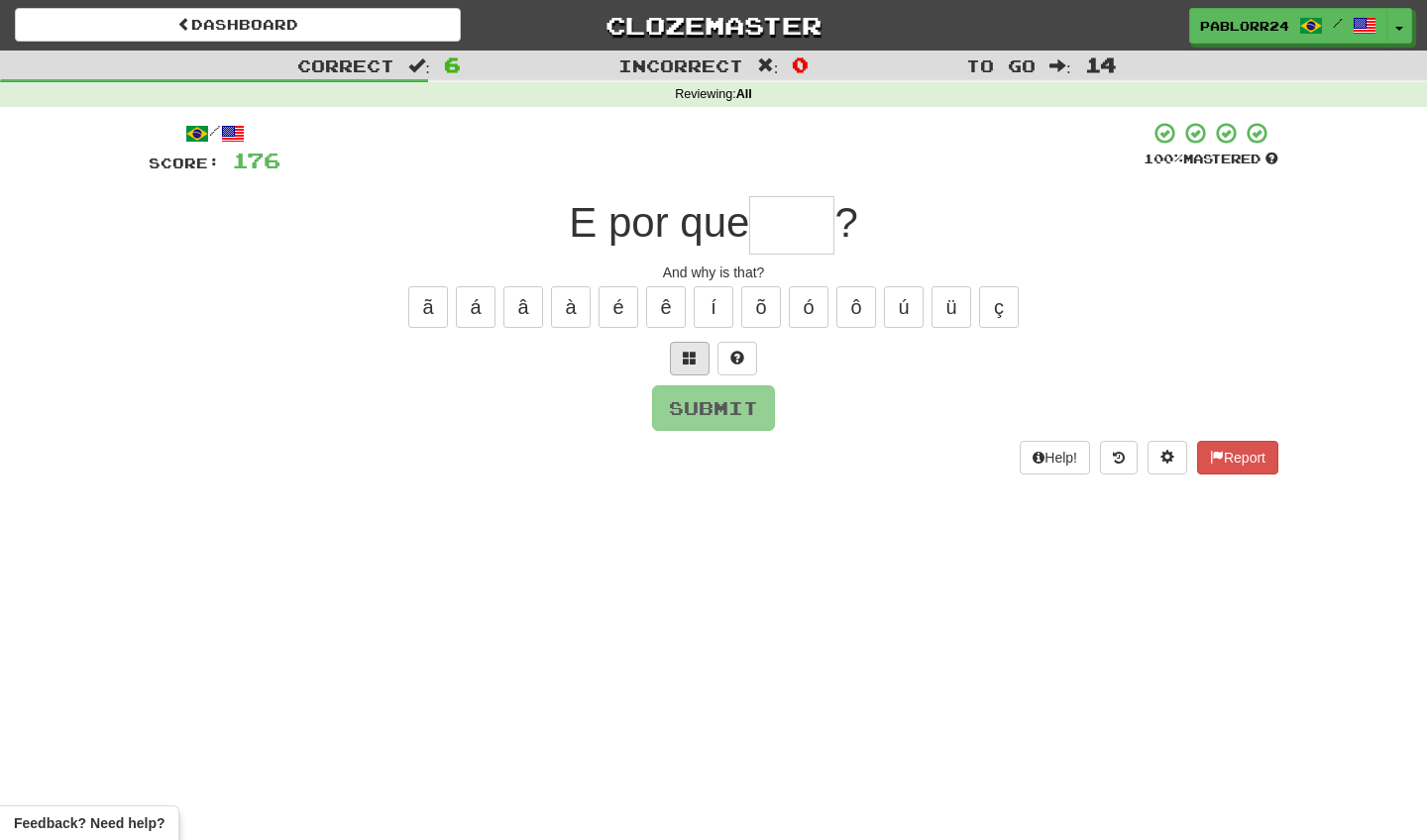 click at bounding box center [690, 359] 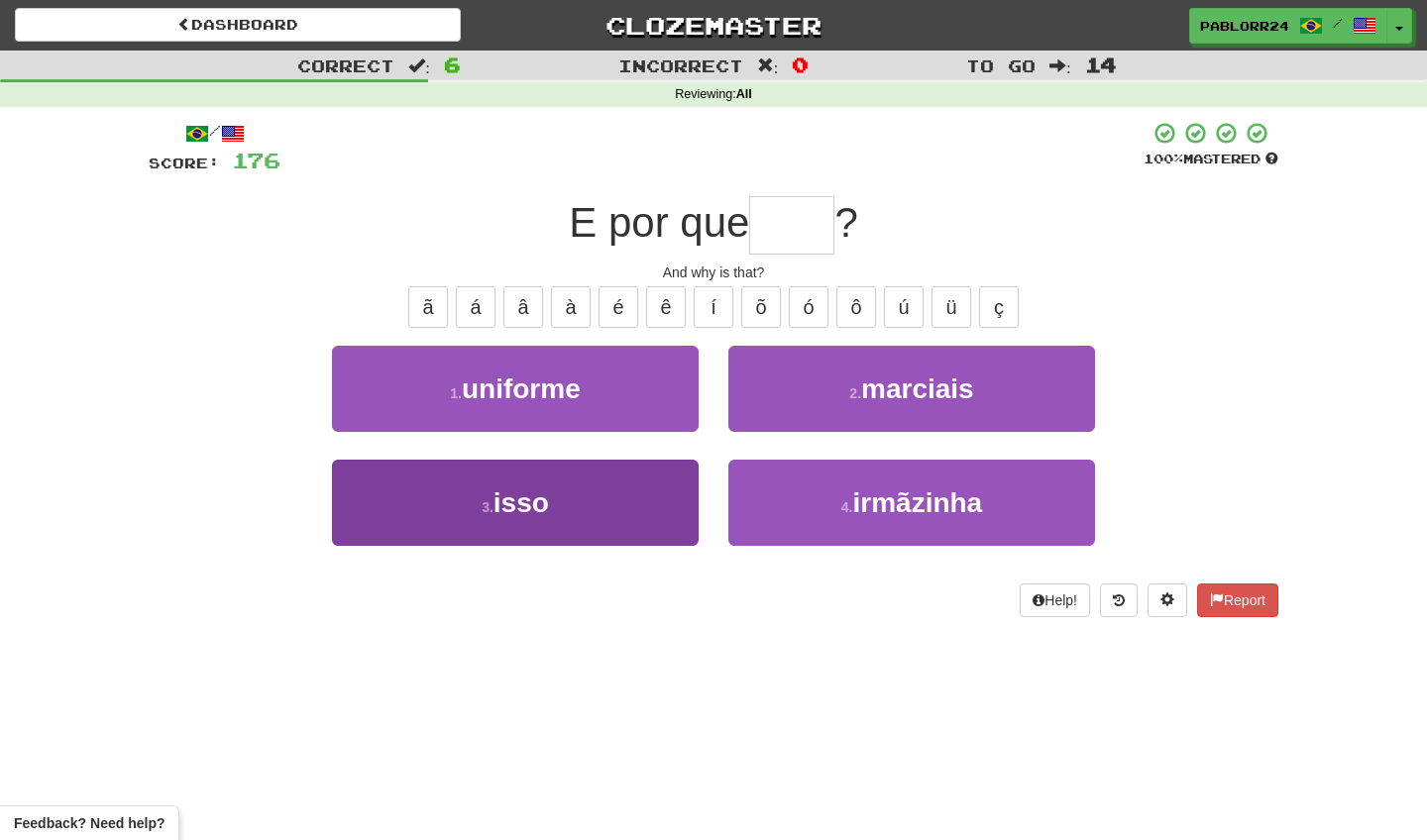 click on "3 .  isso" at bounding box center [515, 502] 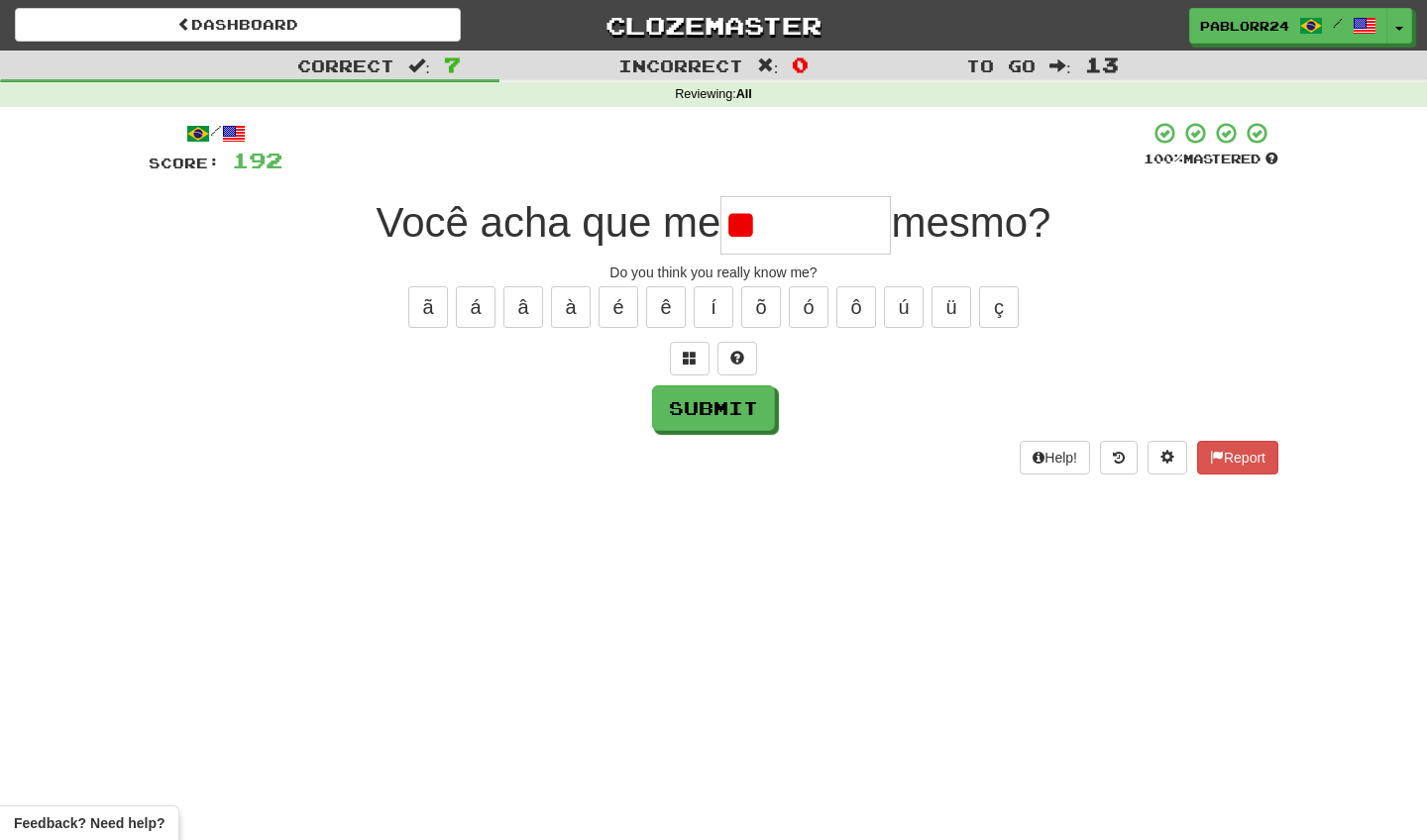 type on "*" 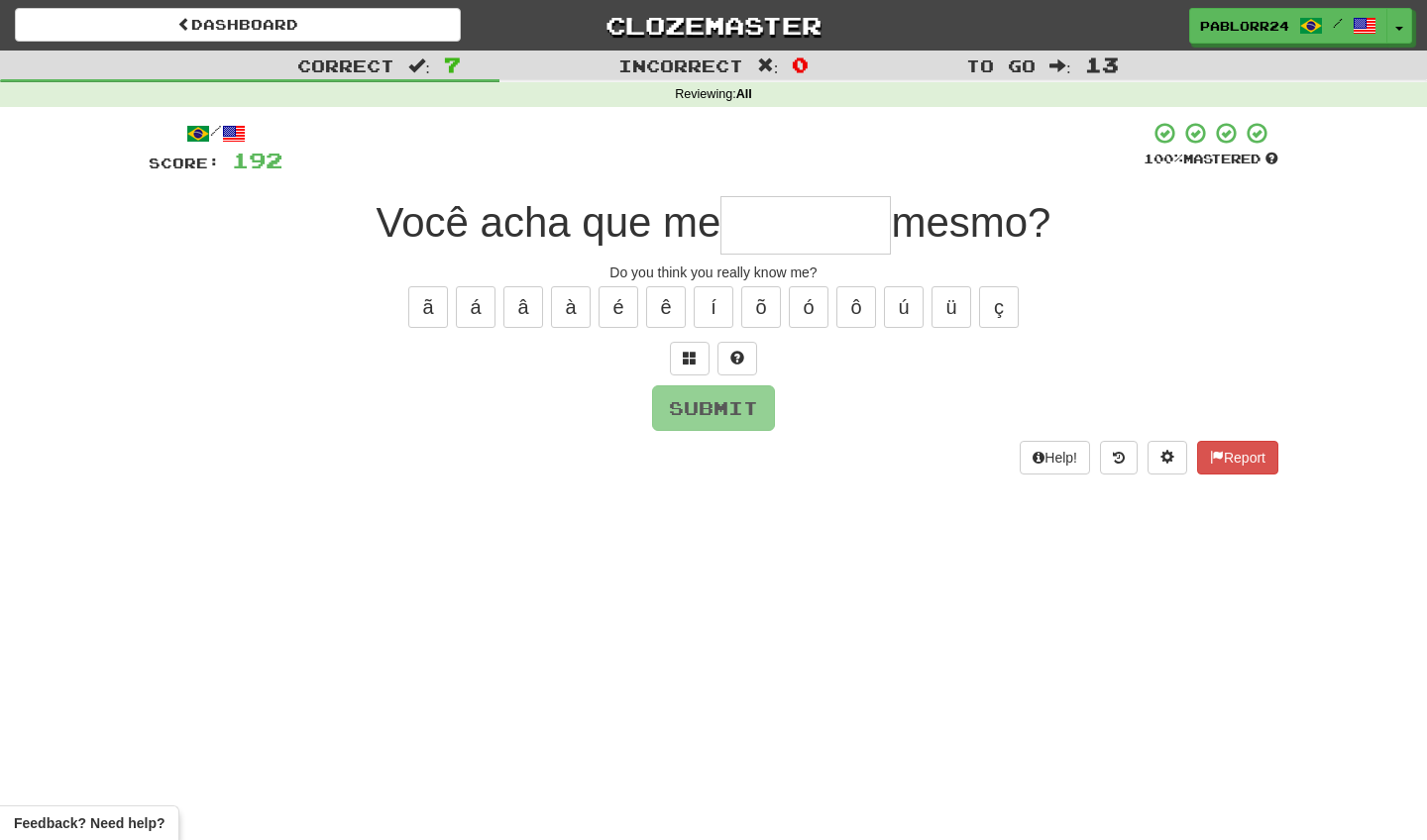 type on "*" 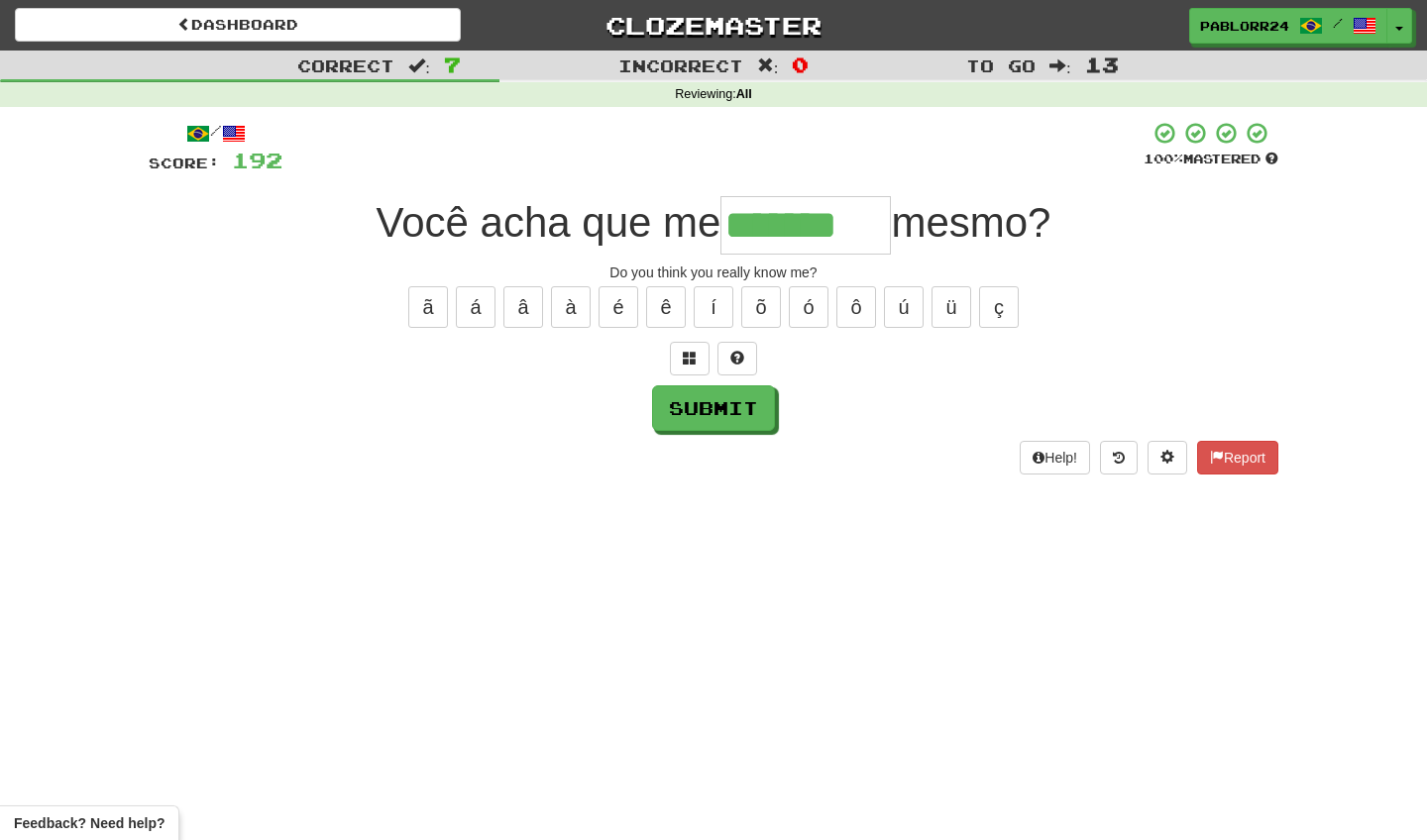 type on "*******" 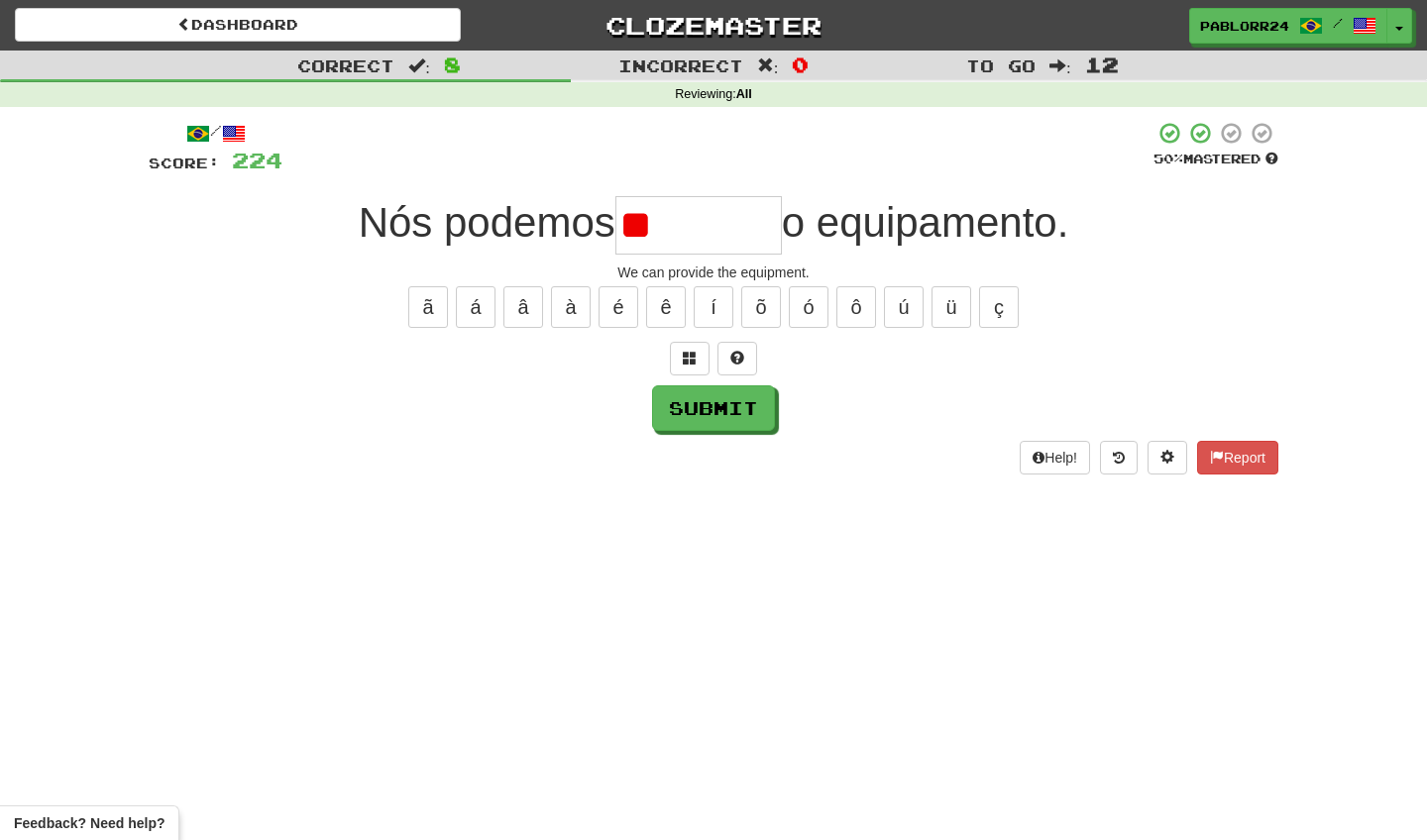 type on "*" 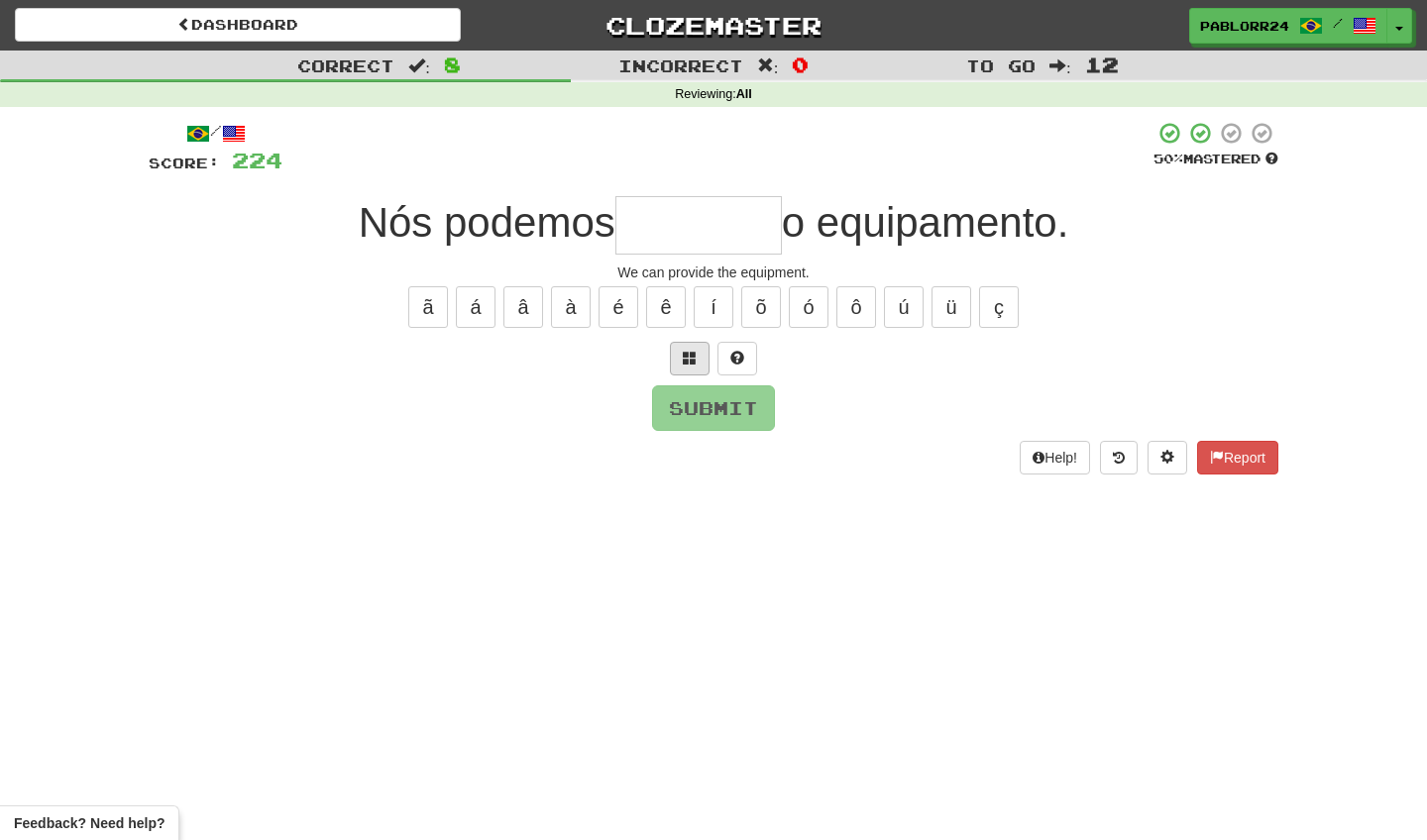 click at bounding box center (690, 358) 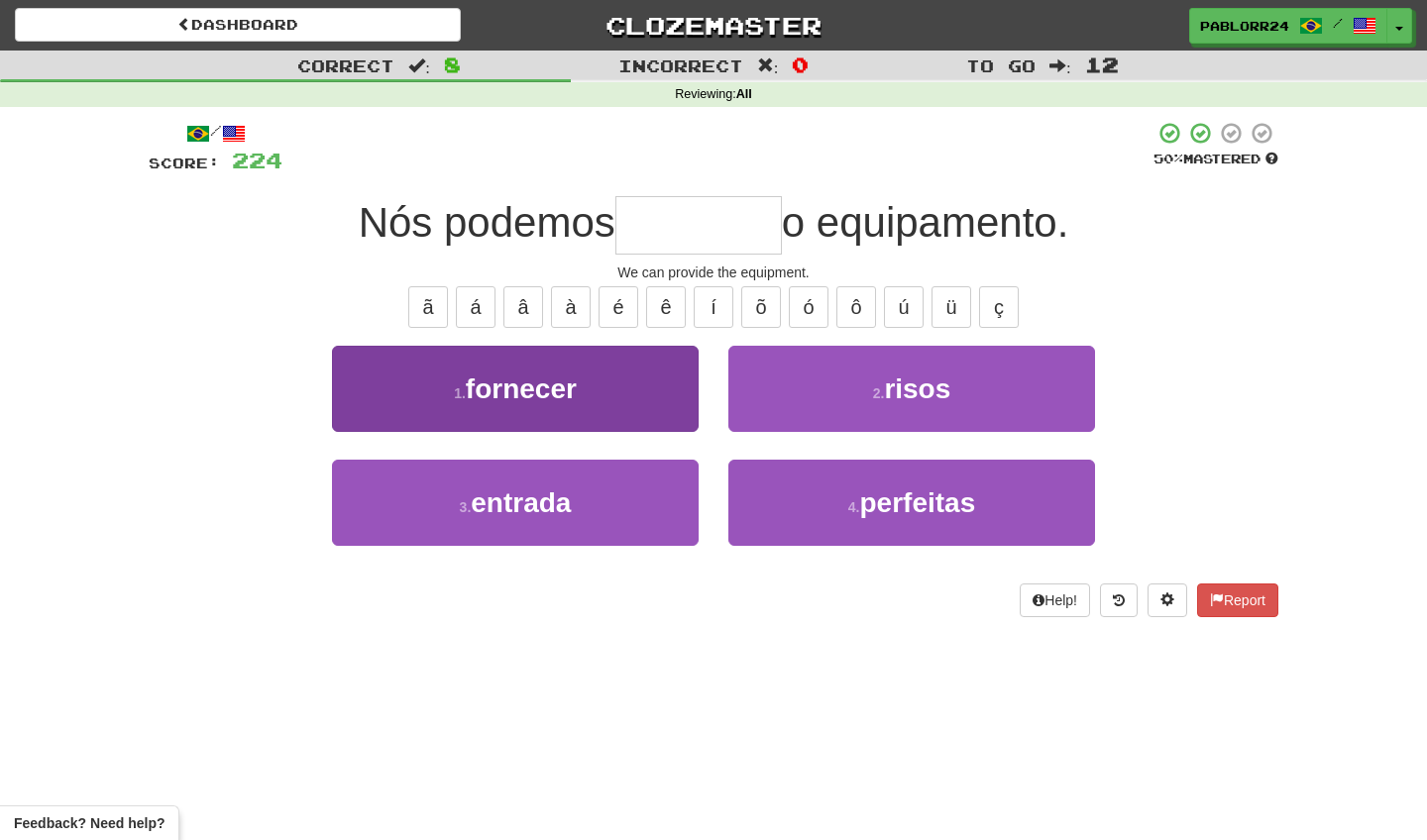 click on "1 .  fornecer" at bounding box center [515, 388] 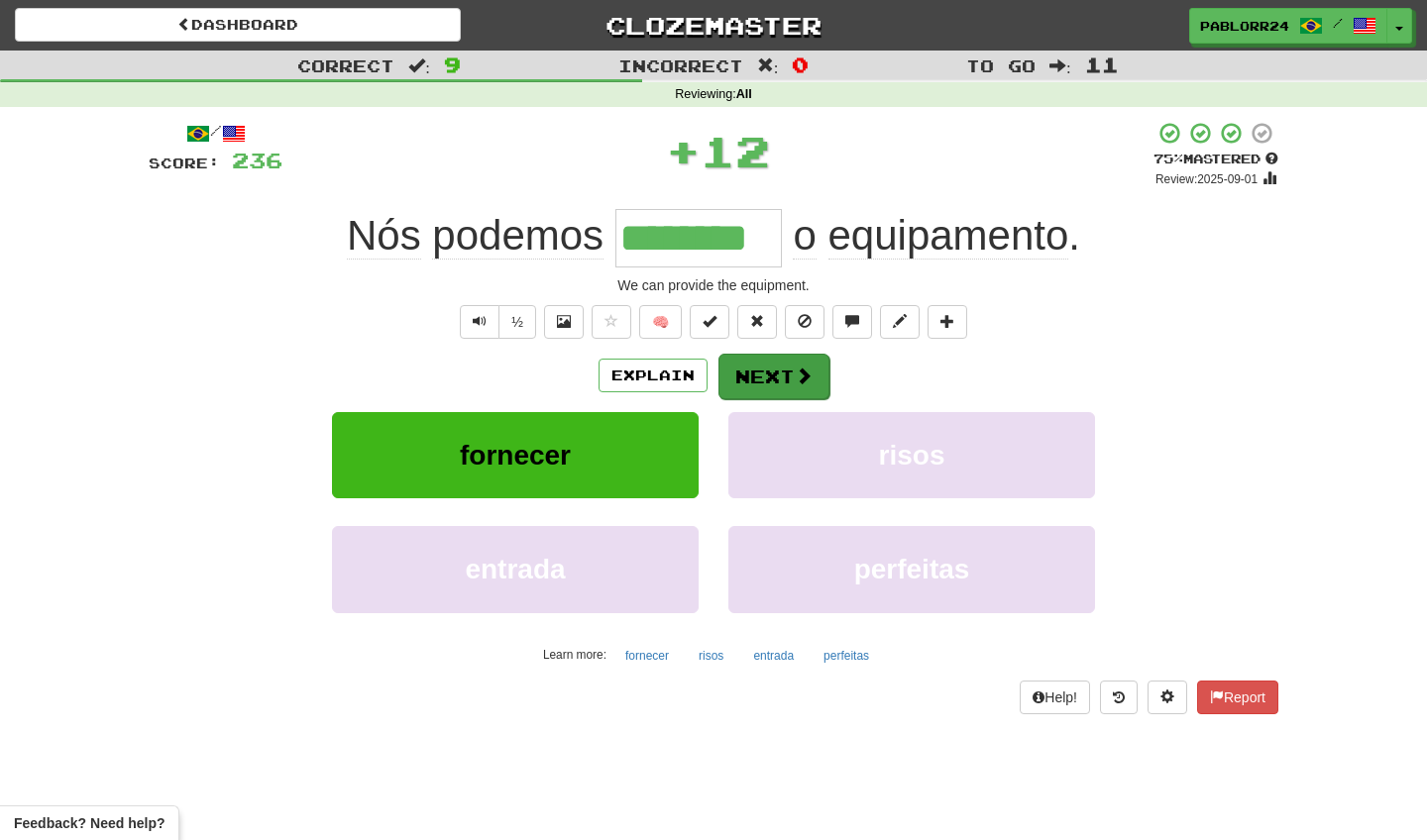 click on "Next" at bounding box center (774, 376) 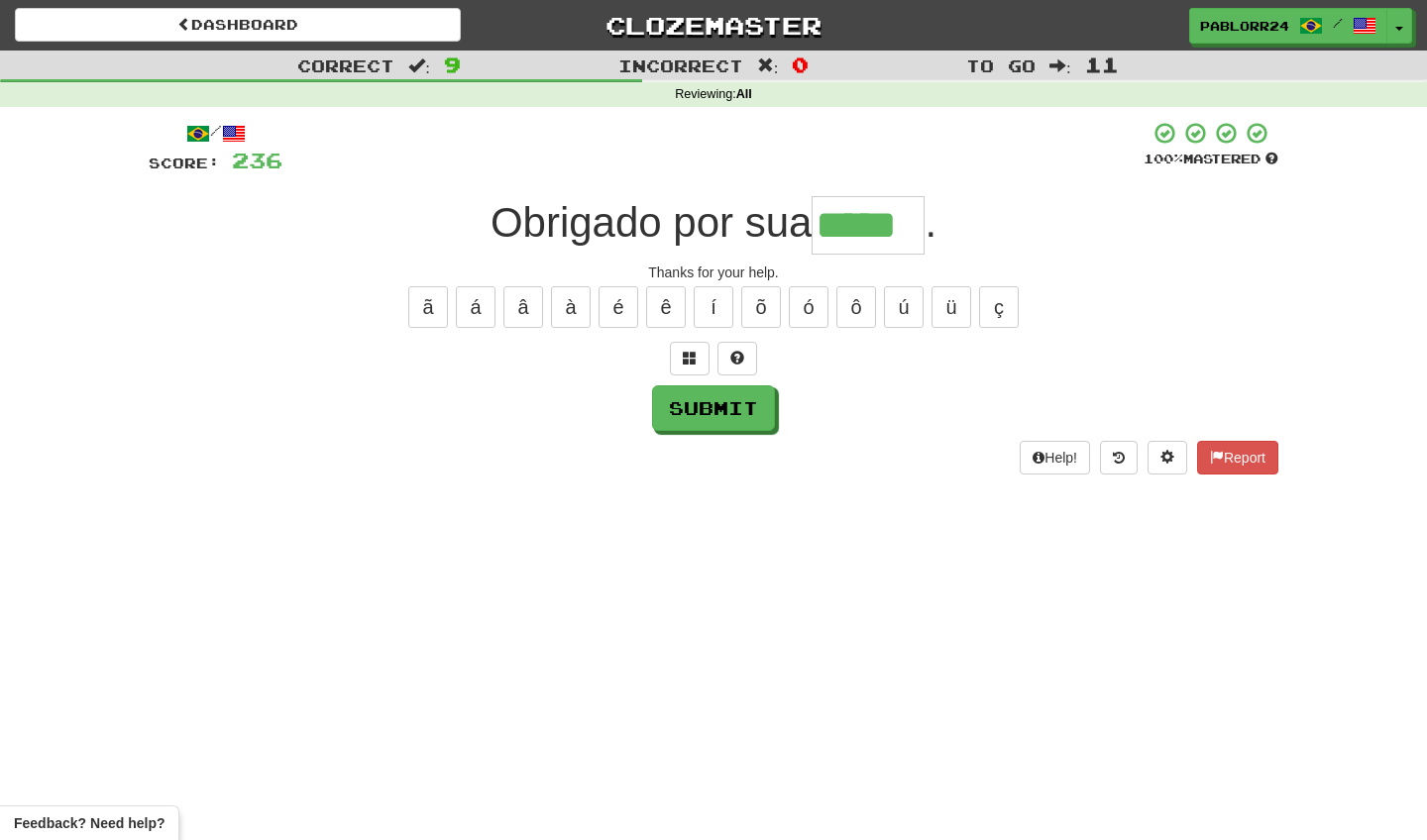 type on "*****" 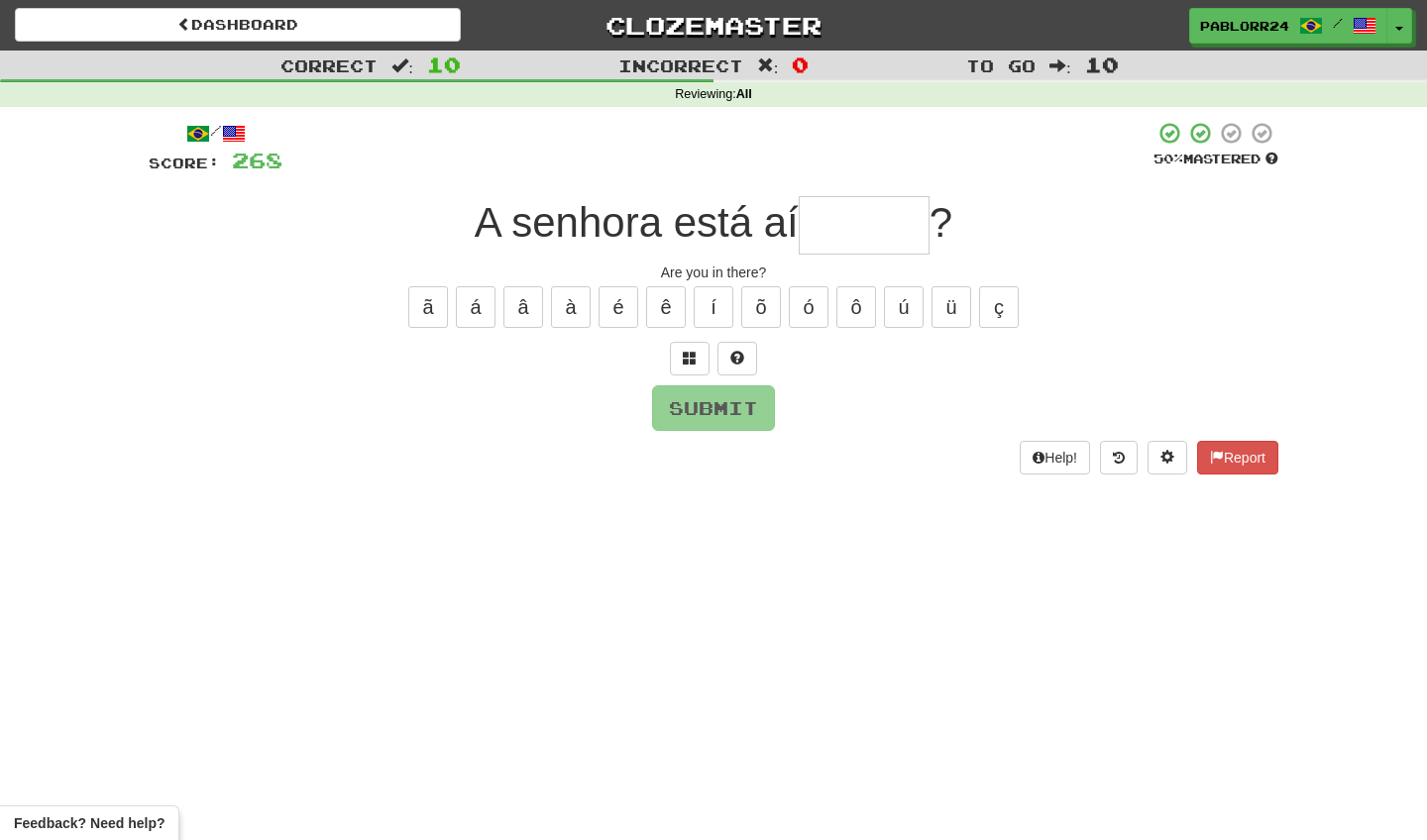 type on "*" 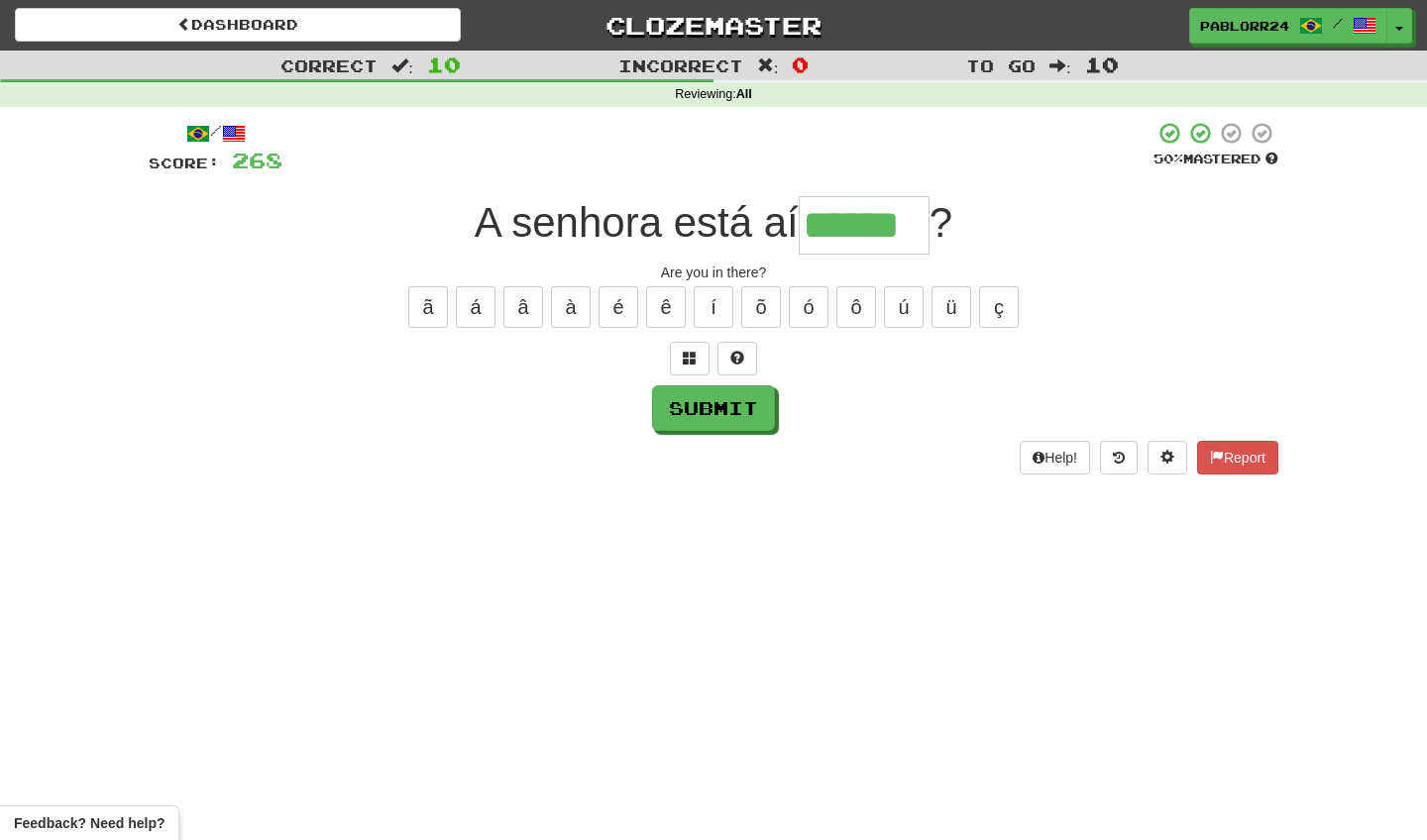 type on "******" 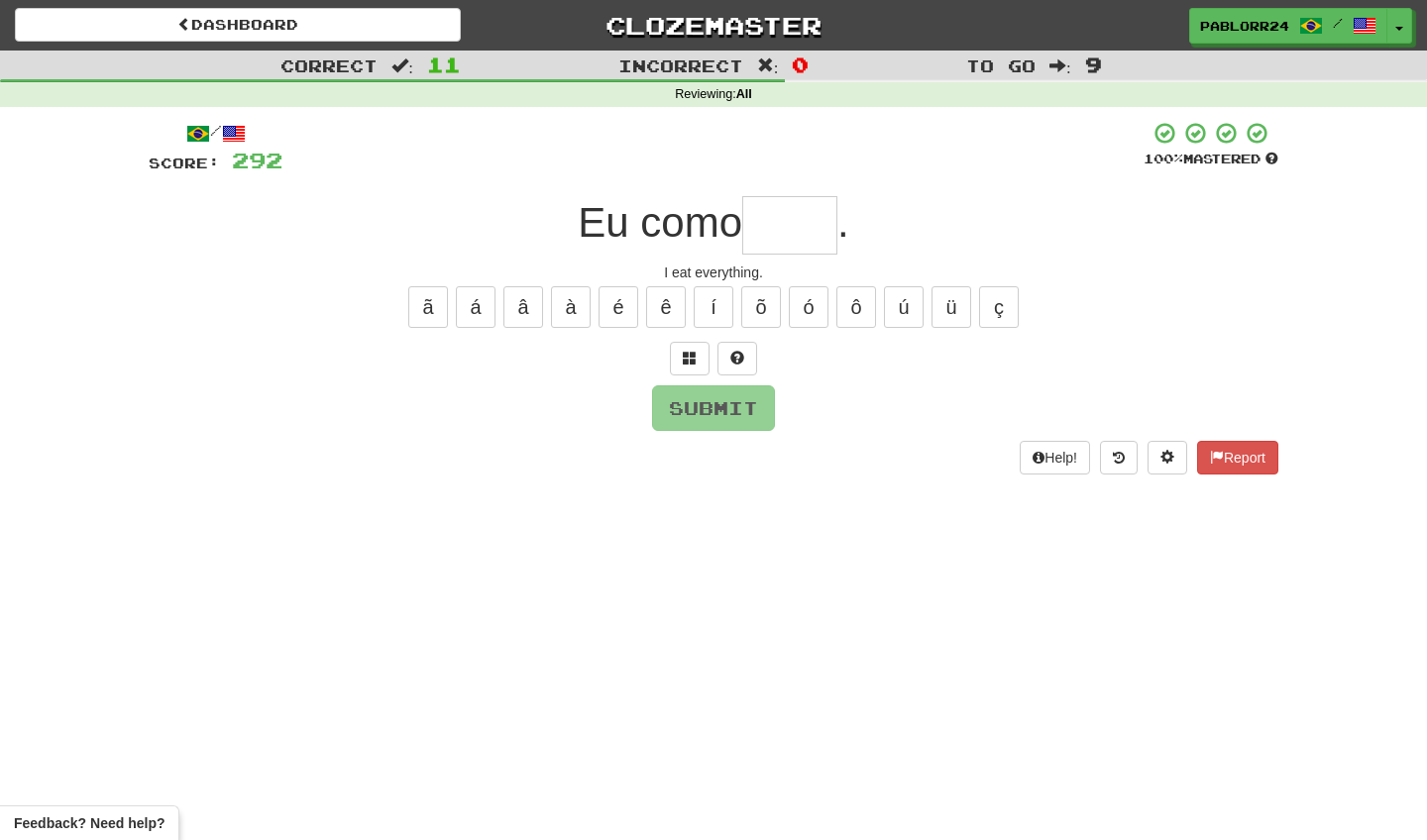 type on "*" 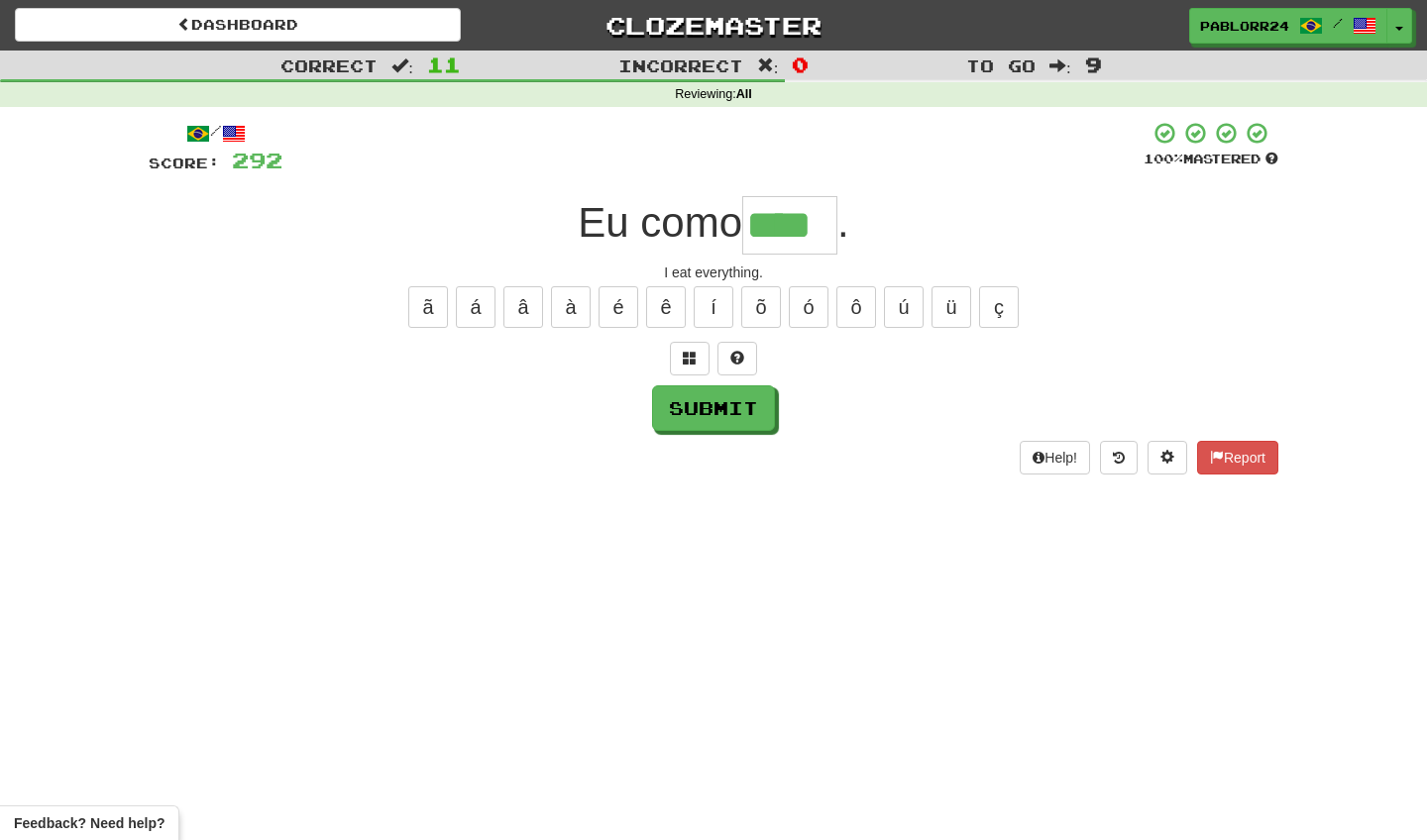 type on "****" 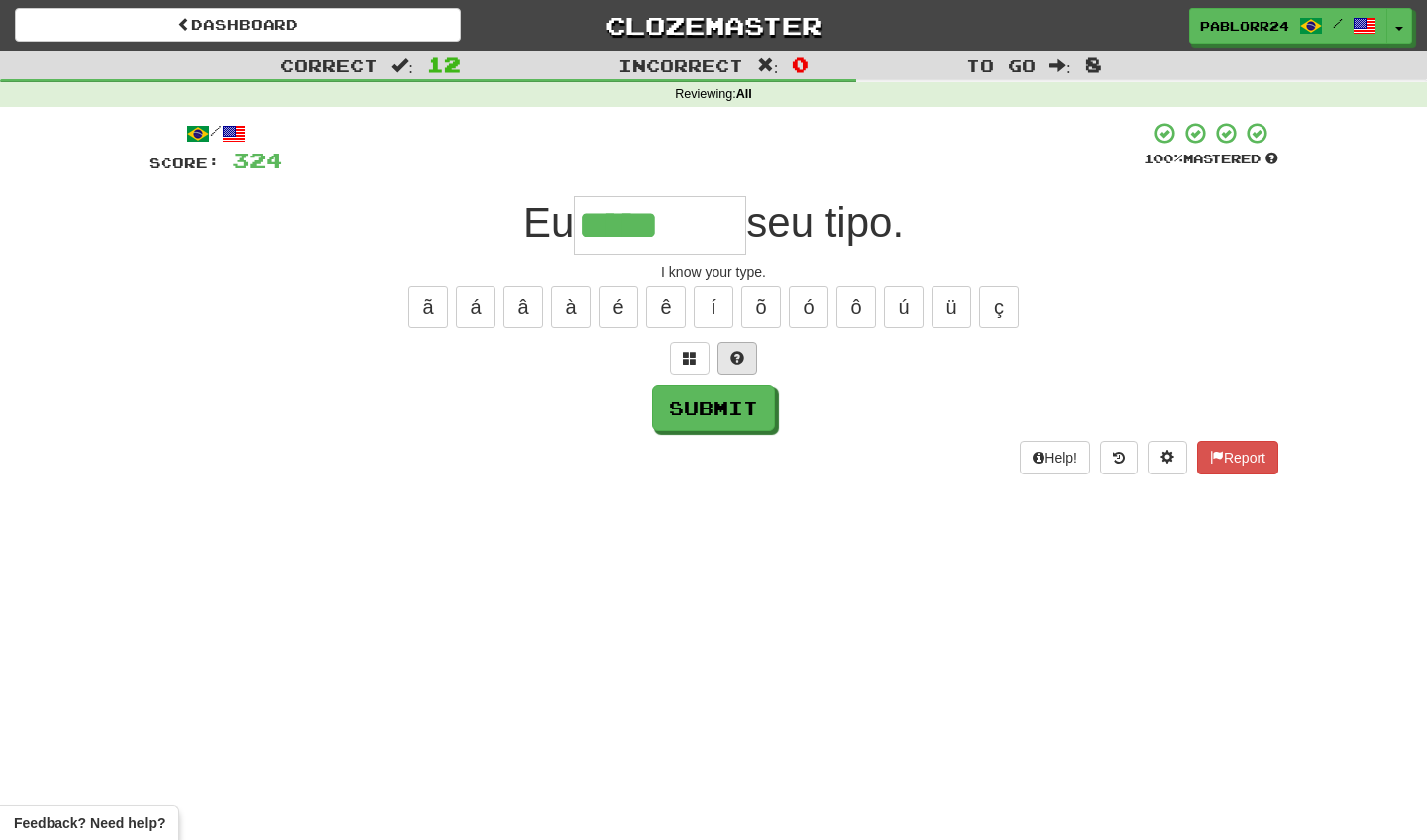 click at bounding box center [737, 359] 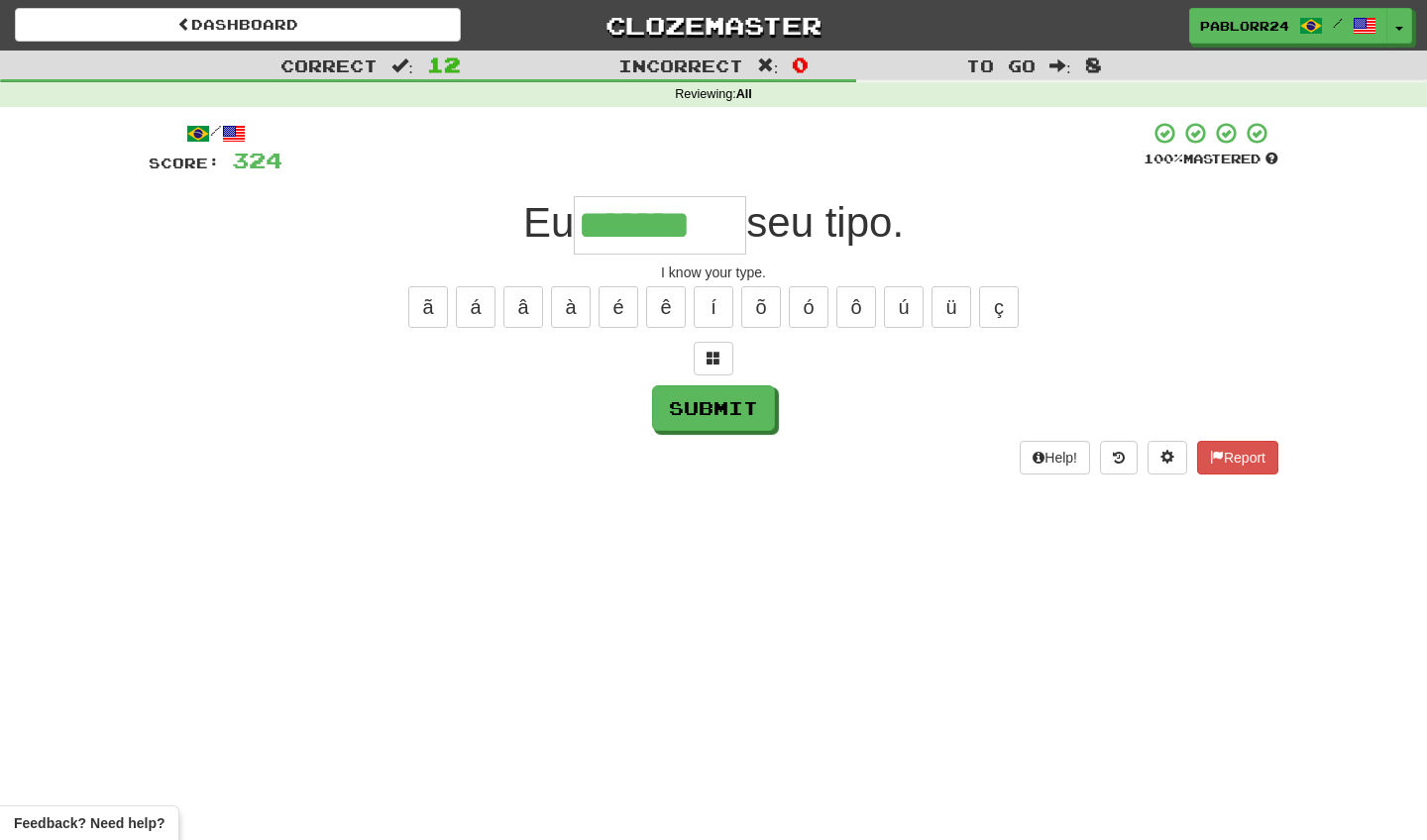 type on "*******" 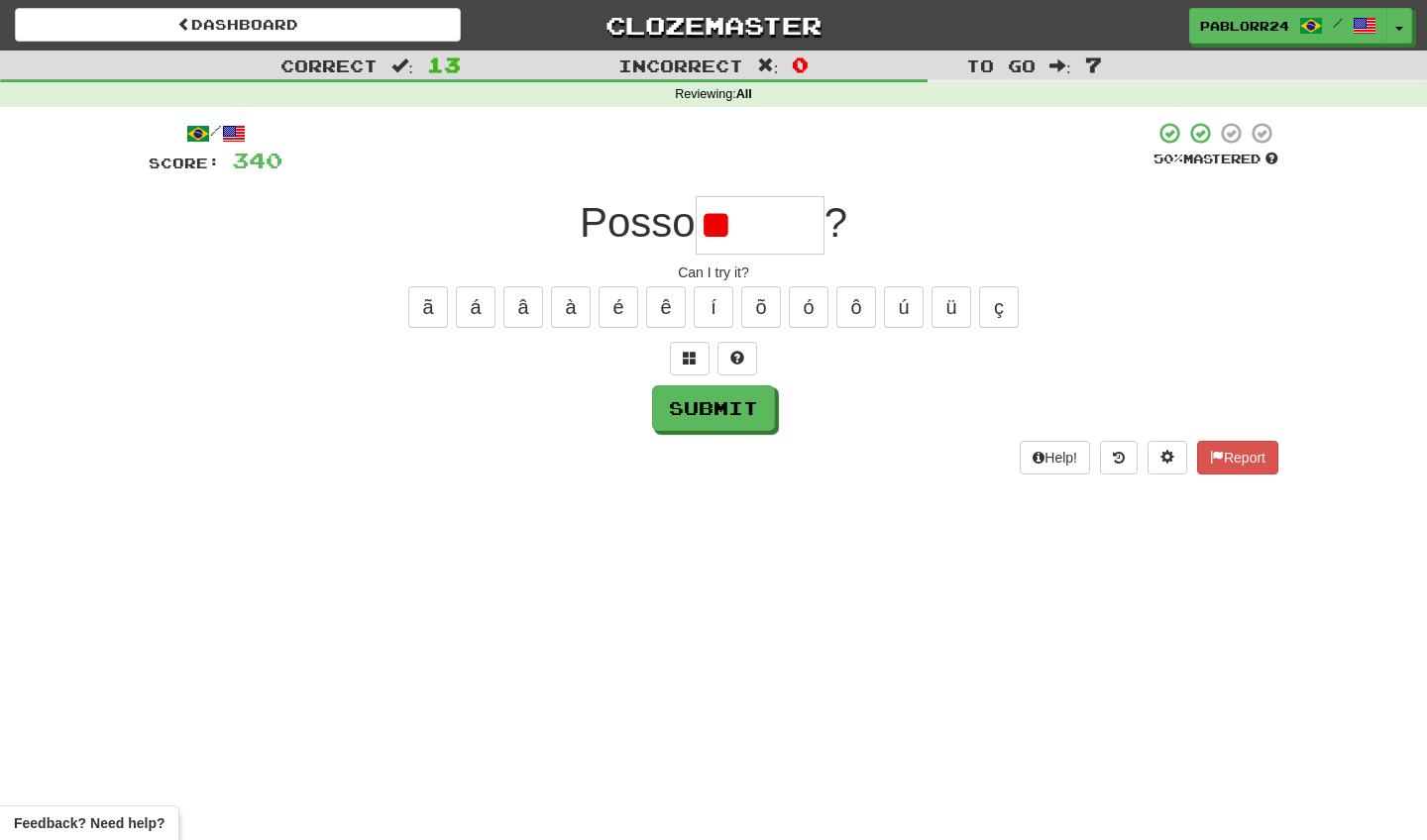 type on "*" 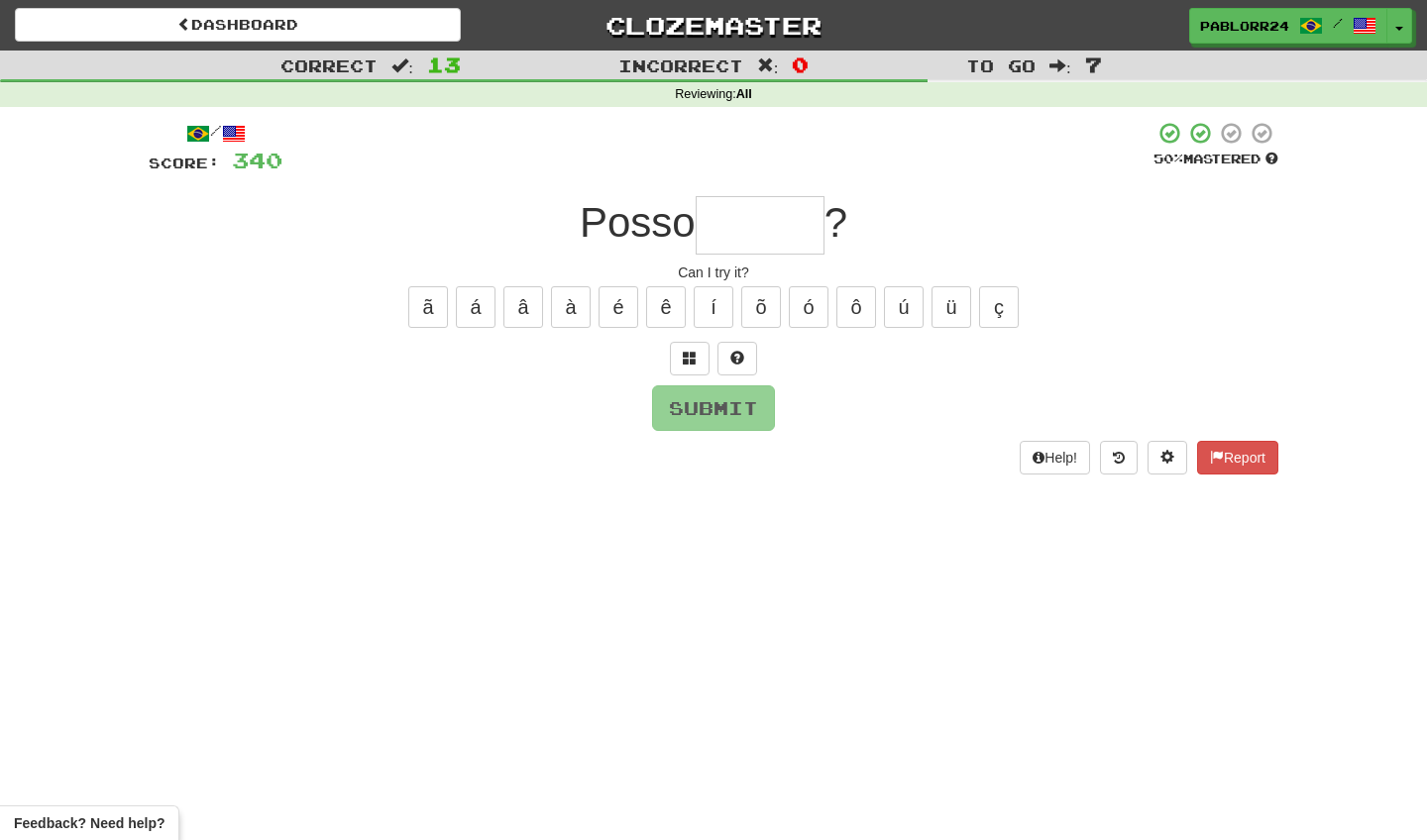 type on "*" 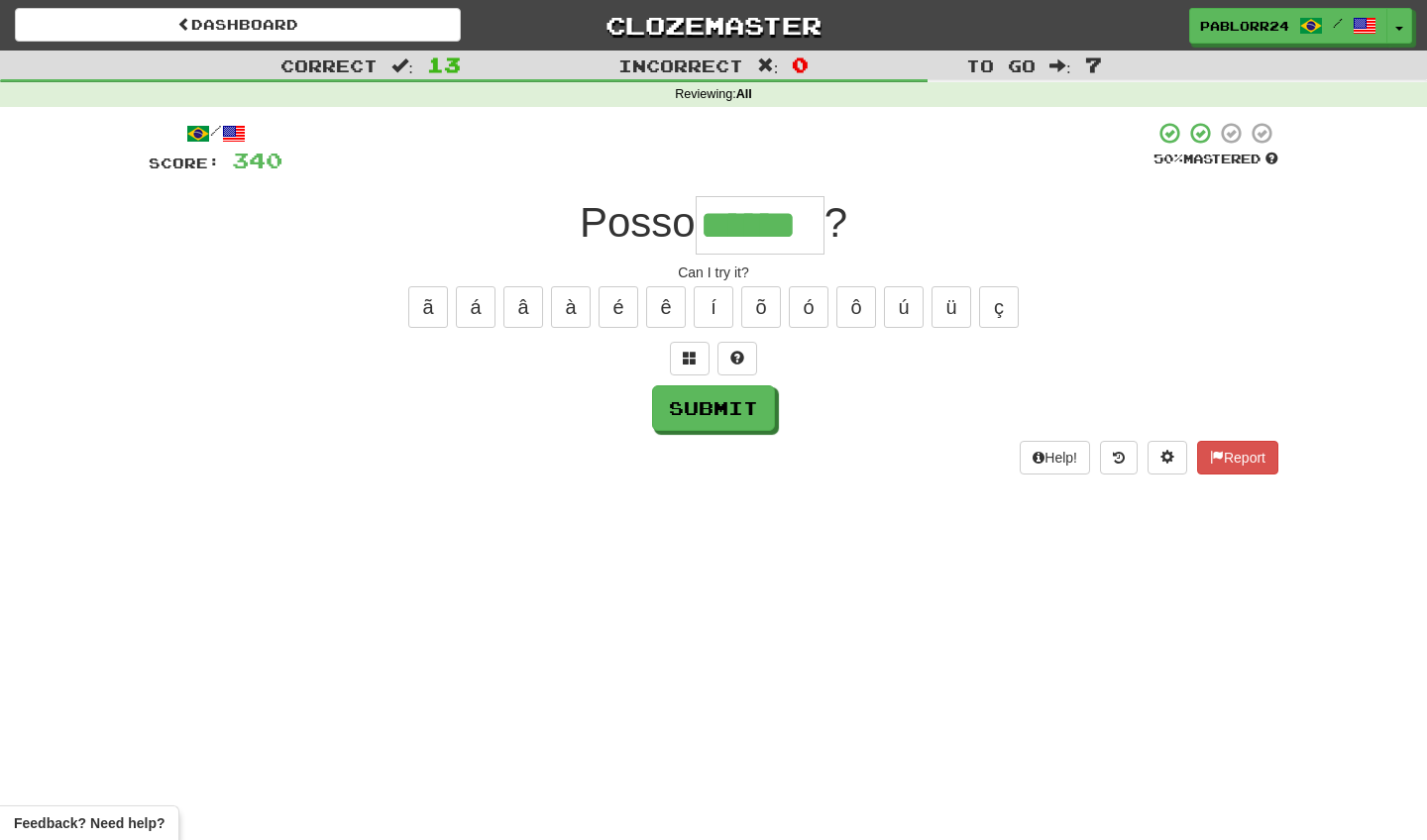 type on "******" 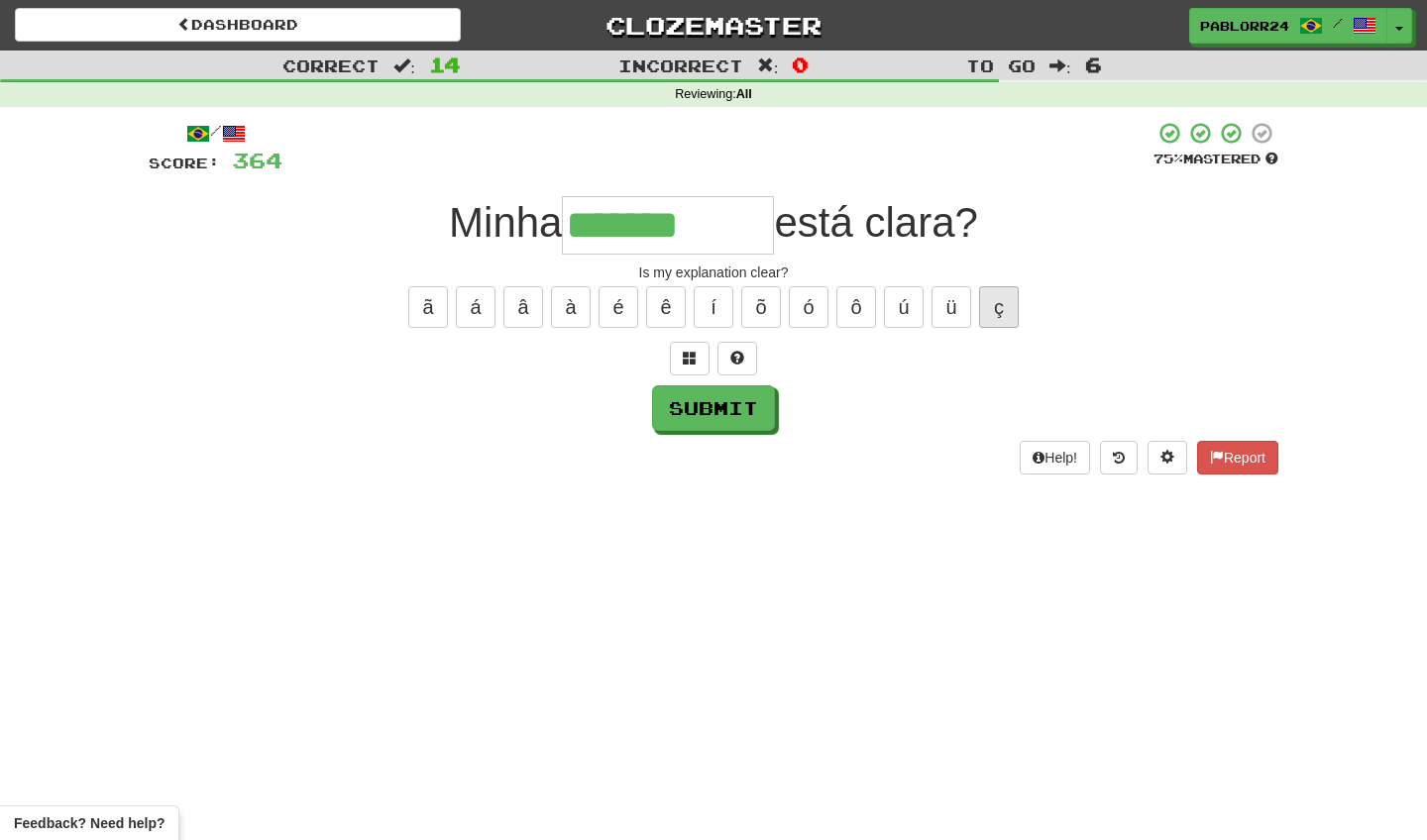 click on "ç" at bounding box center (999, 307) 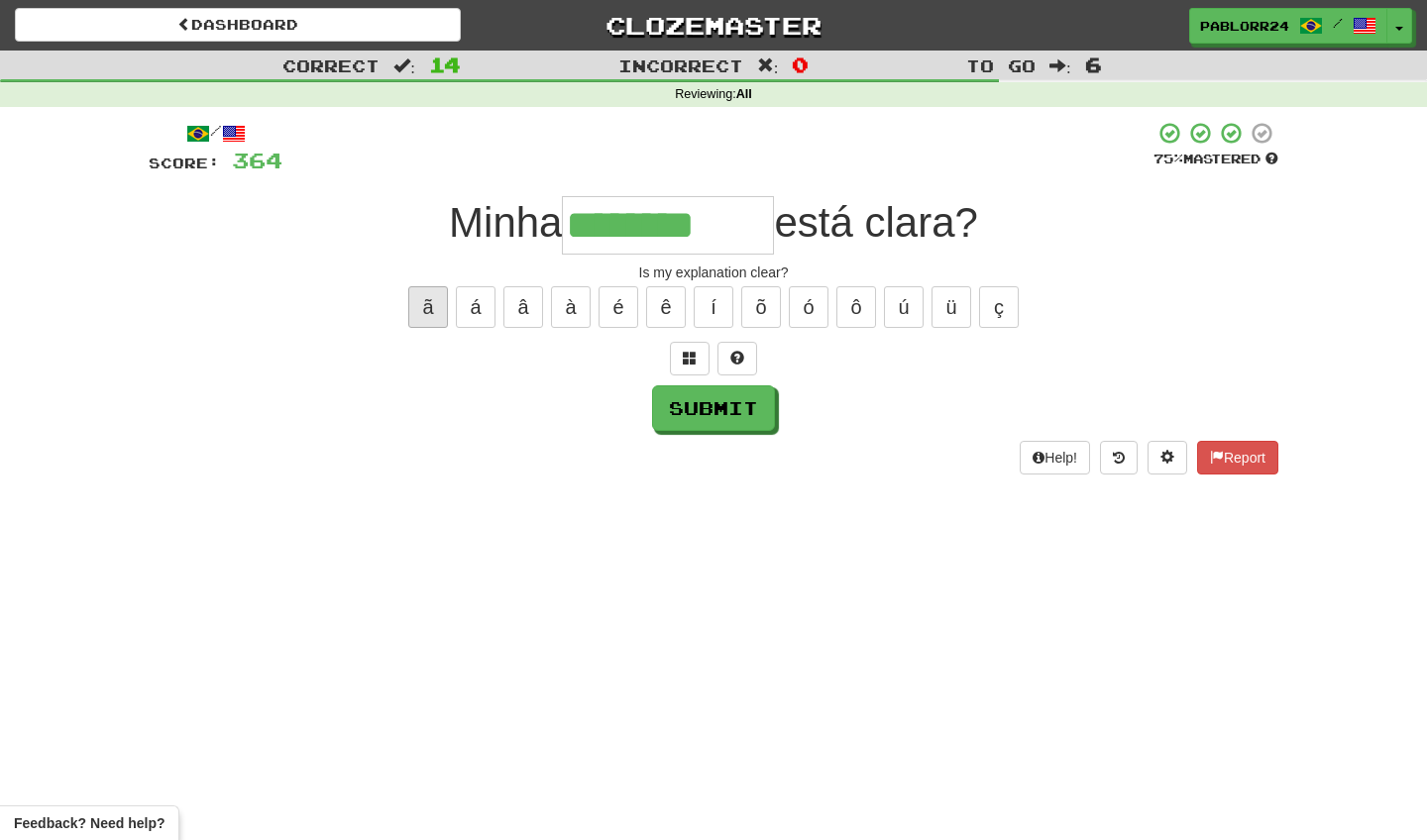click on "ã" at bounding box center (428, 307) 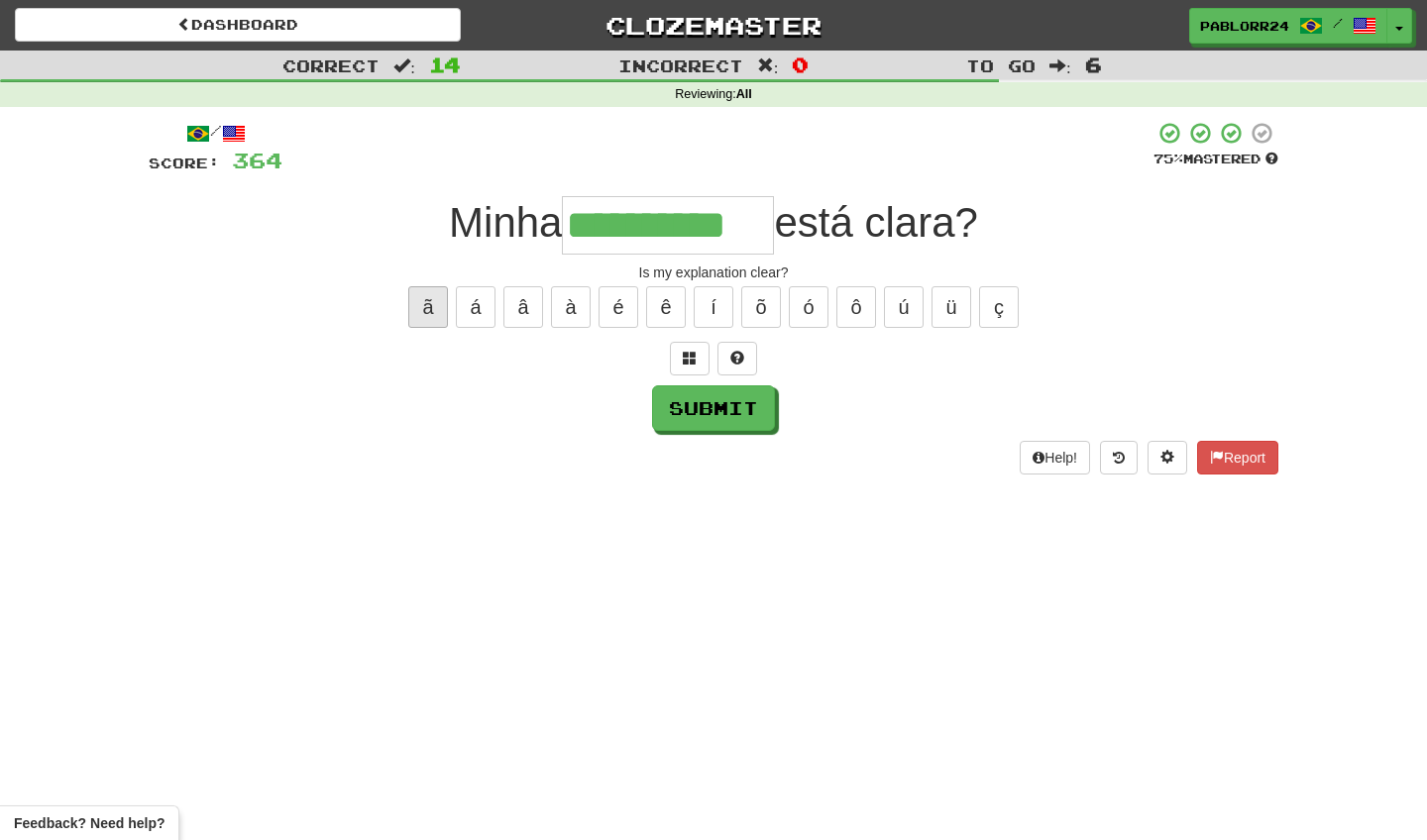 type on "**********" 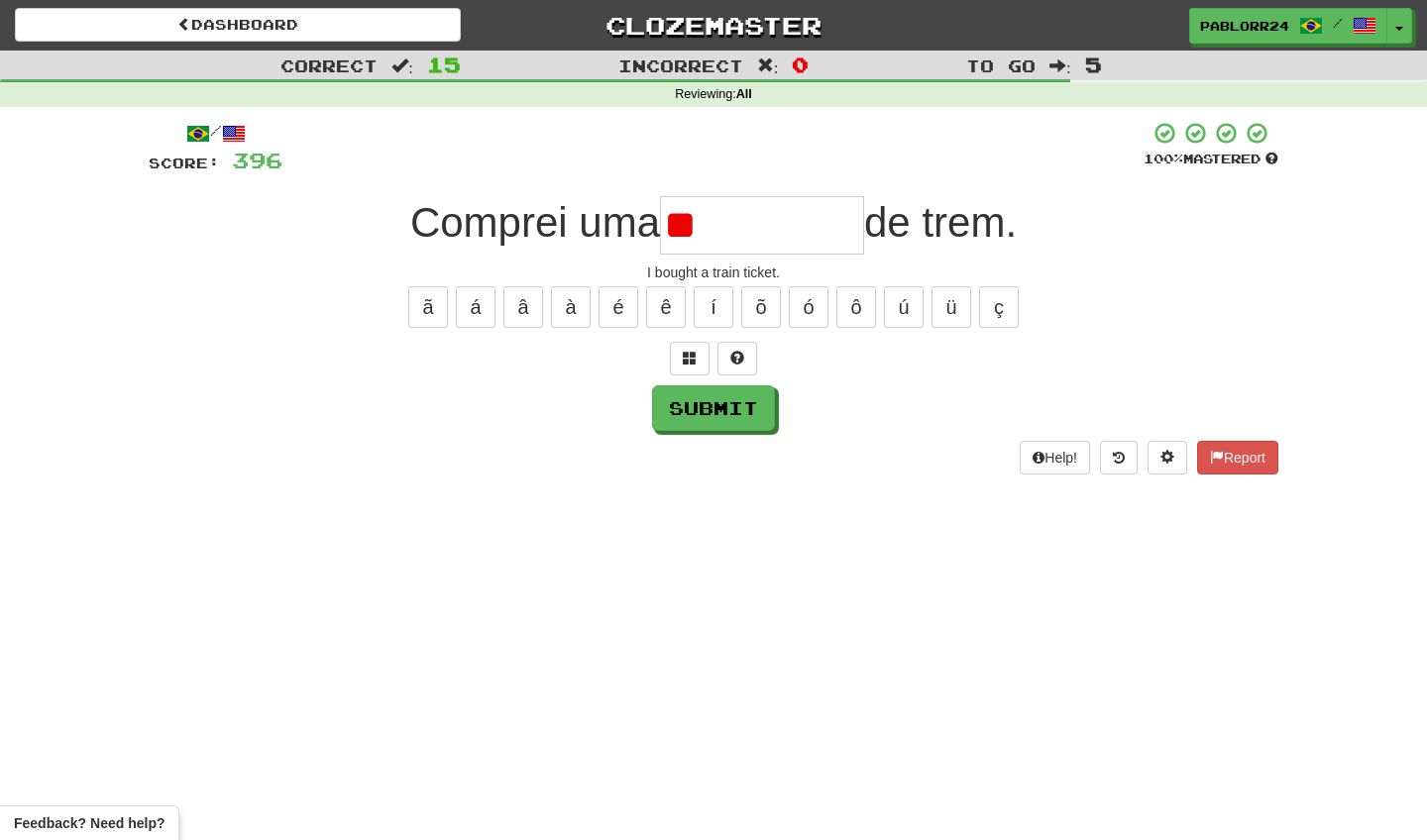 type on "*" 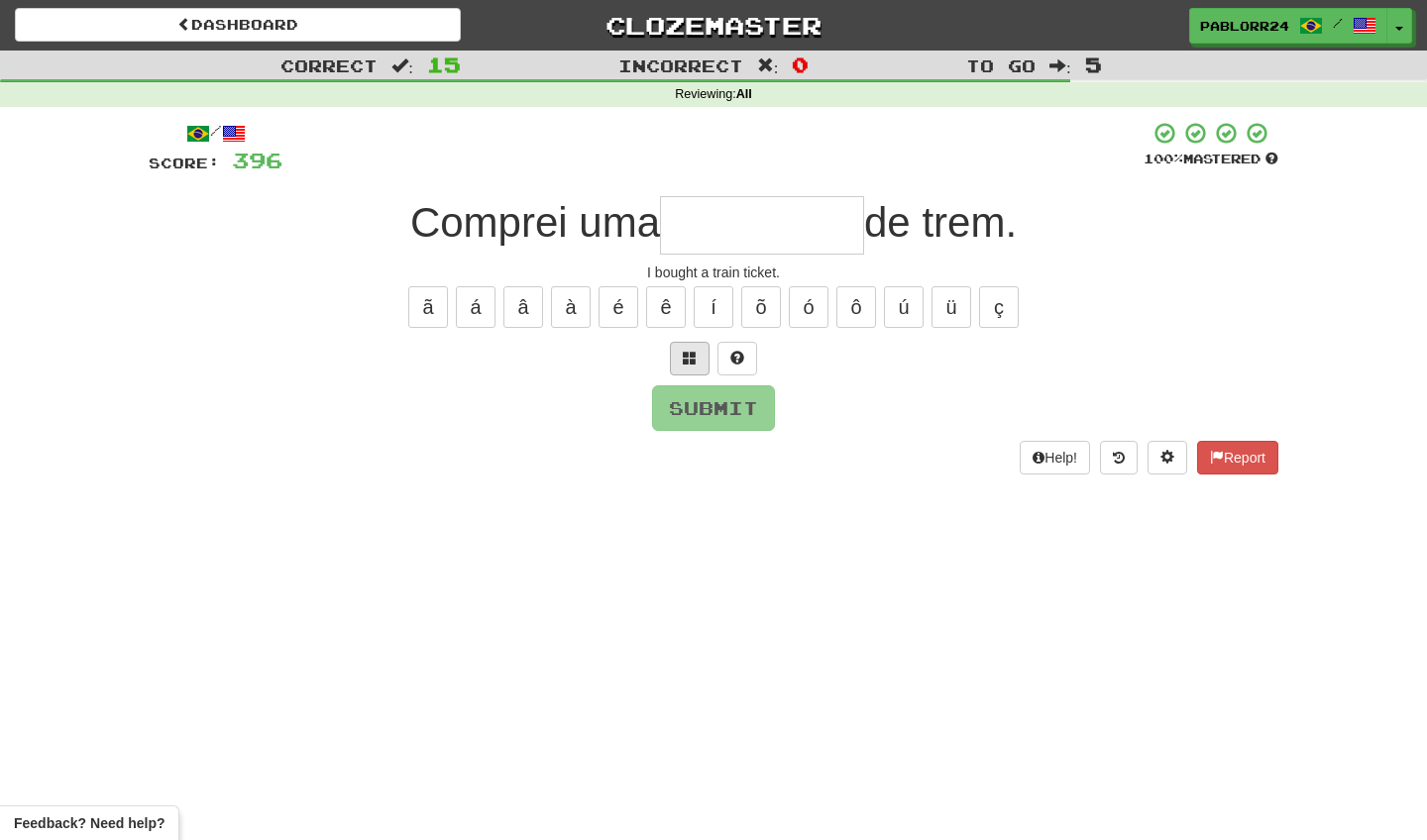 click at bounding box center [690, 359] 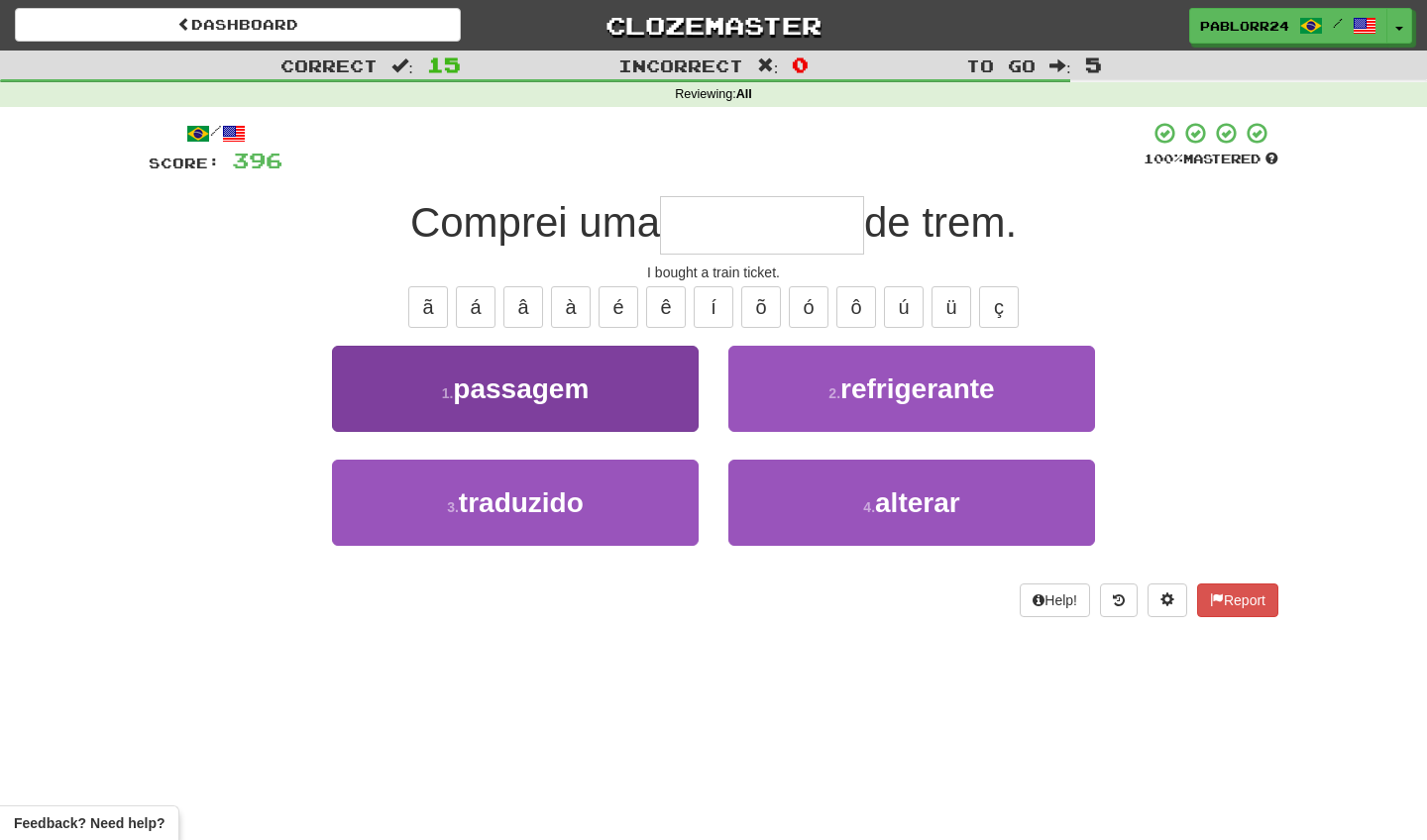 click on "1 .  passagem" at bounding box center (515, 388) 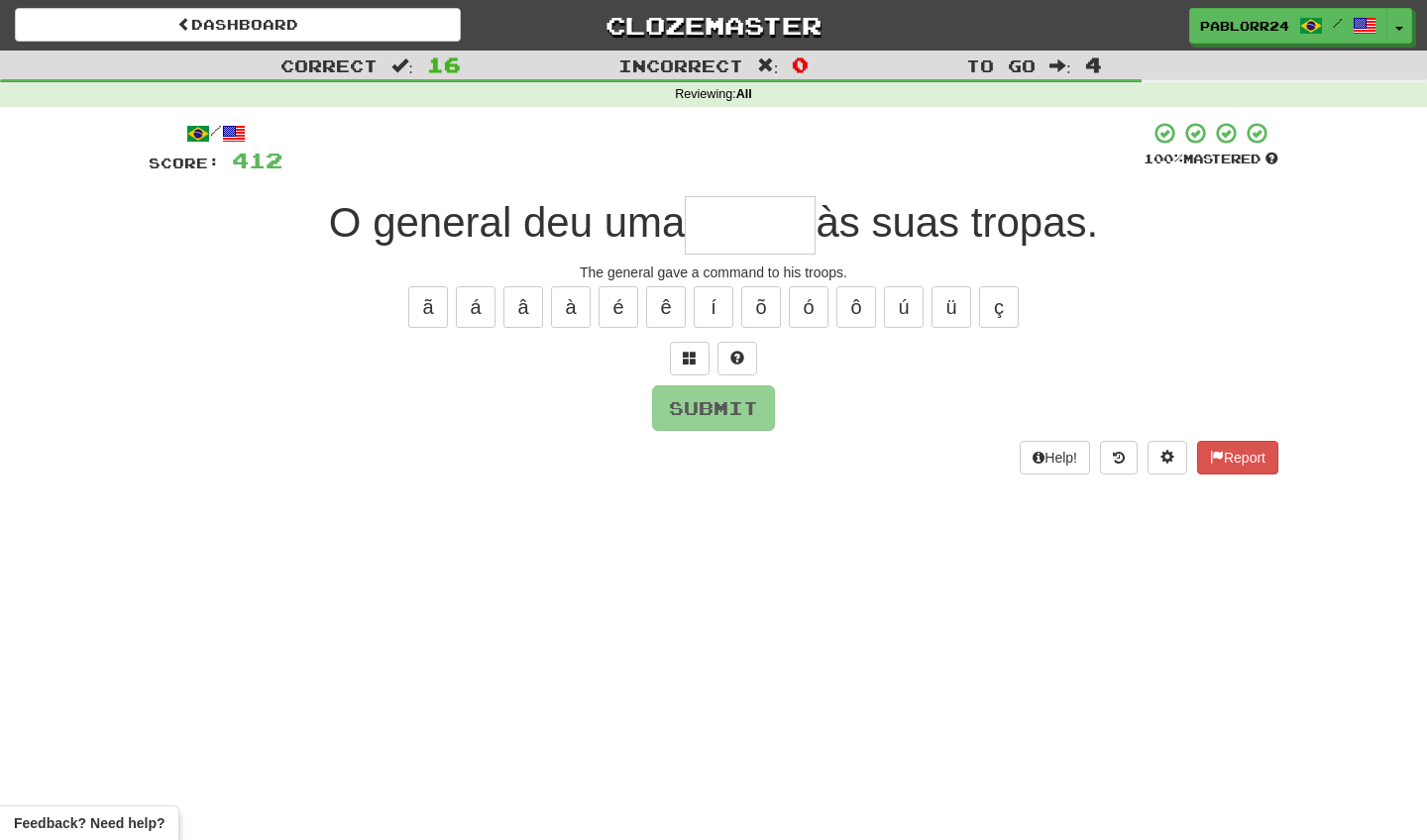 type on "*" 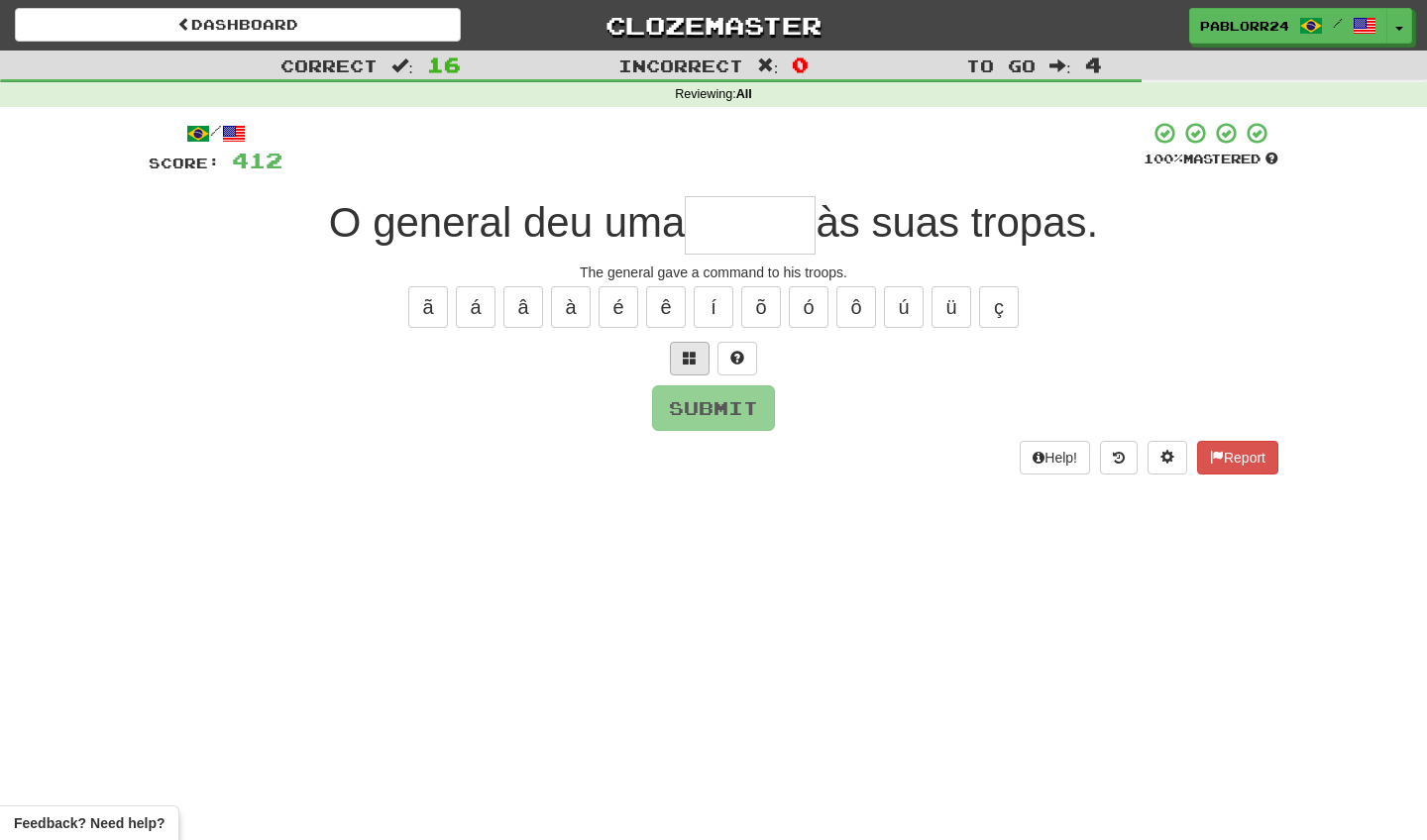click at bounding box center [690, 358] 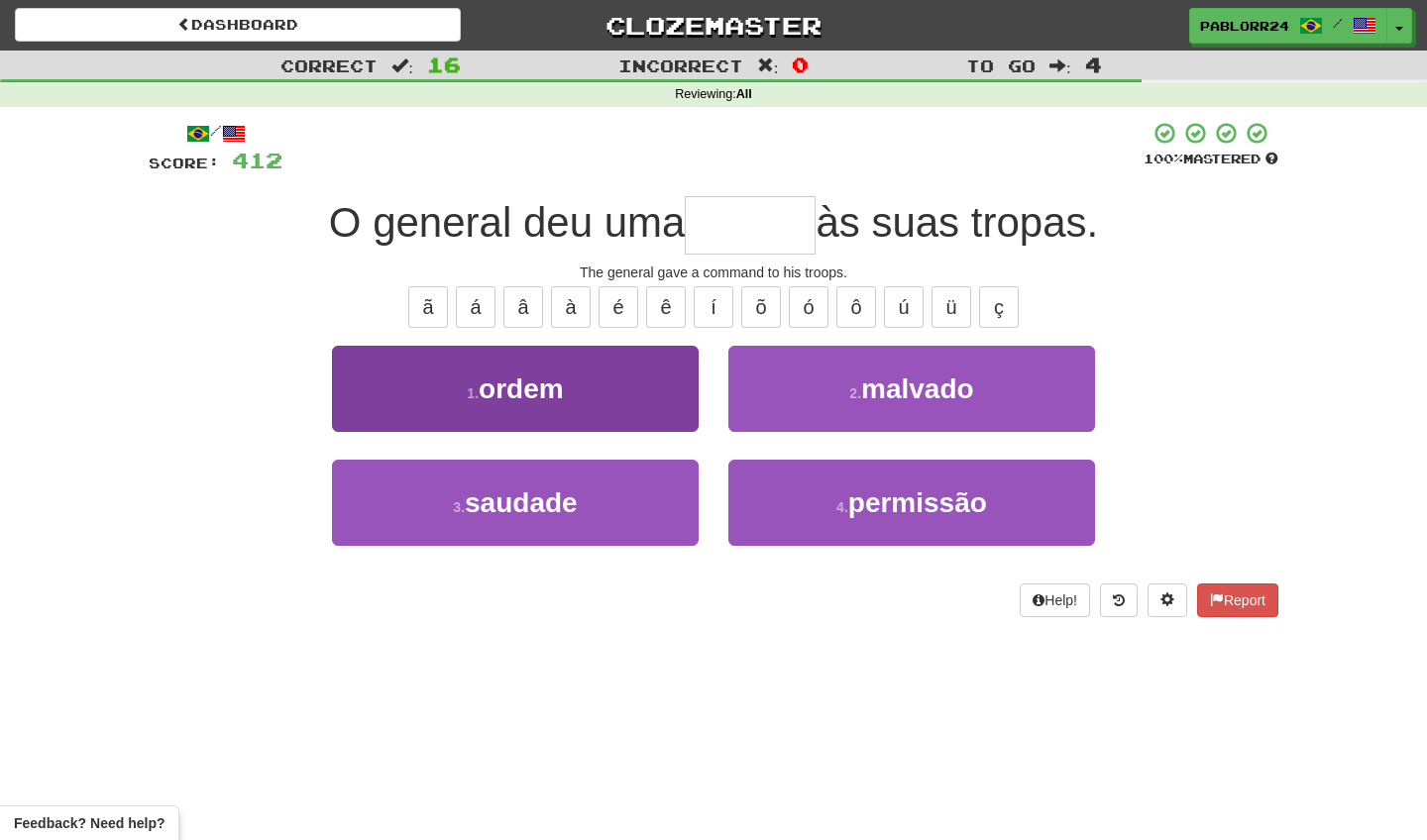 click on "1 .  ordem" at bounding box center [515, 388] 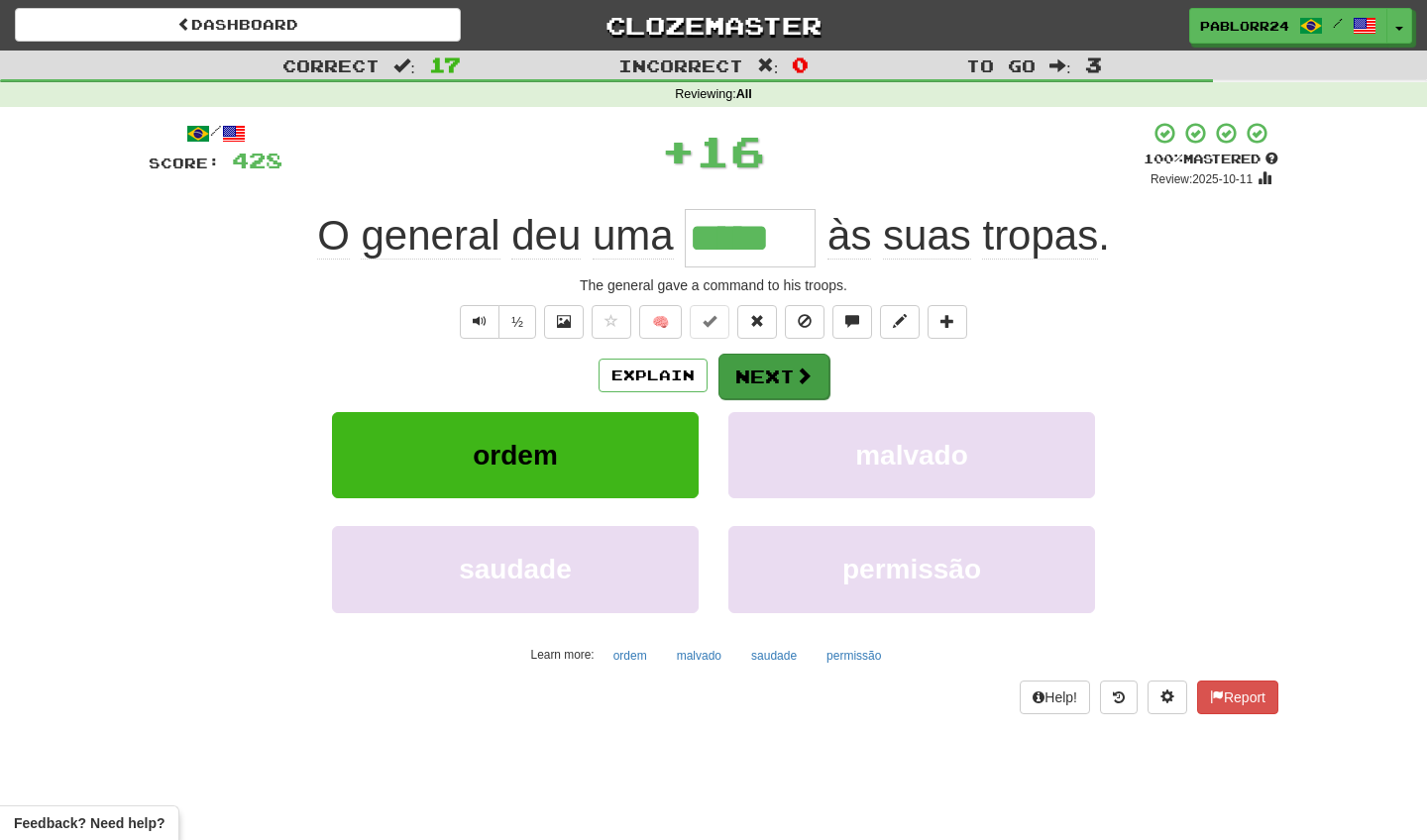 click on "Next" at bounding box center (774, 376) 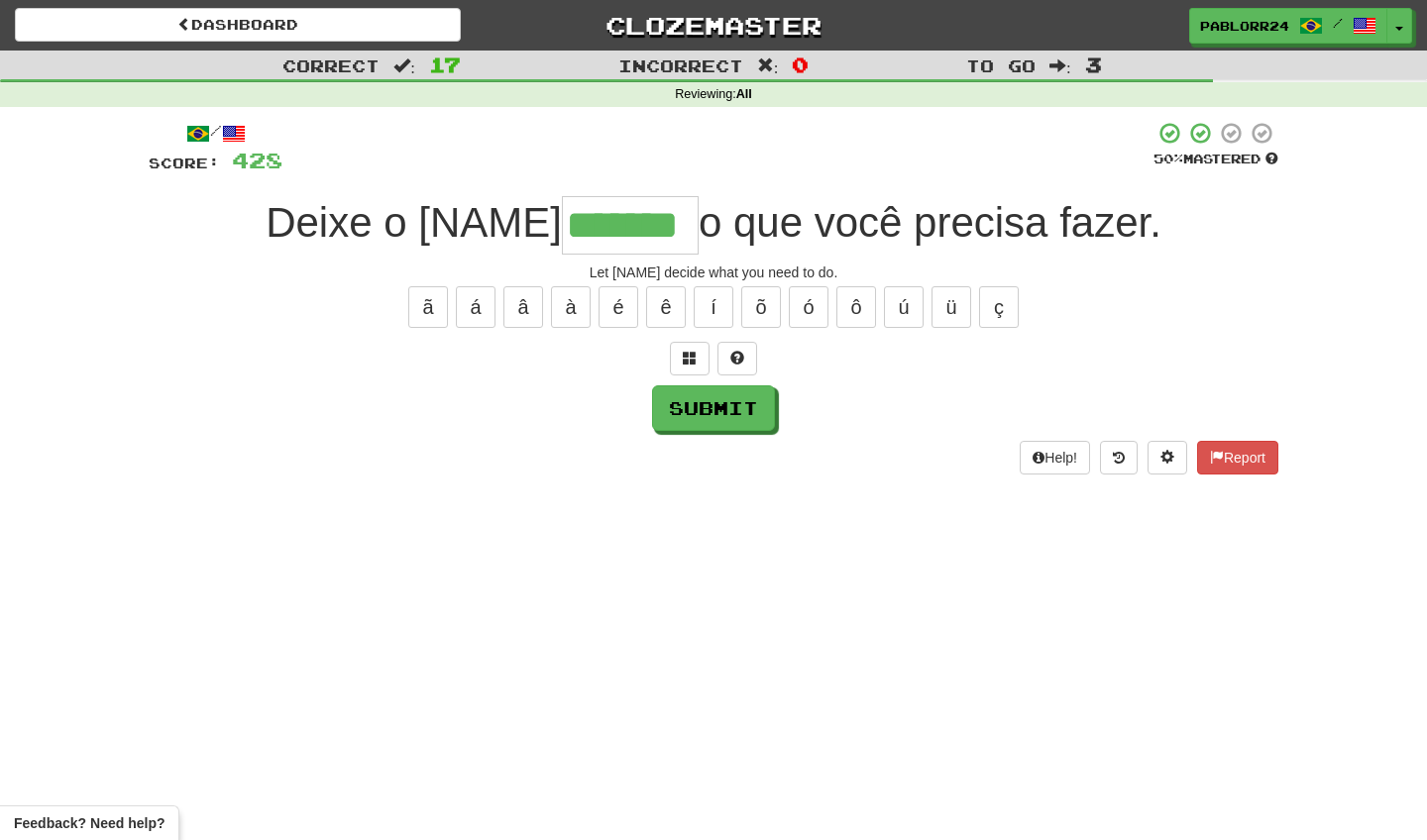 type on "*******" 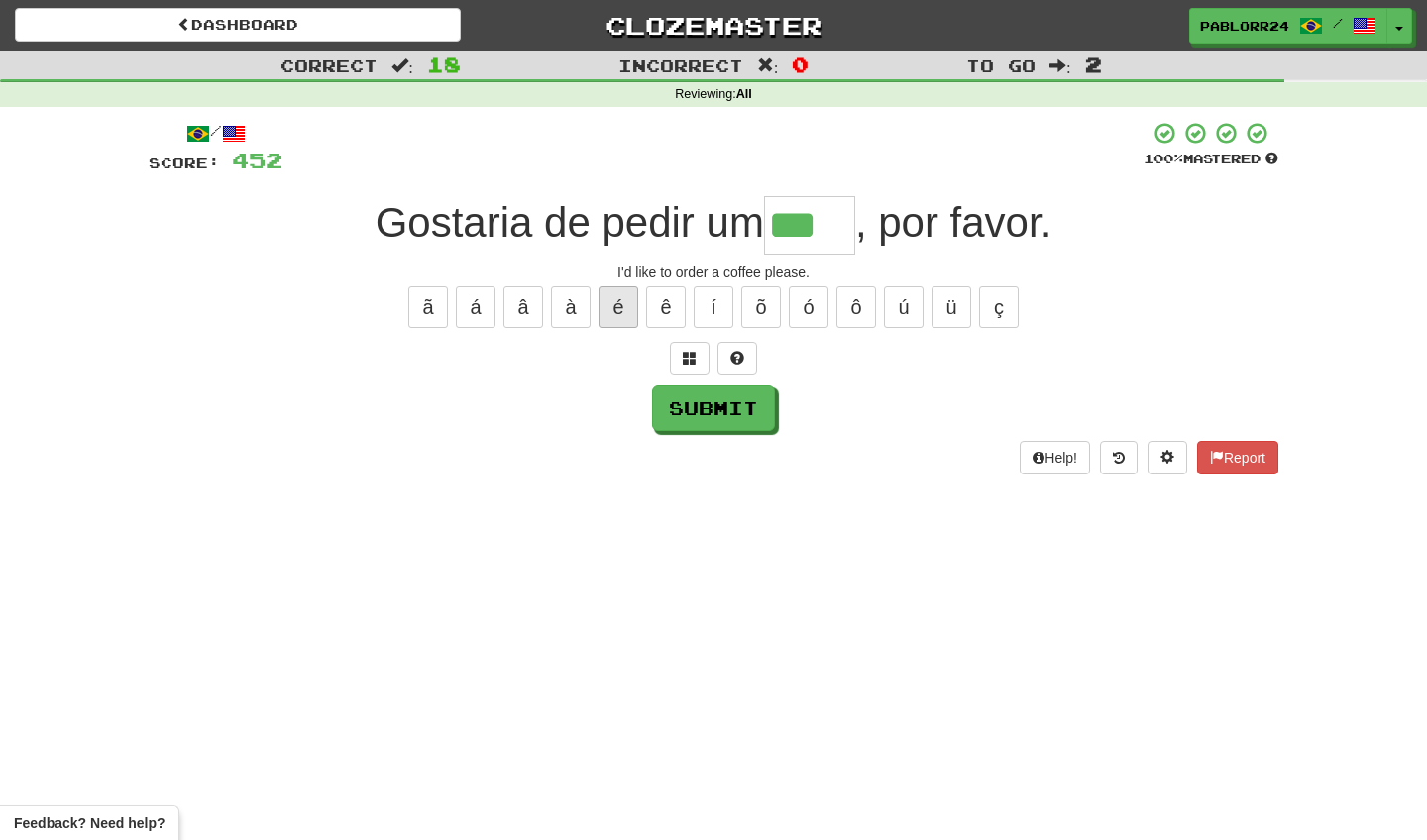 click on "é" at bounding box center [618, 307] 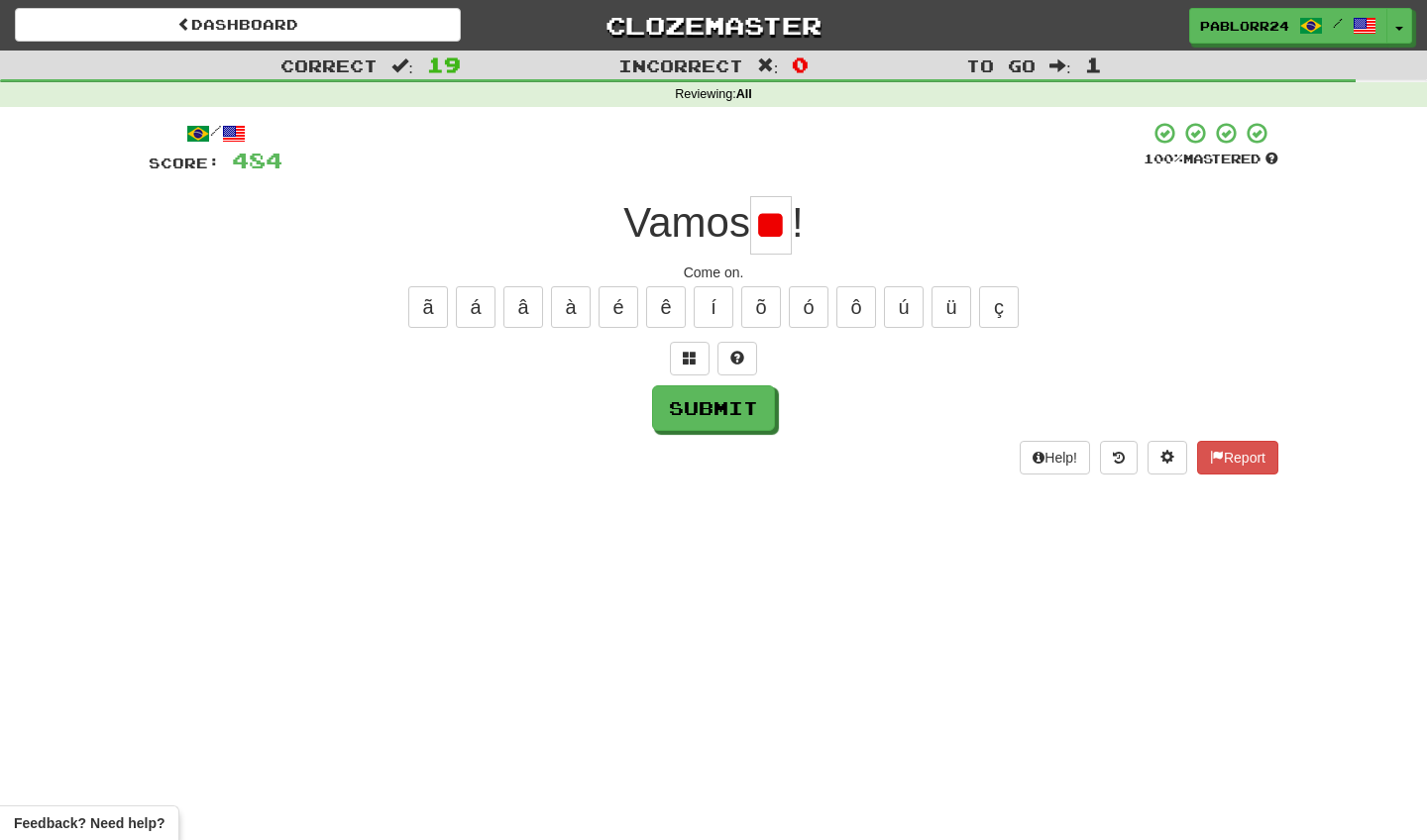 type on "*" 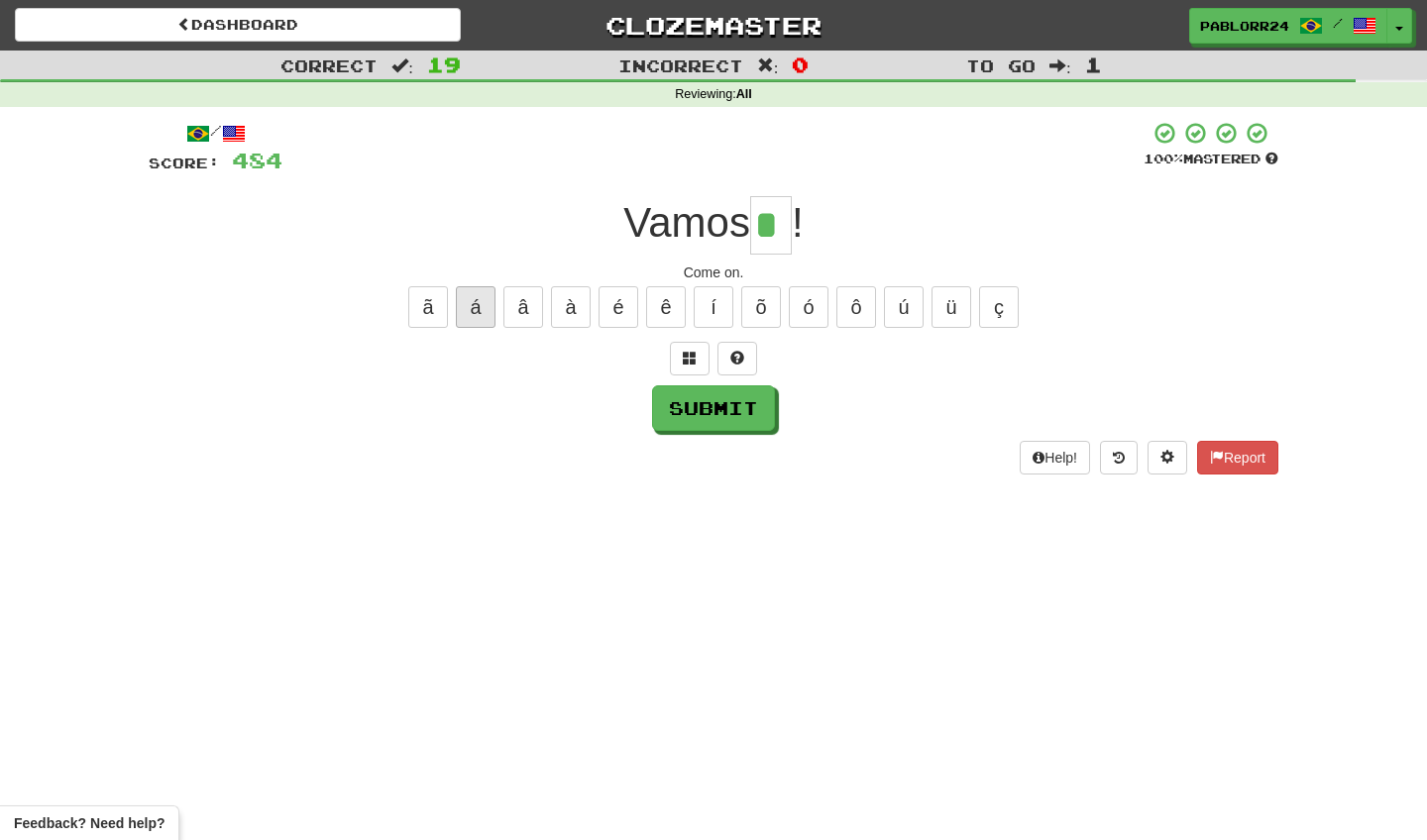 click on "á" at bounding box center (476, 307) 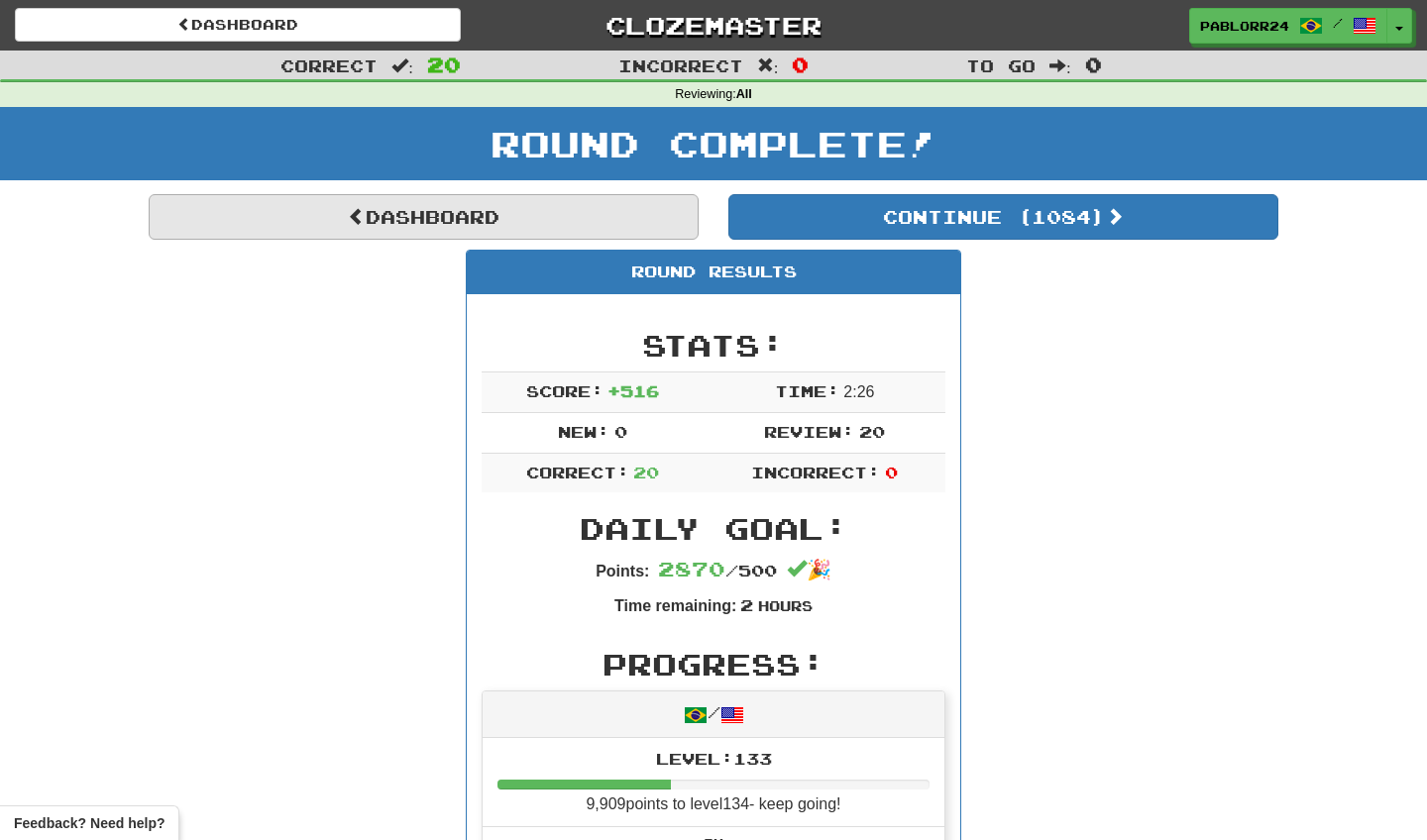 click on "Dashboard" at bounding box center [423, 217] 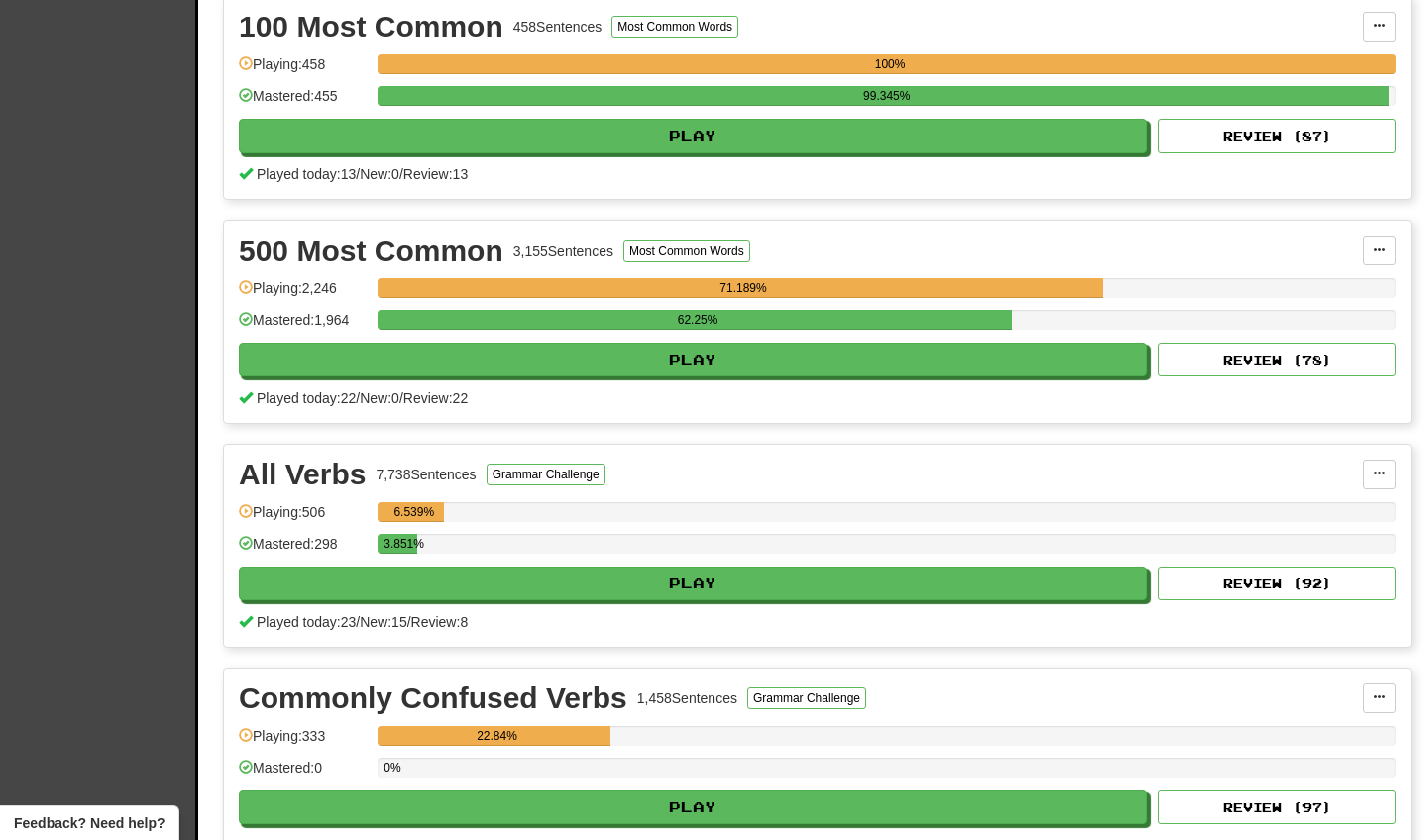 scroll, scrollTop: 1158, scrollLeft: 0, axis: vertical 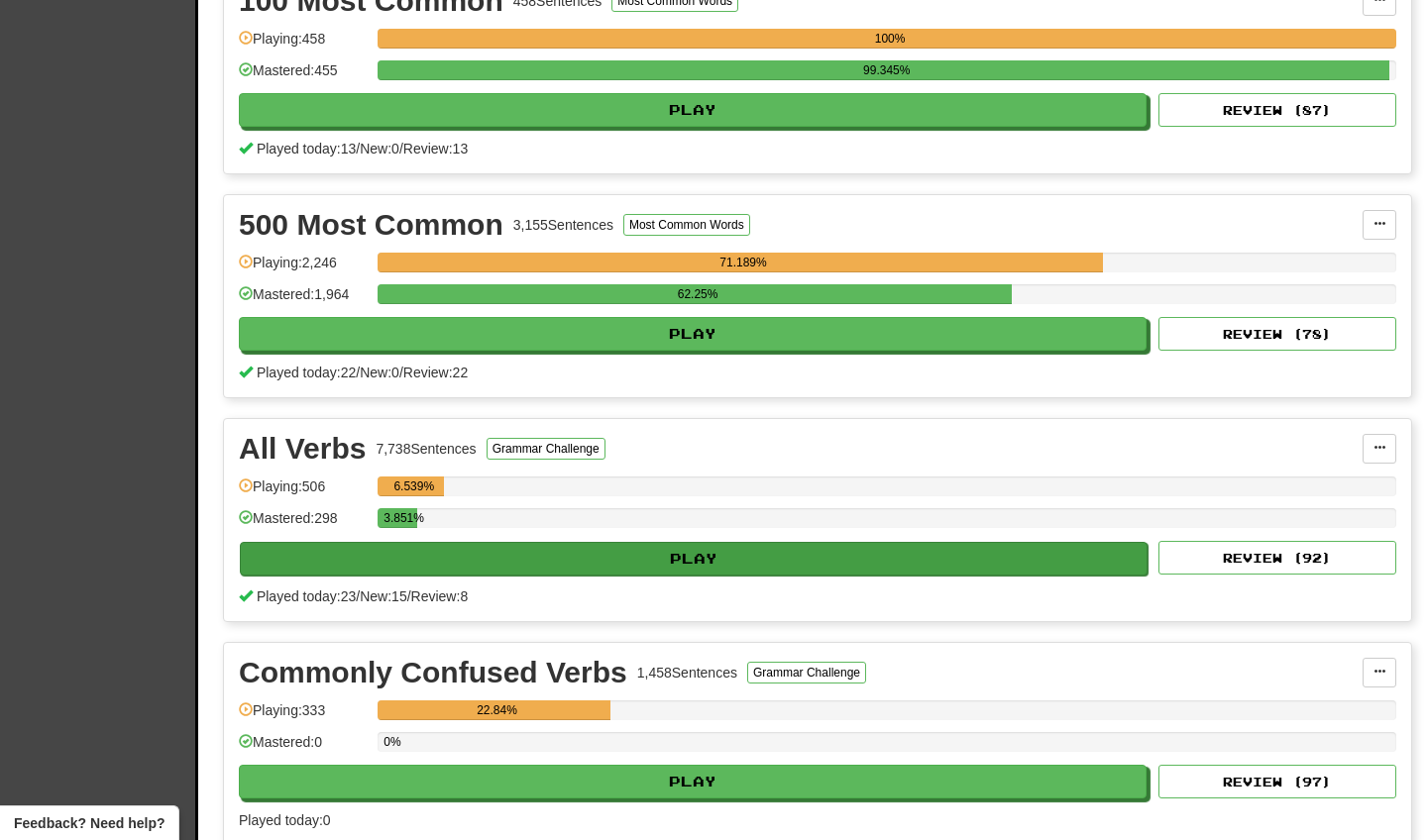 click on "Play" at bounding box center [694, 559] 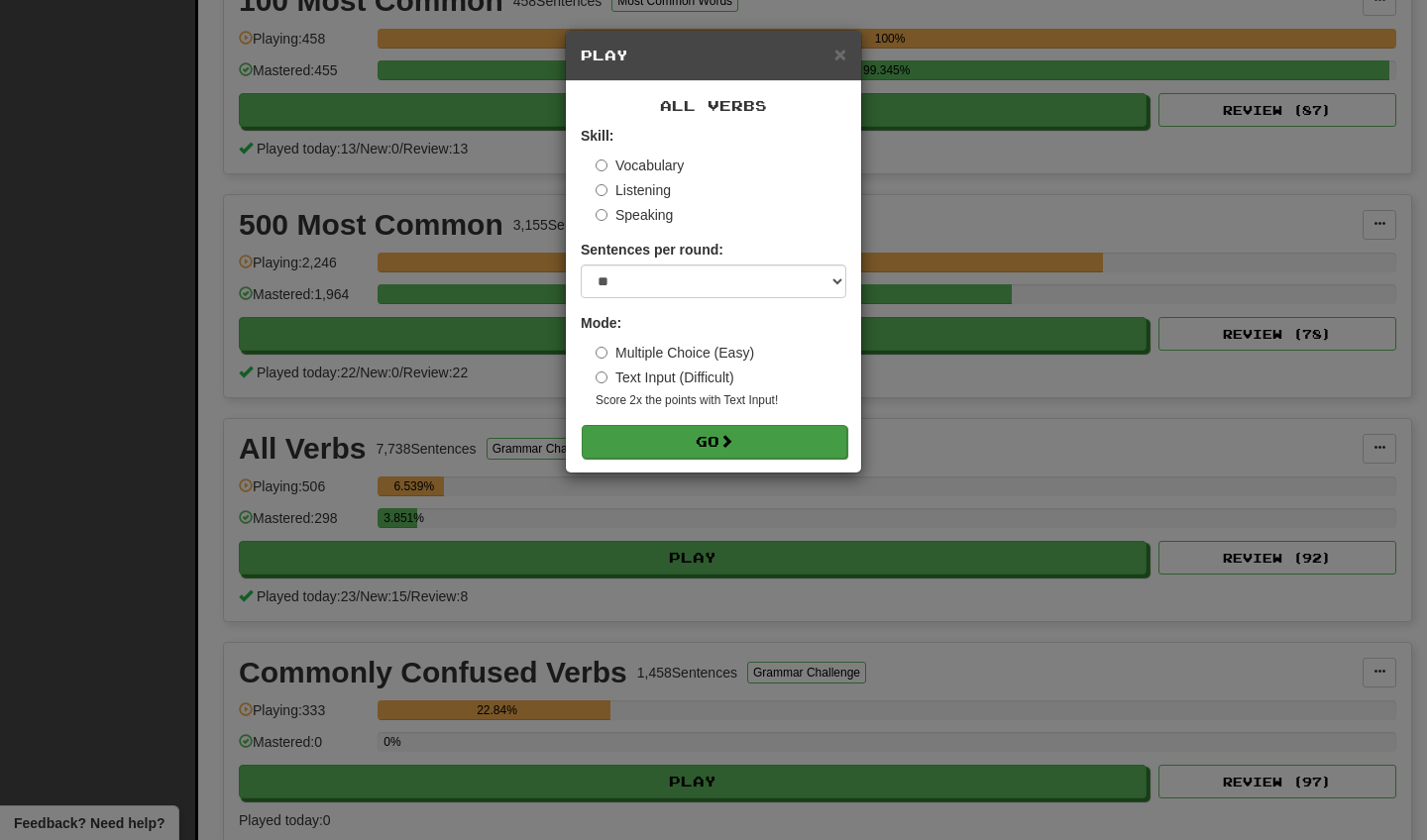 click on "Go" at bounding box center (714, 442) 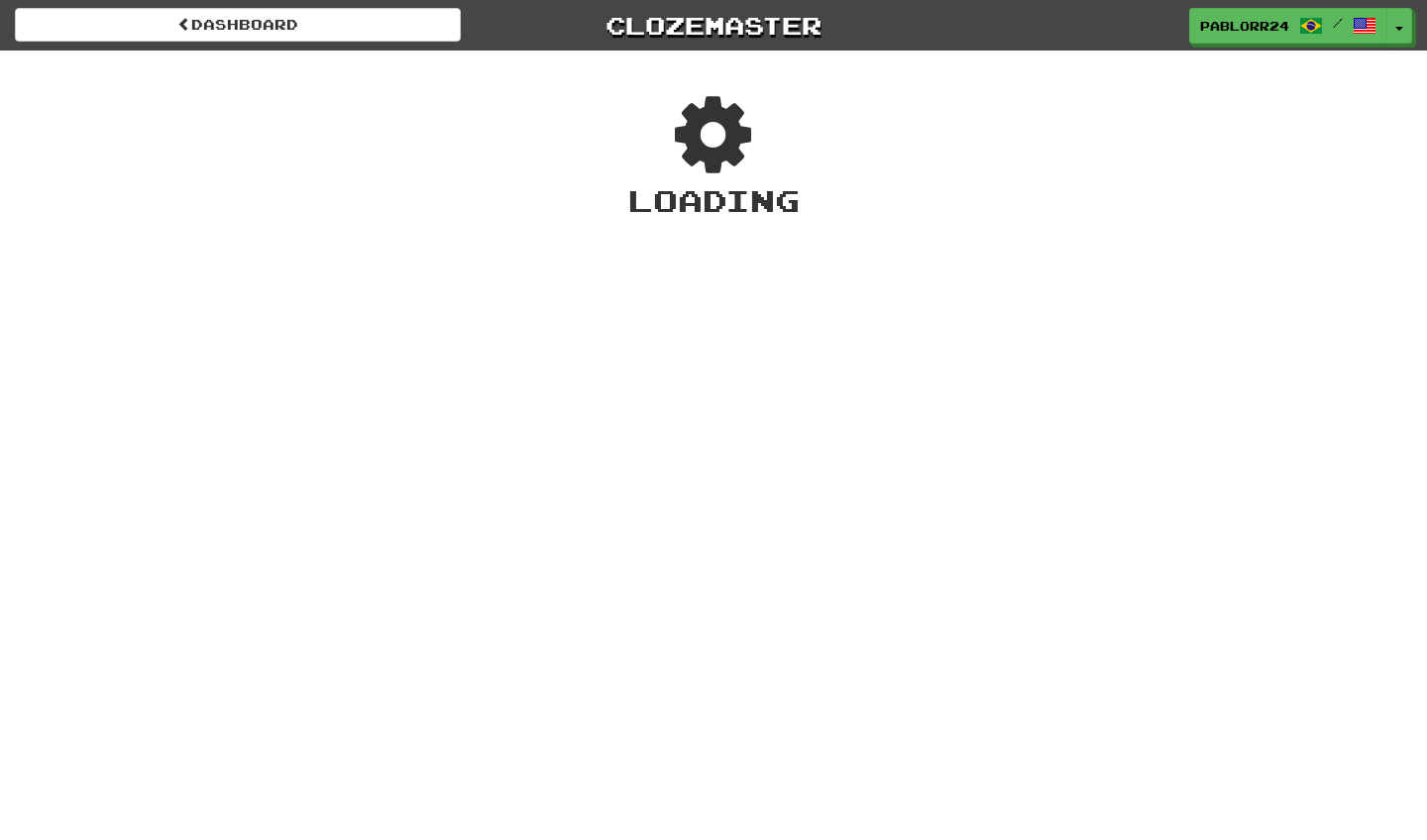 scroll, scrollTop: 0, scrollLeft: 0, axis: both 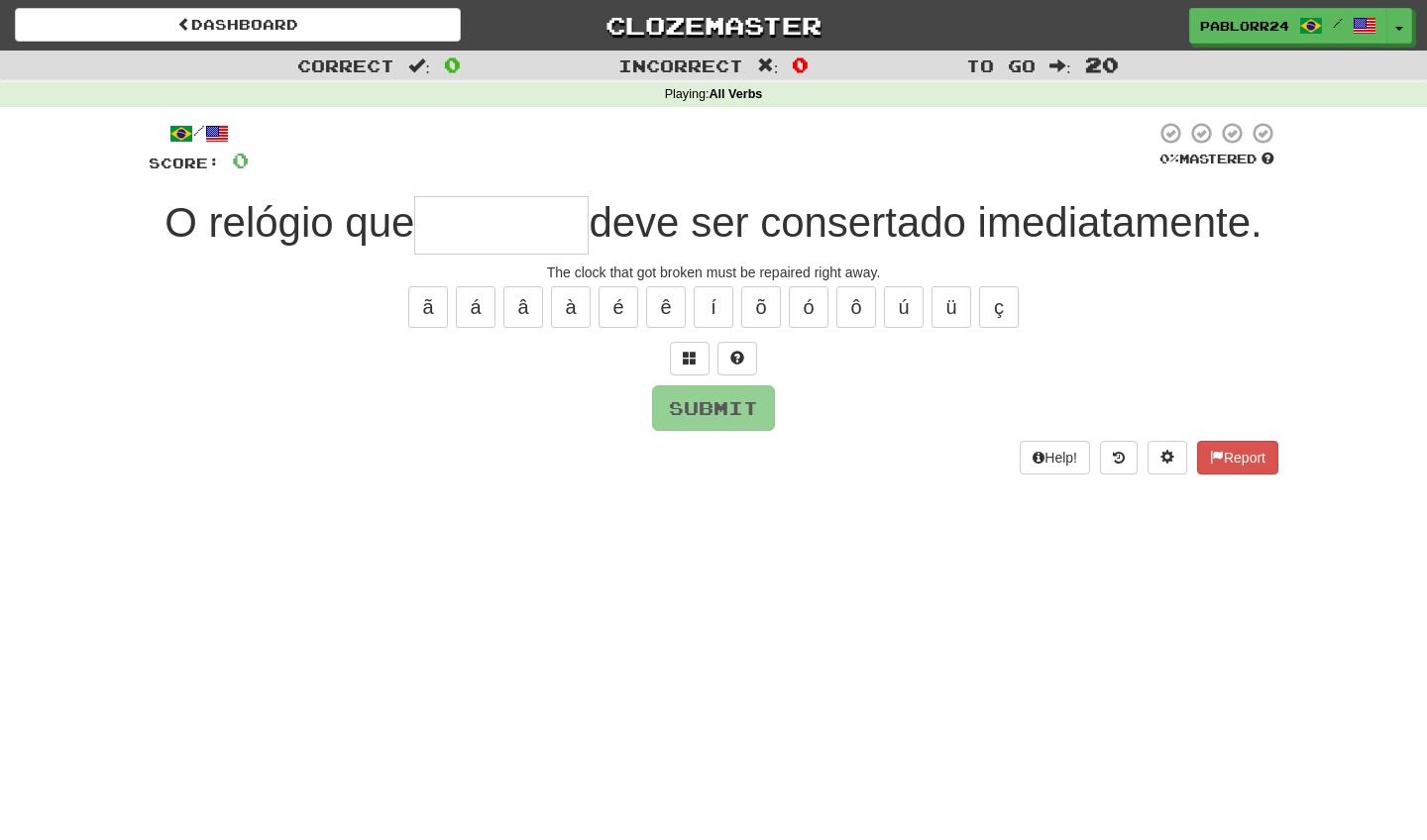 type on "*" 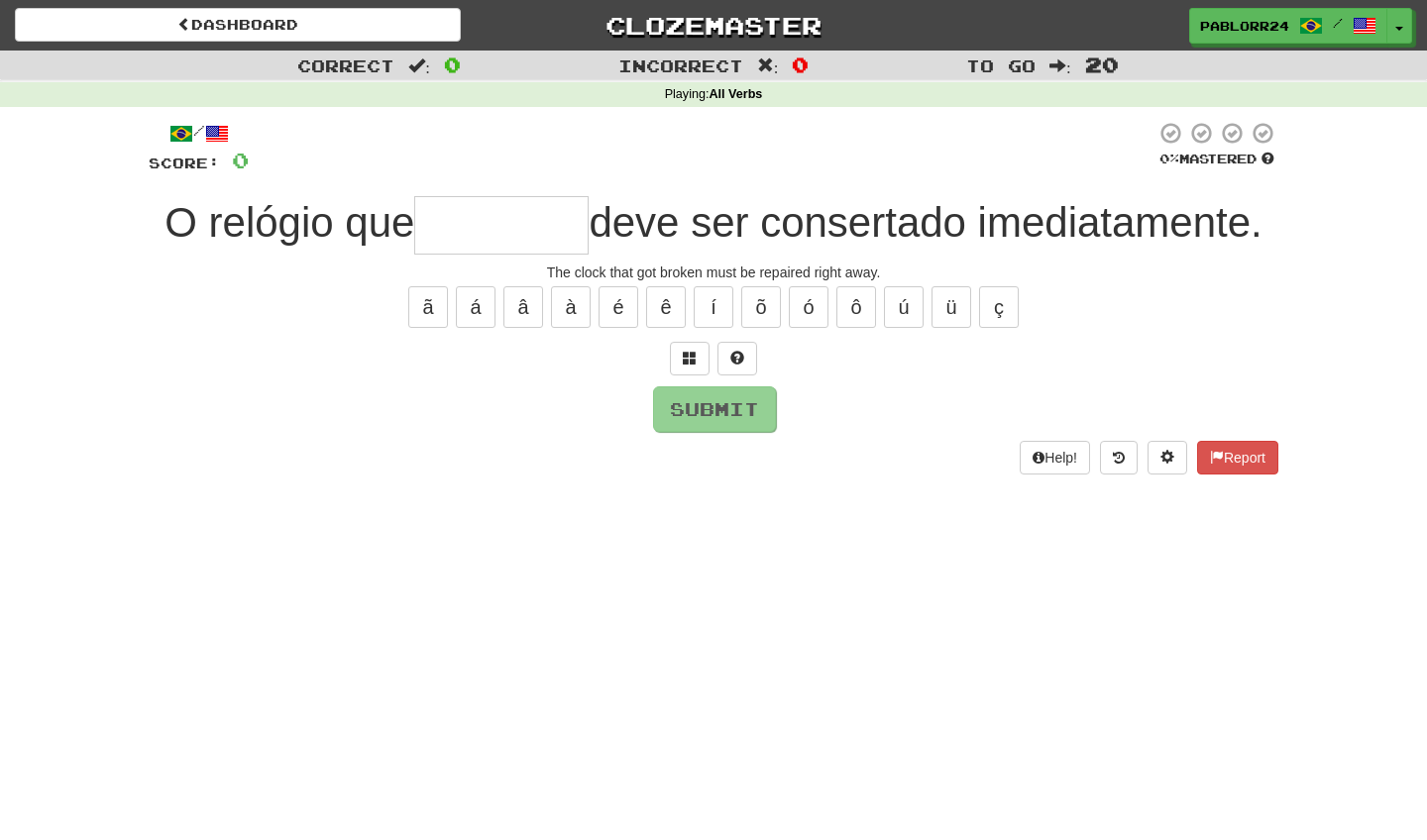 type on "*" 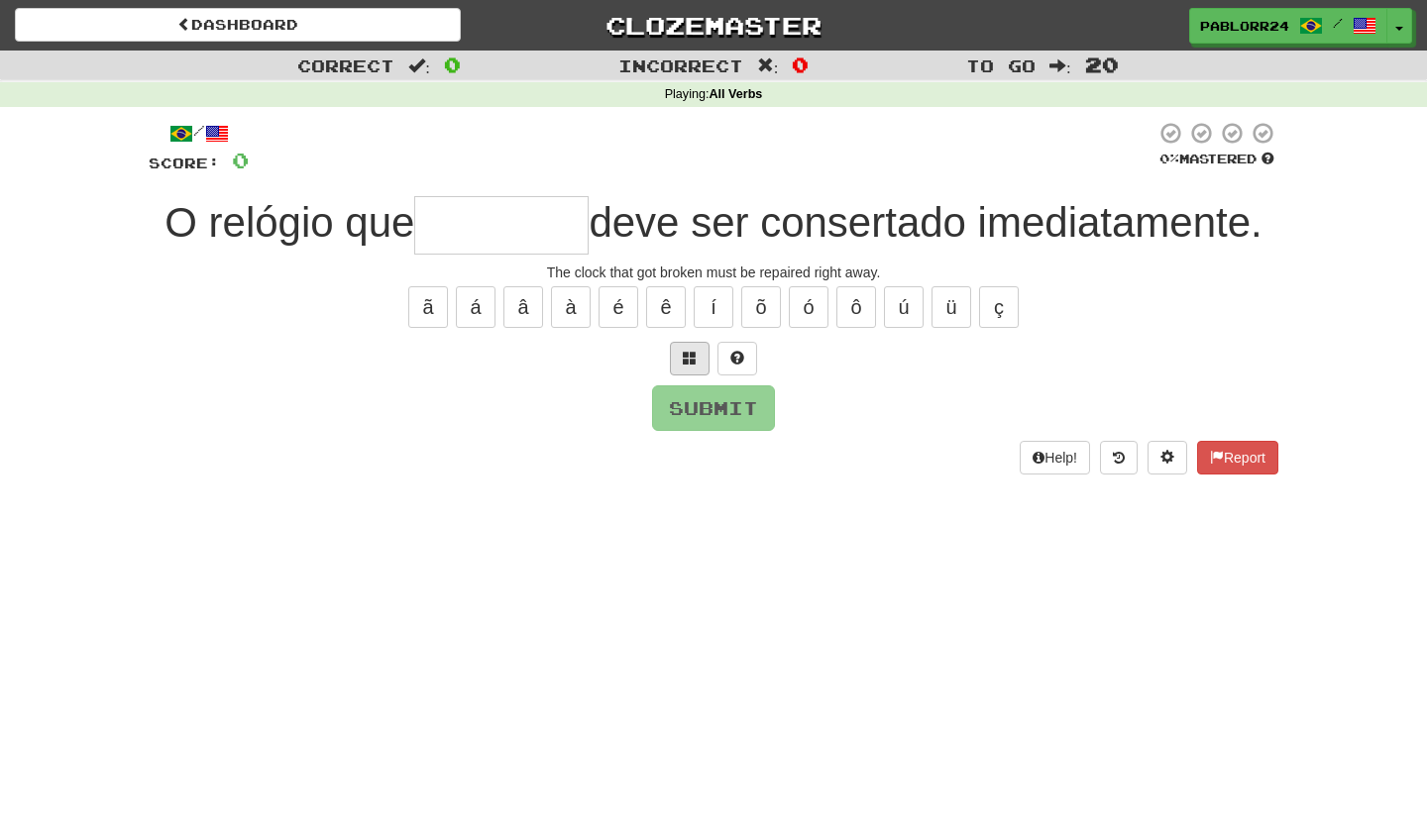 click at bounding box center [690, 358] 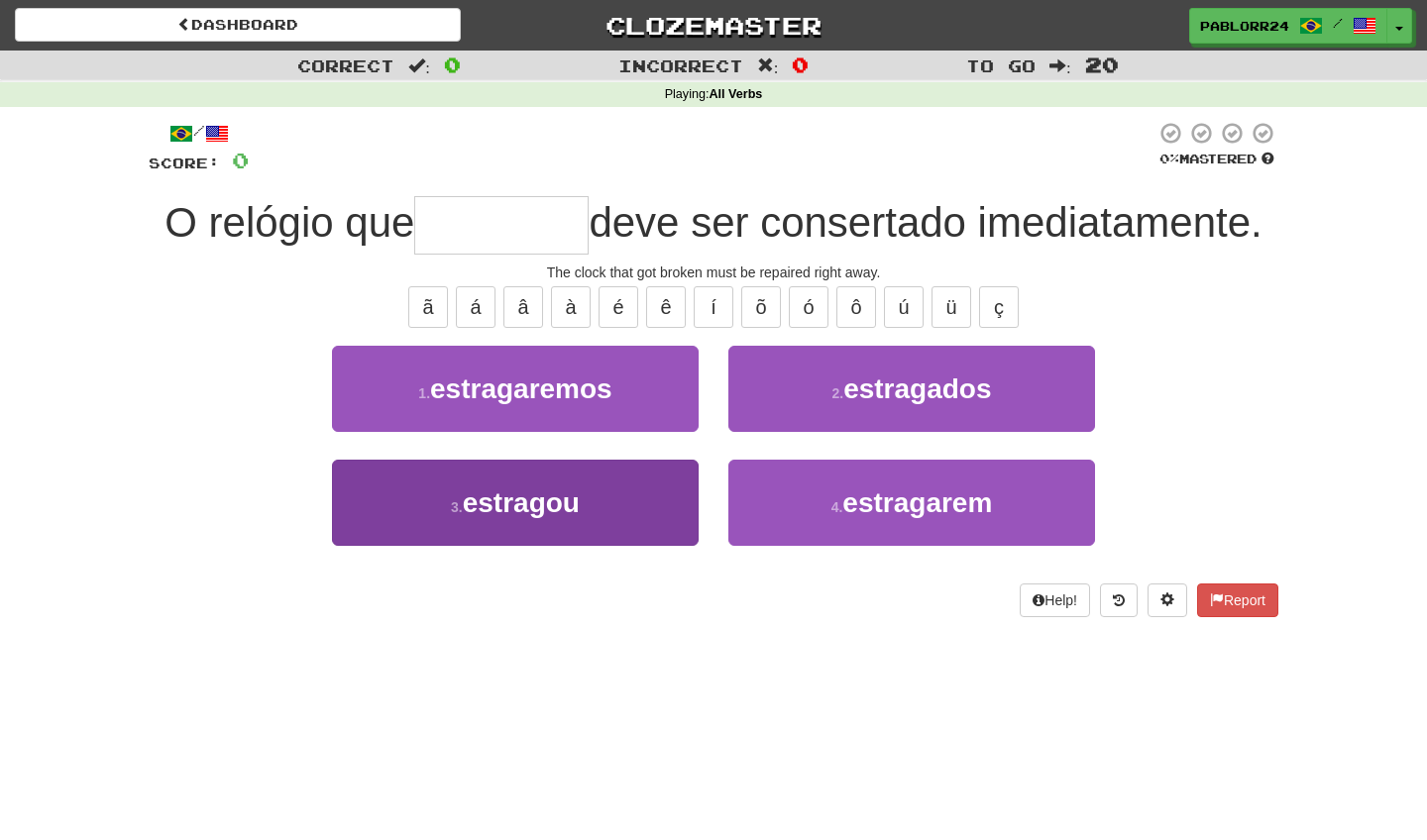 click on "3 .  estragou" at bounding box center [515, 502] 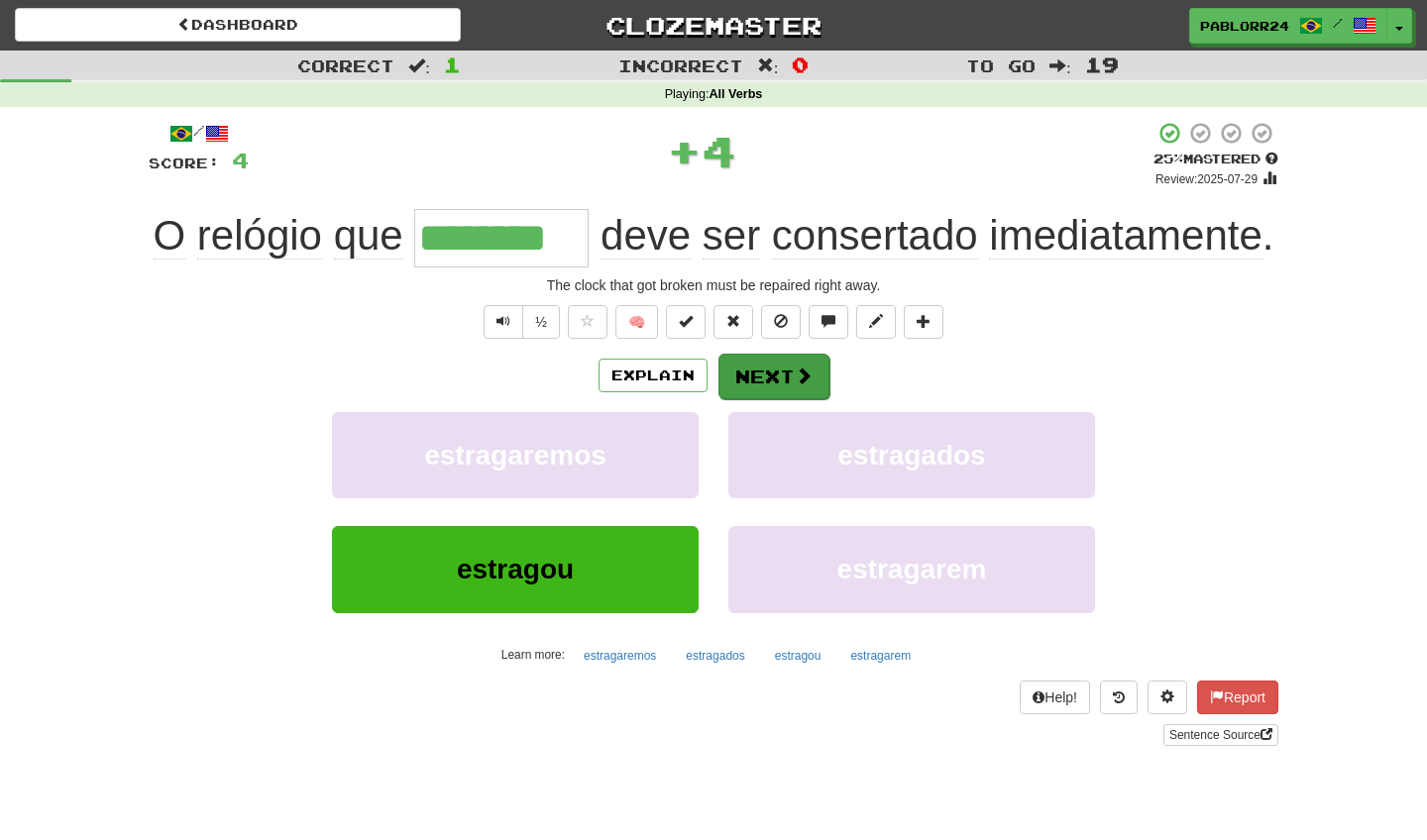 click on "Next" at bounding box center [774, 376] 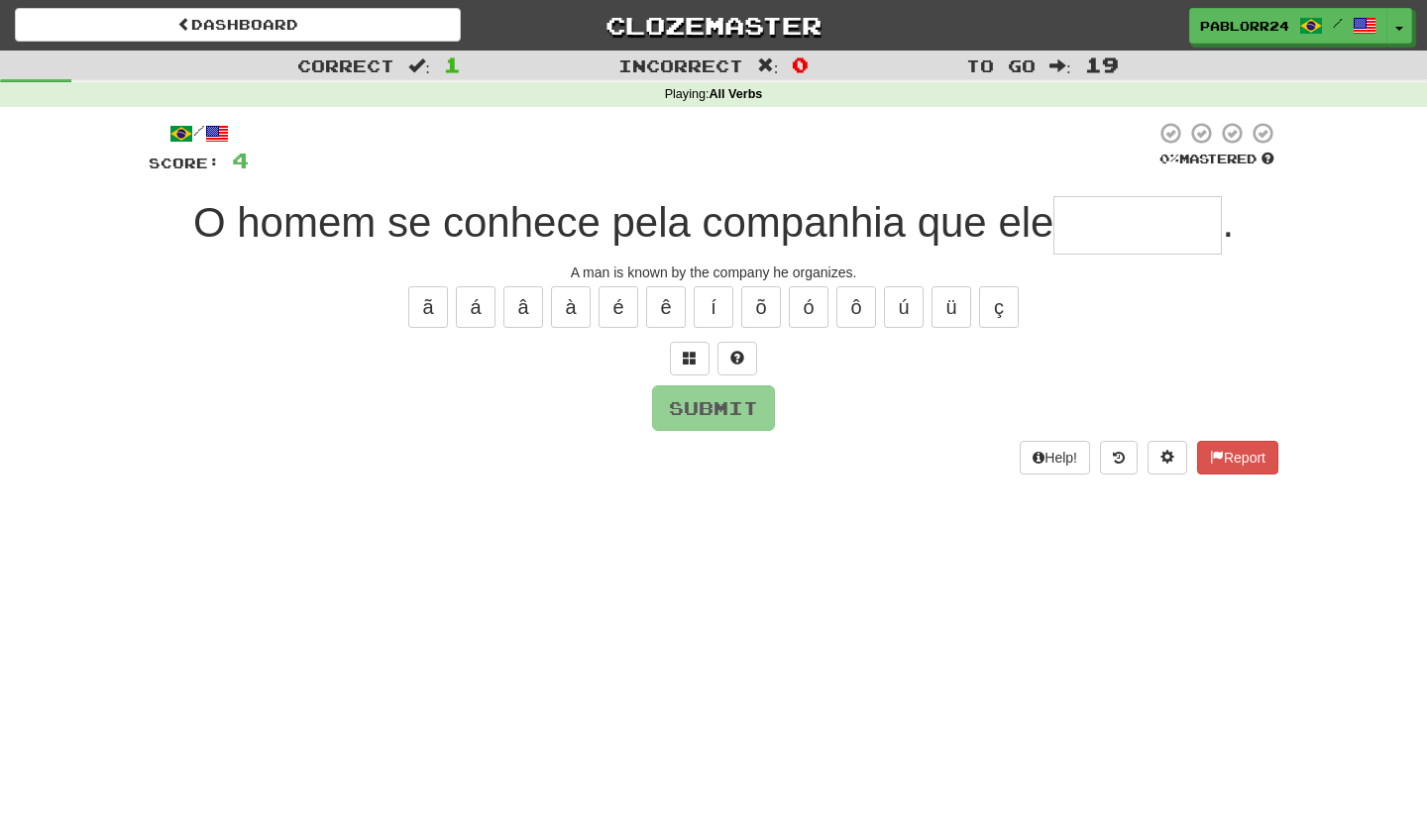 type on "*" 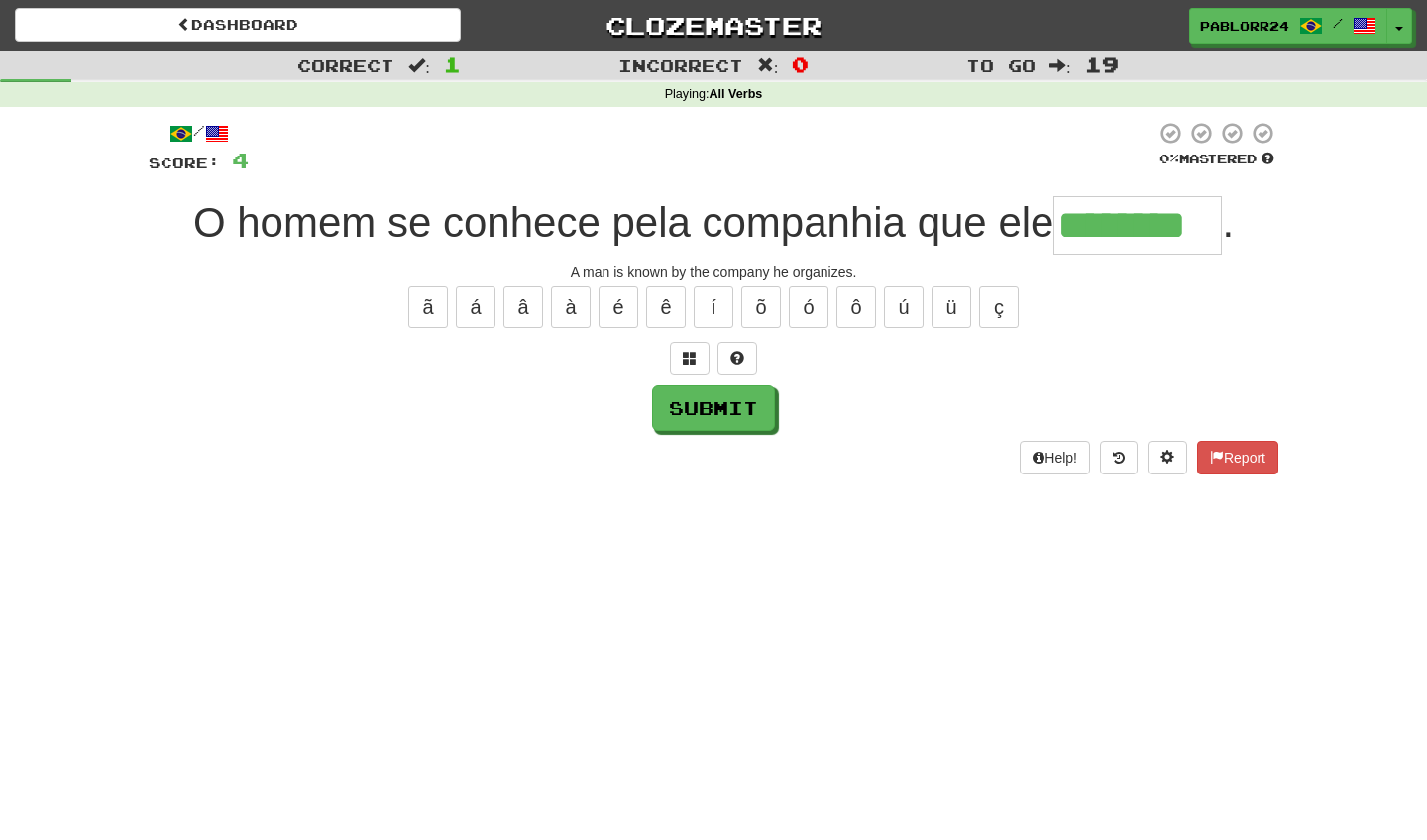 type on "********" 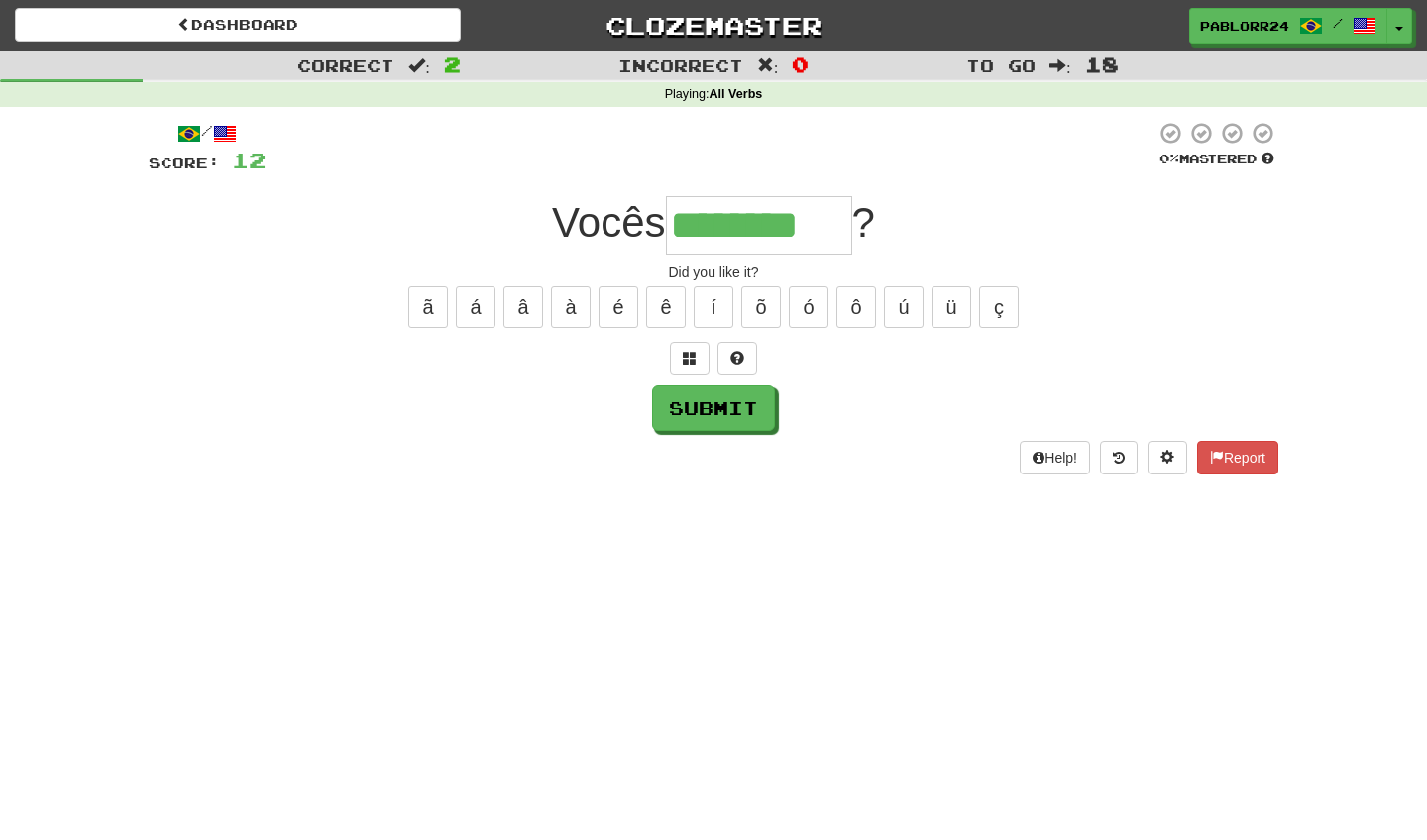 type on "********" 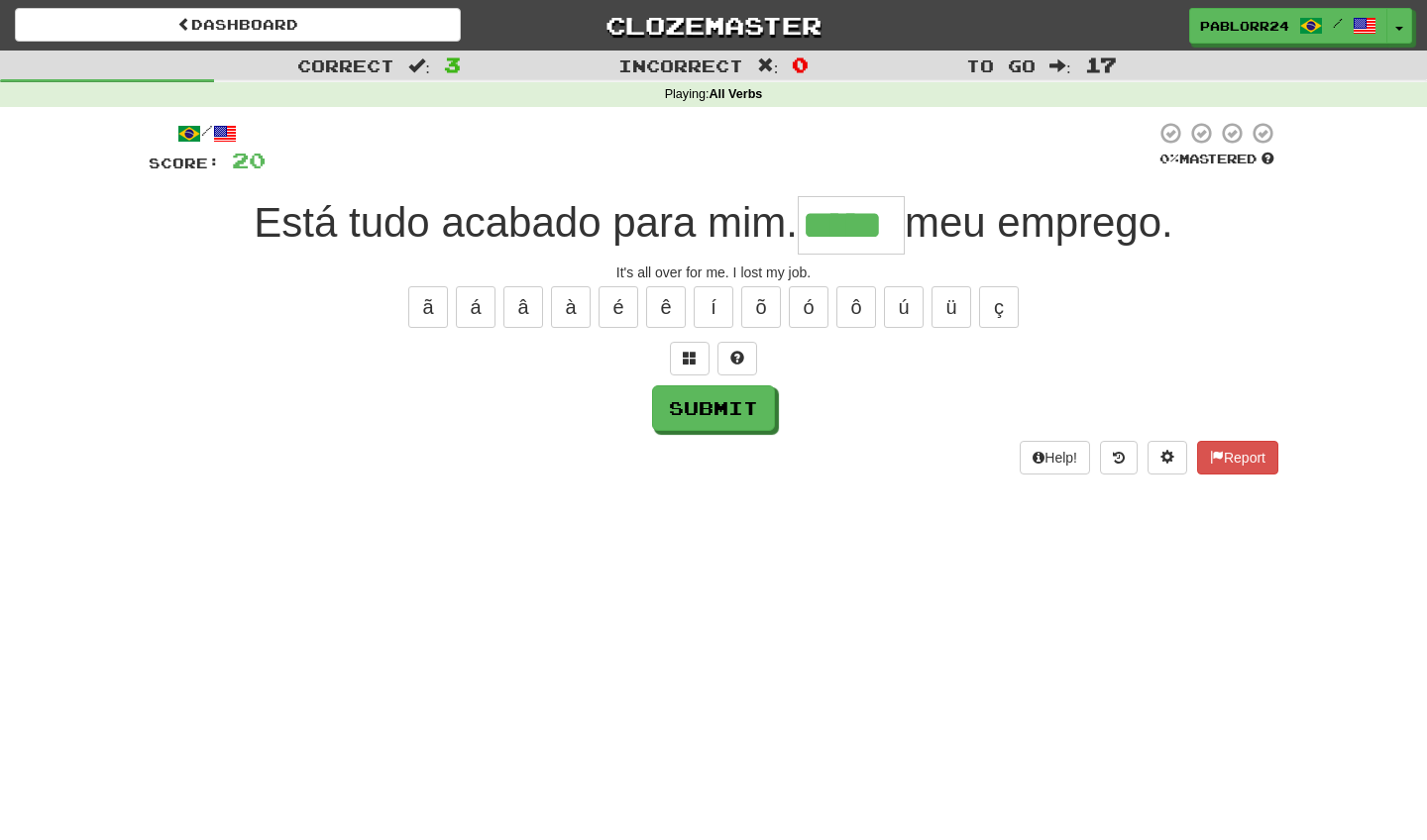 type on "*****" 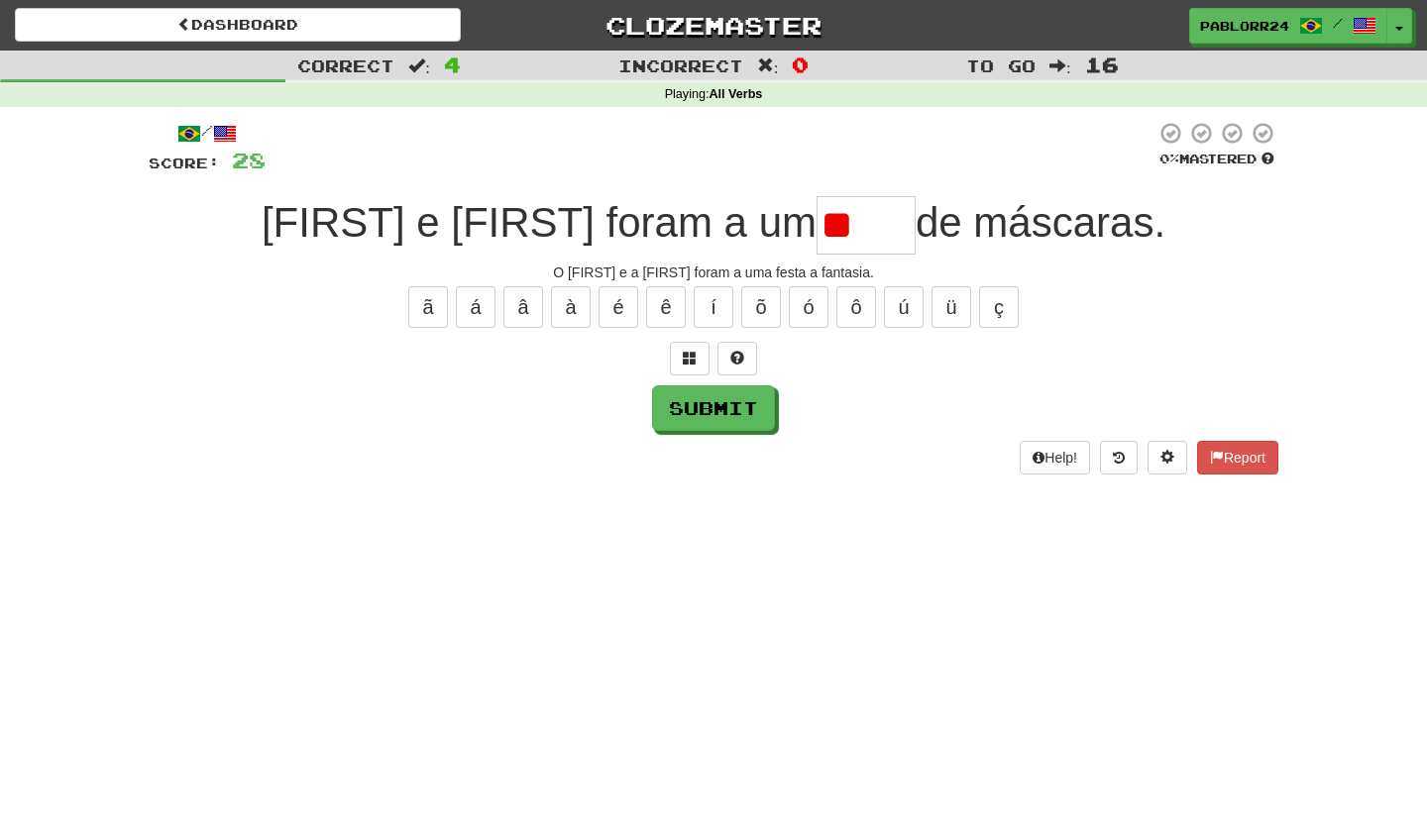 type on "*" 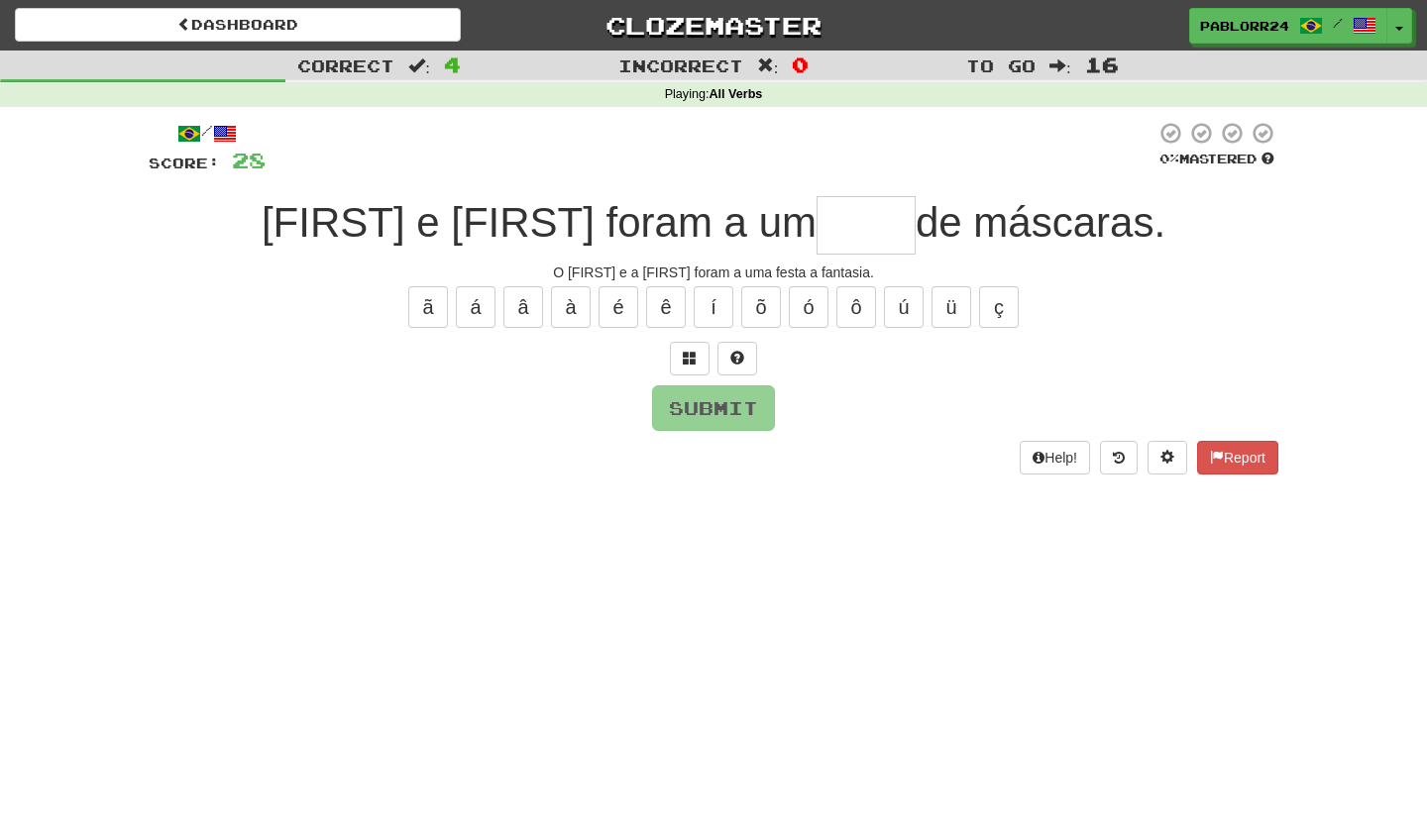 type on "*" 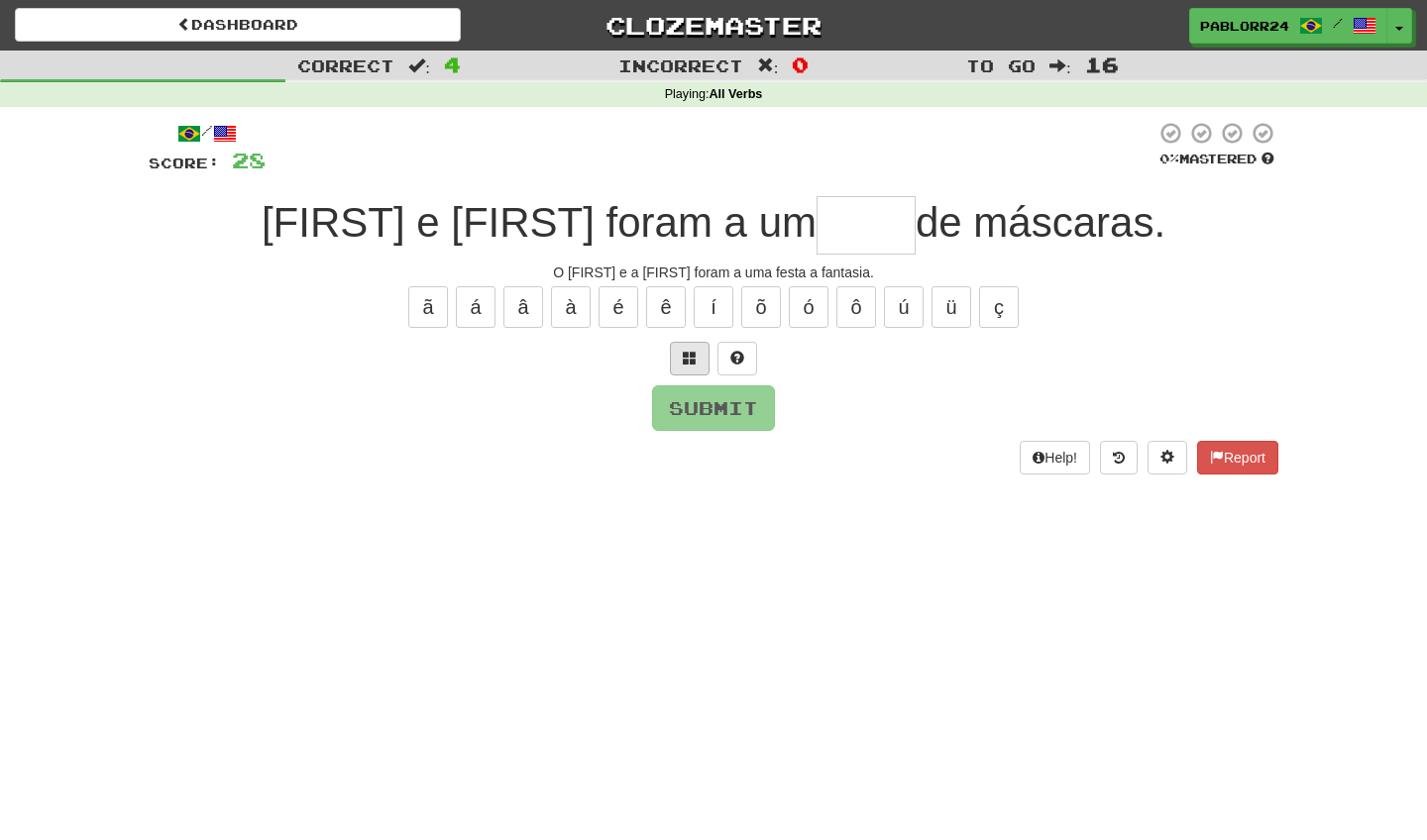 click at bounding box center [690, 359] 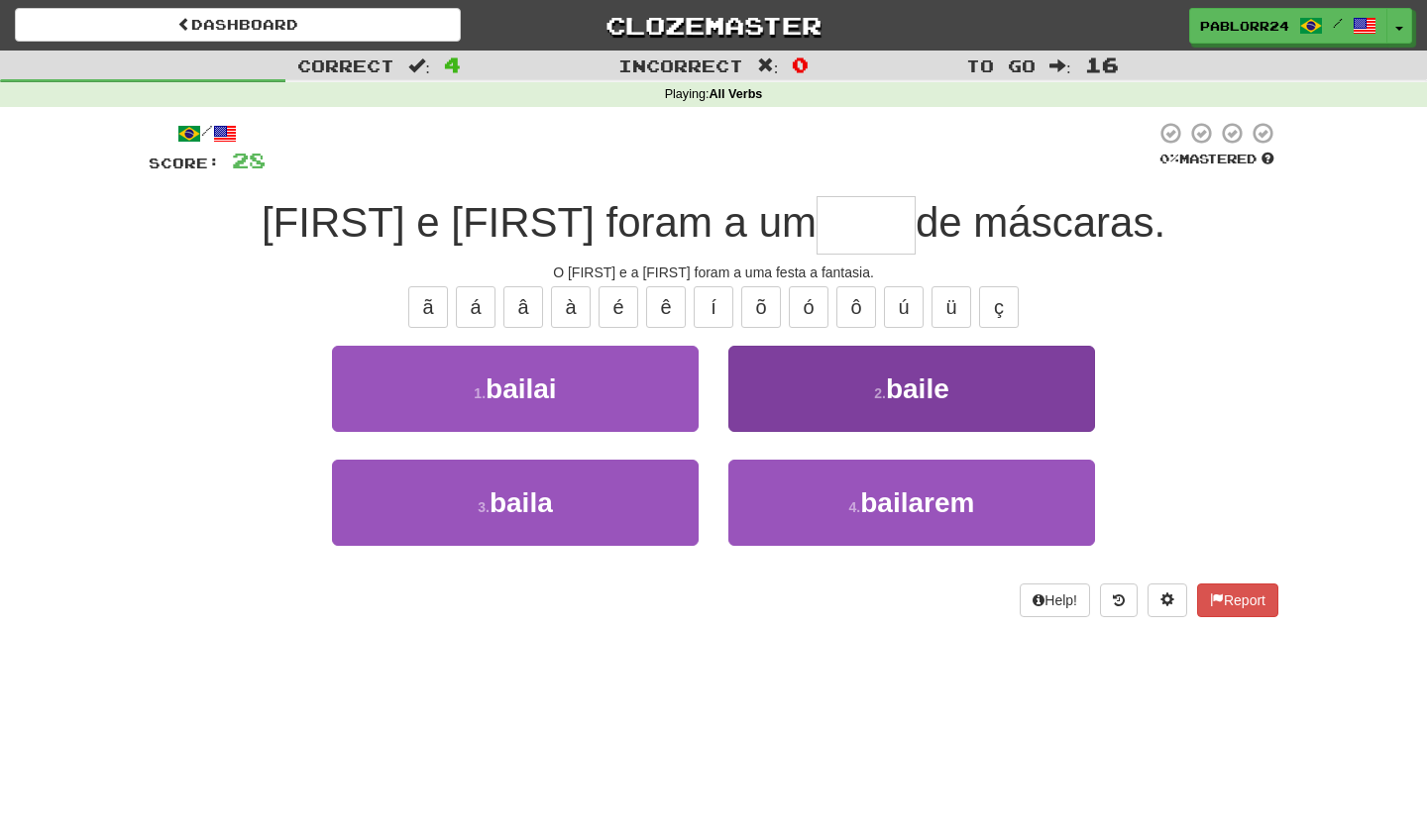 click on "2 .  baile" at bounding box center (912, 388) 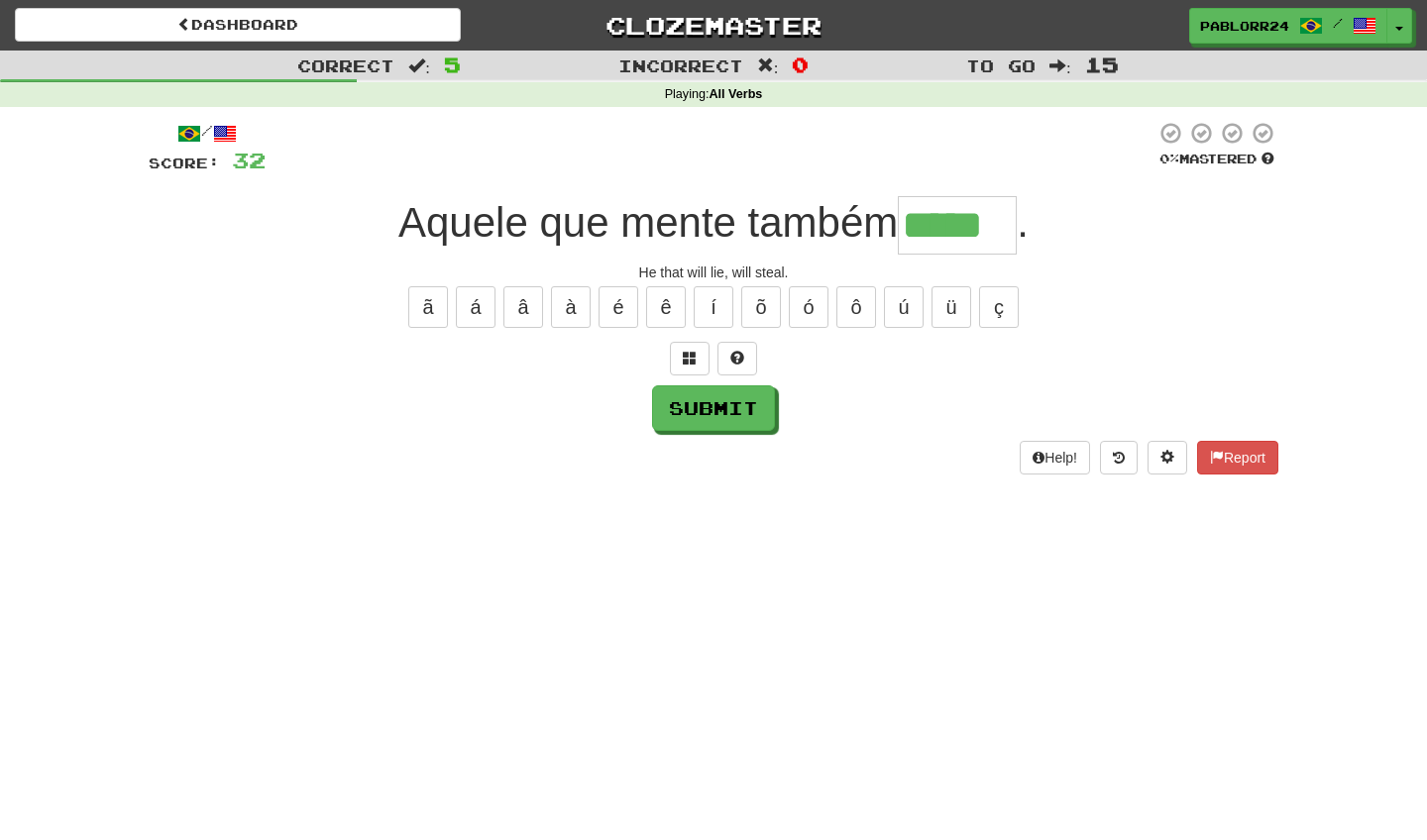 type on "*****" 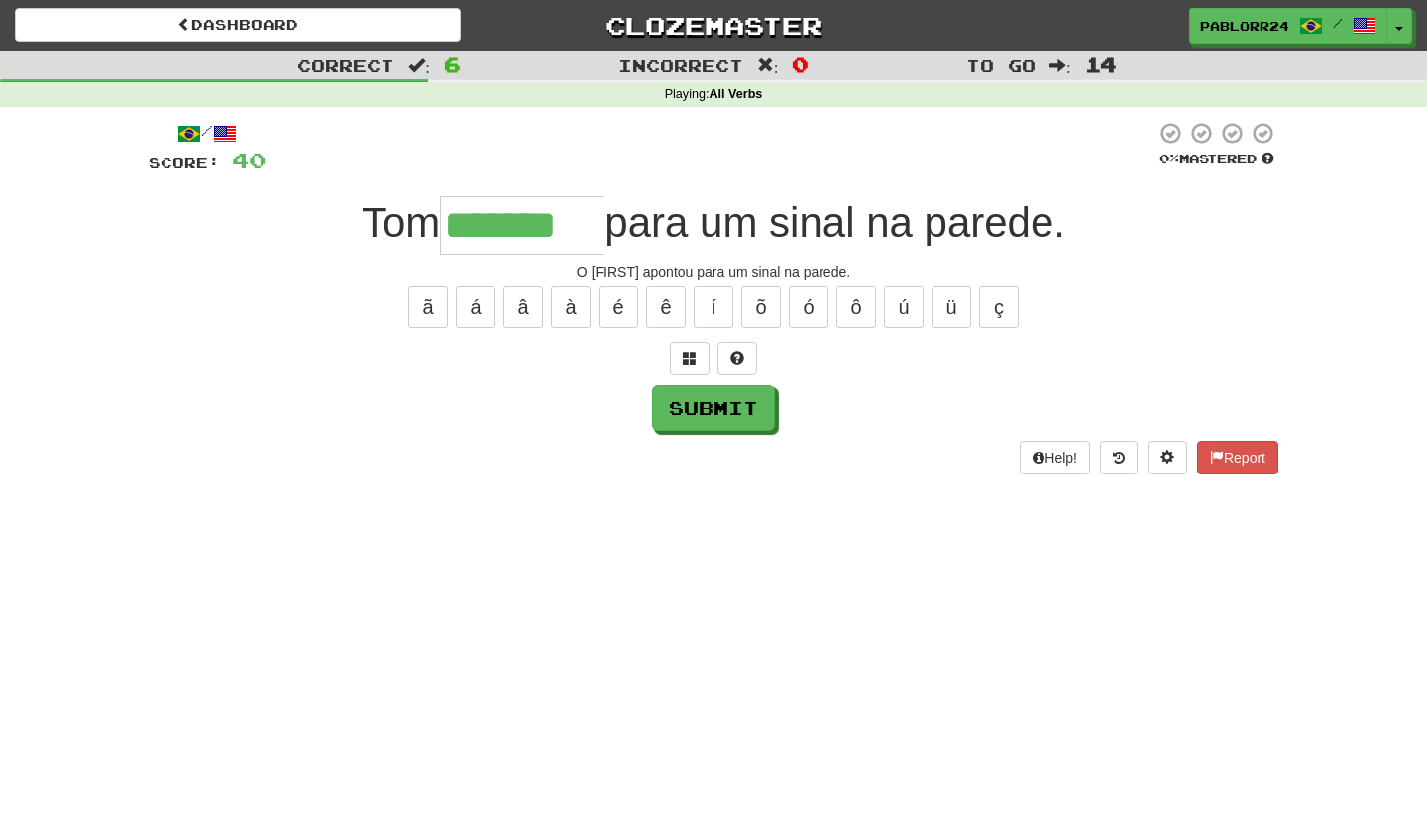 type on "*******" 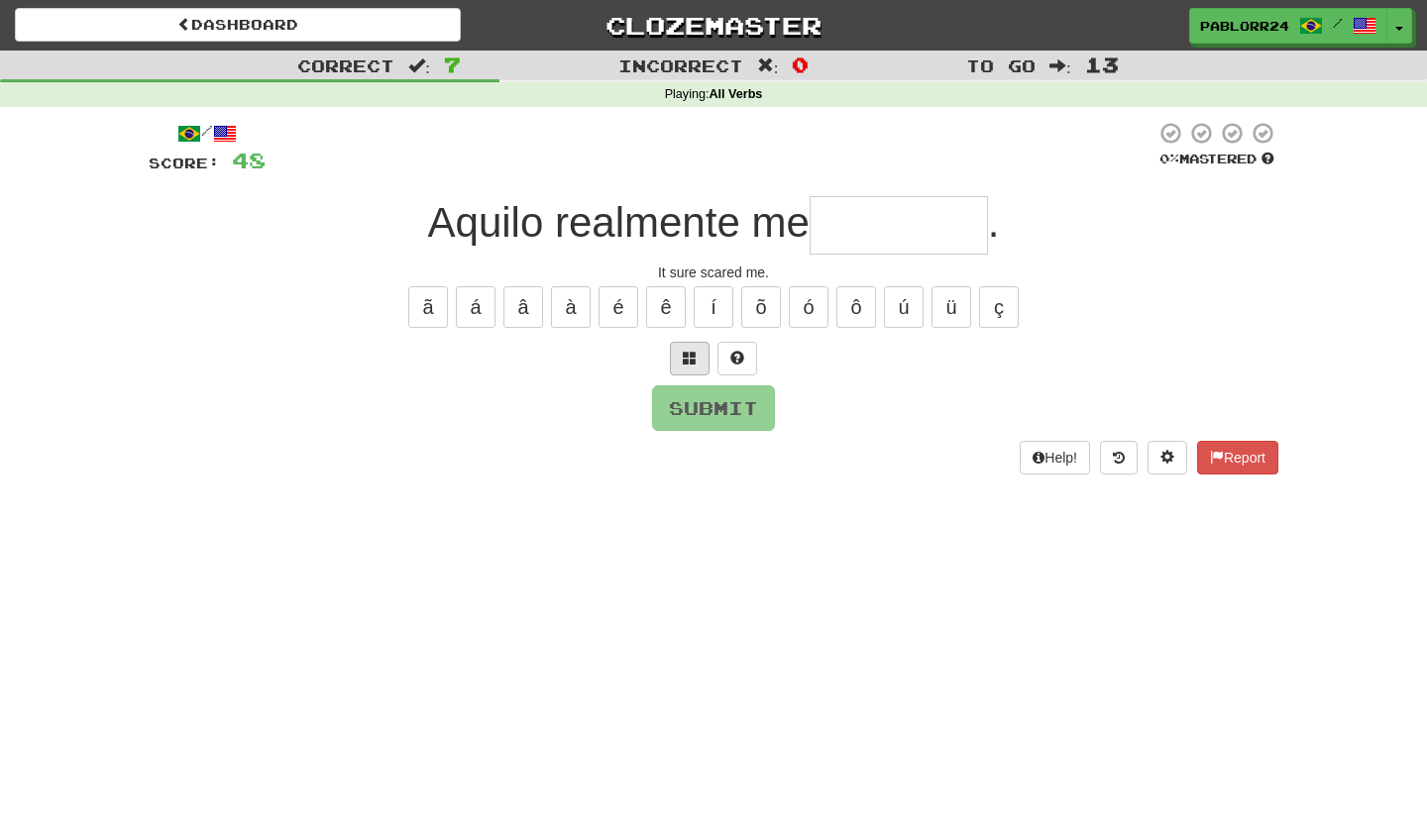 click at bounding box center (690, 359) 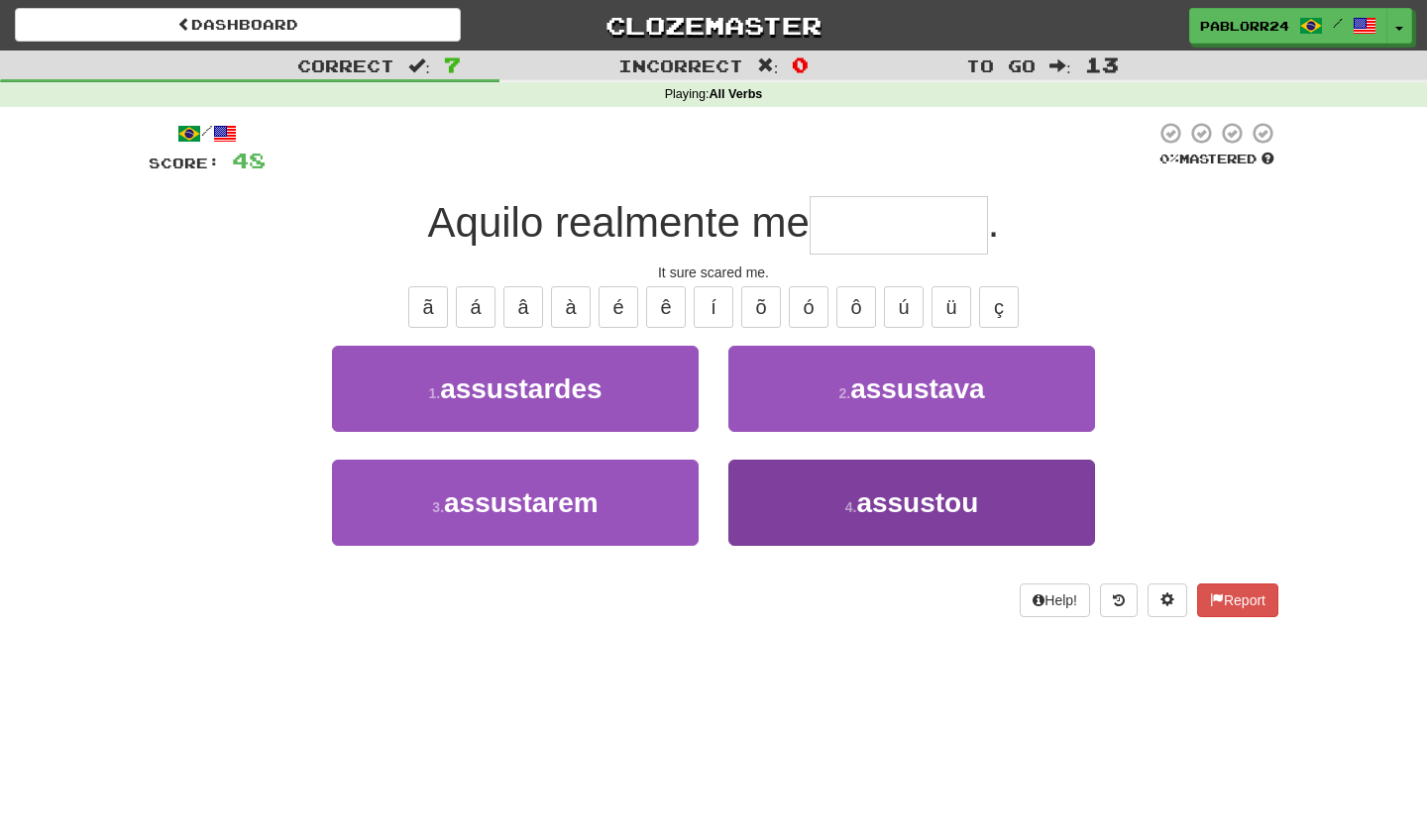 click on "4 .  assustou" at bounding box center [912, 502] 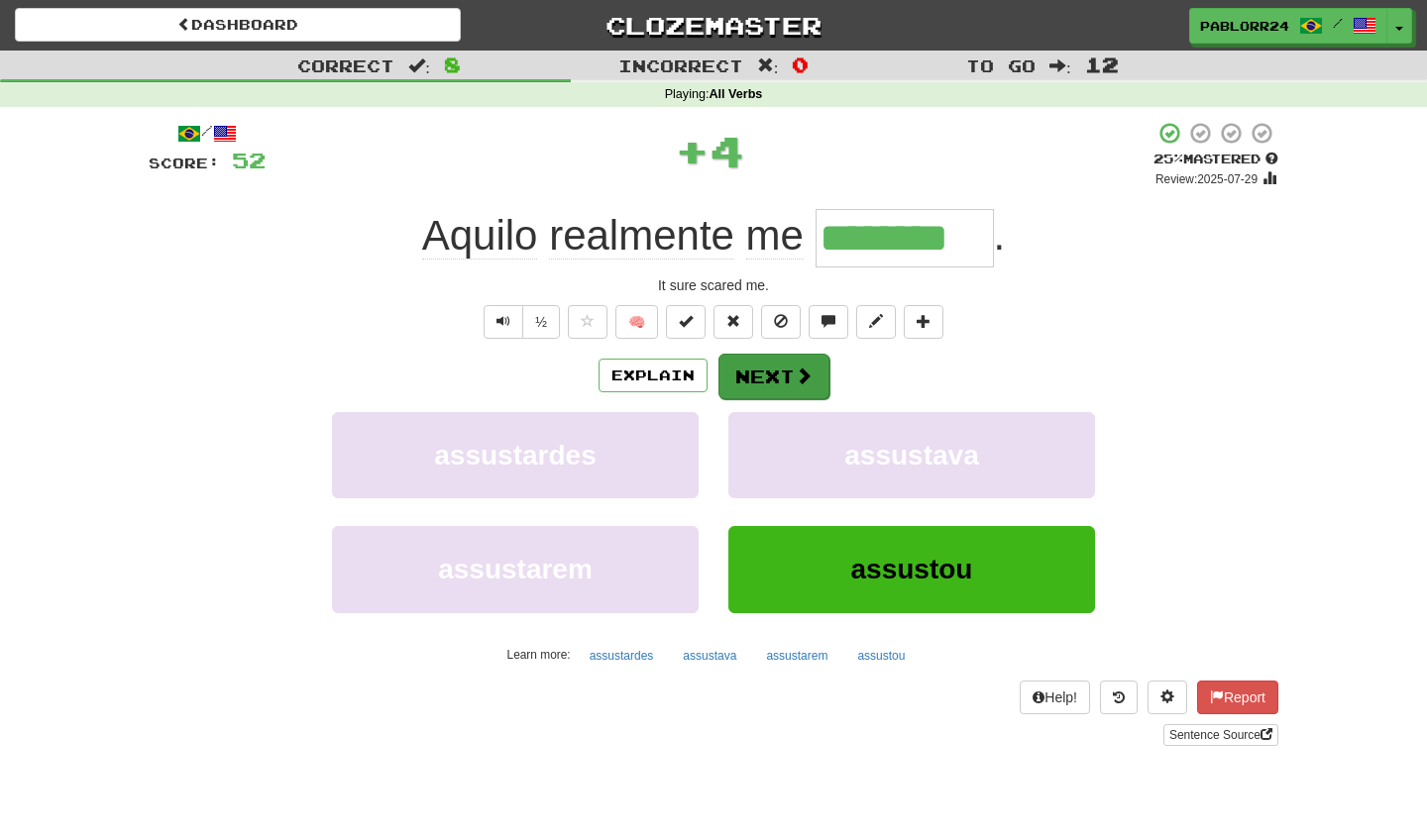click on "Next" at bounding box center [774, 376] 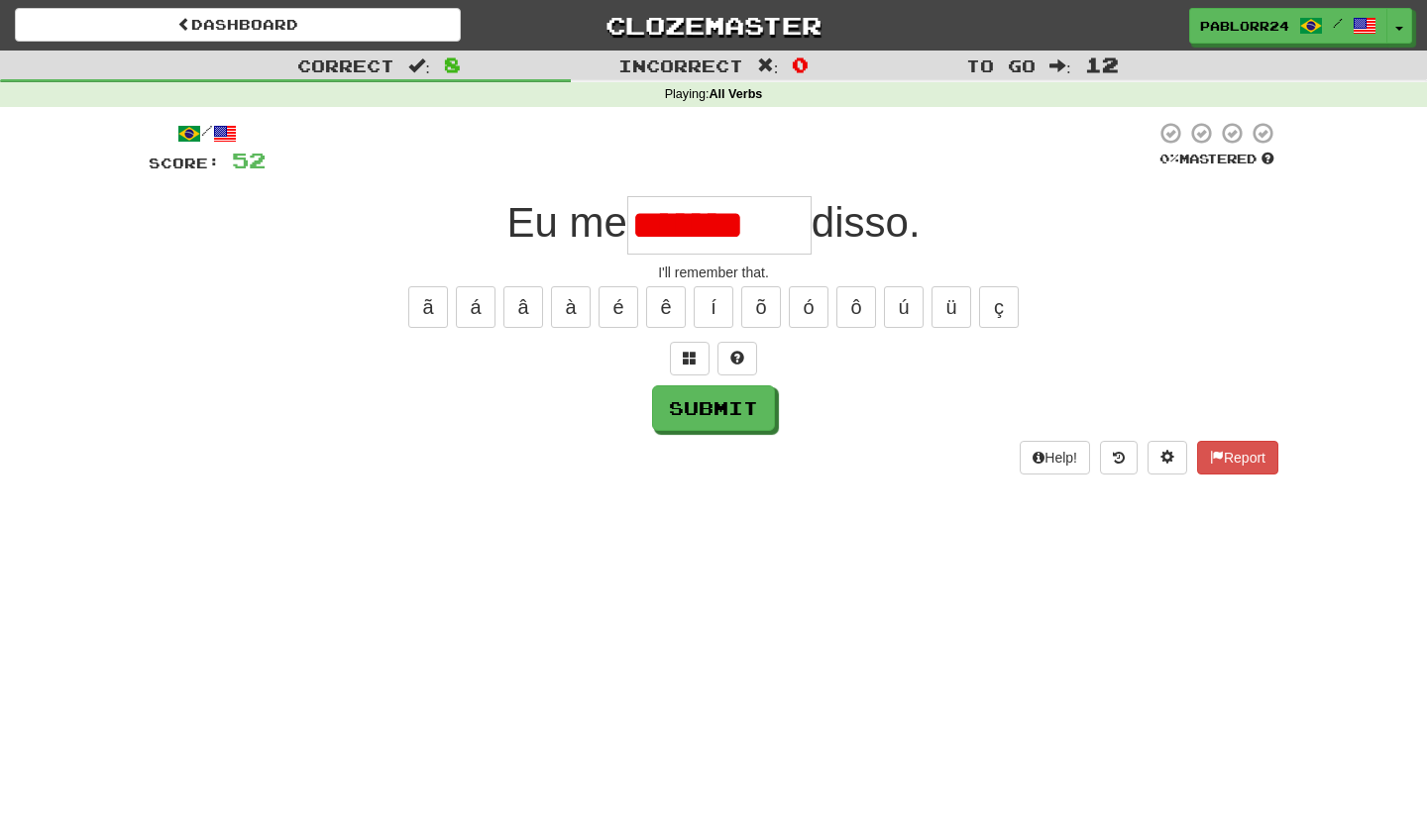 type on "*********" 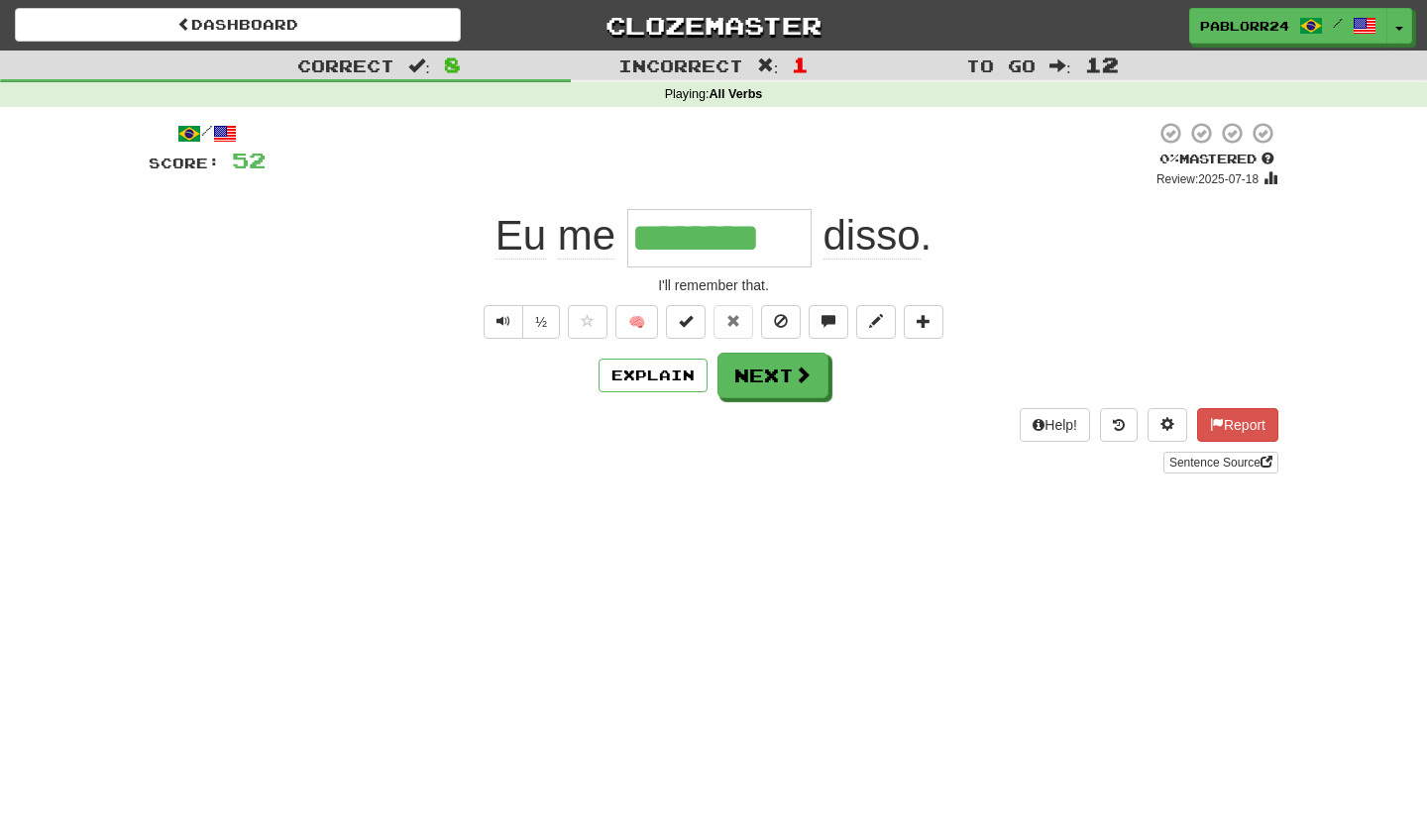 type on "*********" 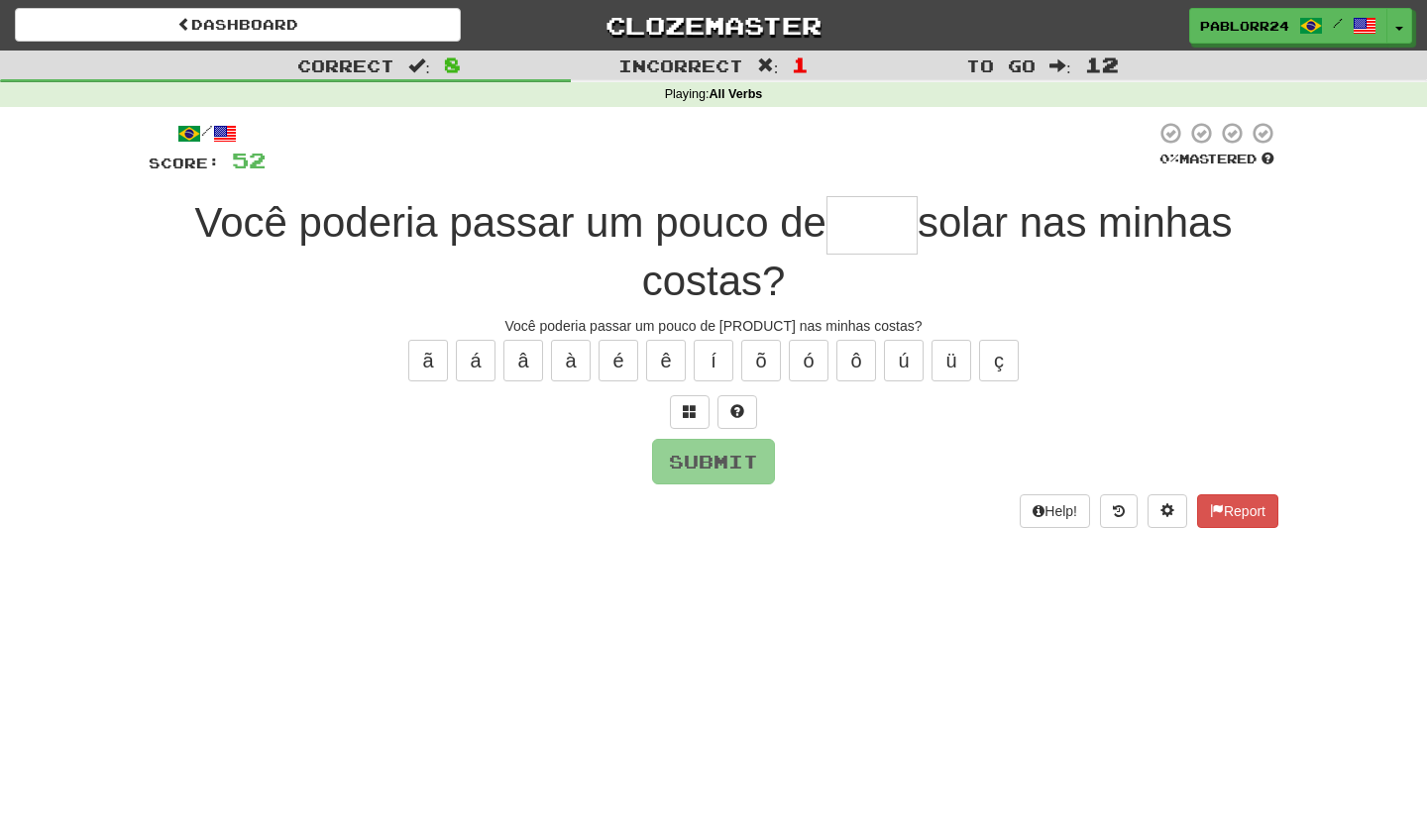 type on "*" 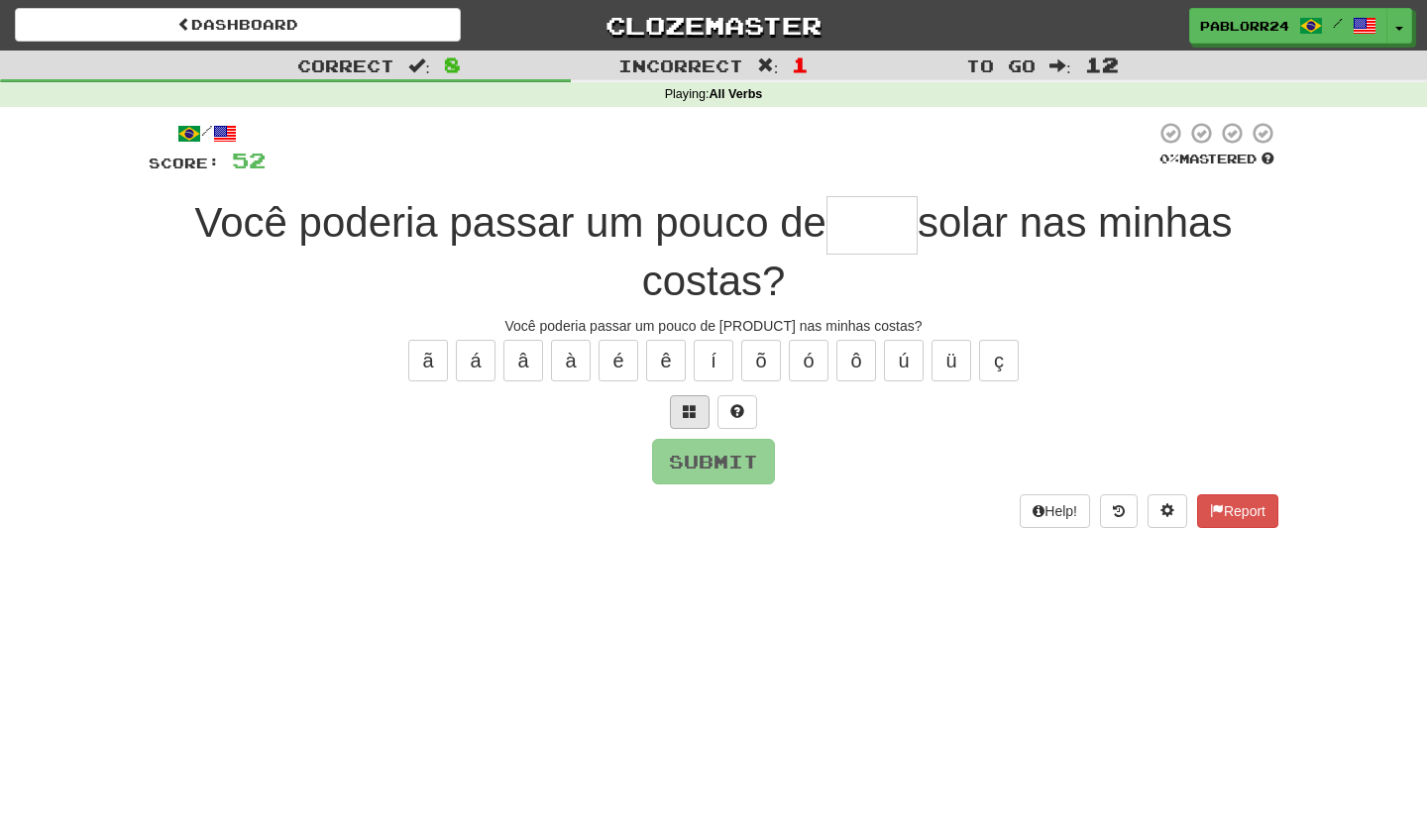 click at bounding box center [690, 412] 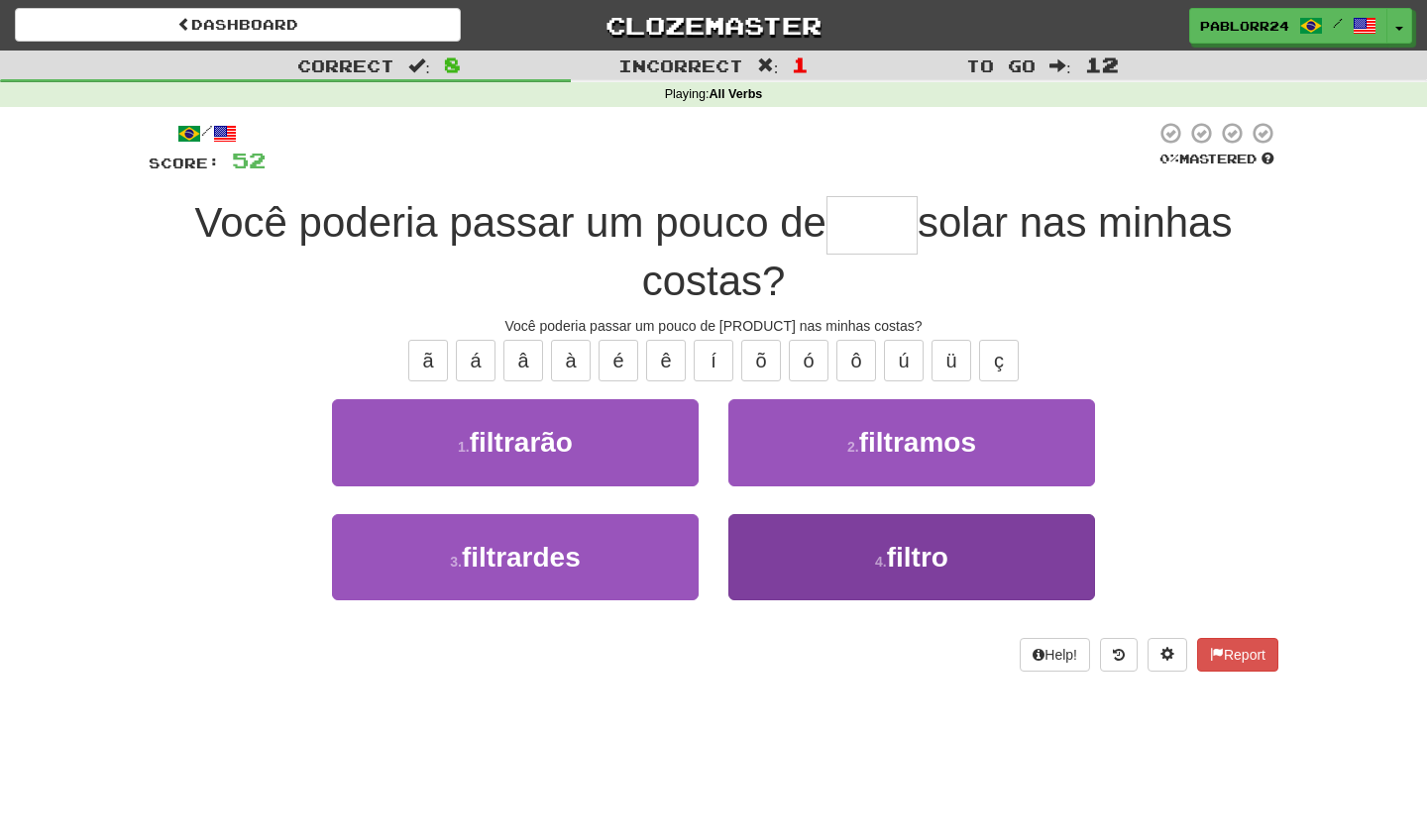 click on "4 .  filtro" at bounding box center [912, 557] 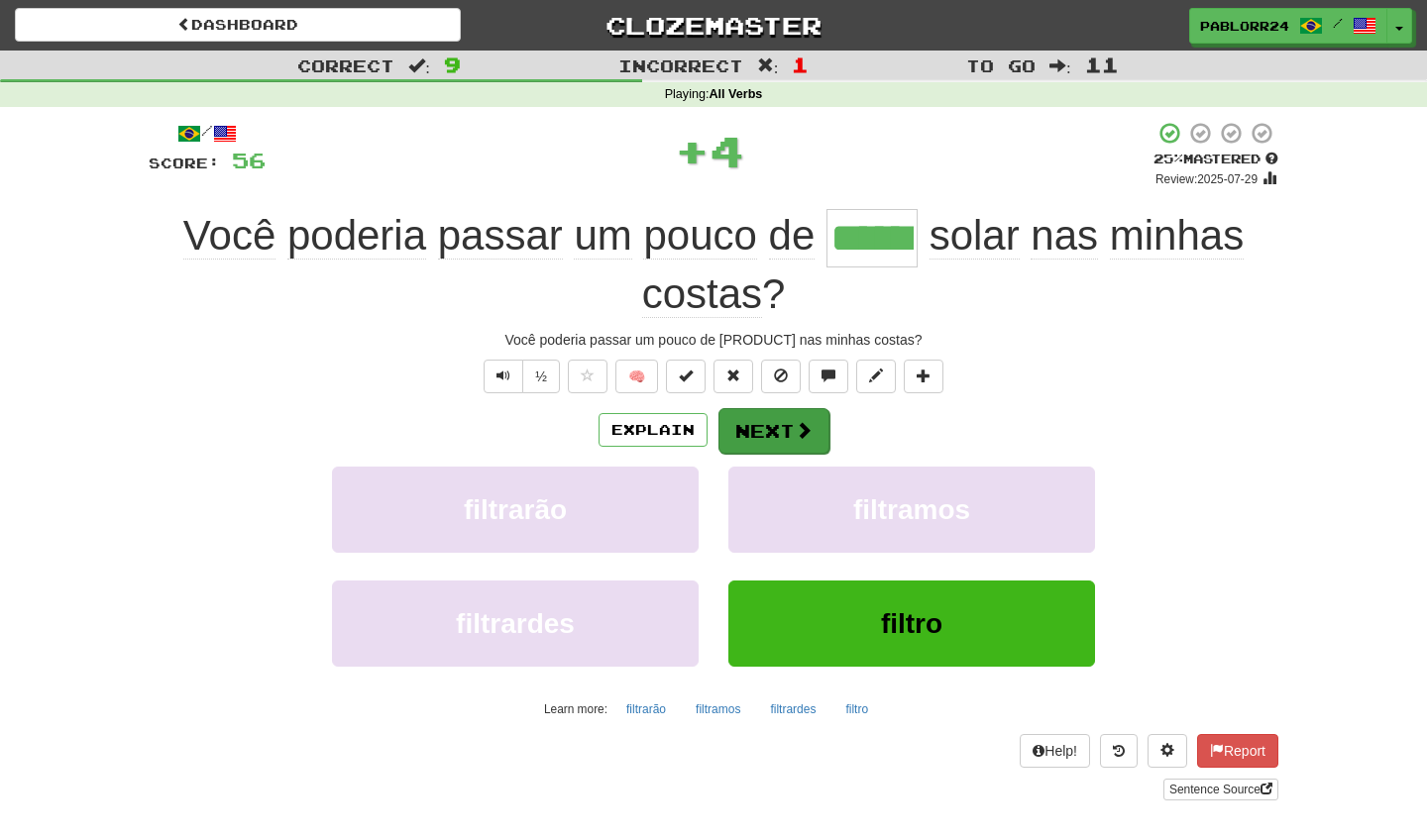 click on "Next" at bounding box center (774, 431) 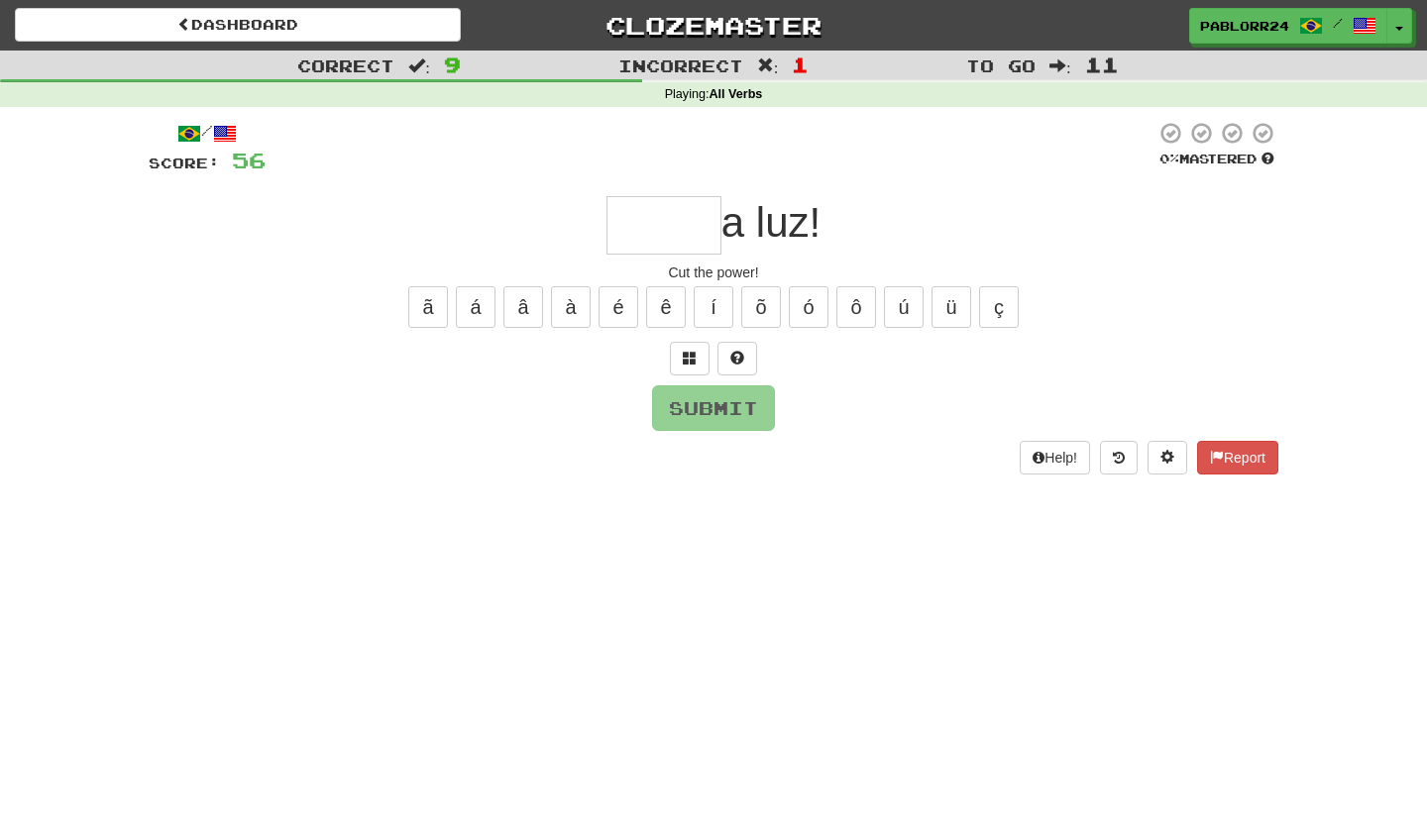 type on "*" 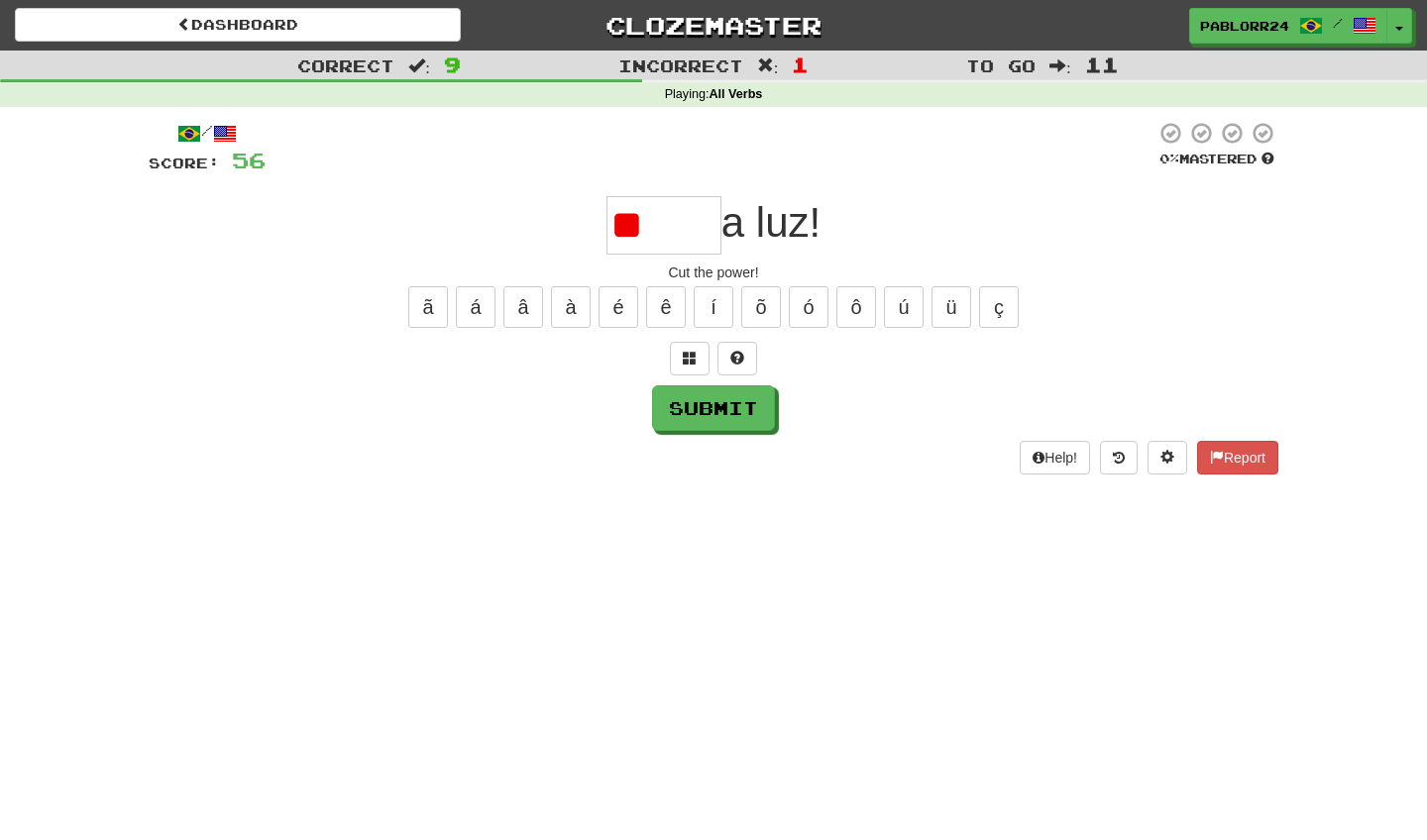 type on "*" 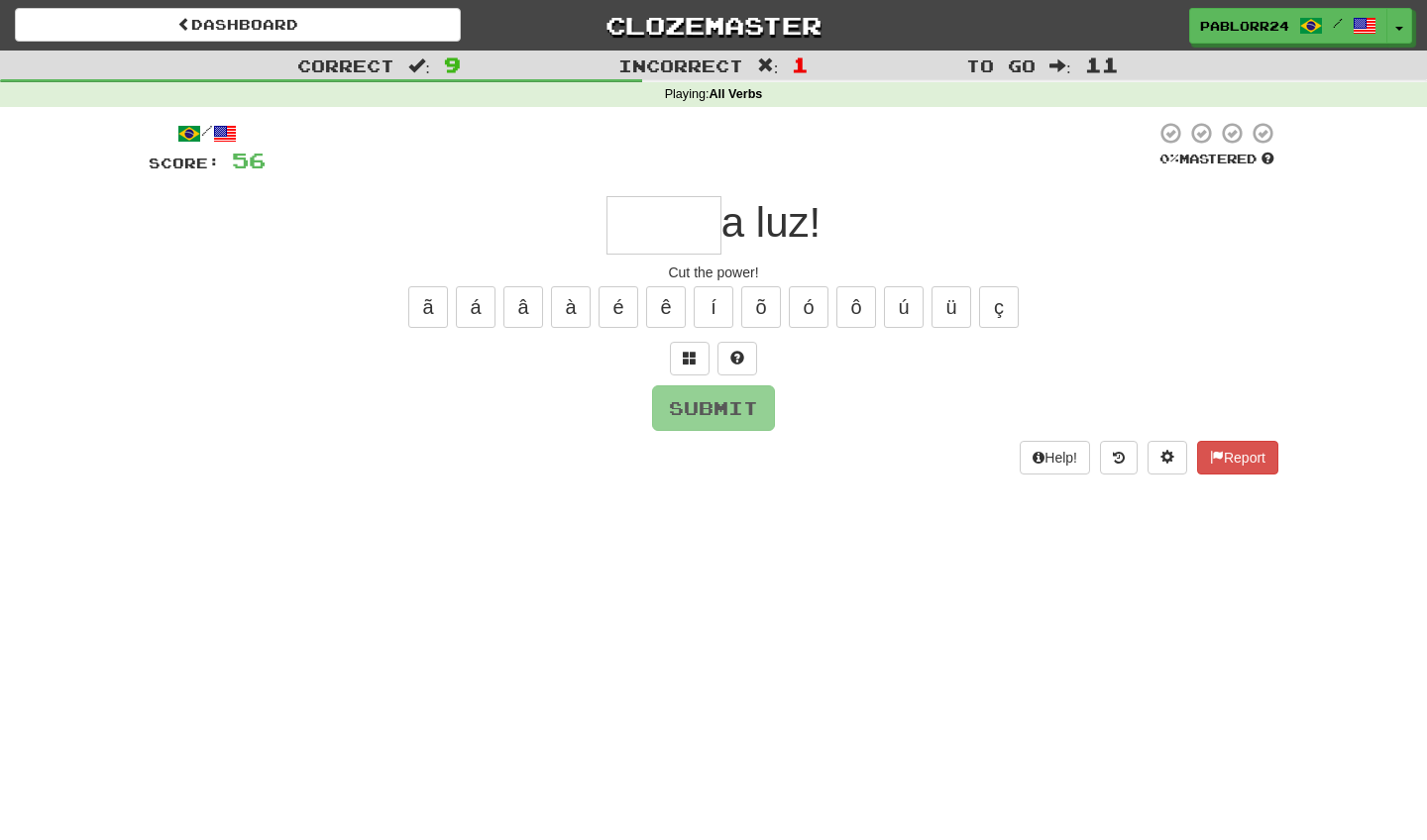 type on "*" 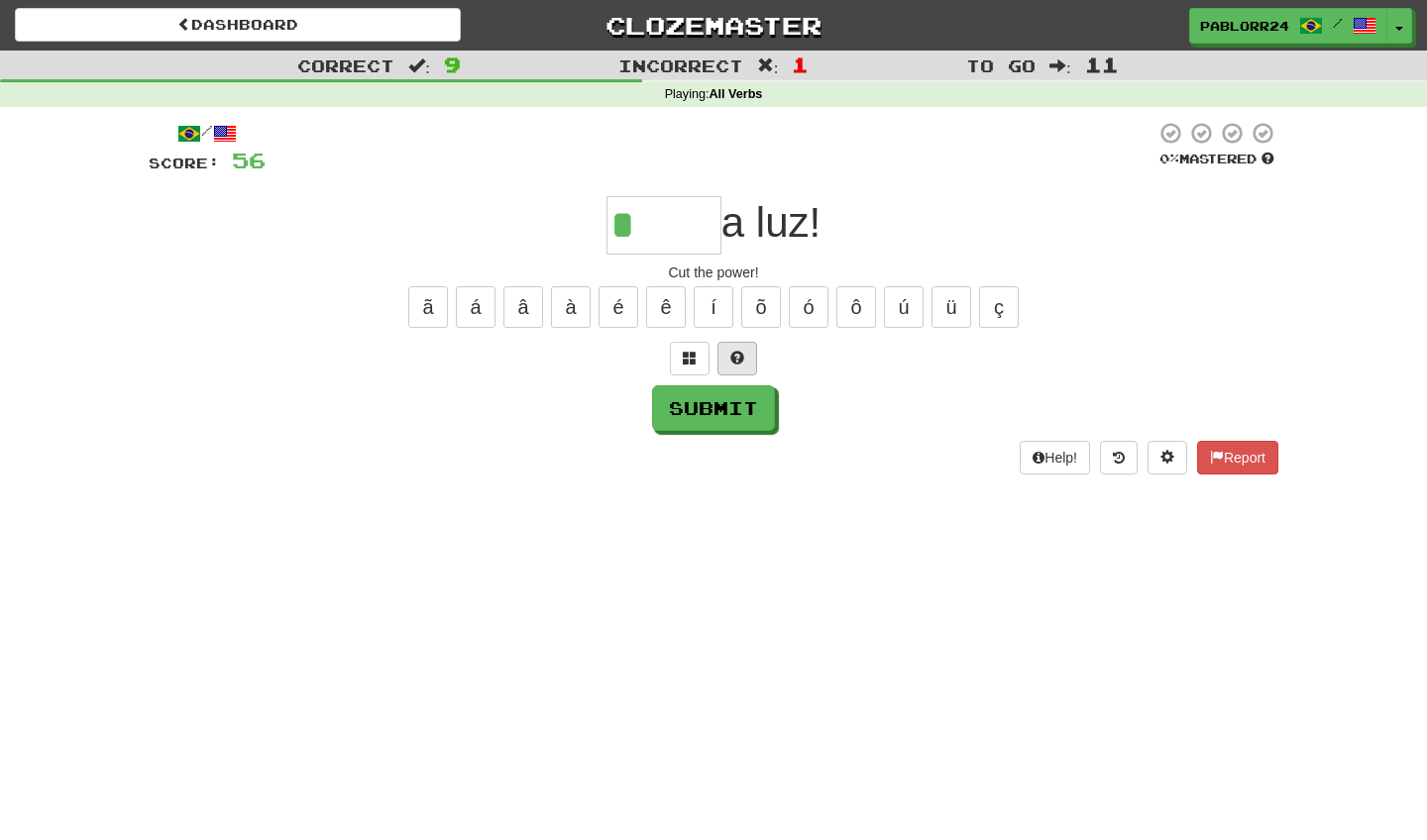 click at bounding box center (737, 358) 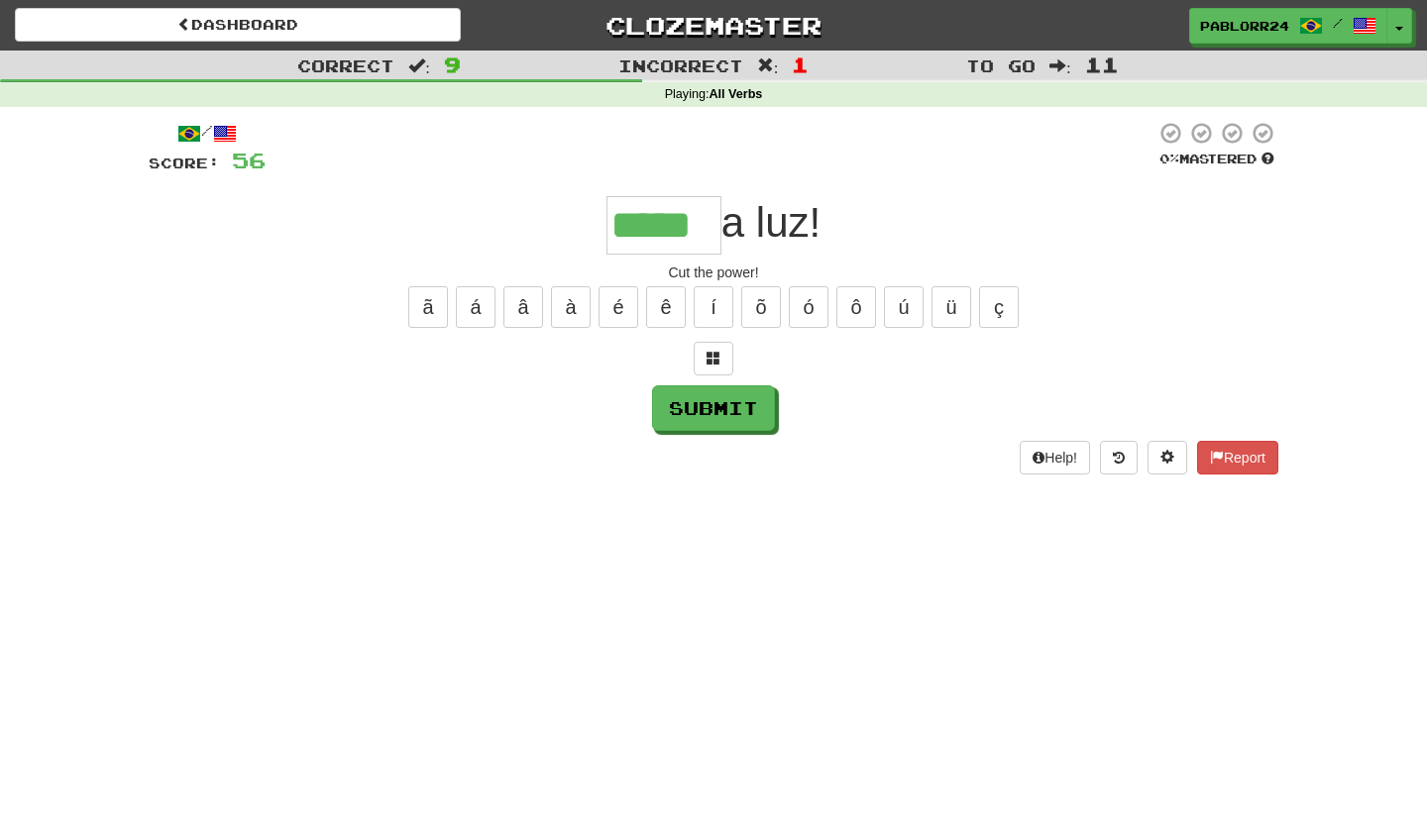 type on "*****" 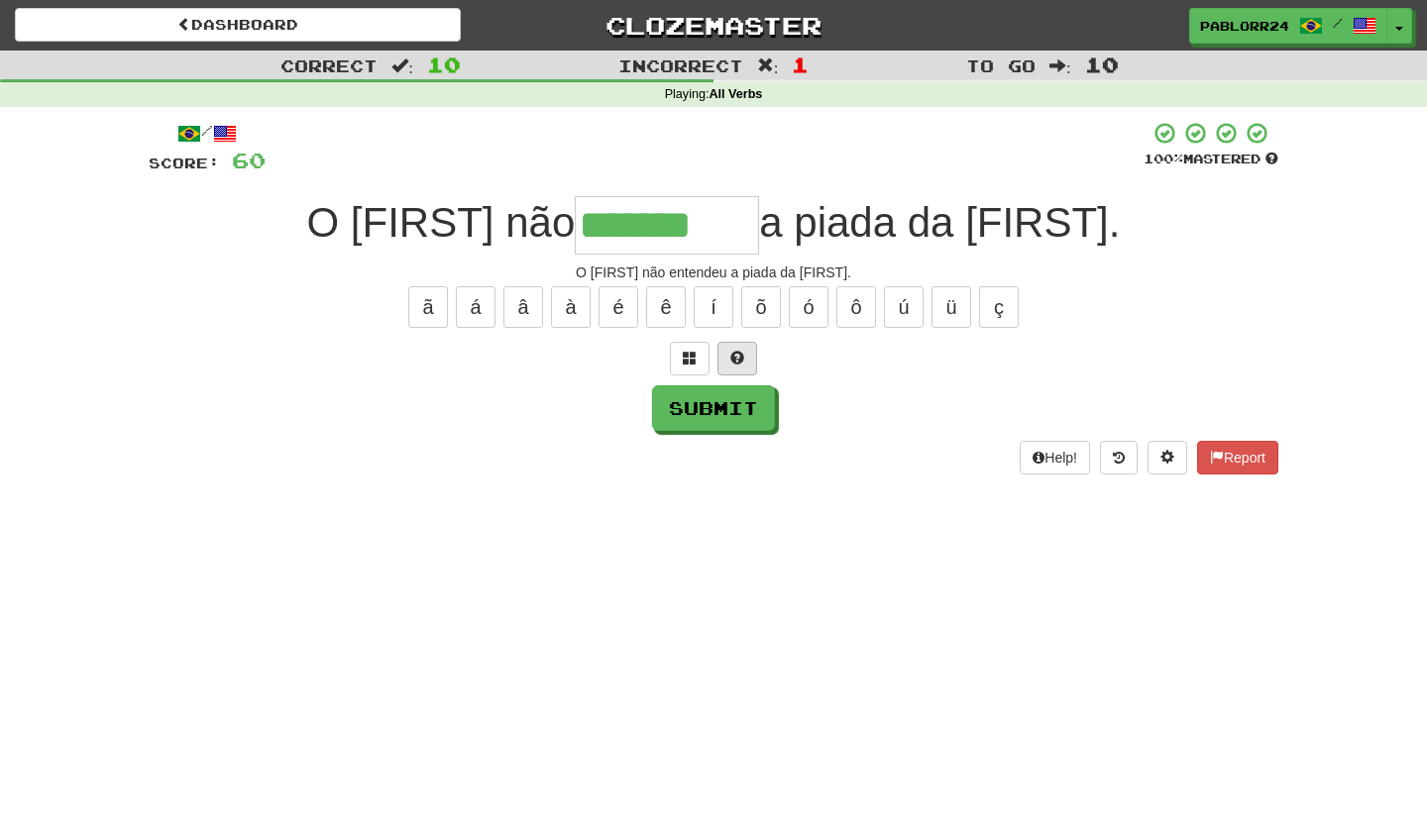 click at bounding box center [737, 359] 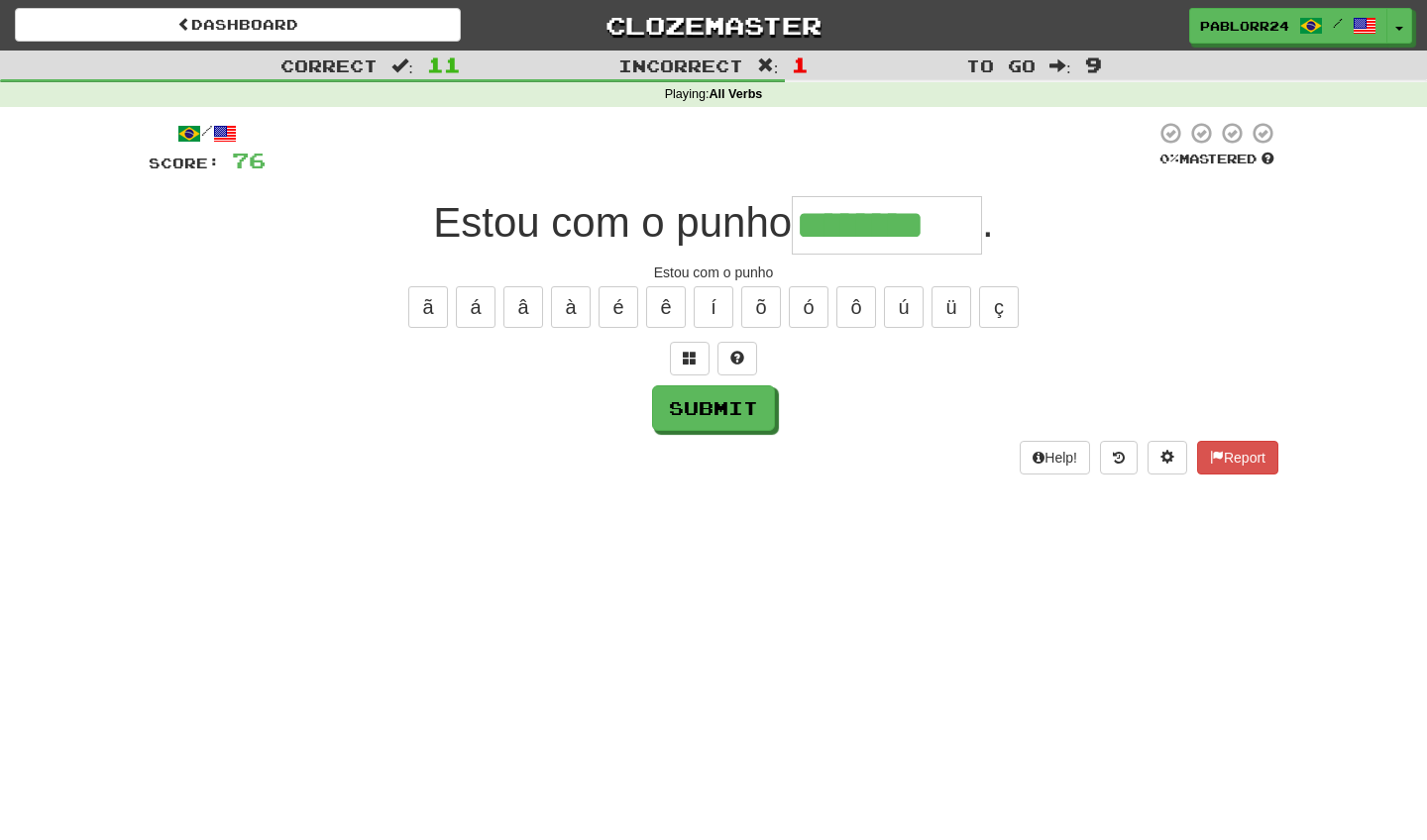 type on "********" 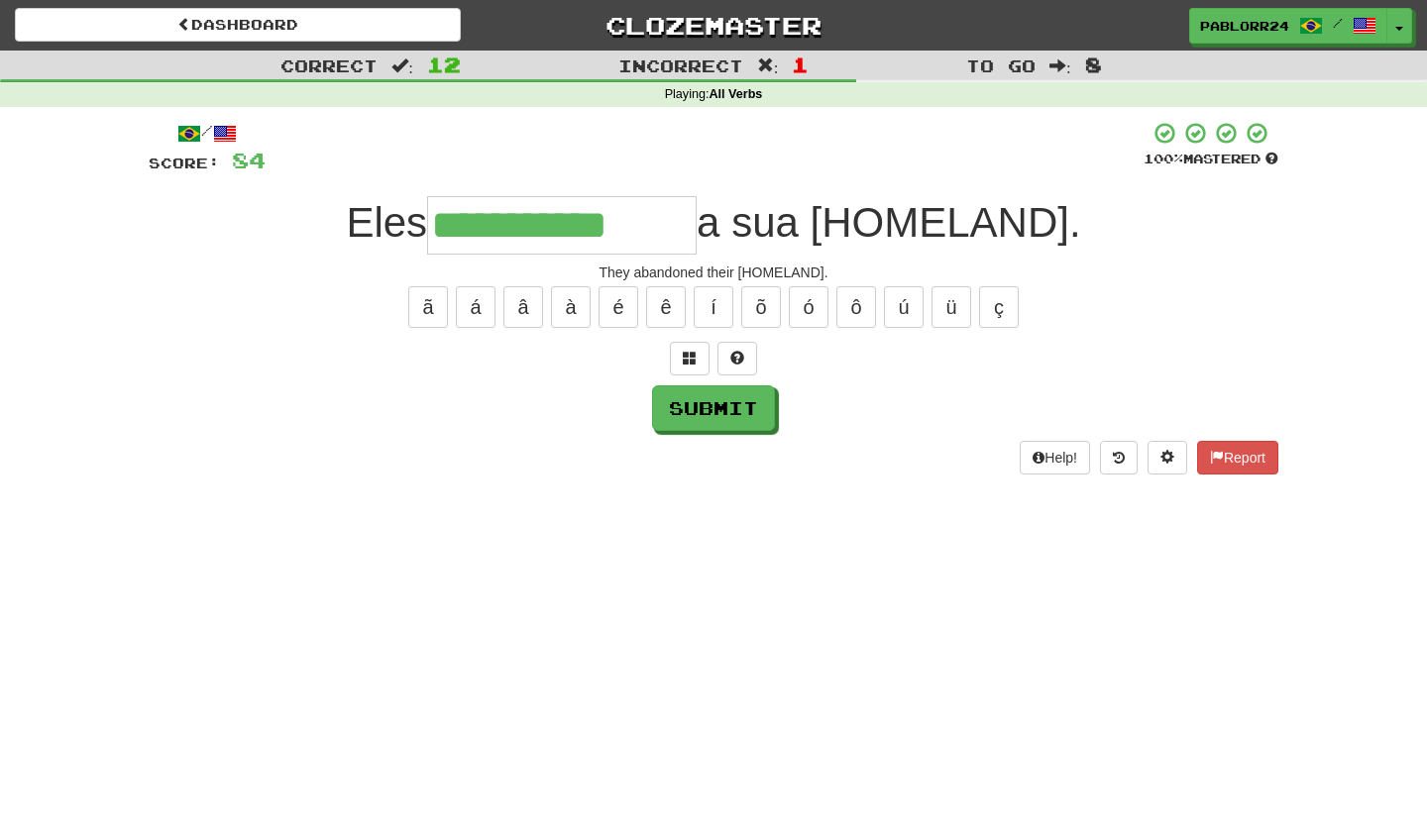 type on "**********" 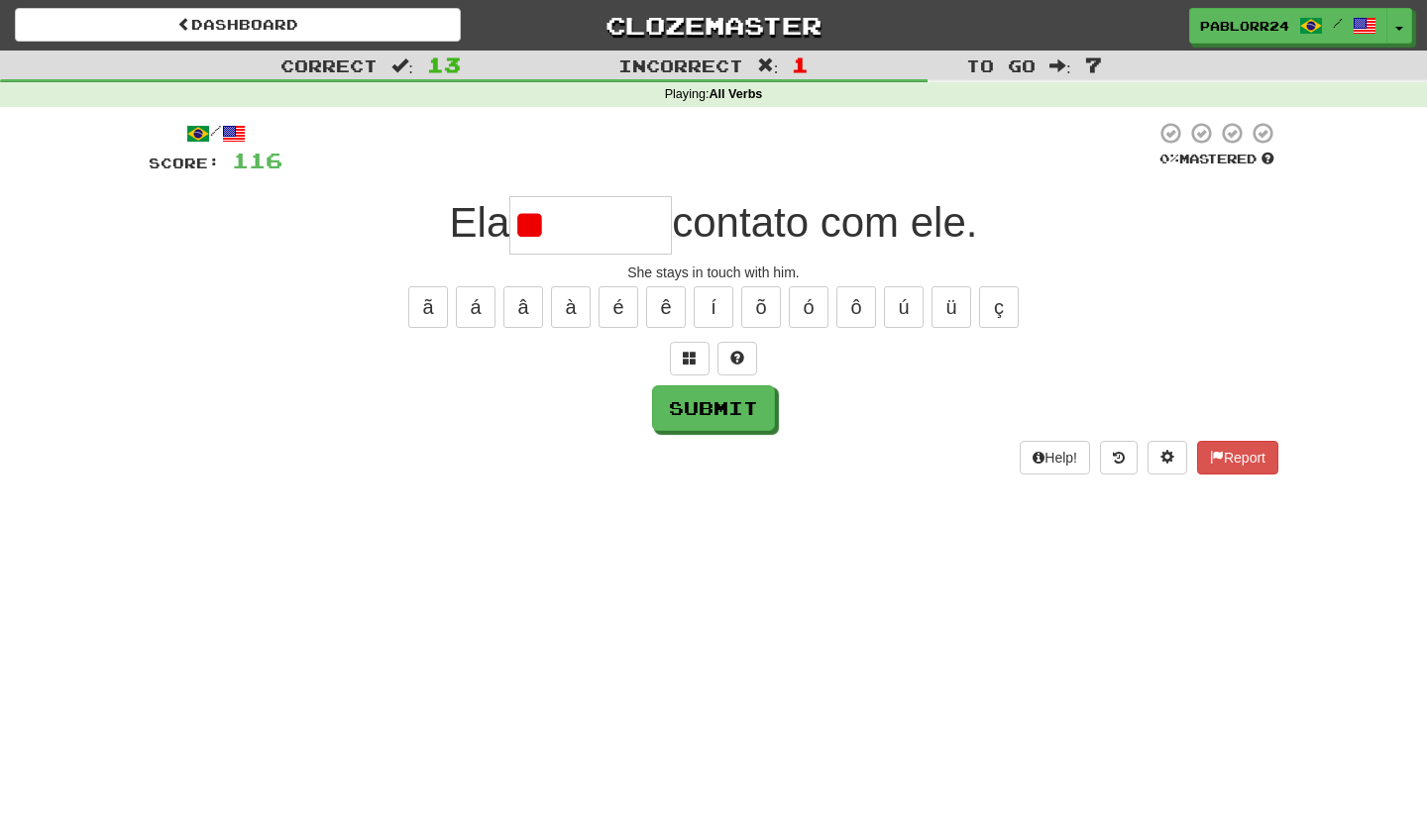 type on "*" 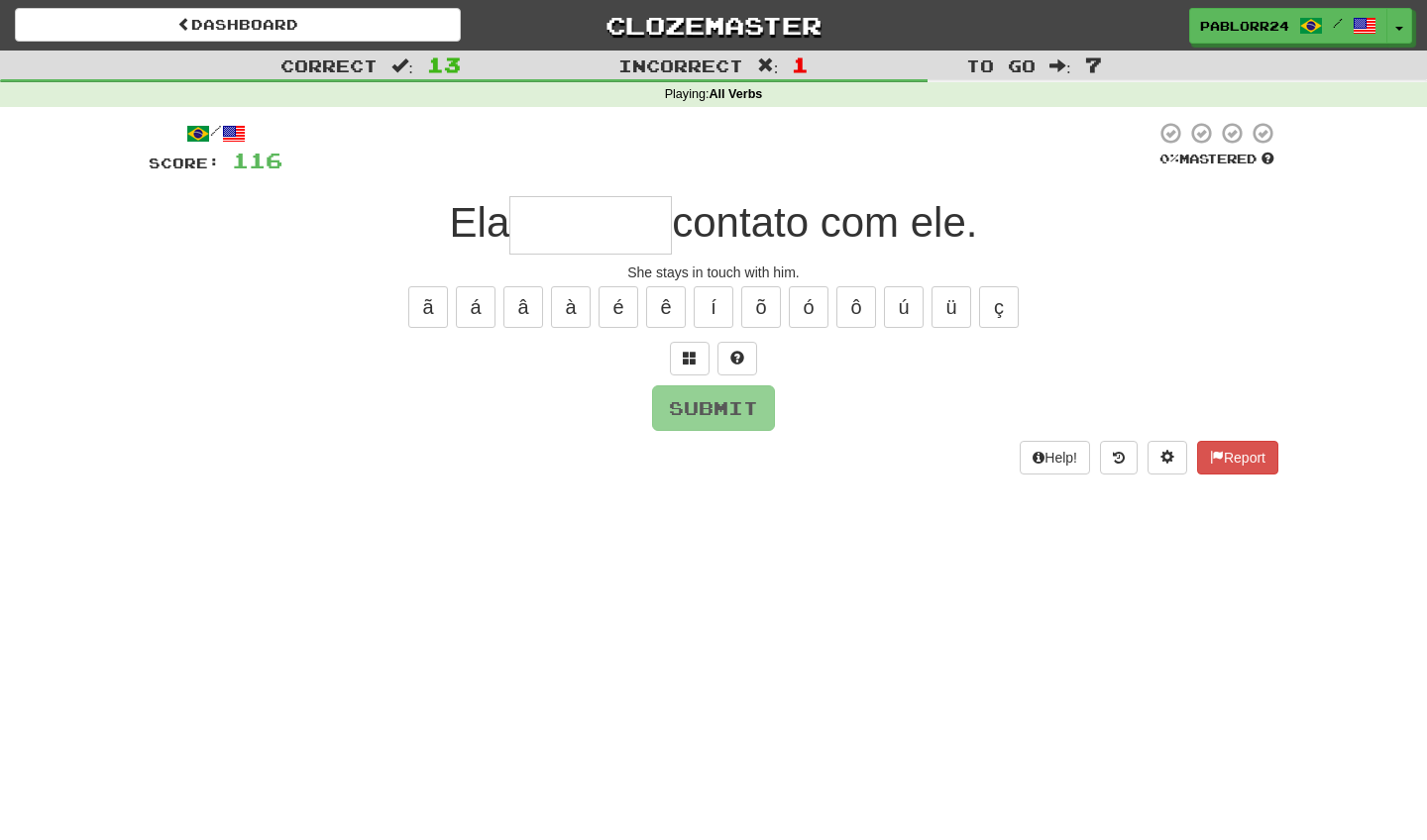 type on "*" 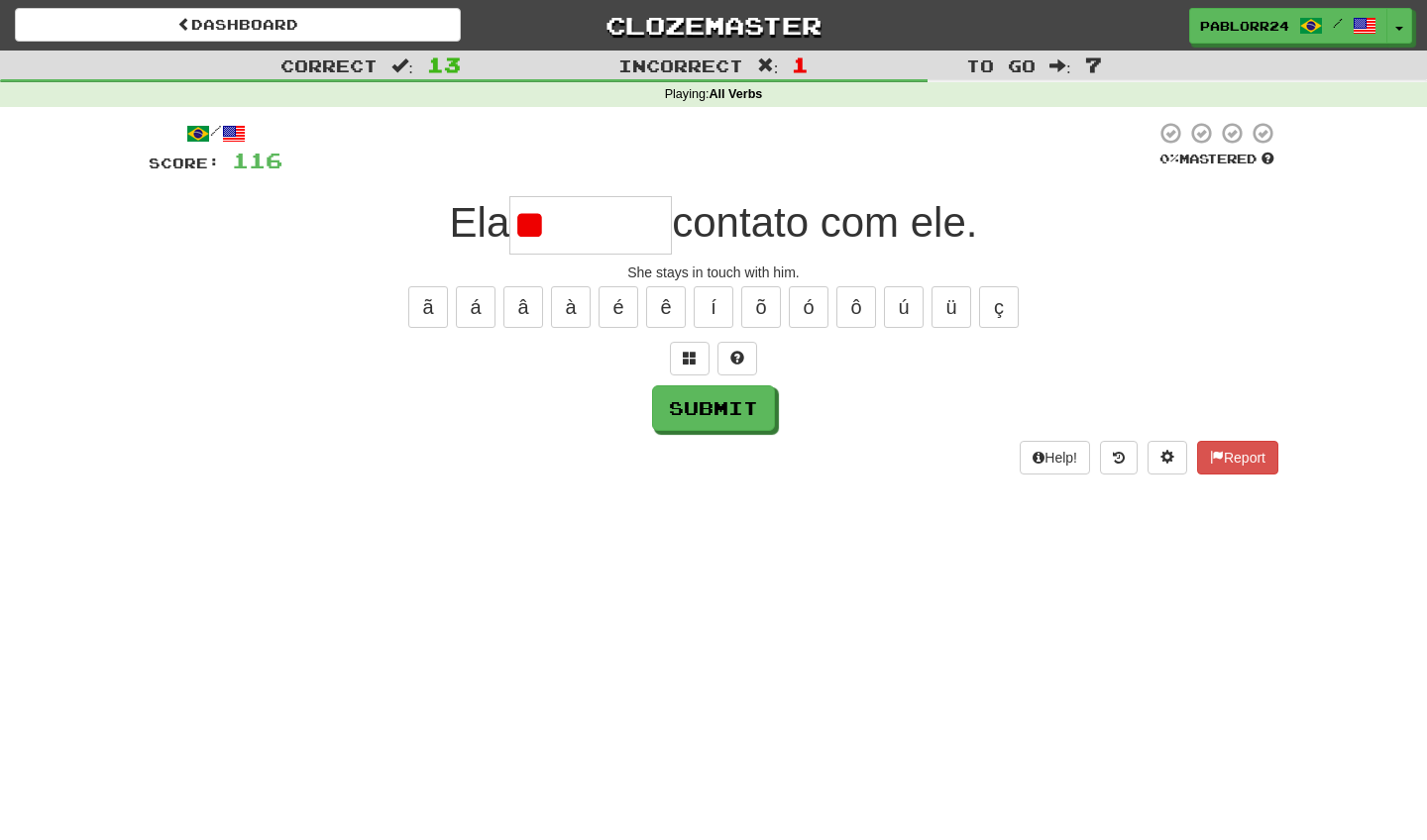 type on "*" 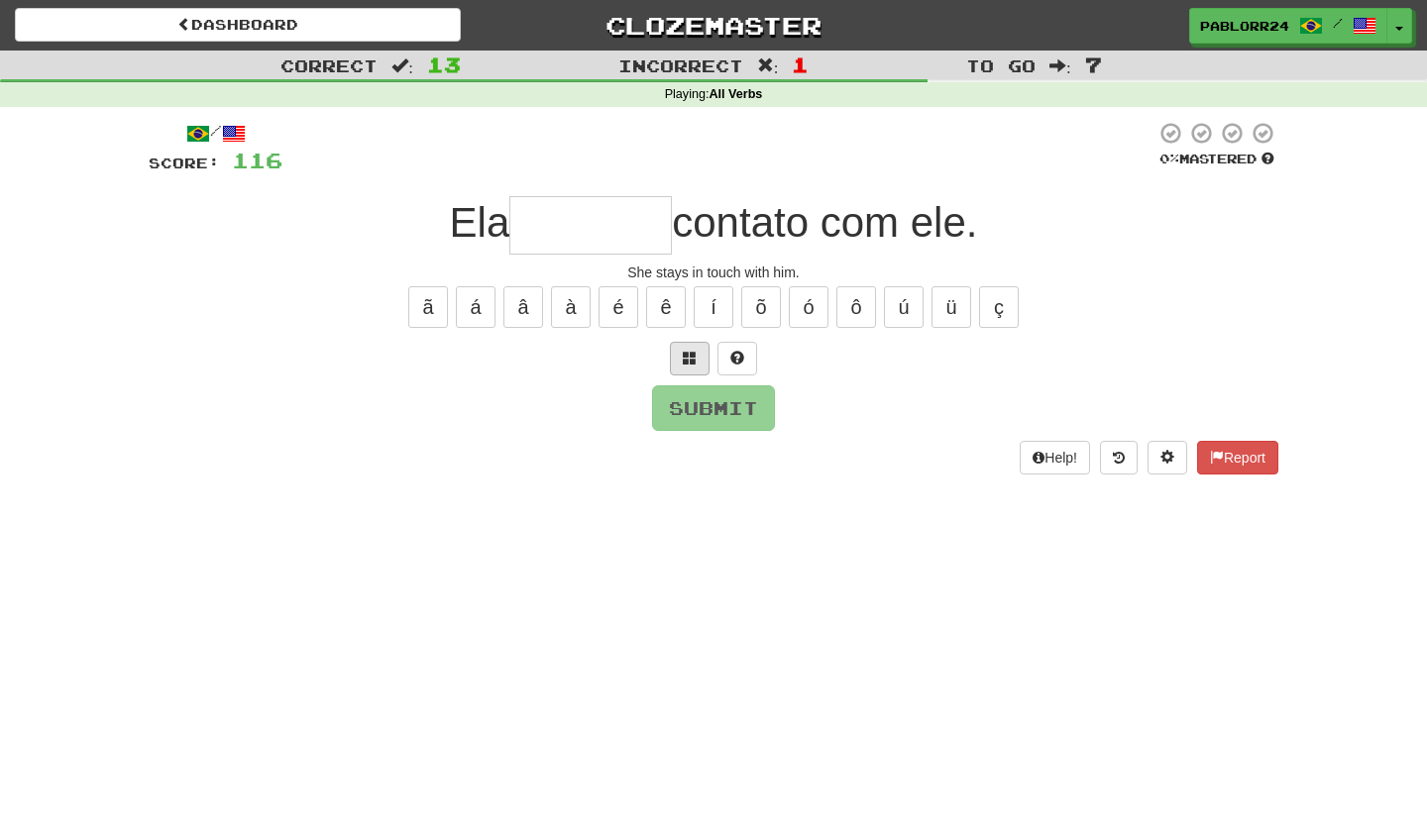 type on "*" 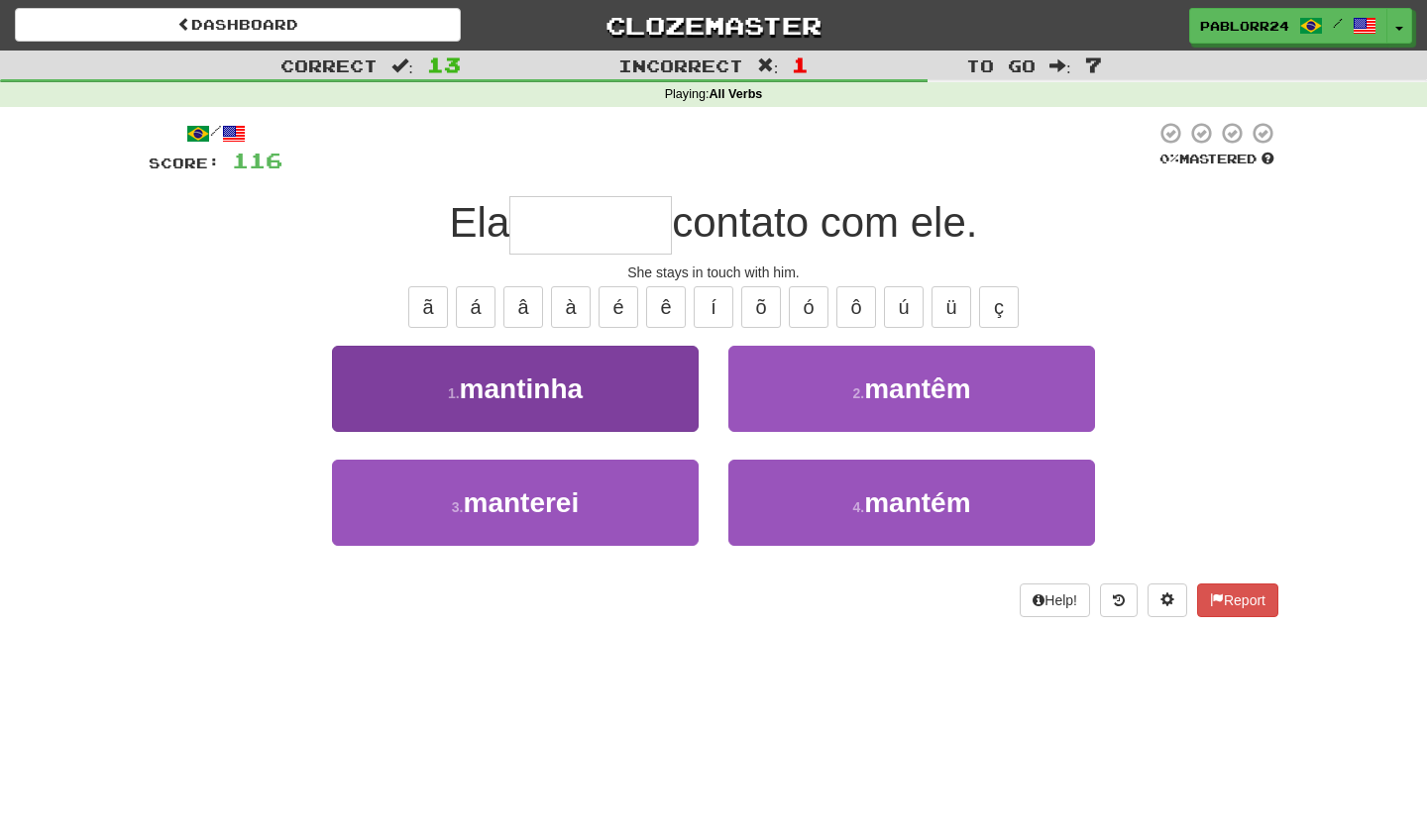 click on "1 .  mantinha" at bounding box center (515, 388) 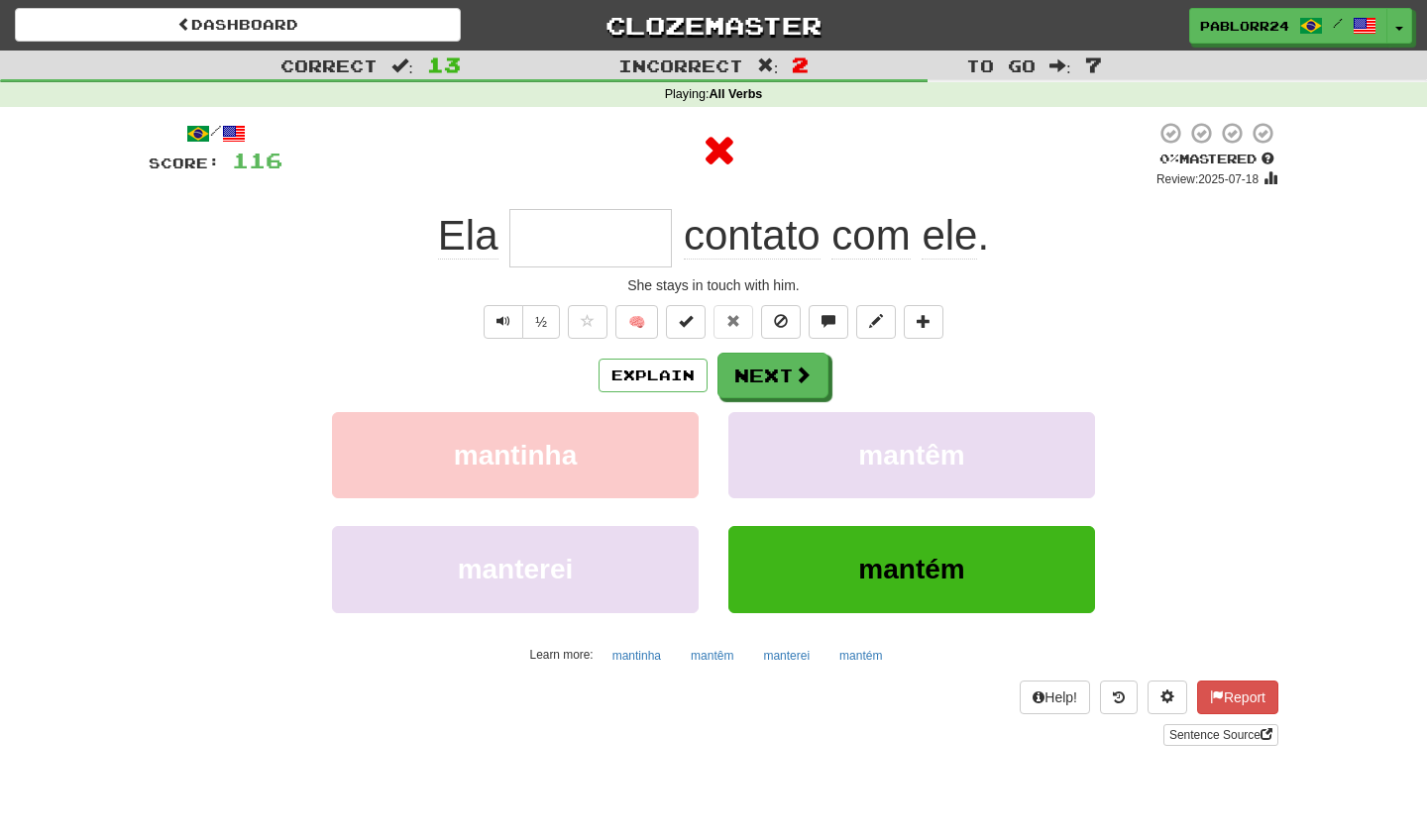 type on "******" 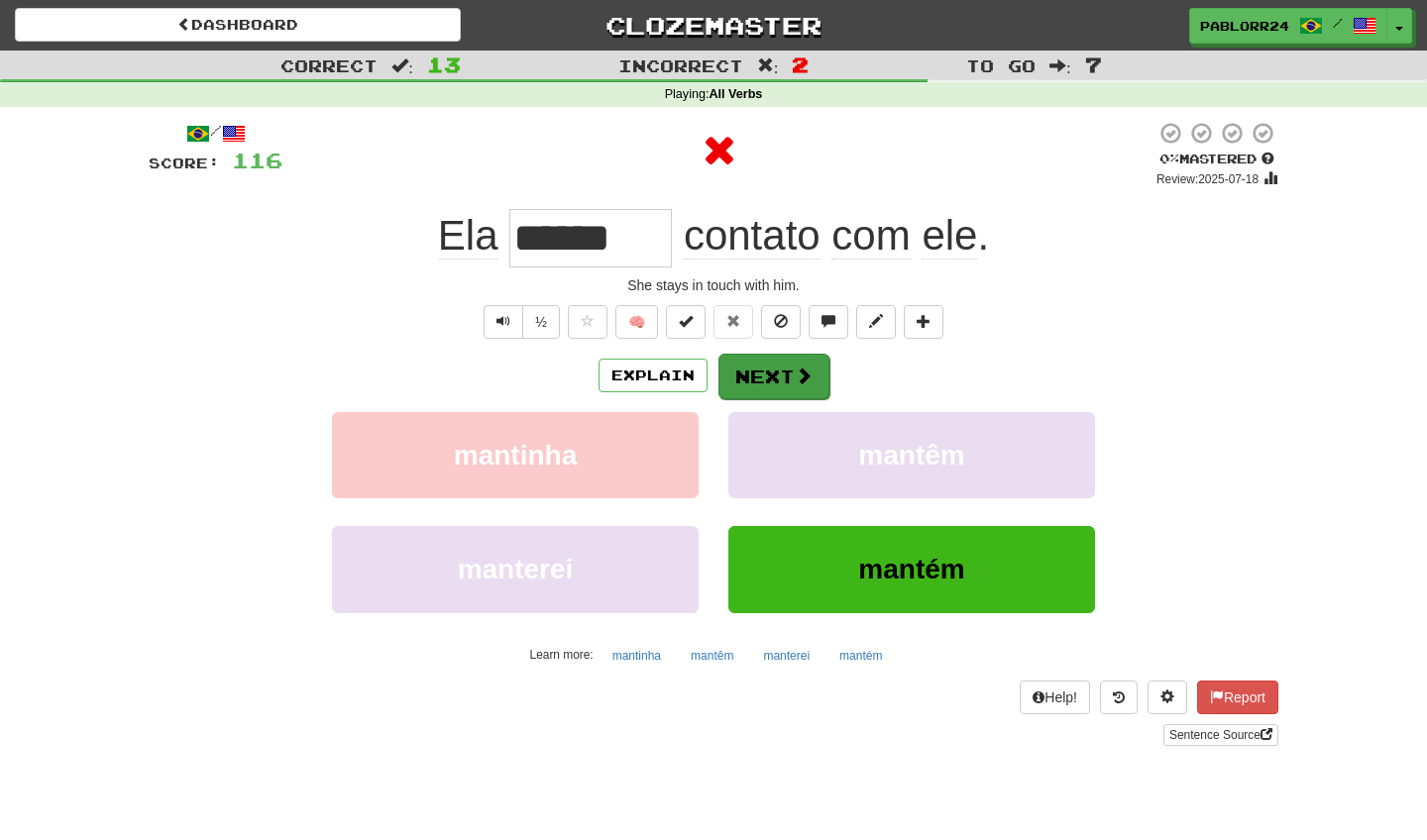 click on "Next" at bounding box center (774, 376) 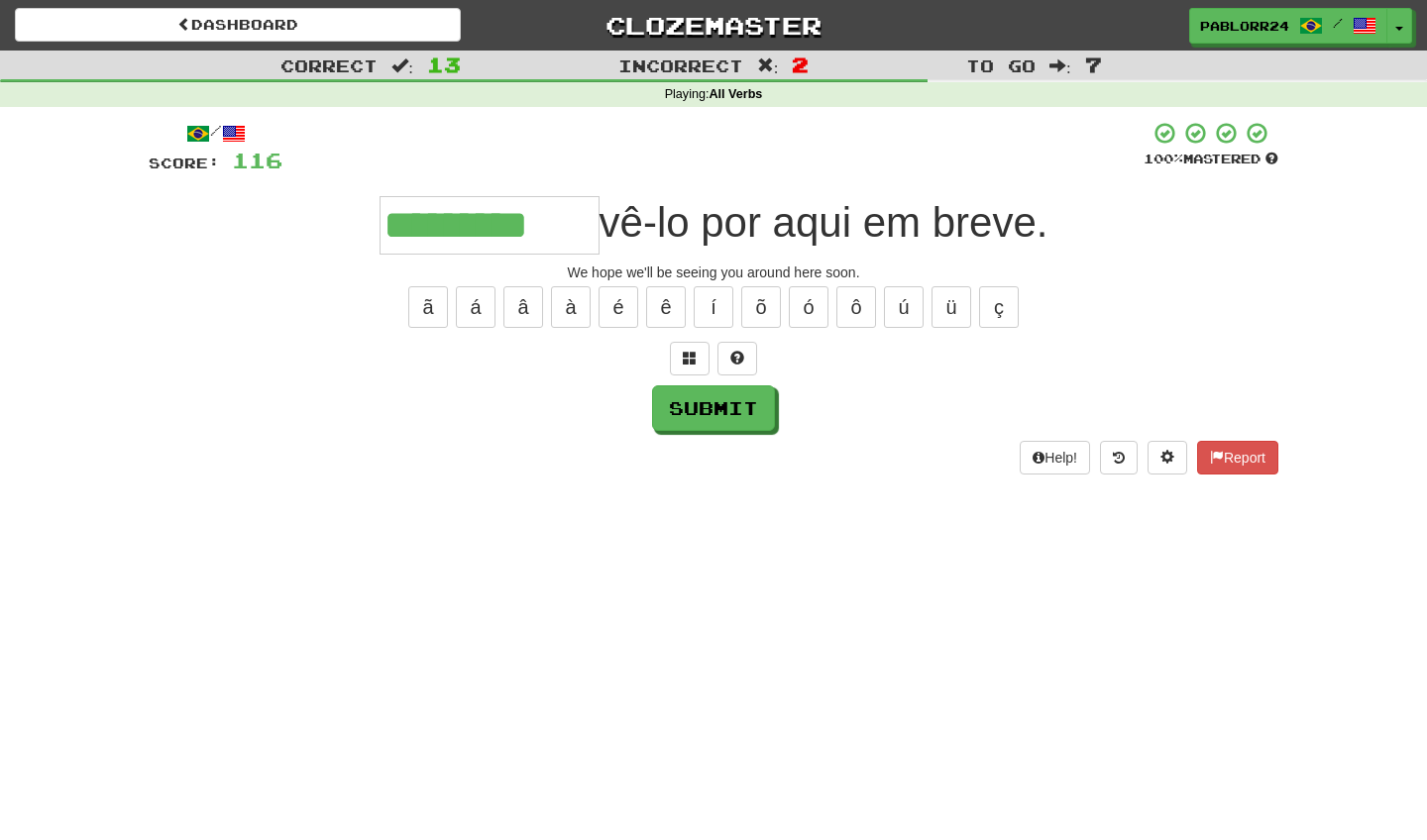 type on "*********" 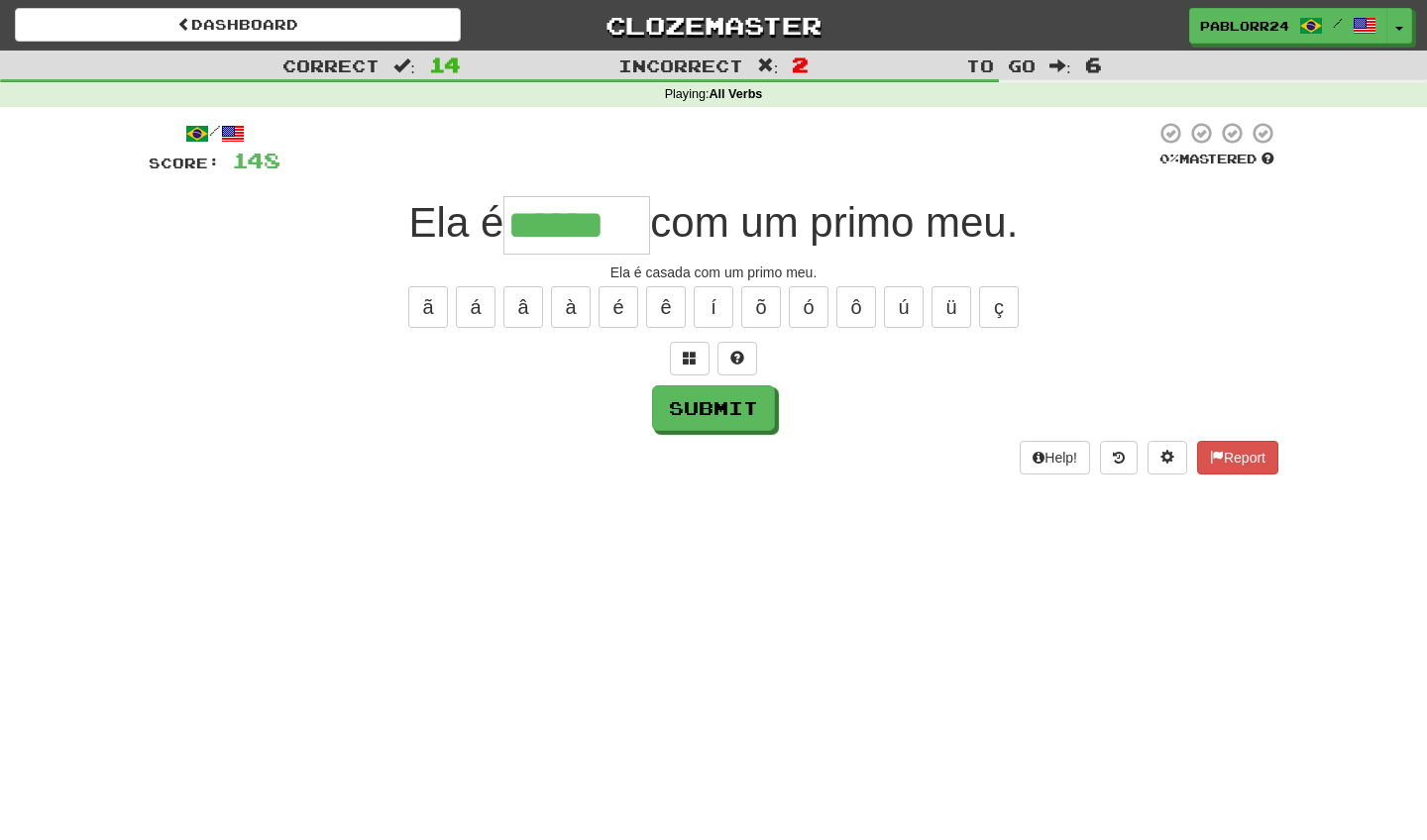 type on "******" 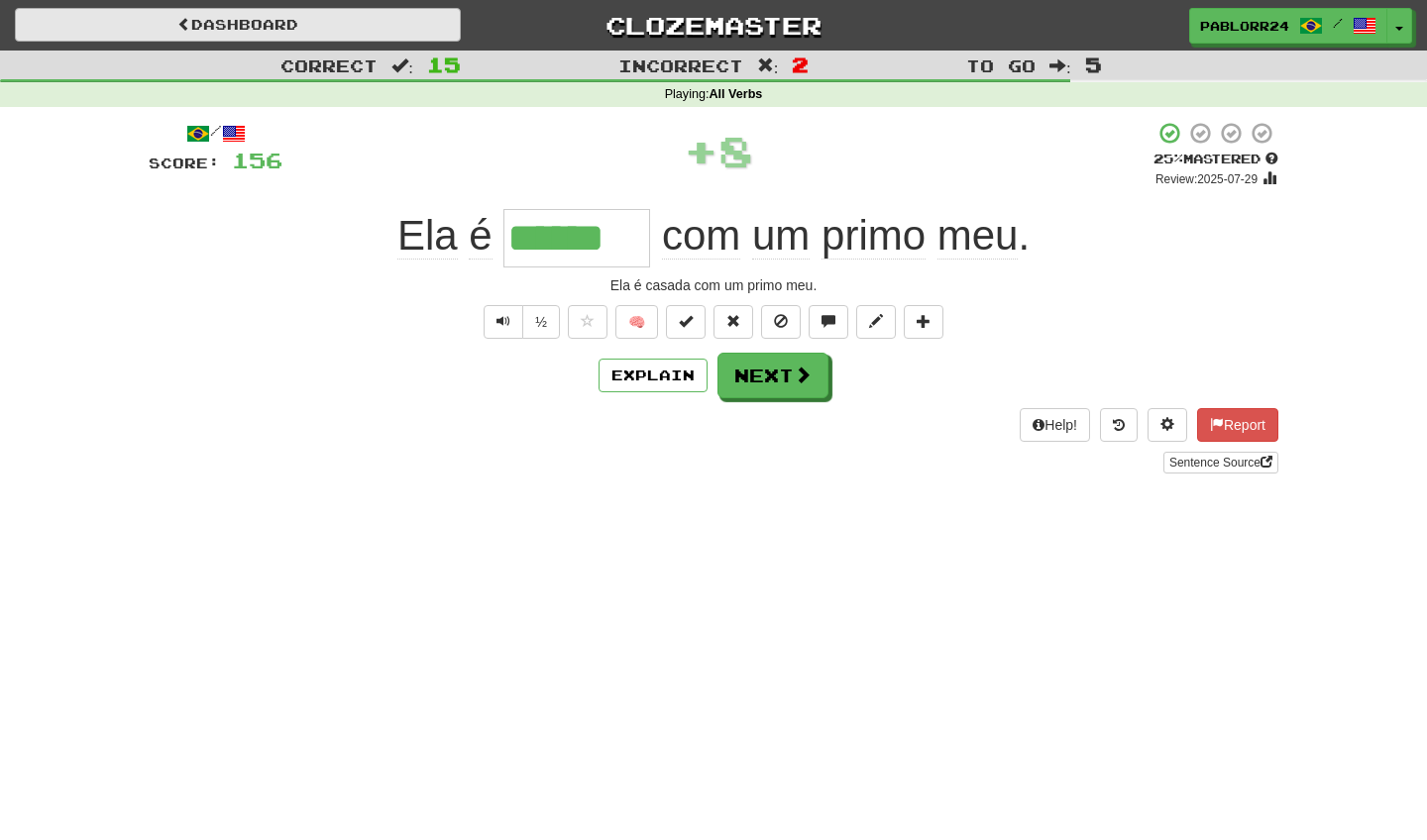click on "Dashboard" at bounding box center [238, 25] 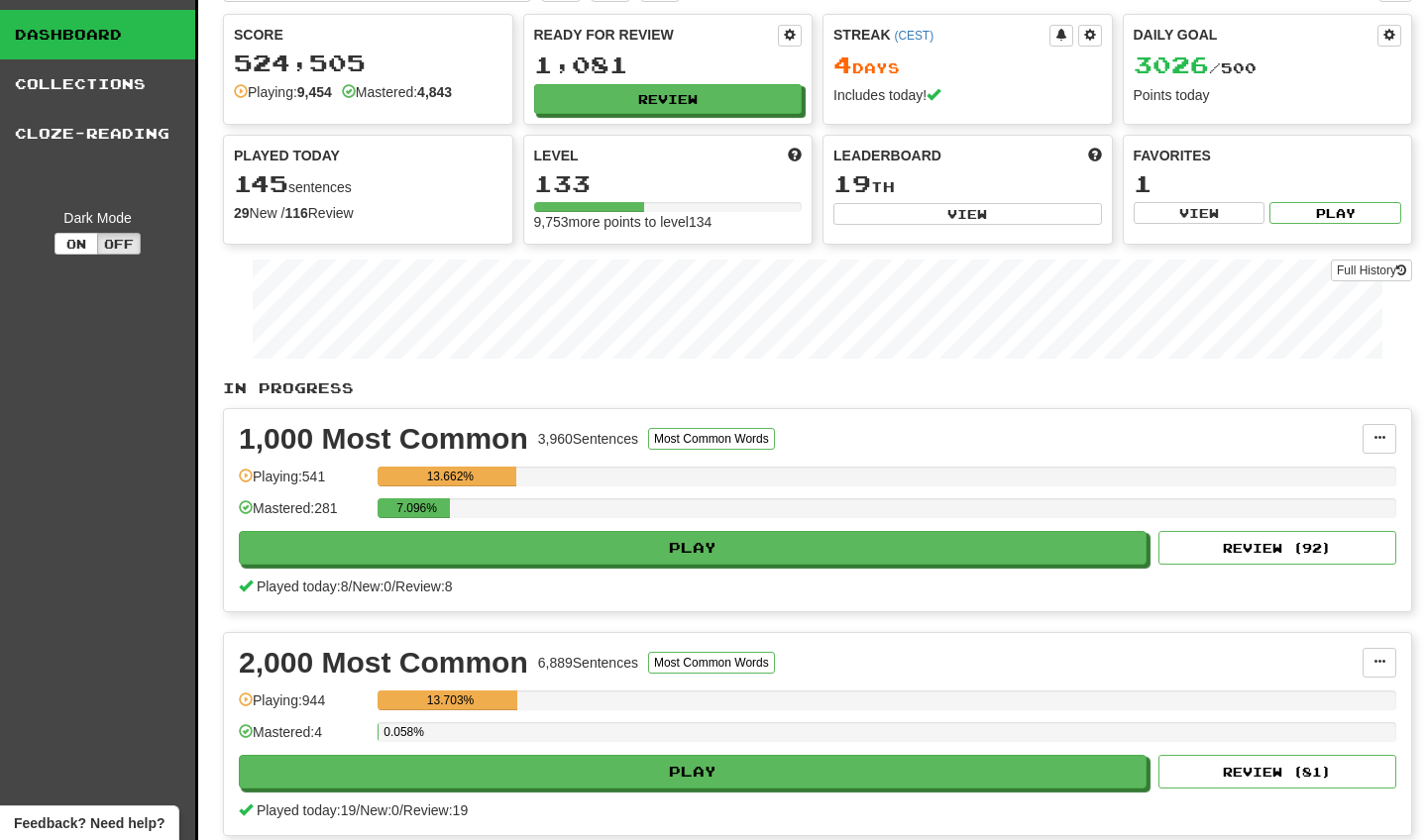 scroll, scrollTop: 50, scrollLeft: 0, axis: vertical 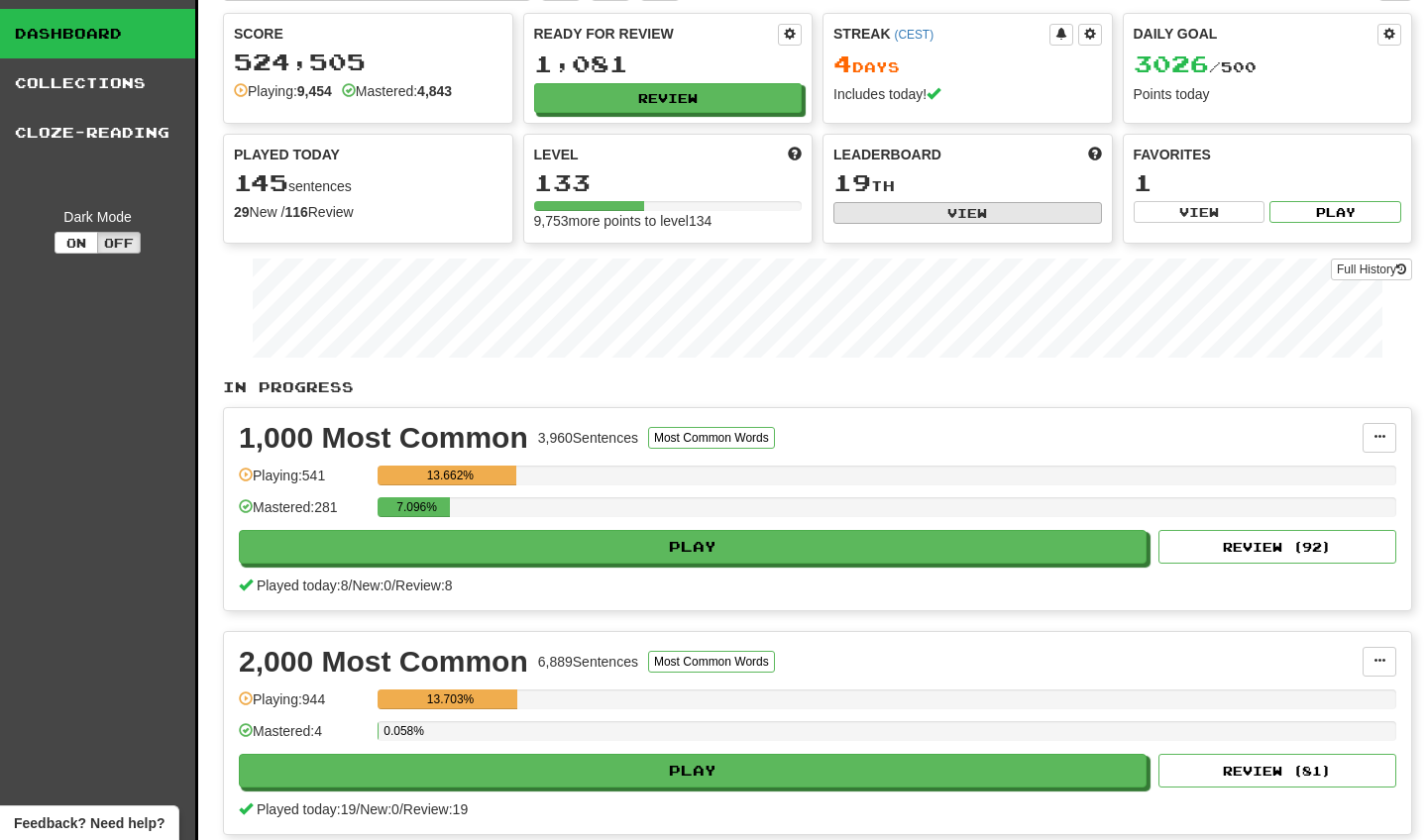 click on "View" at bounding box center (967, 213) 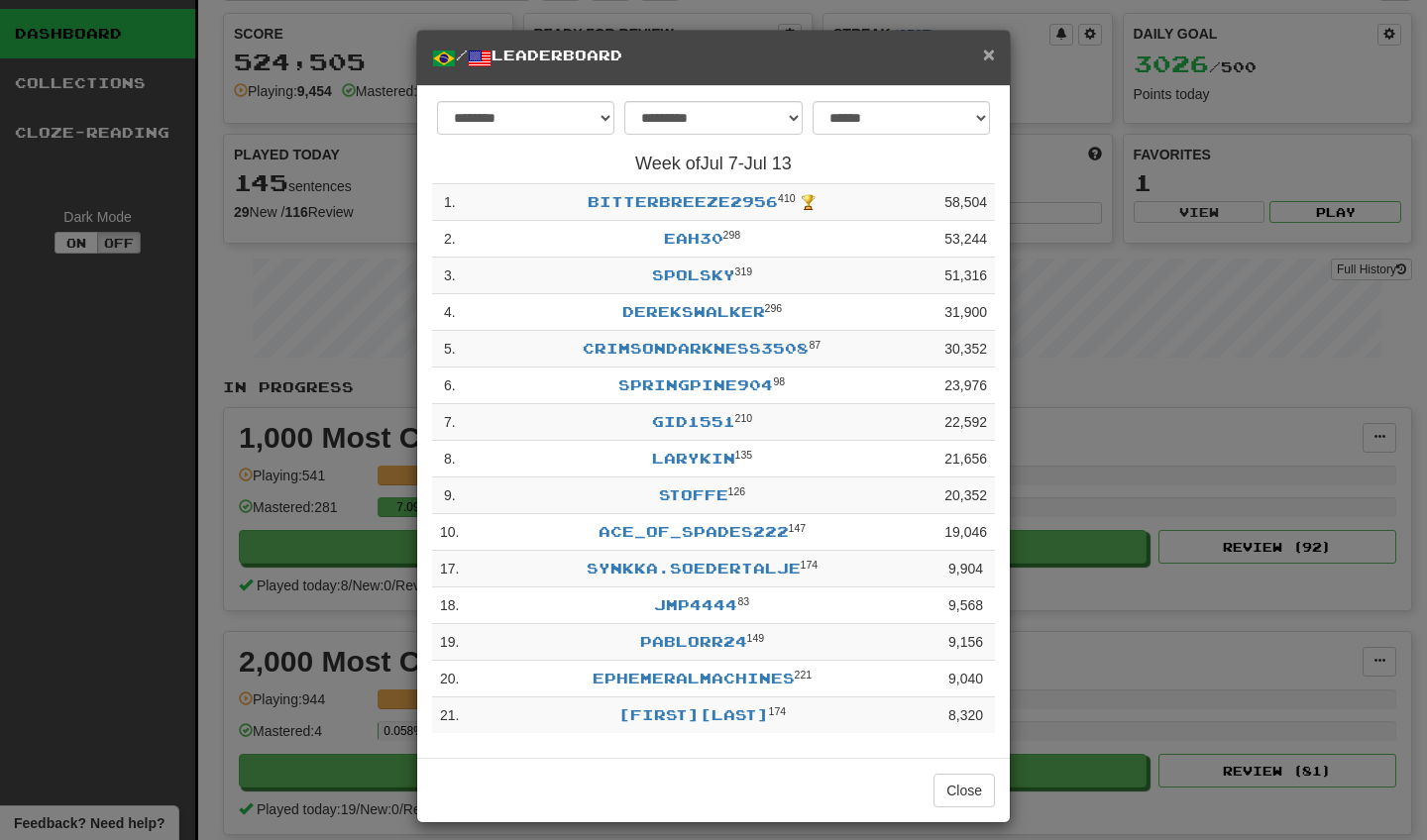 click on "×" at bounding box center [989, 53] 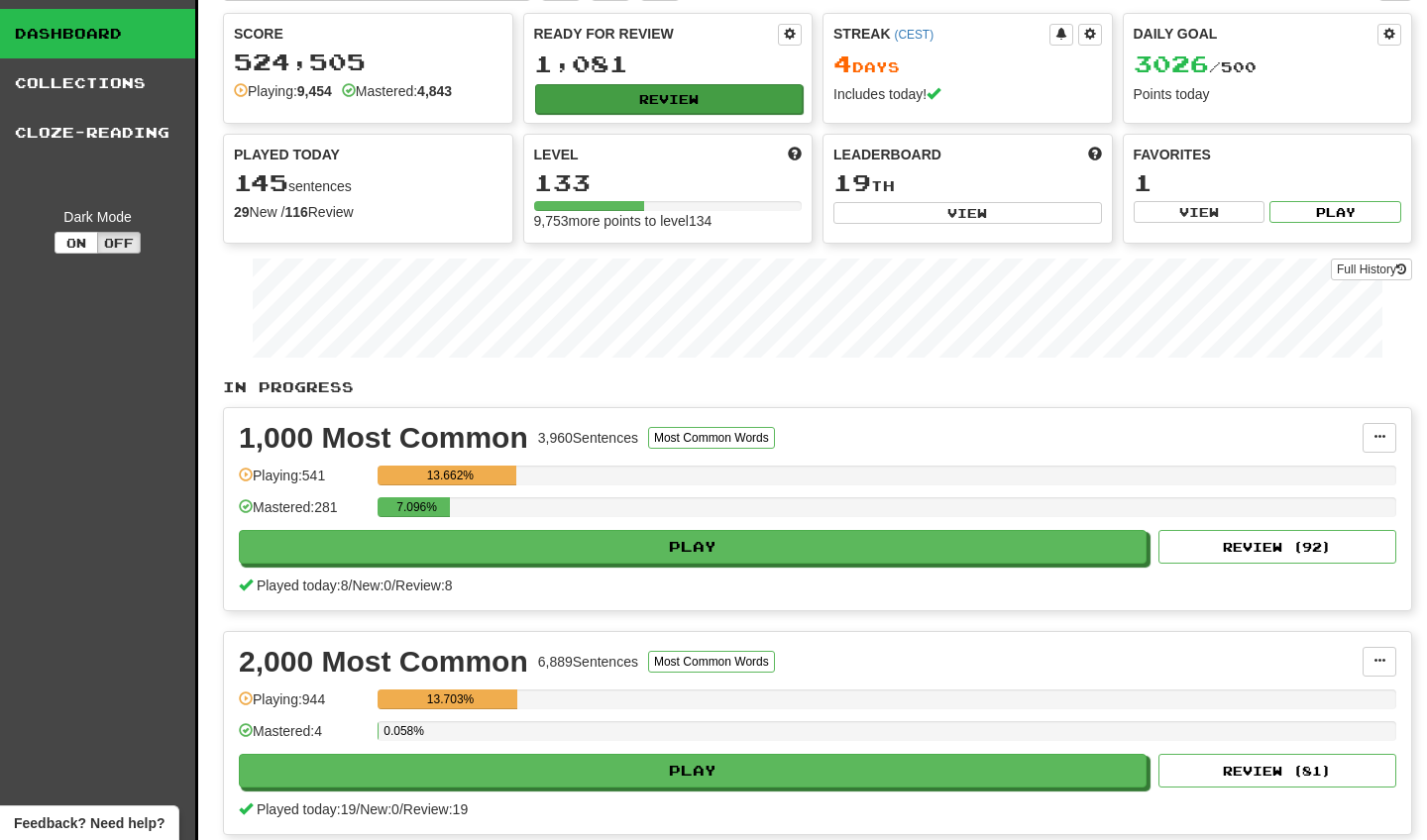click on "Review" at bounding box center (669, 99) 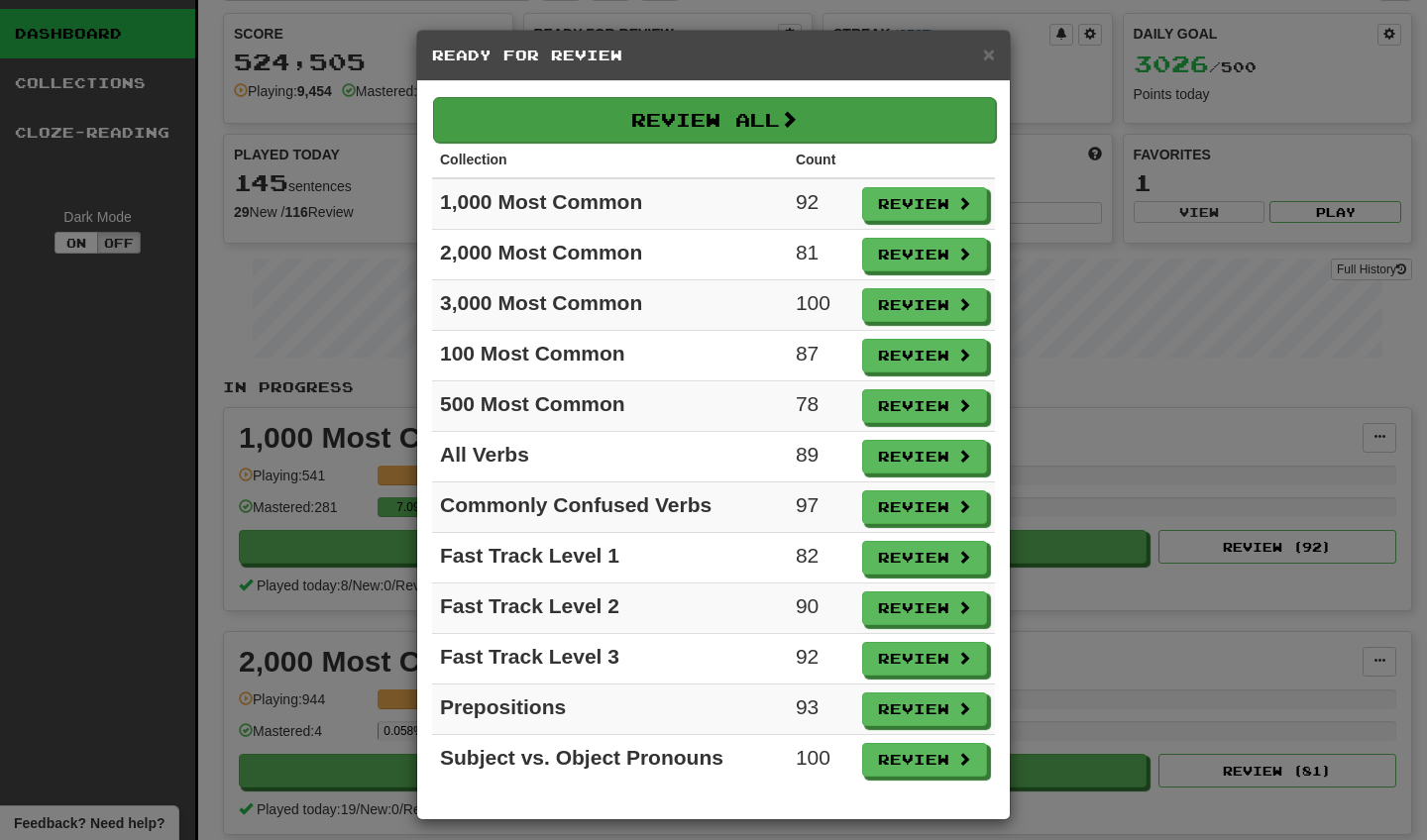 click on "Review All" at bounding box center (714, 120) 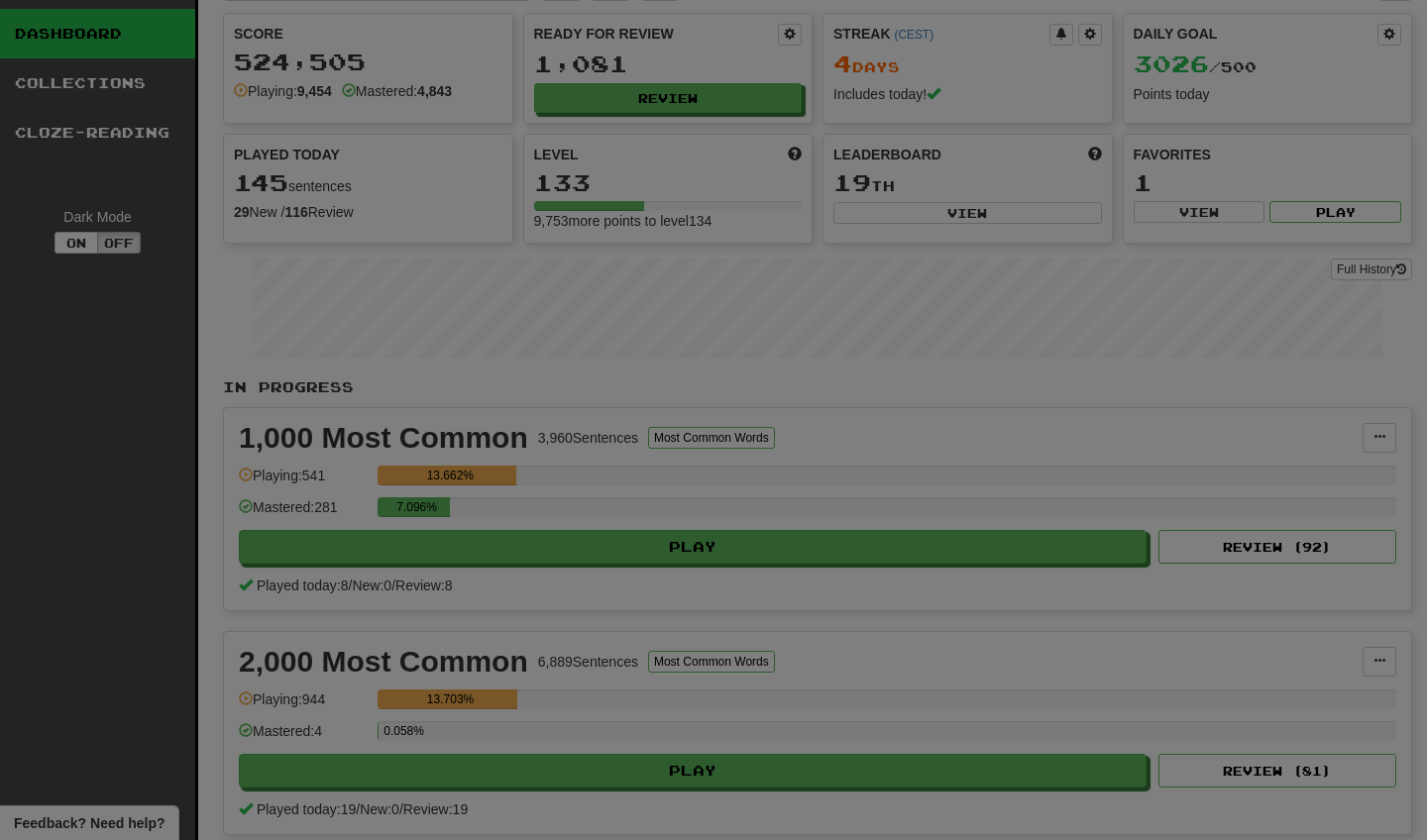 select on "**" 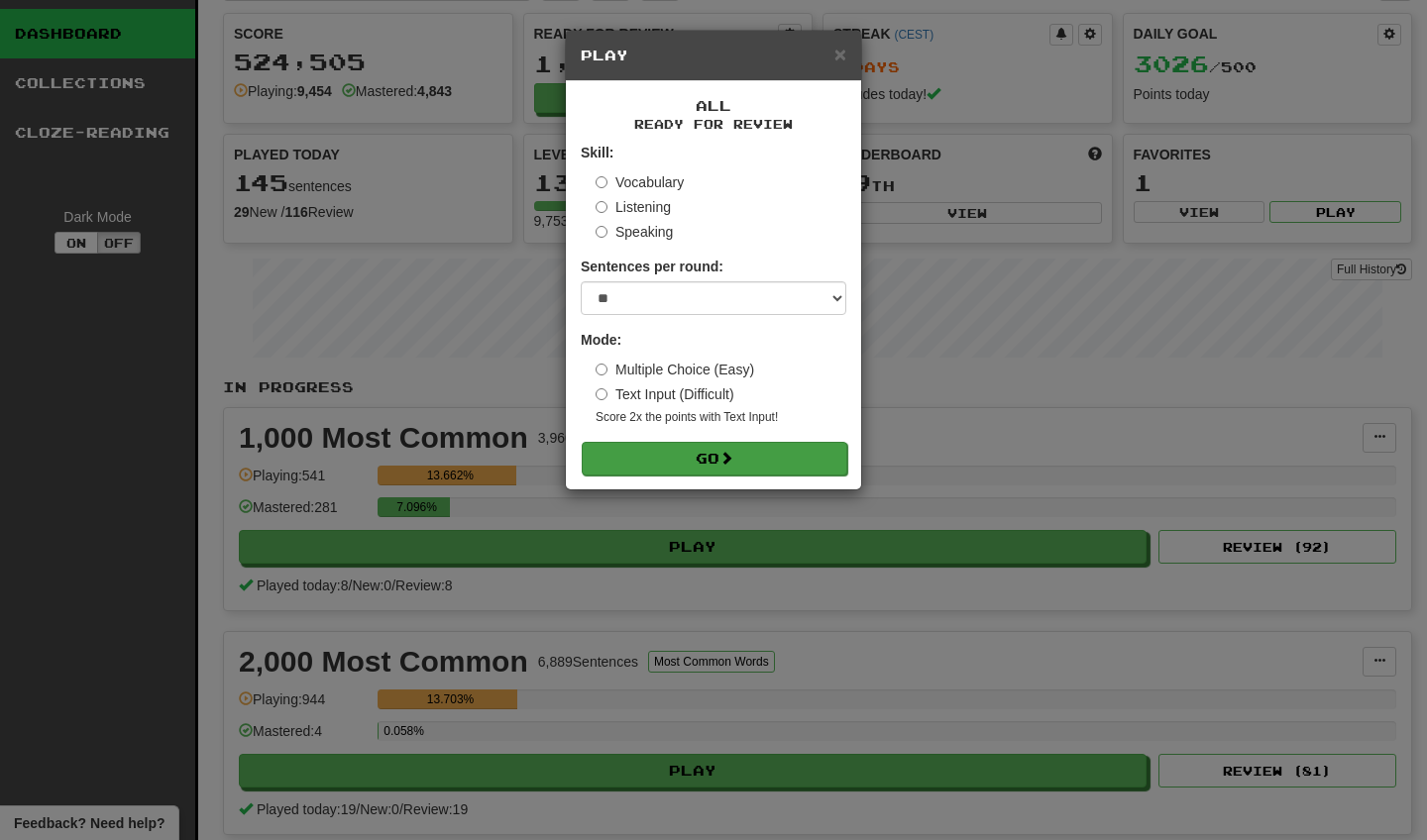 click on "Go" at bounding box center (714, 459) 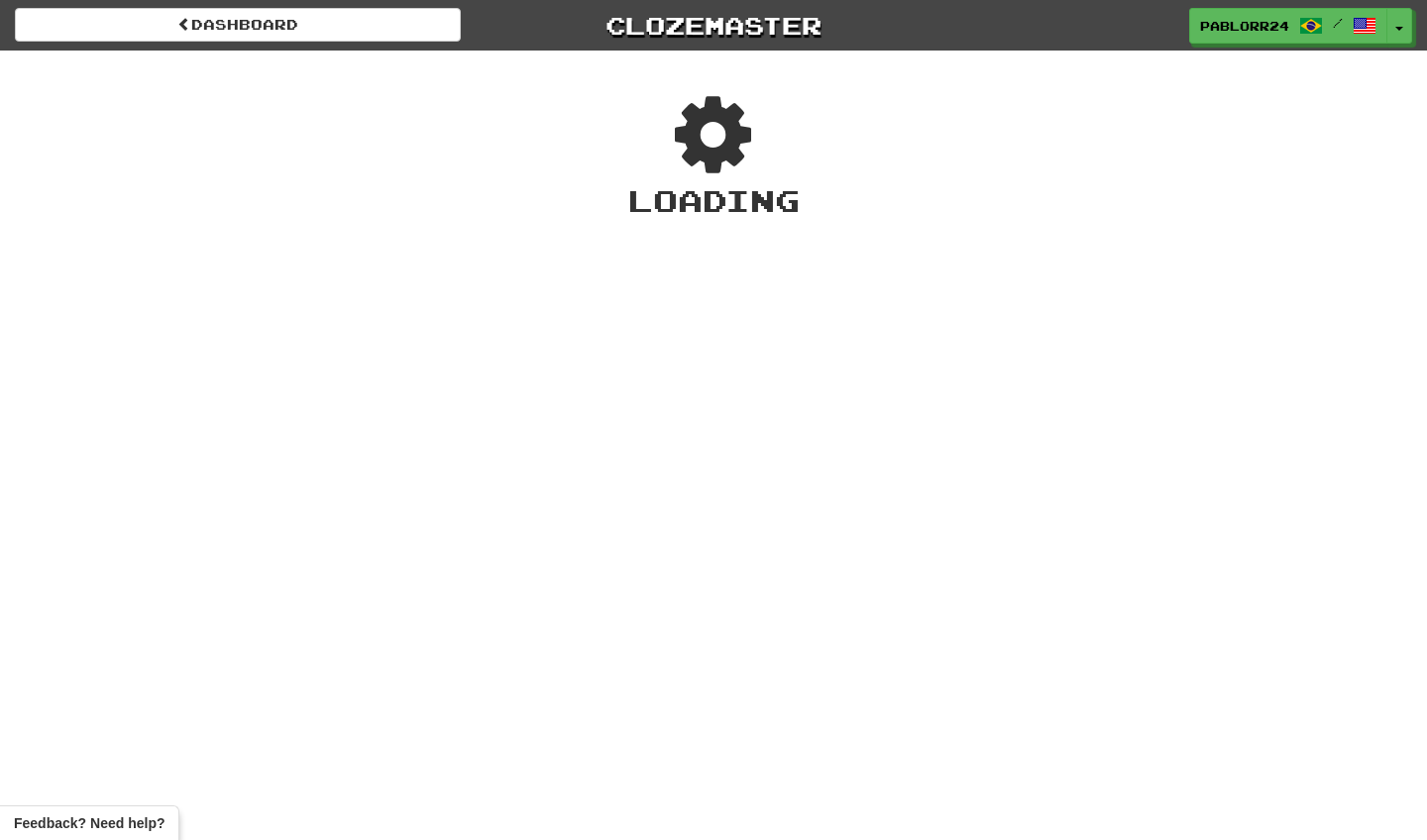 scroll, scrollTop: 0, scrollLeft: 0, axis: both 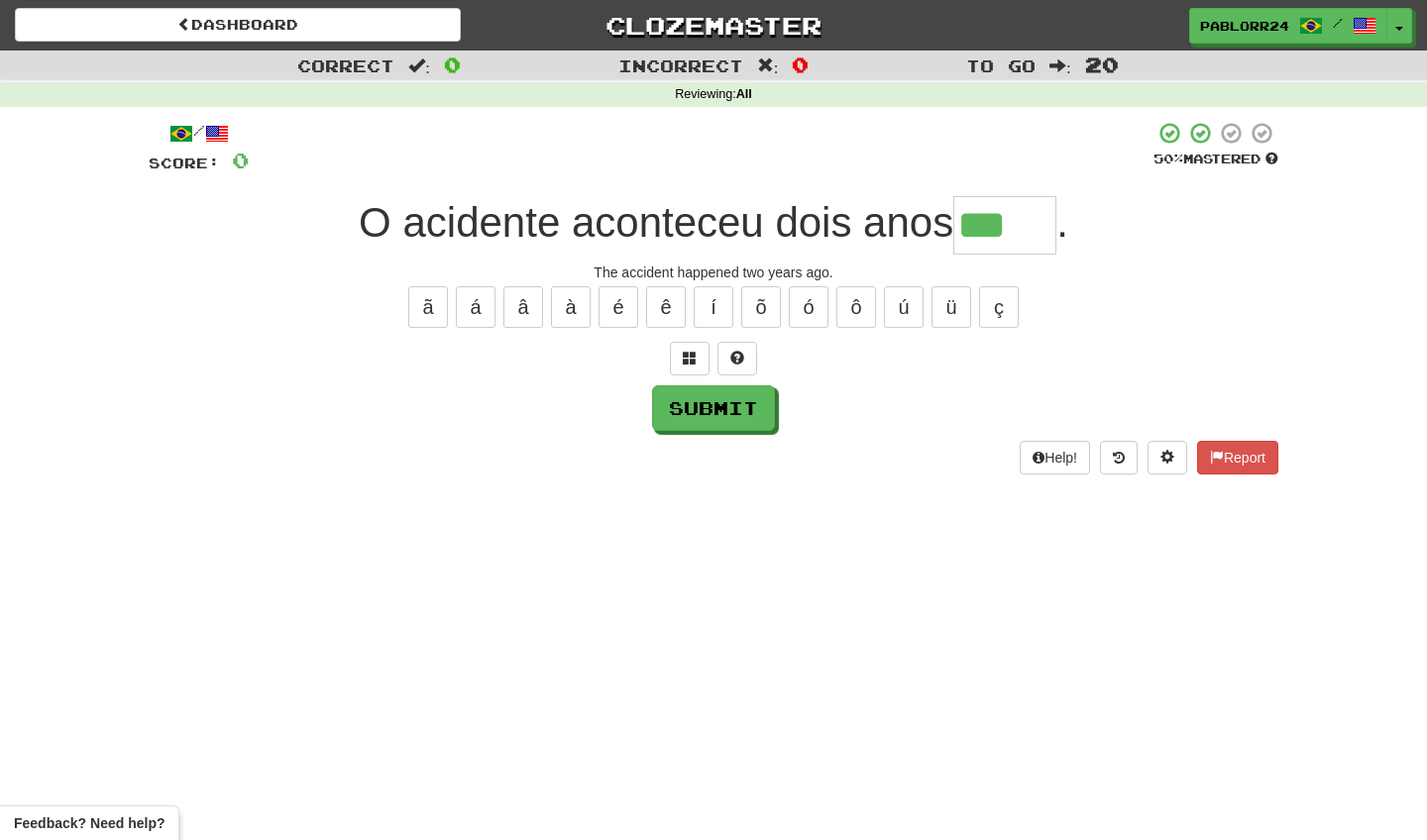 click on "ã á â à é ê í õ ó ô ú ü ç" at bounding box center (714, 307) 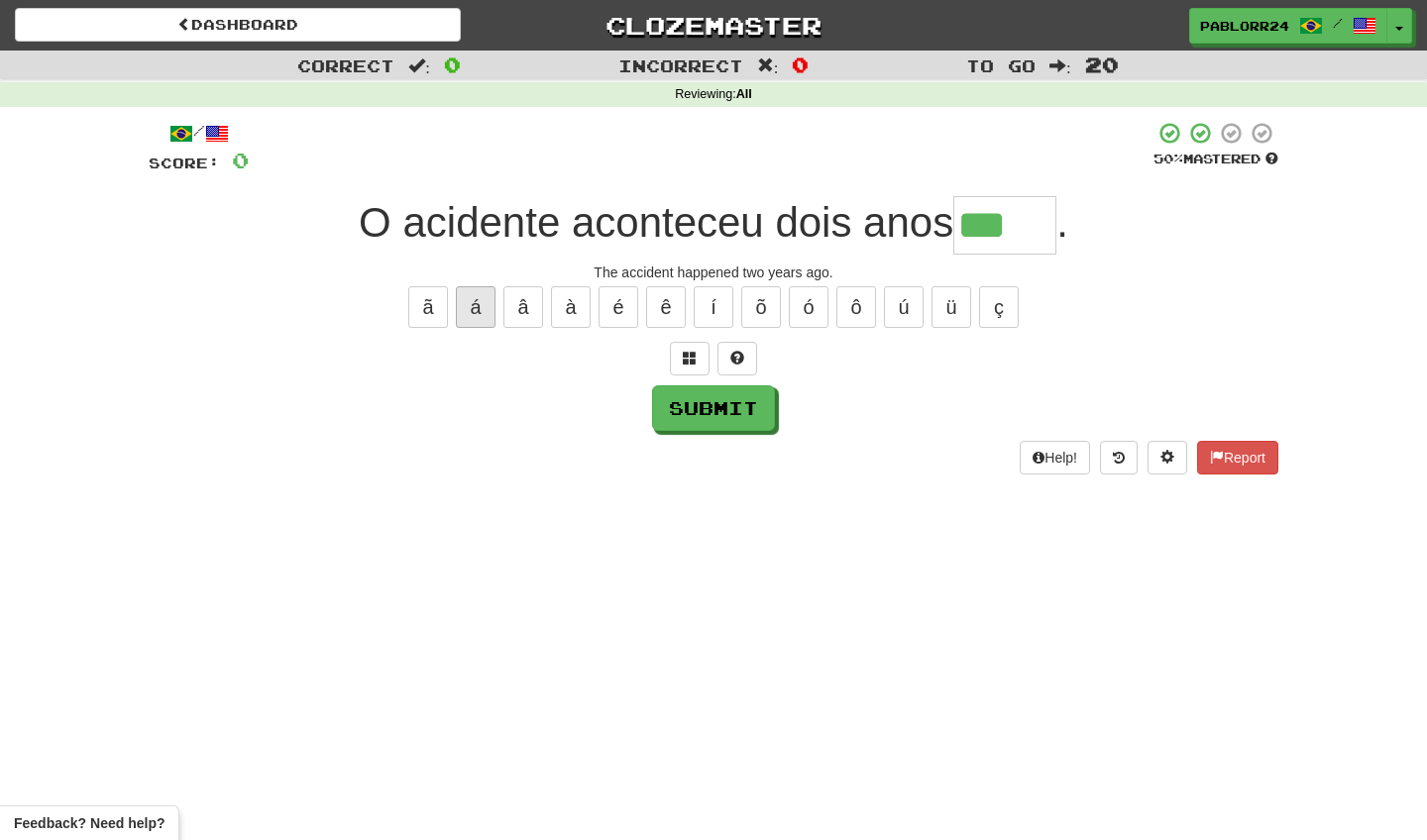 click on "á" at bounding box center (476, 307) 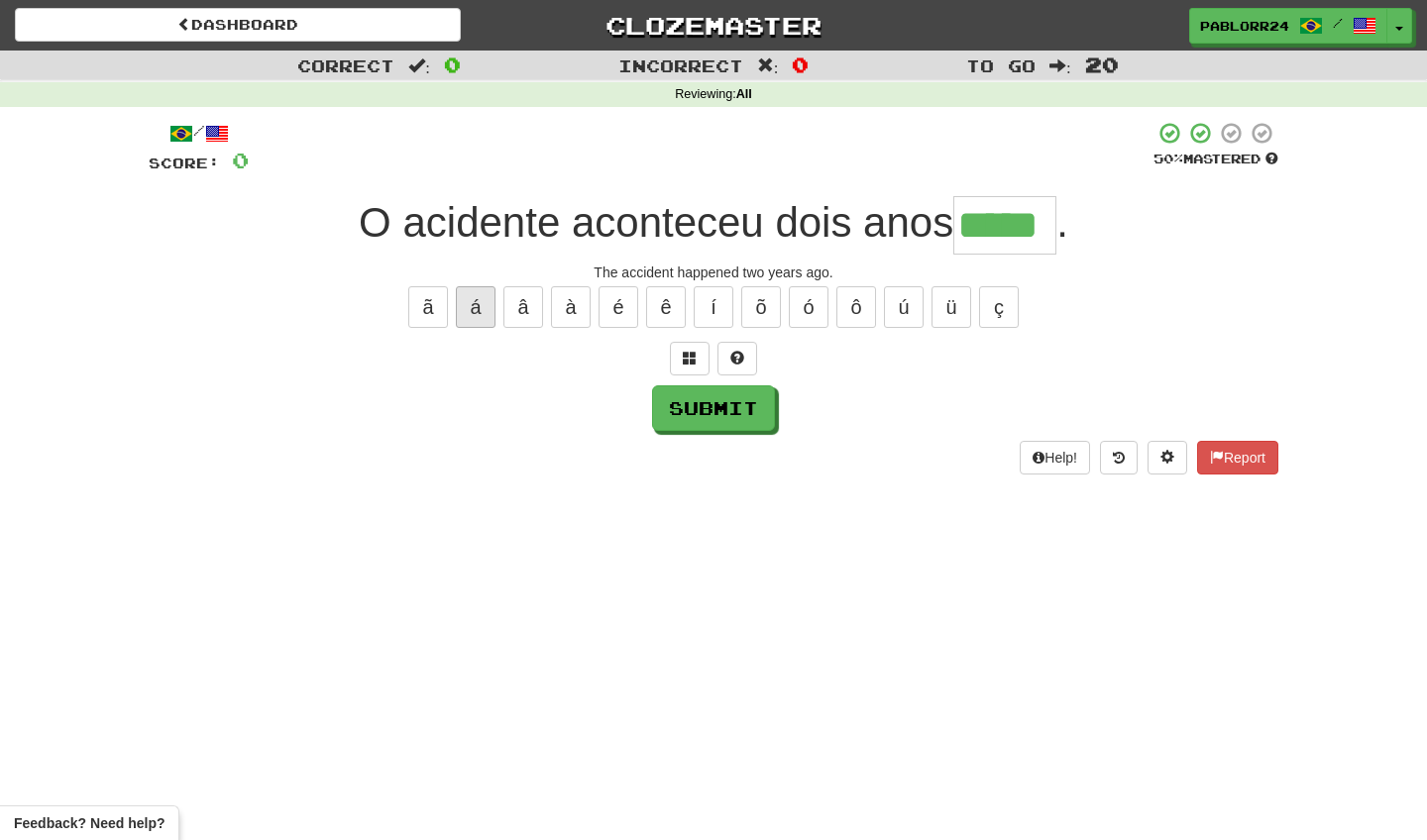type on "*****" 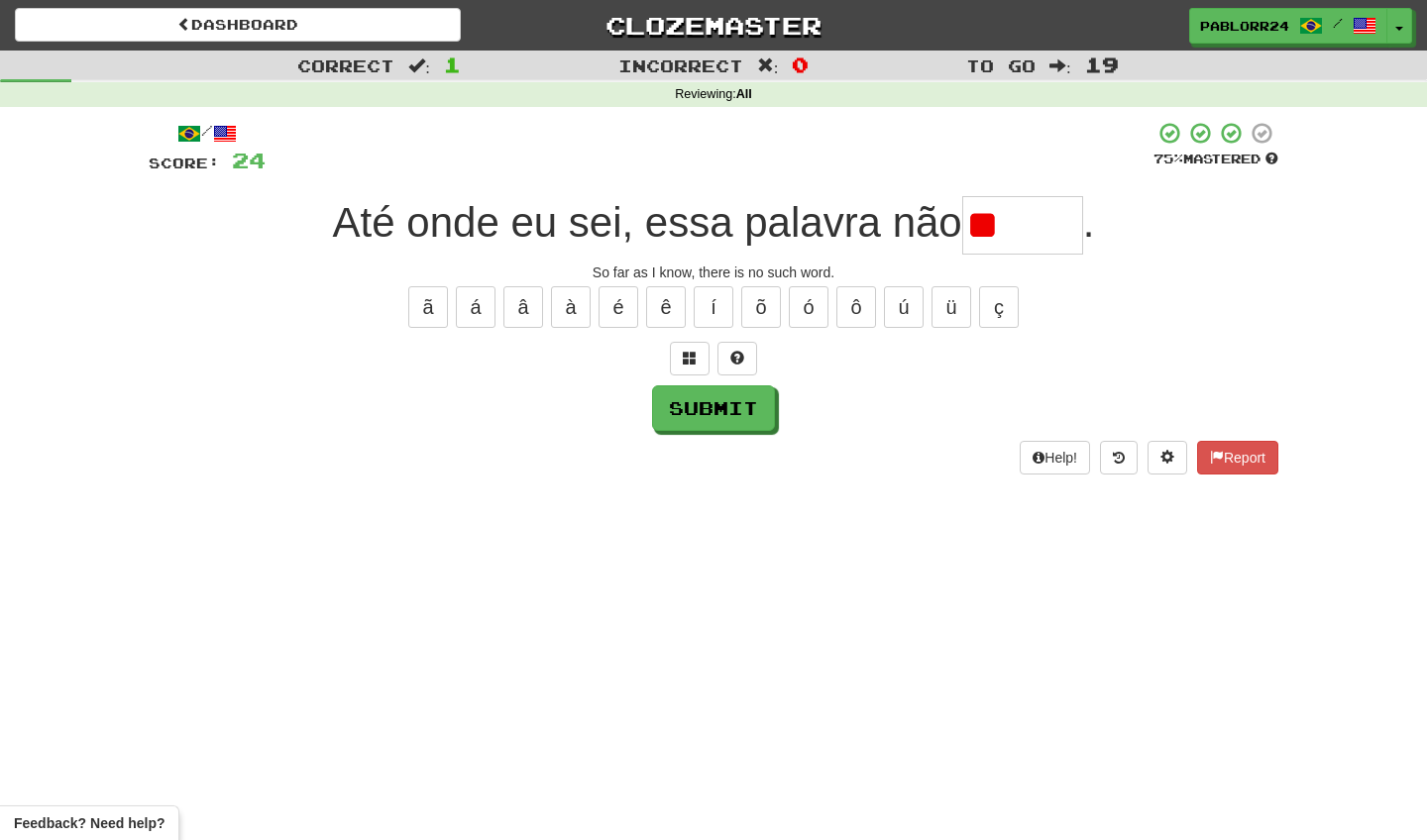 type on "*" 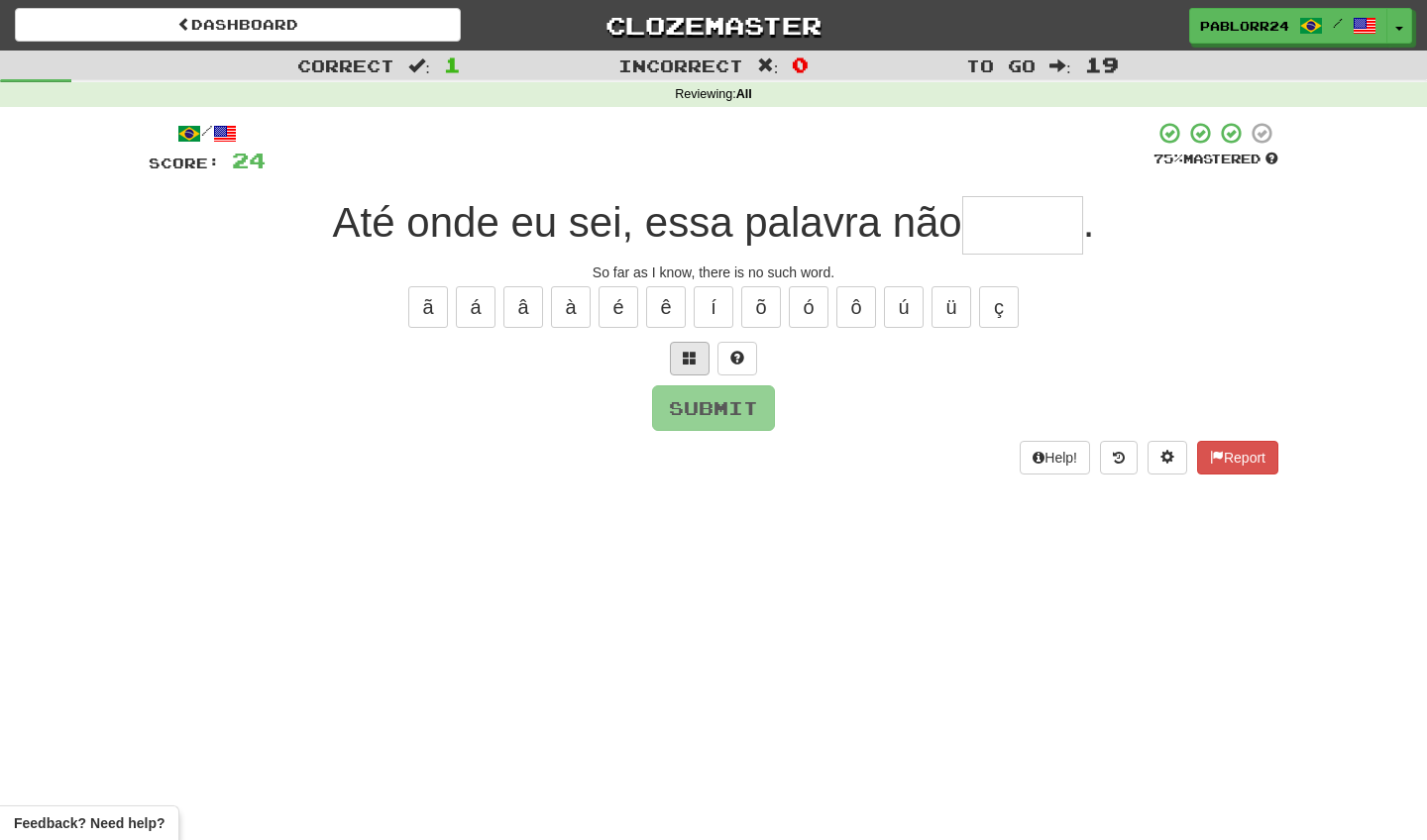 click at bounding box center (690, 359) 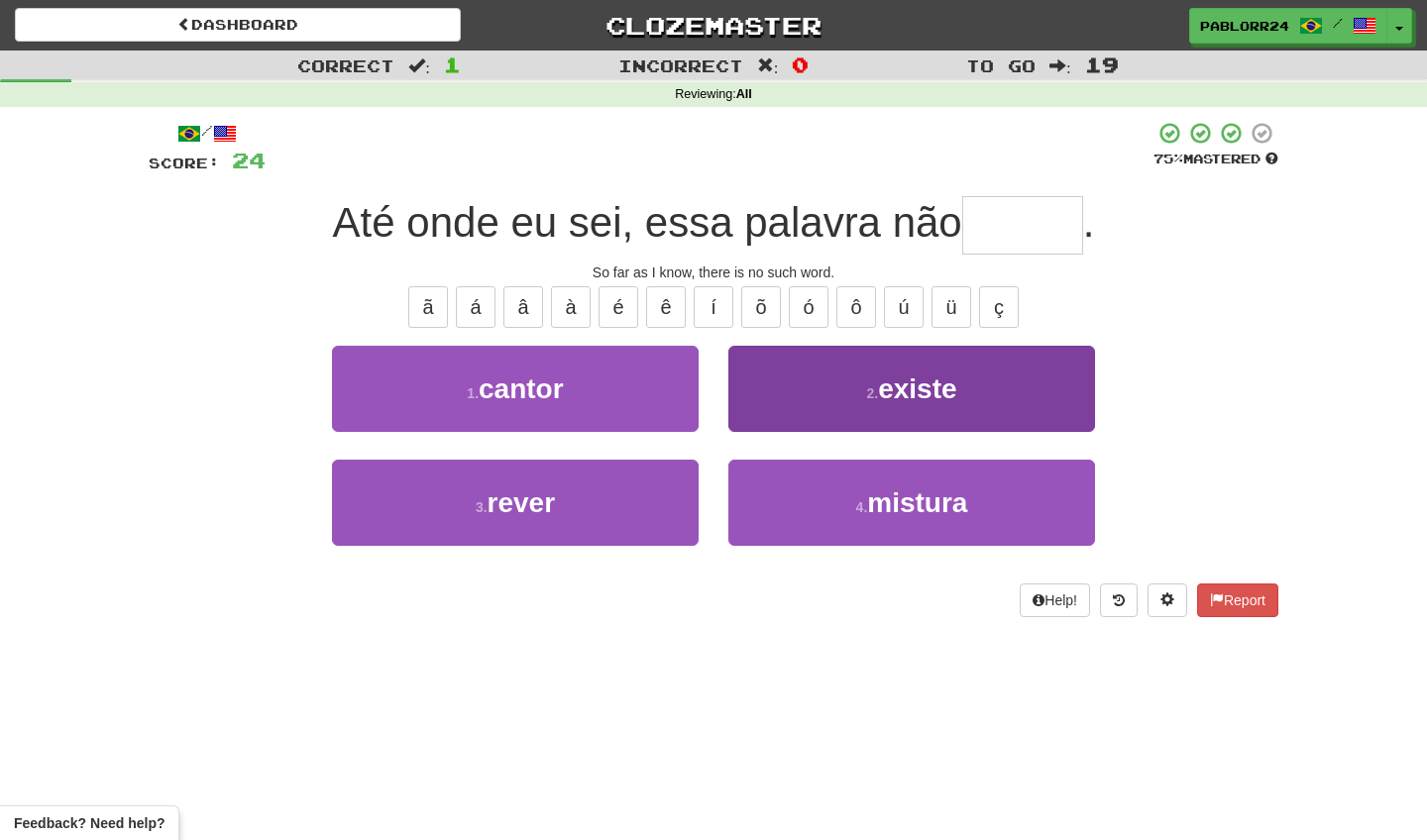 click on "2 .  existe" at bounding box center [912, 388] 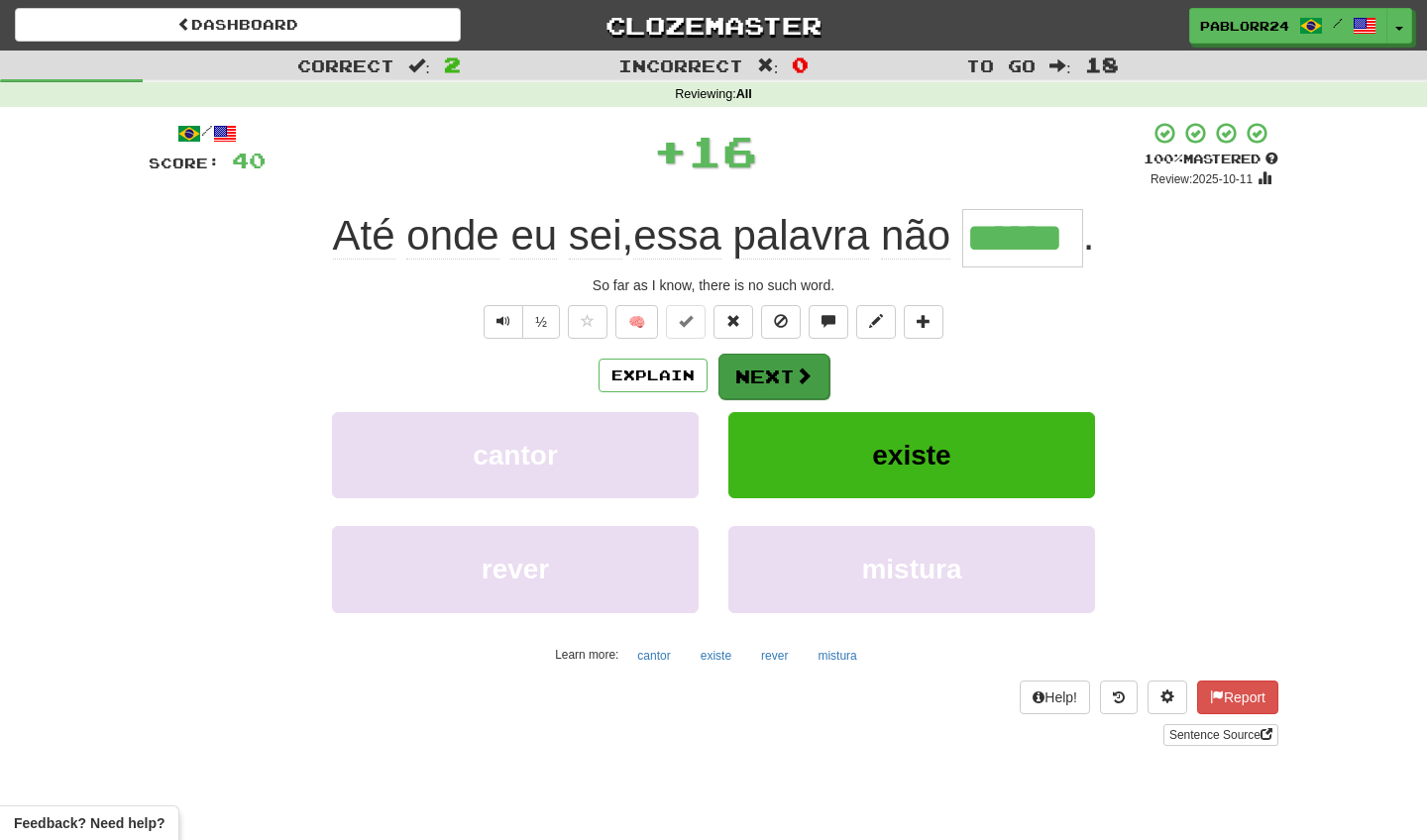 click at bounding box center (804, 375) 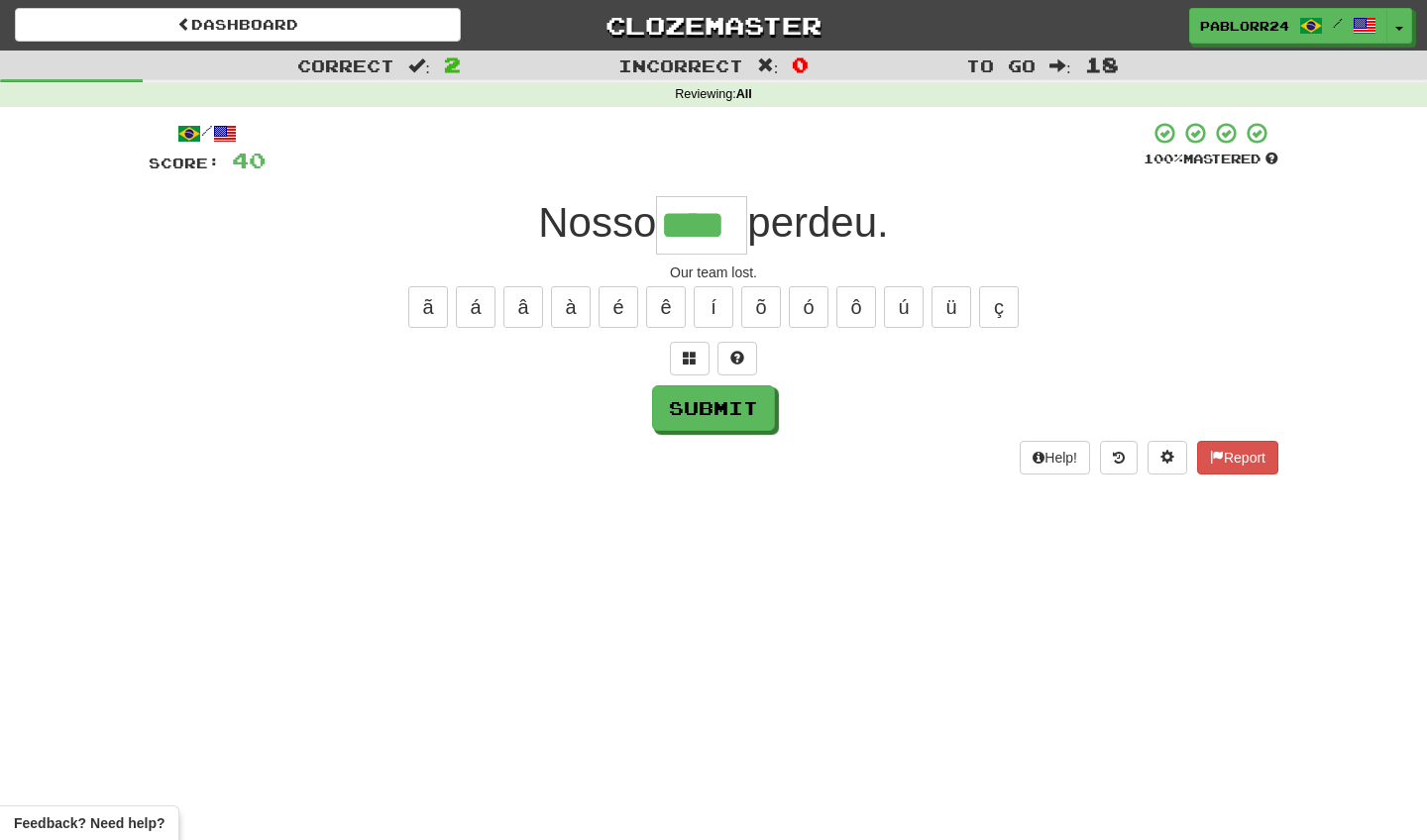 type on "****" 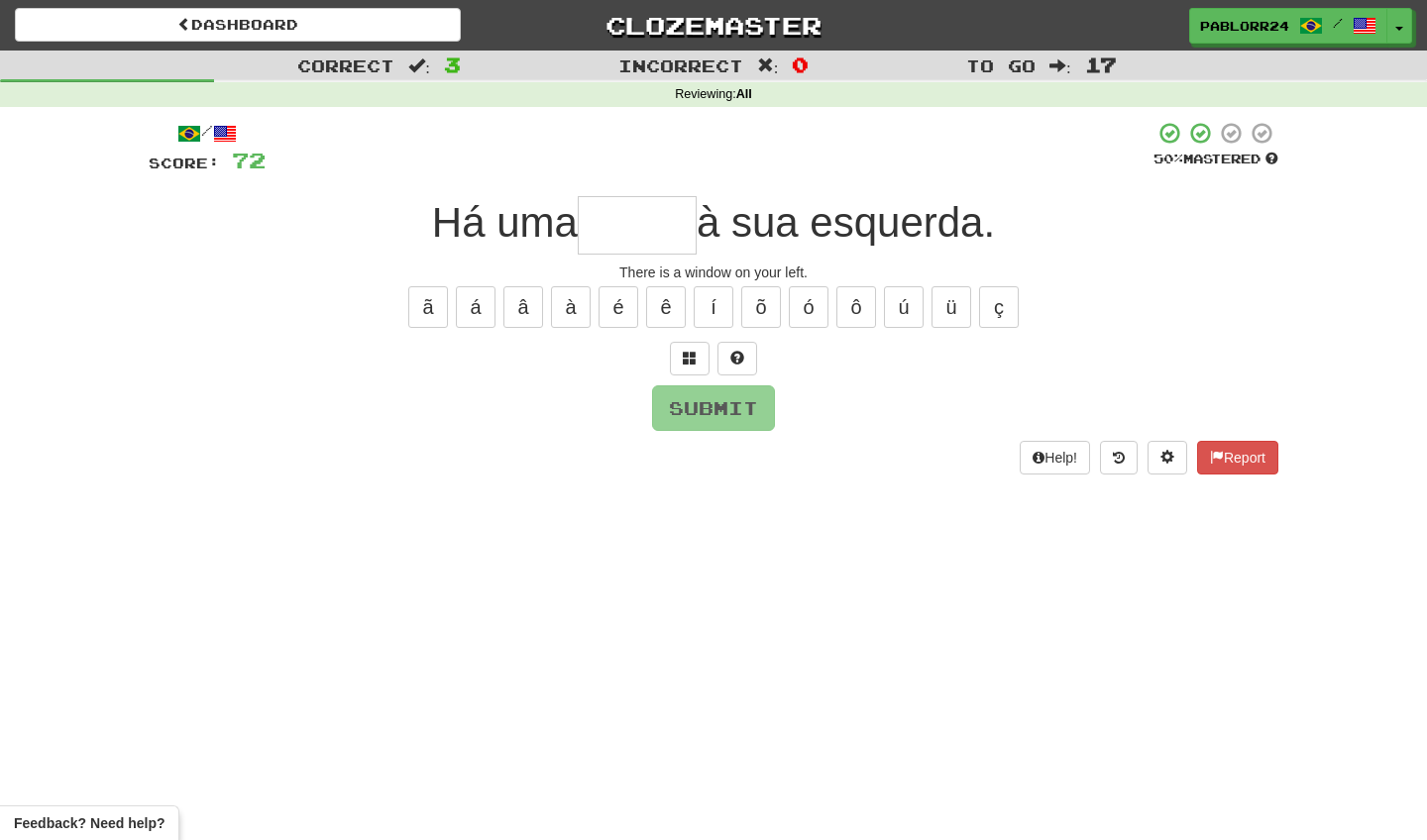 type on "*" 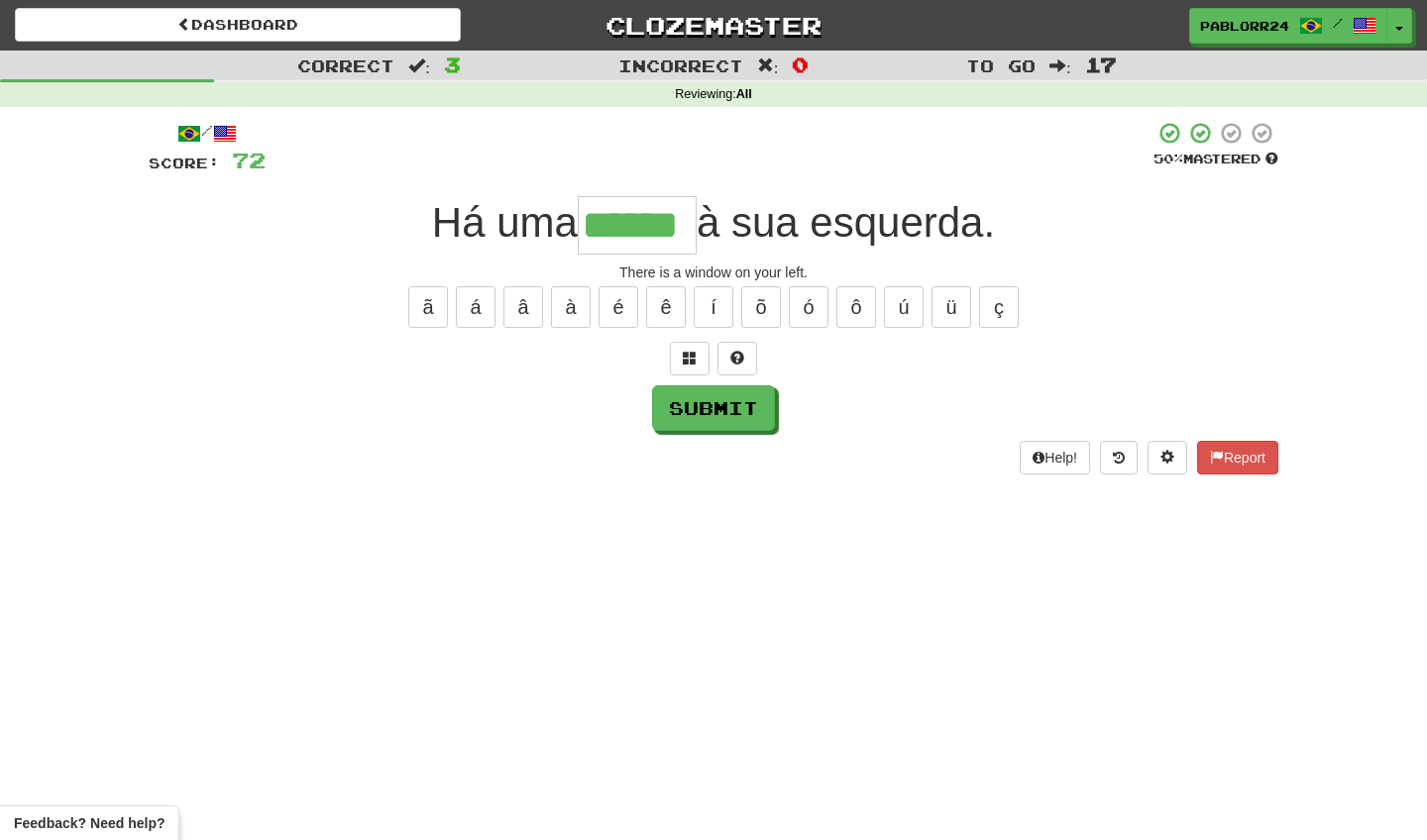 type on "******" 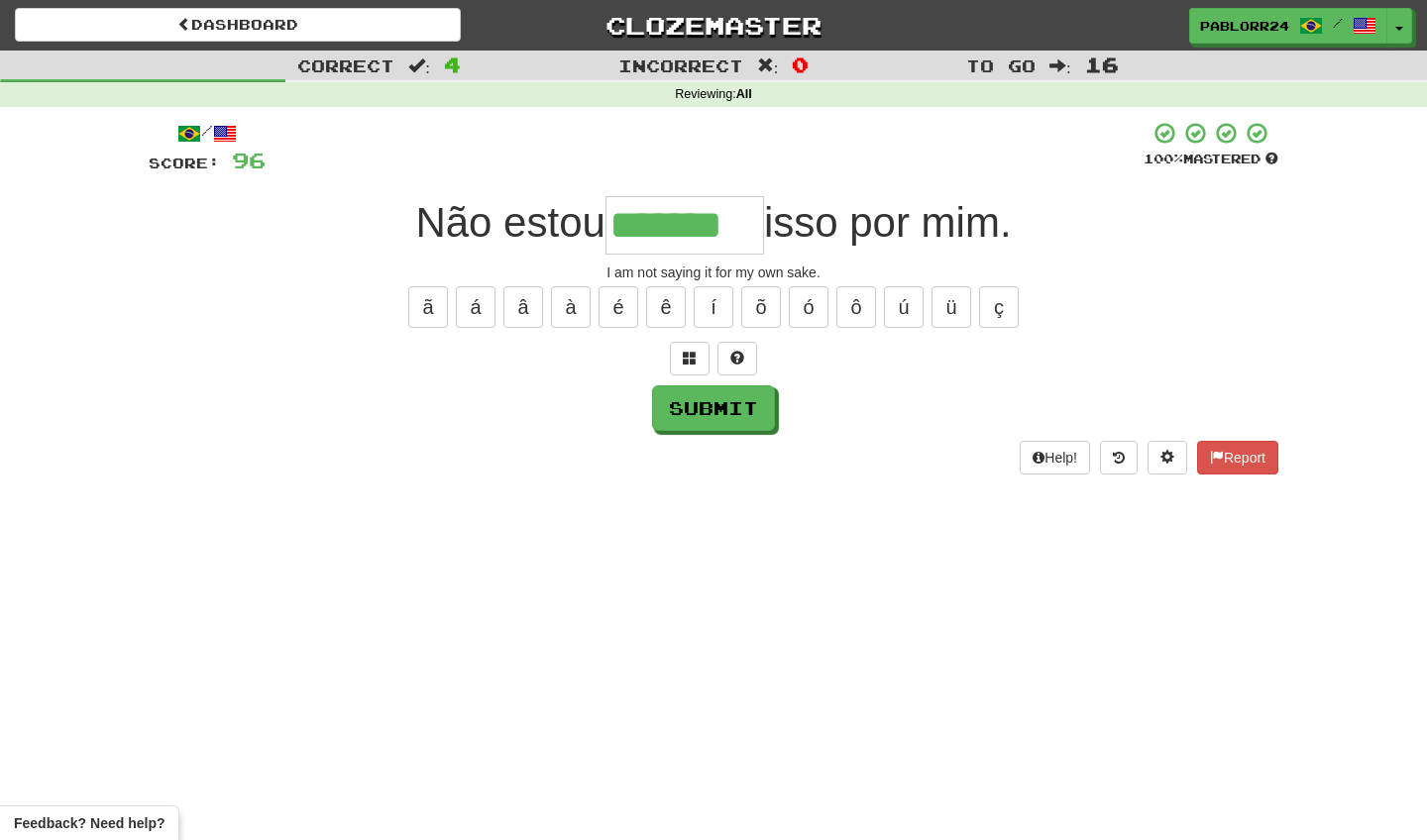 type on "*******" 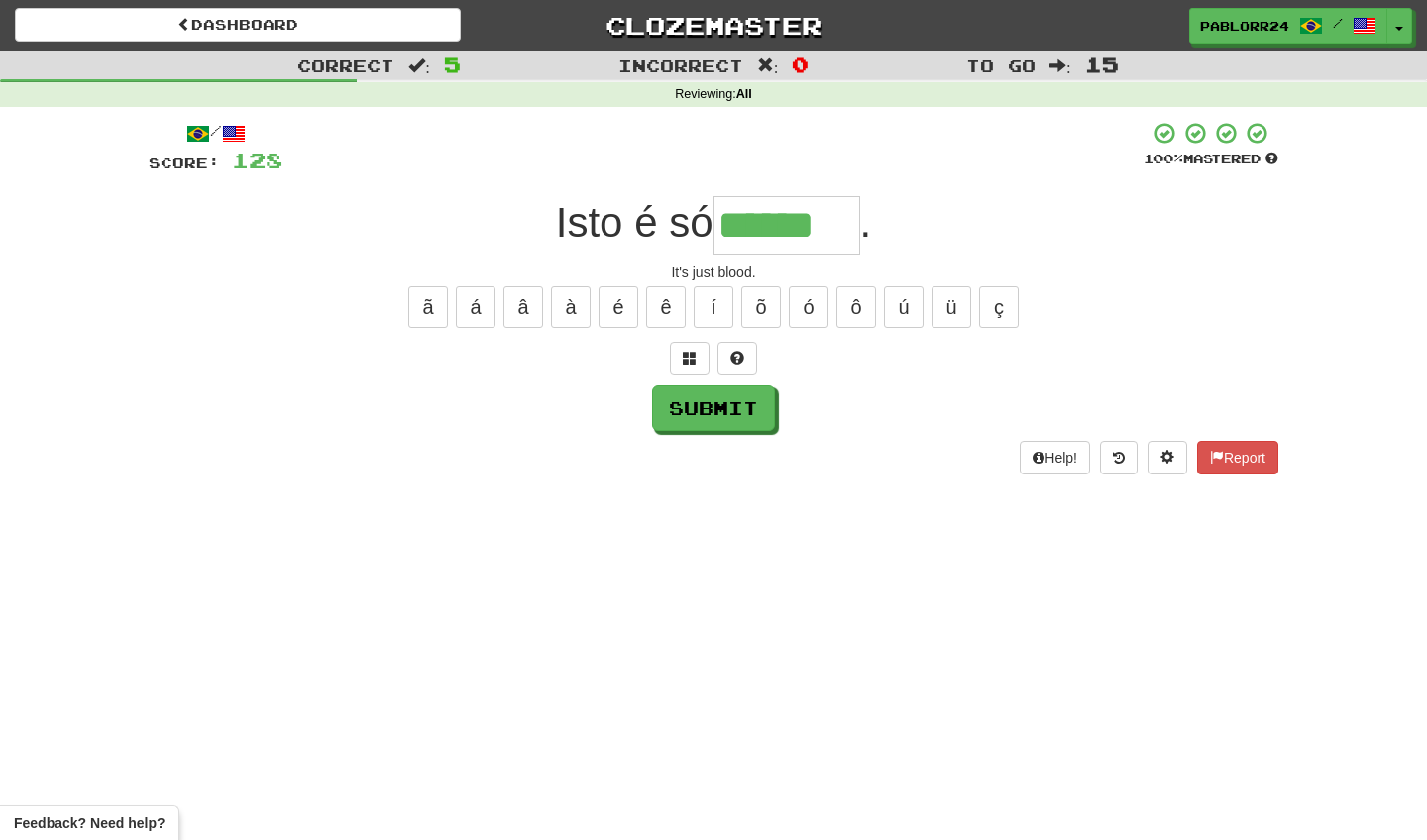 type on "******" 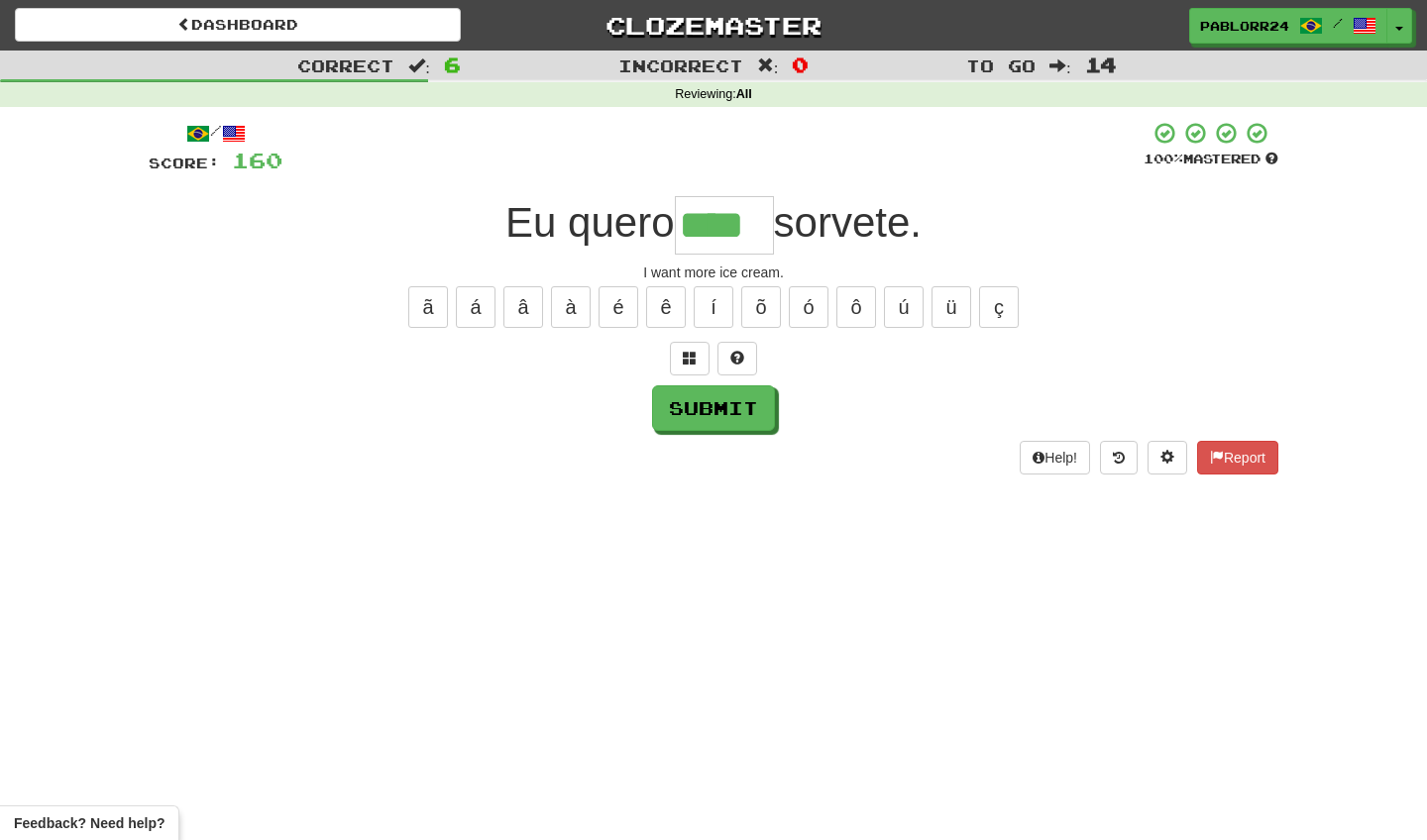 type on "****" 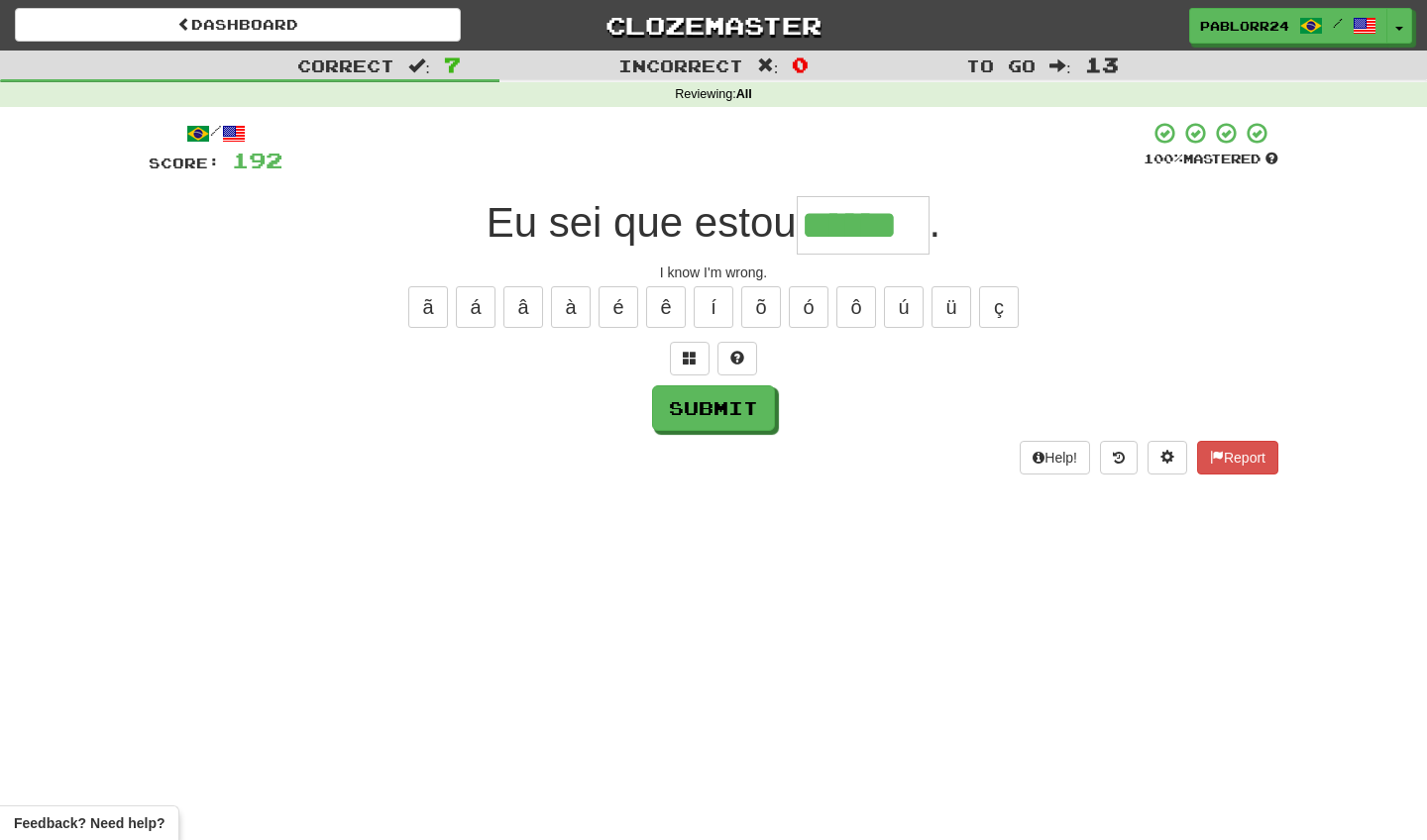 type on "******" 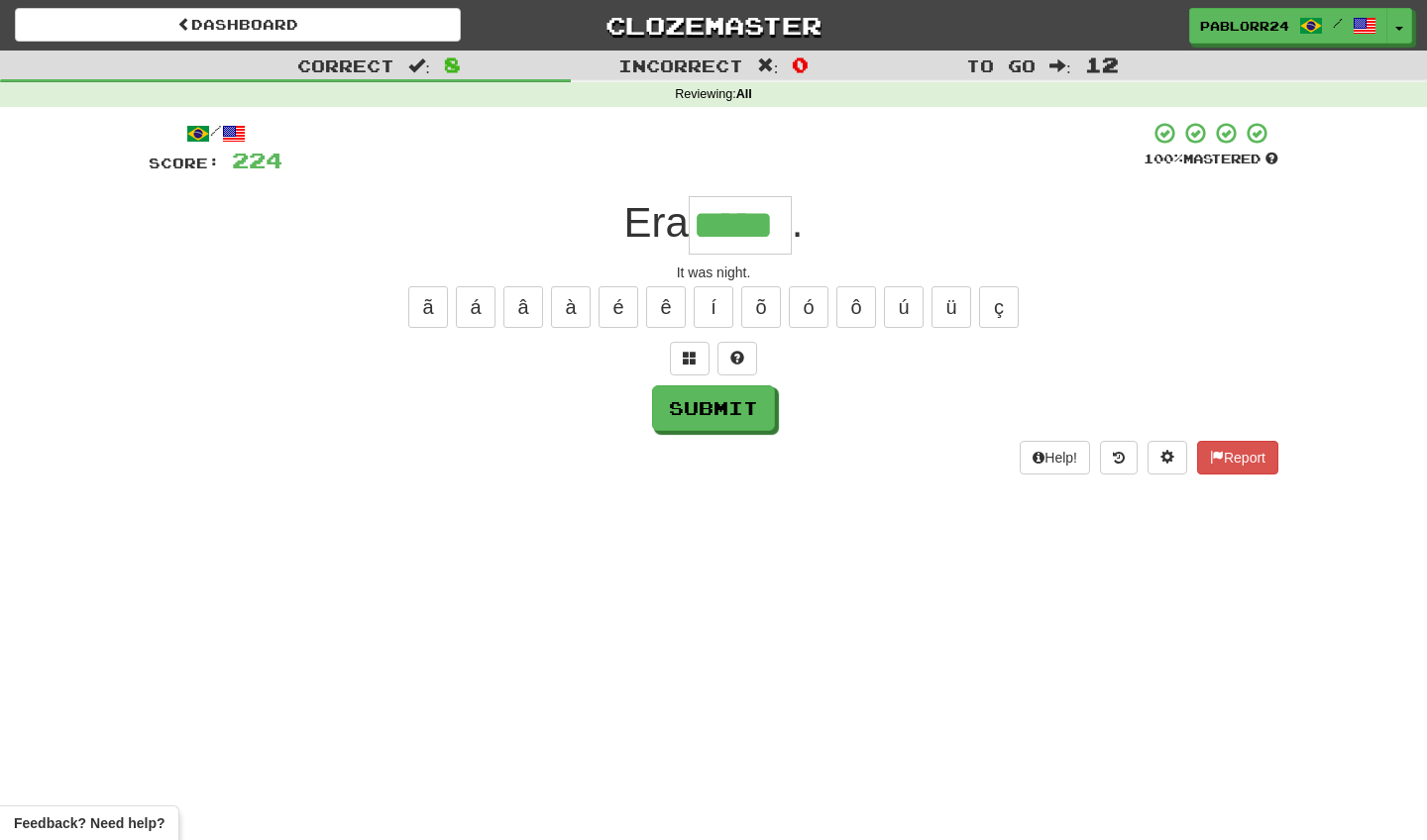 type on "*****" 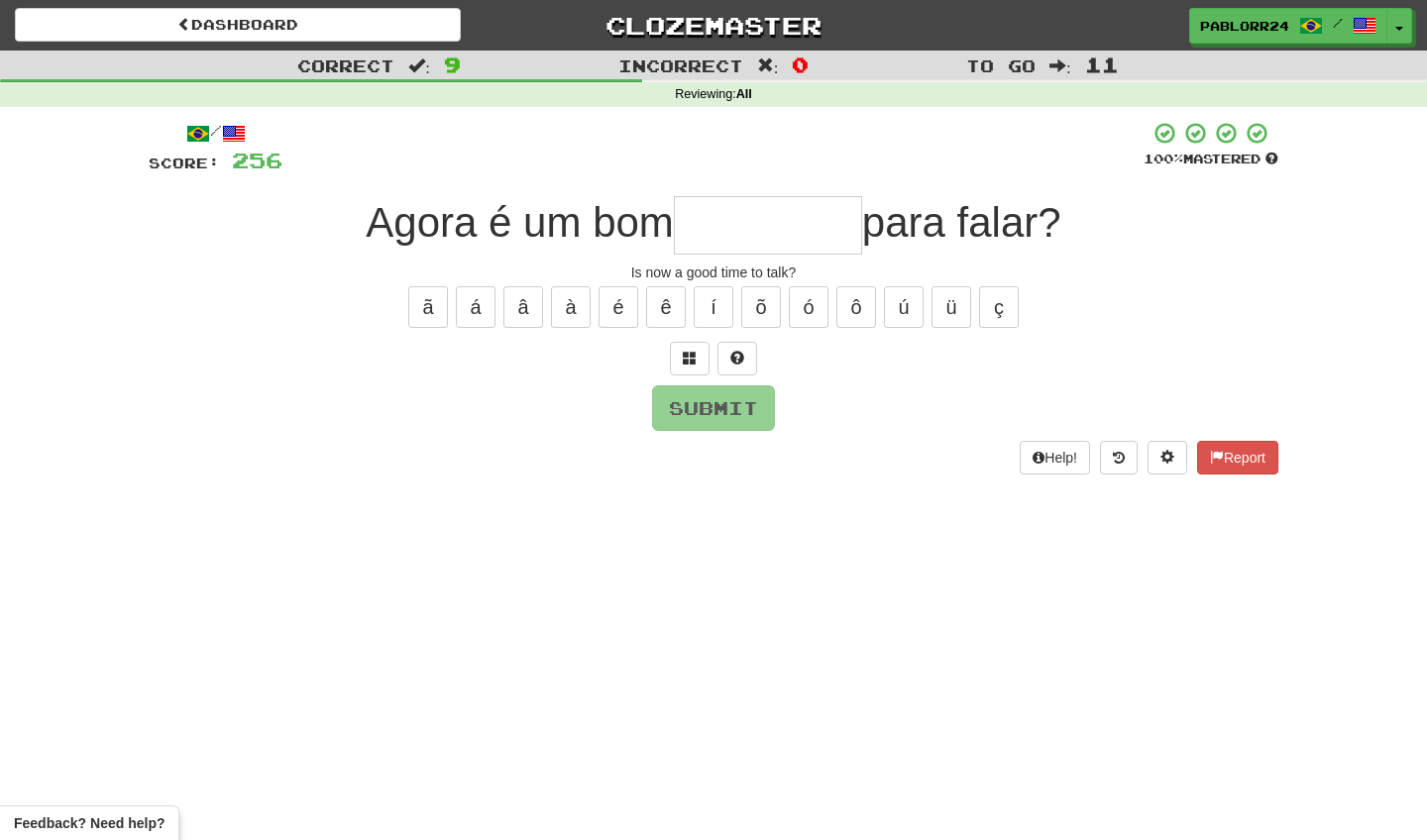 type on "*" 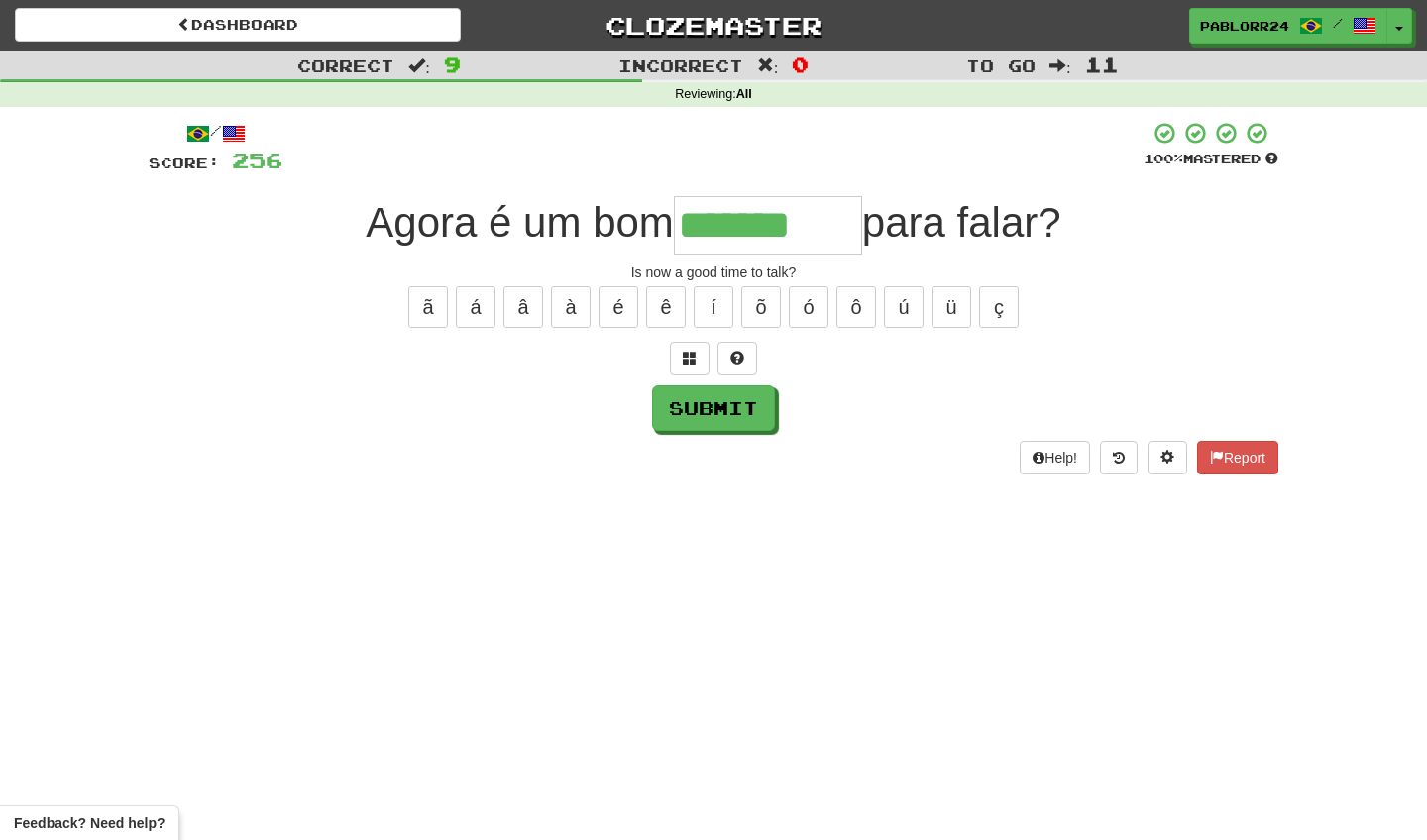 type on "*******" 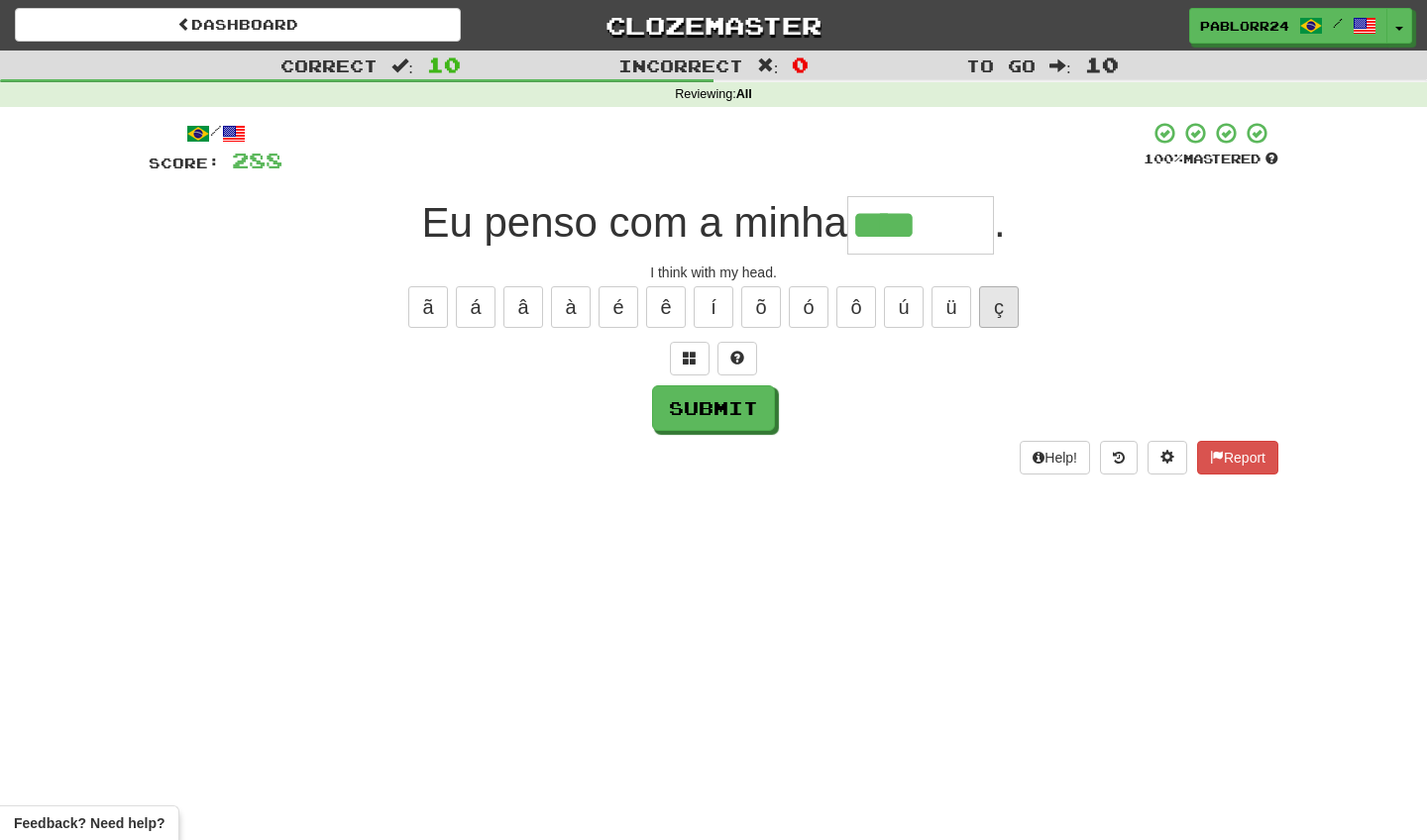 click on "ç" at bounding box center (999, 307) 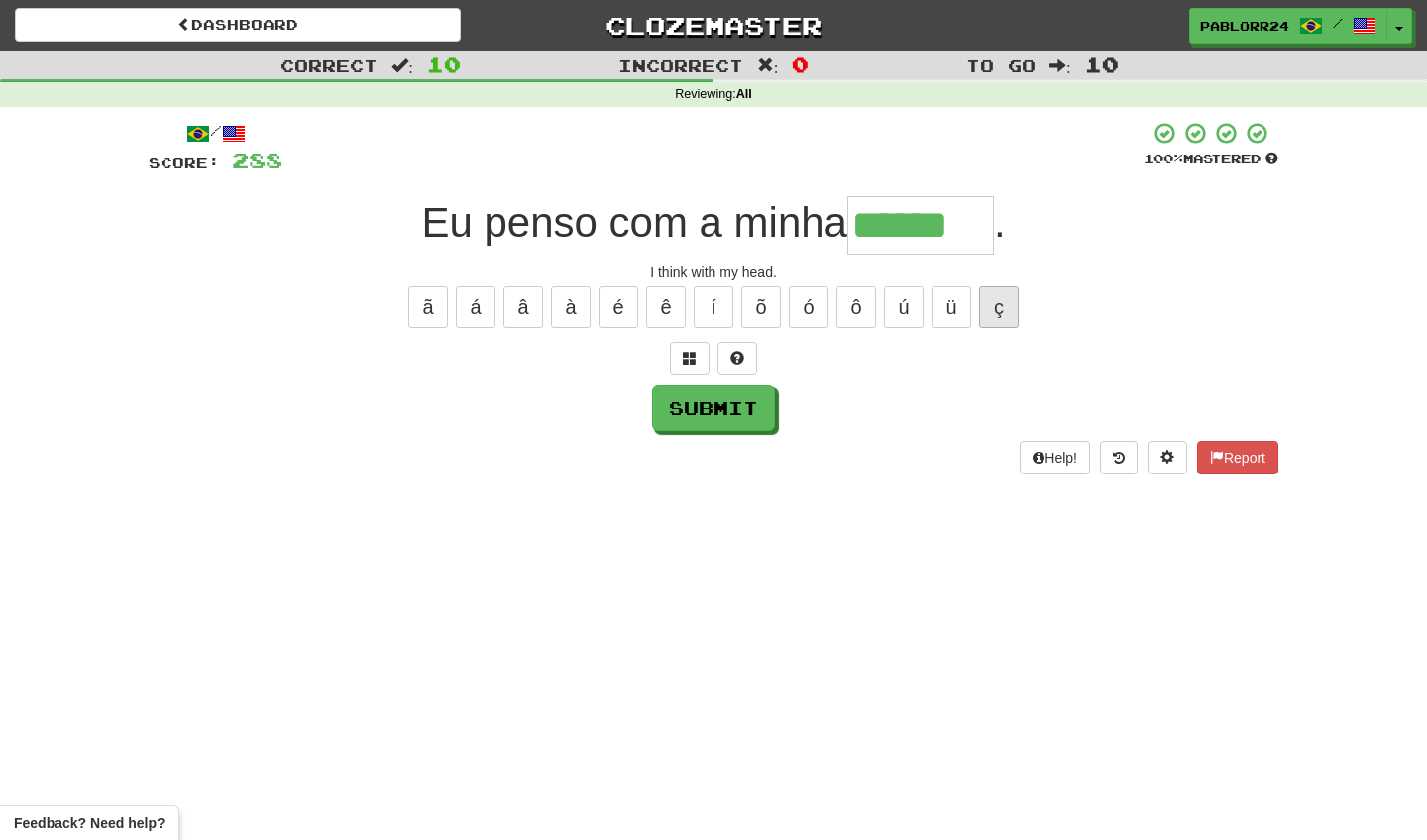 type on "******" 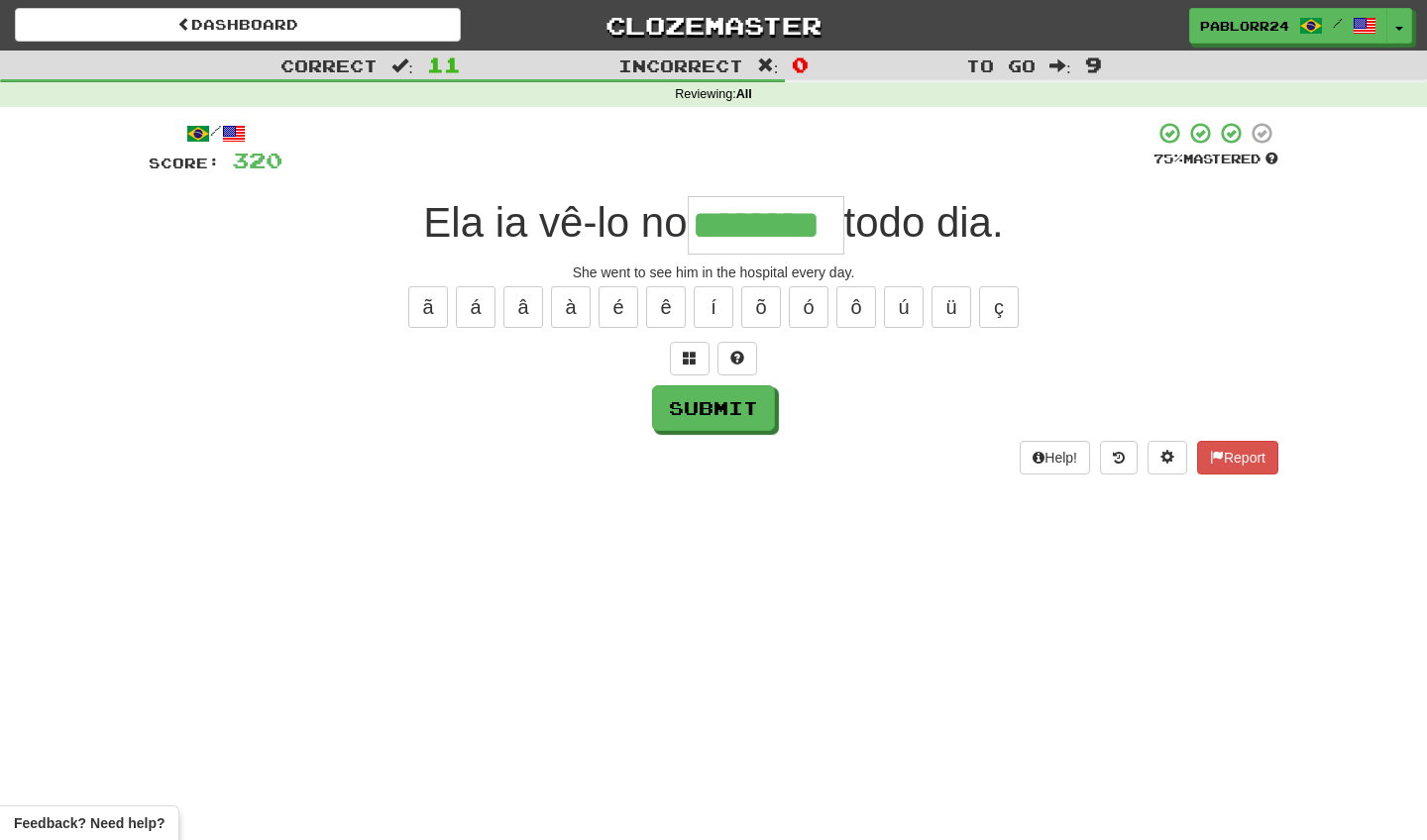 type on "********" 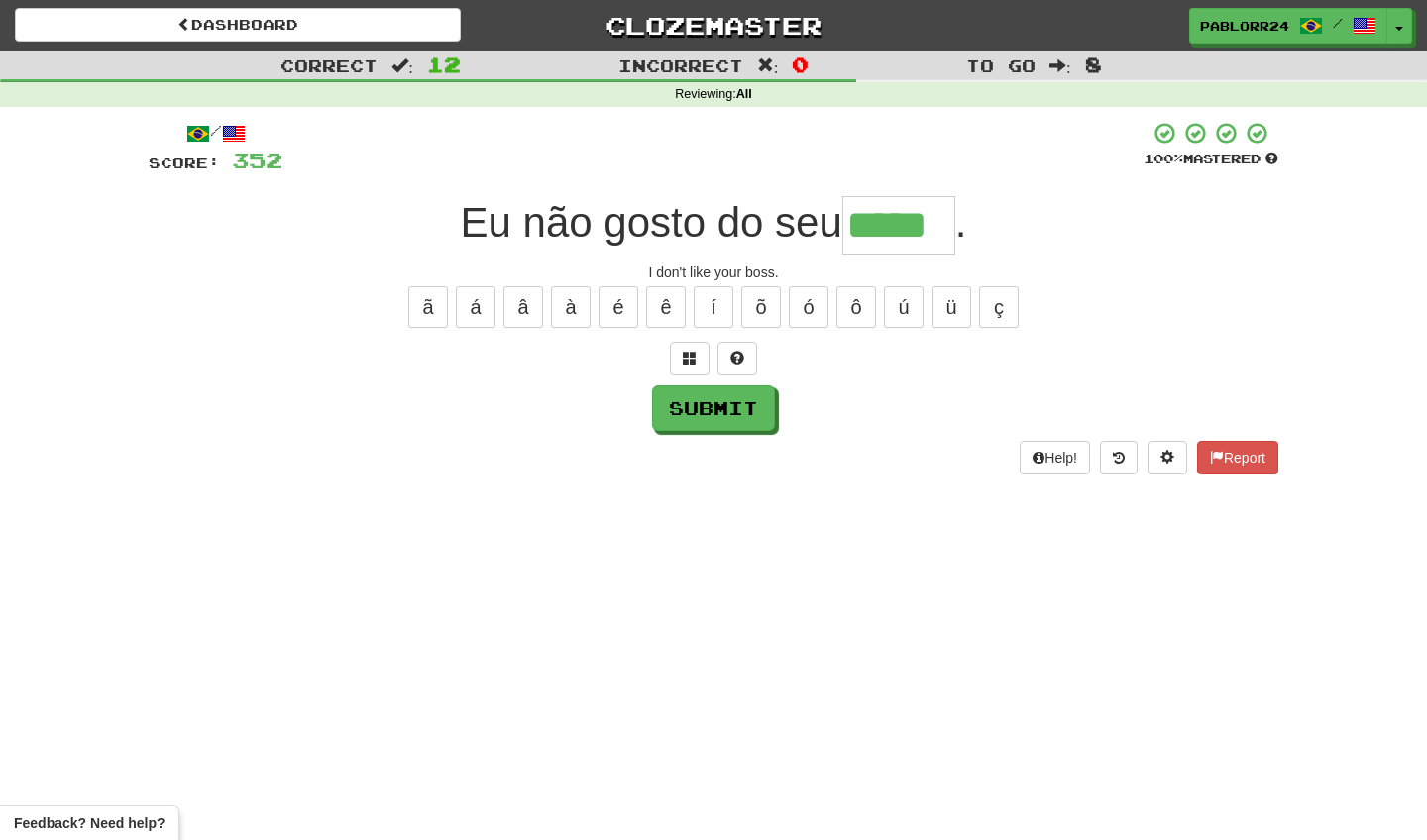type on "*****" 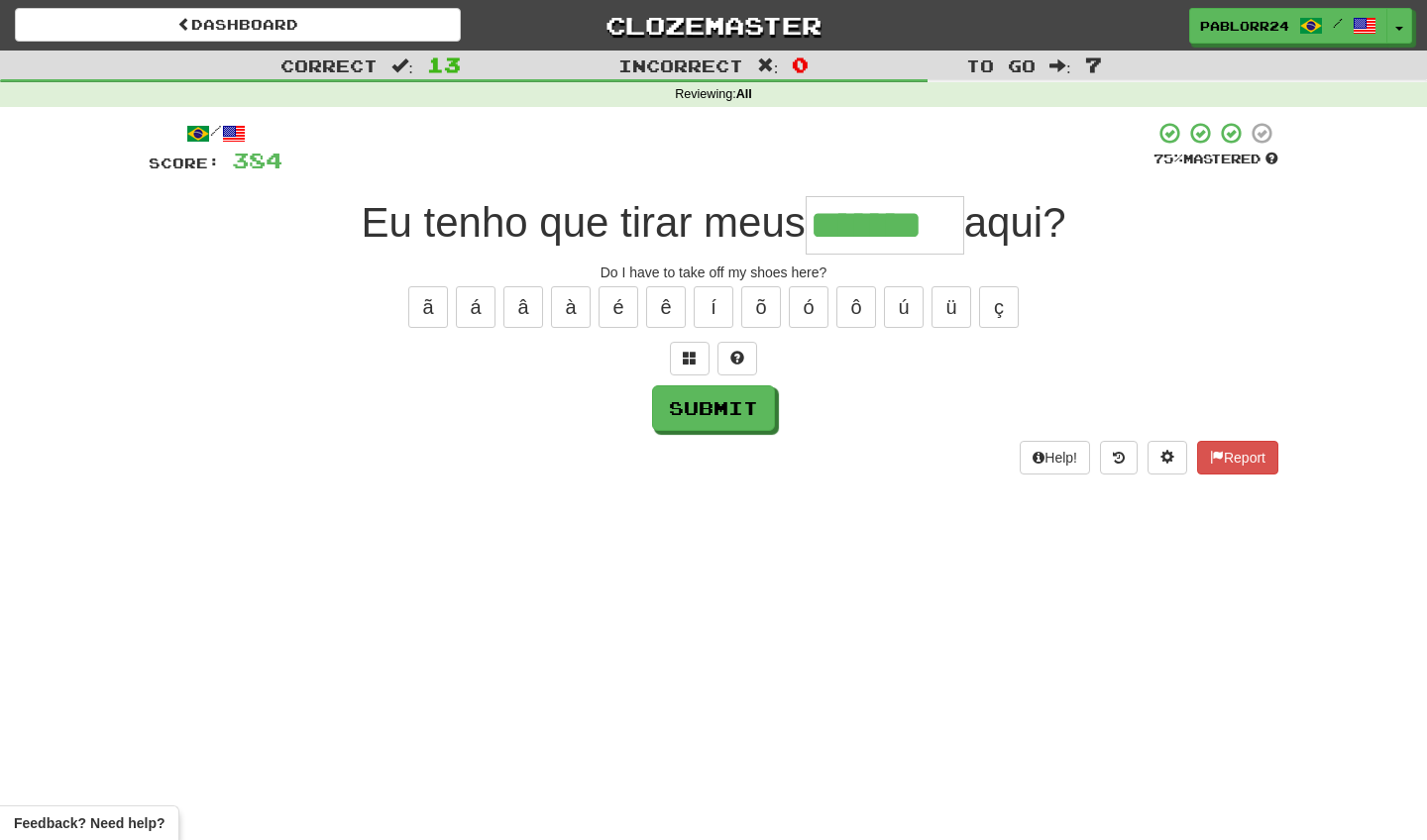 type on "*******" 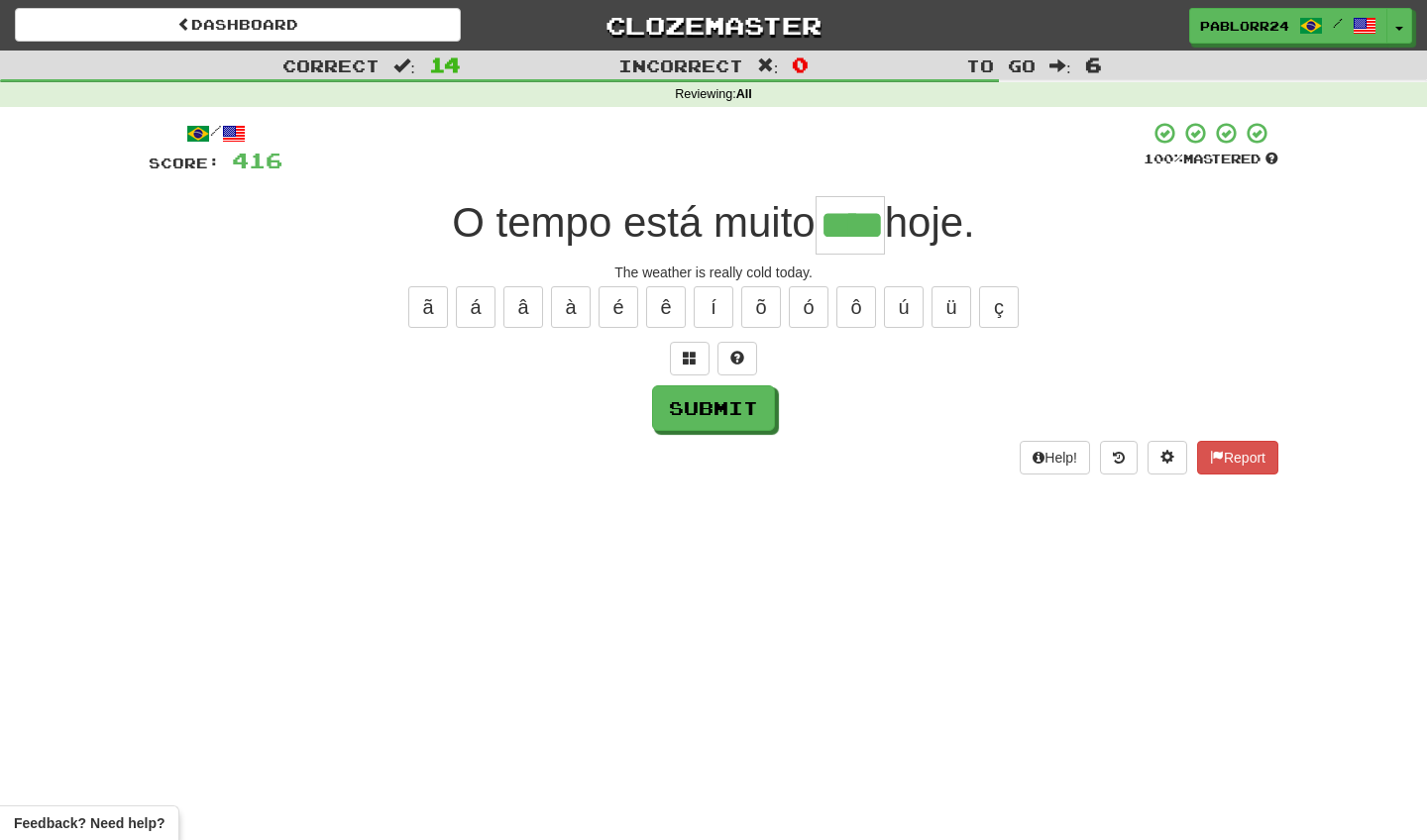 type on "****" 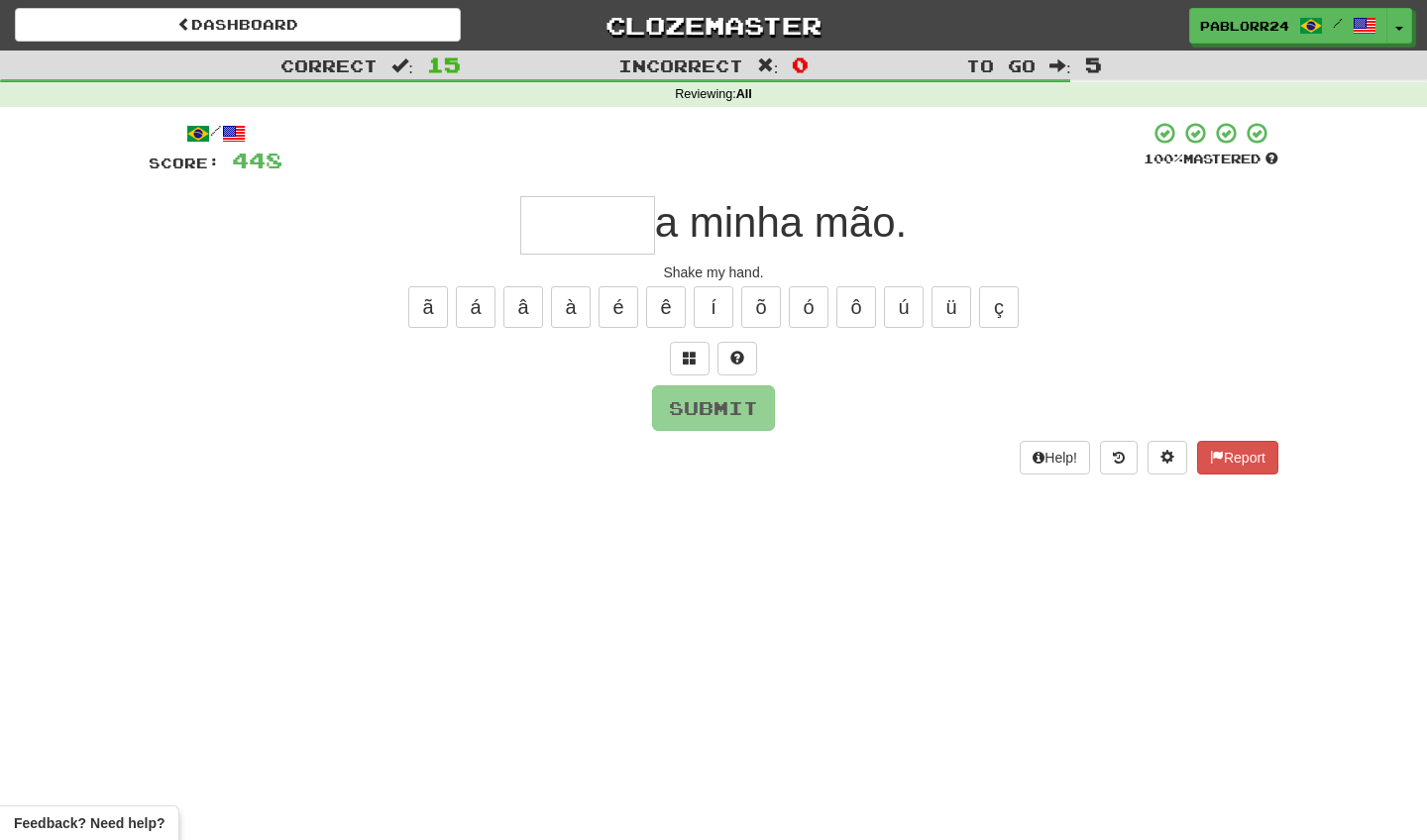 type on "*" 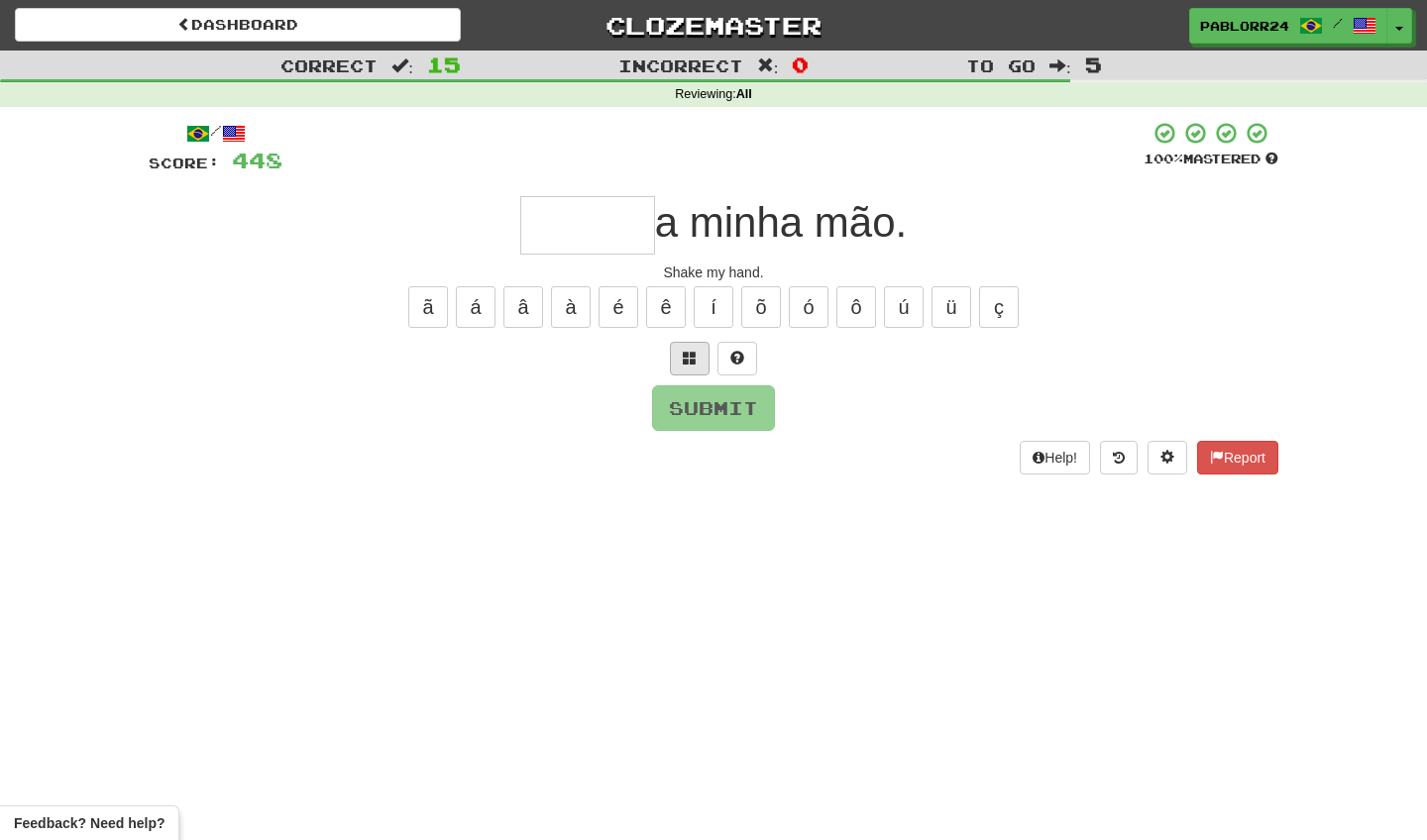 click at bounding box center (690, 359) 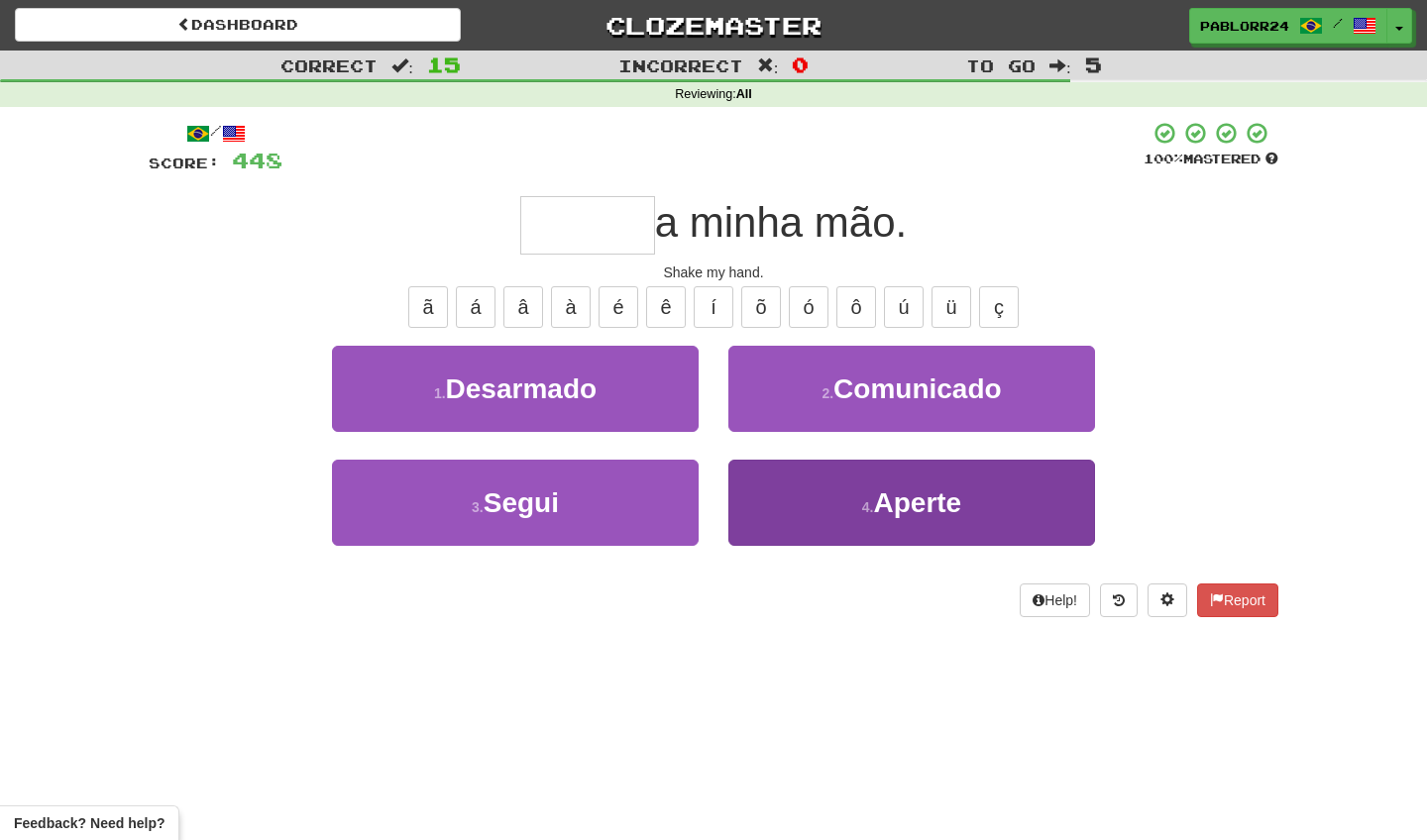 click on "4 .  Aperte" at bounding box center [912, 502] 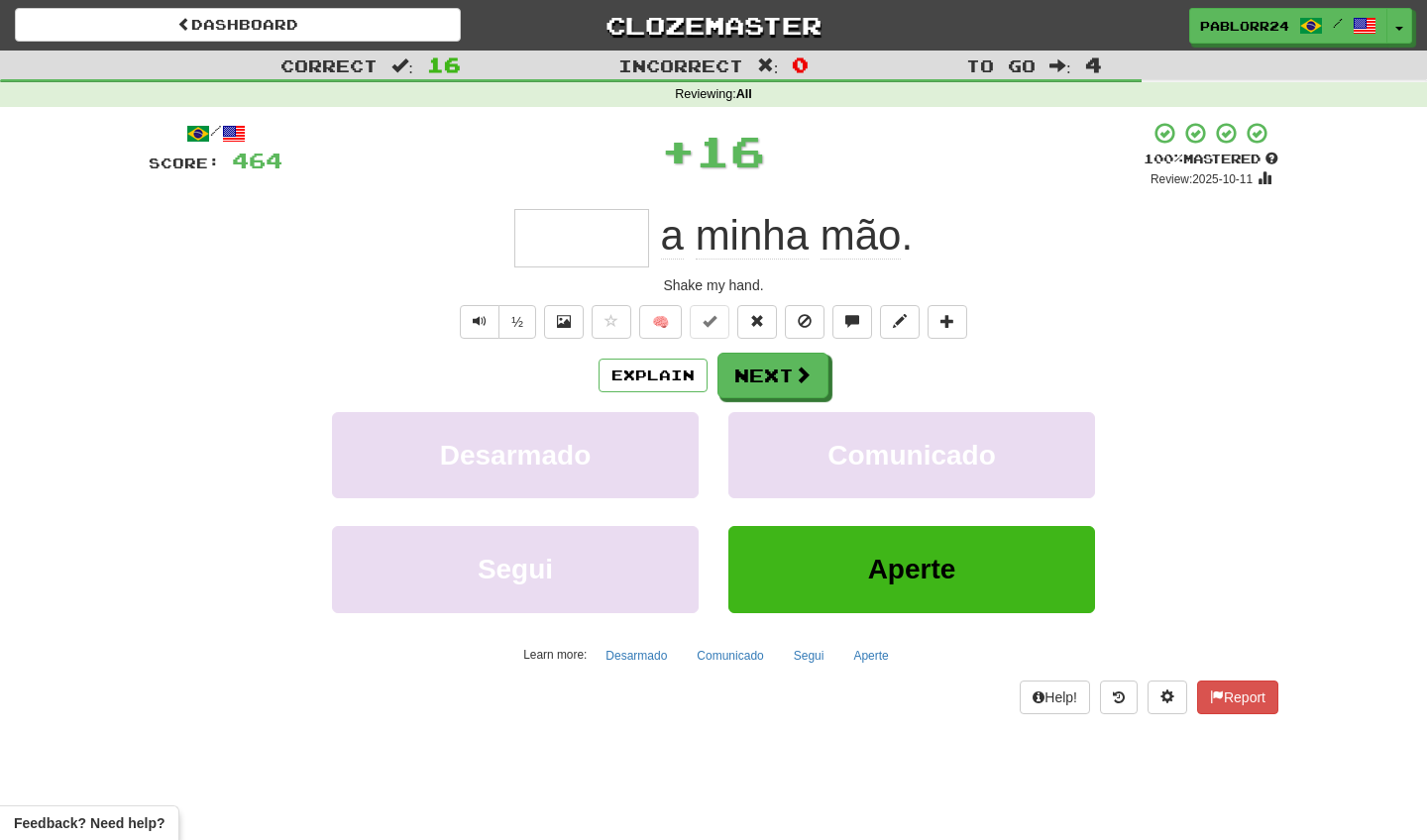 type on "***" 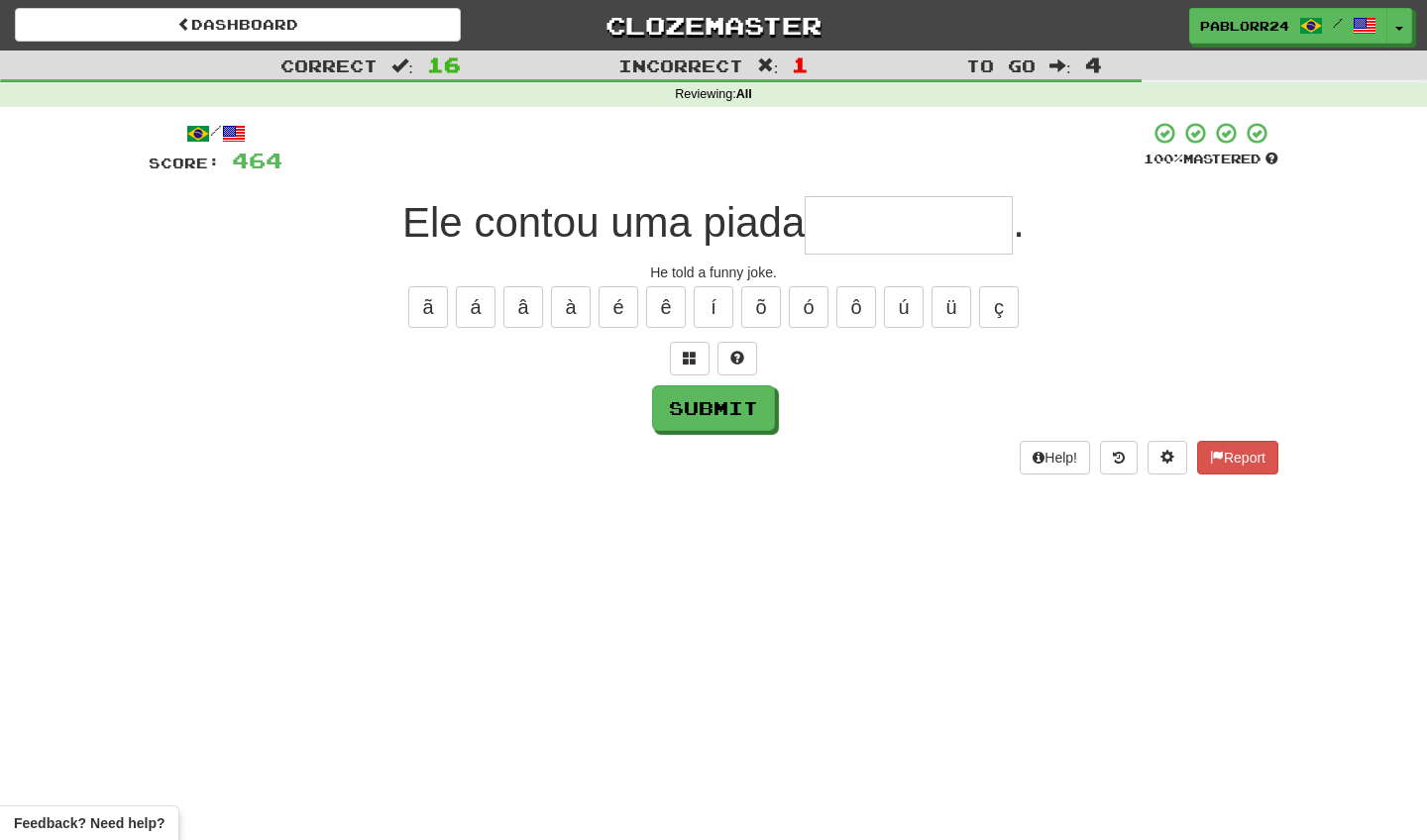 type on "*" 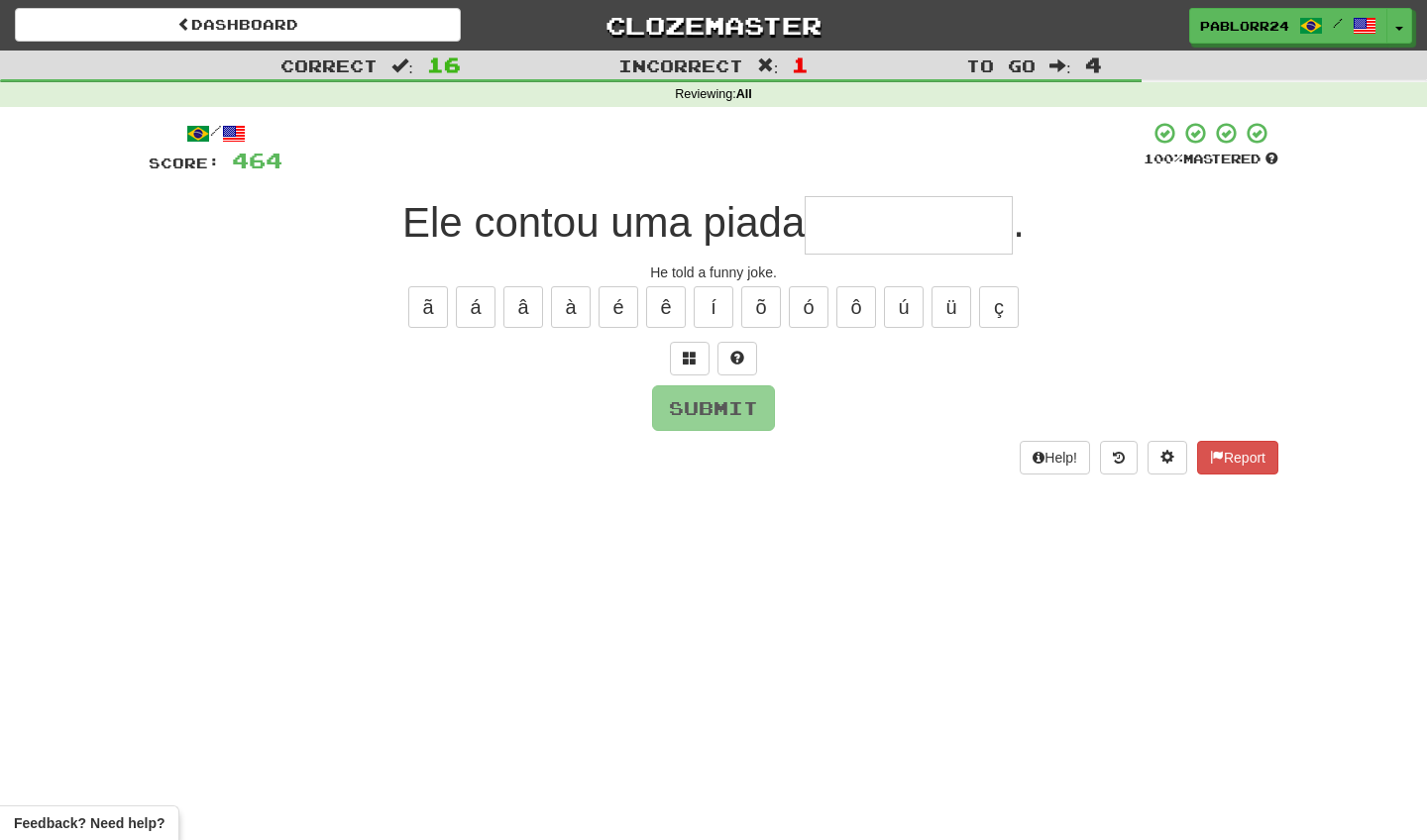 type on "*" 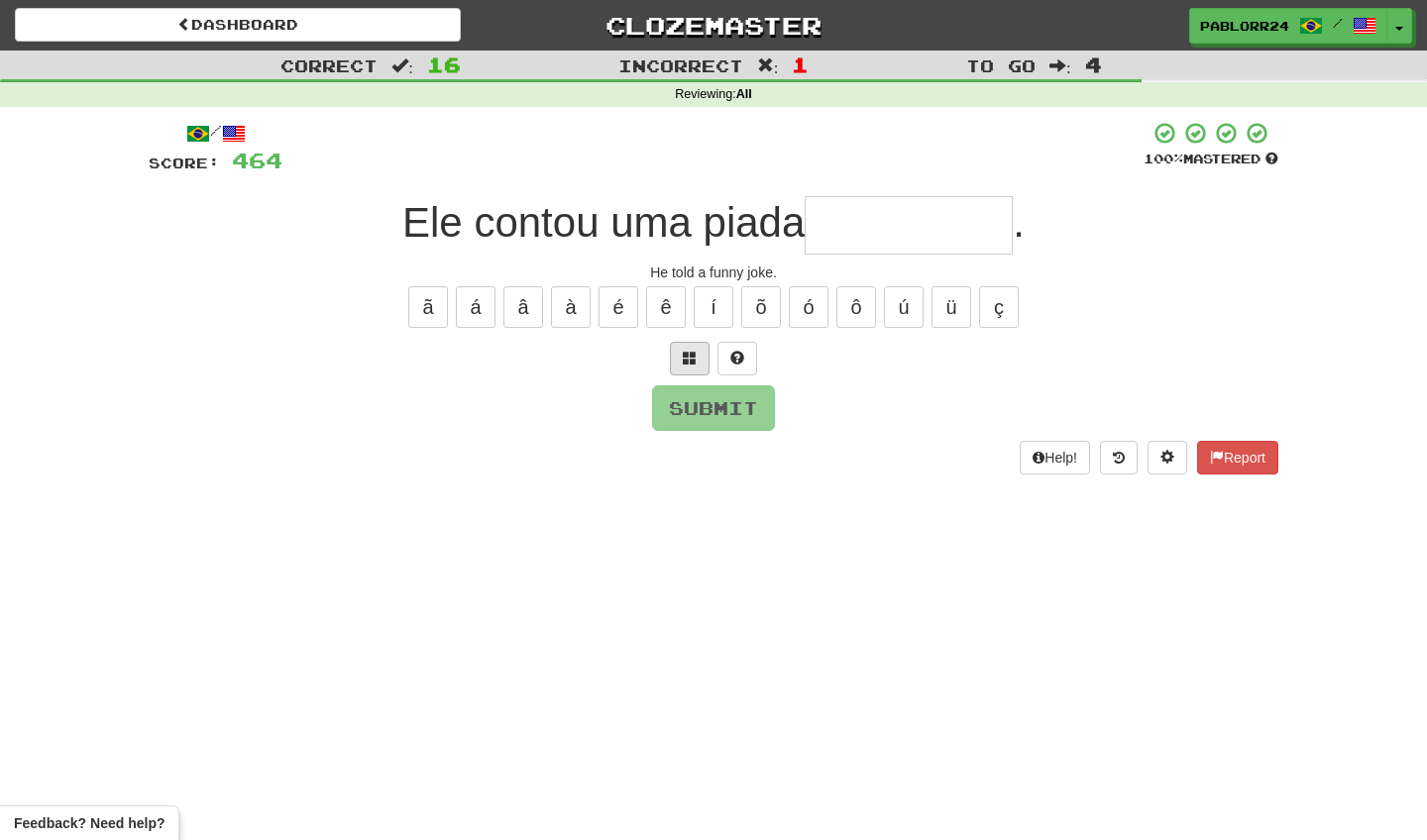click at bounding box center (690, 359) 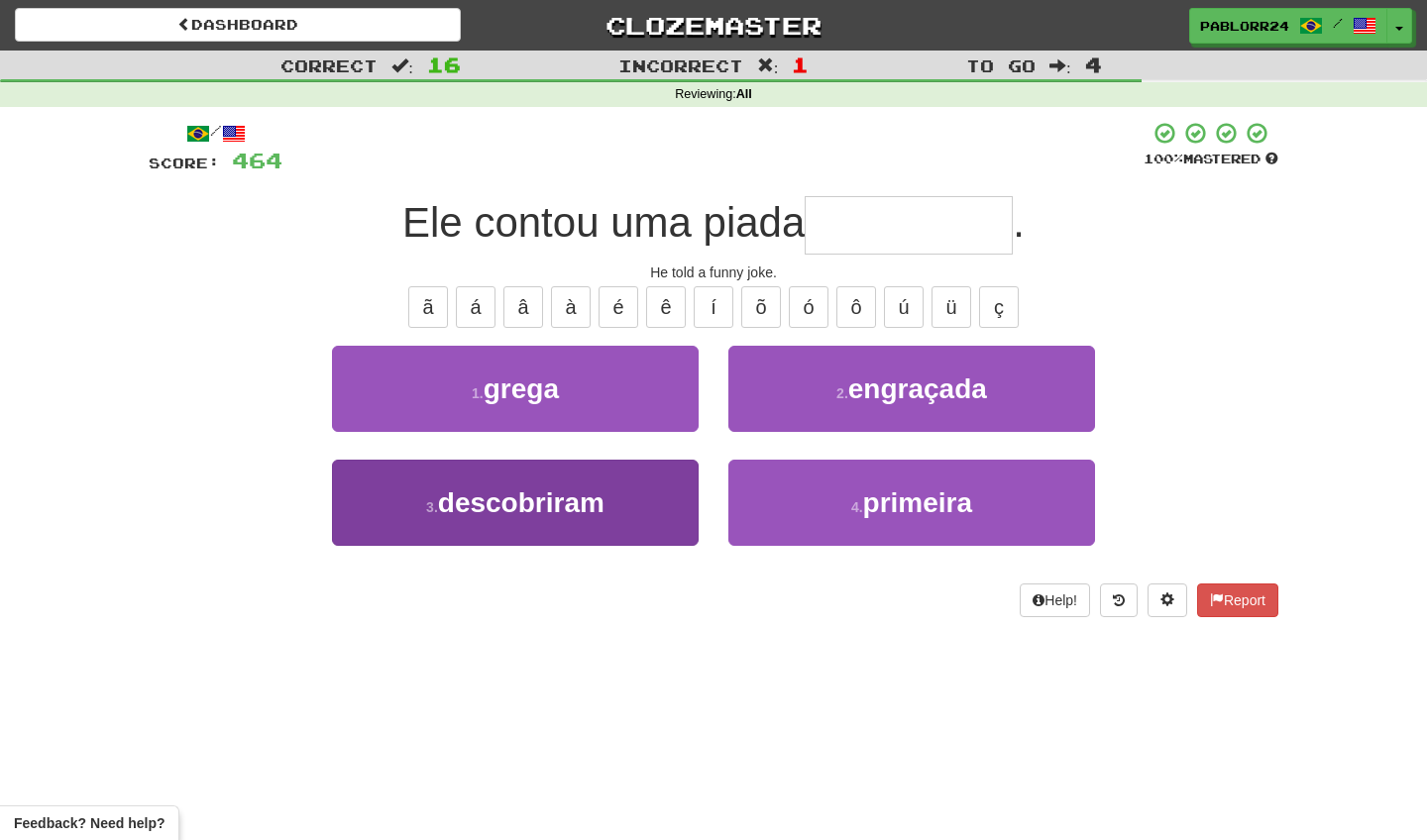 click on "3 .  descobriram" at bounding box center (515, 502) 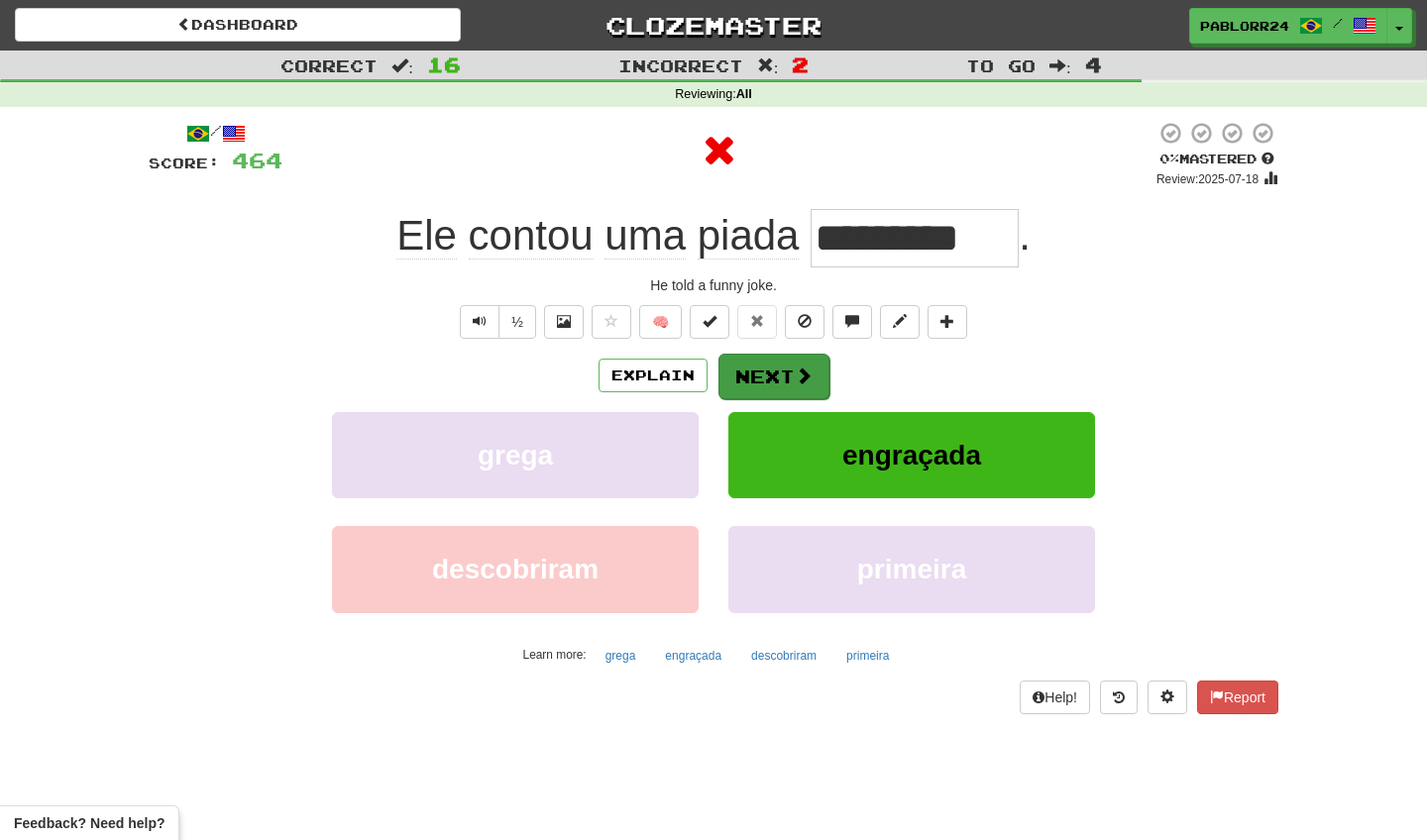 click on "Next" at bounding box center [774, 376] 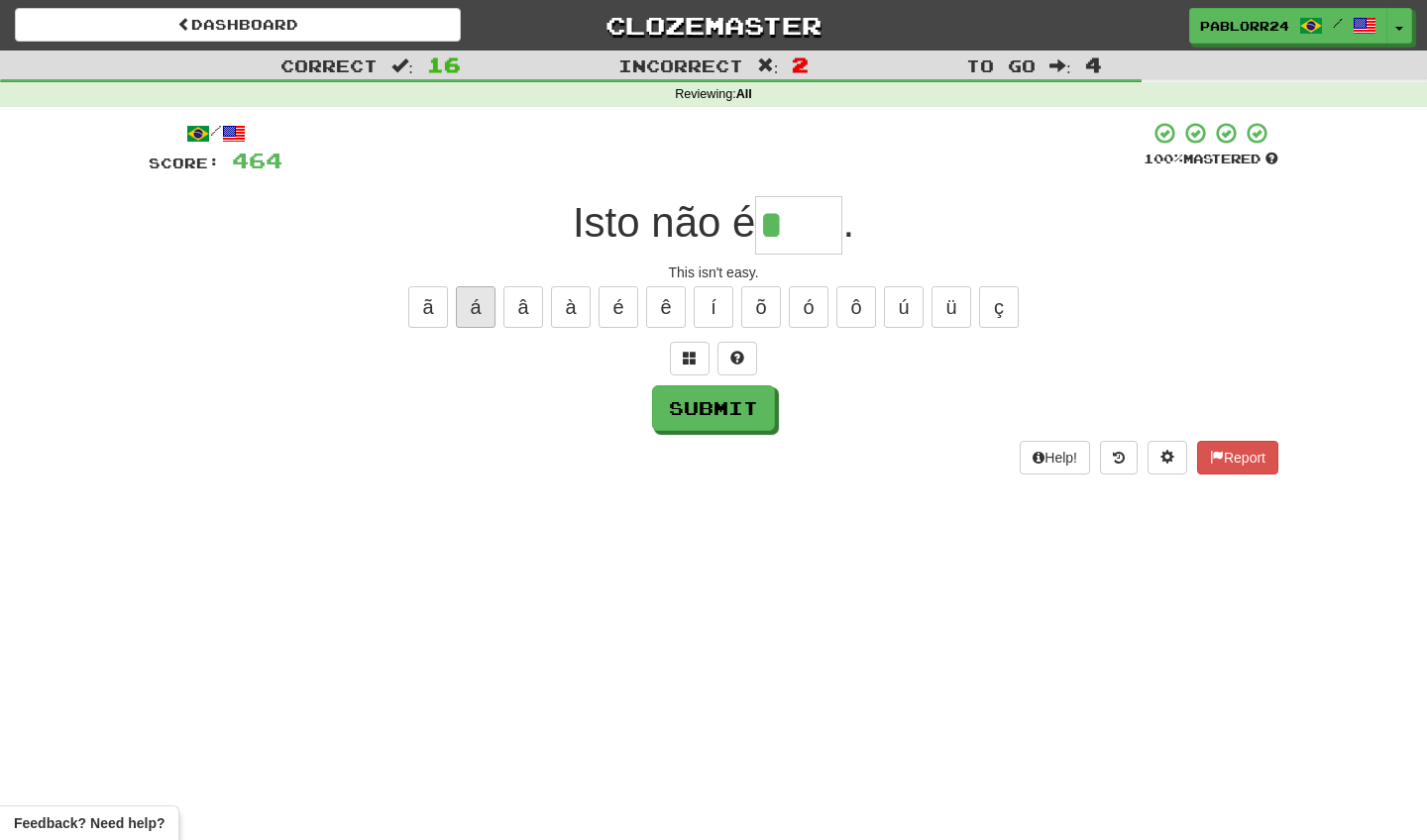 click on "á" at bounding box center (476, 307) 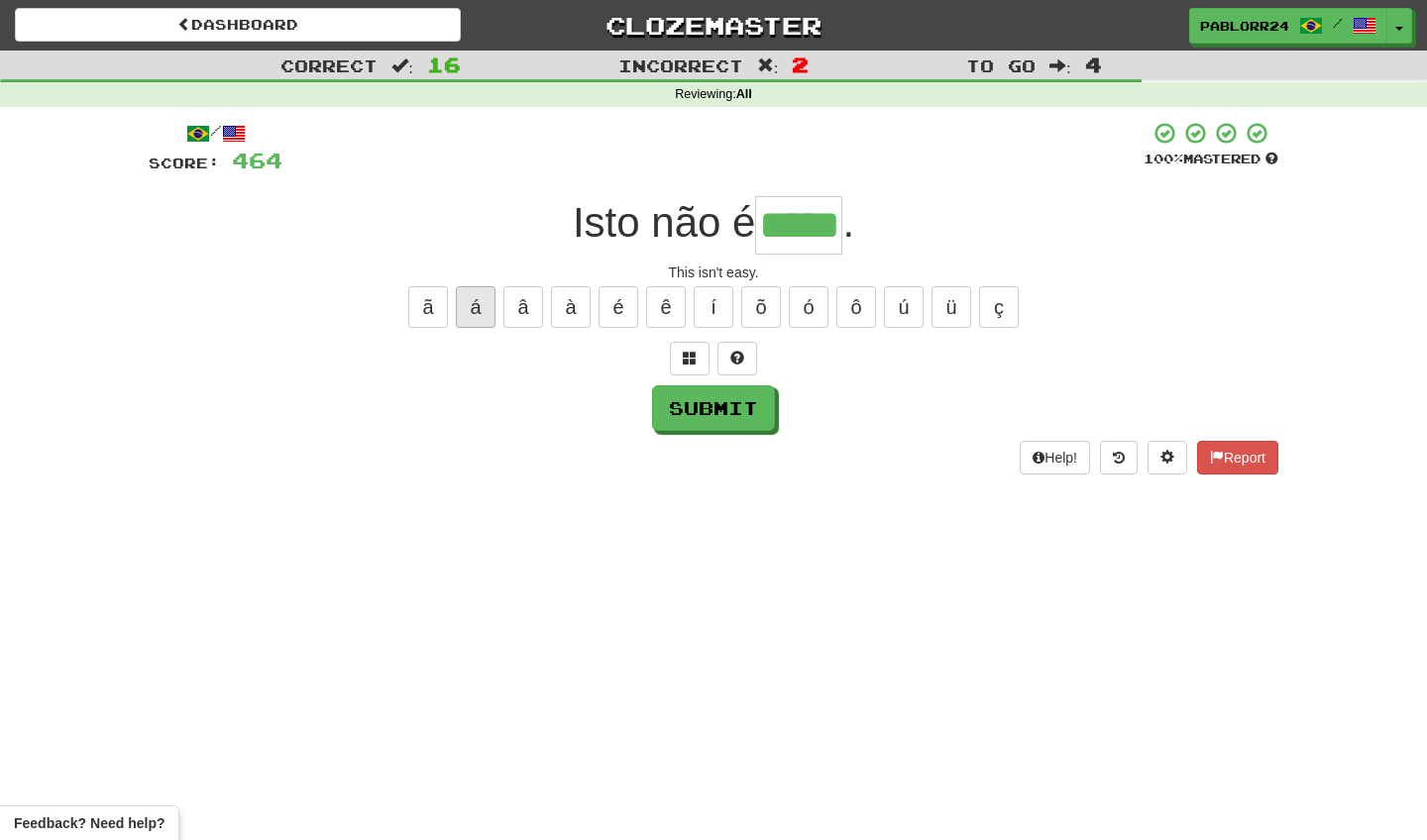 type on "*****" 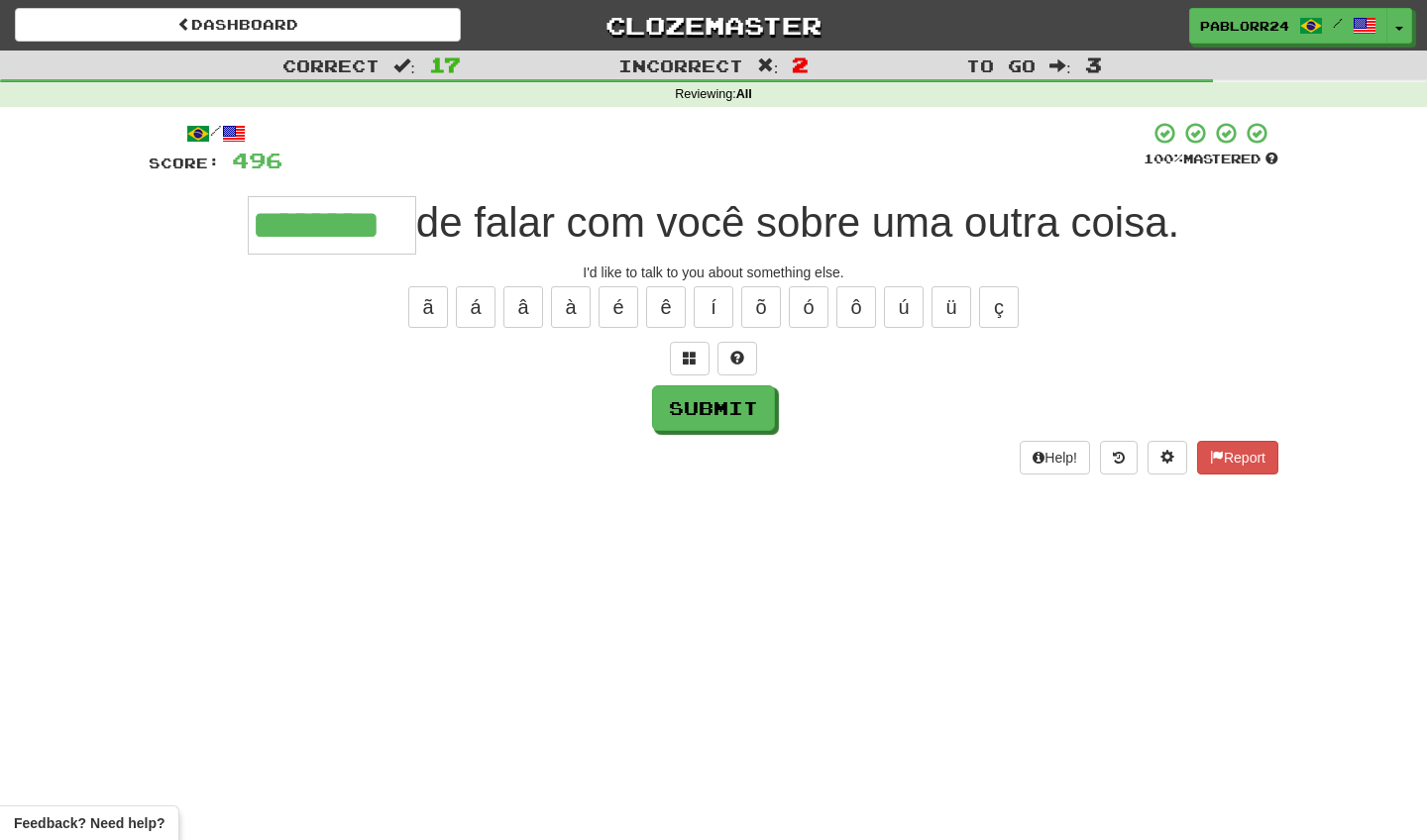 type on "********" 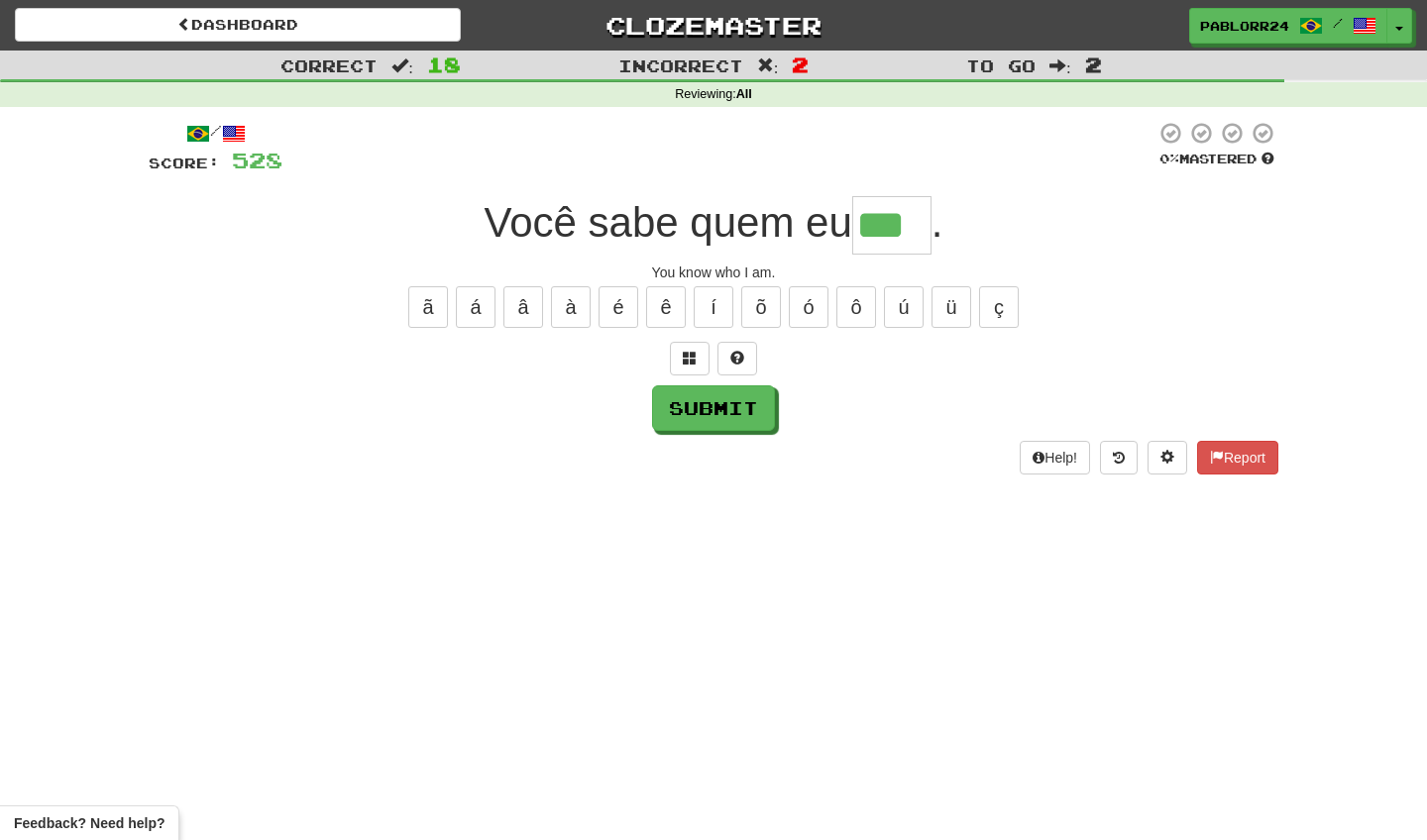 type on "***" 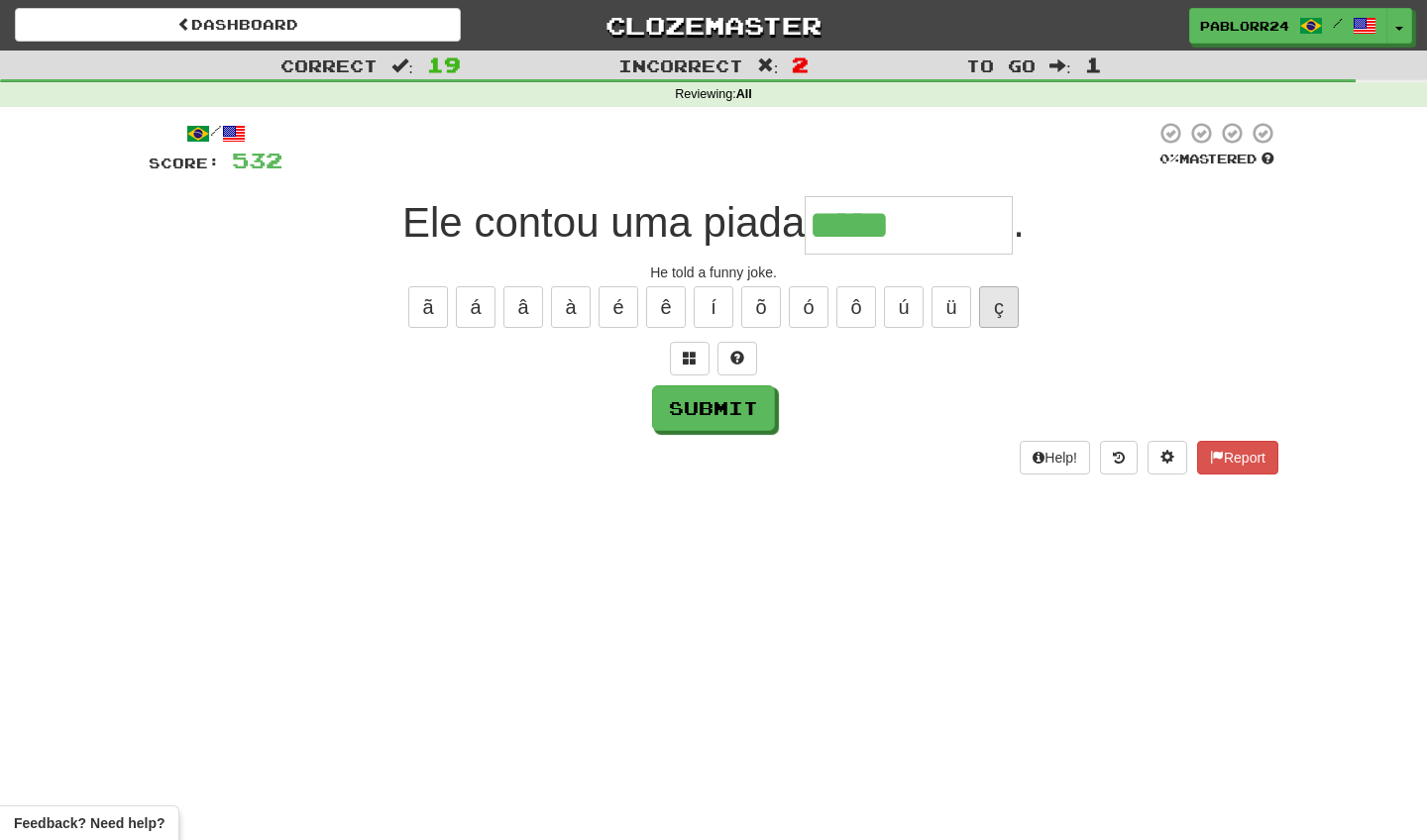 click on "ç" at bounding box center [999, 307] 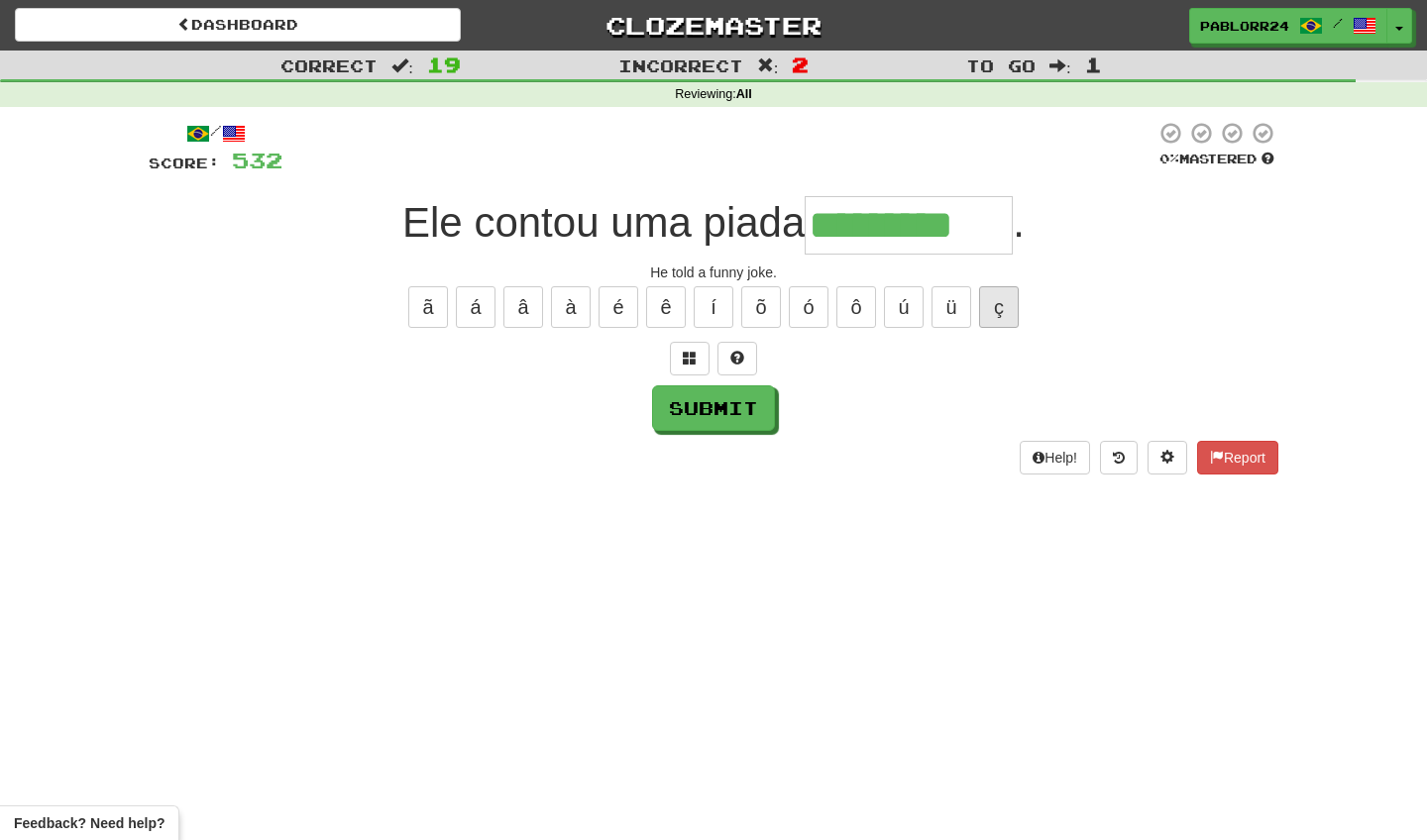type on "*********" 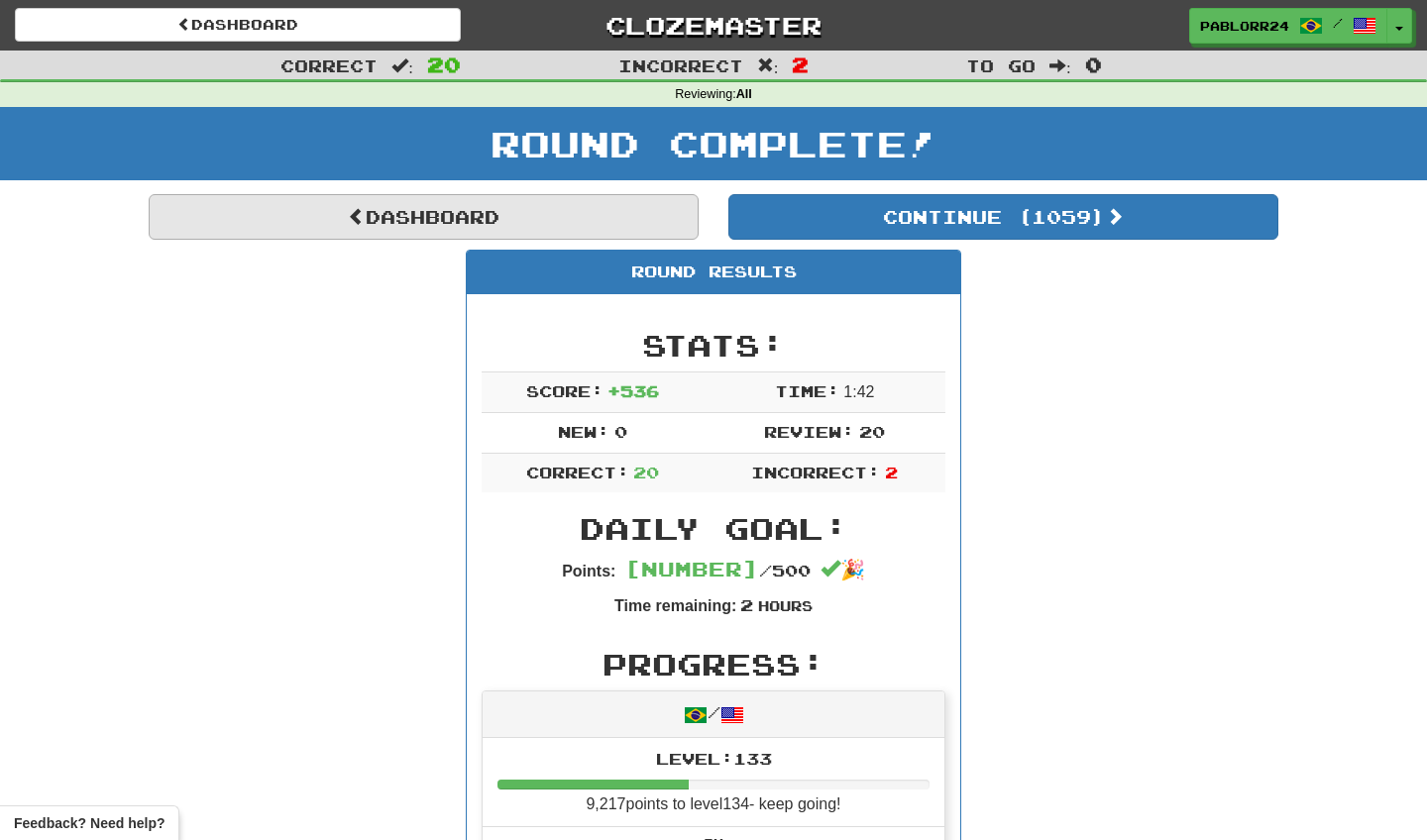 click on "Dashboard" at bounding box center [423, 217] 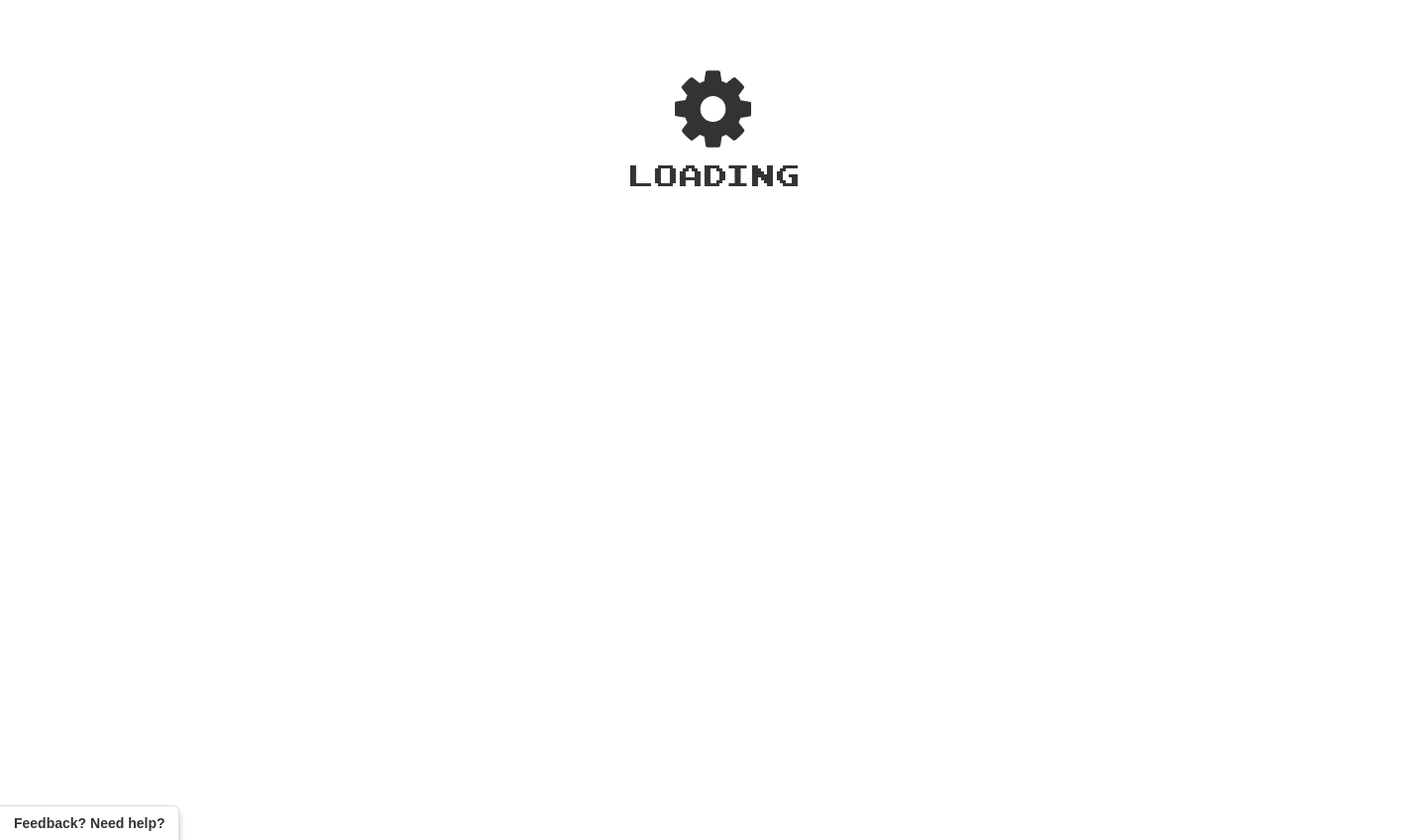 scroll, scrollTop: 0, scrollLeft: 0, axis: both 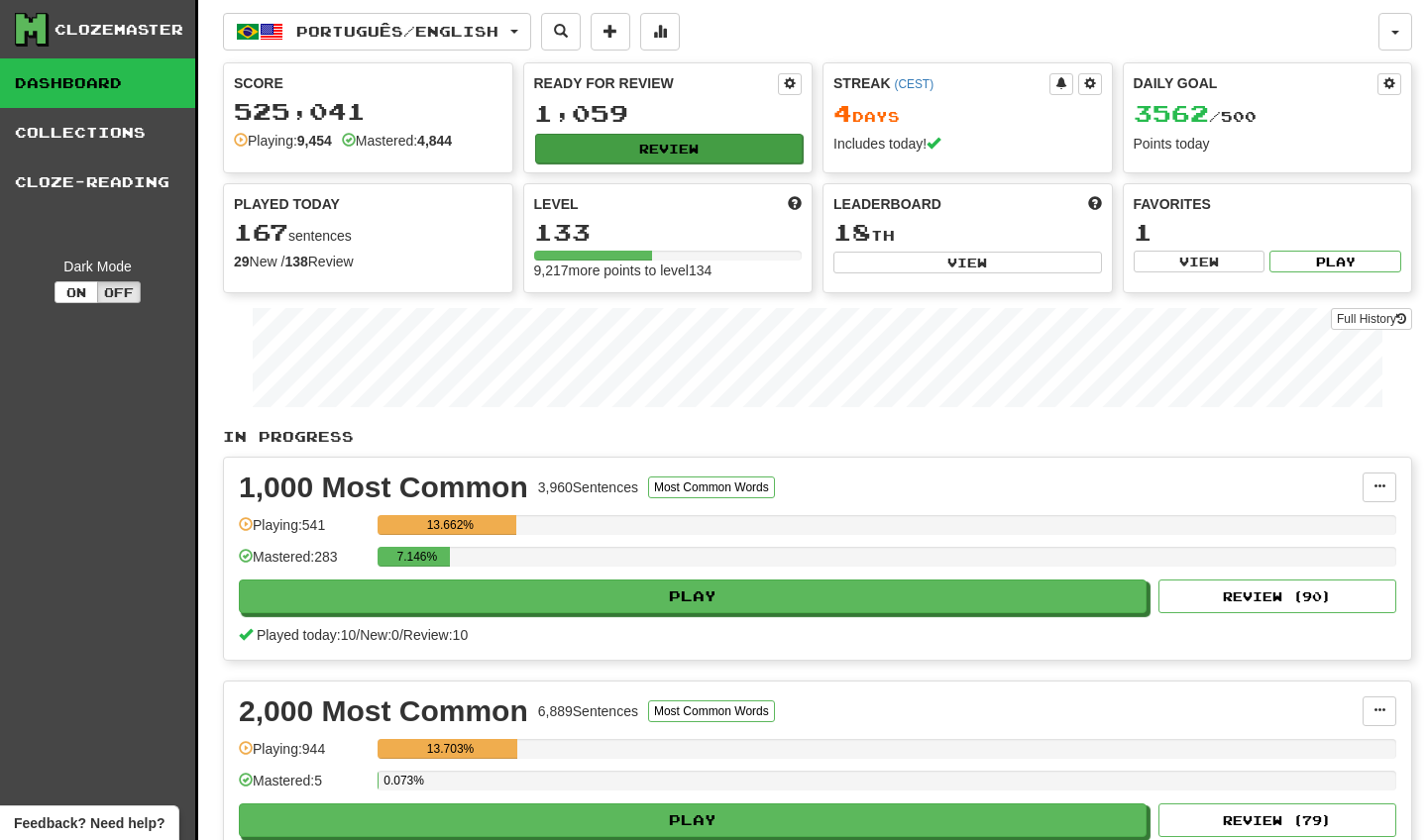 click on "Review" at bounding box center (669, 149) 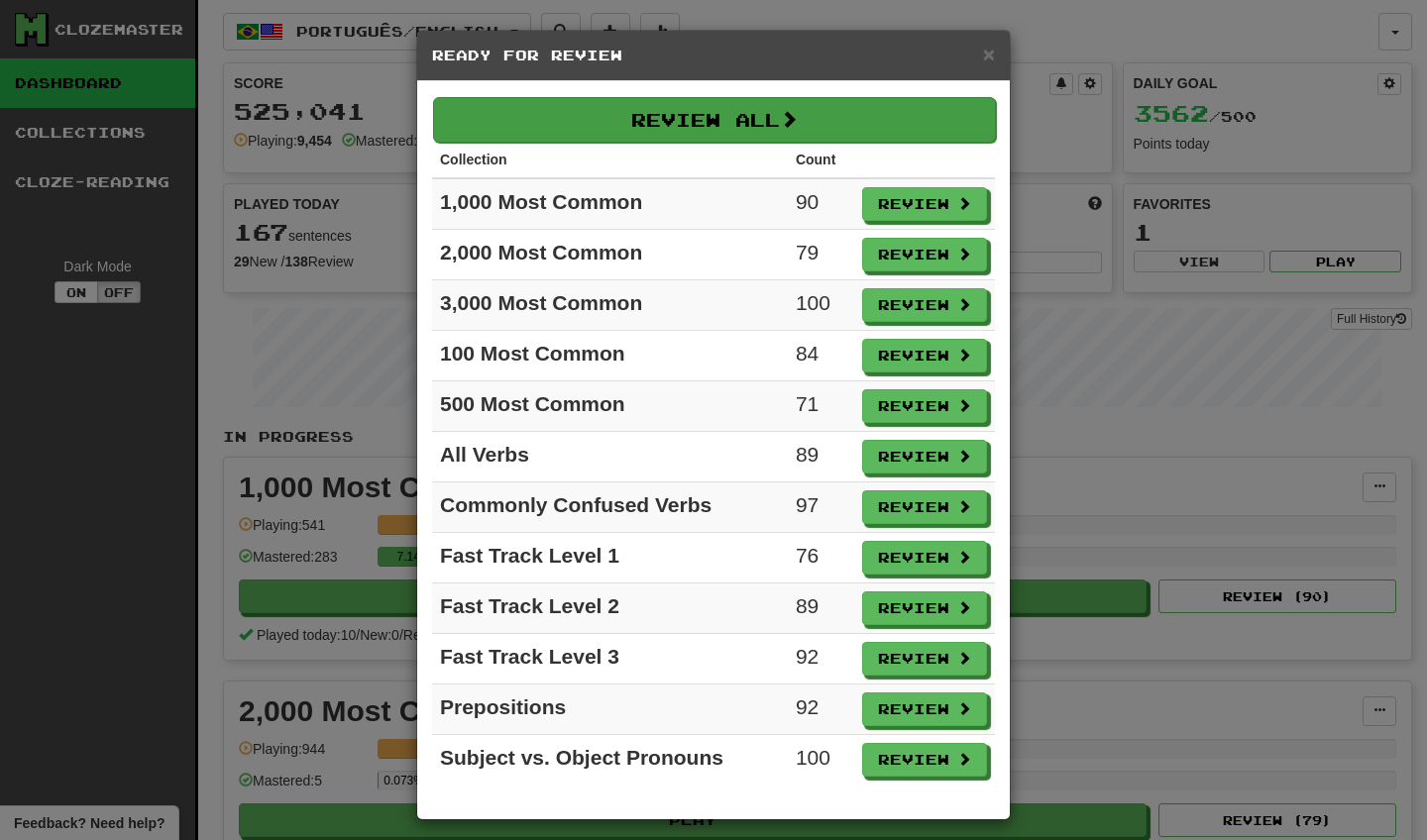 click on "Review All" at bounding box center [714, 120] 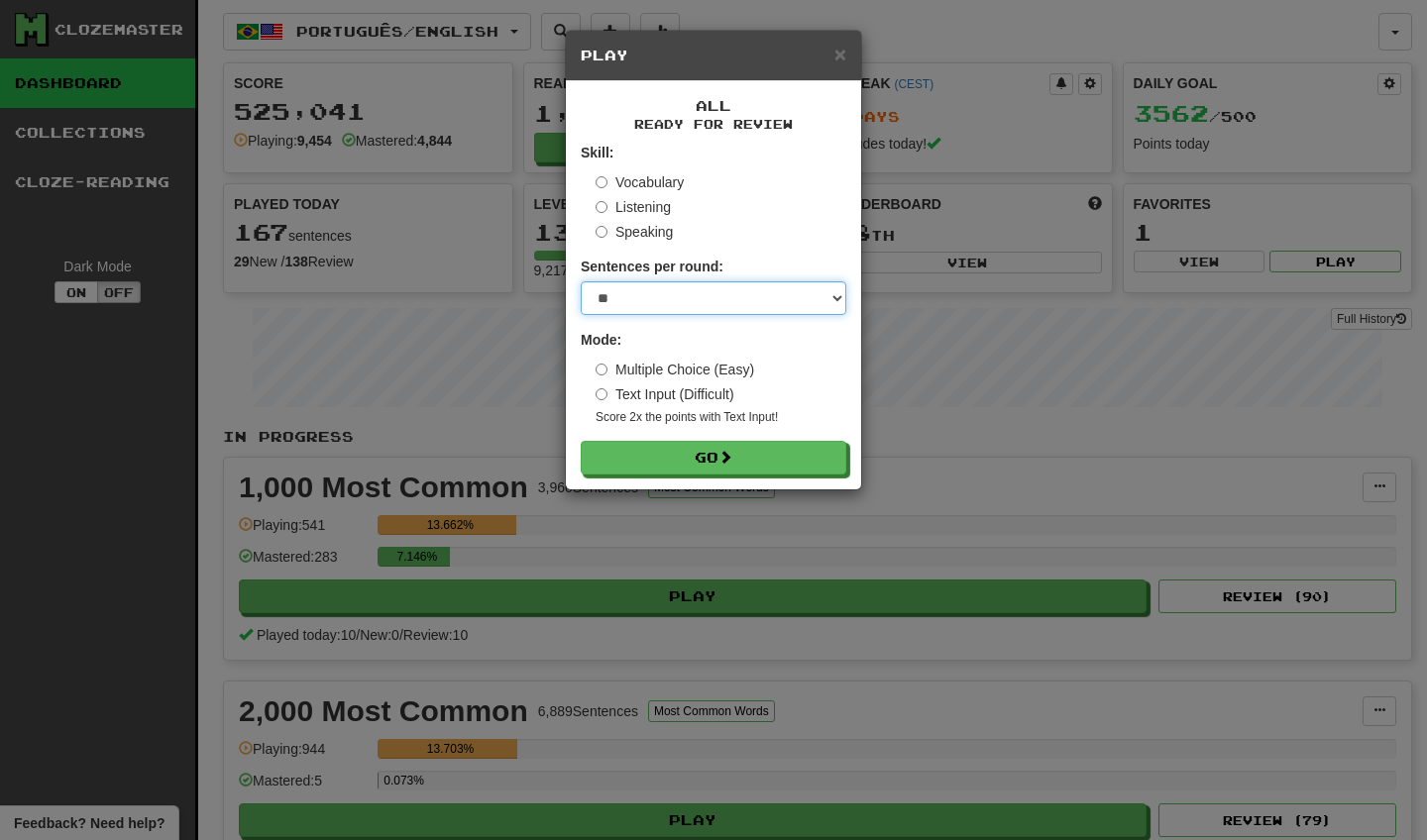 select on "********" 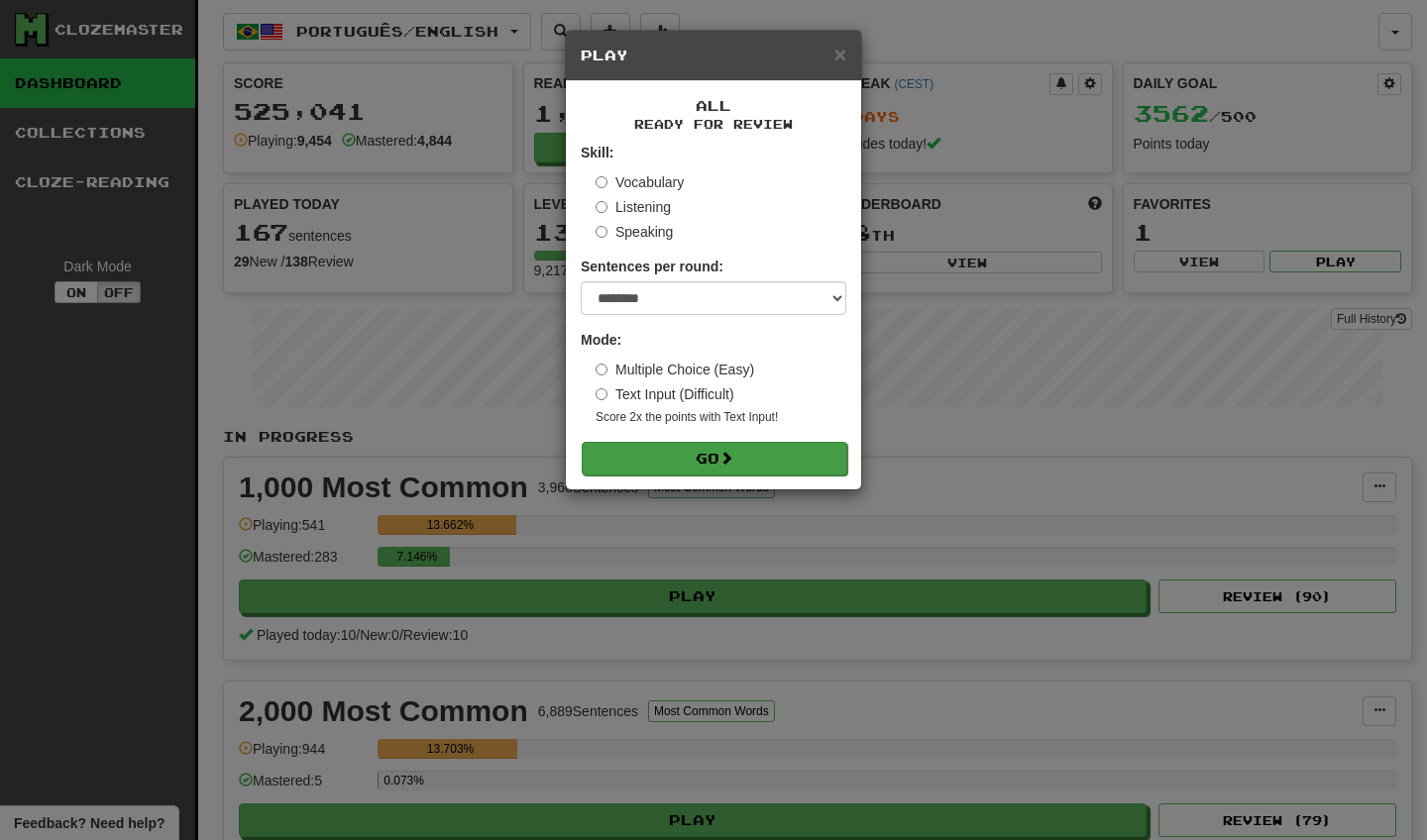 click on "Go" at bounding box center [714, 459] 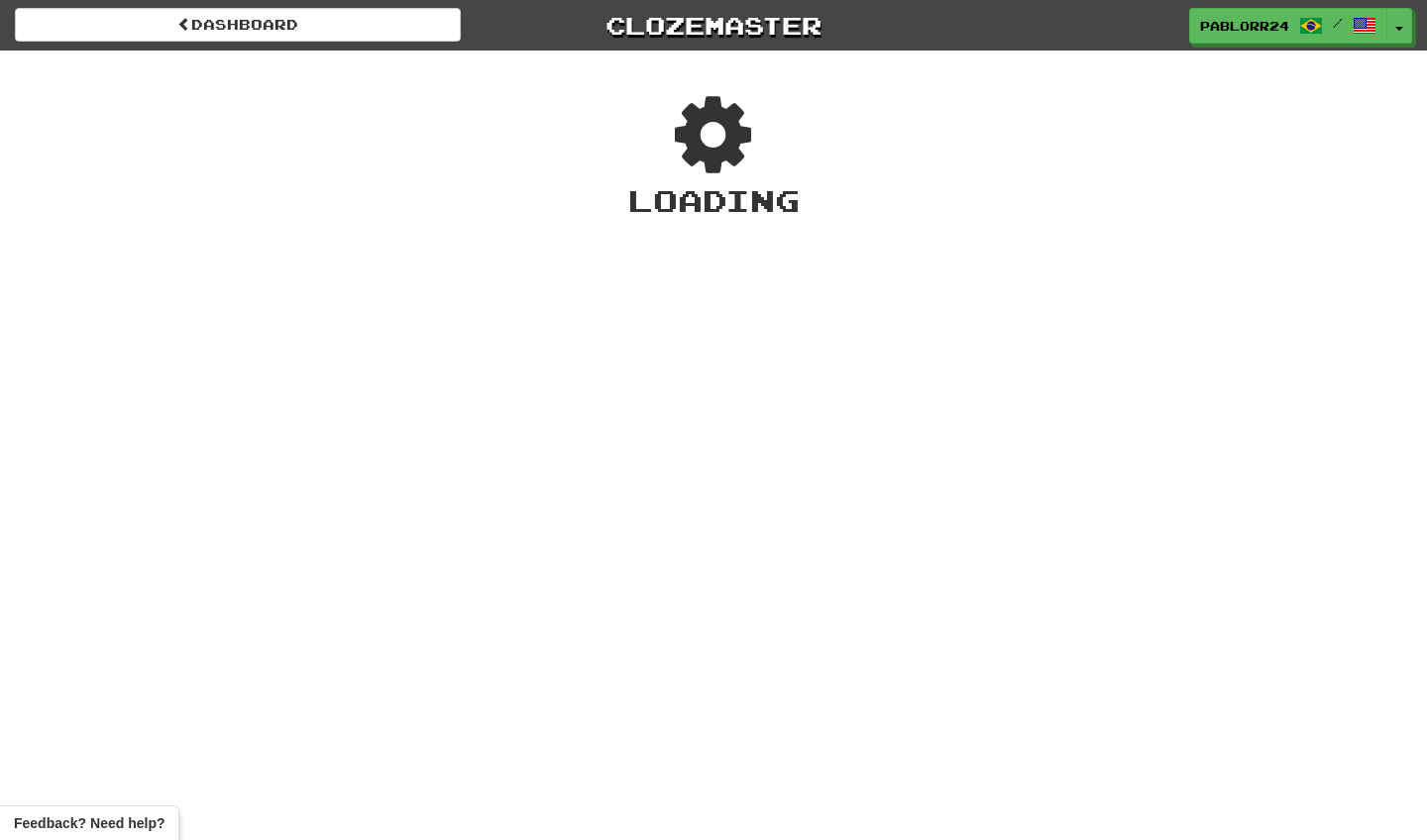 scroll, scrollTop: 0, scrollLeft: 0, axis: both 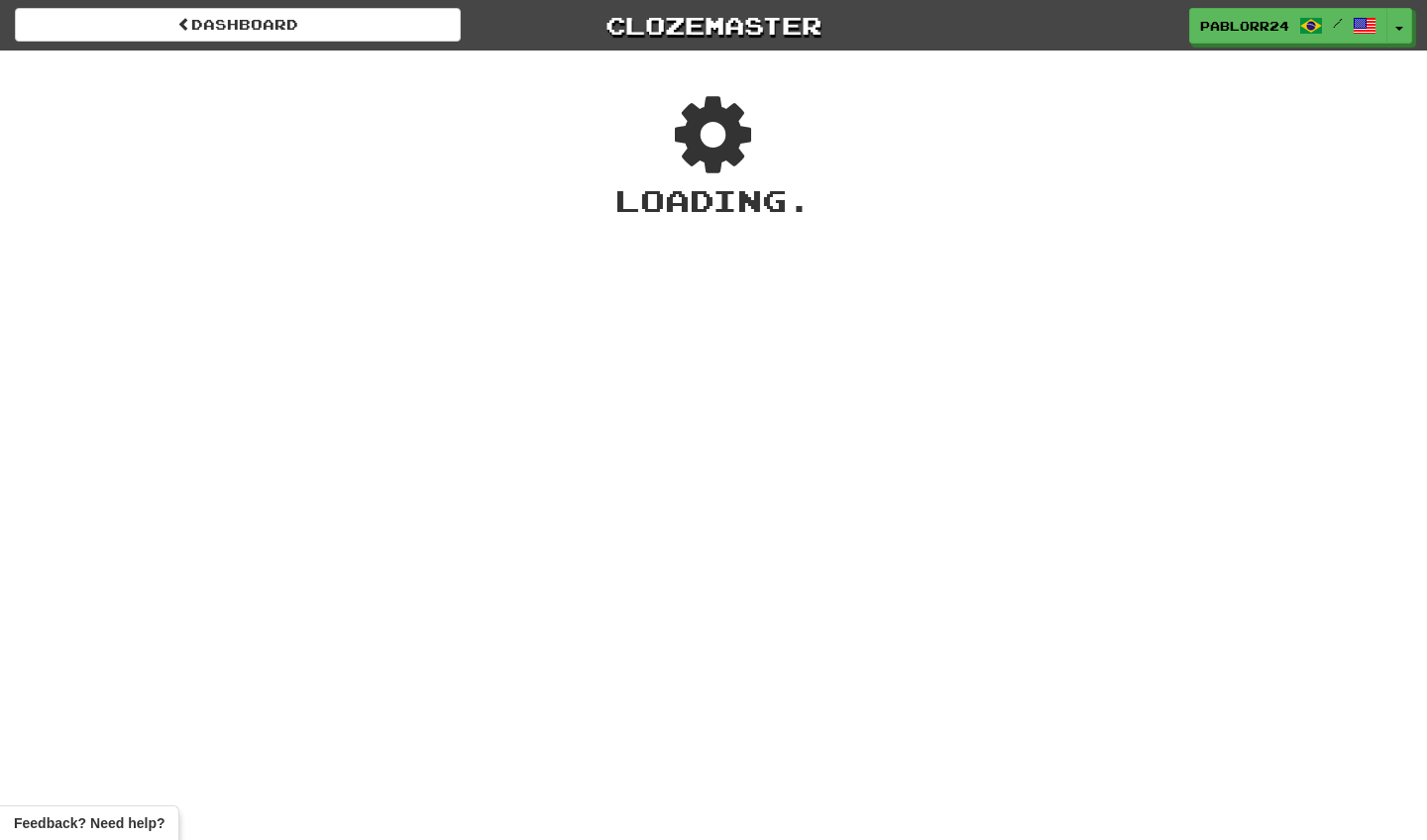 click on "Loading ." at bounding box center [714, 200] 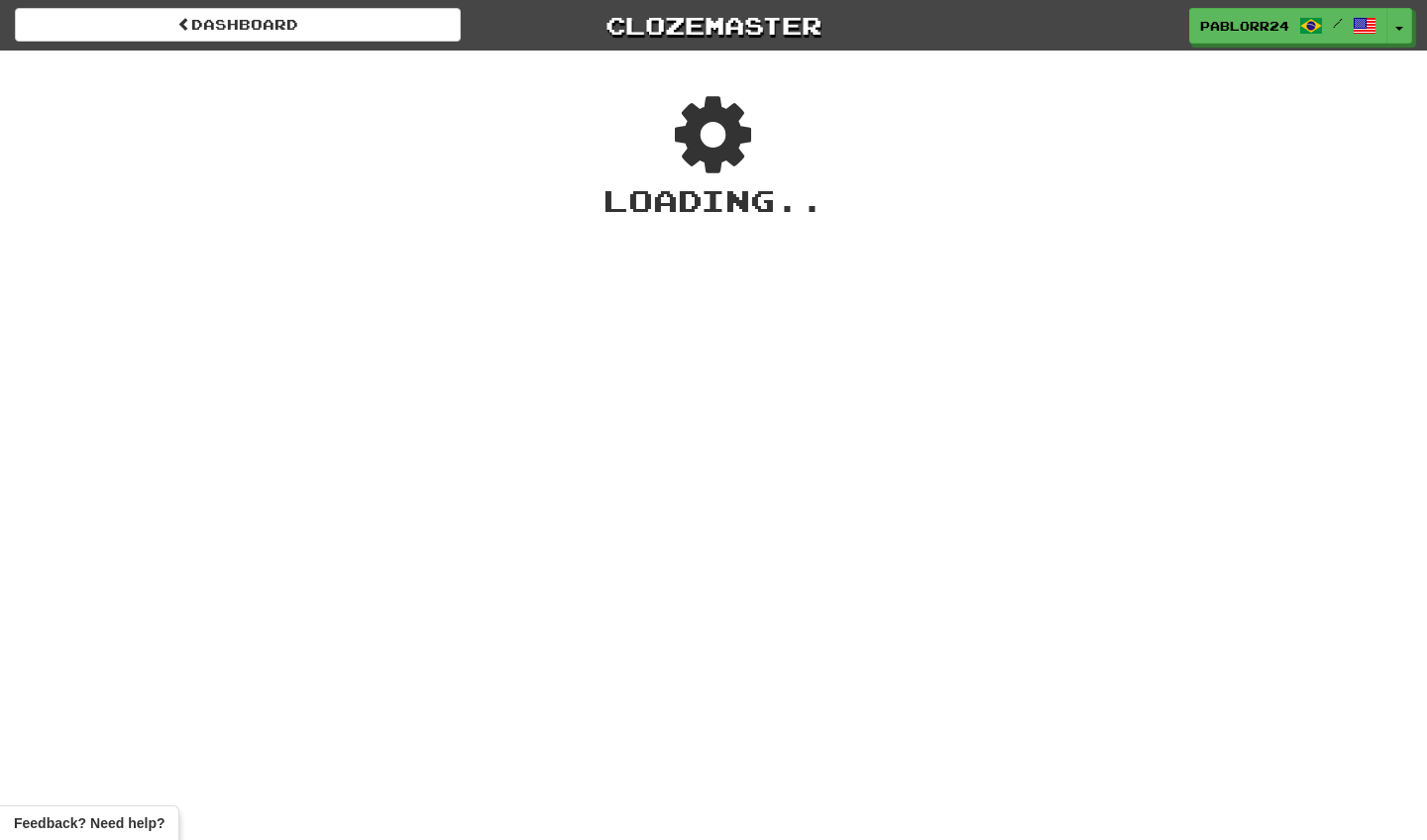 click on "Loading .." at bounding box center (714, 156) 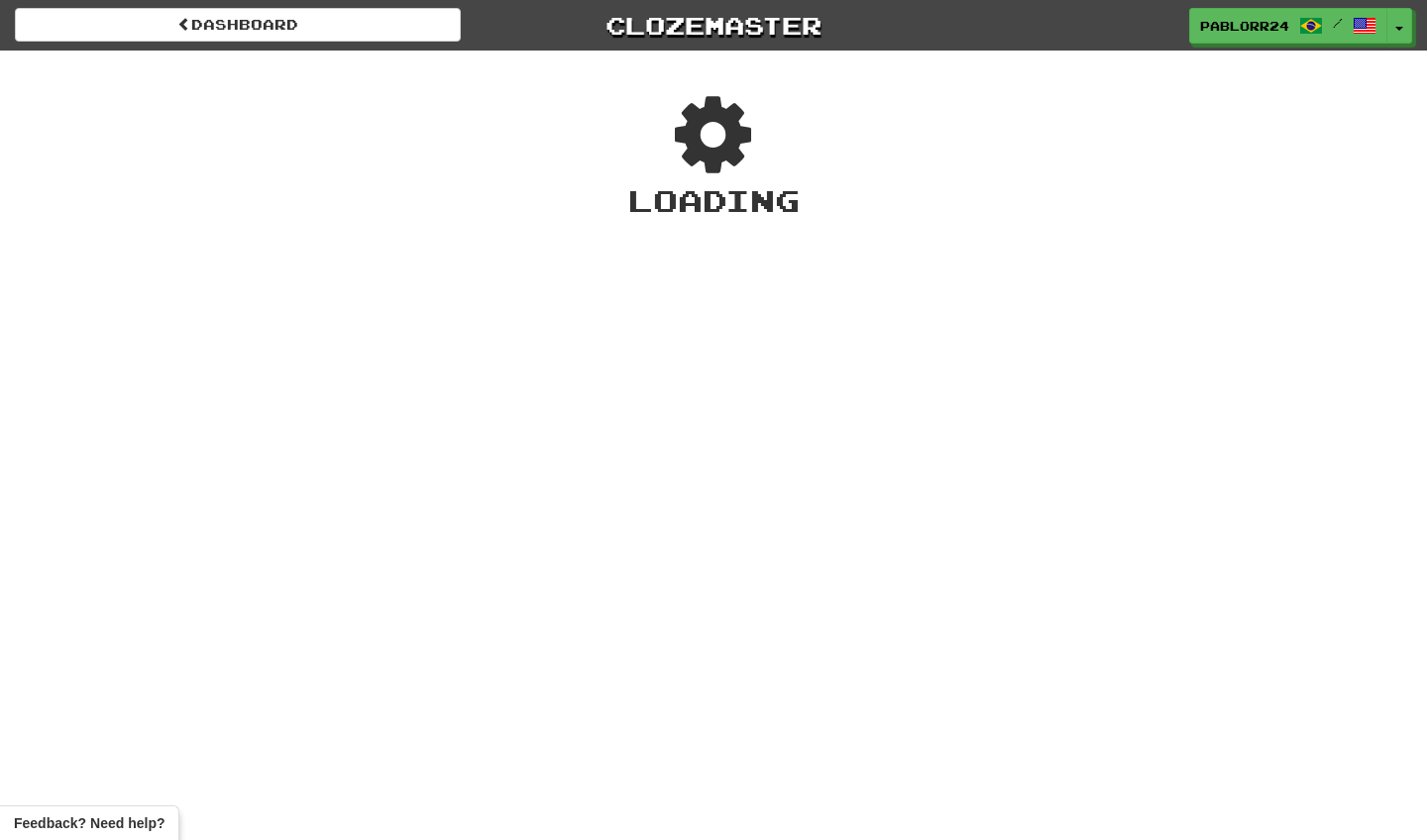 click at bounding box center [714, 135] 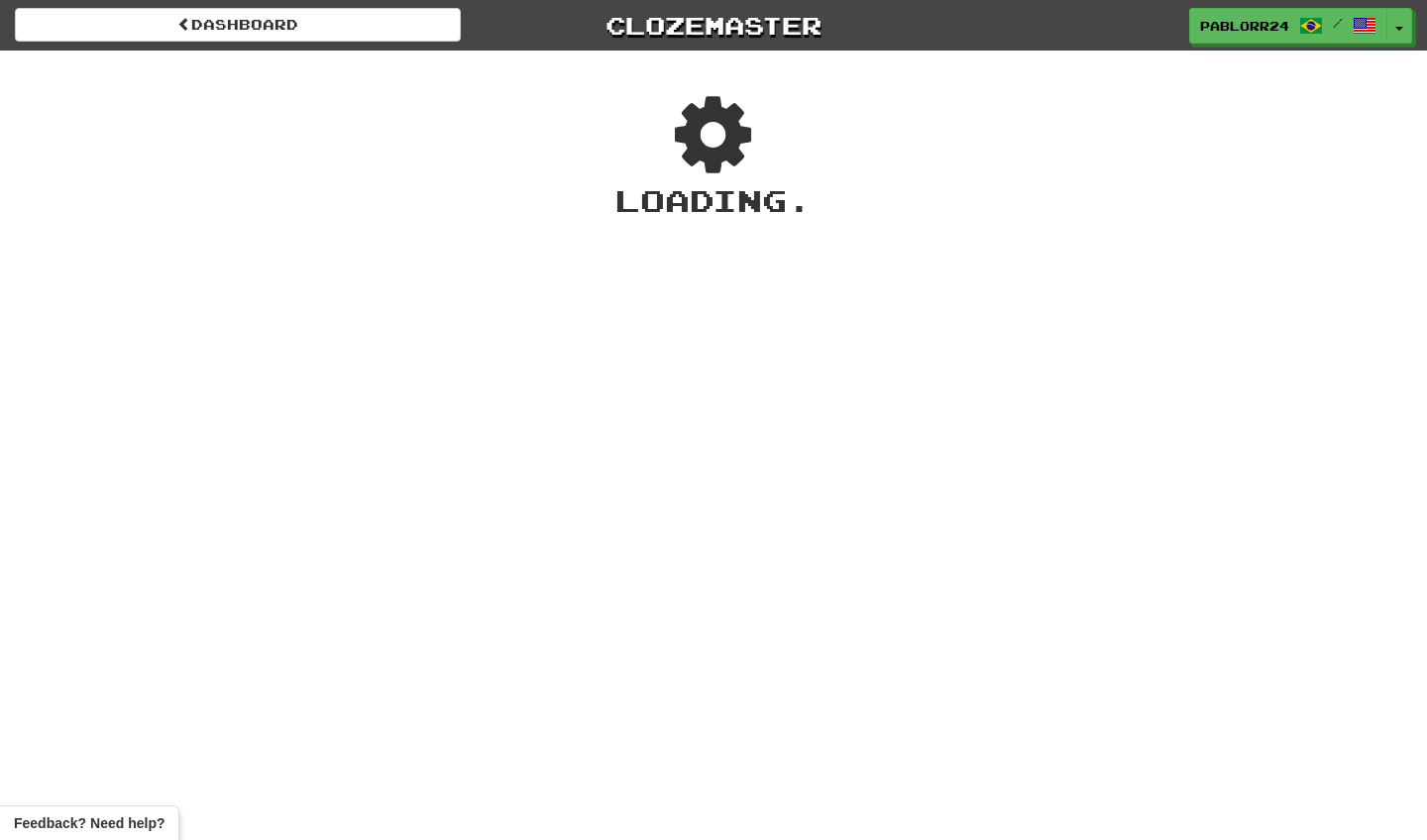 click on "Loading ." at bounding box center (714, 200) 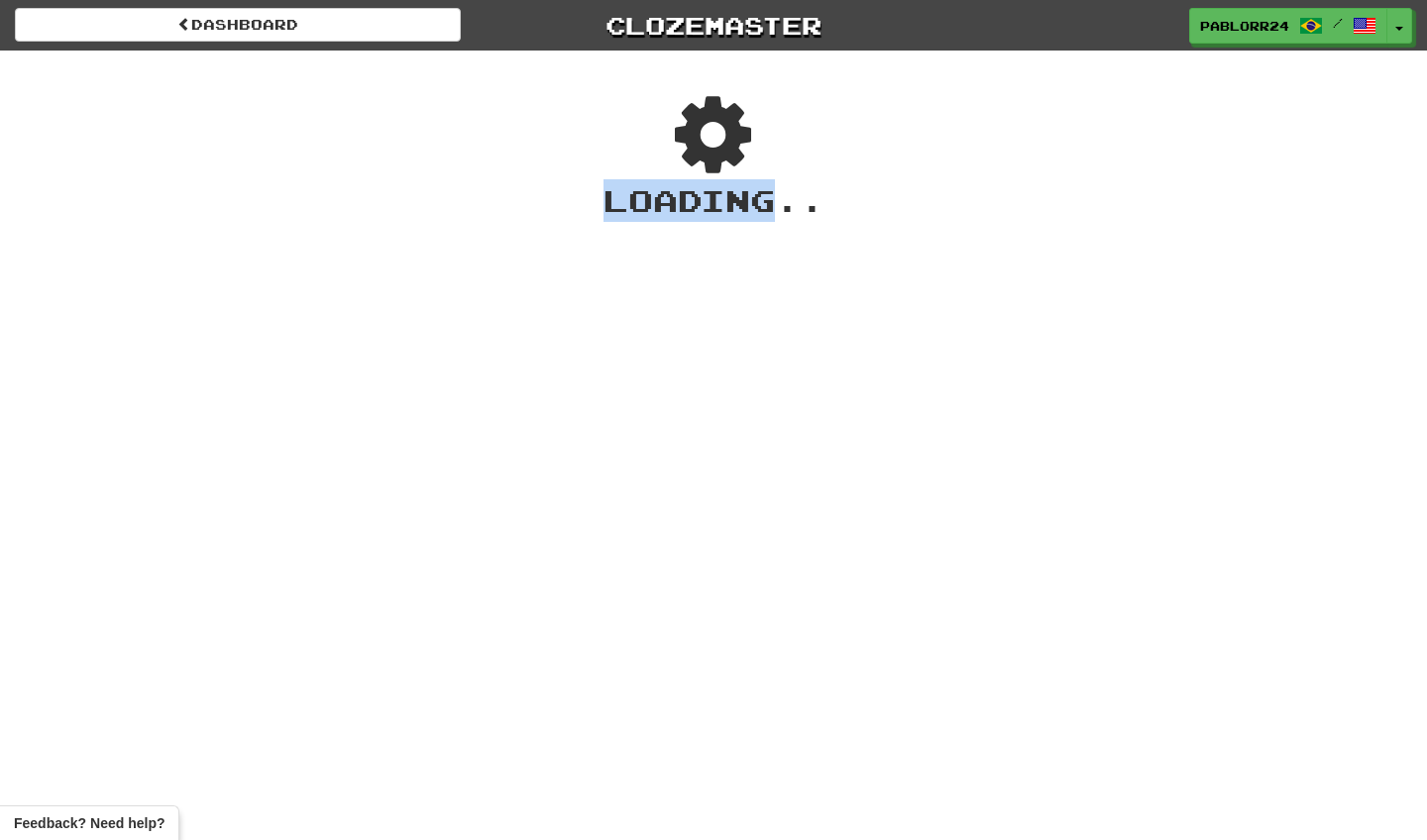 click on "Loading .." at bounding box center (714, 156) 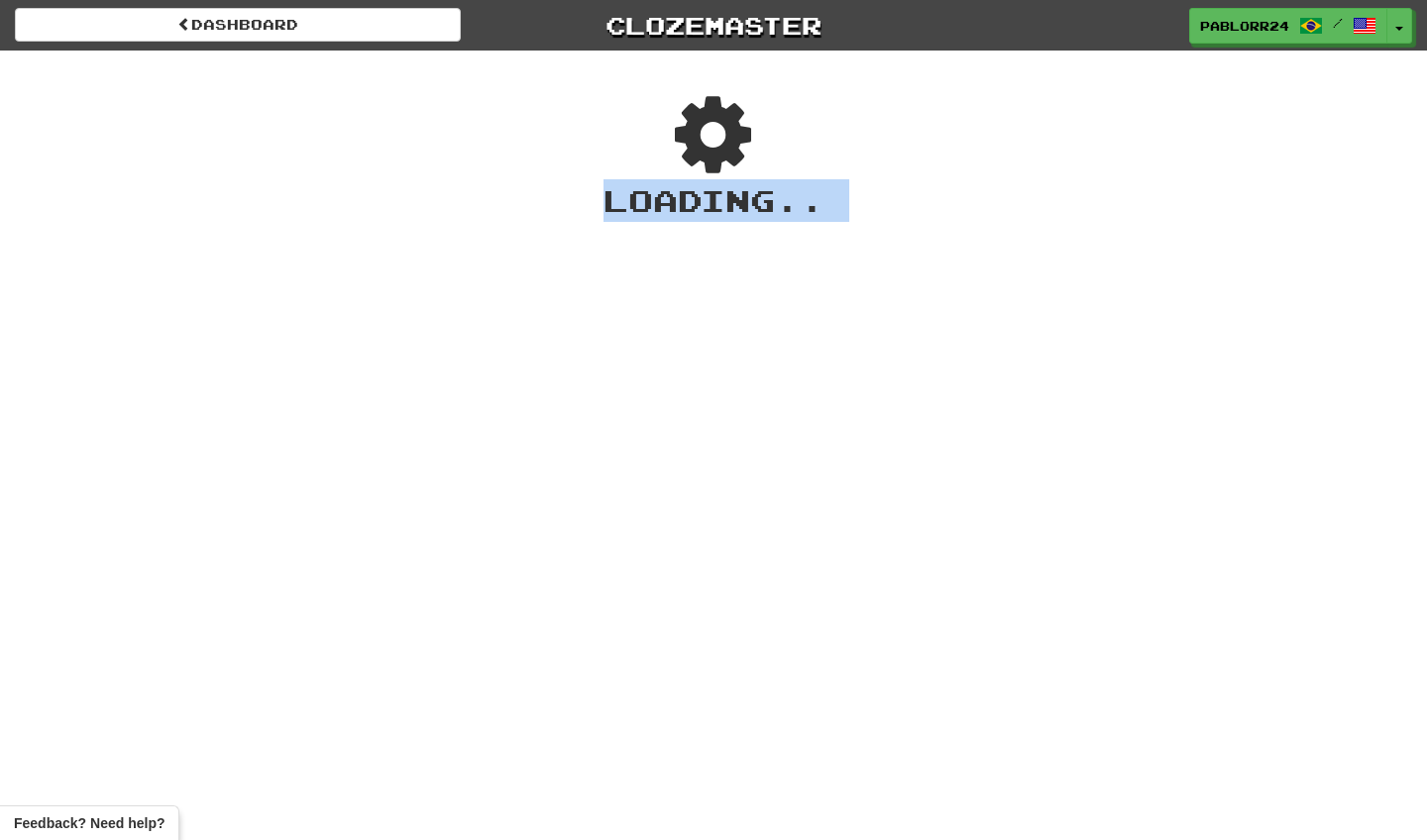 click at bounding box center (714, 135) 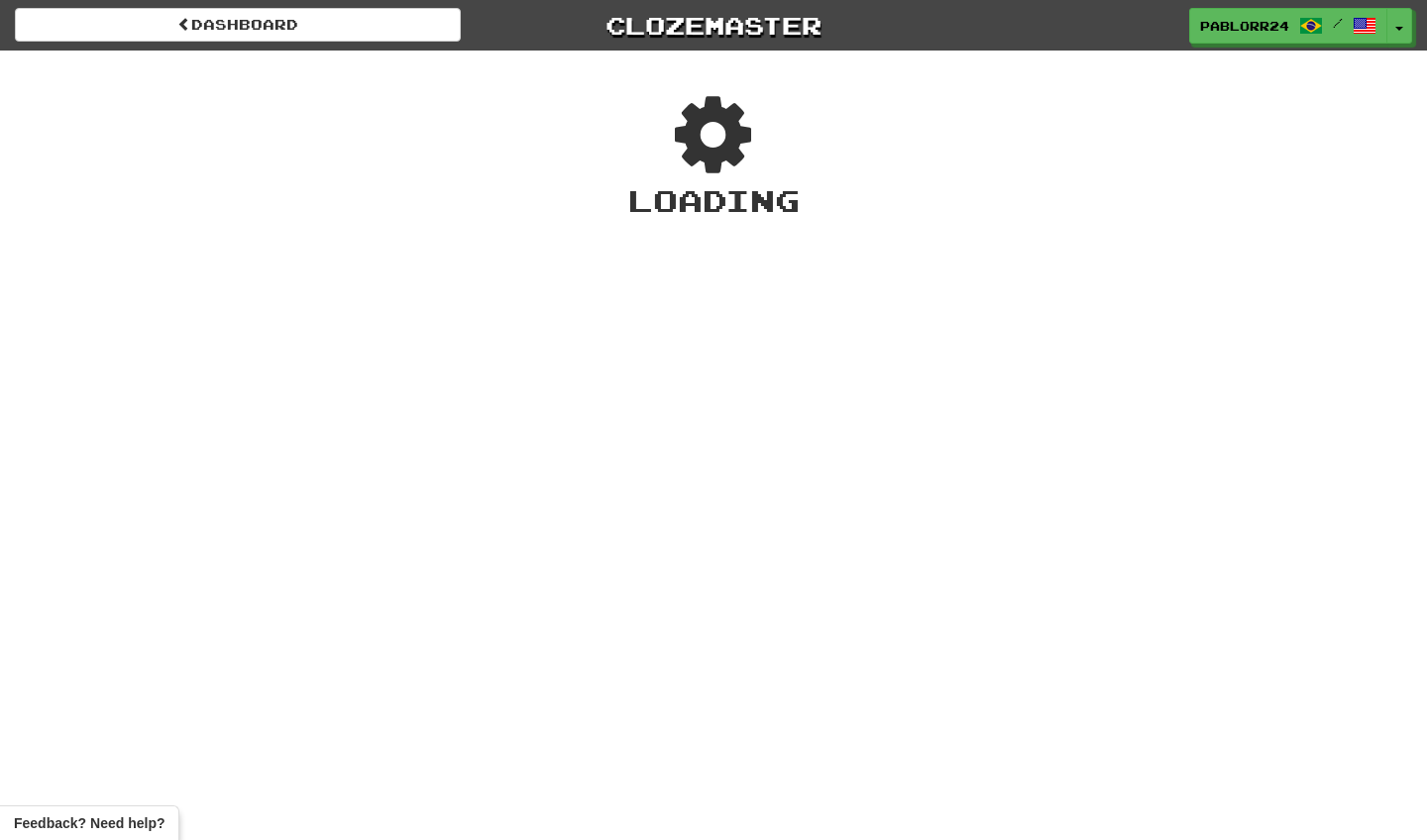 click on "Loading" at bounding box center [714, 200] 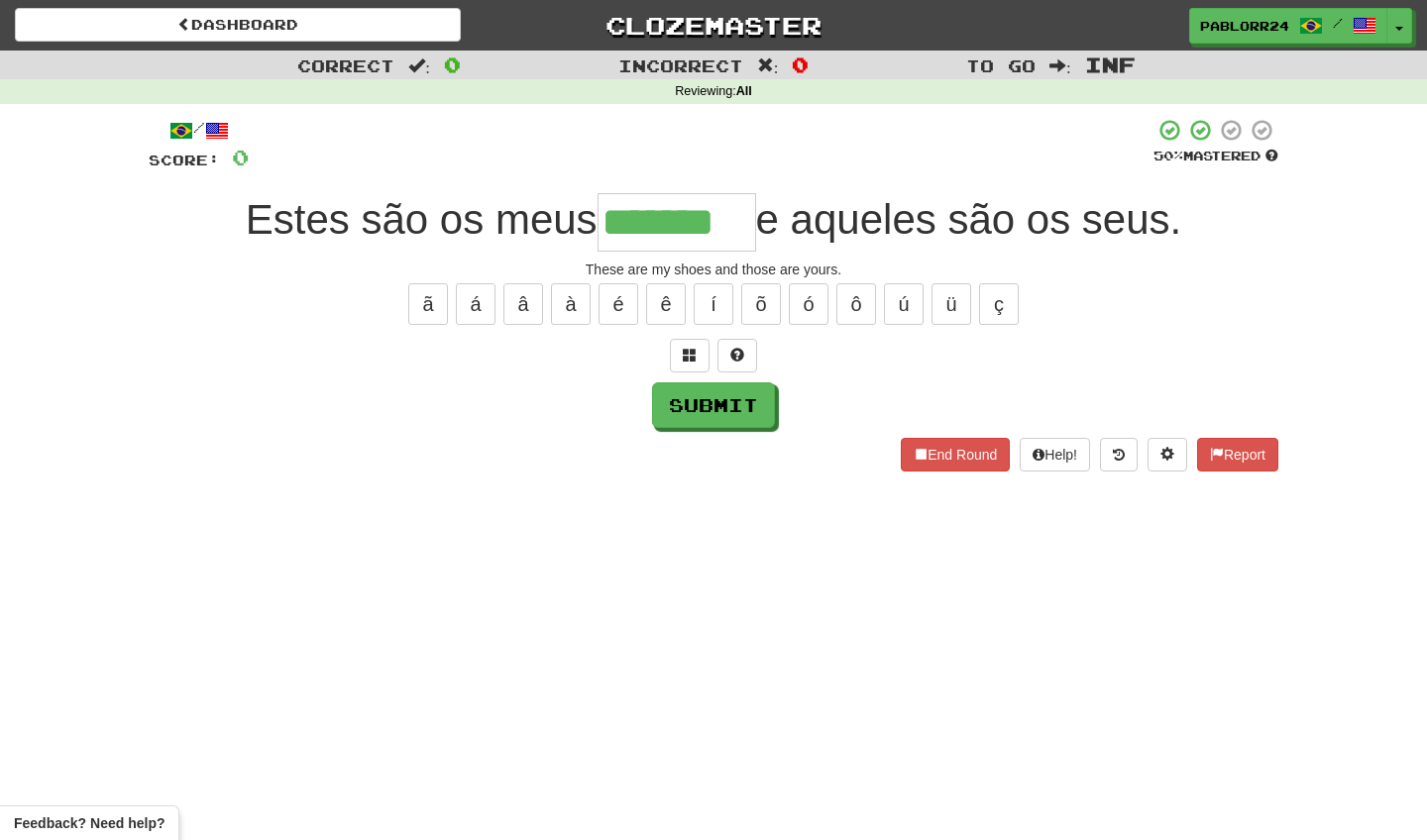 type on "*******" 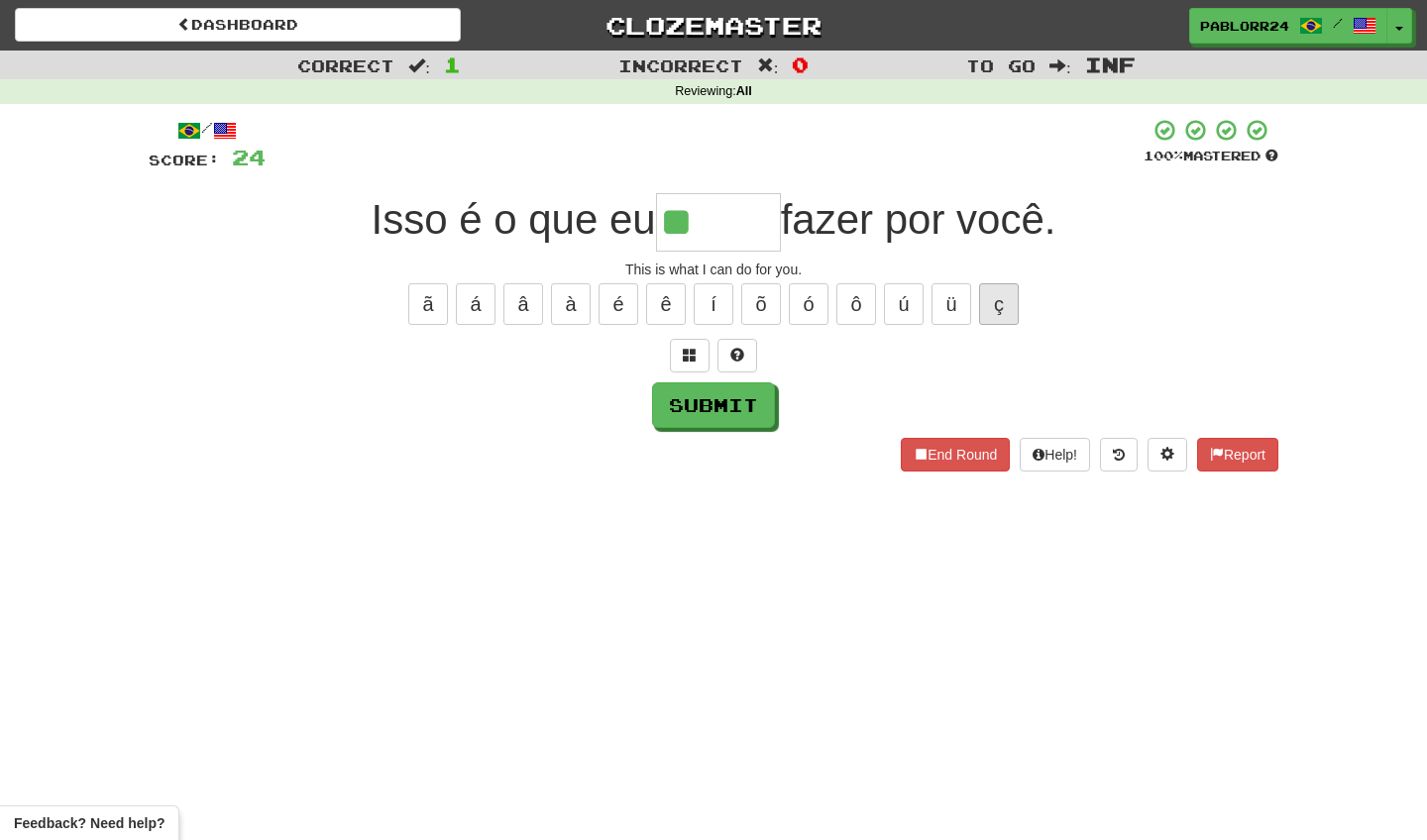 click on "ç" at bounding box center [999, 304] 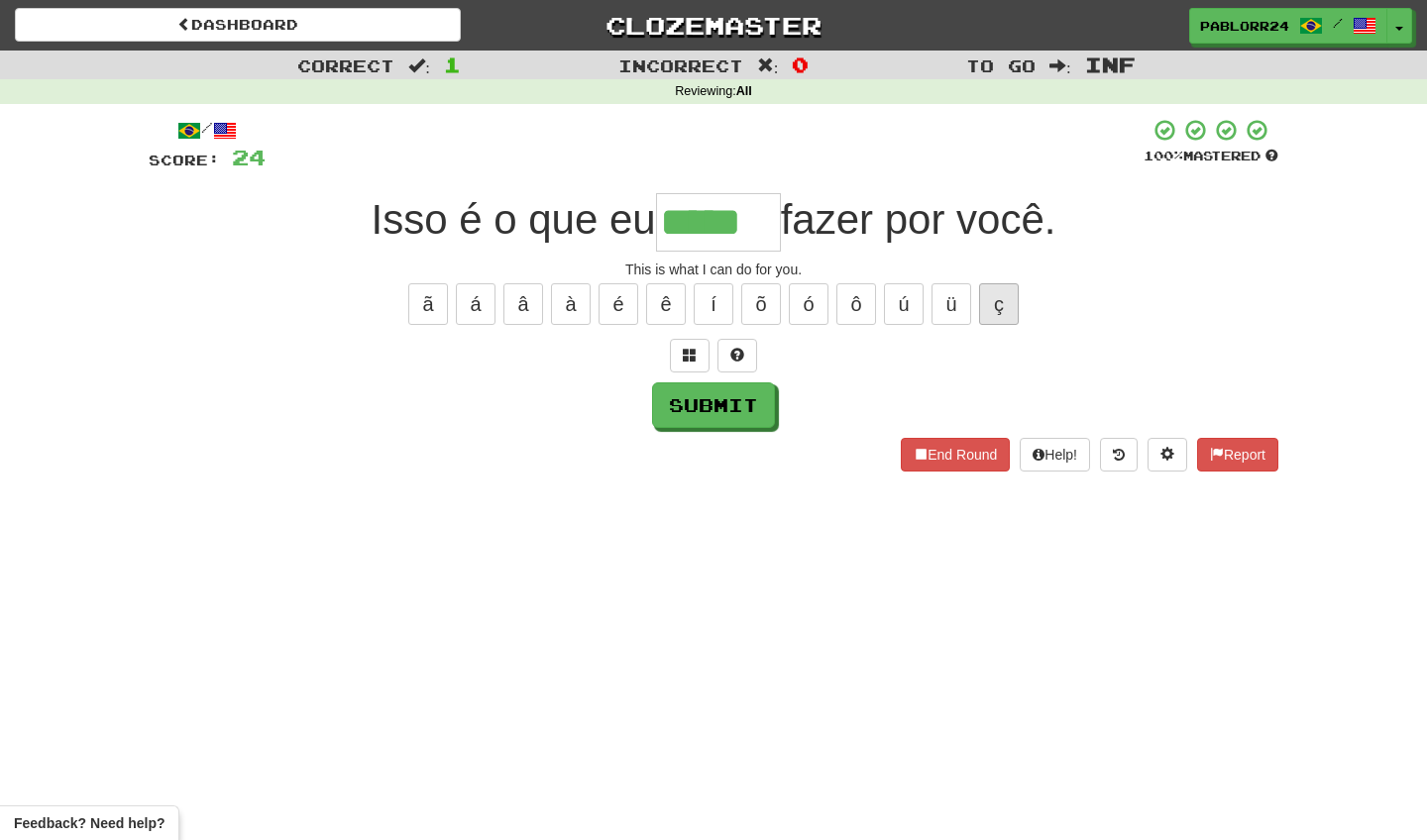 type on "*****" 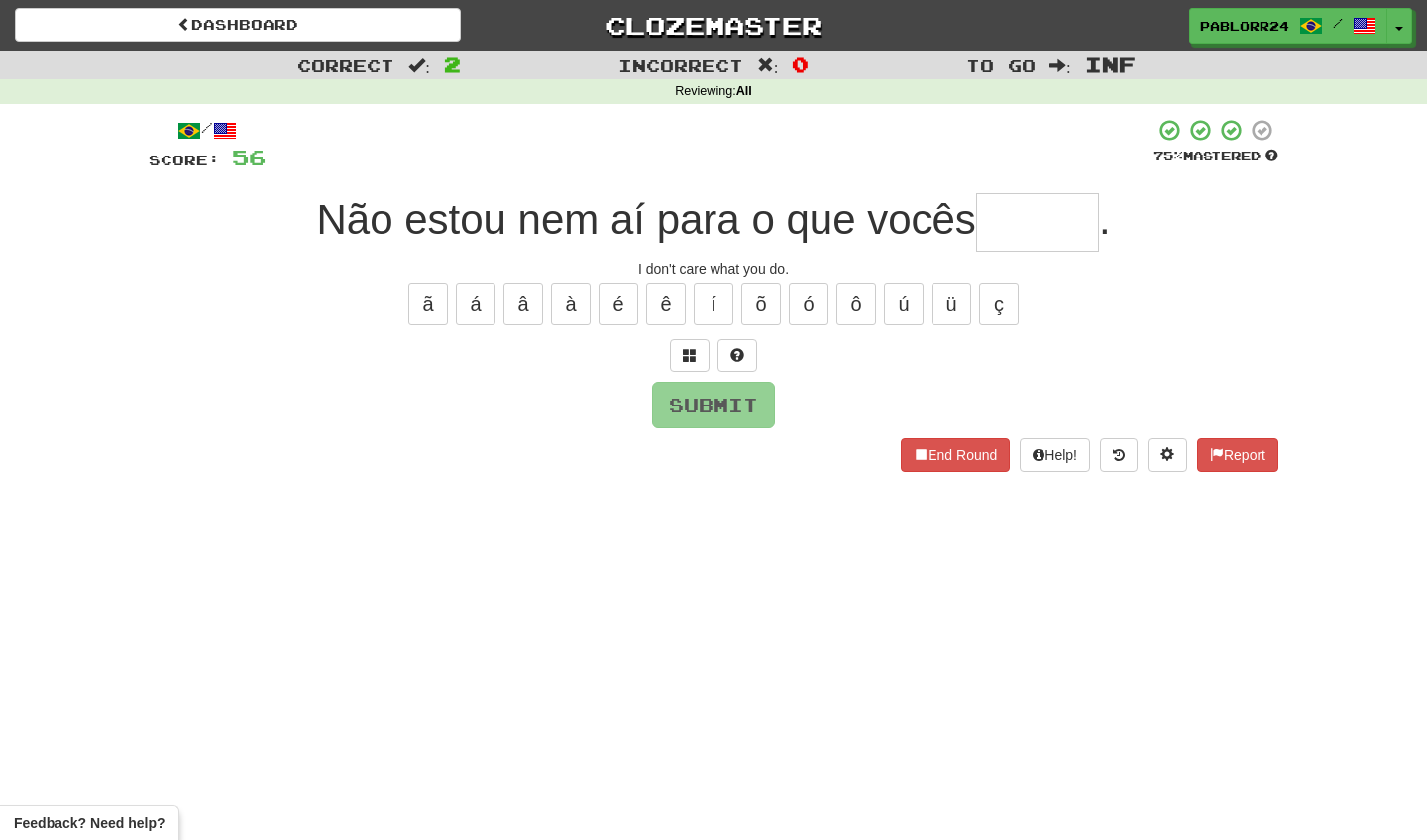 type on "*" 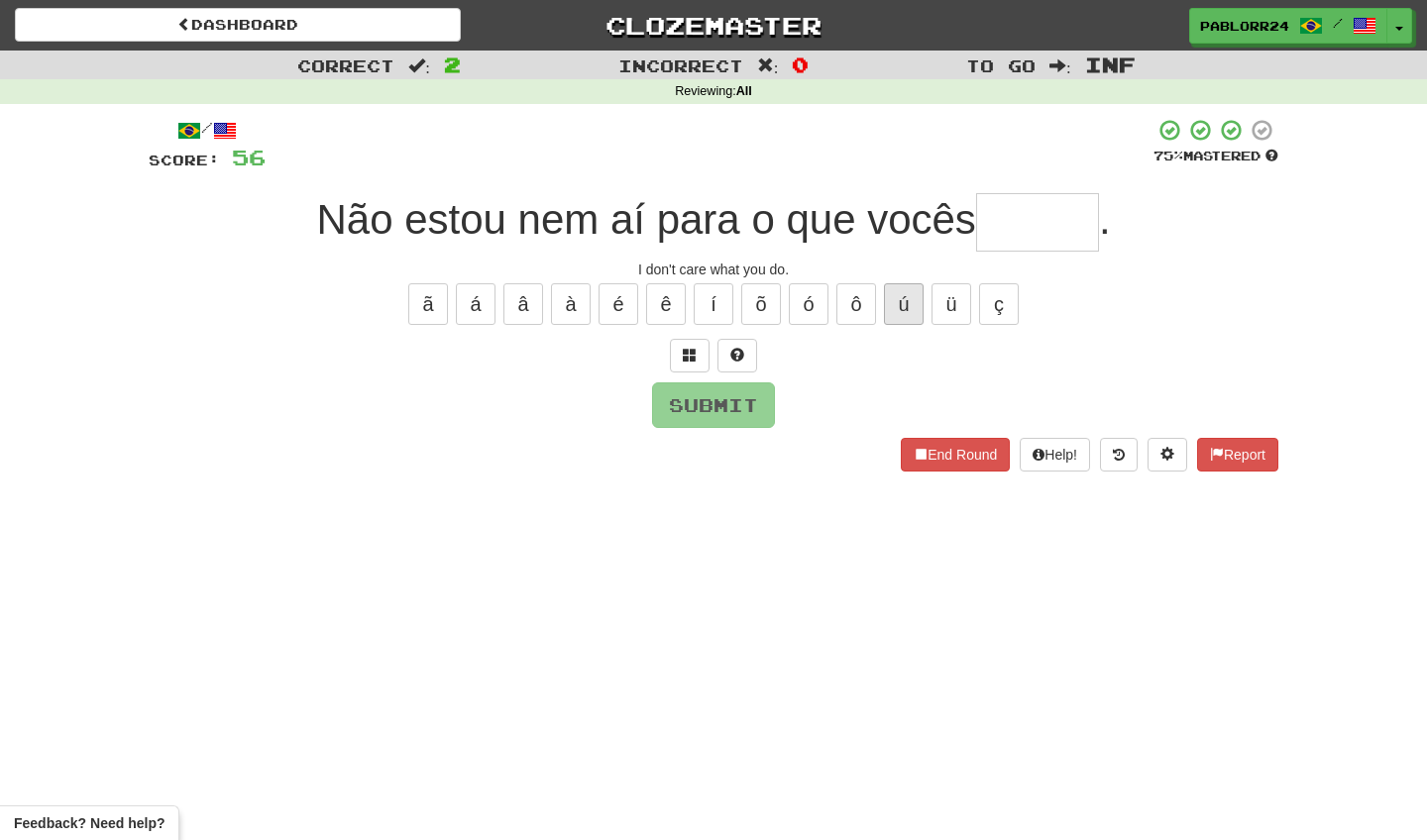 type on "*" 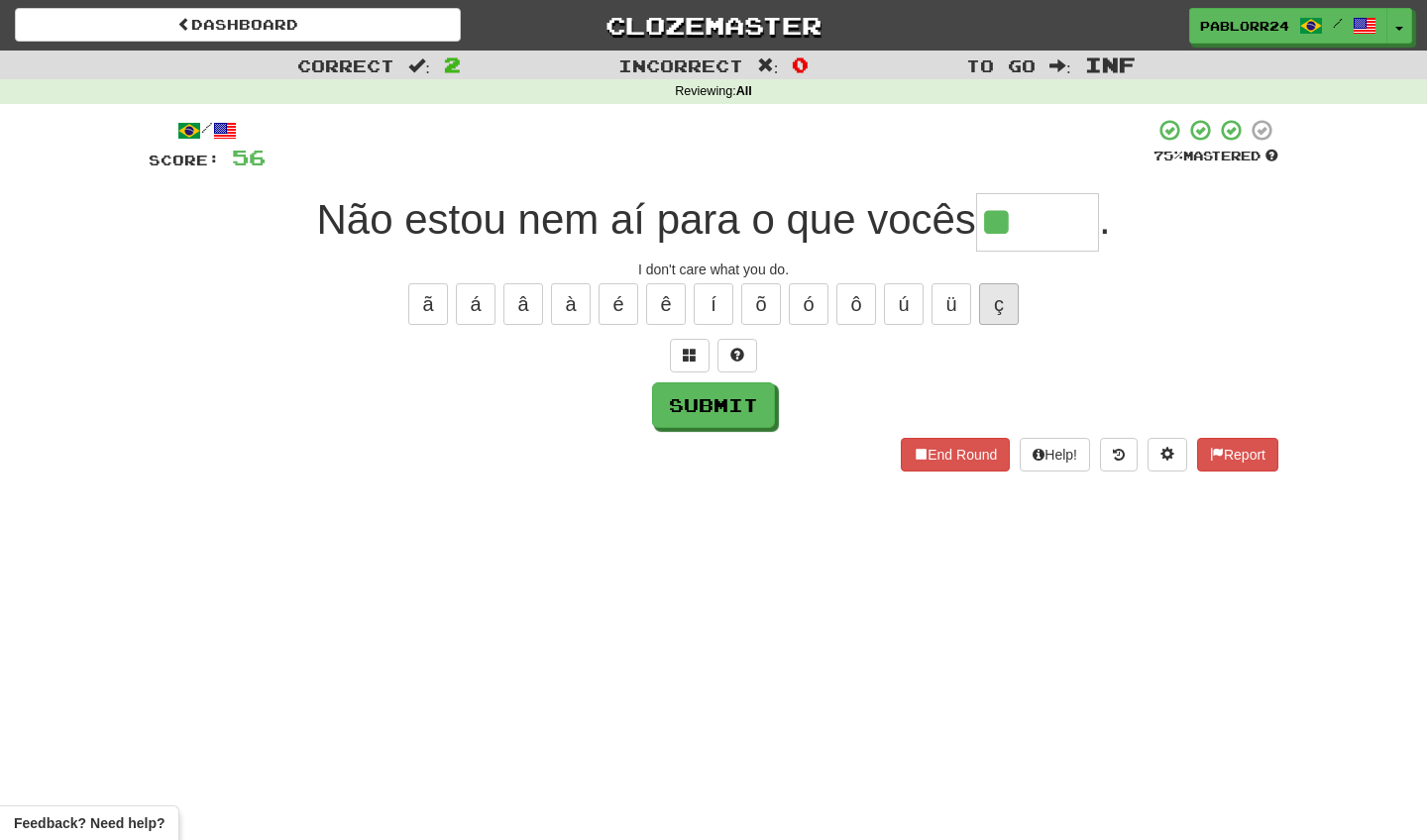 click on "ç" at bounding box center (999, 304) 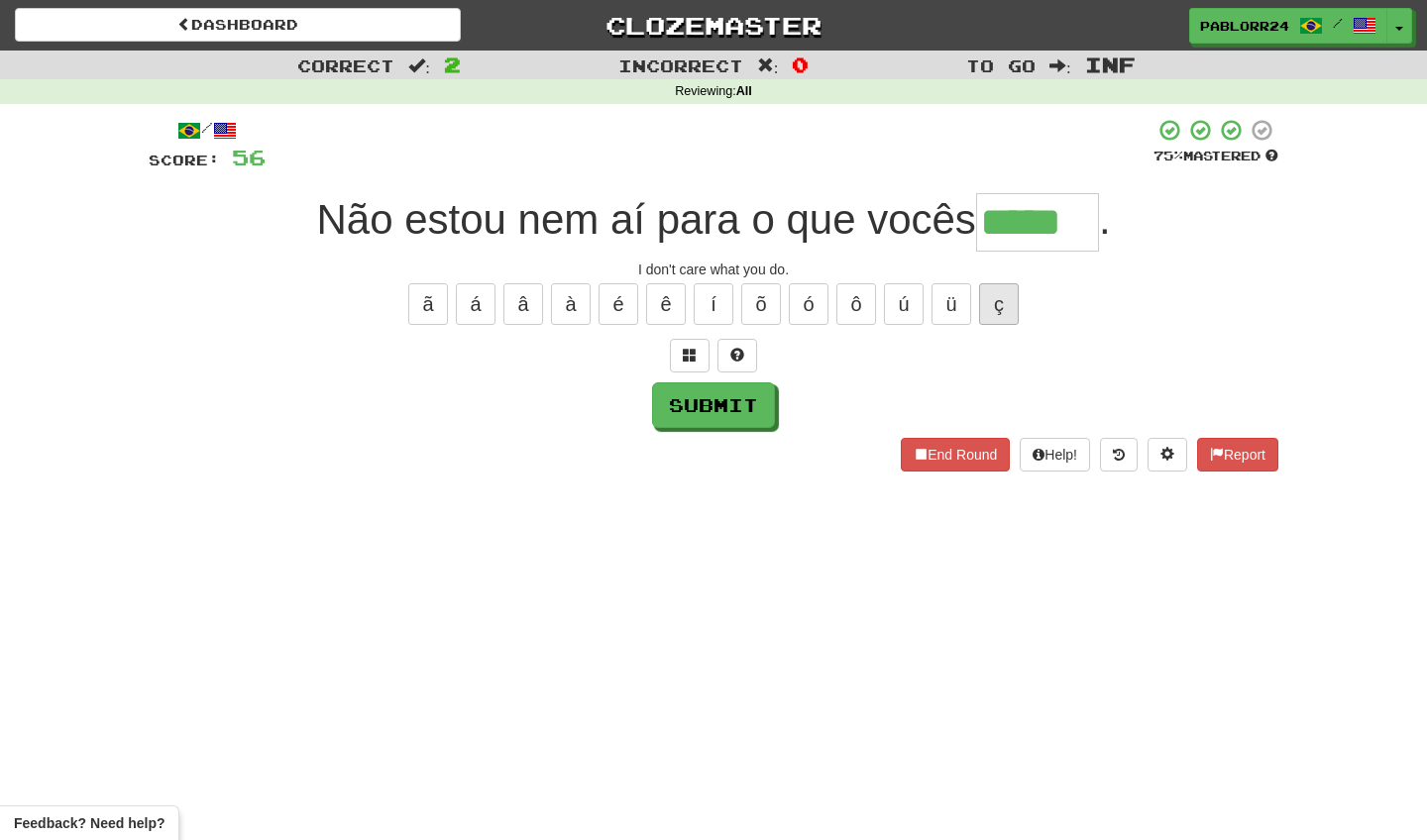 type on "*****" 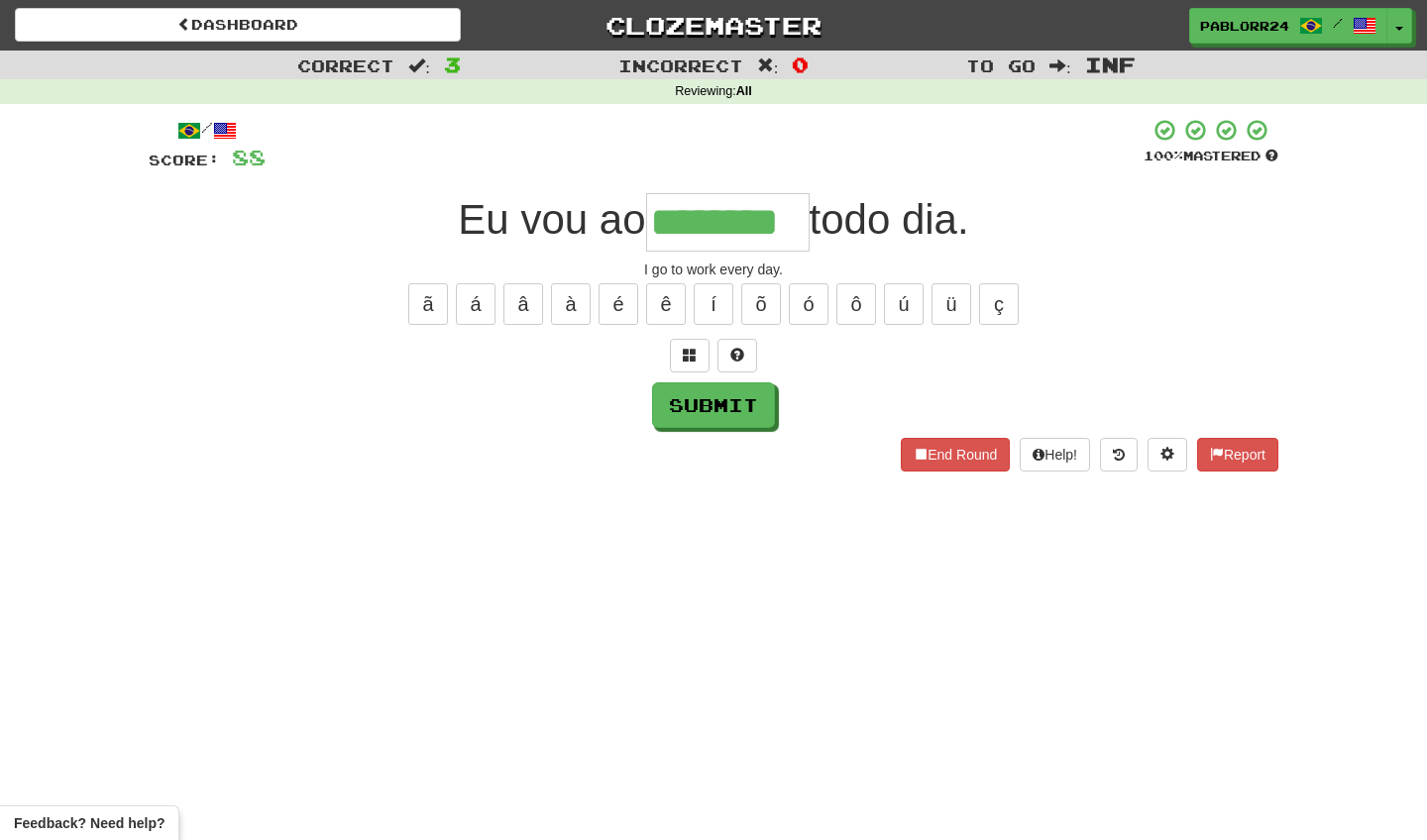 type on "********" 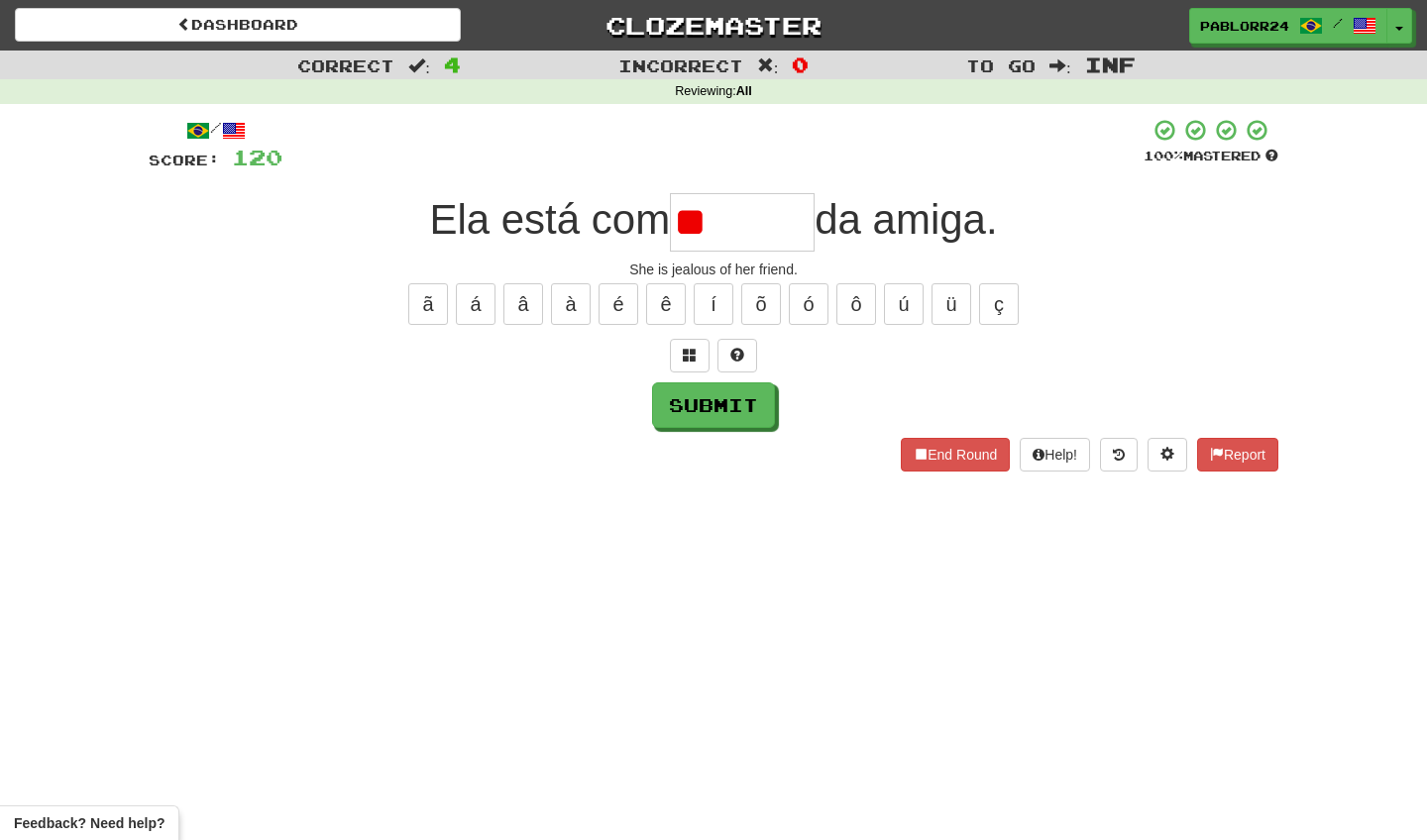 click on "ç" at bounding box center (999, 304) 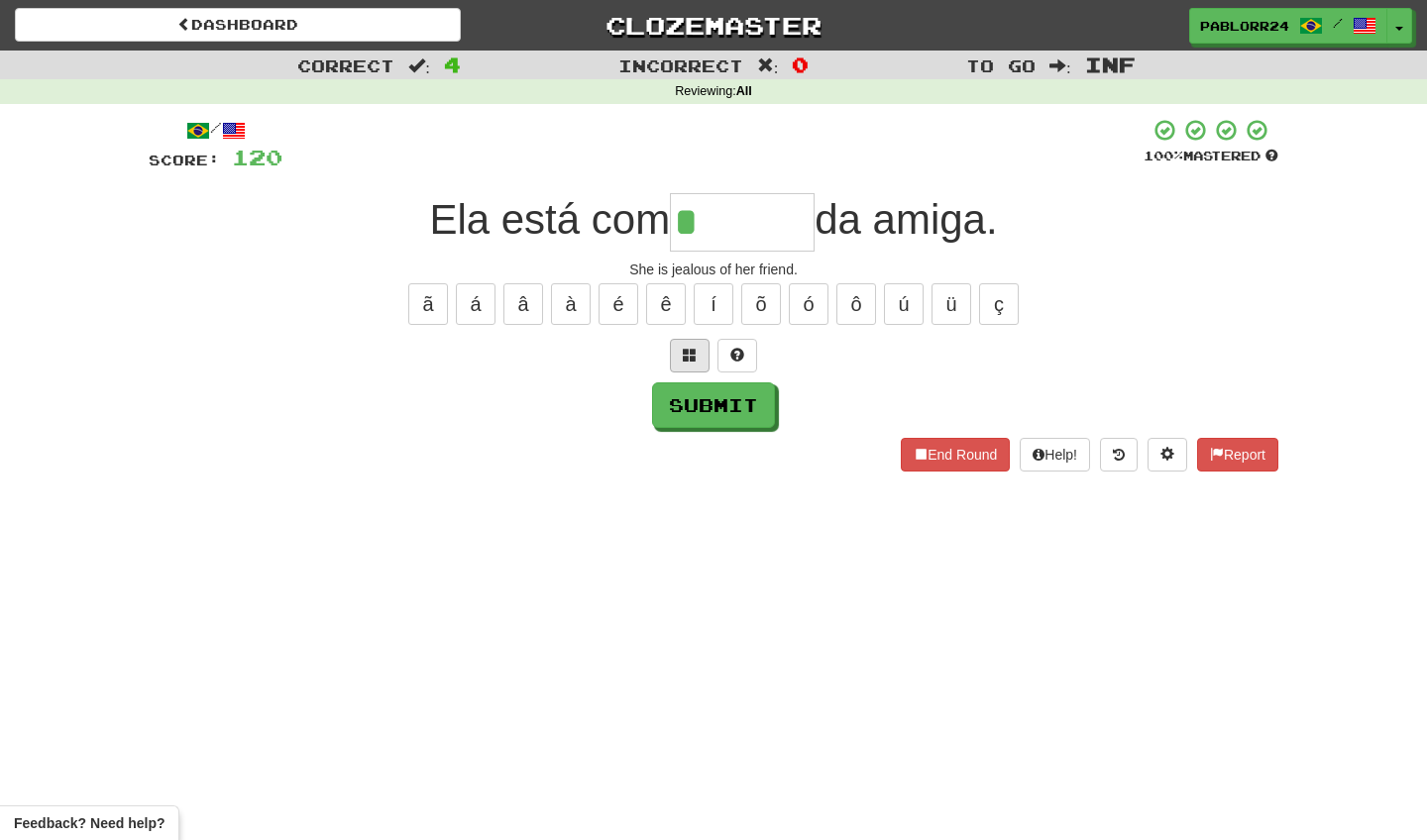 click at bounding box center (690, 356) 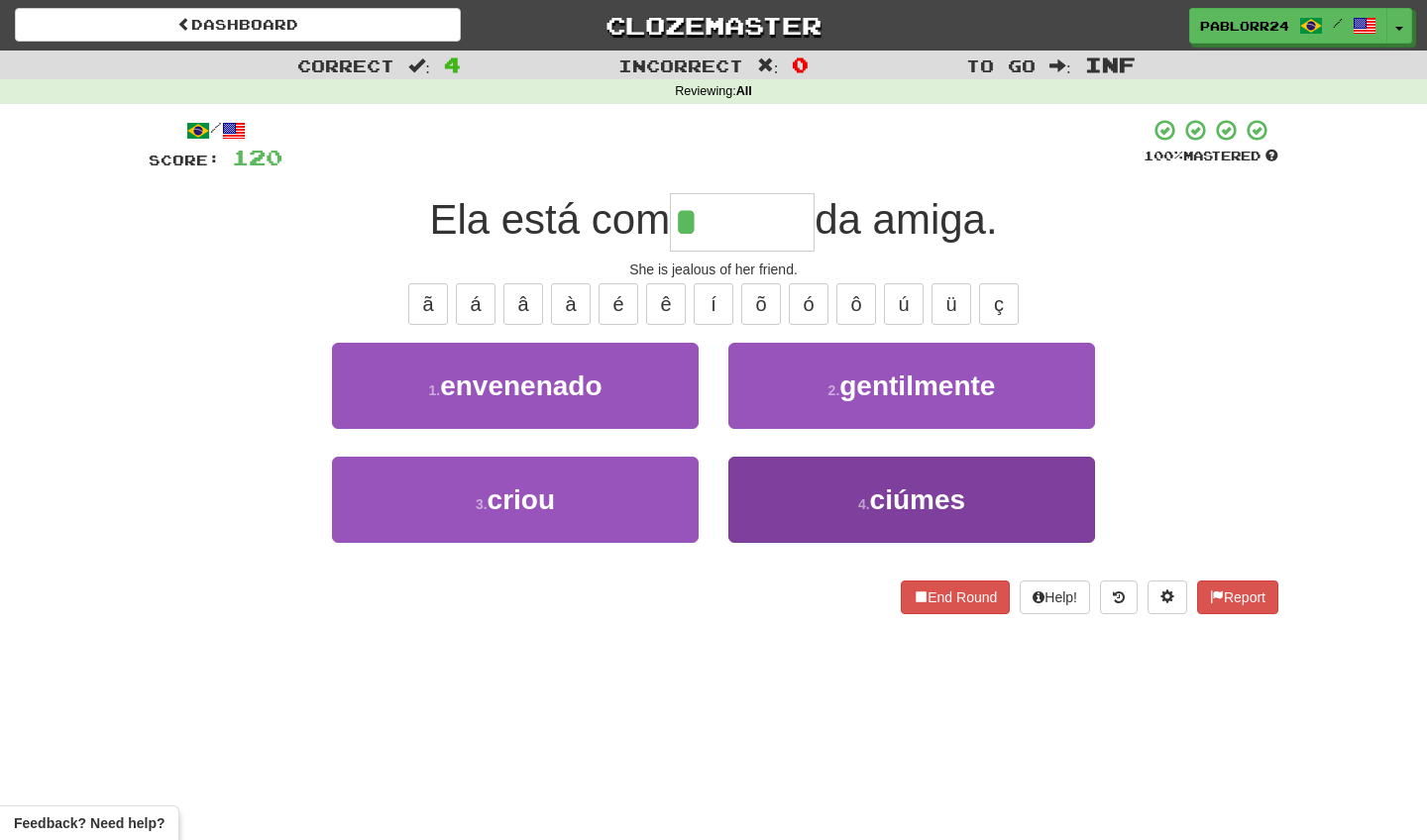 click on "4 . ciúmes" at bounding box center [912, 499] 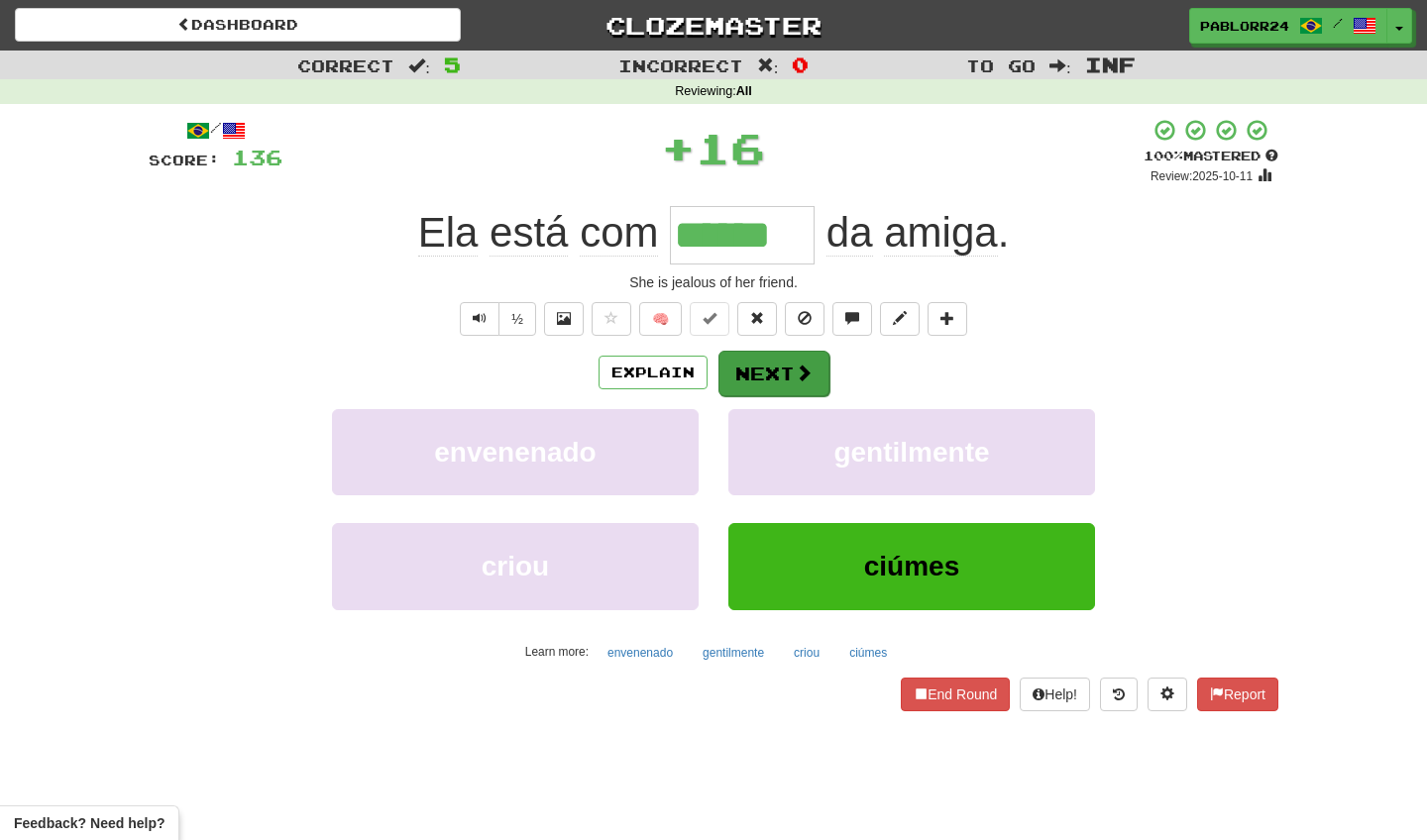 click on "Next" at bounding box center (774, 373) 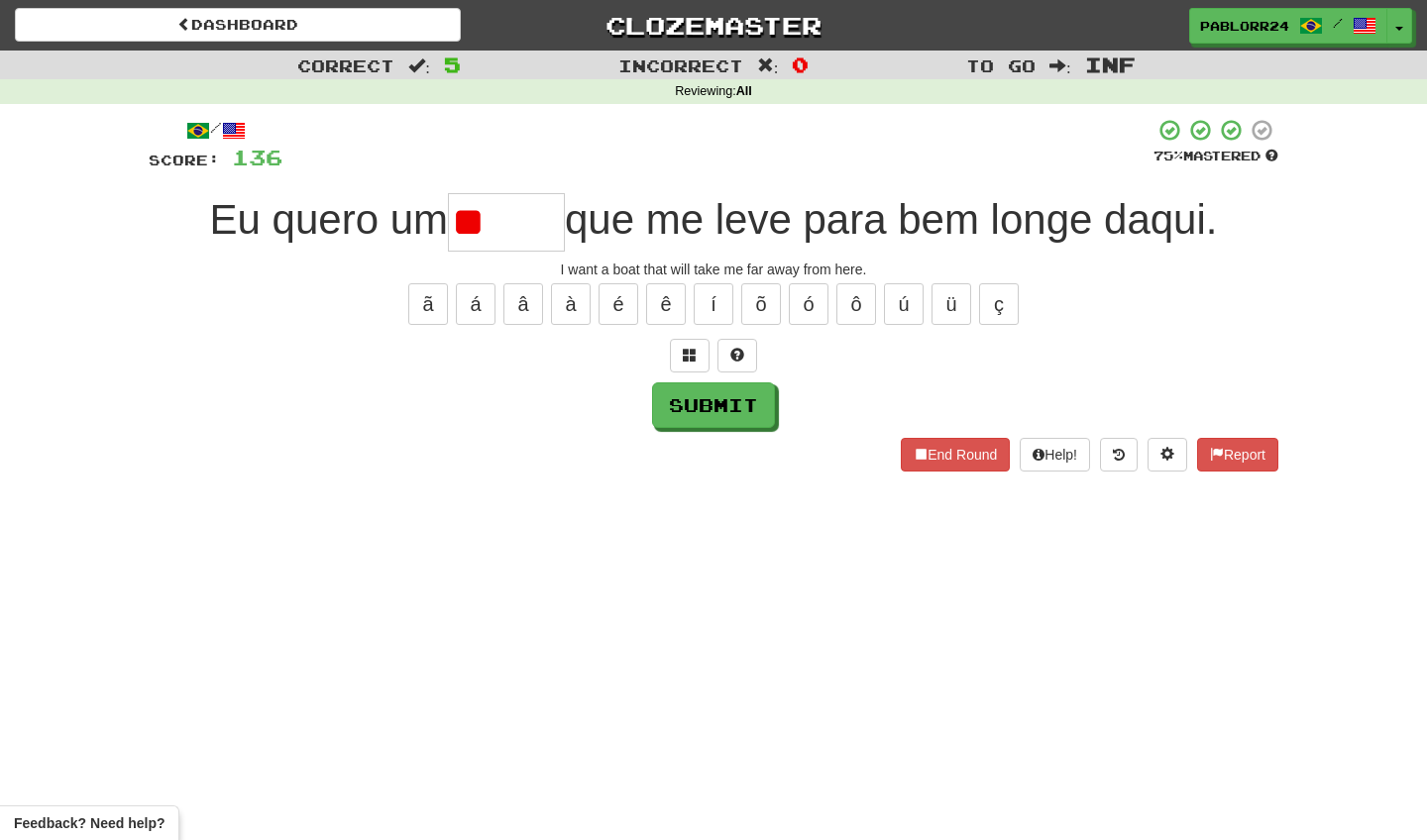 type on "*" 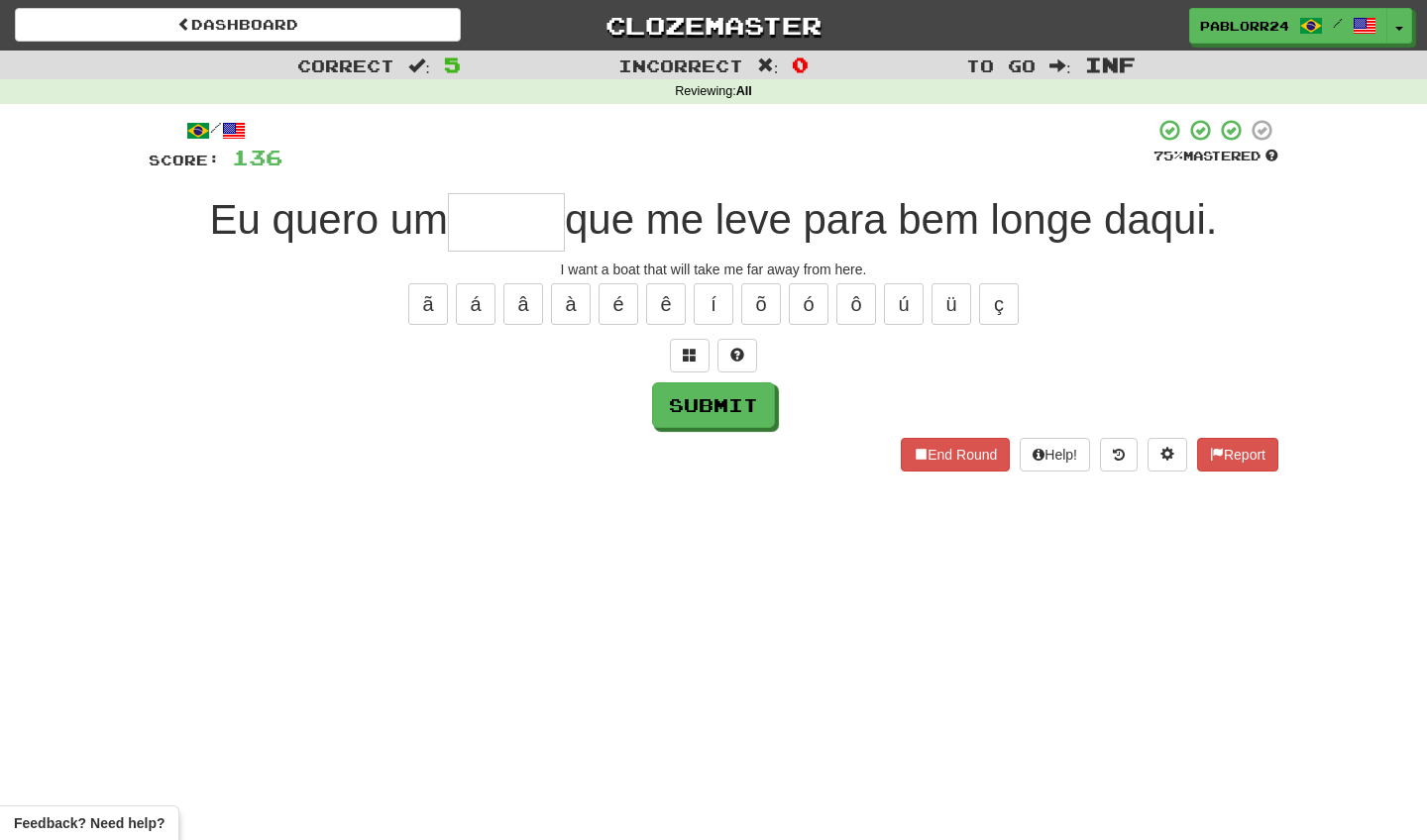 type on "*" 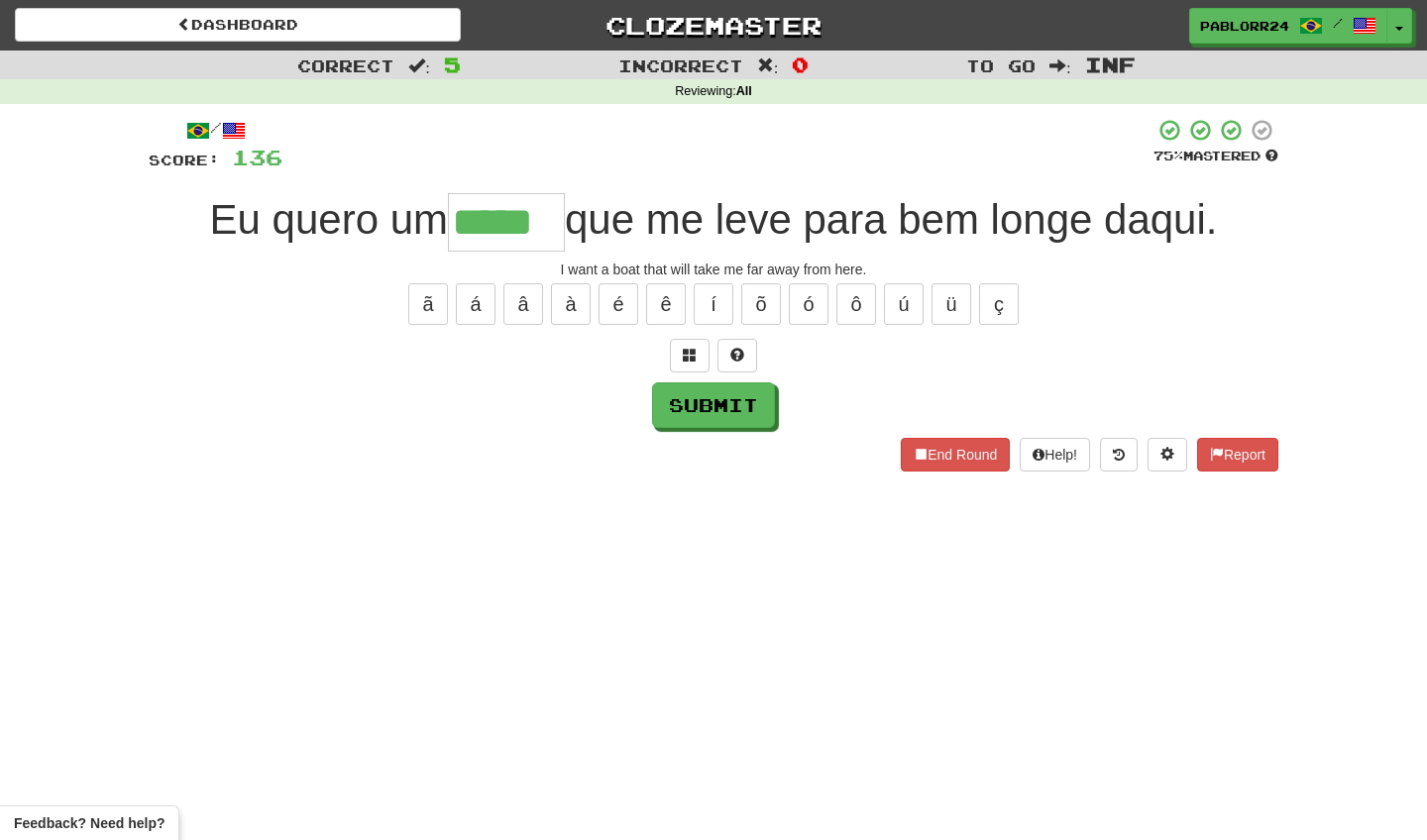 type on "*****" 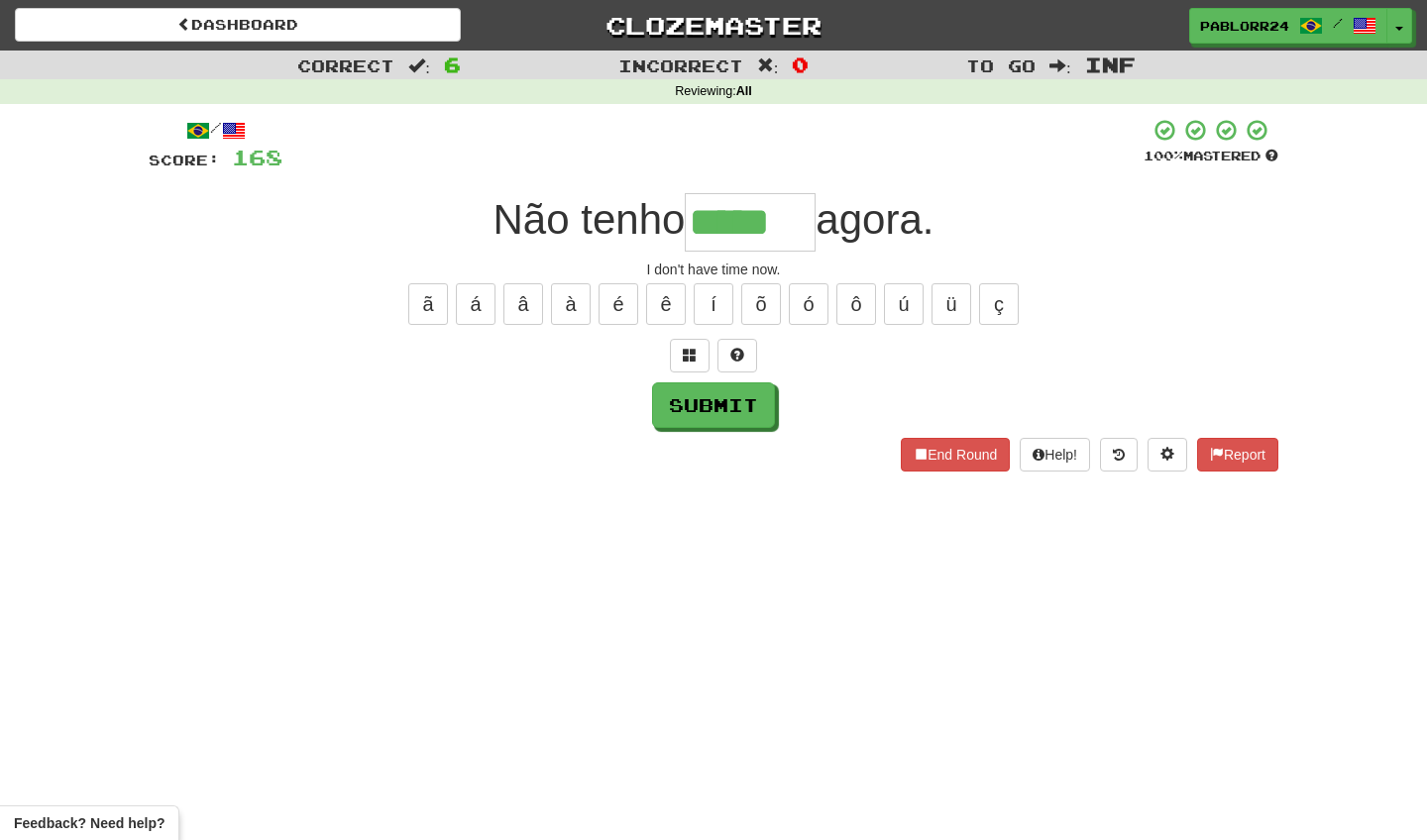 type on "*****" 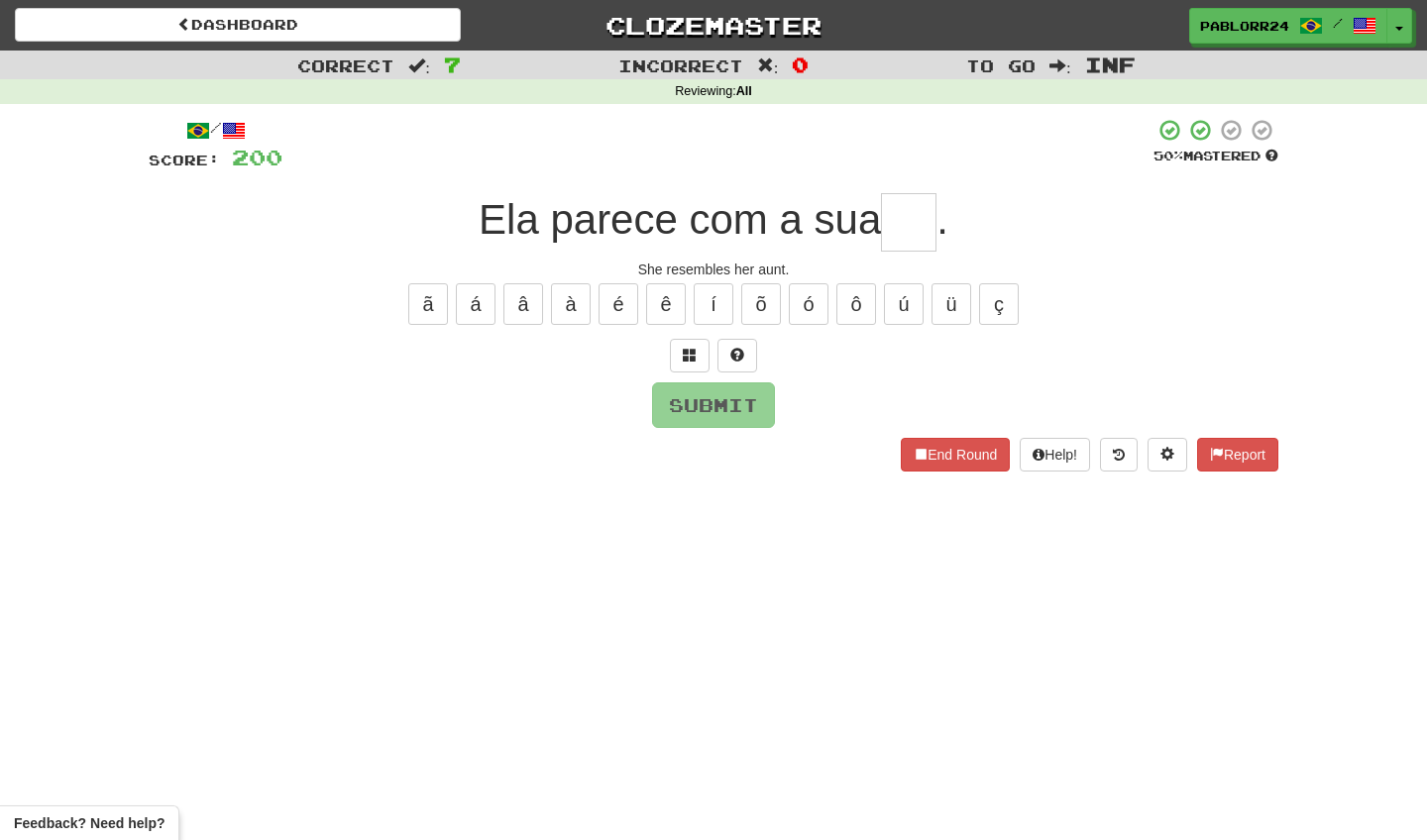 type on "*" 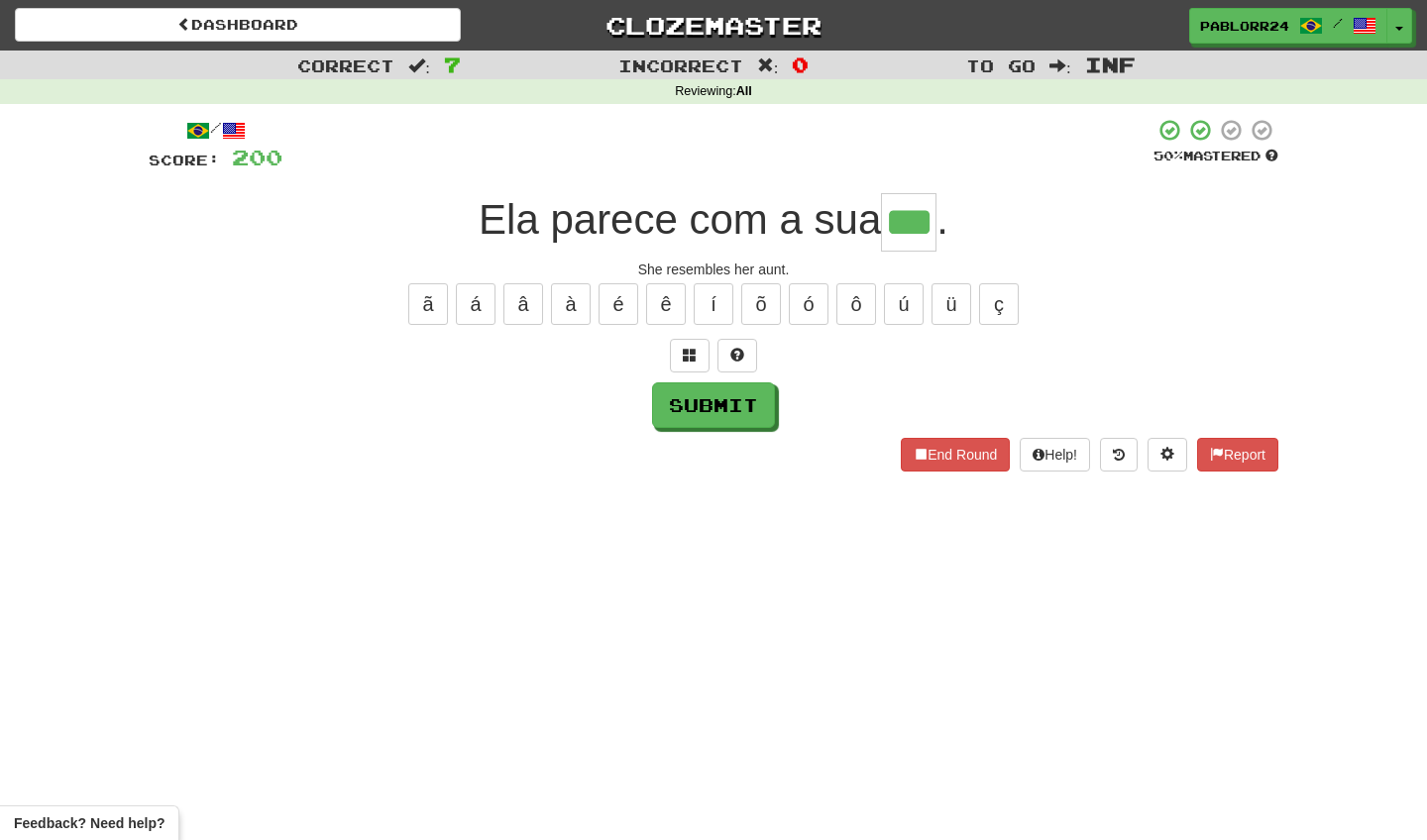 type on "***" 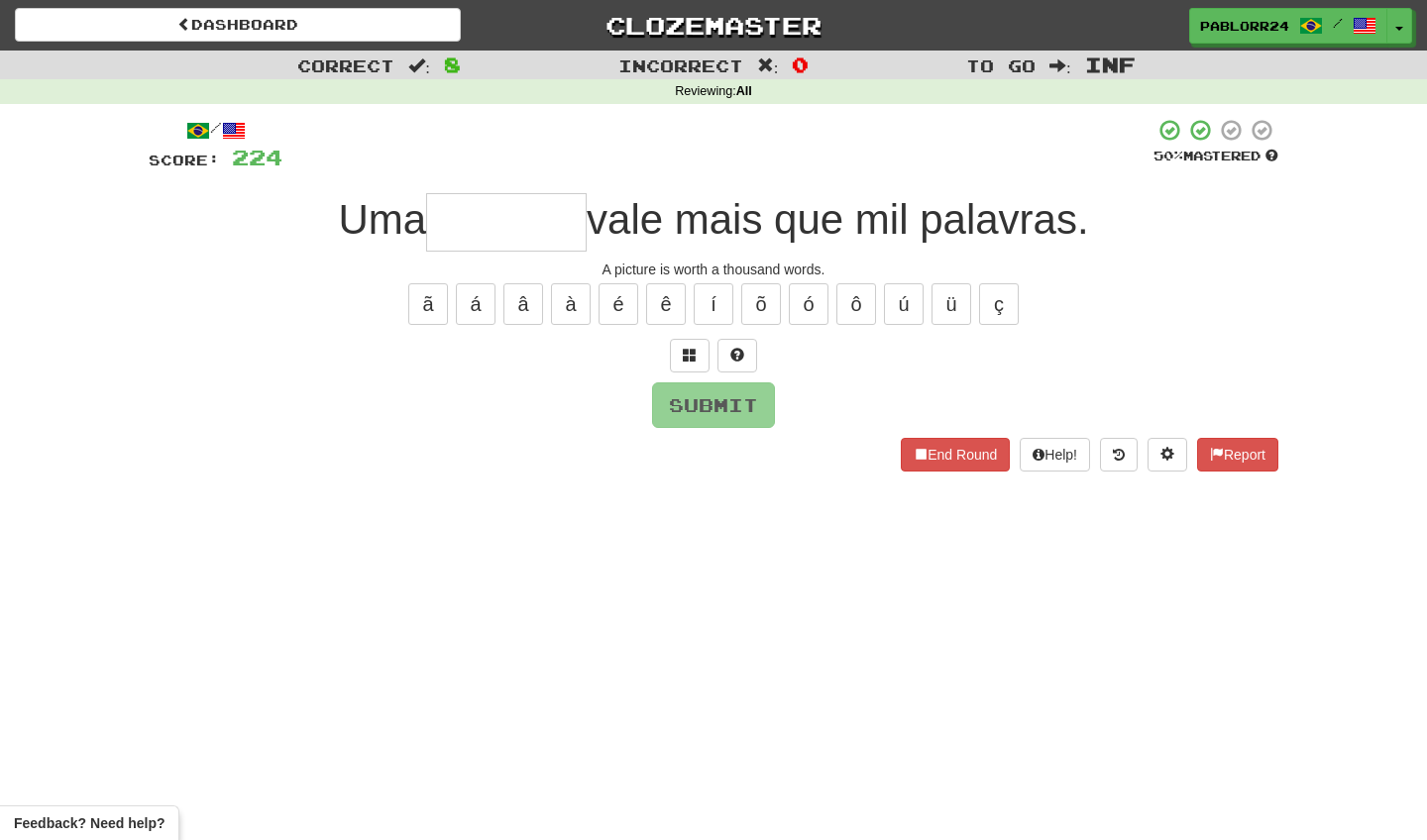type on "*" 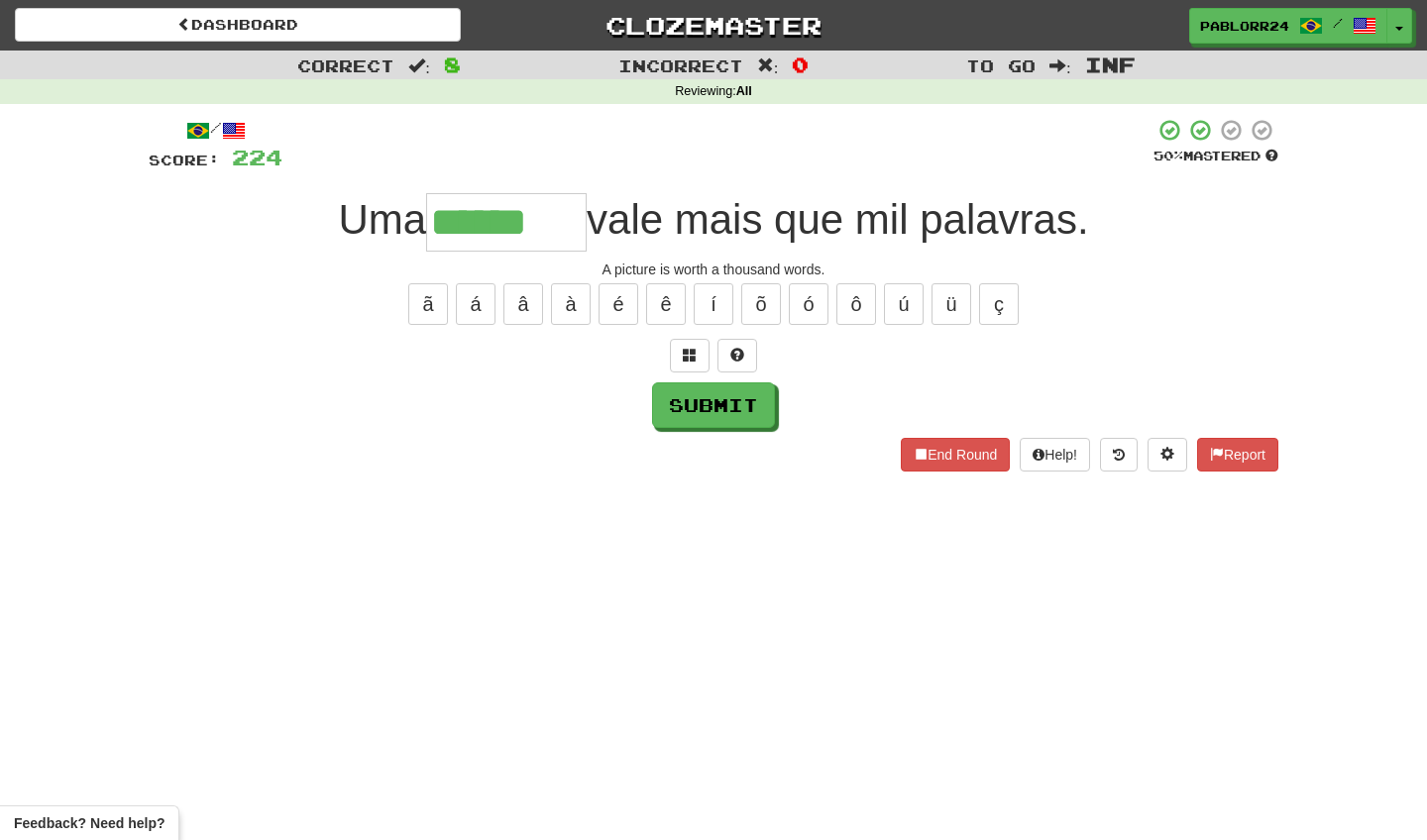 type on "******" 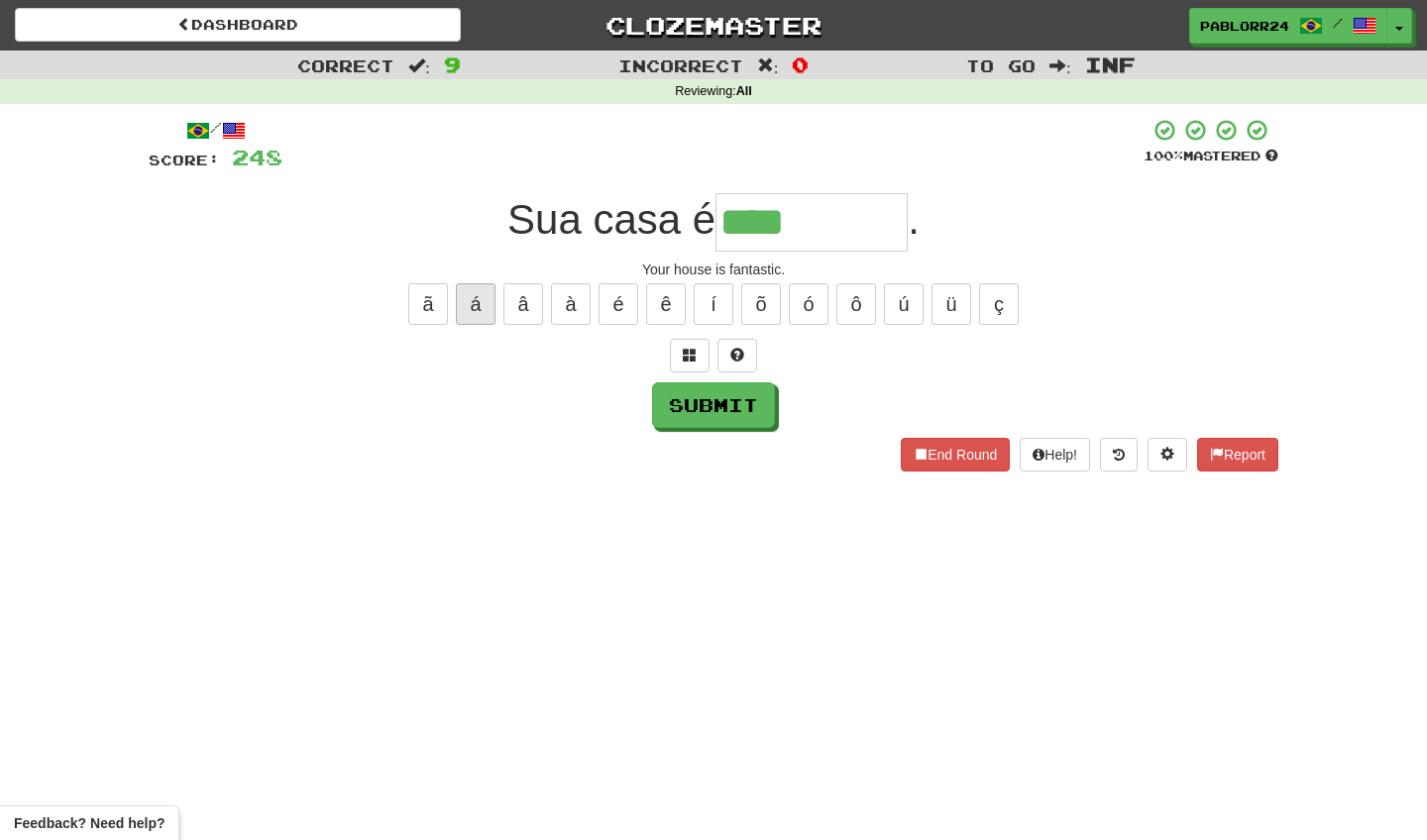 click on "á" at bounding box center [476, 304] 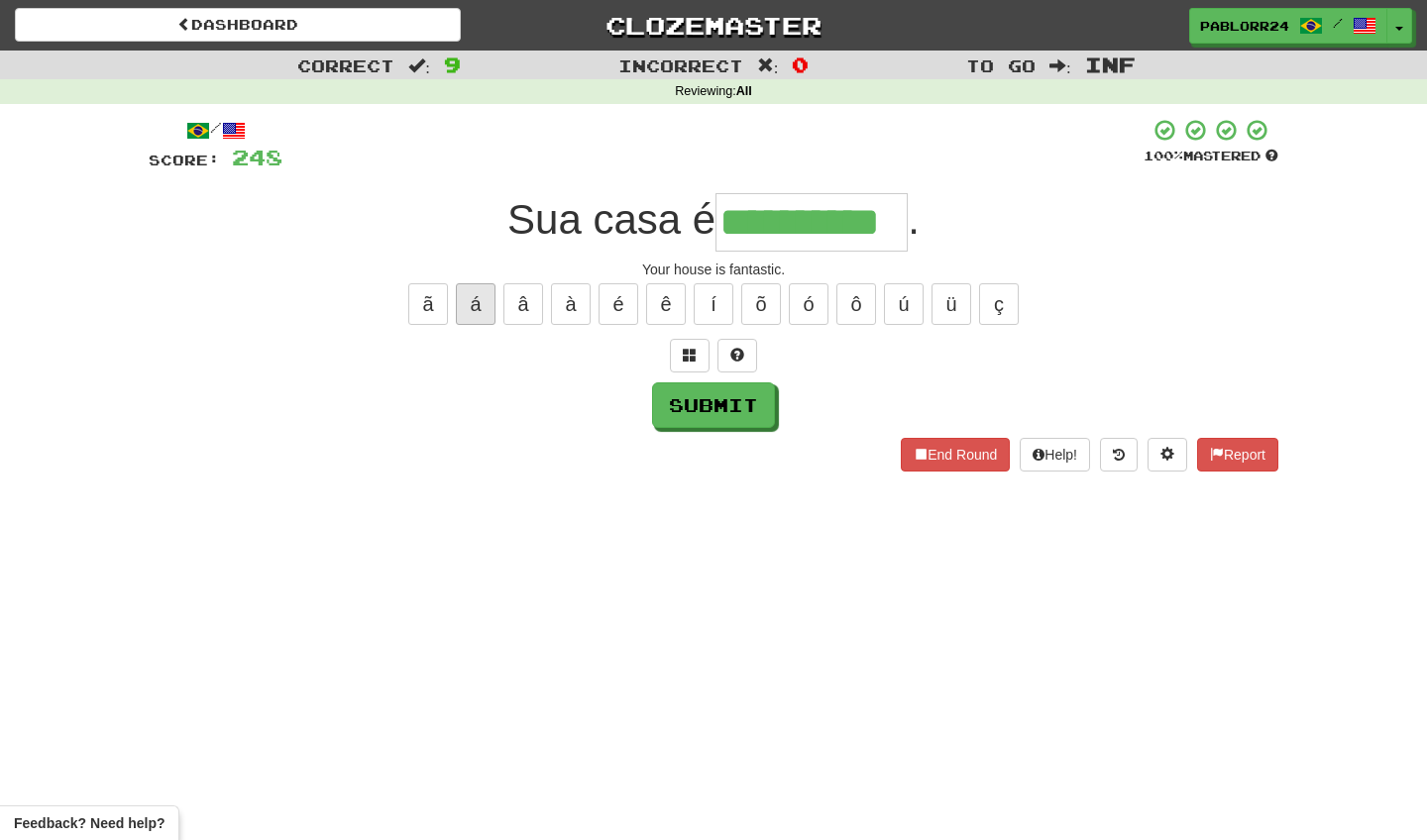 type on "**********" 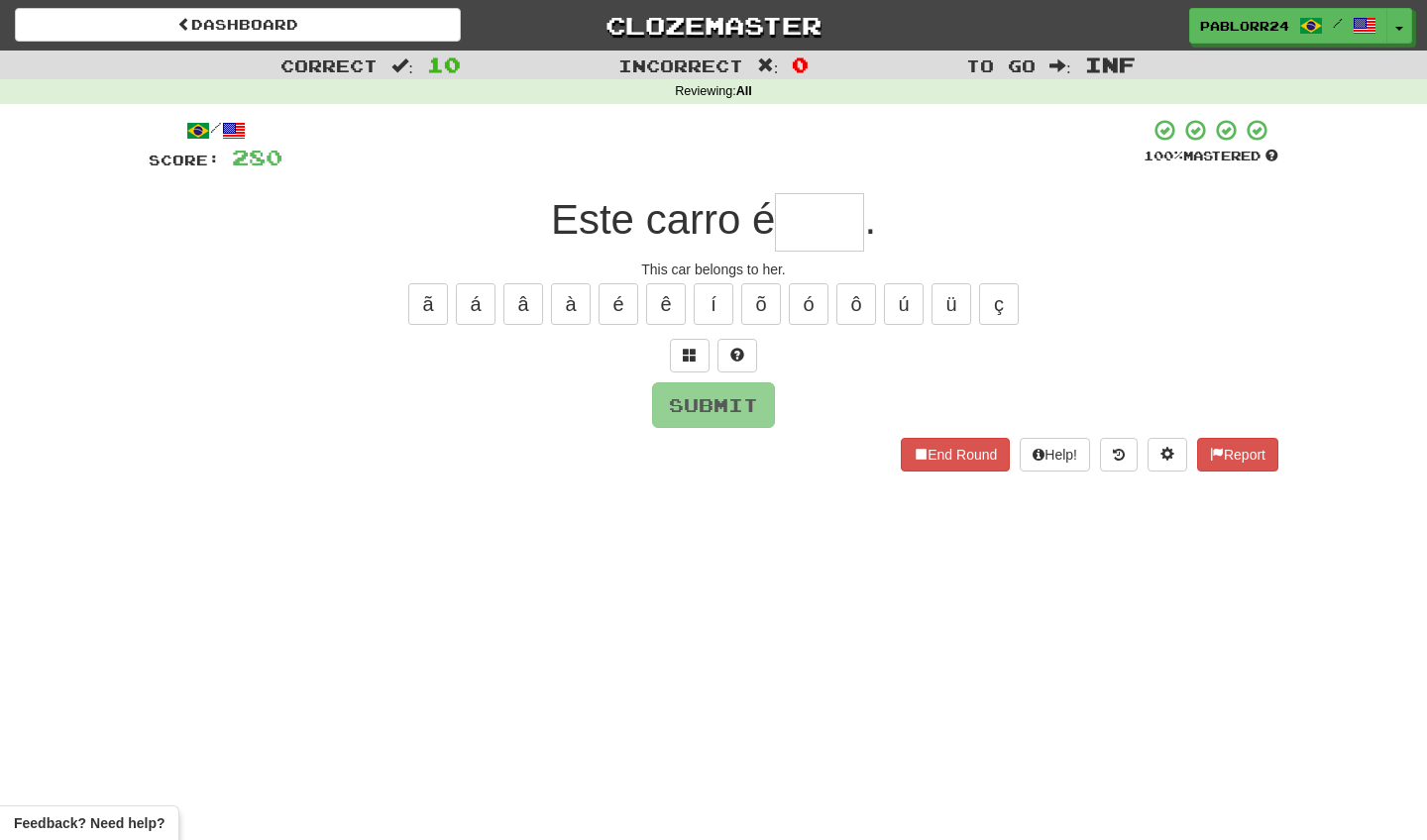 type on "*" 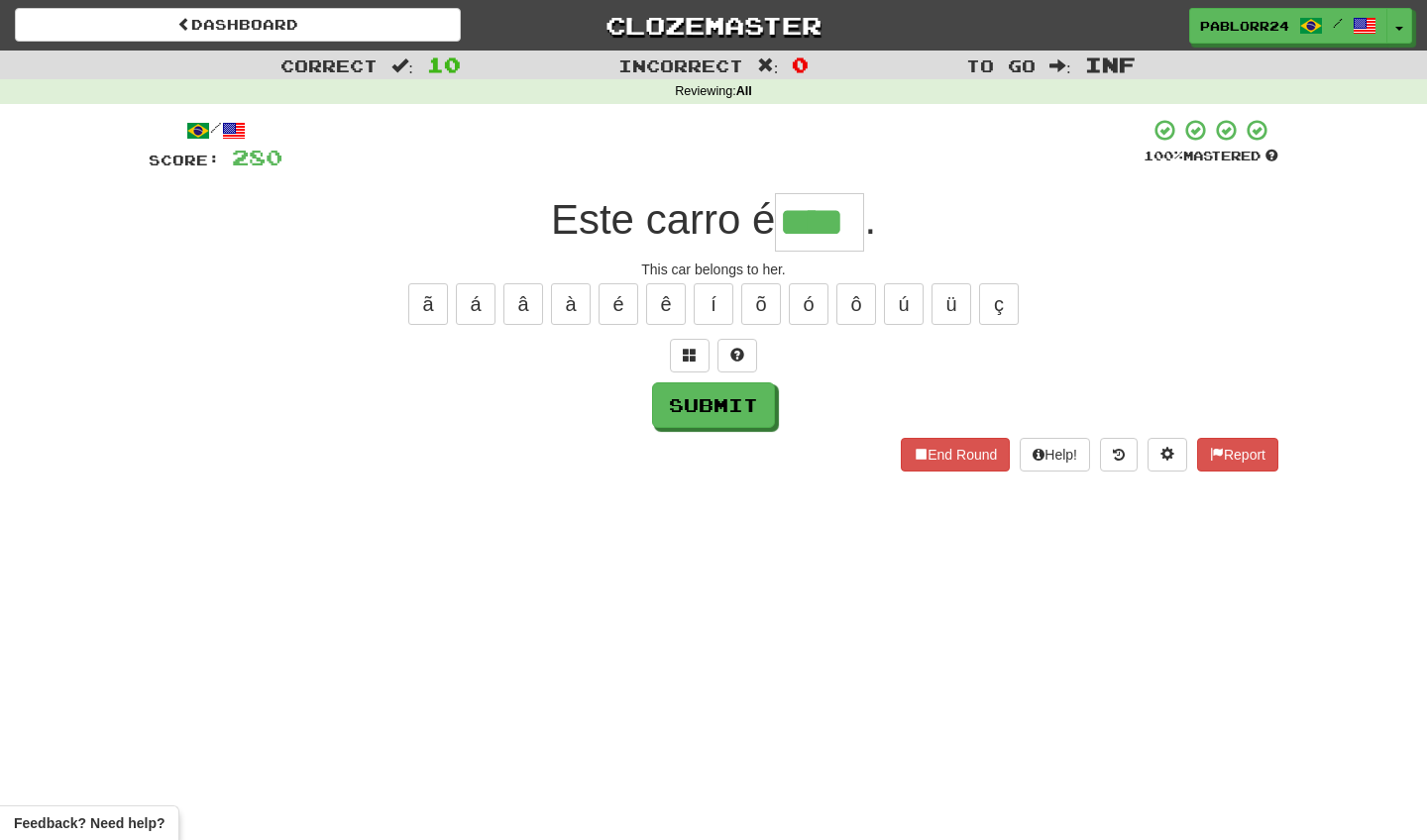 type on "****" 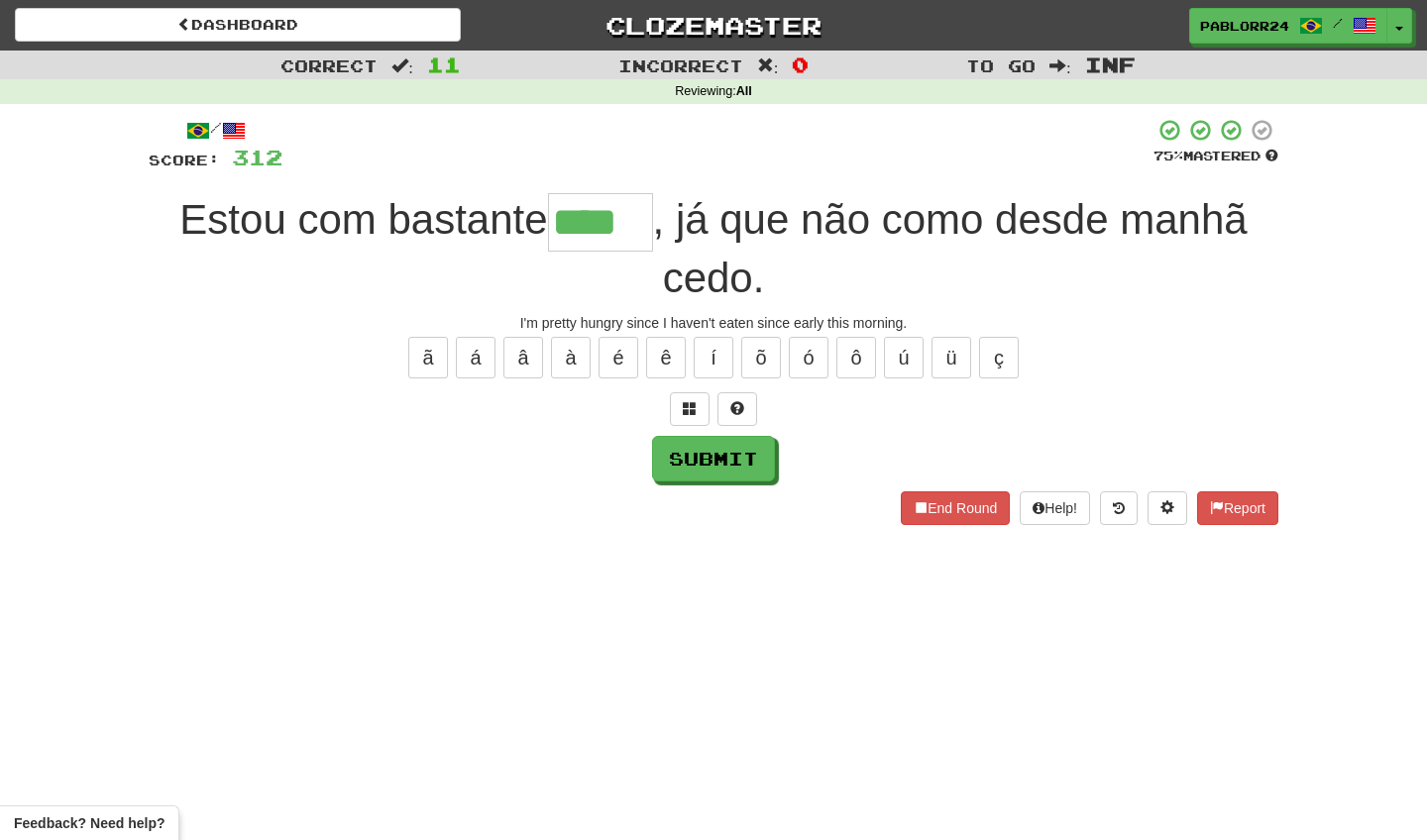 type on "****" 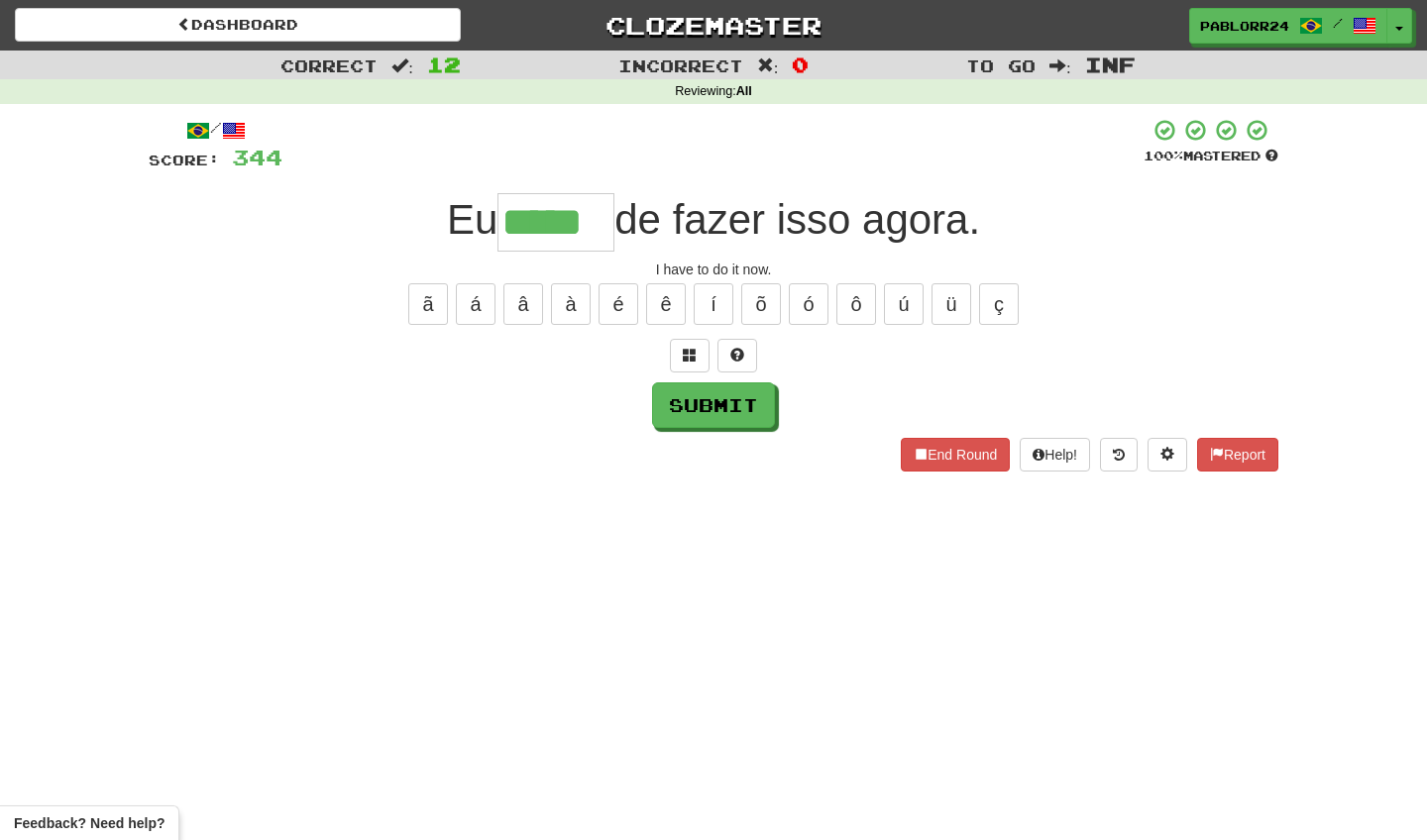 type on "*****" 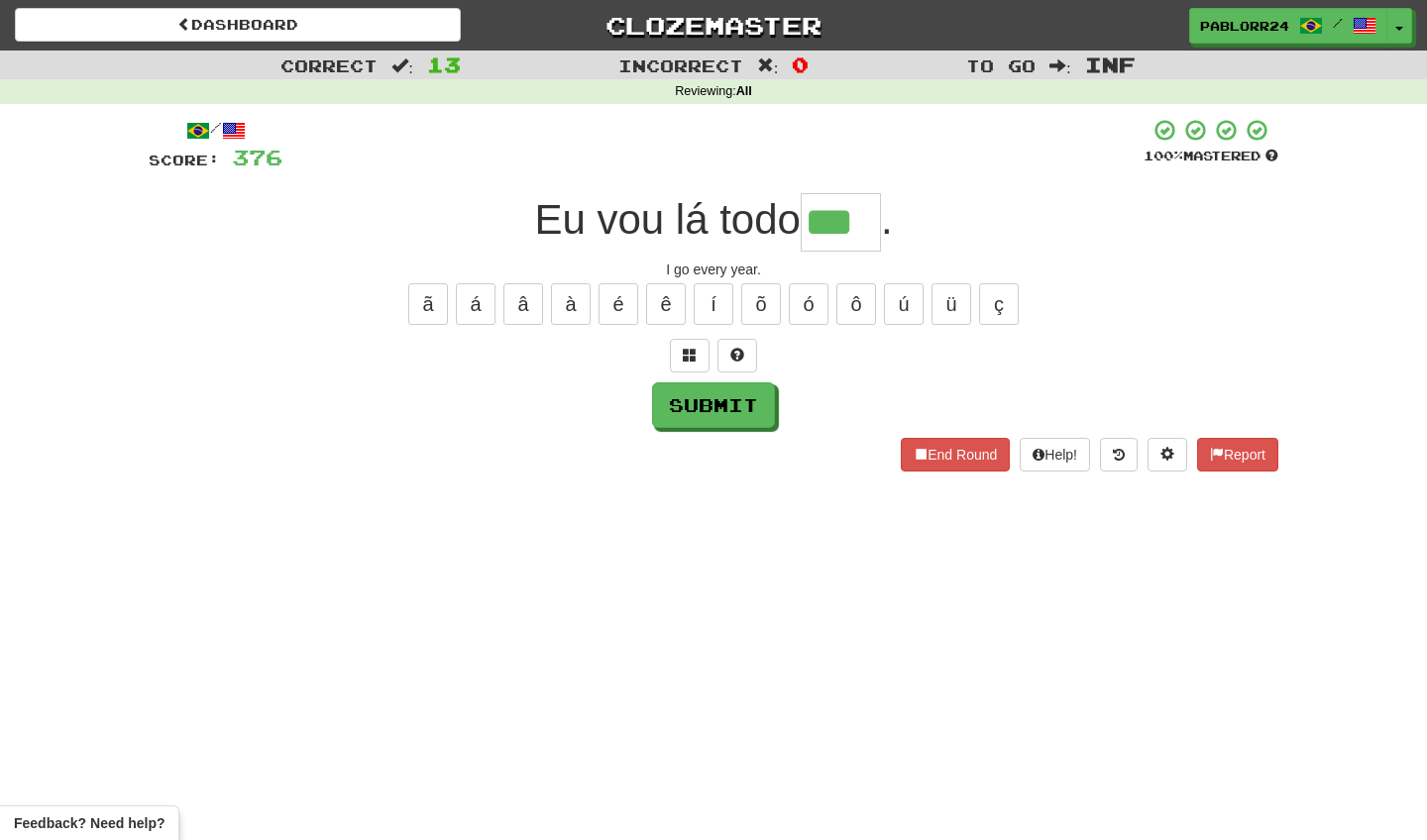 type on "***" 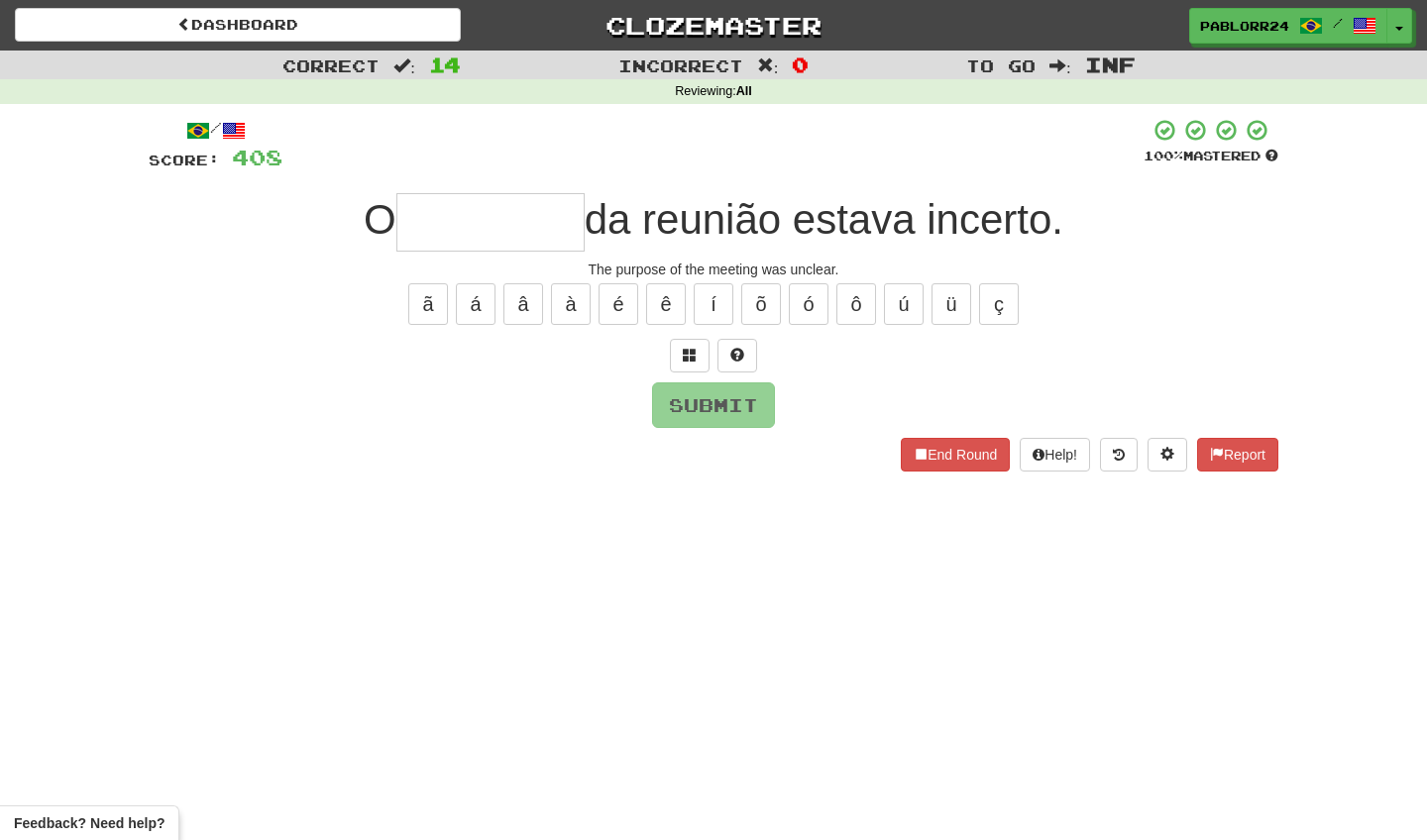 type on "*" 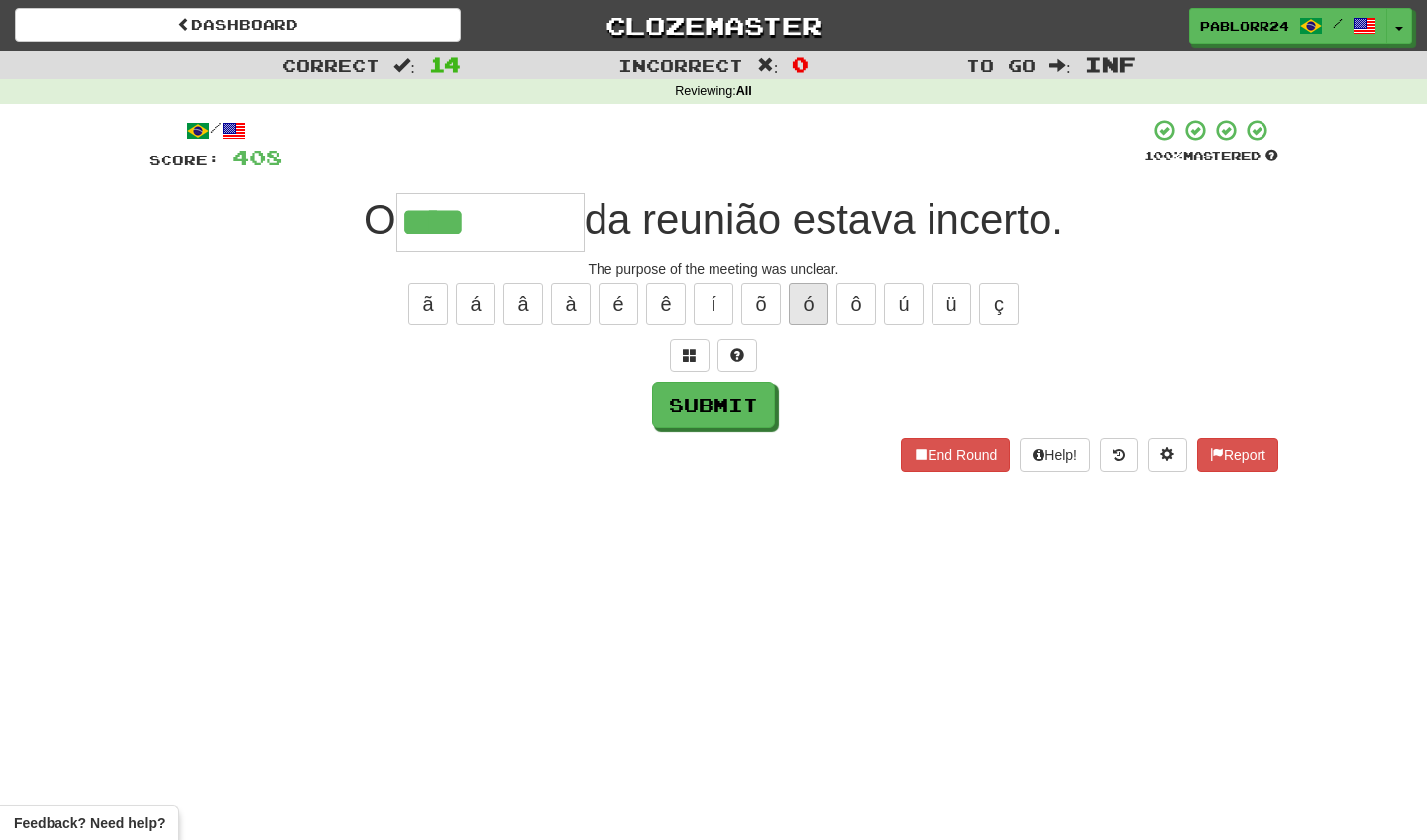 click on "ó" at bounding box center [809, 304] 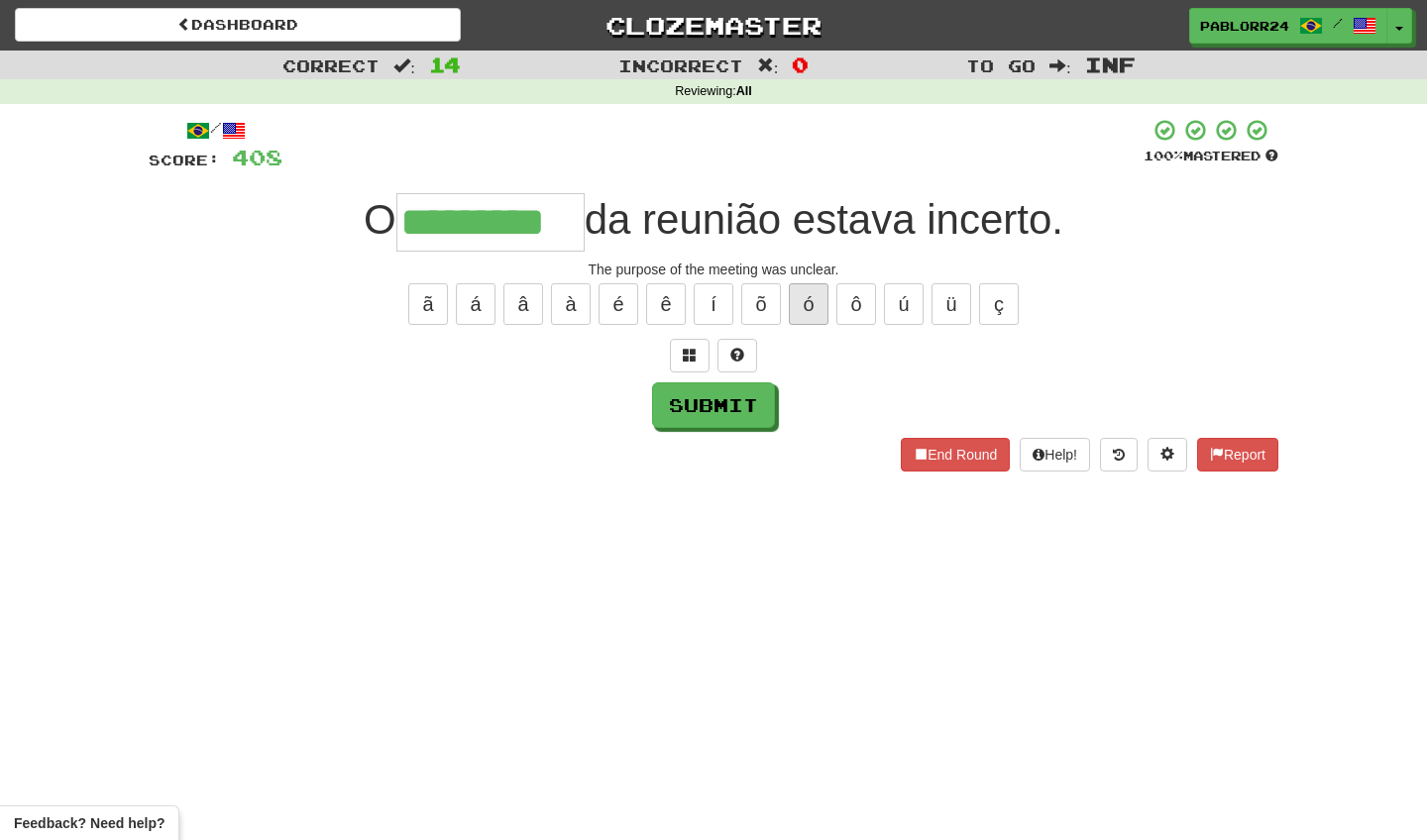 type on "*********" 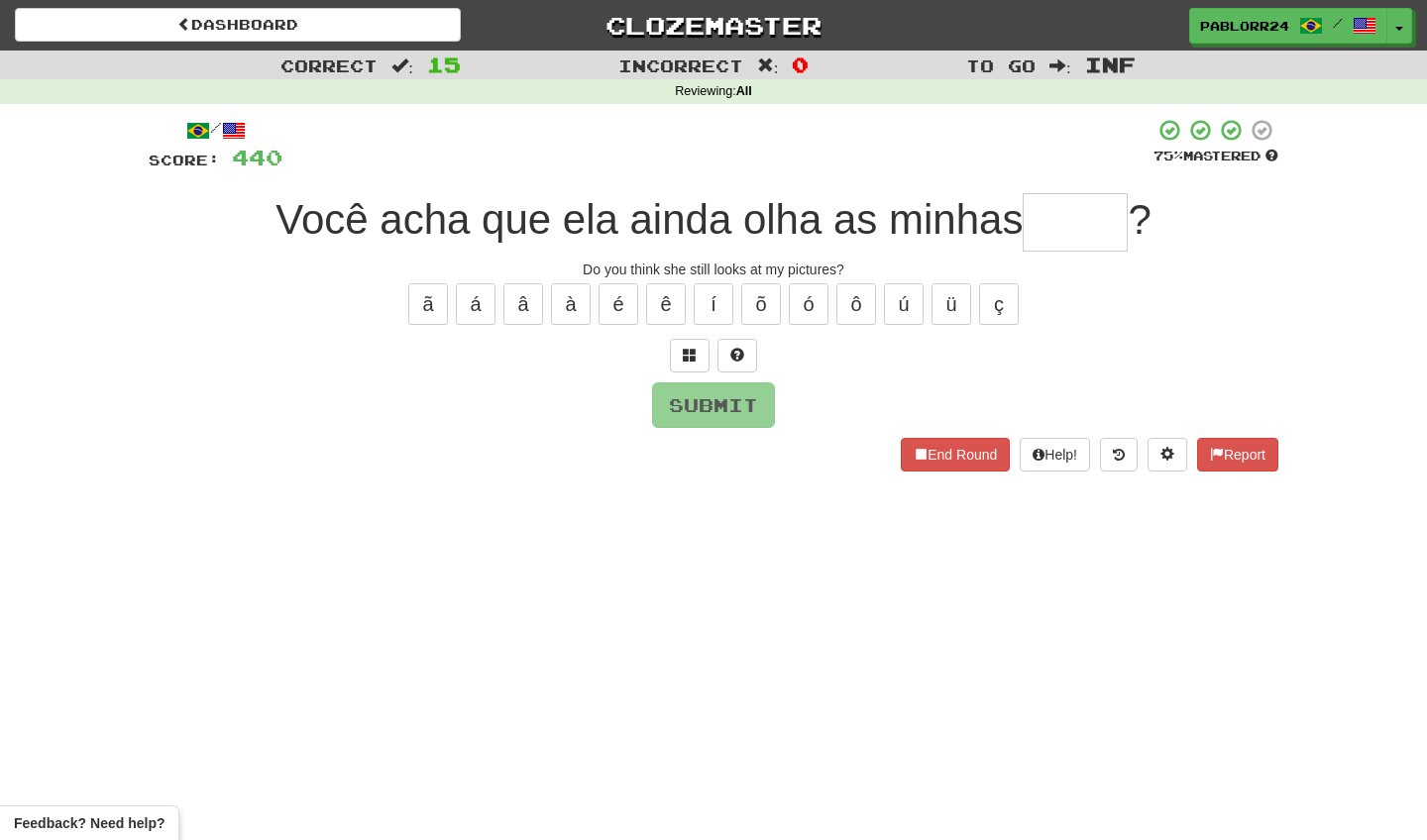 type on "*" 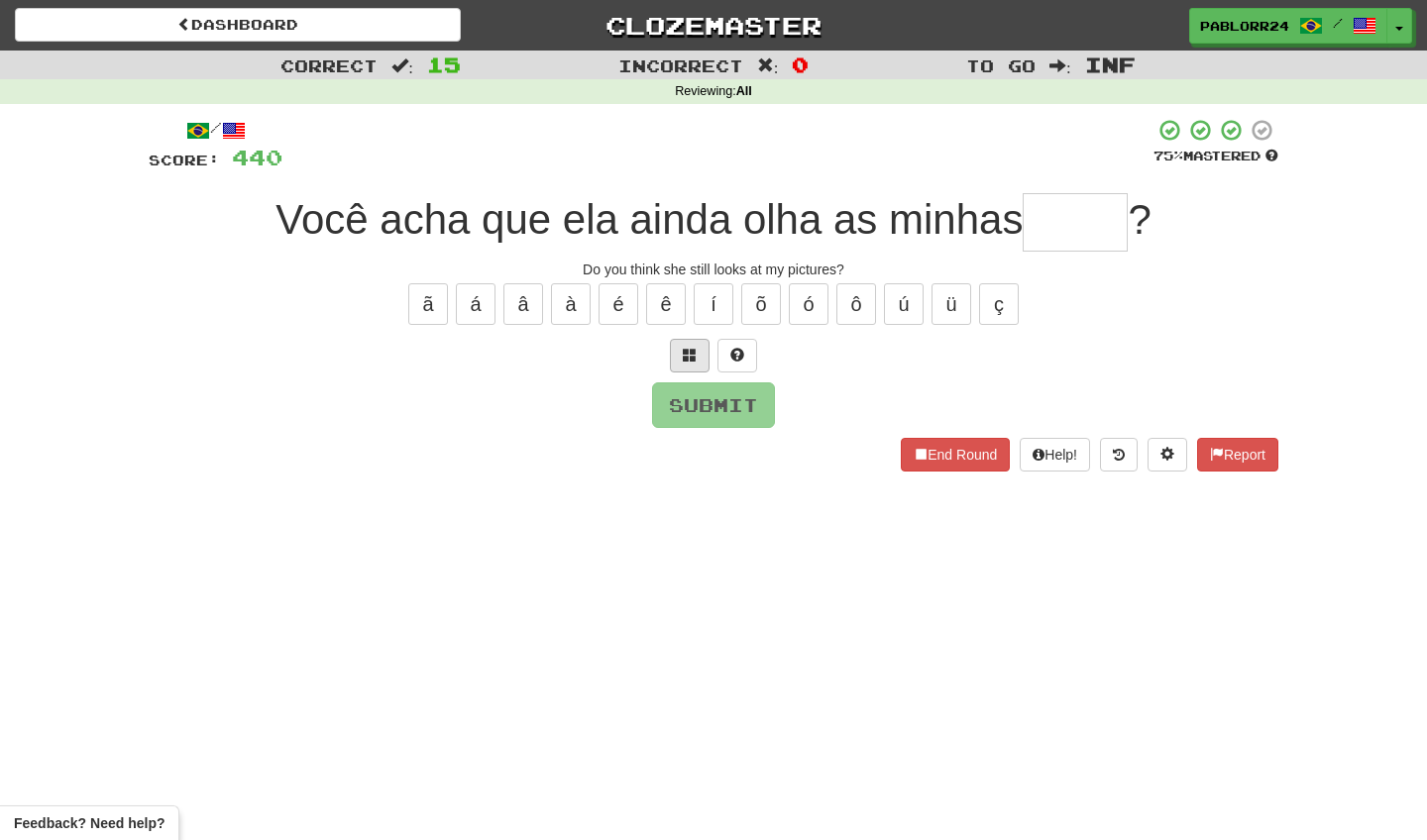 click at bounding box center [690, 356] 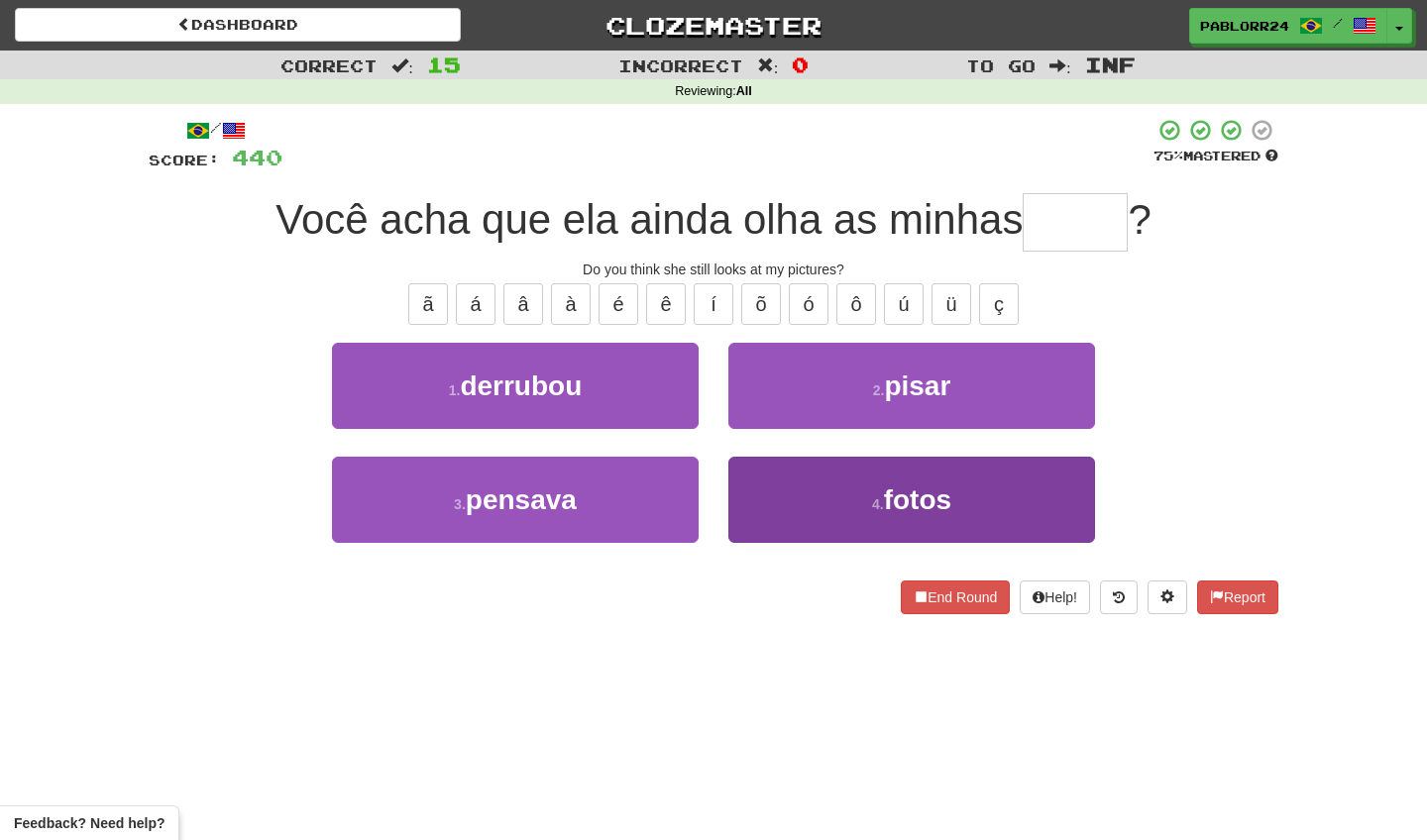 click on "4 .  fotos" at bounding box center [912, 499] 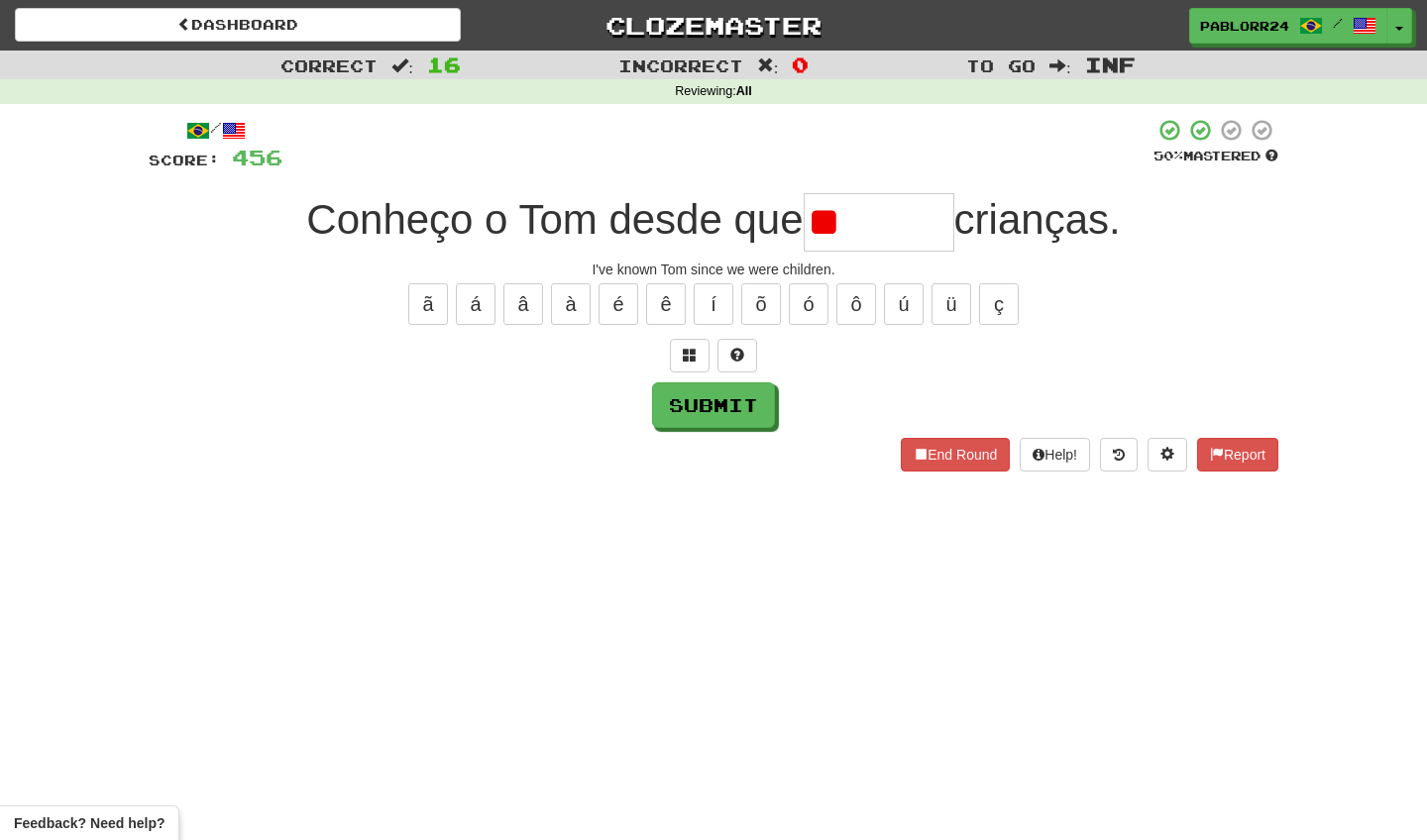 type on "*" 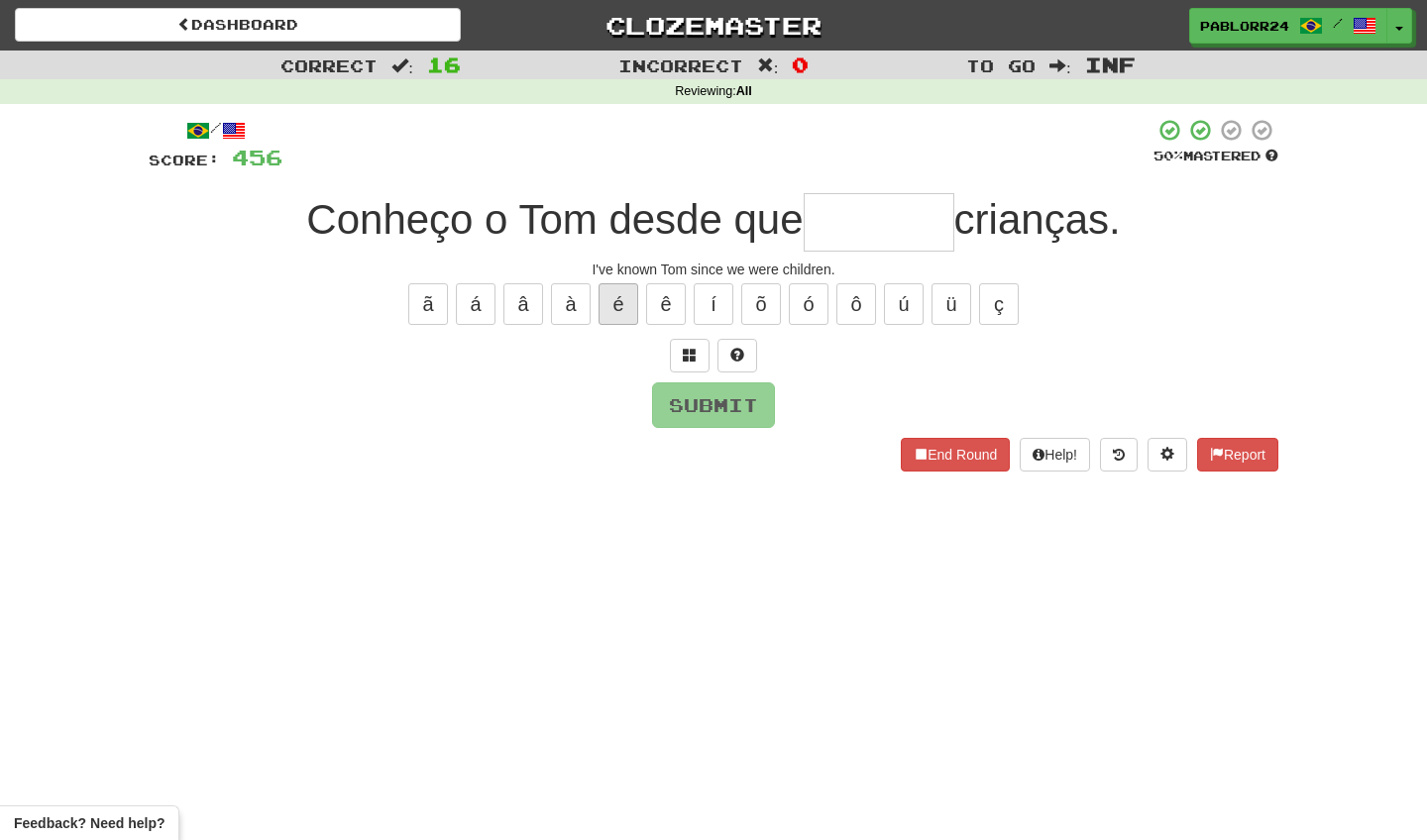 click on "é" at bounding box center [618, 304] 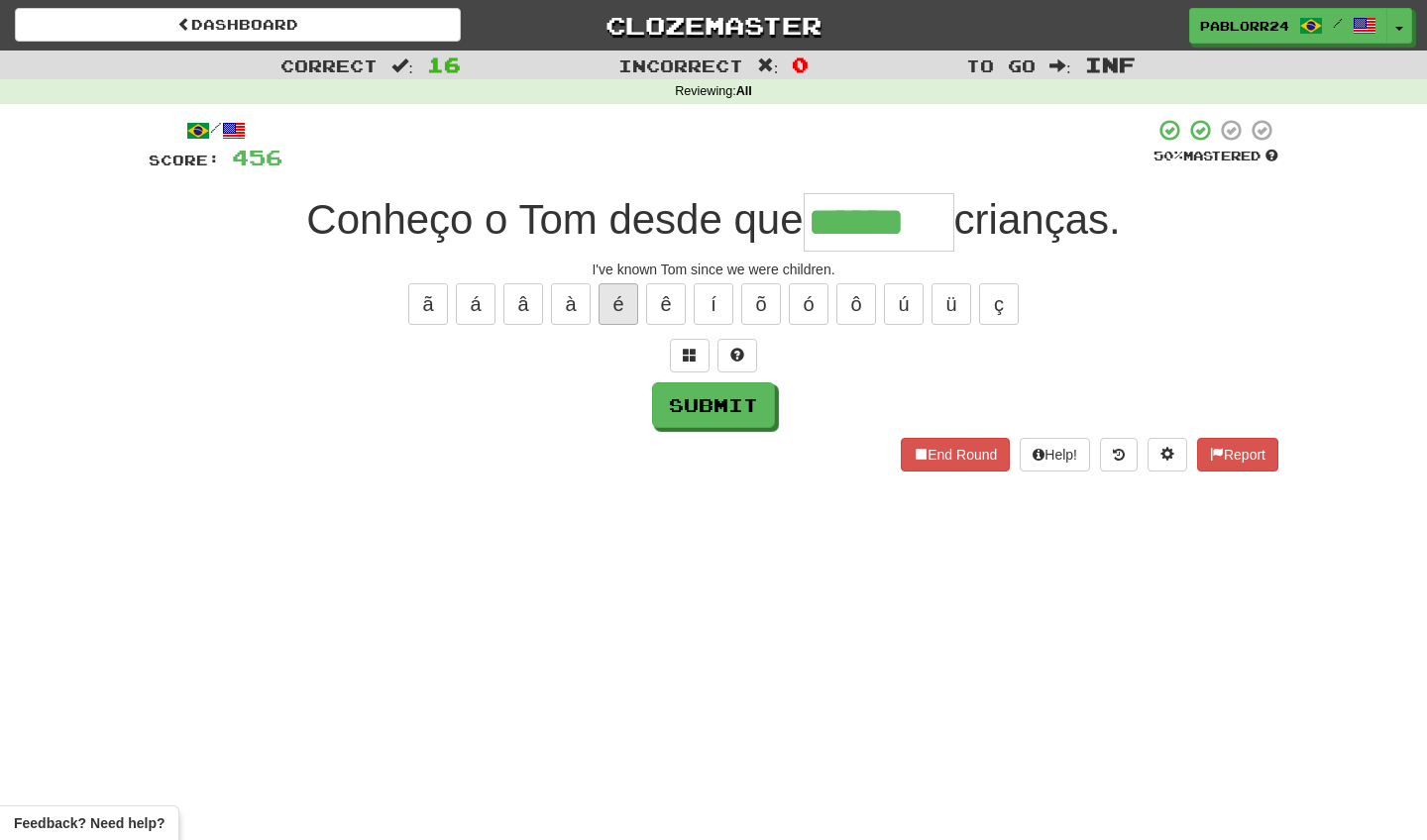 type on "******" 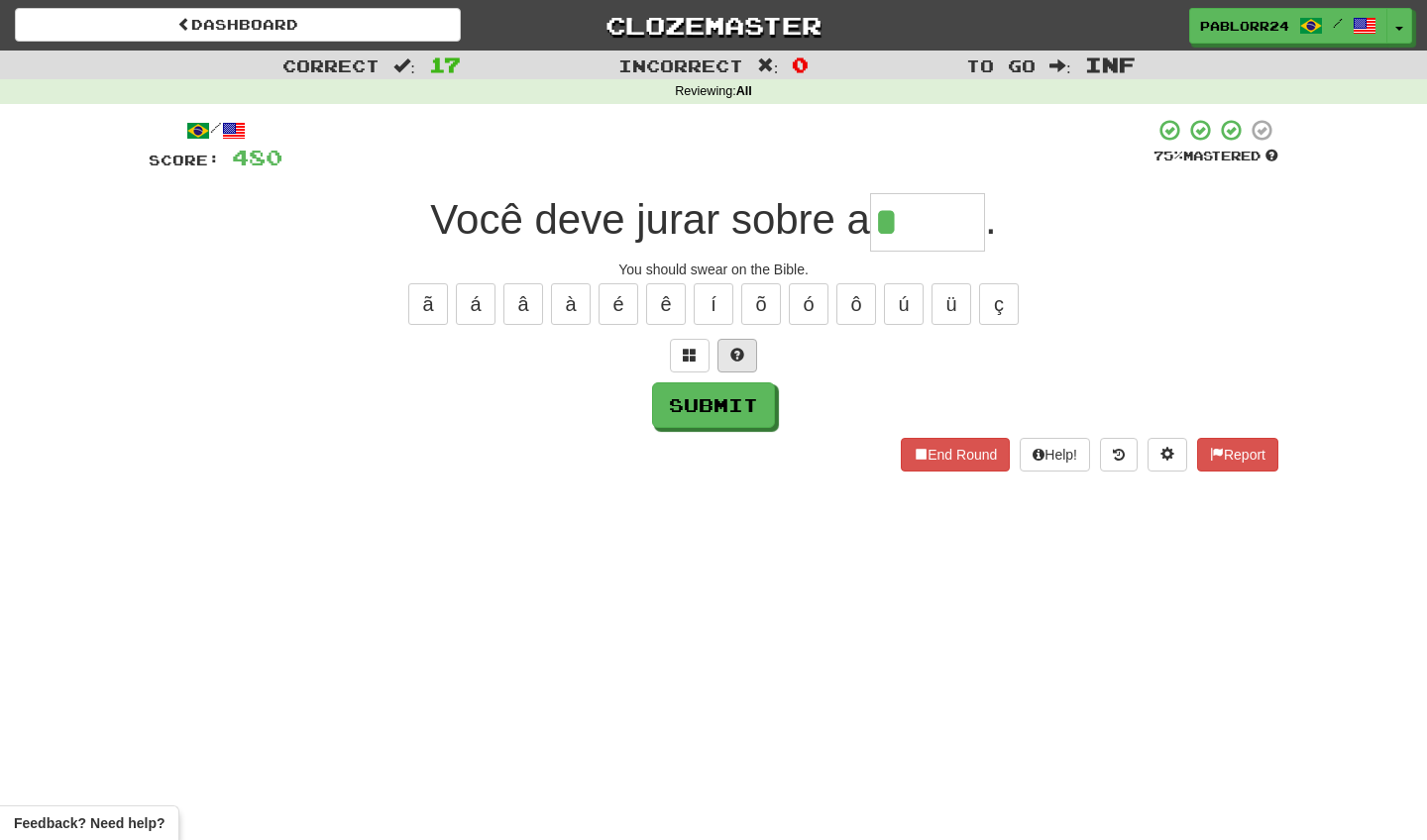 click at bounding box center (737, 356) 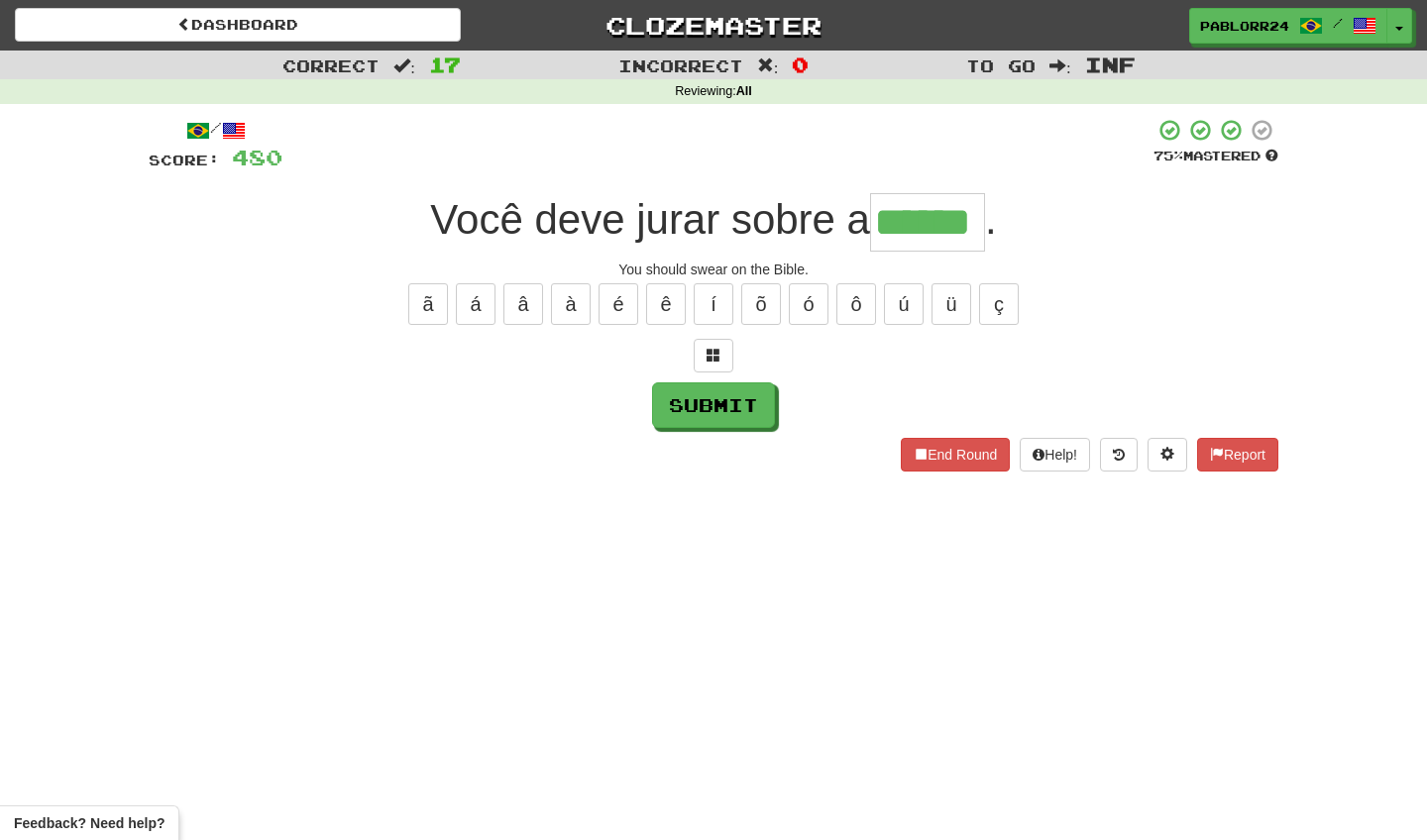 type on "******" 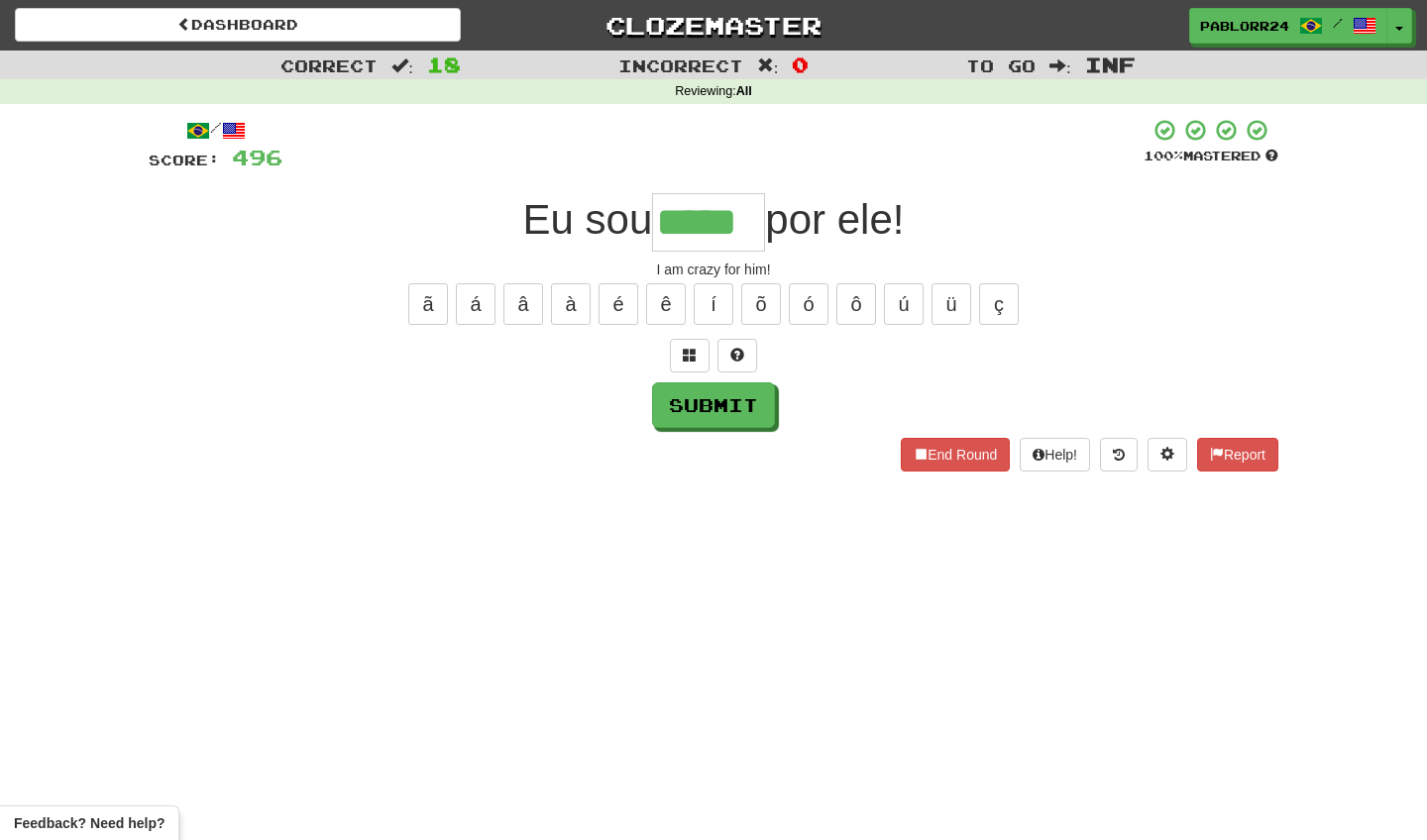 type on "*****" 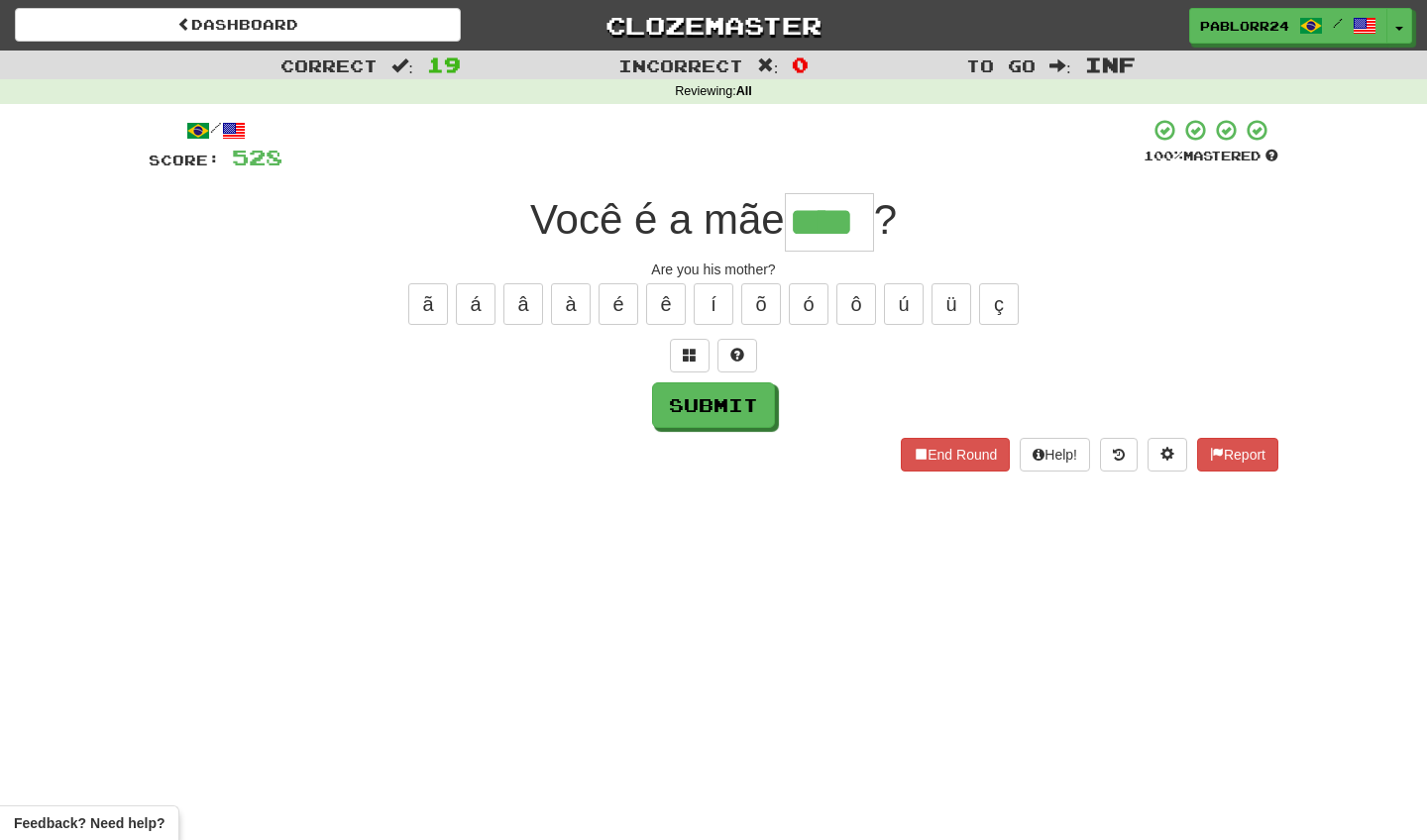 type on "****" 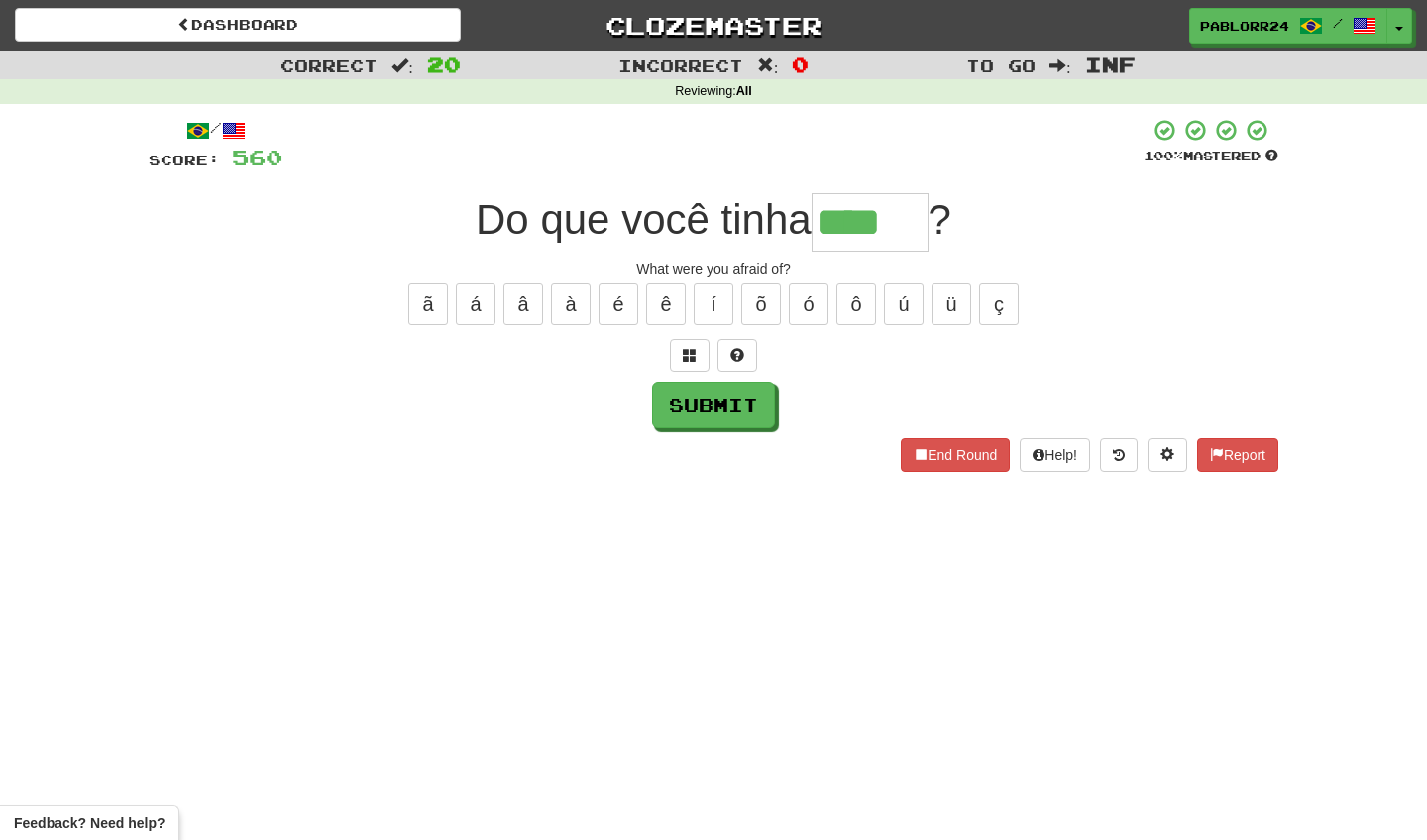 type on "****" 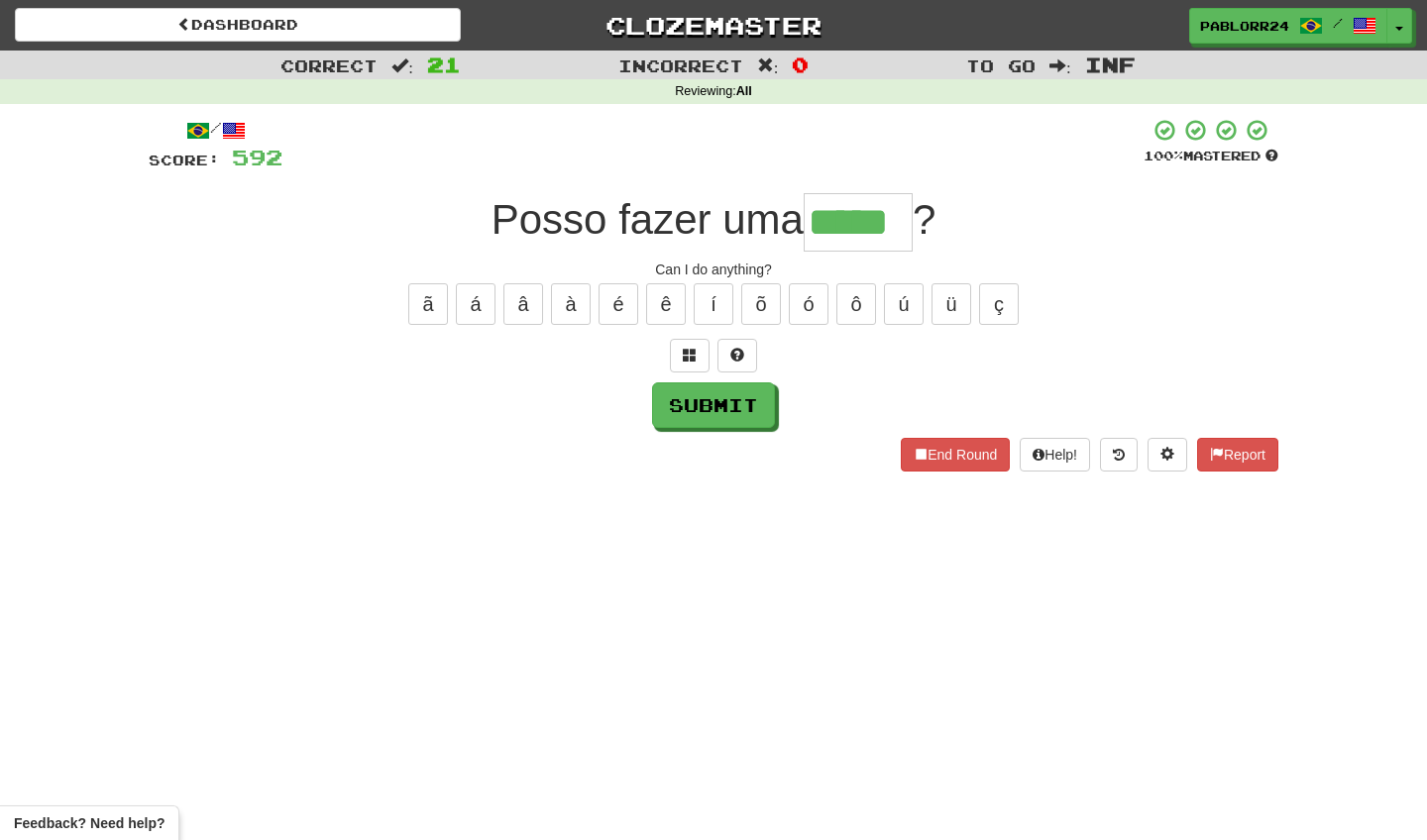 type on "*****" 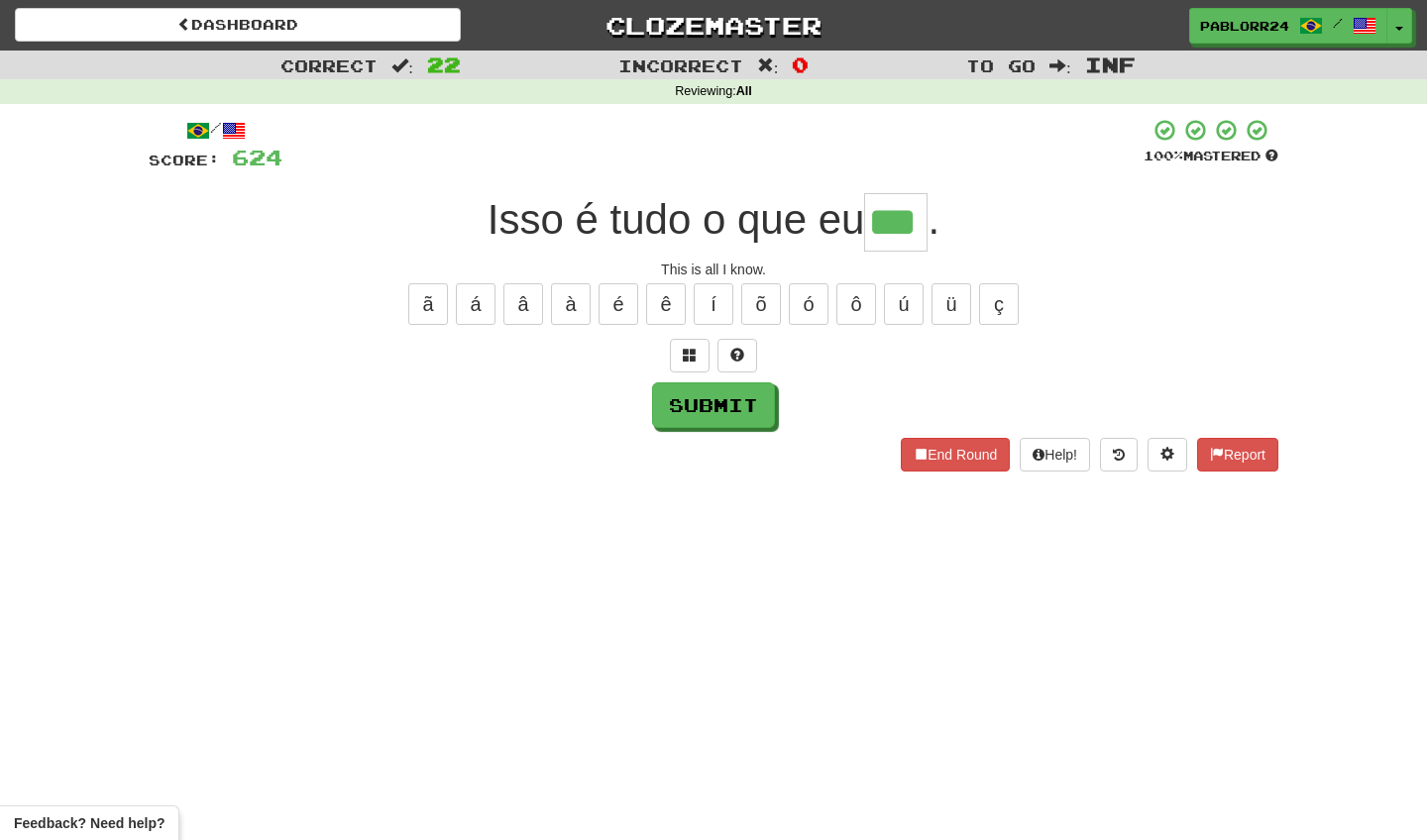 type on "***" 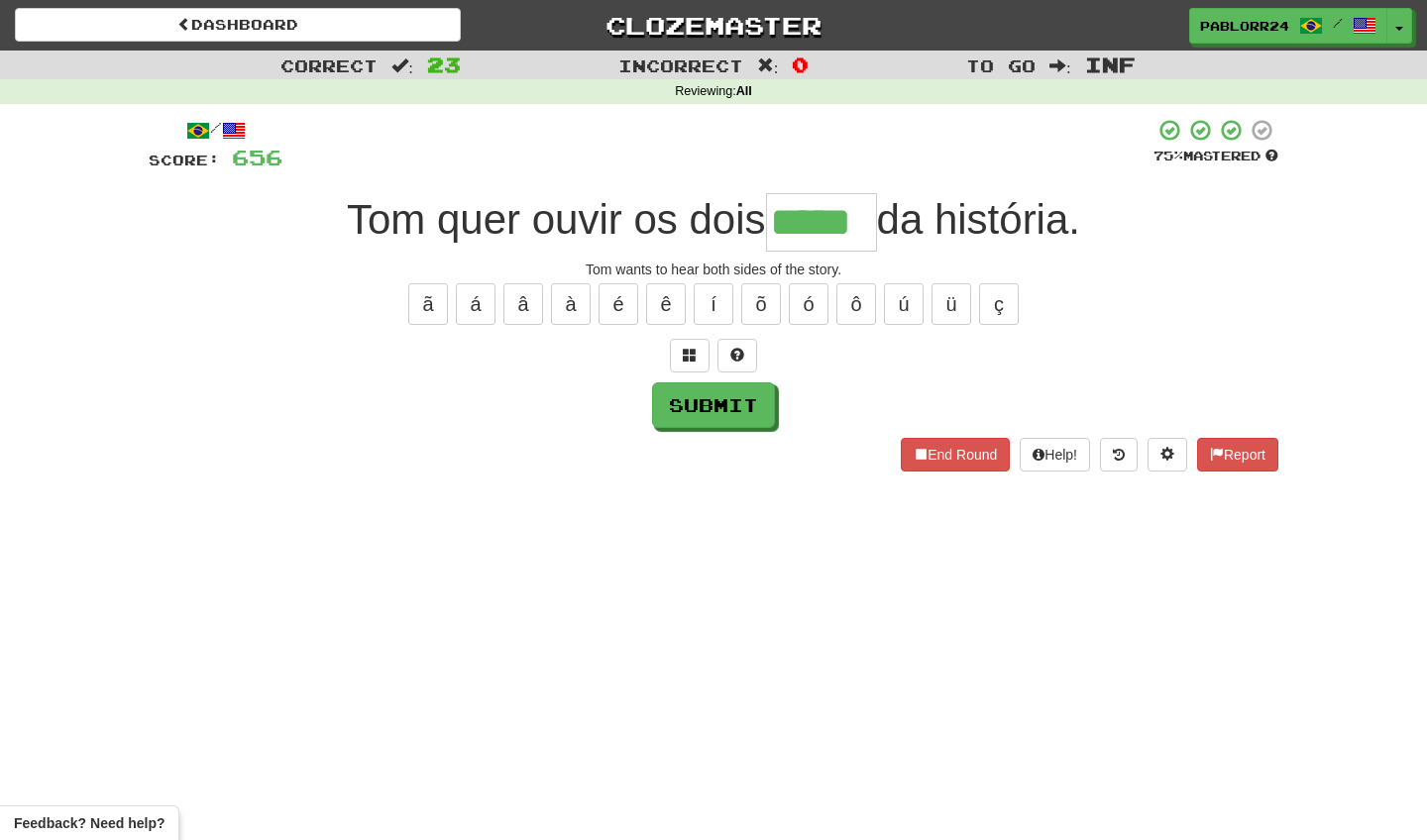 type on "*****" 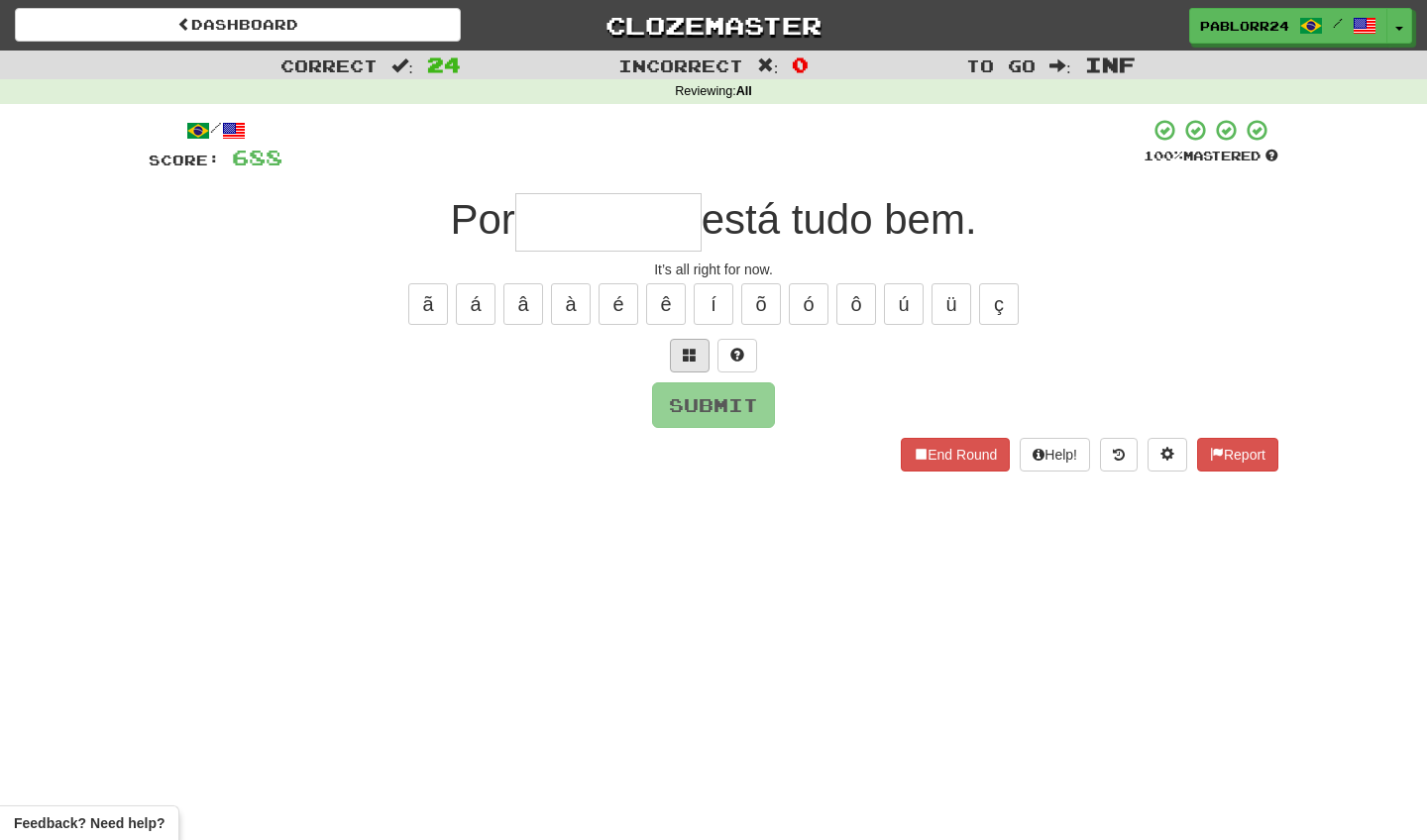 click at bounding box center [690, 355] 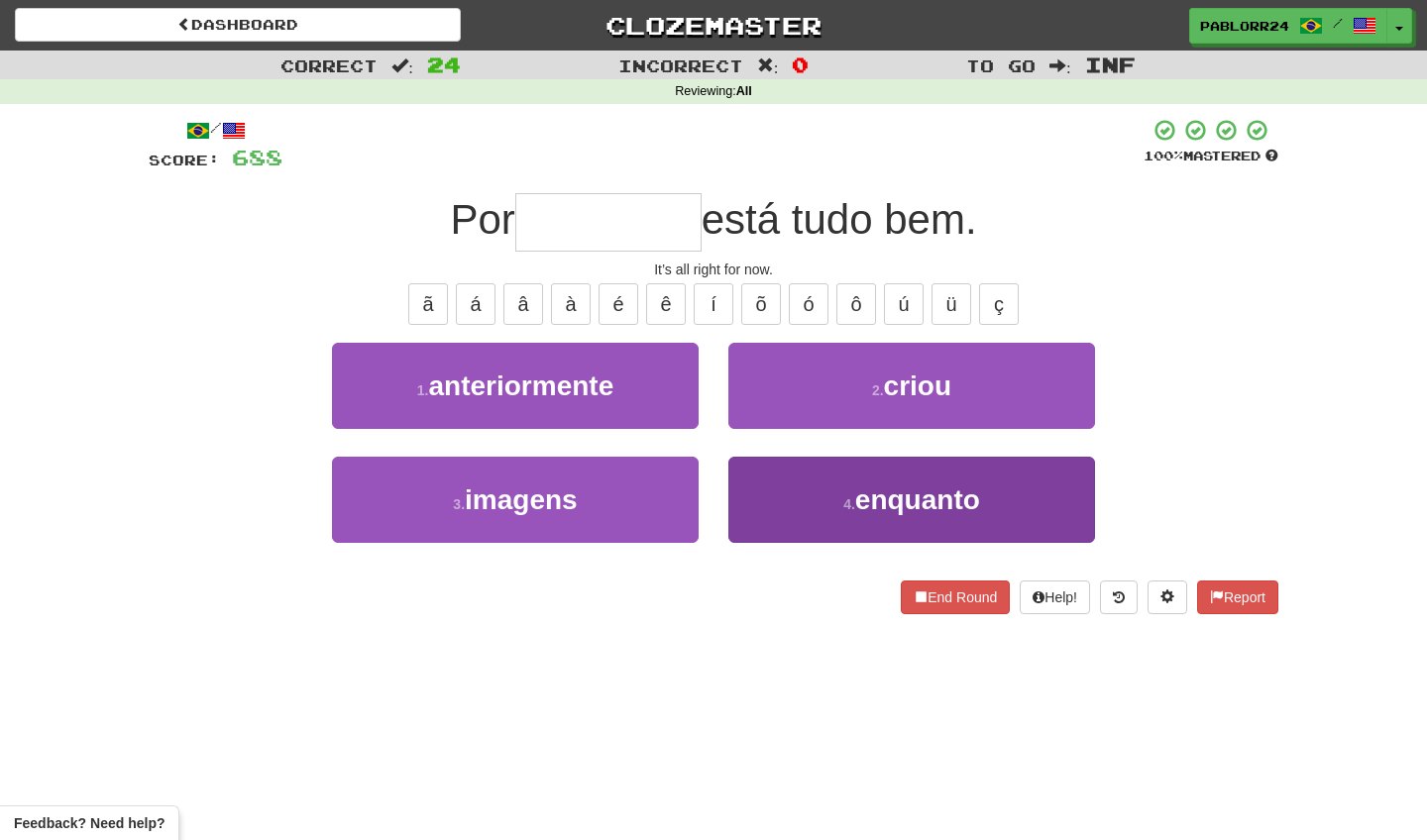 click on "4 . enquanto" at bounding box center [912, 499] 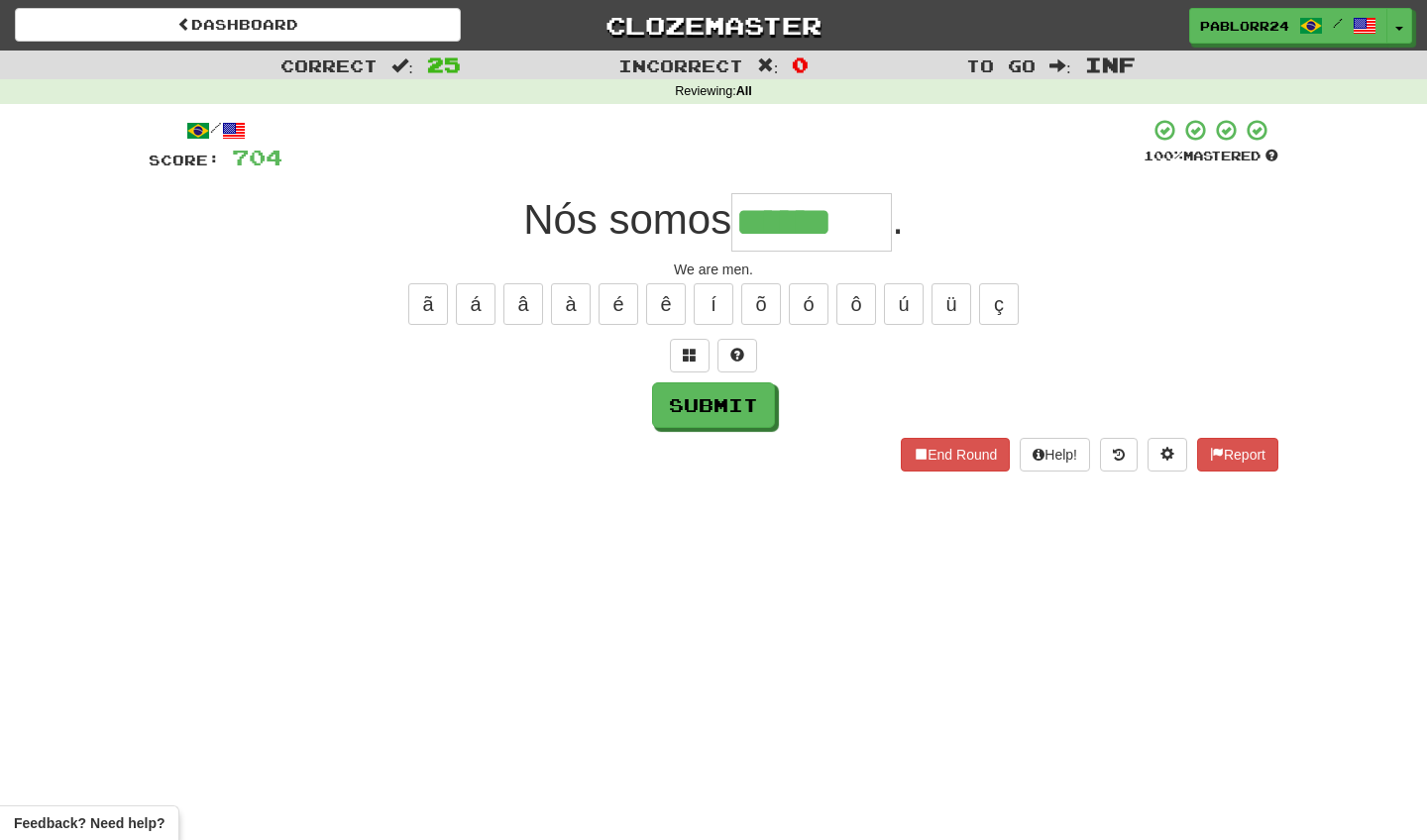 type on "******" 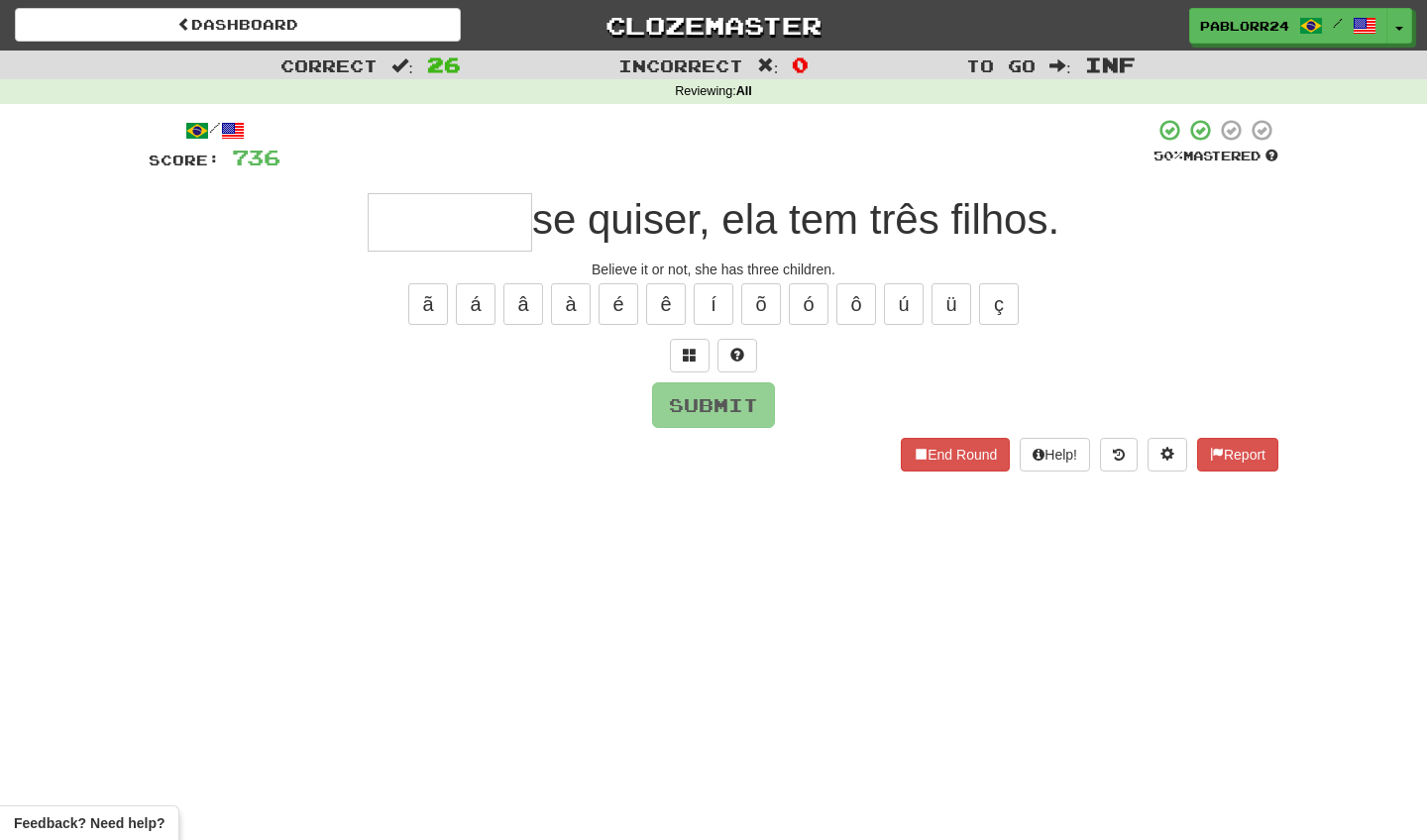 type on "*" 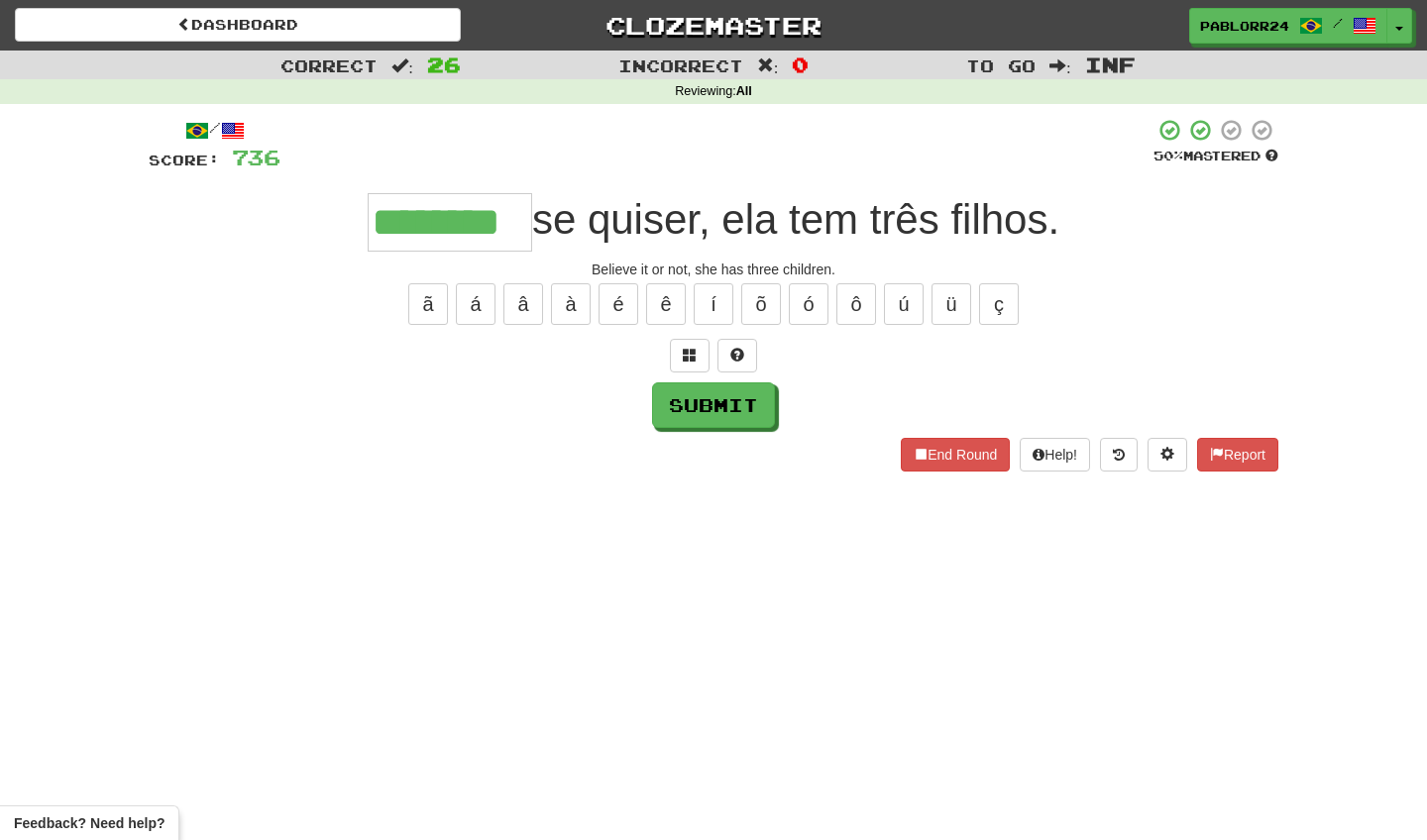 type on "********" 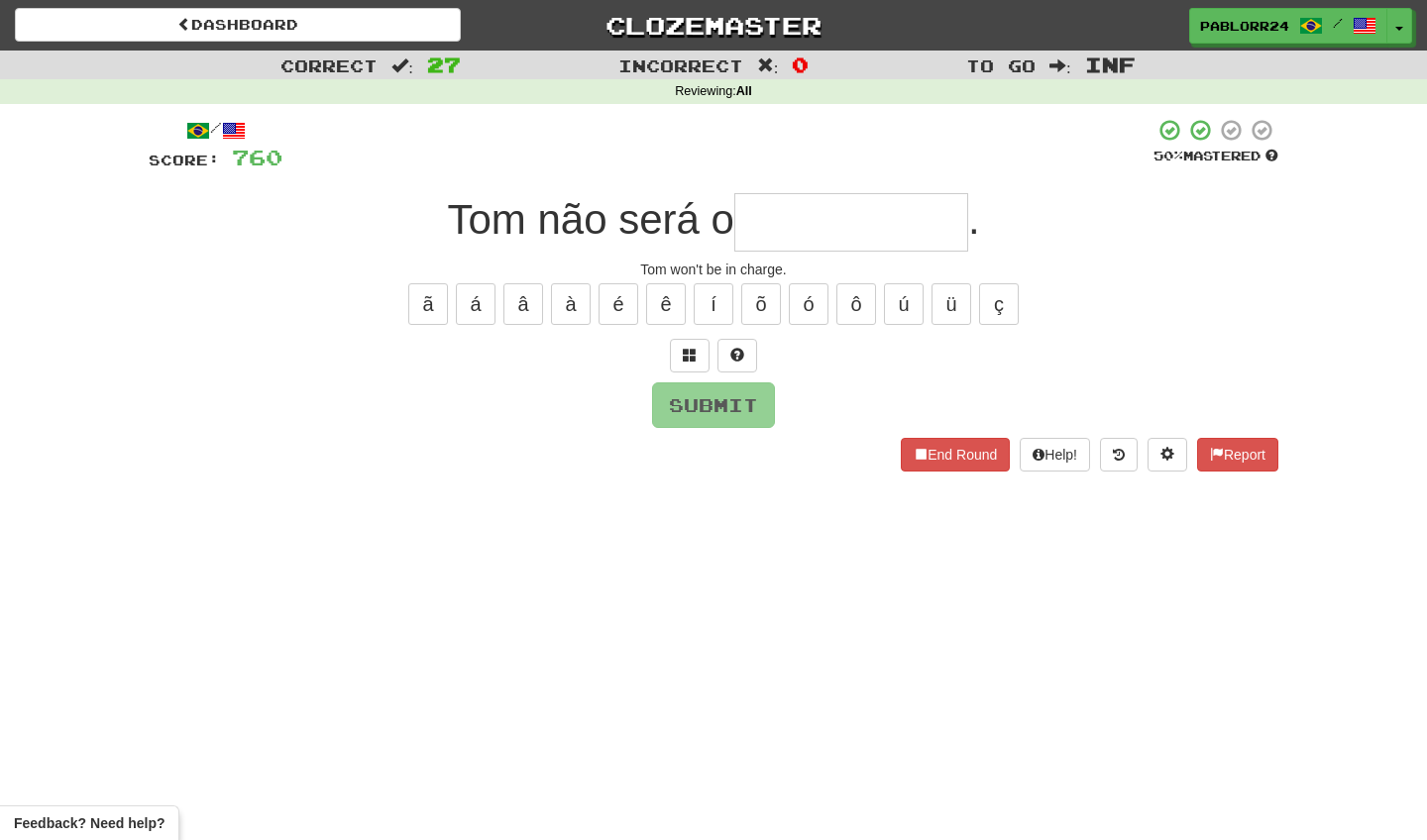 type on "*" 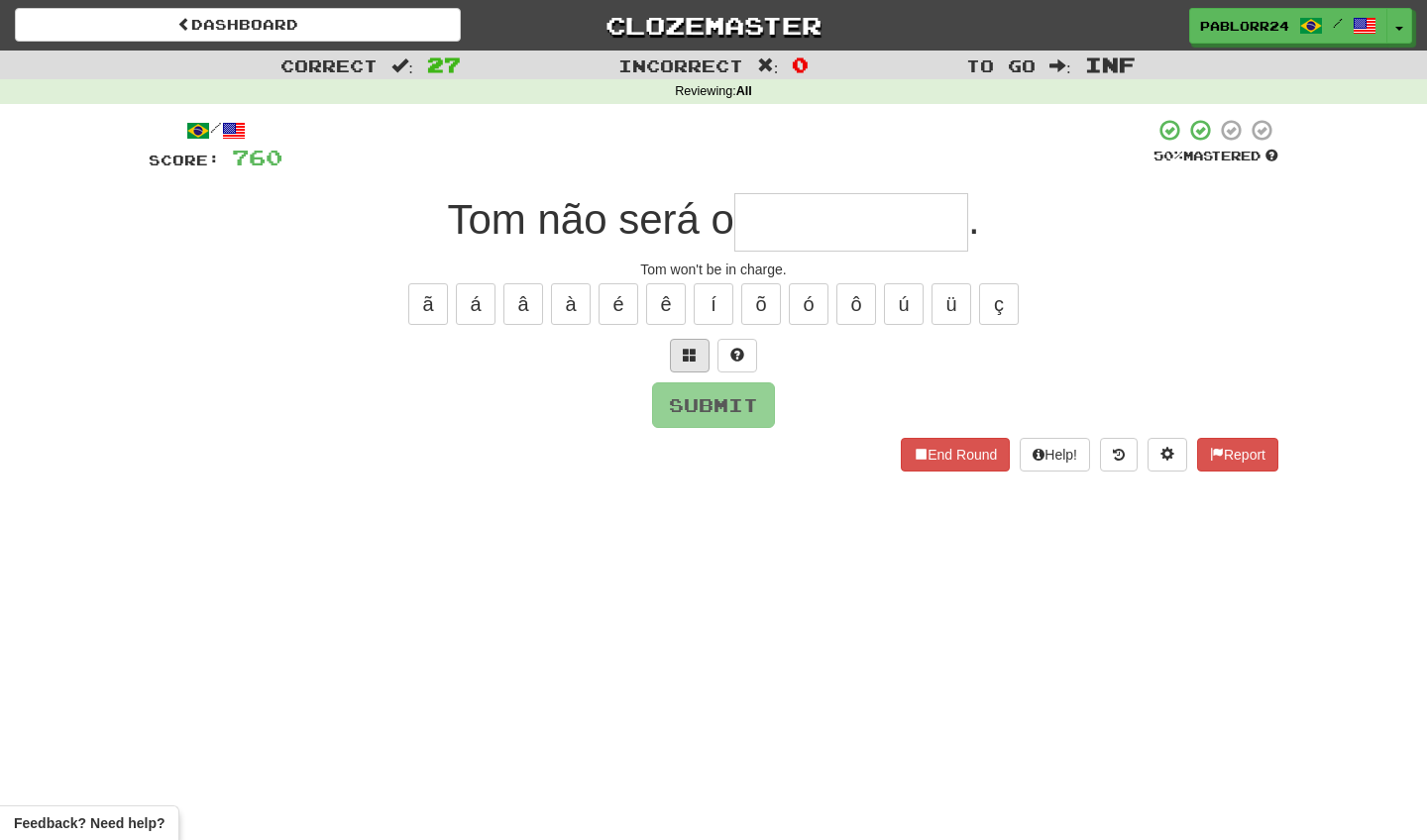 click at bounding box center [690, 356] 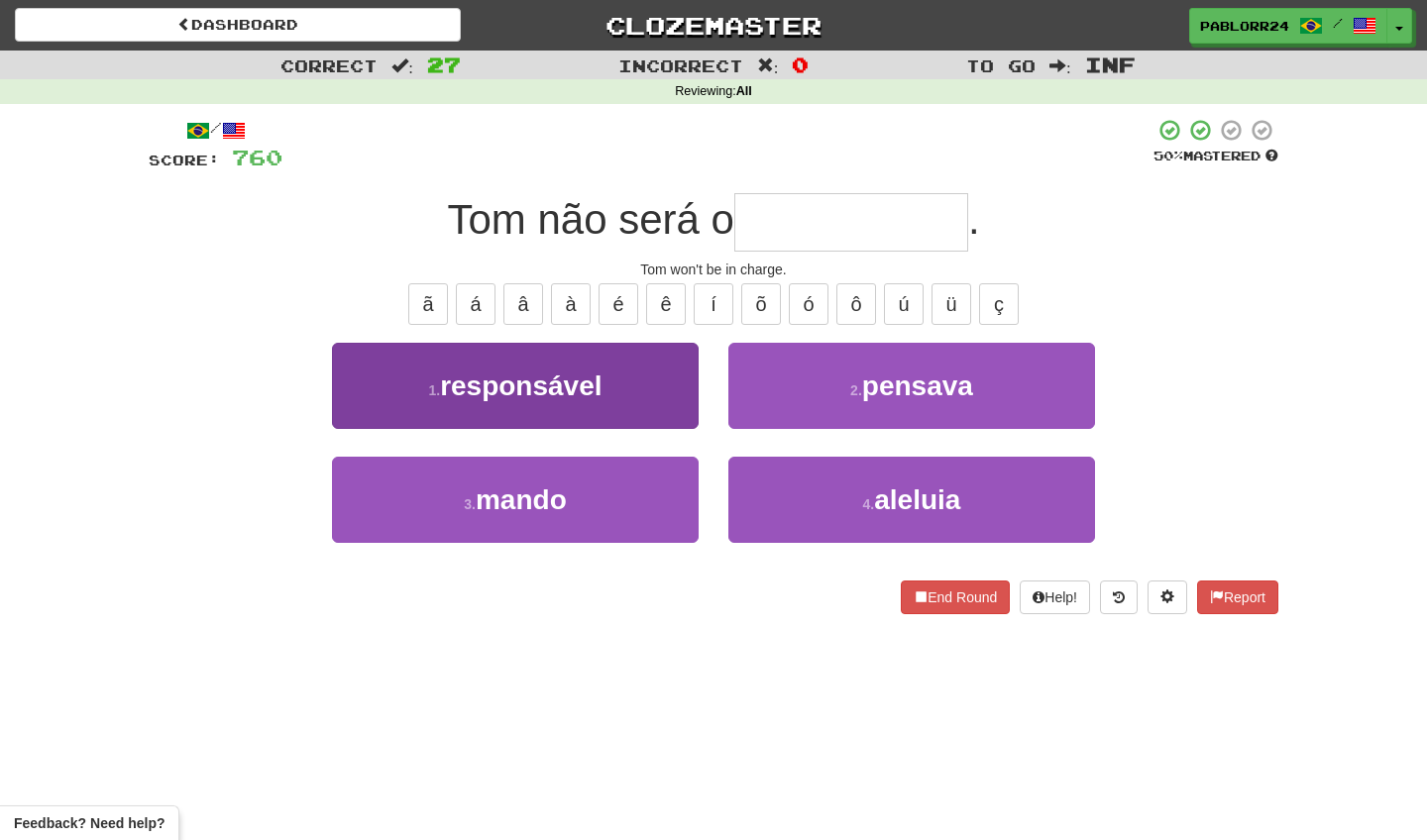 click on "1 . responsável" at bounding box center [515, 385] 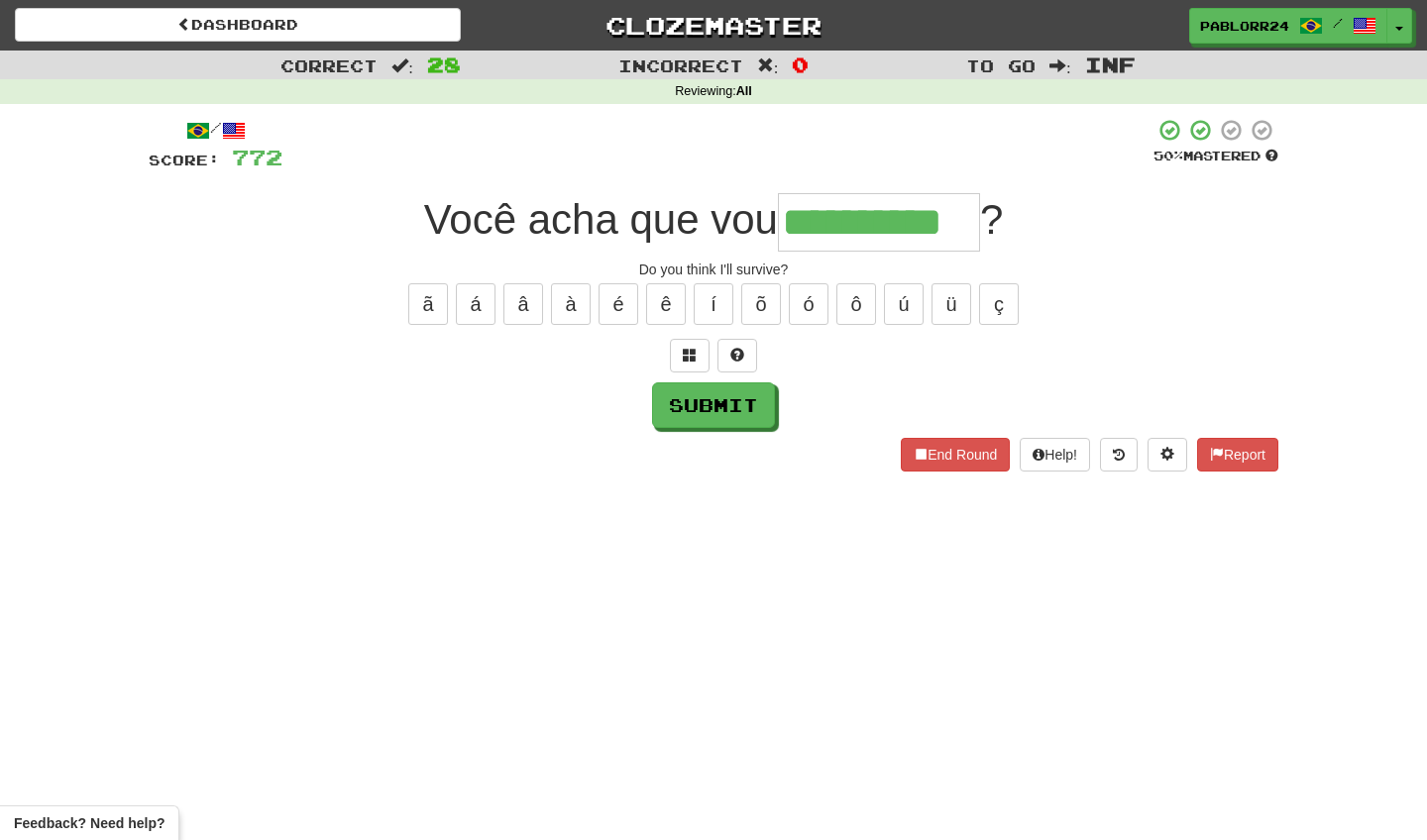 type on "**********" 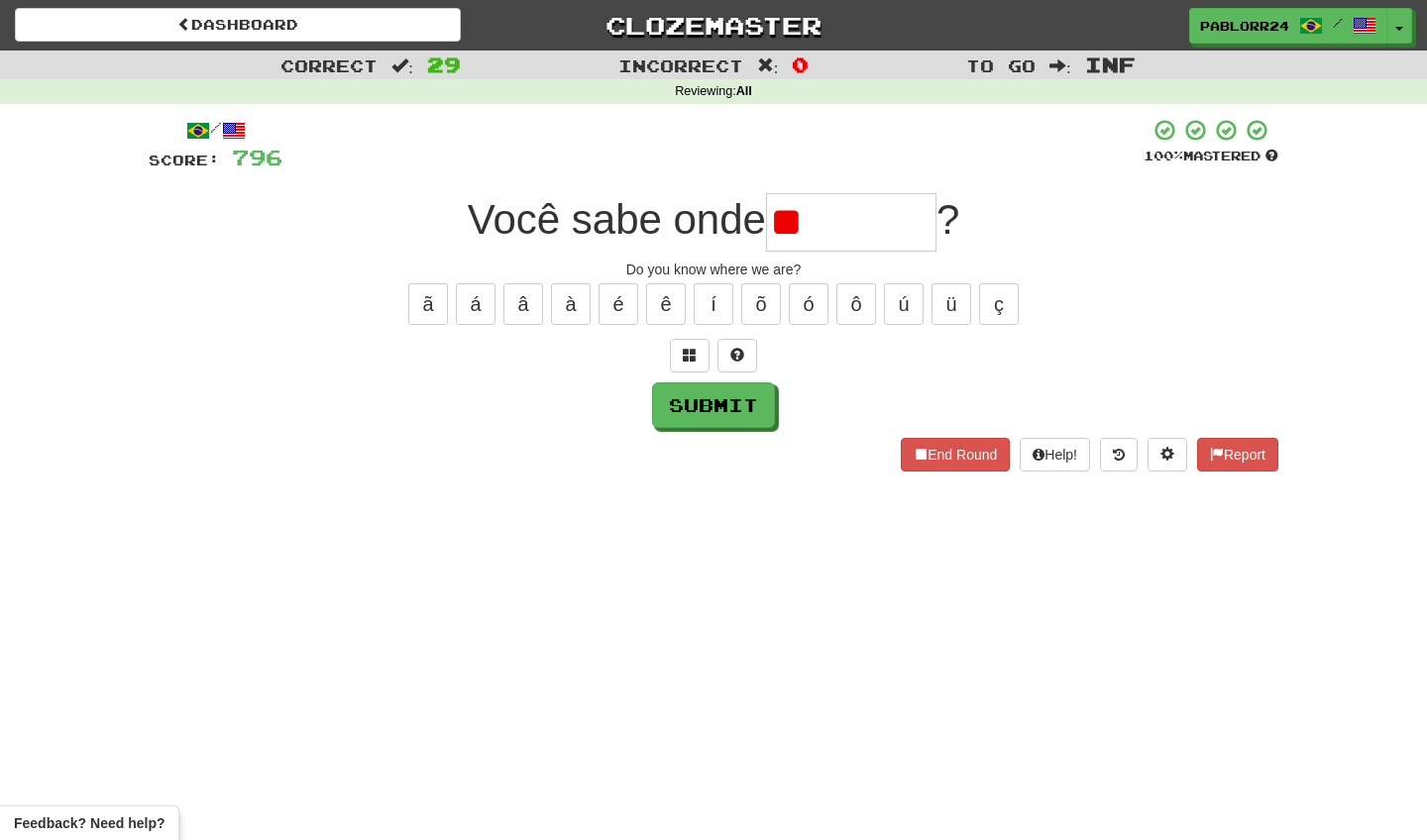 type on "*" 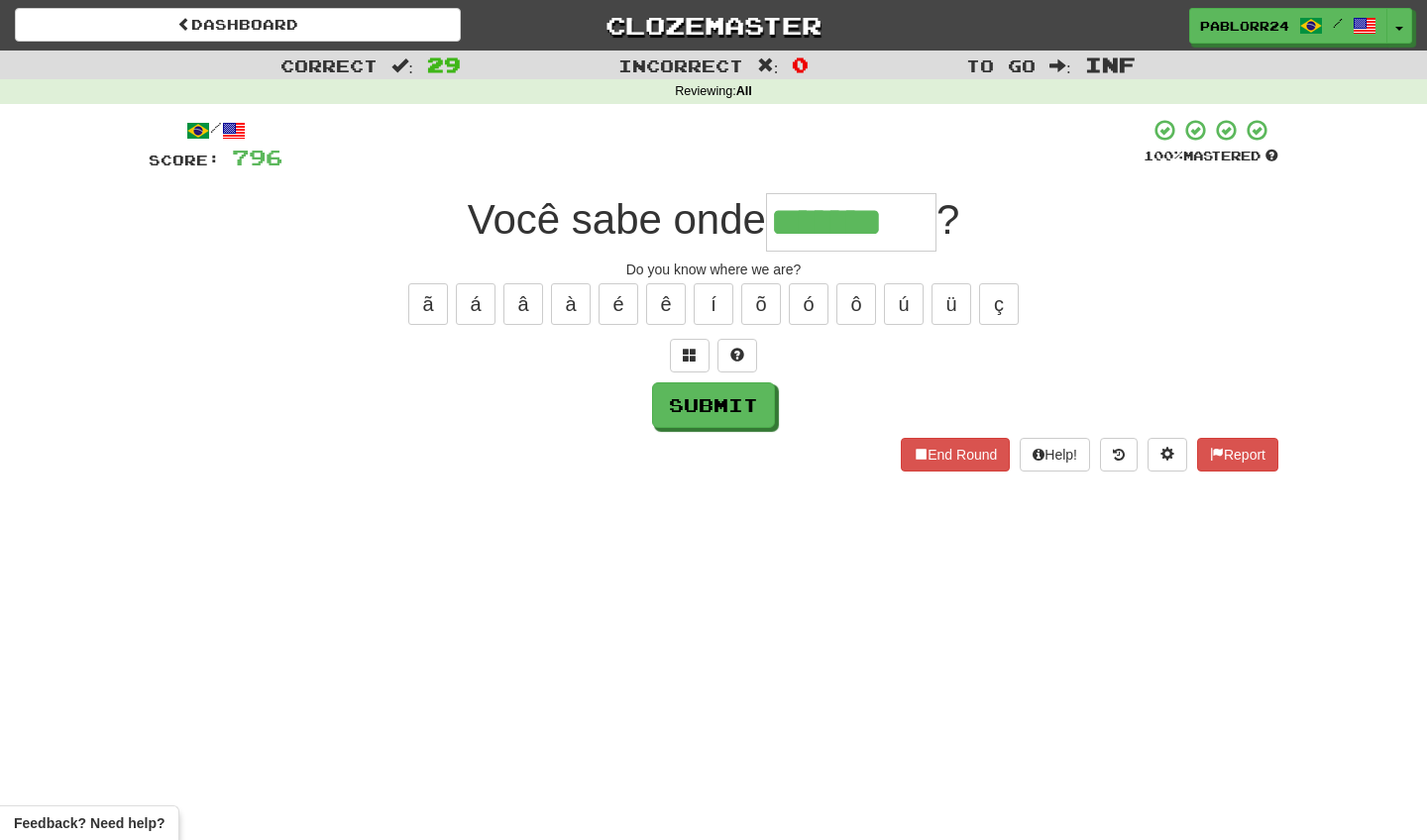 type on "*******" 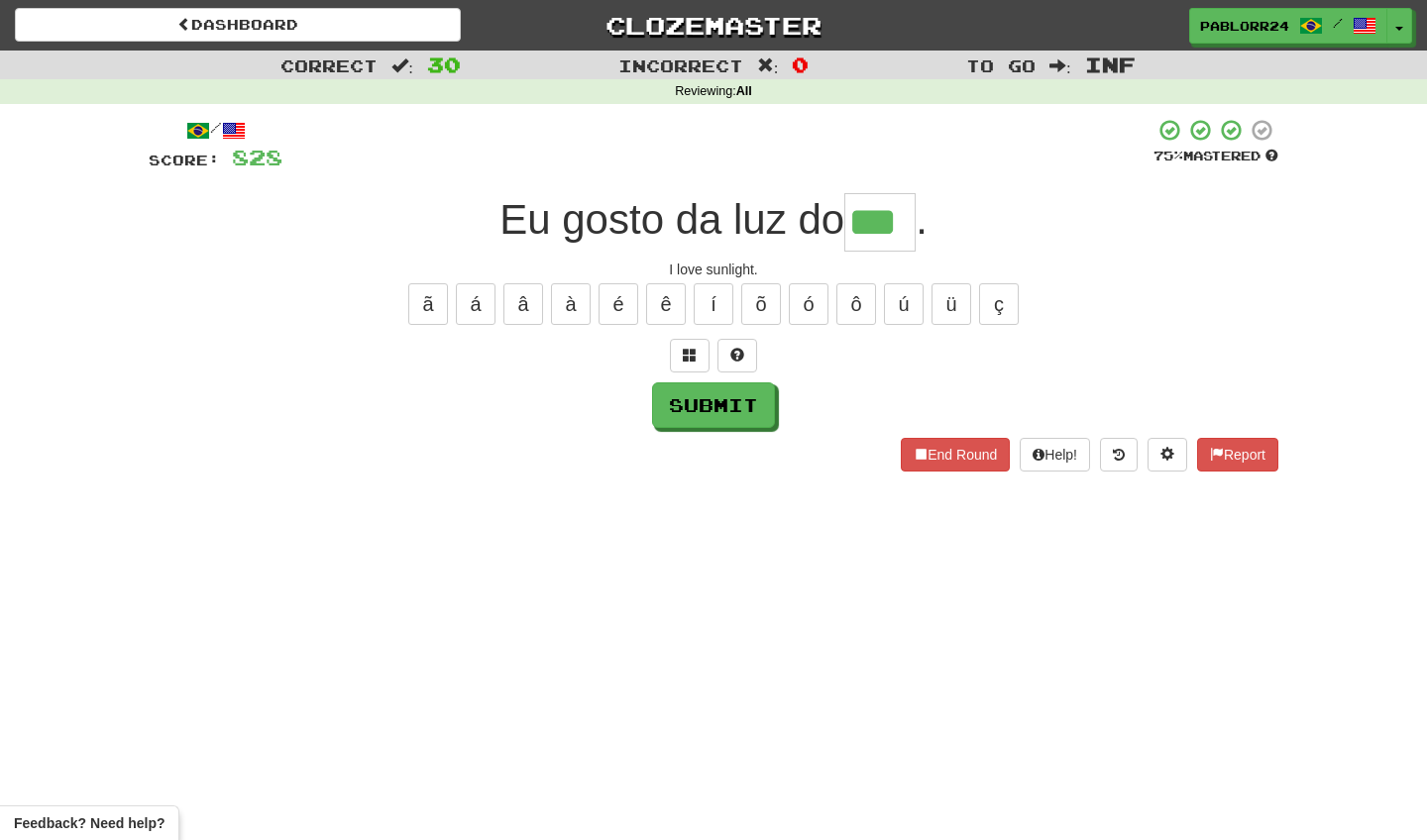 type on "***" 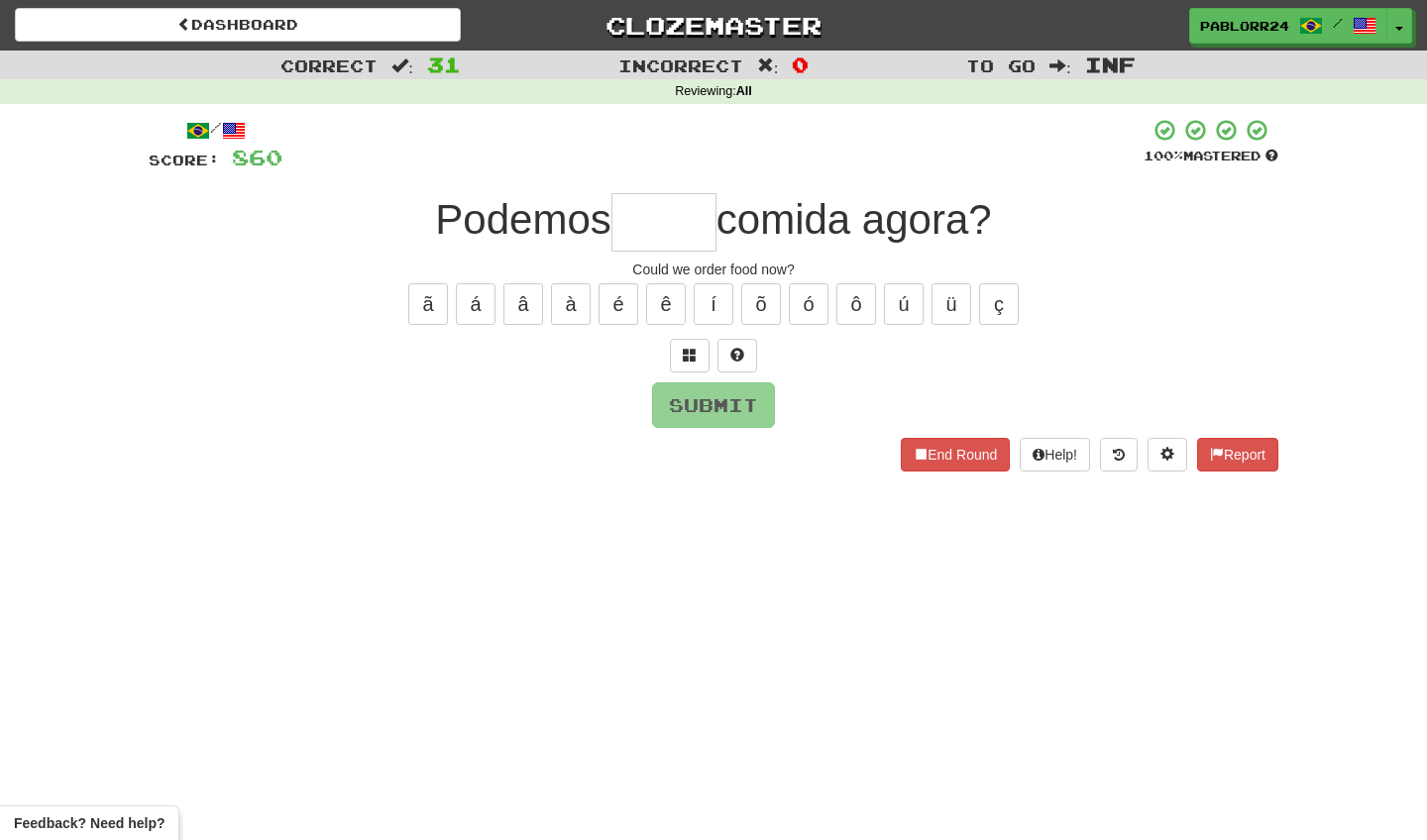 type on "*" 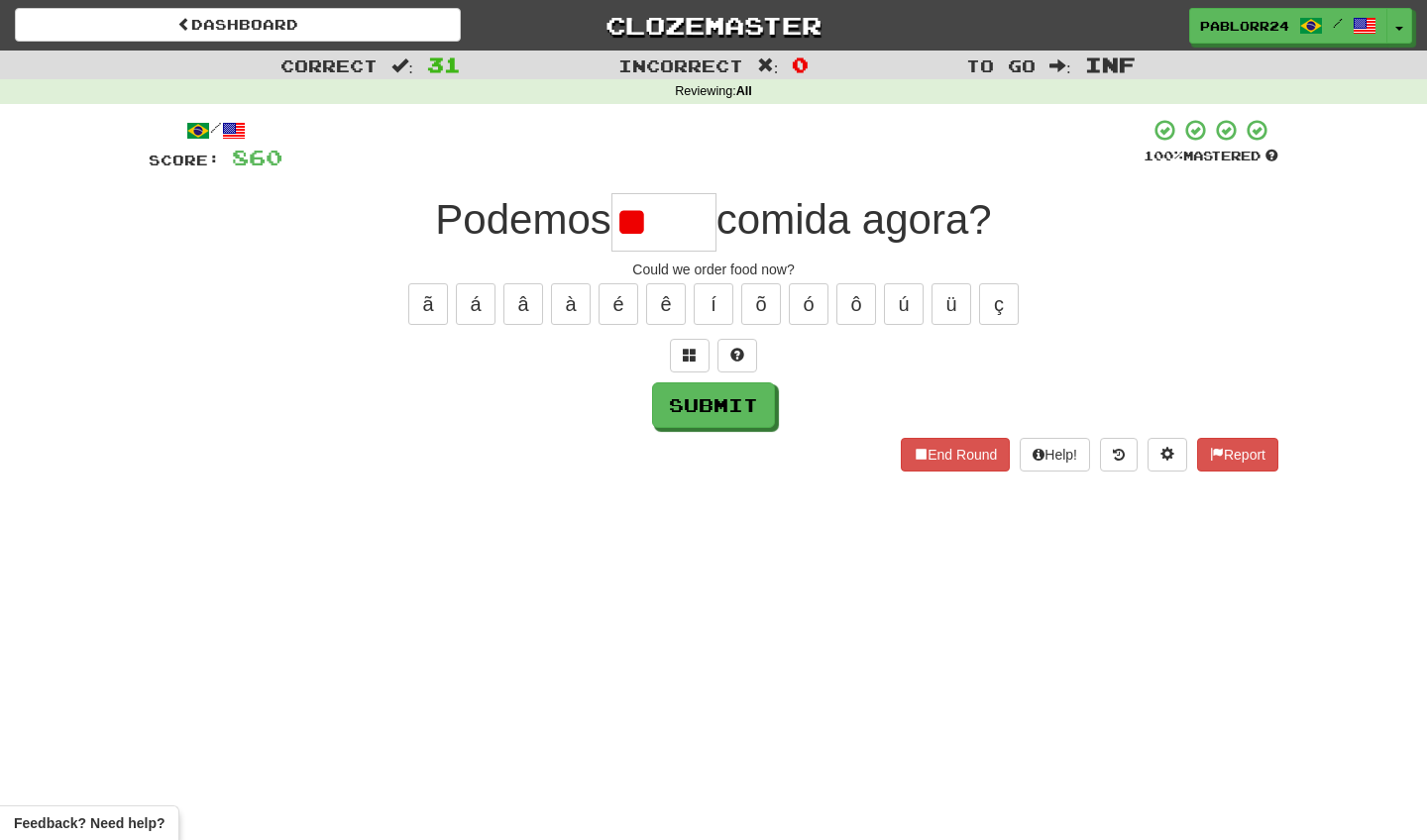 type on "*" 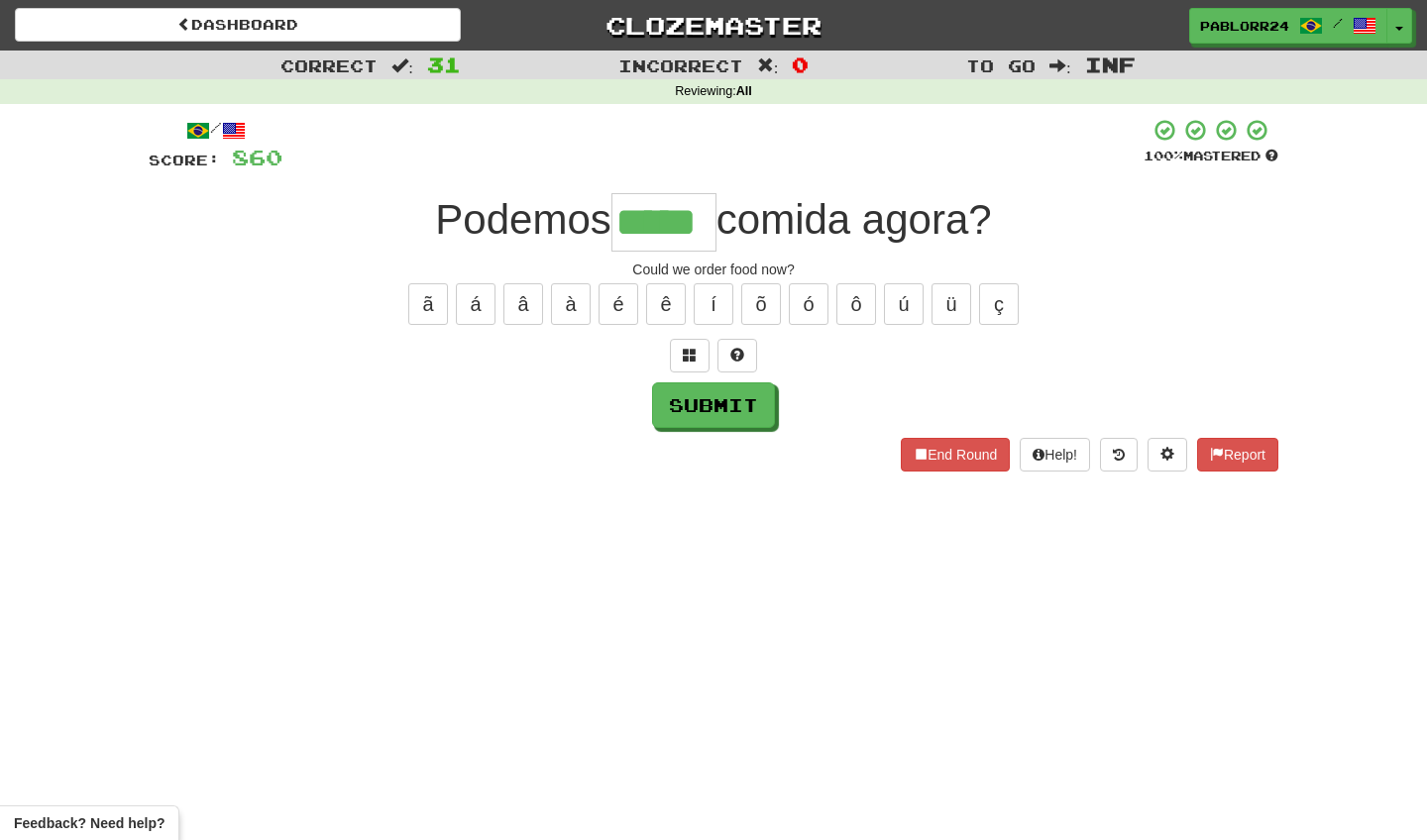 type on "*****" 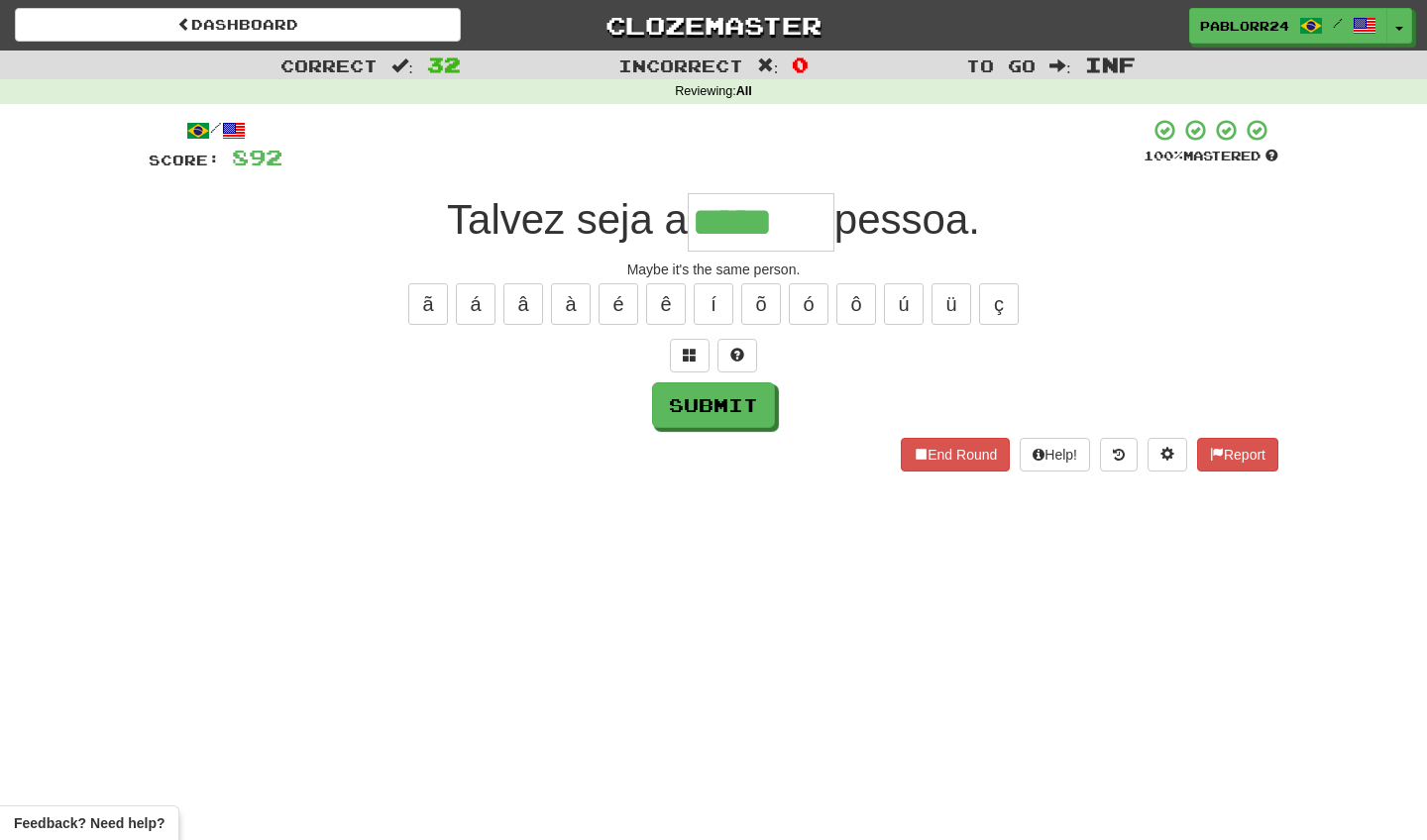 type on "*****" 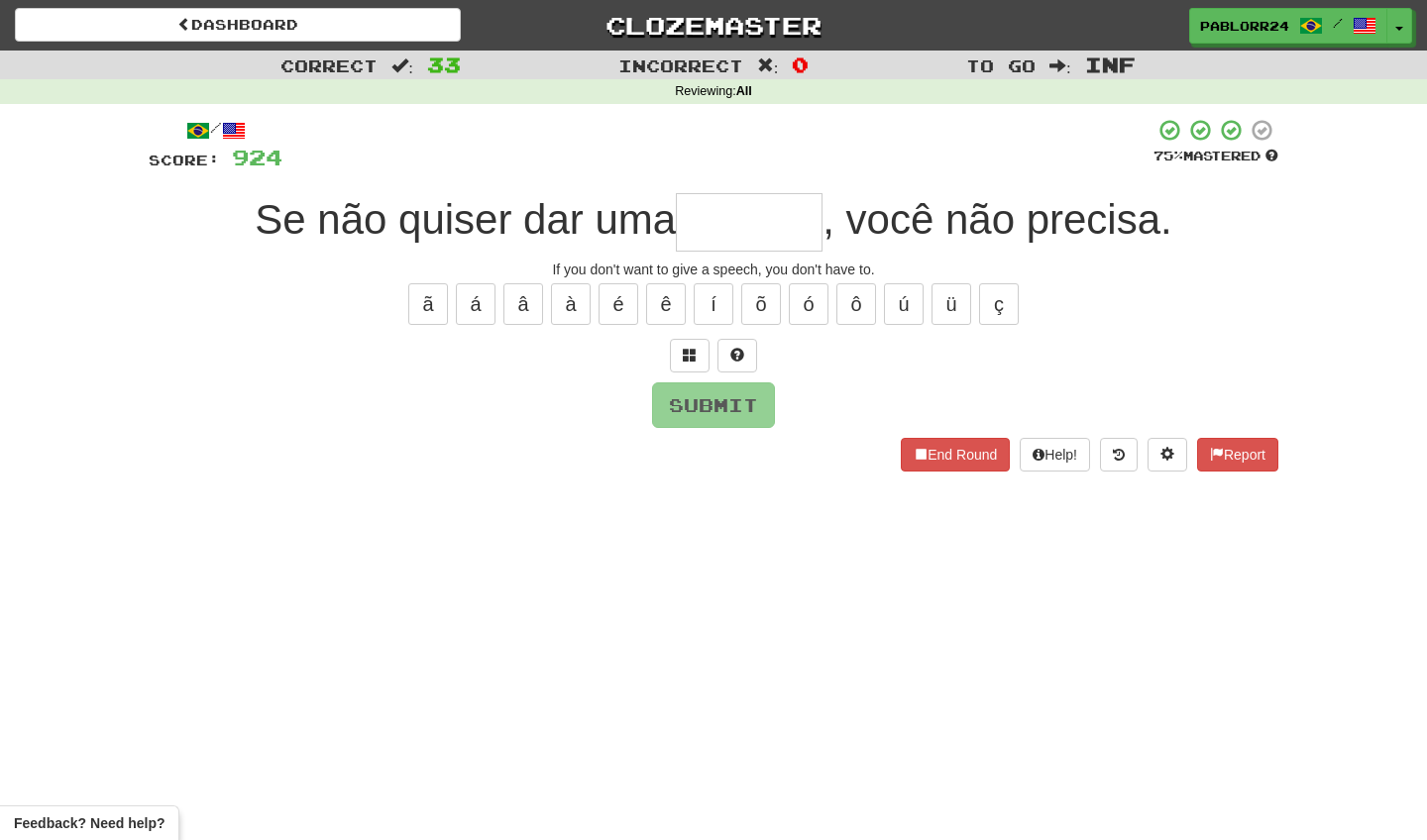 type on "*" 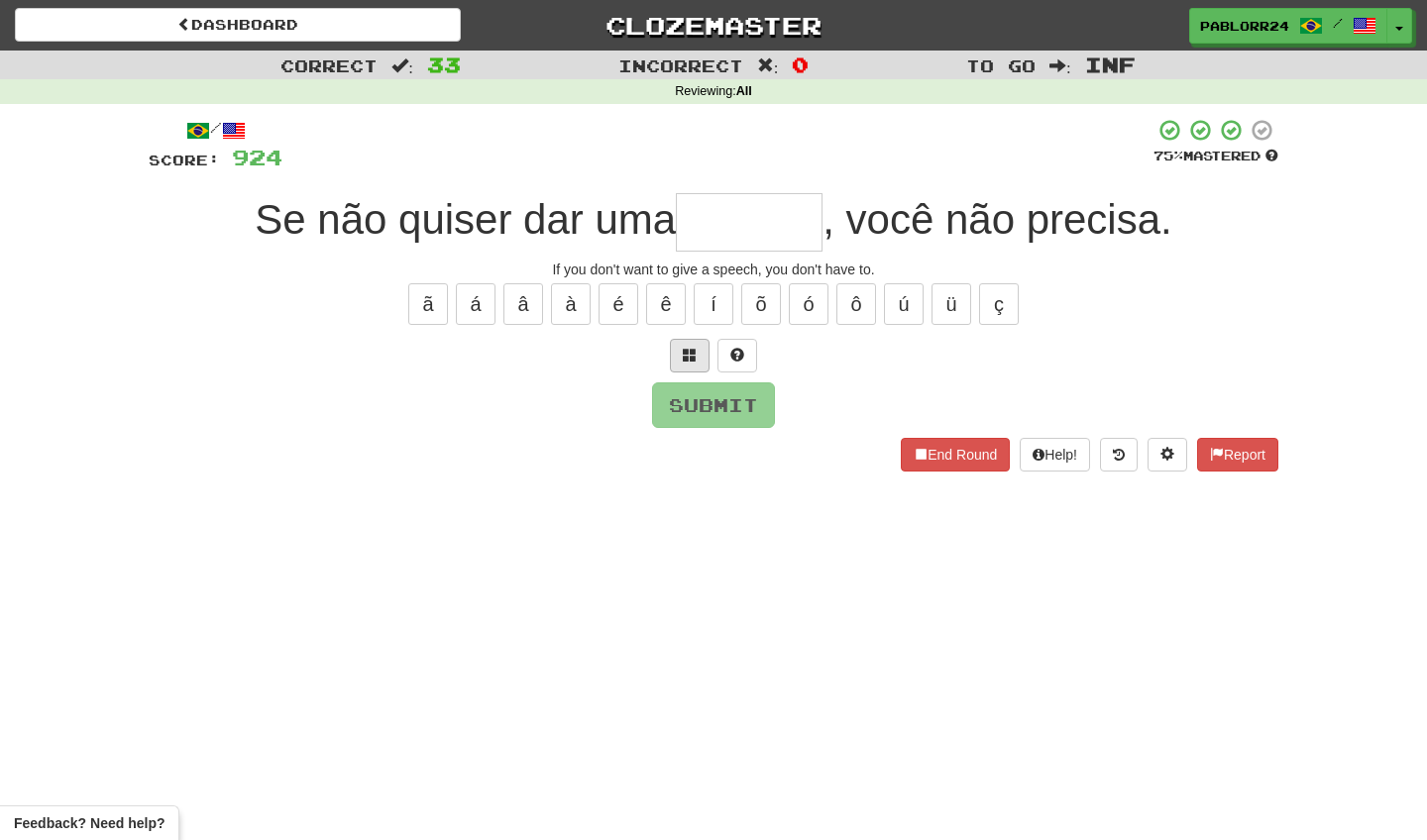 click at bounding box center (690, 355) 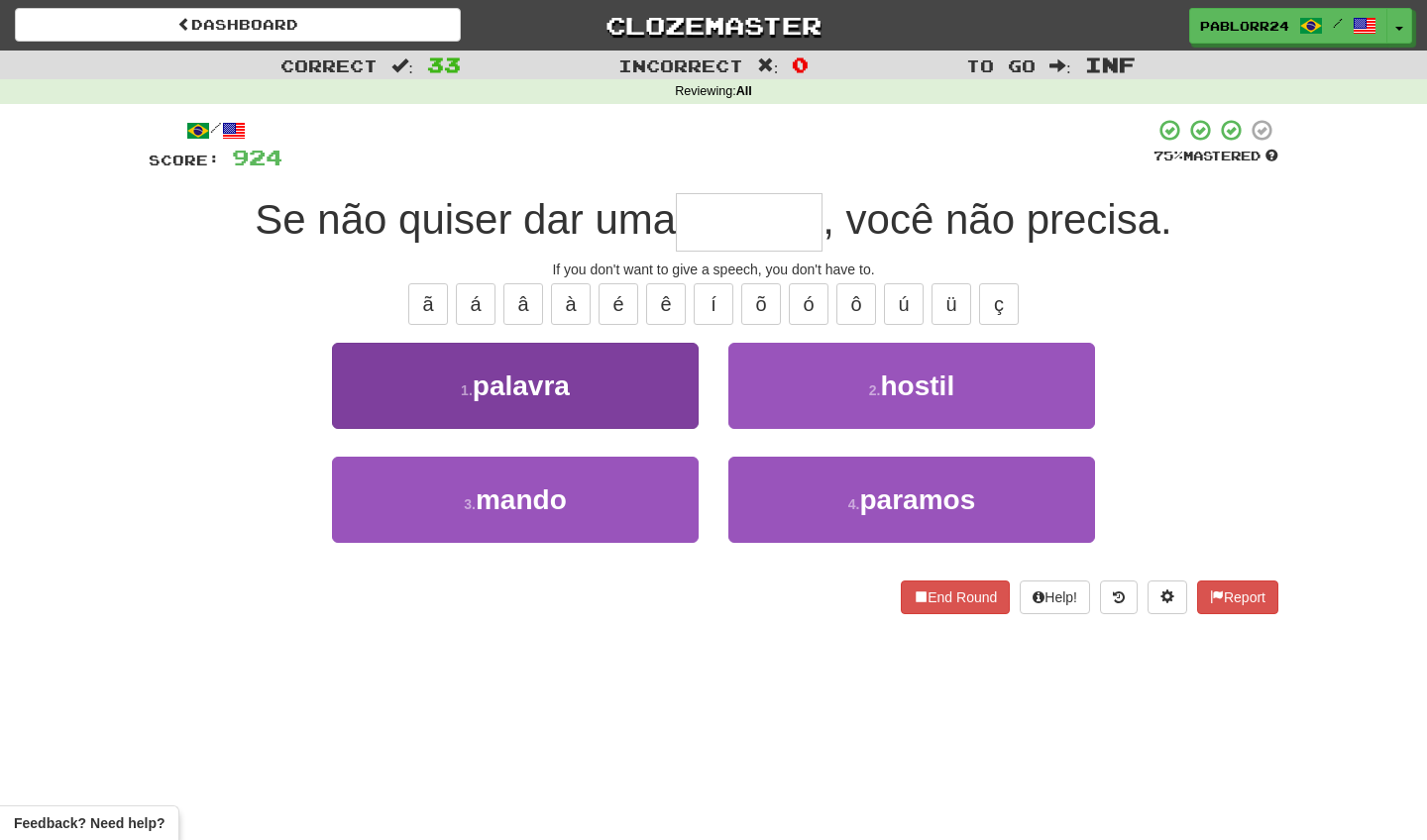 click on "1 .  palavra" at bounding box center [515, 385] 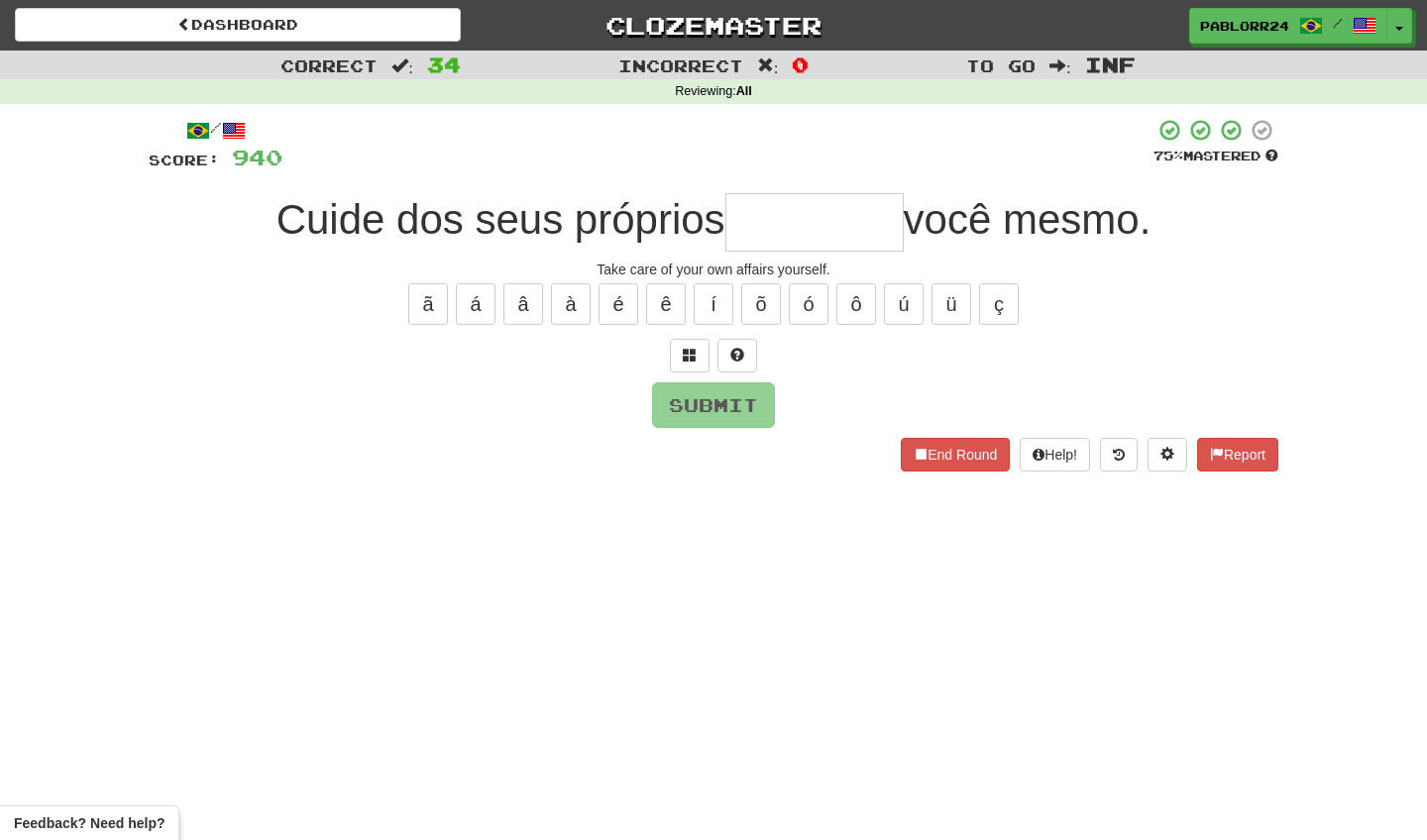 type on "*" 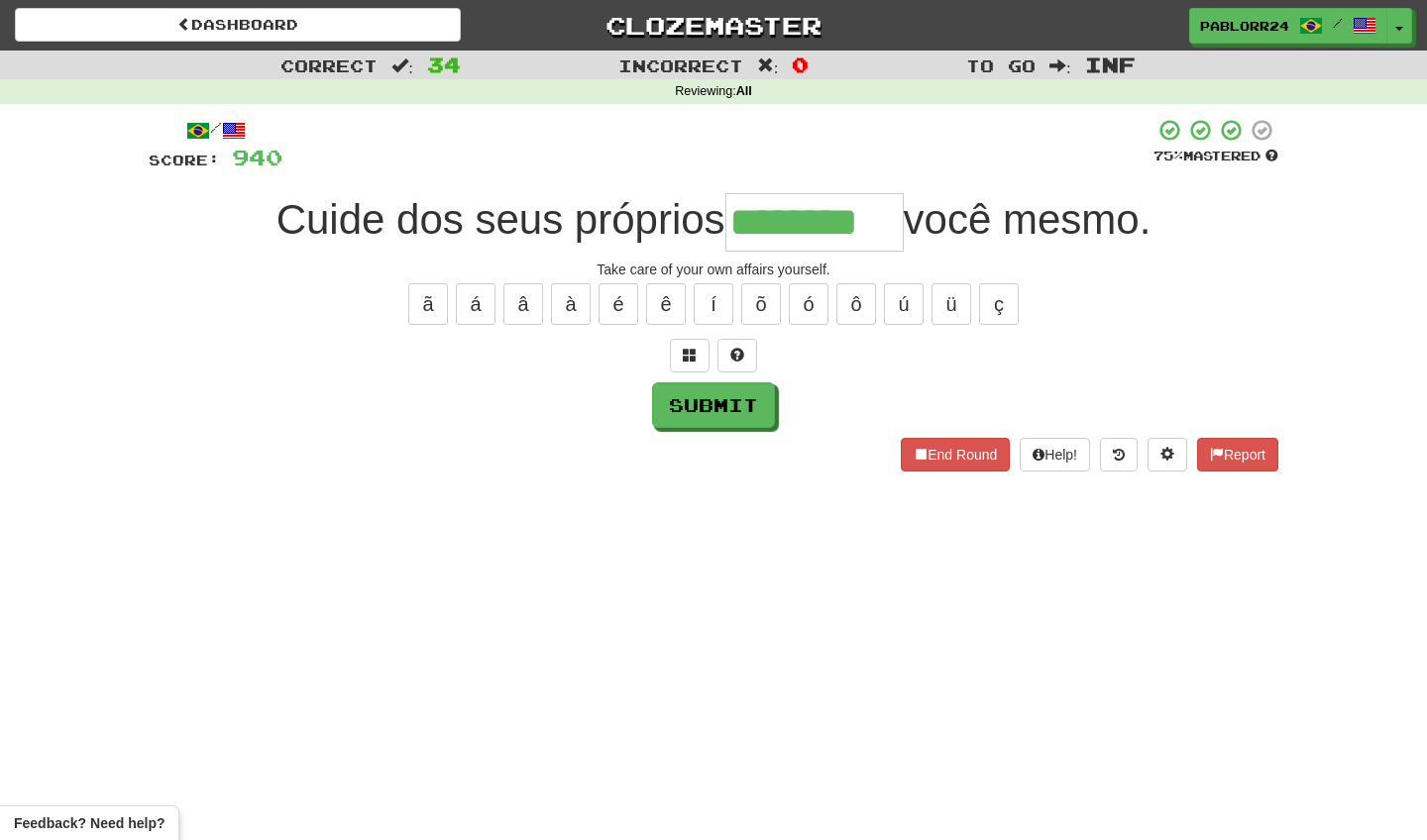 type on "********" 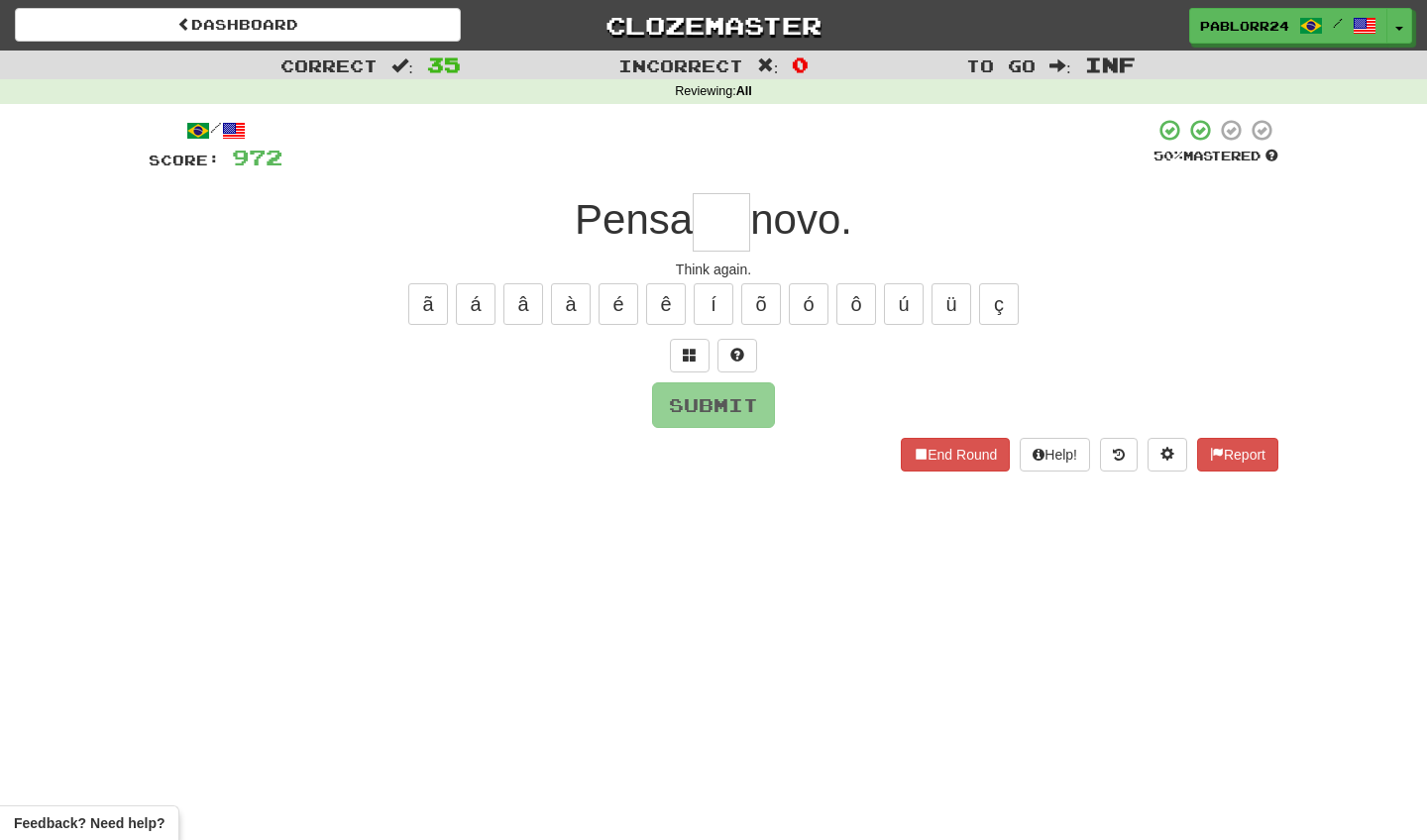 type on "*" 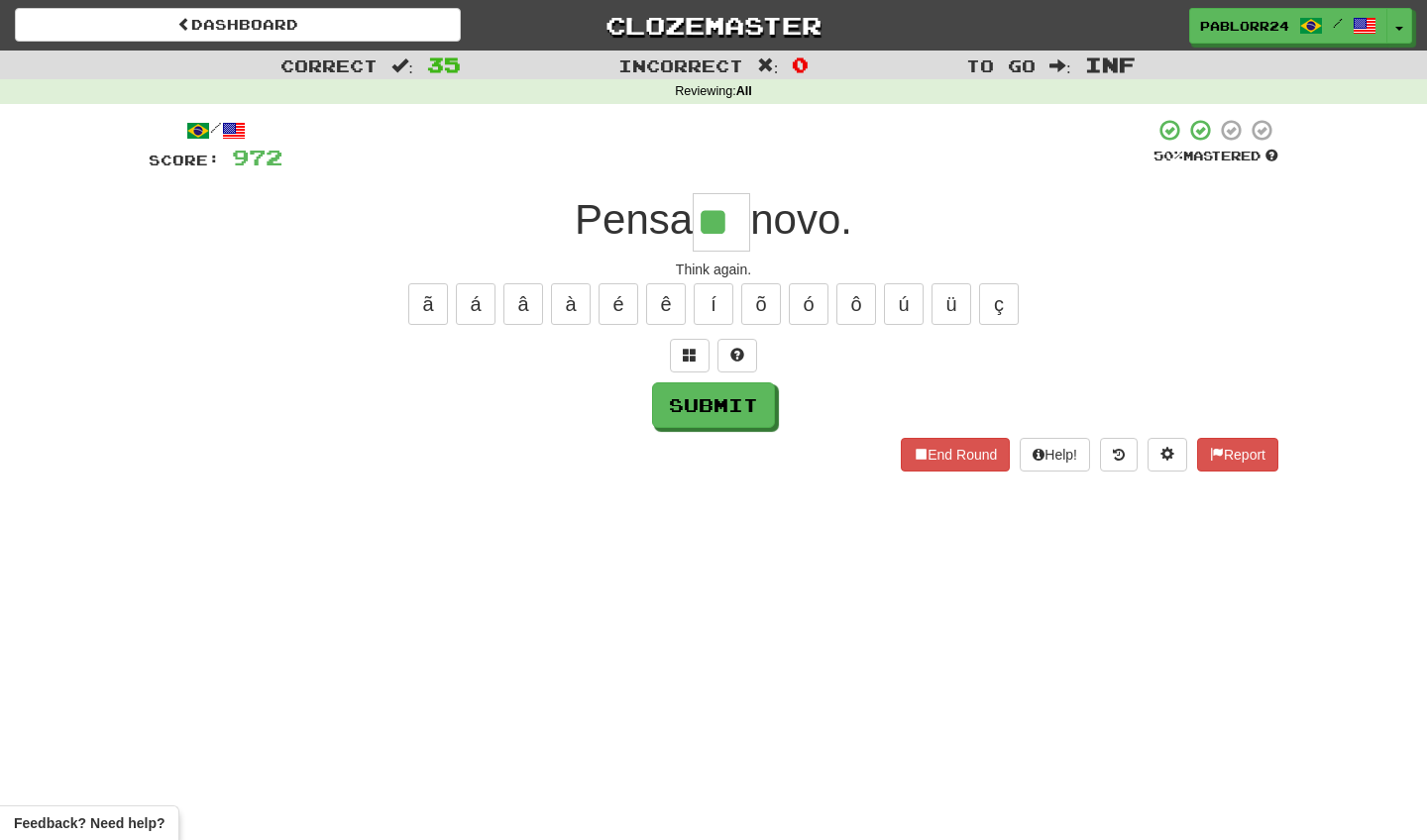 type on "**" 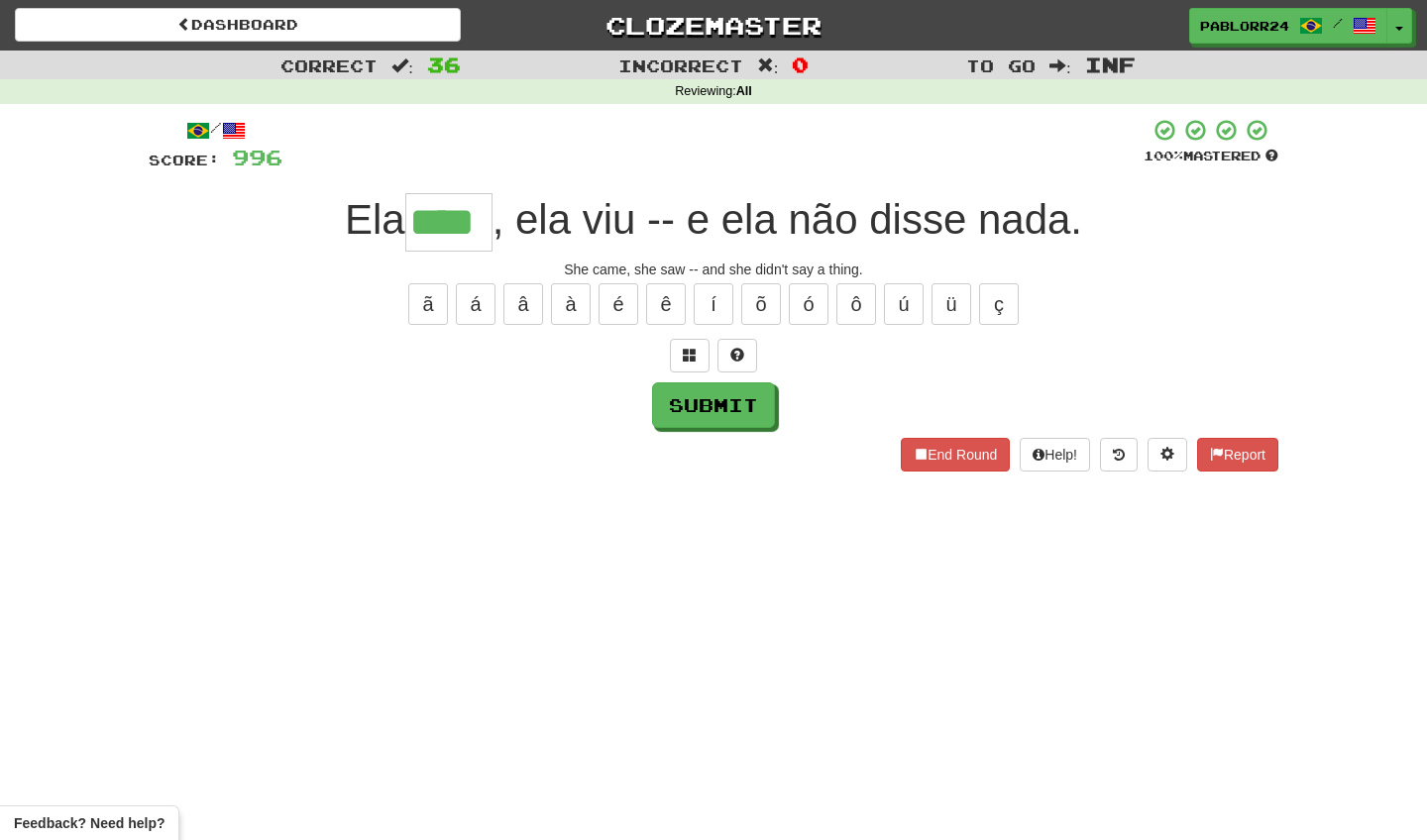 type on "****" 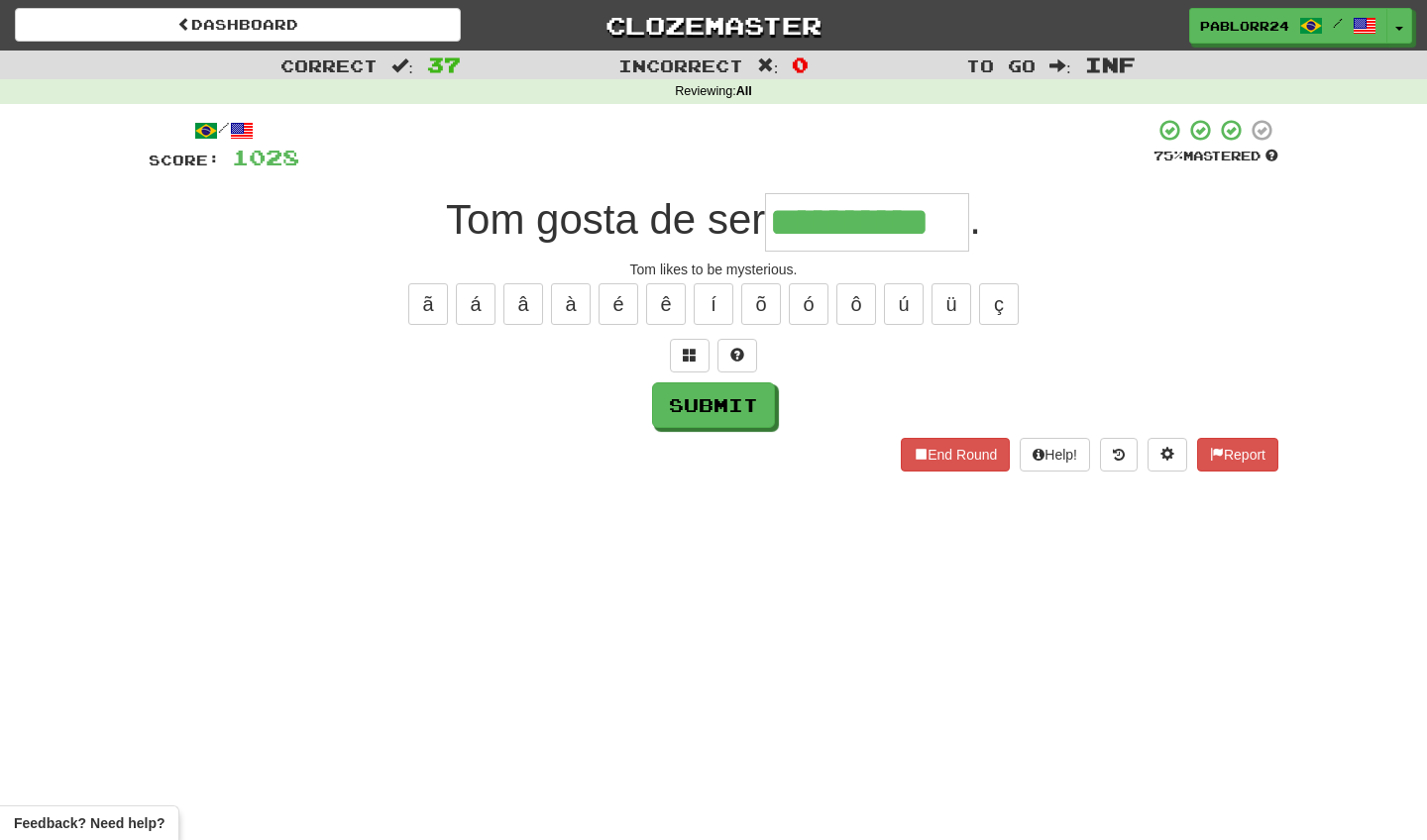 type on "**********" 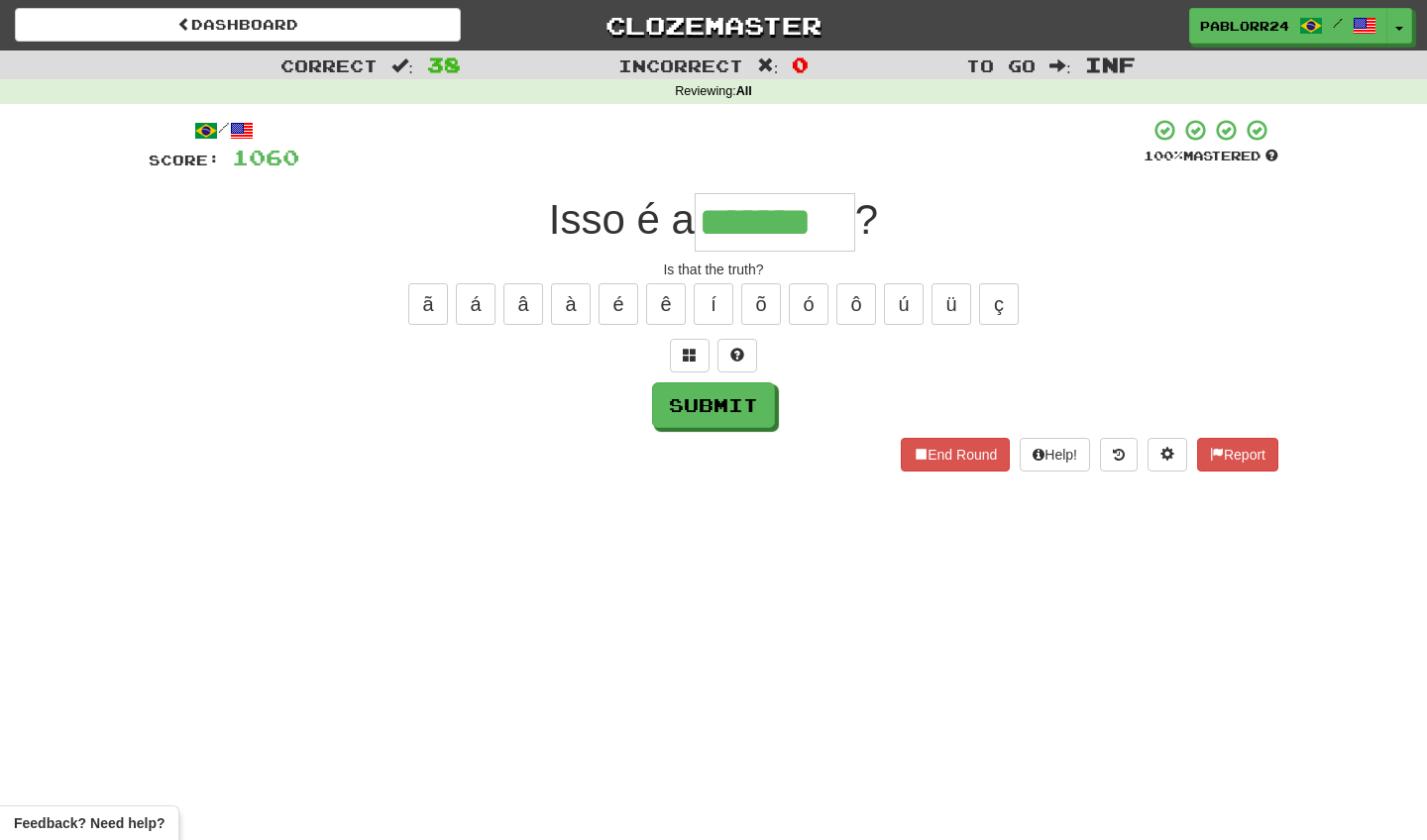 type on "*******" 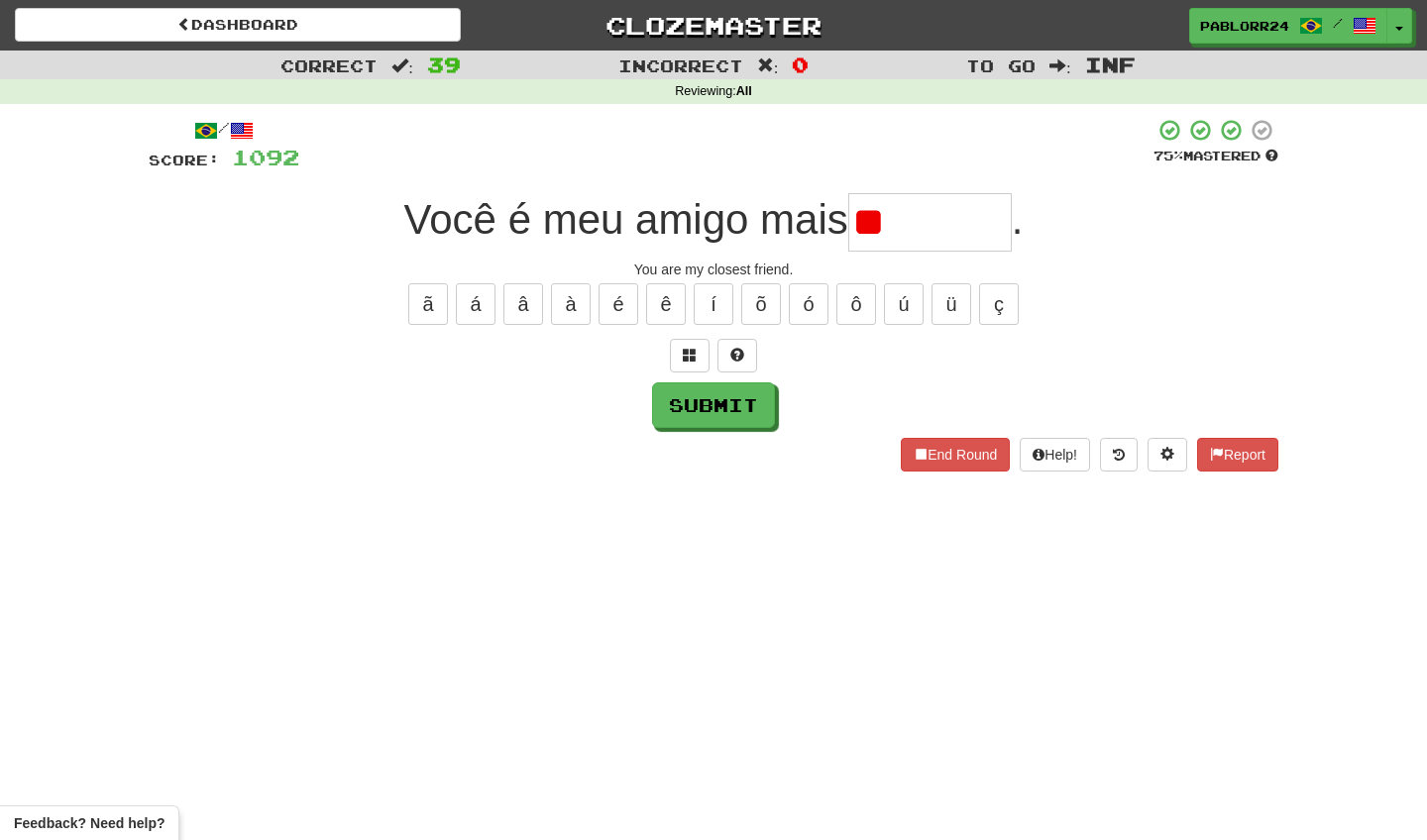 type on "*" 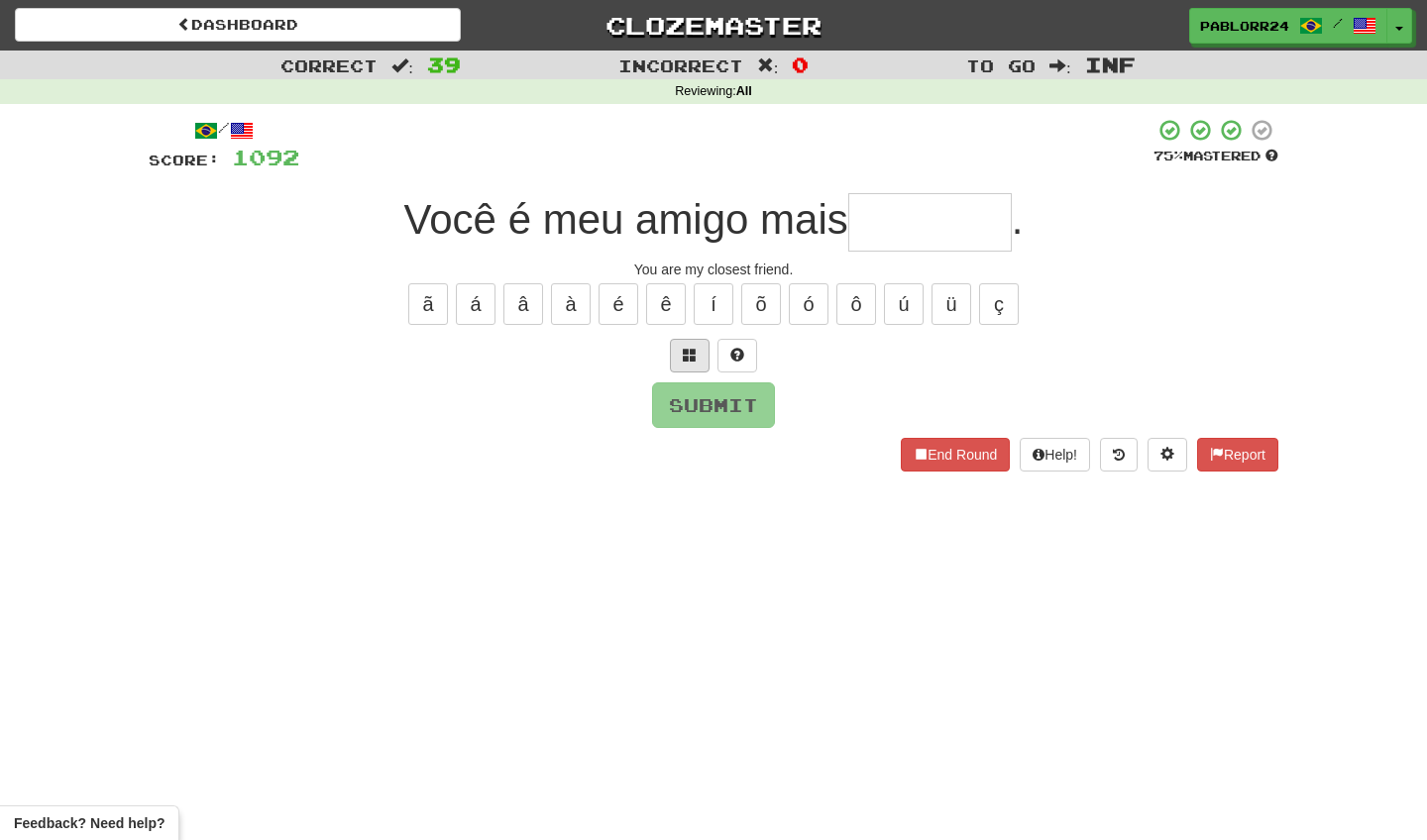 click at bounding box center (690, 356) 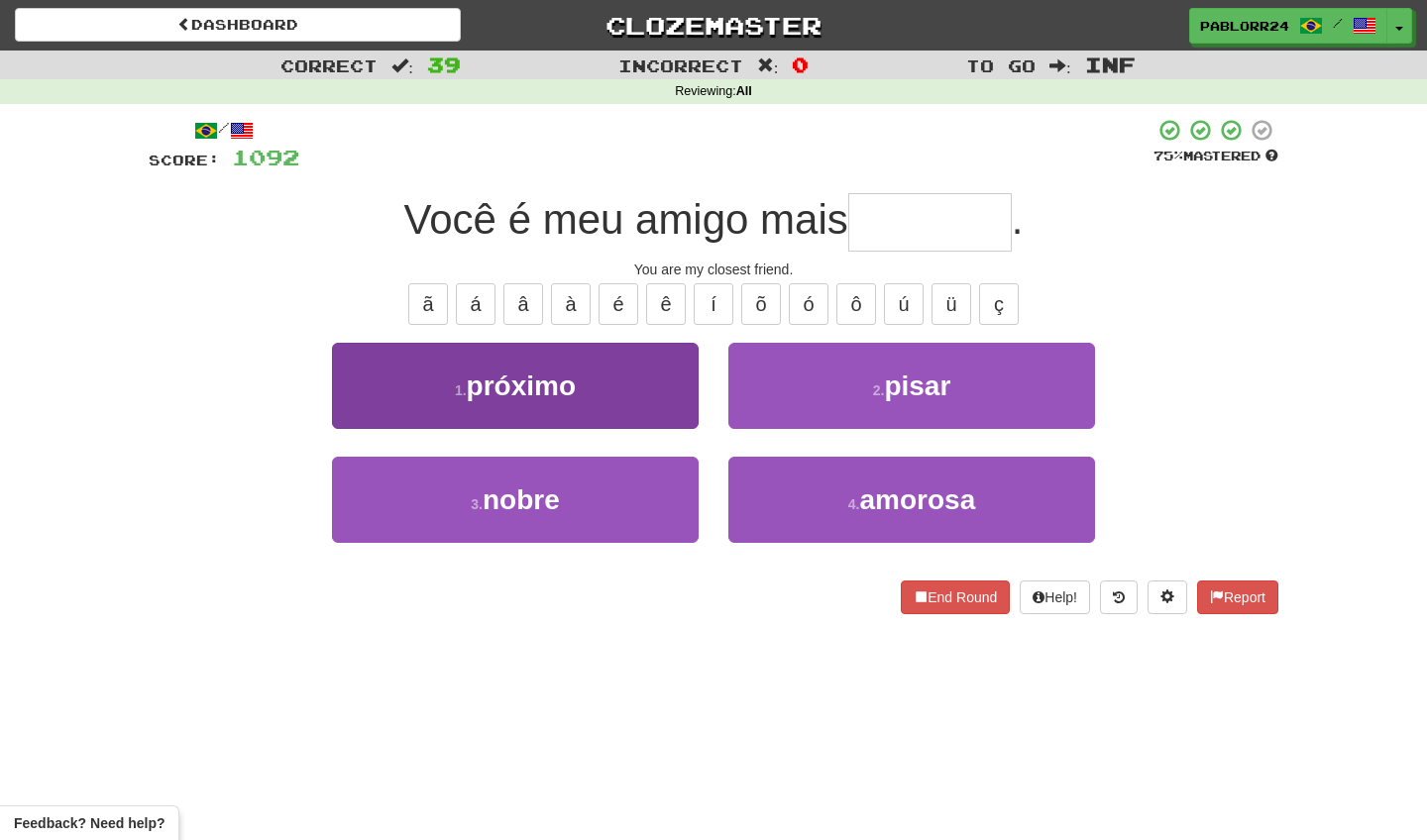 click on "1 . próximo" at bounding box center (515, 385) 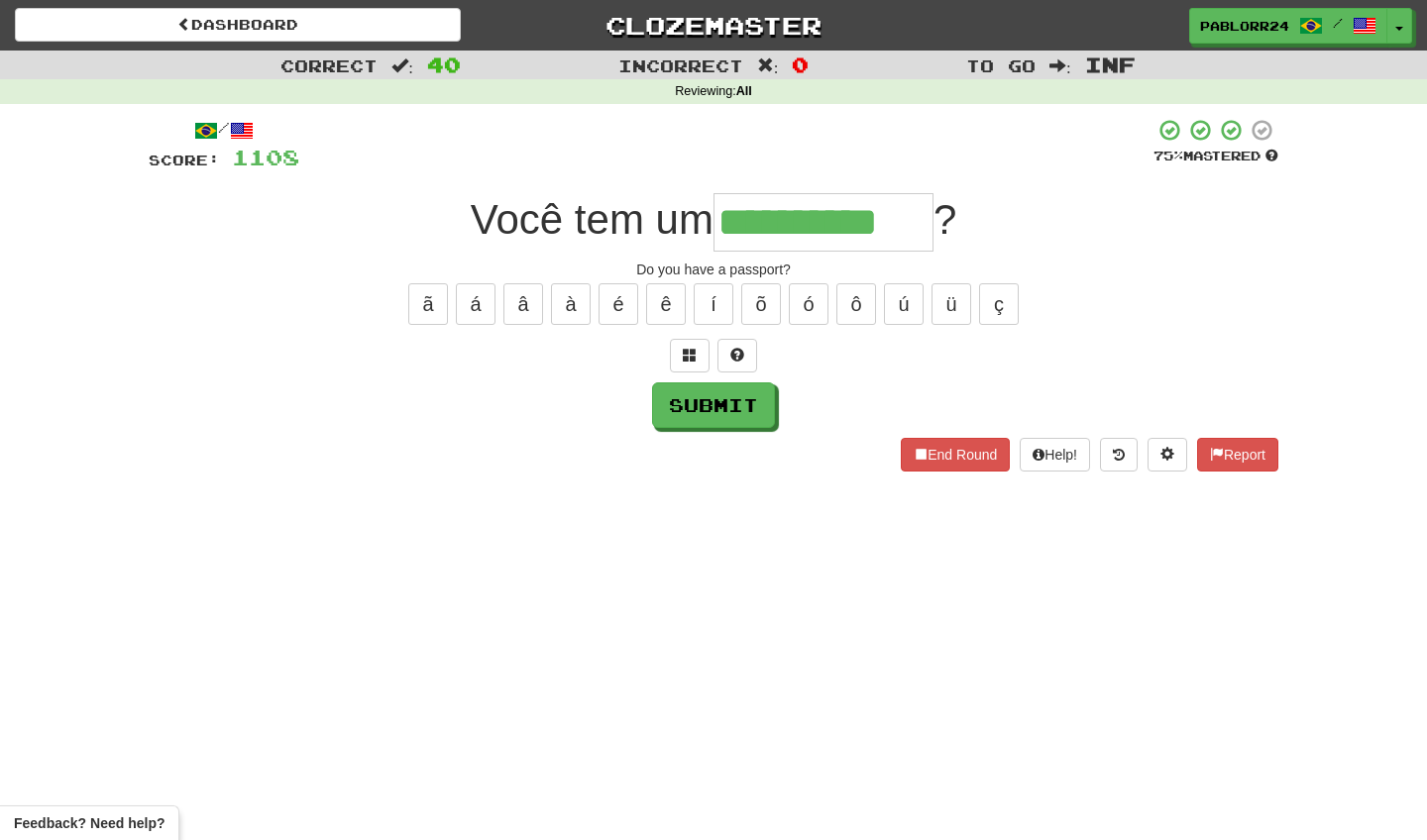 type on "**********" 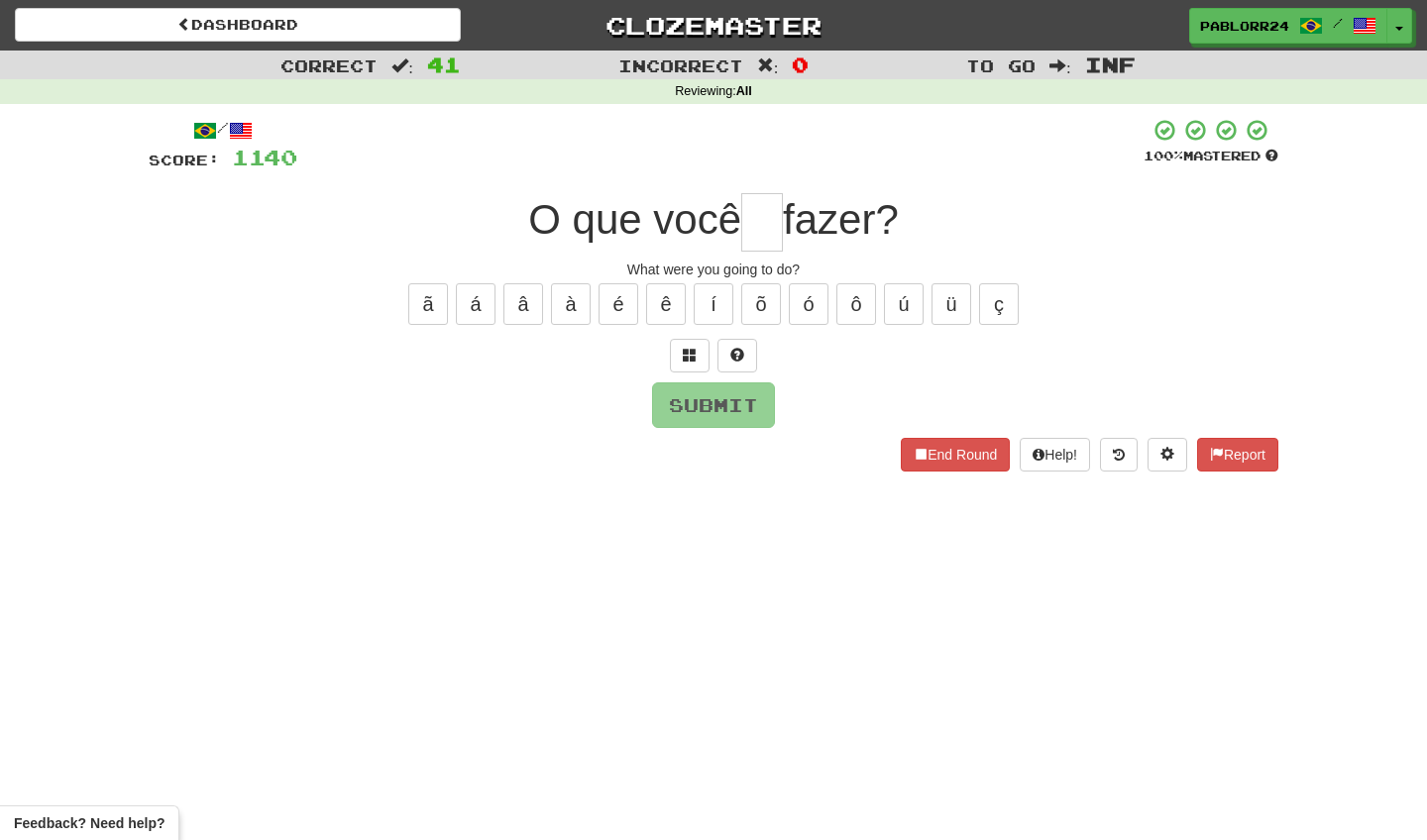 type on "*" 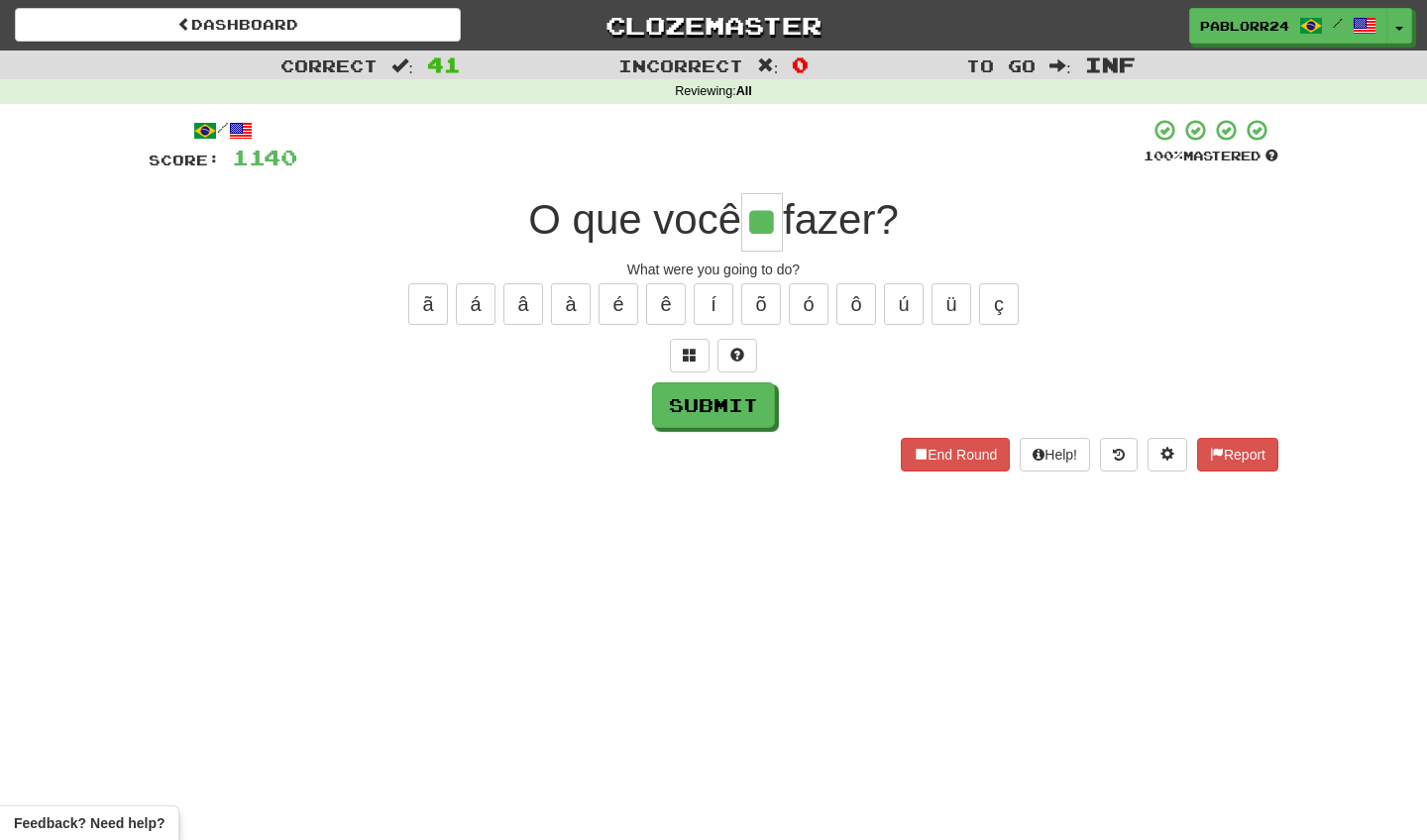 type on "**" 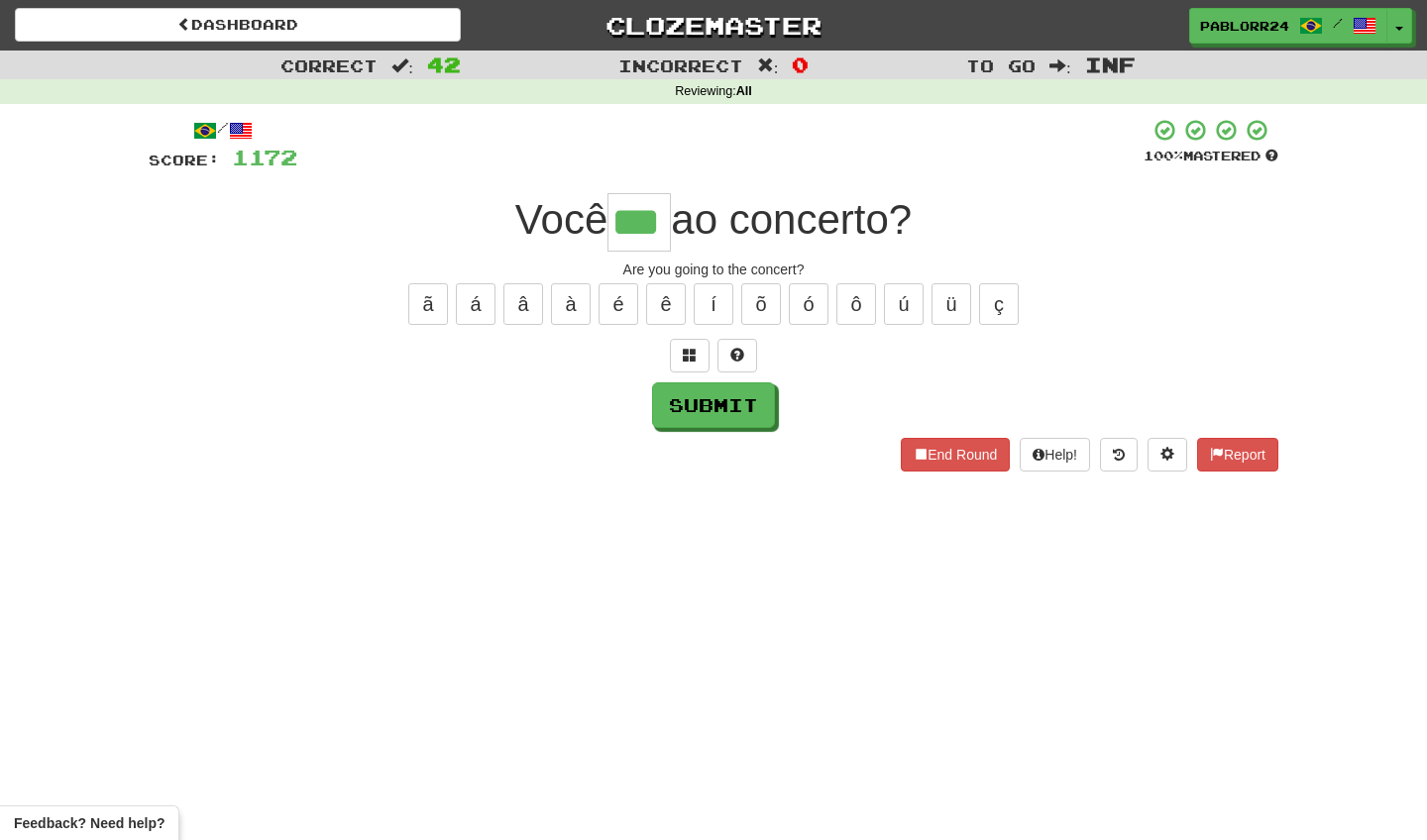 type on "***" 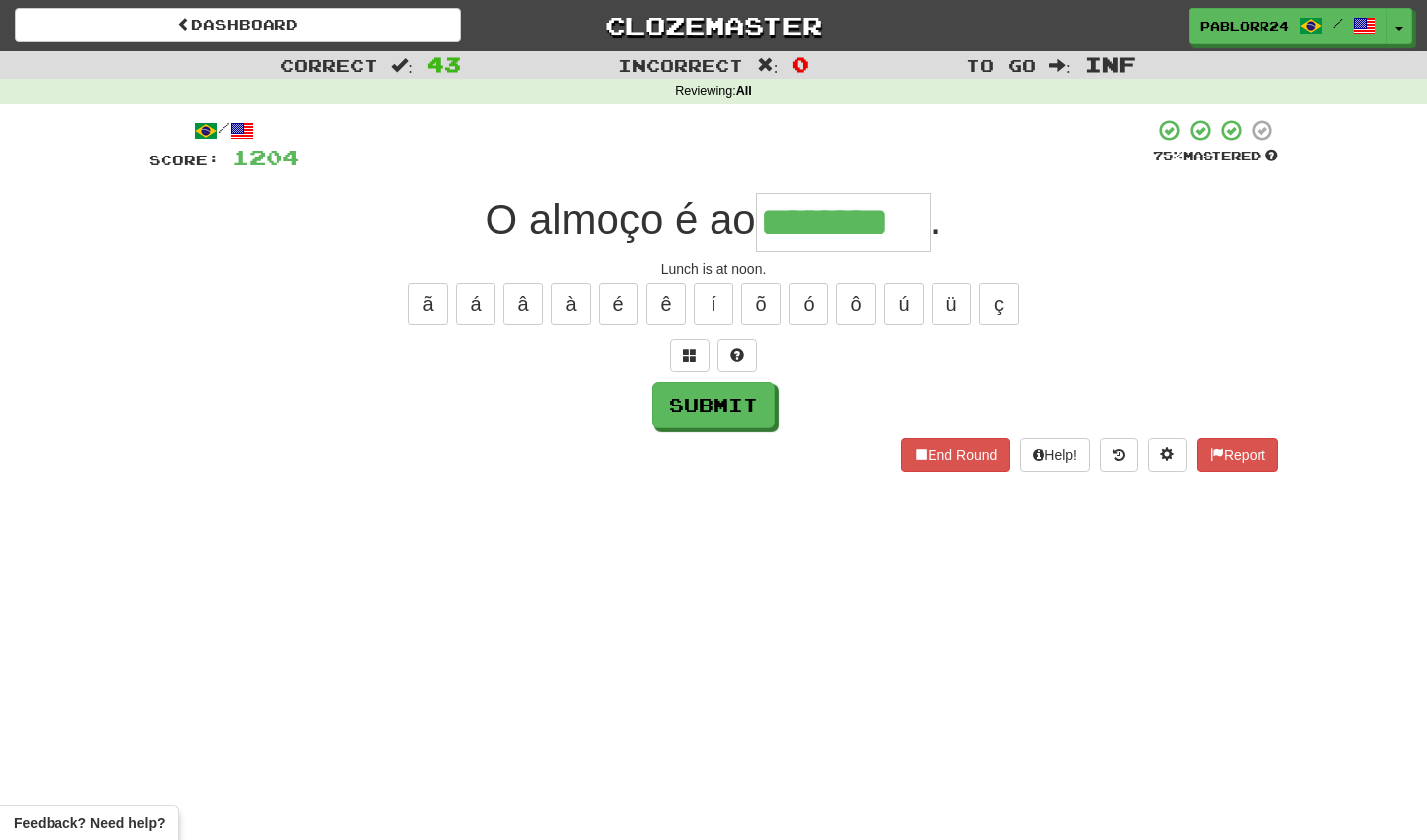 type on "********" 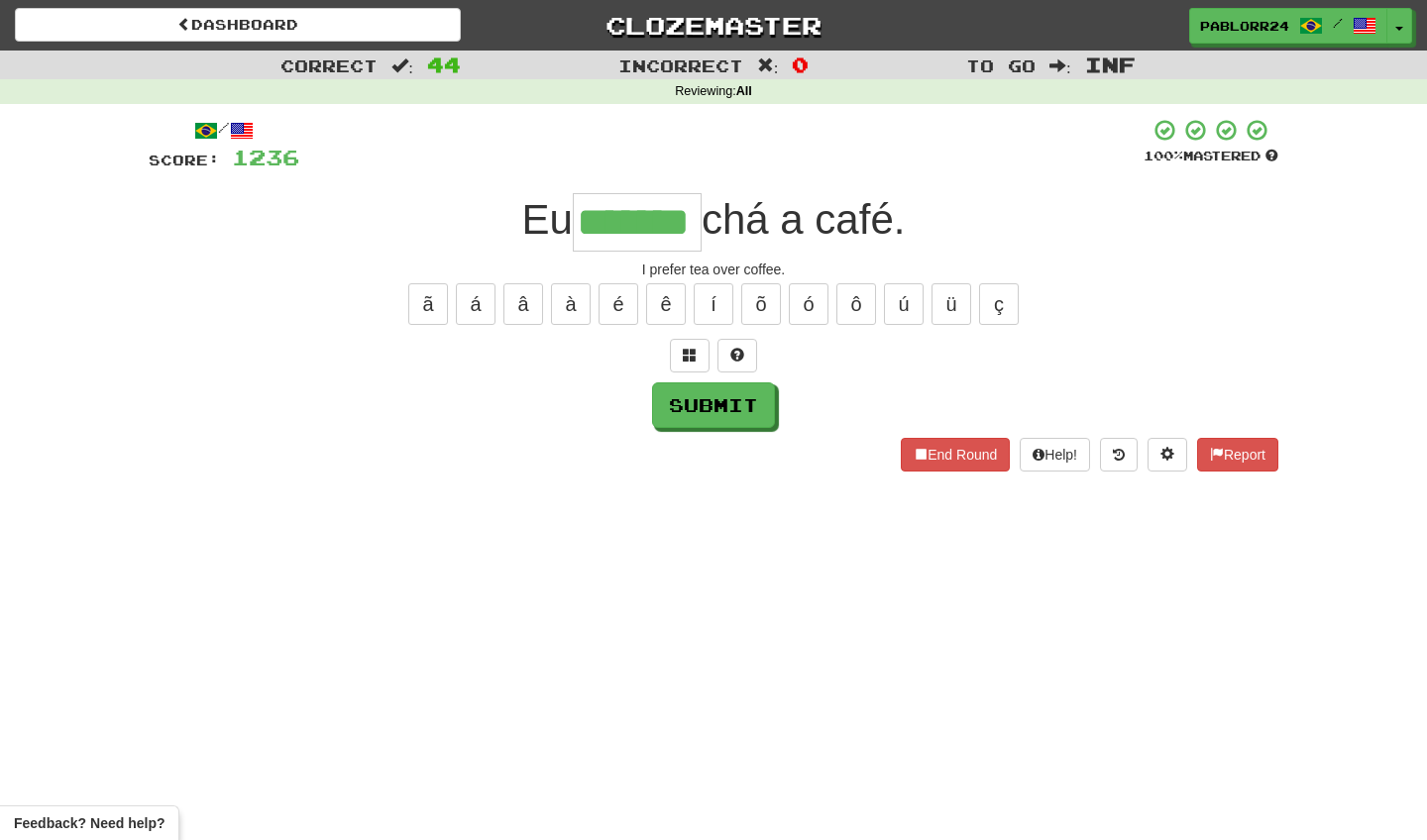 type on "*******" 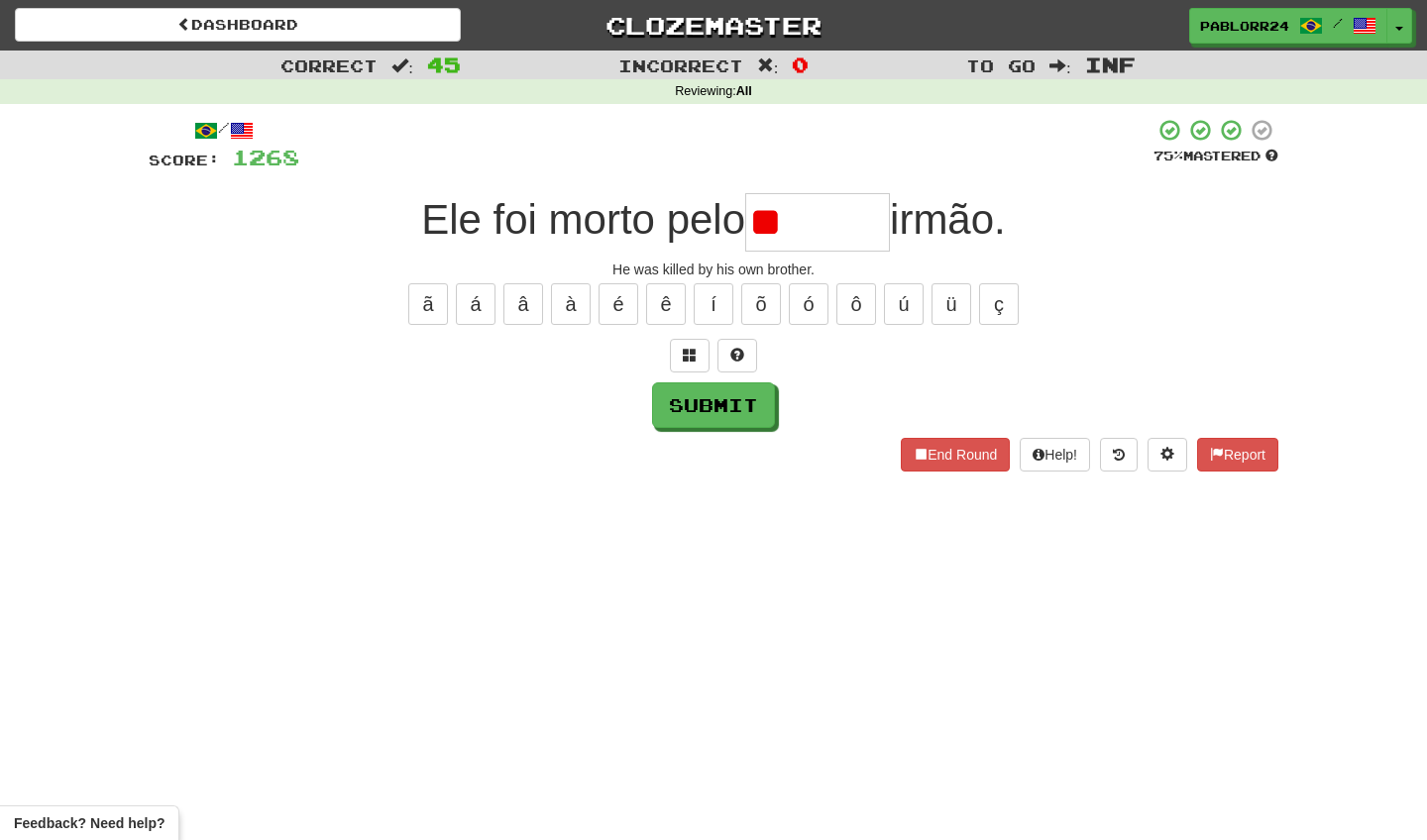 type on "*" 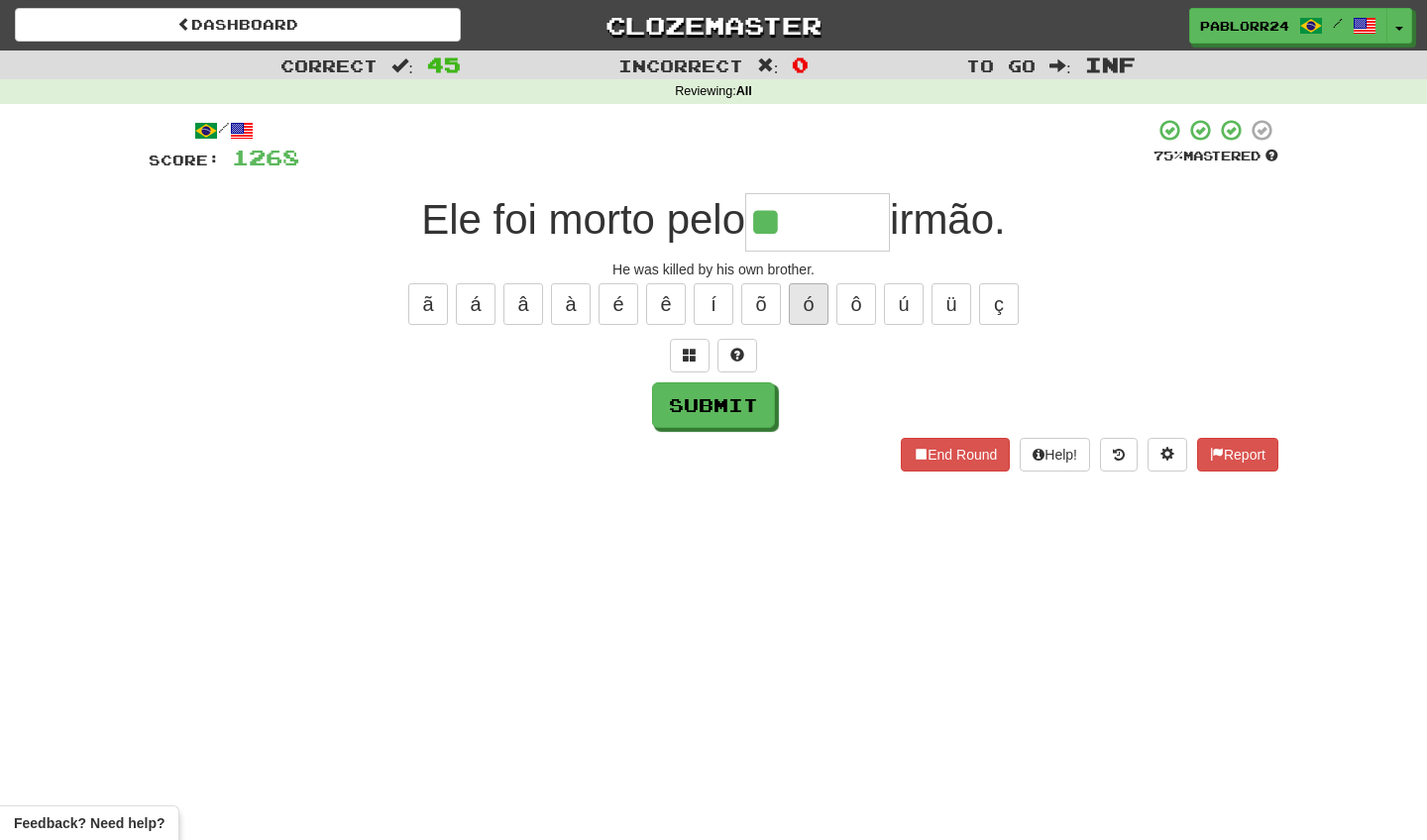 click on "ó" at bounding box center [809, 304] 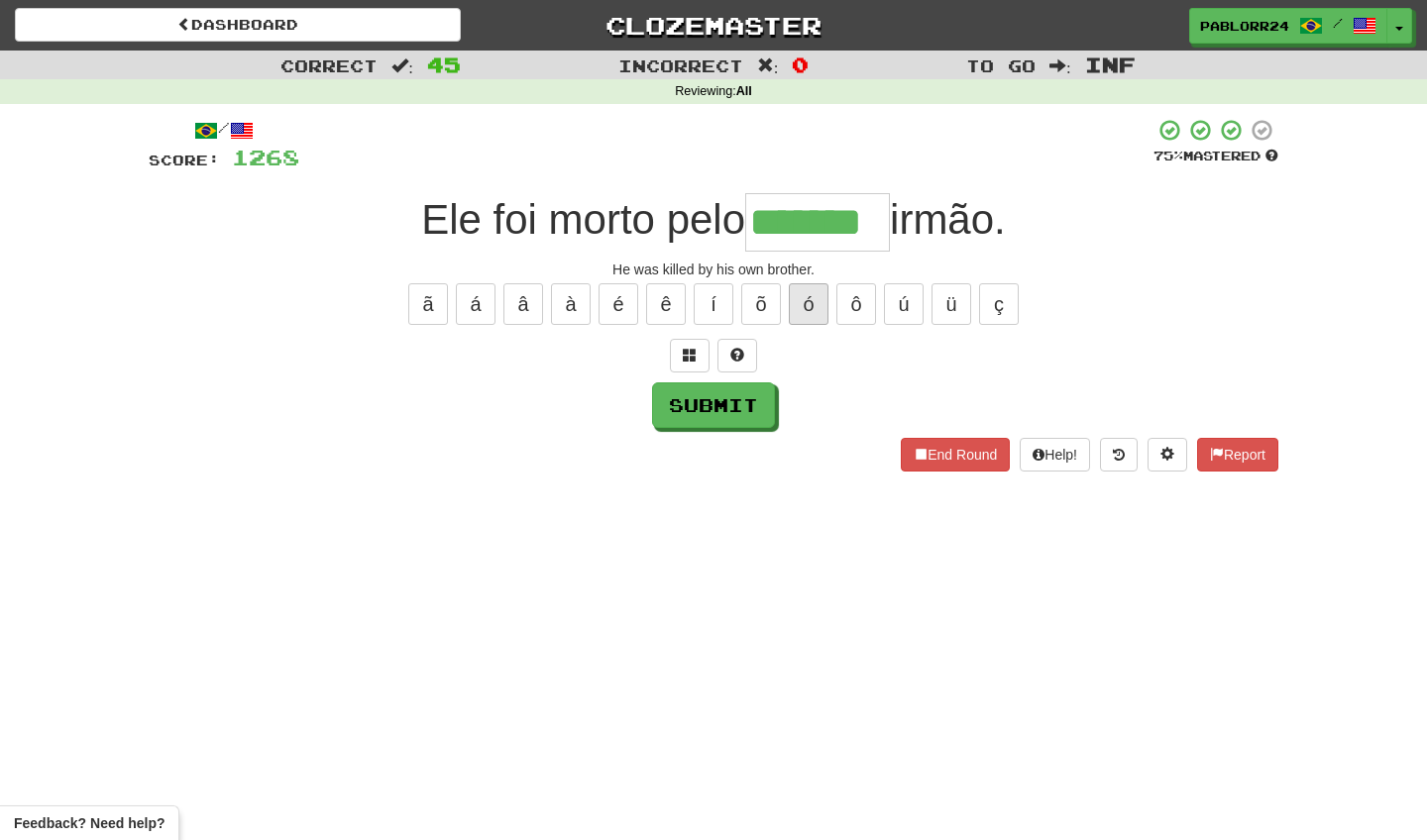 type on "*******" 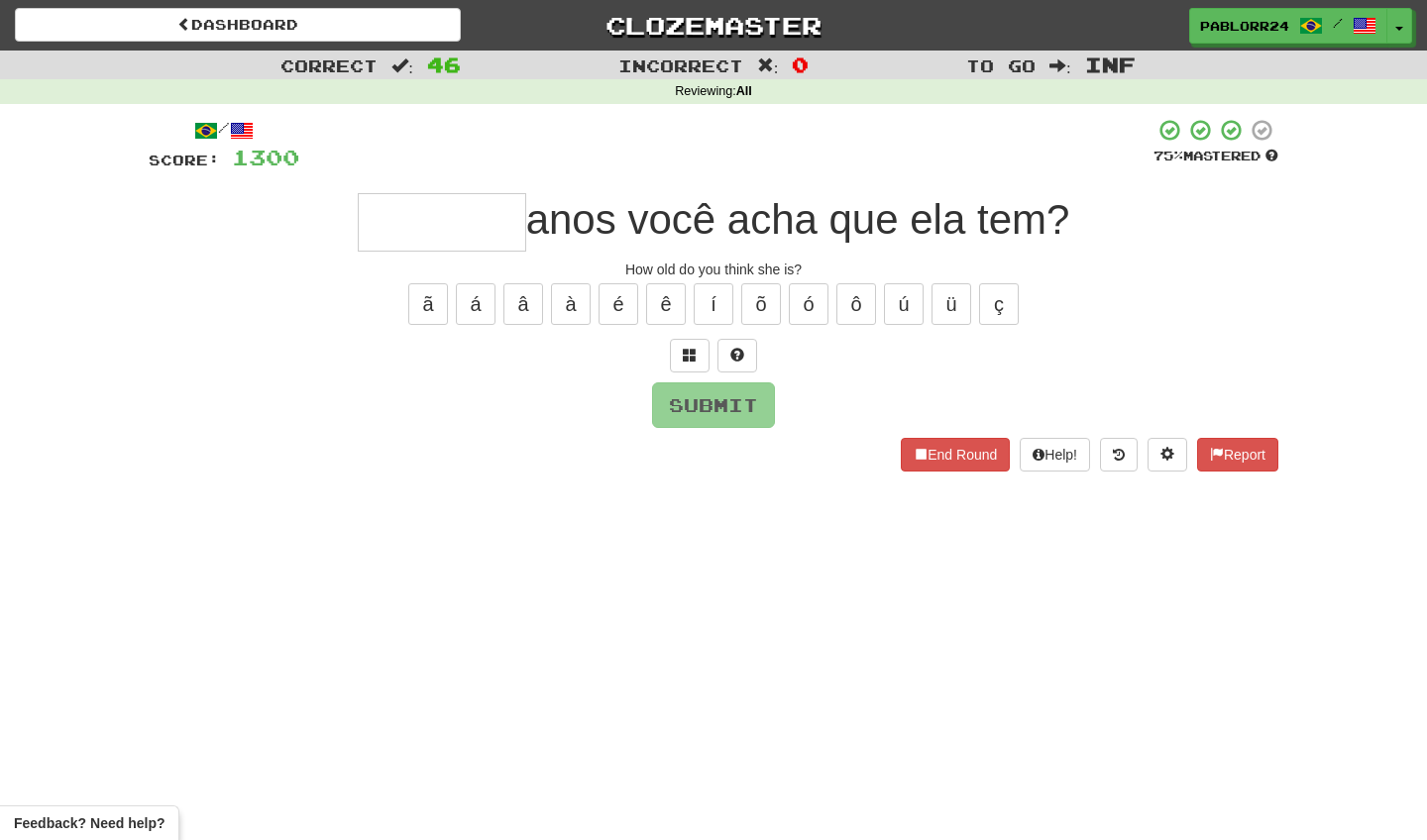 type on "*" 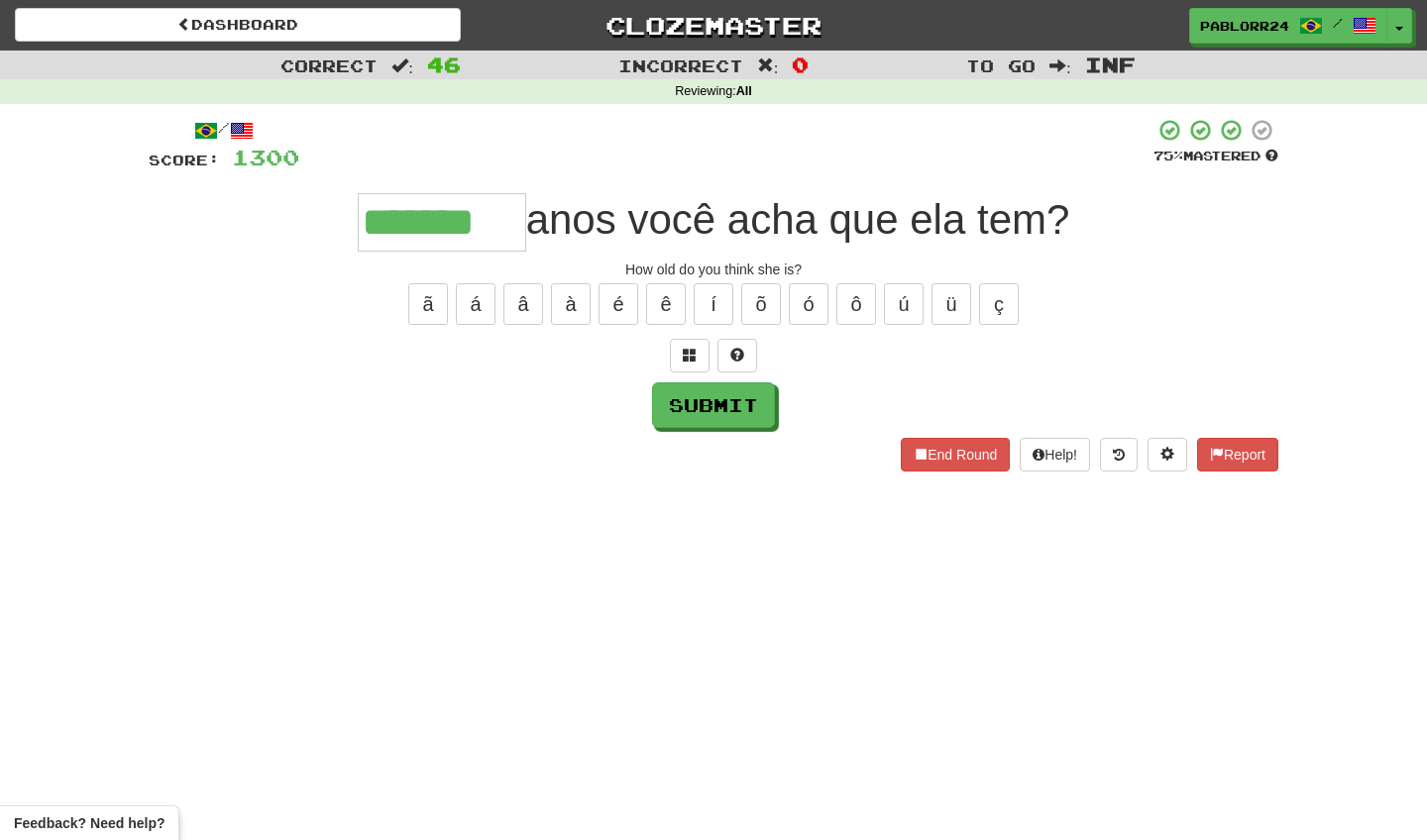 type on "*******" 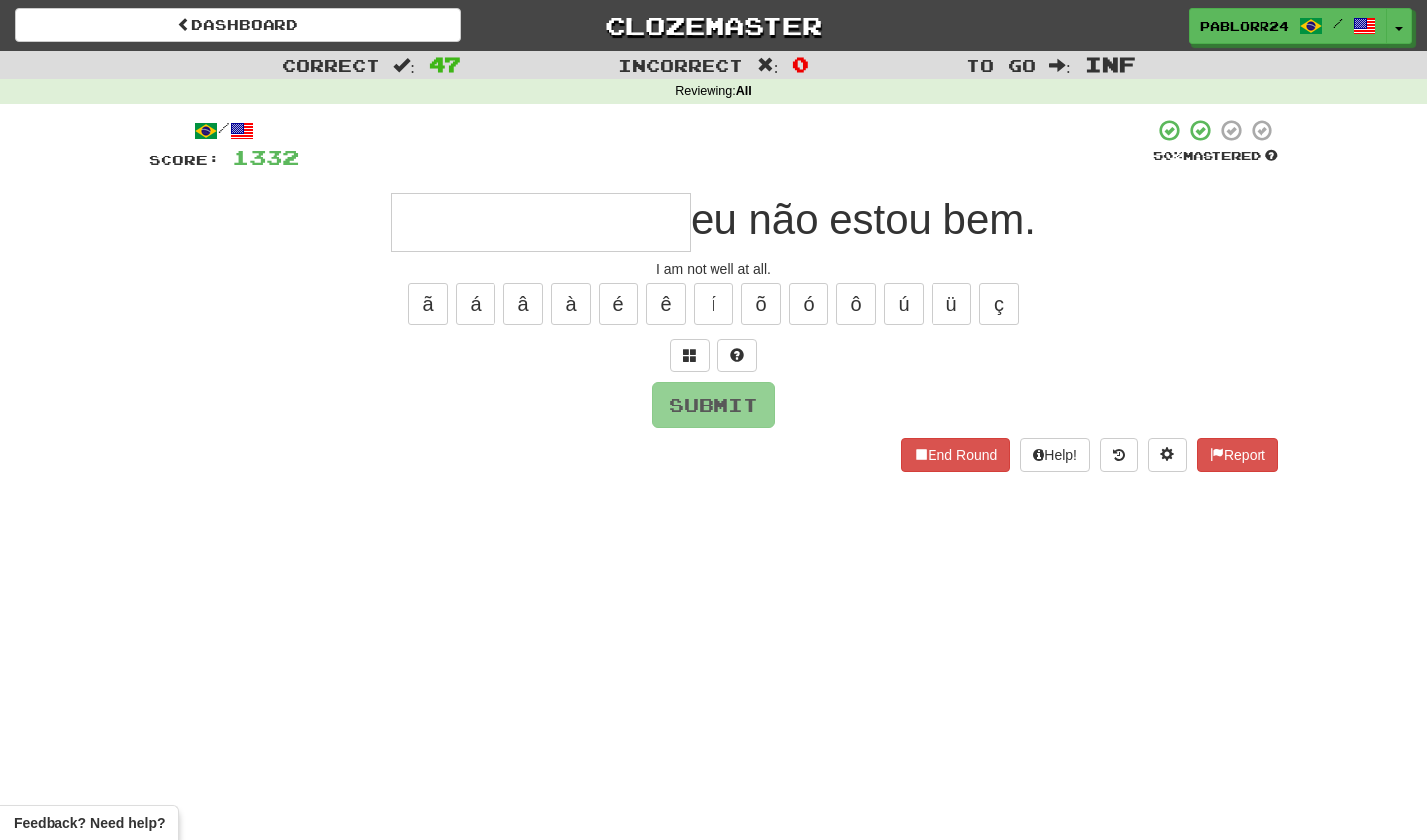 type on "*" 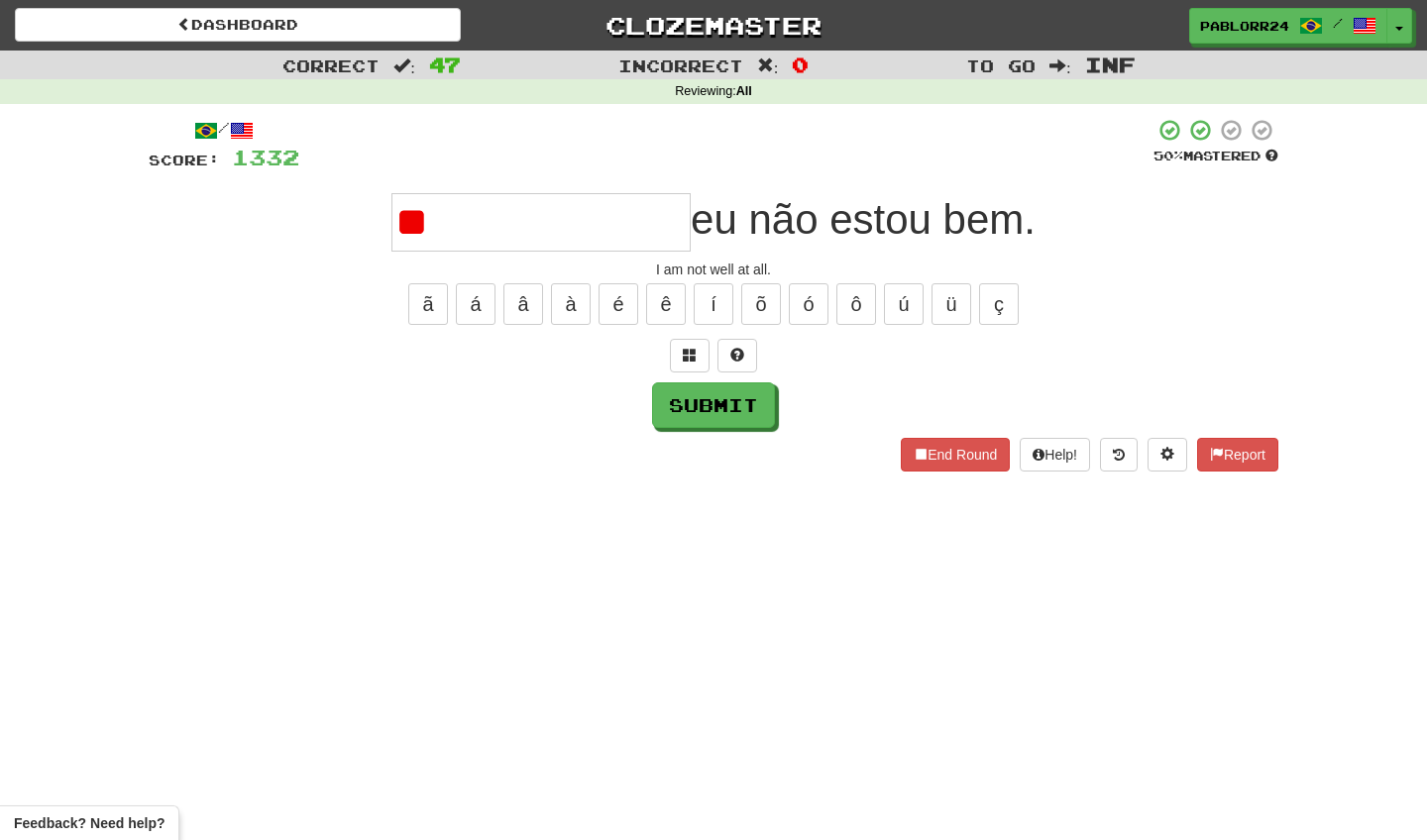 type on "*" 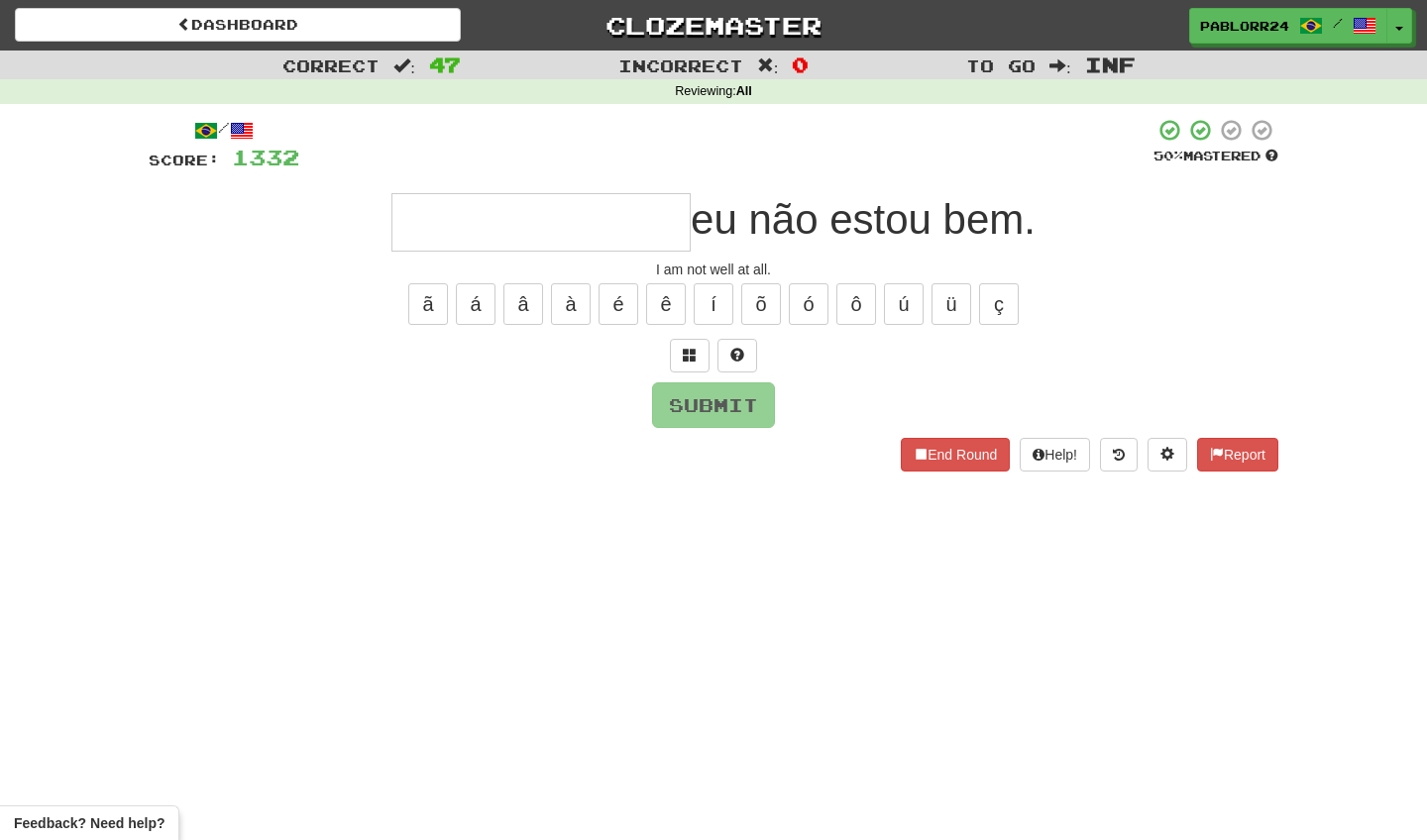 type on "*" 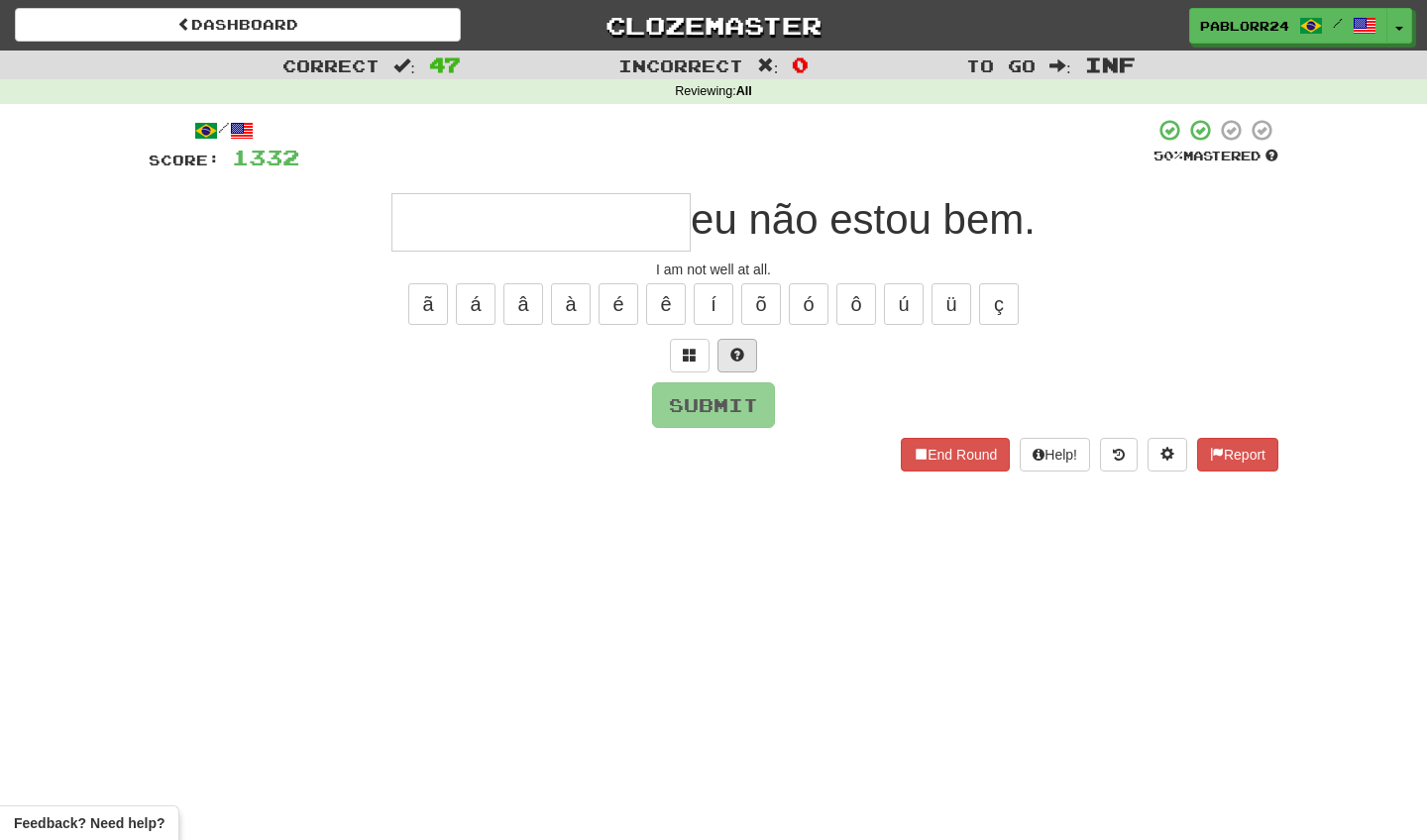 type on "*" 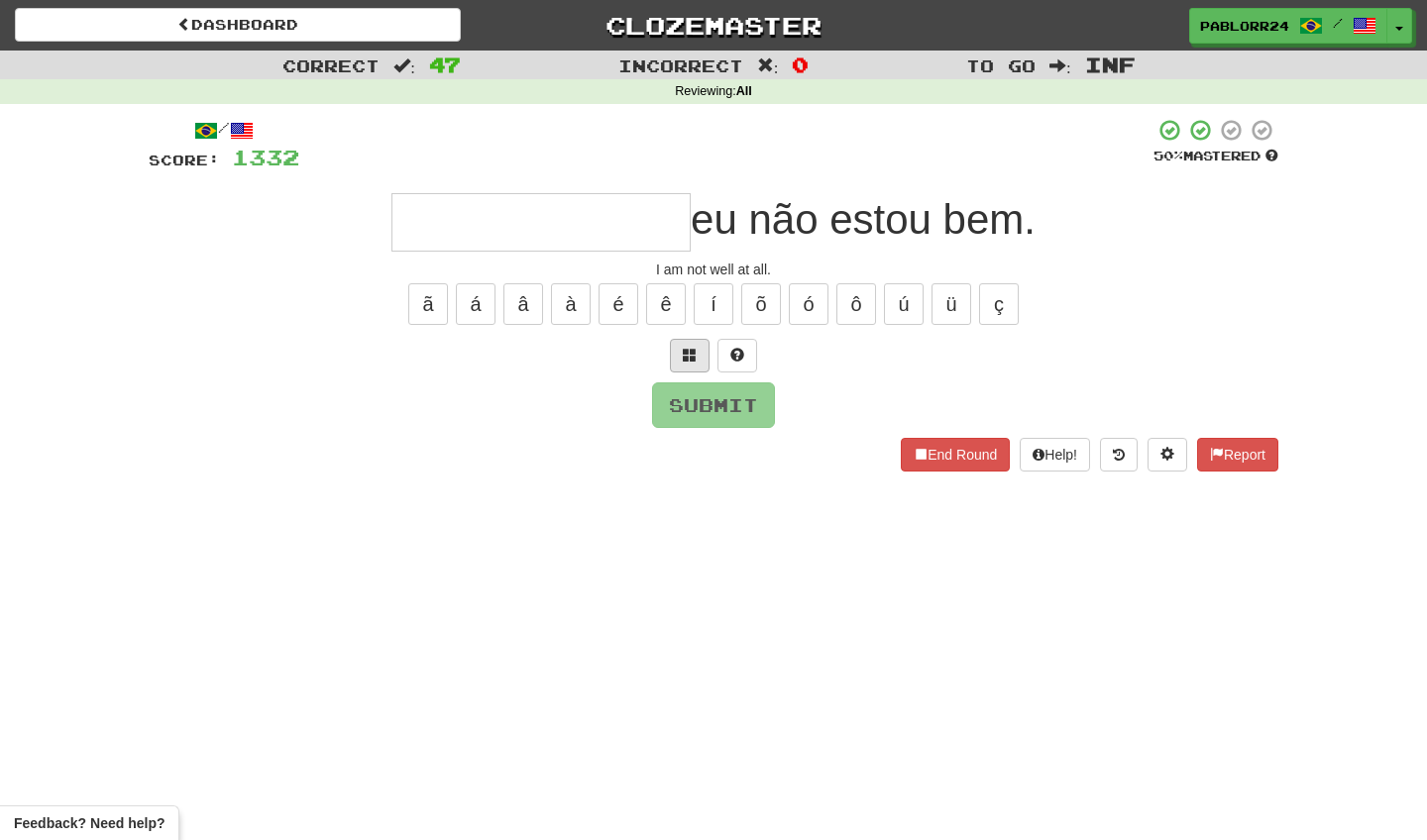 click at bounding box center [690, 355] 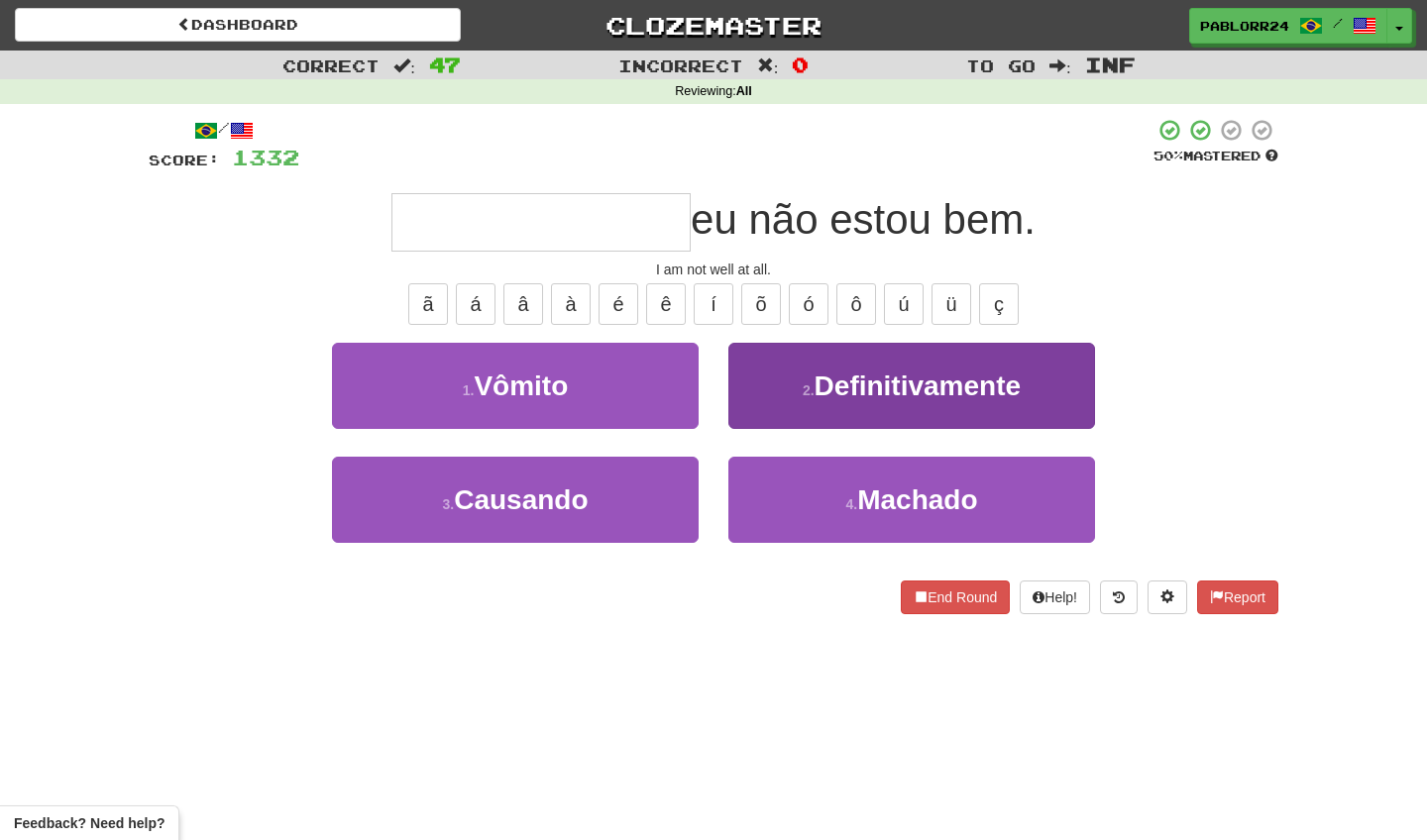 click on "Definitivamente" at bounding box center [918, 385] 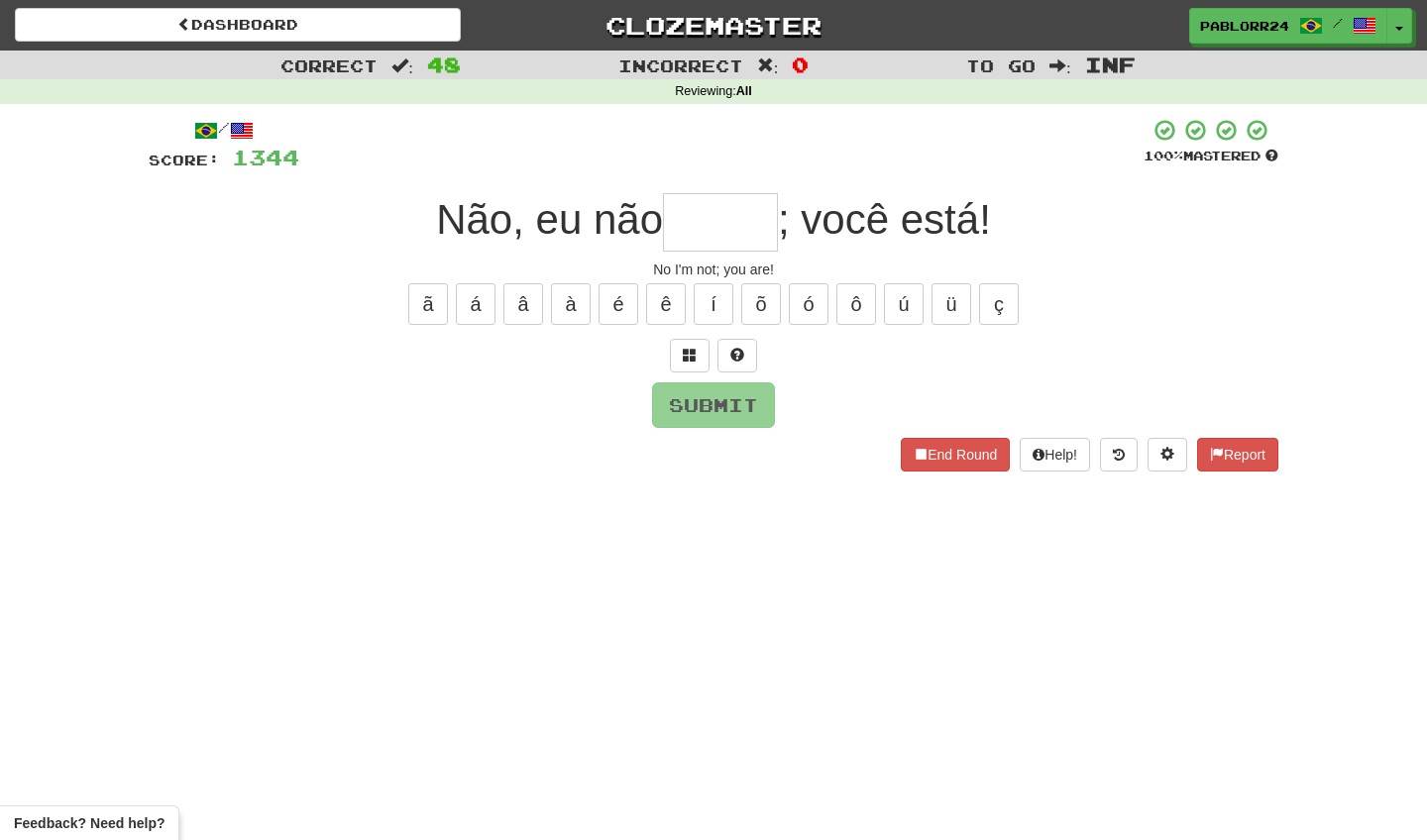 type on "*" 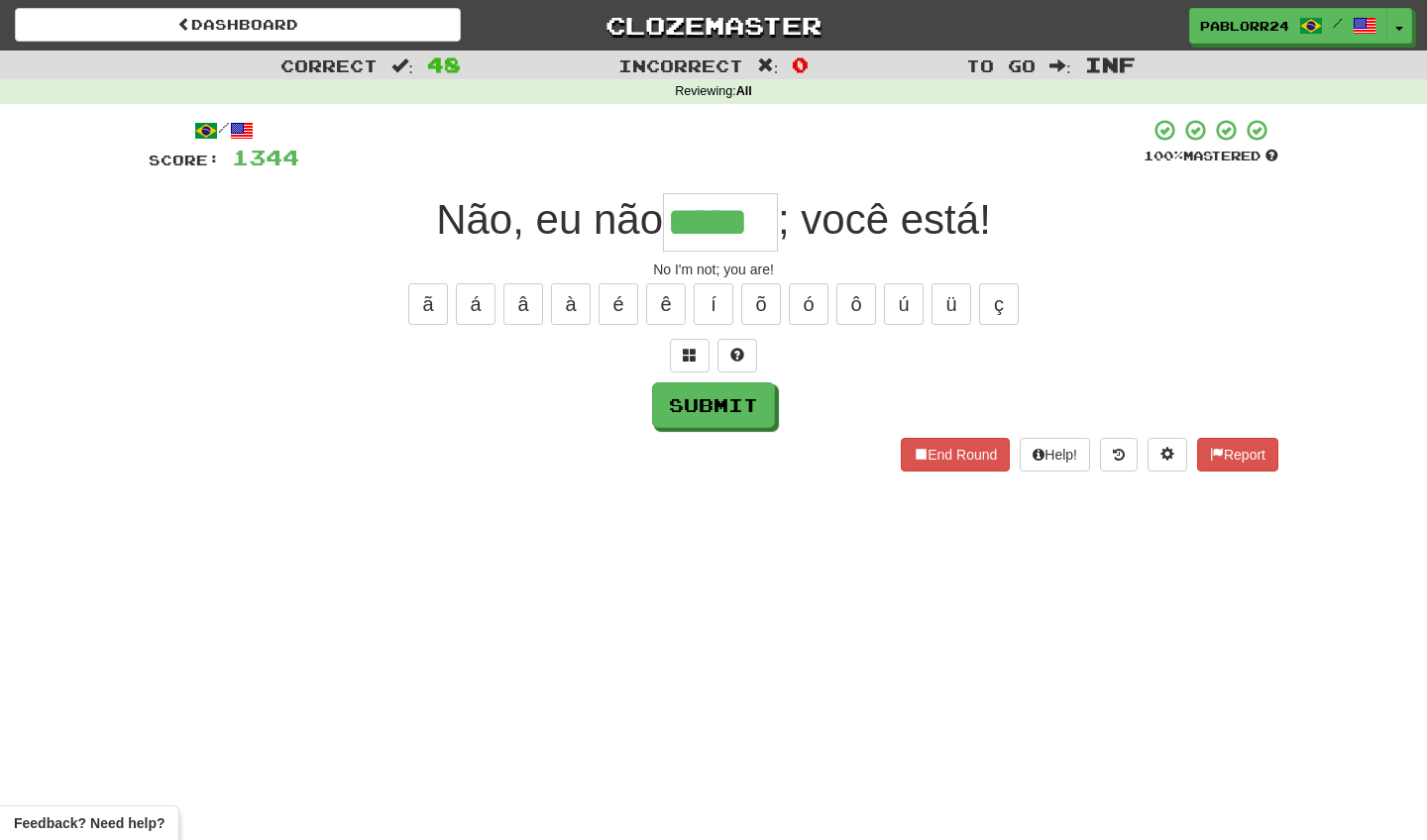 type on "*****" 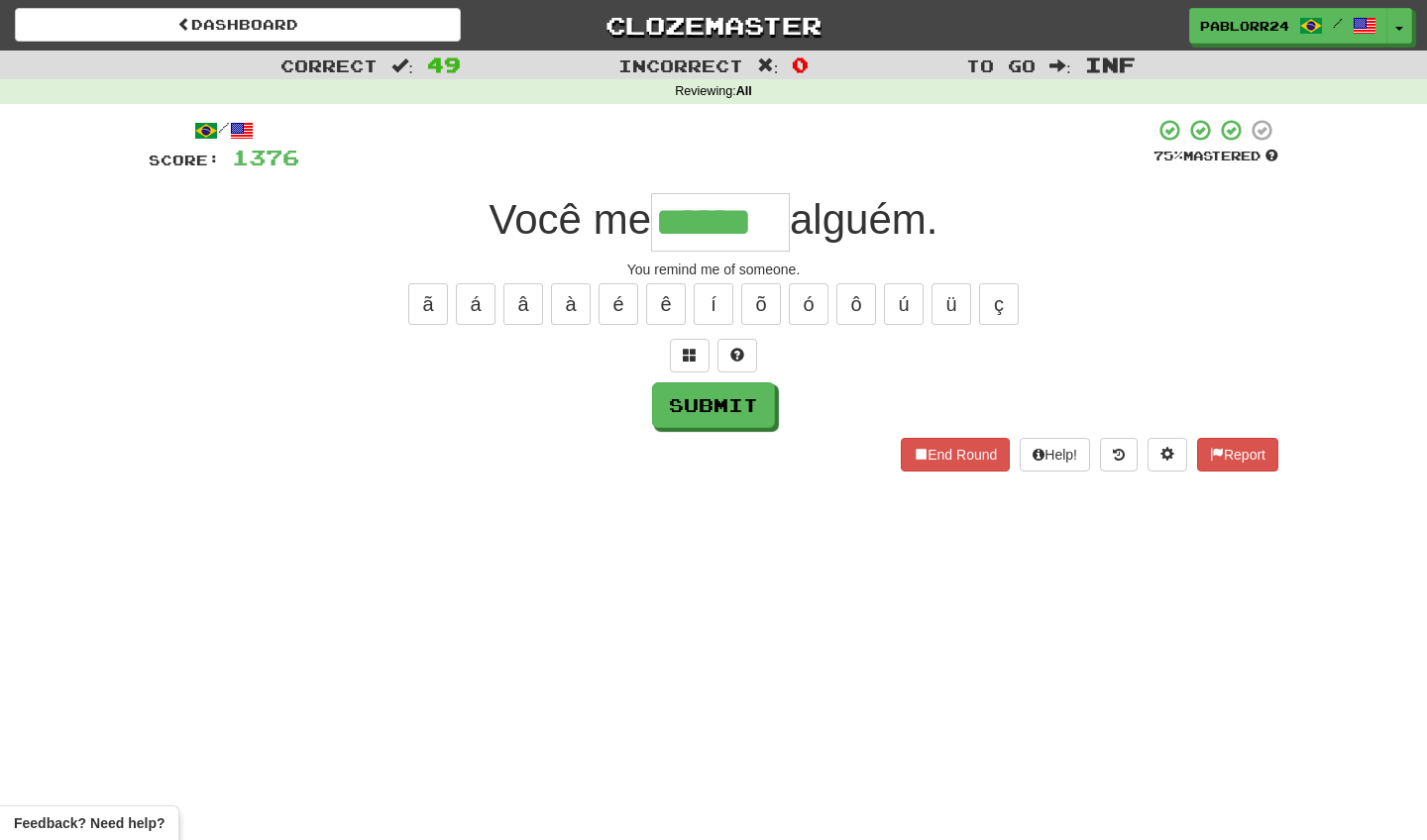 type on "******" 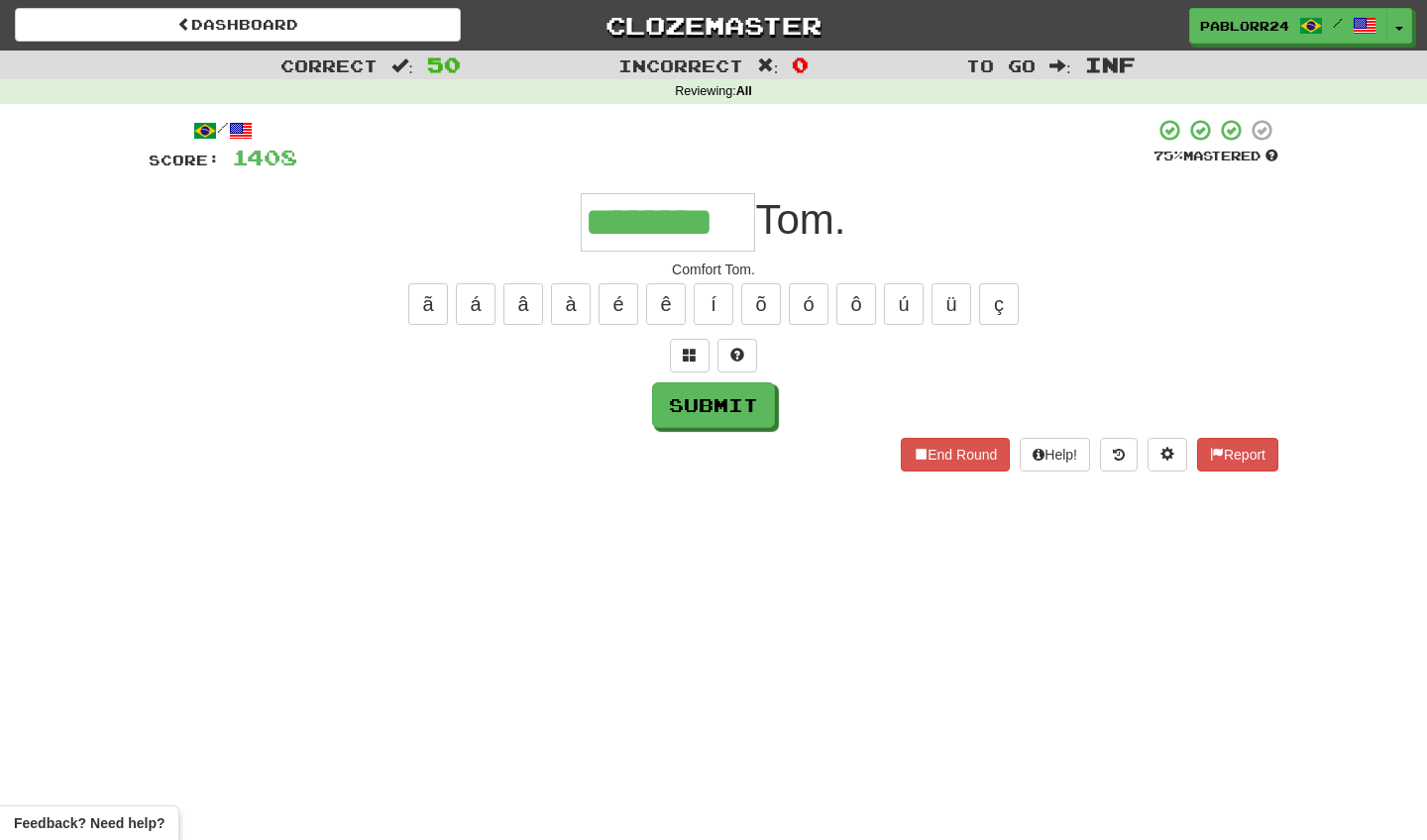 type on "********" 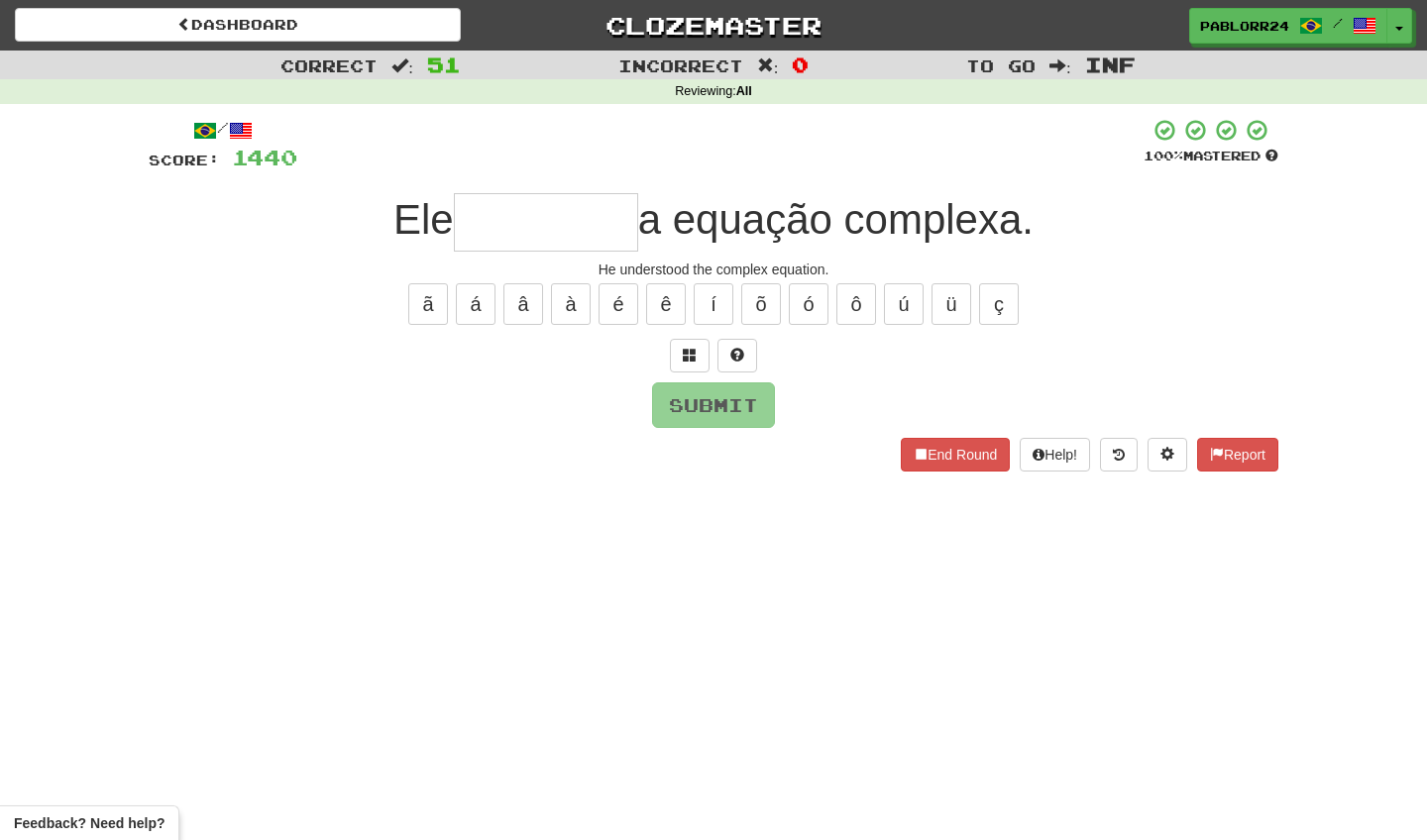 type on "*" 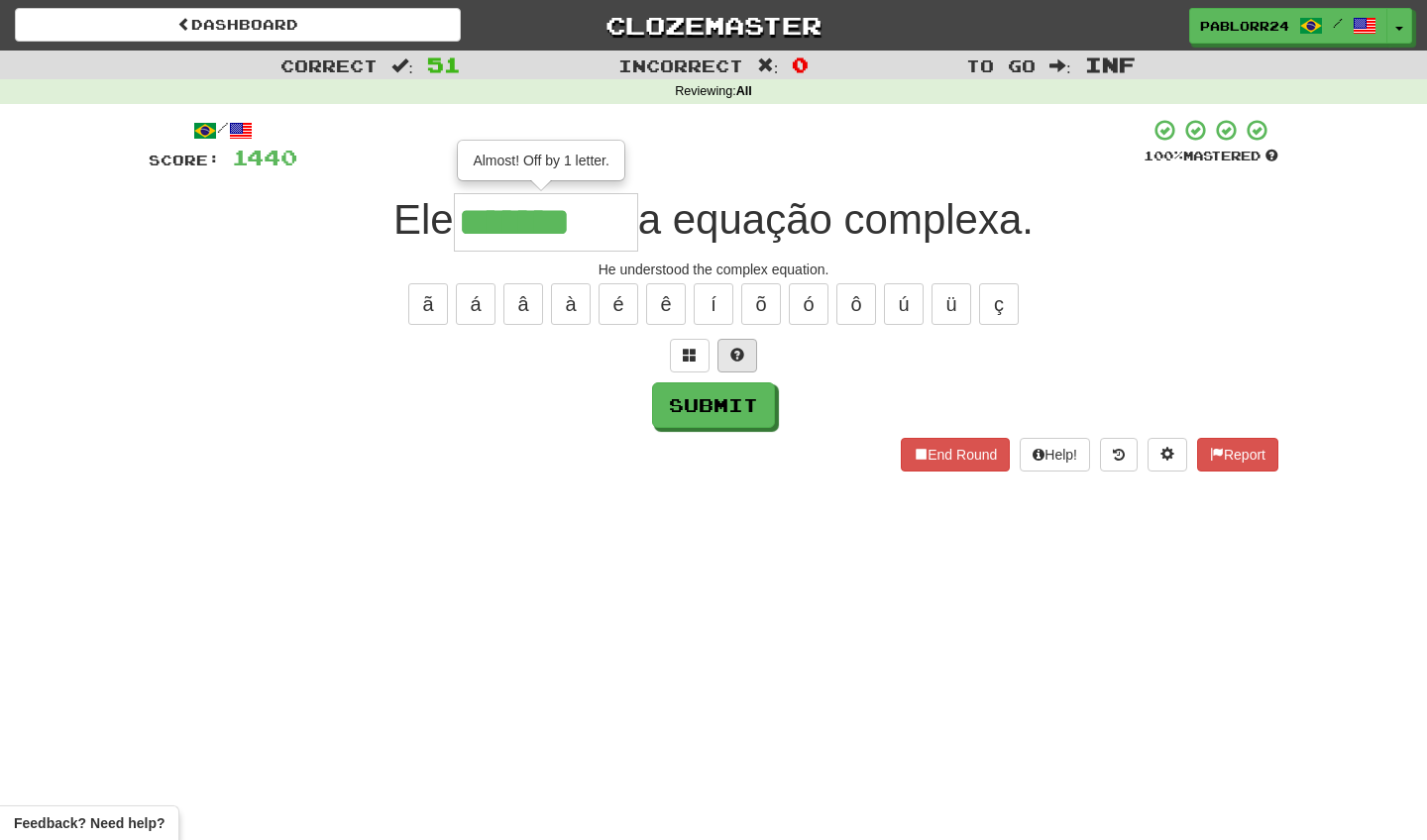 click at bounding box center (737, 355) 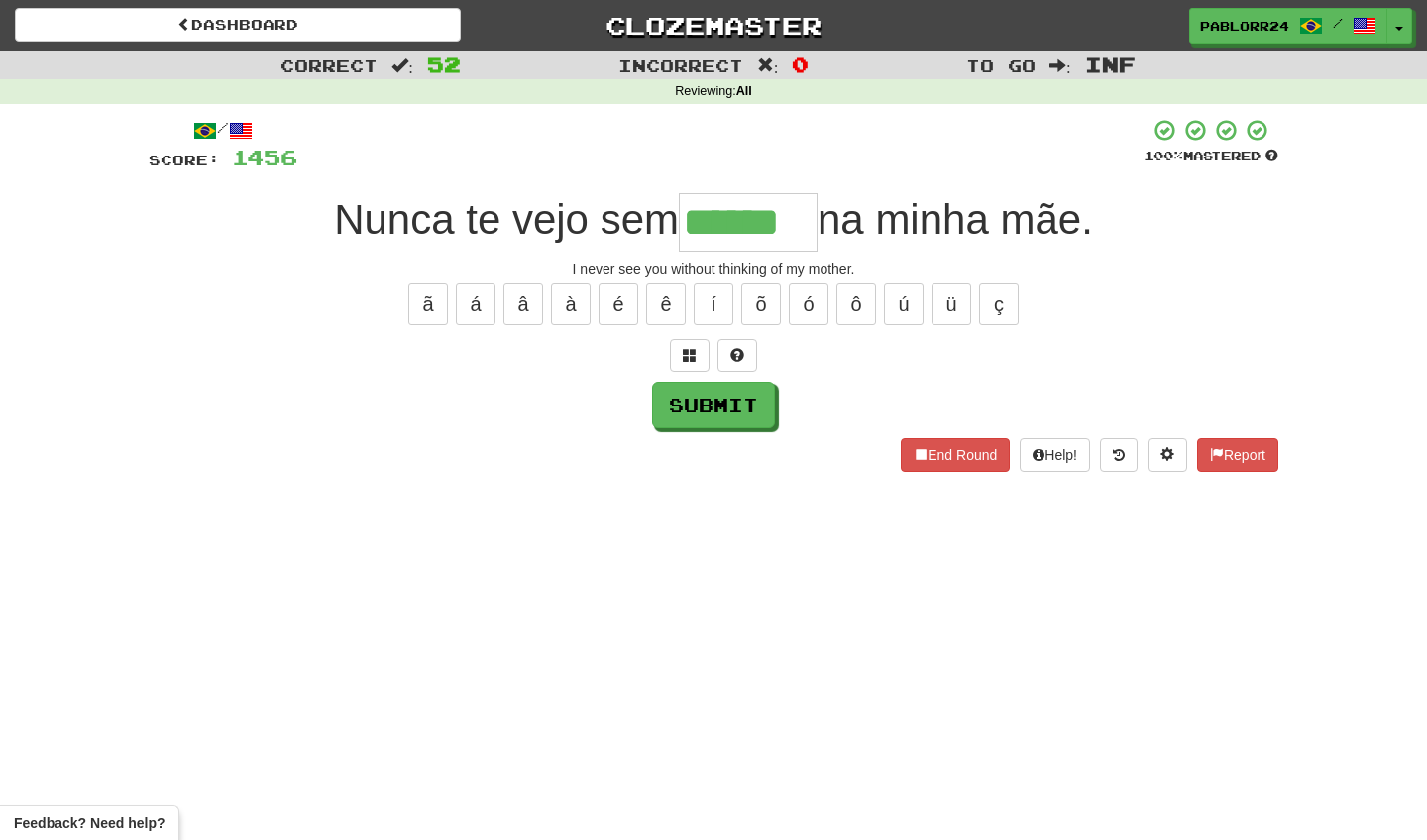 type on "******" 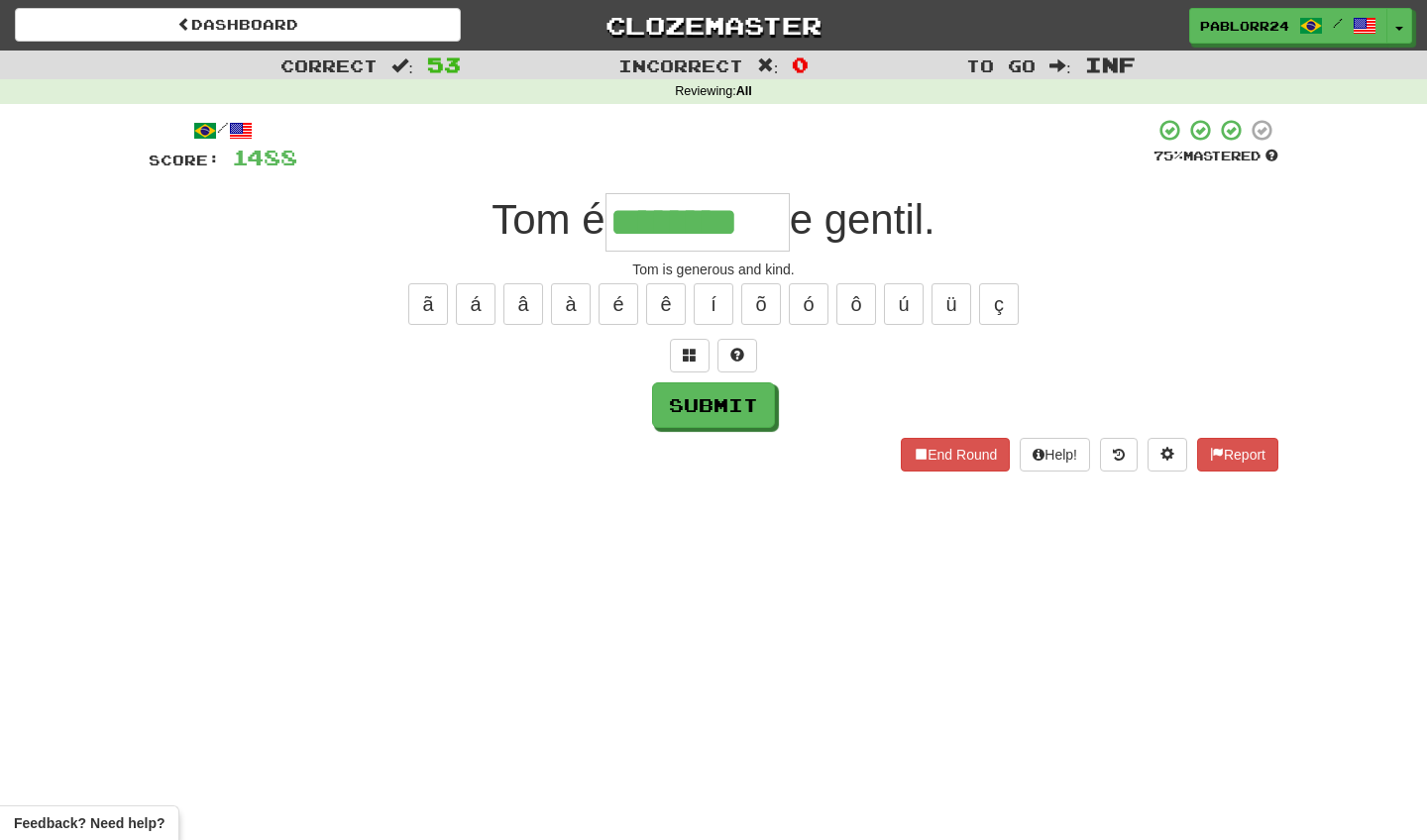 type on "********" 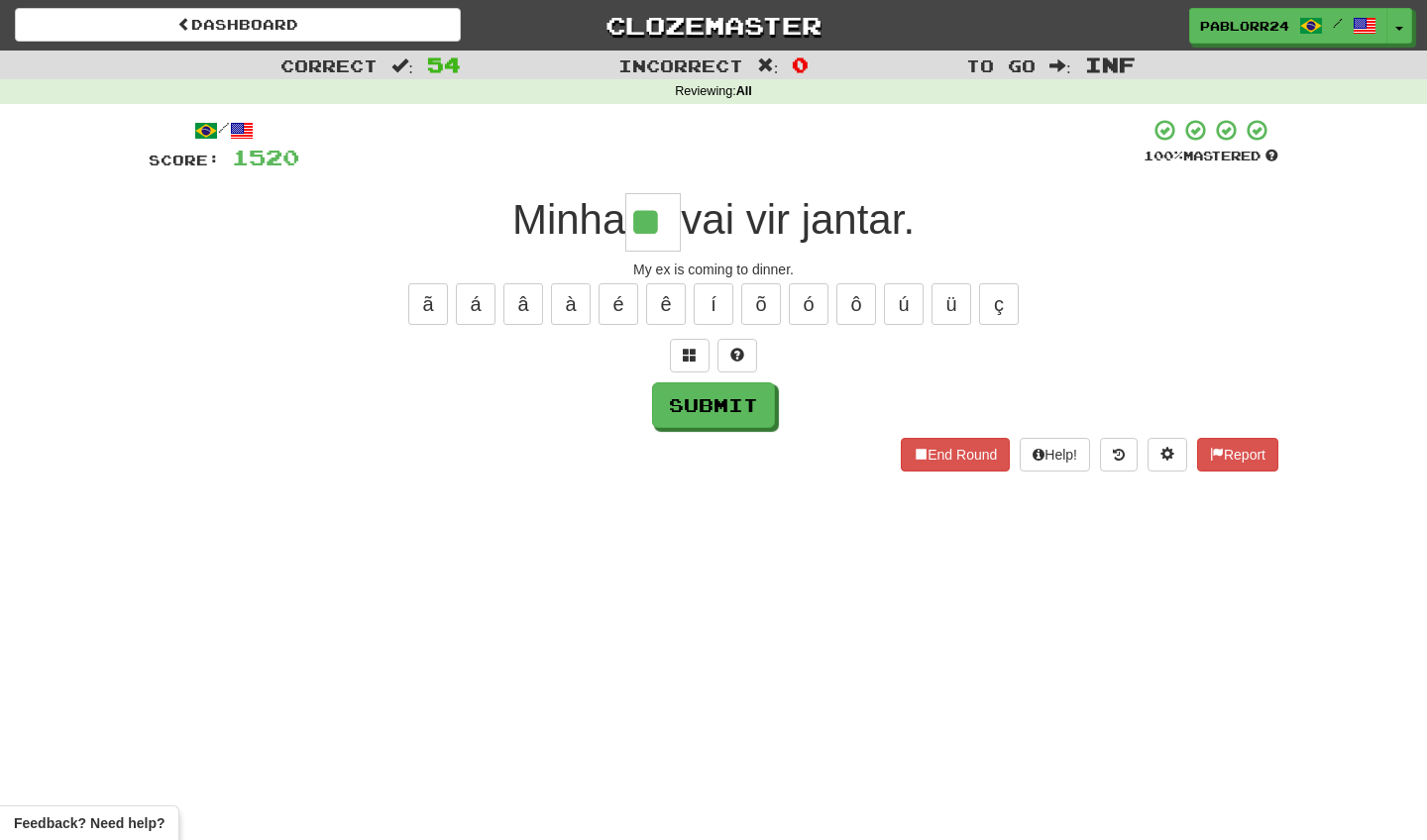 type on "**" 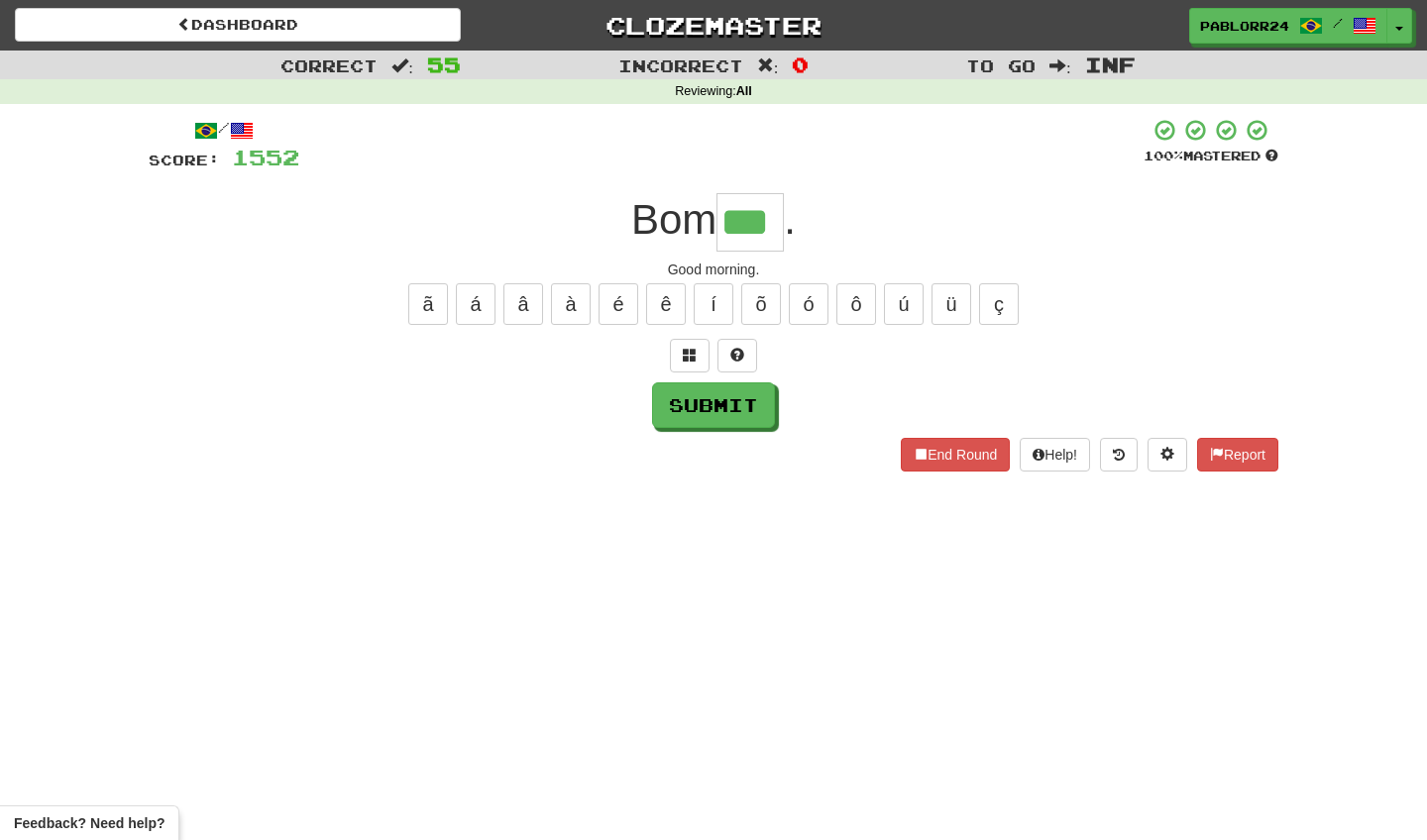 type on "***" 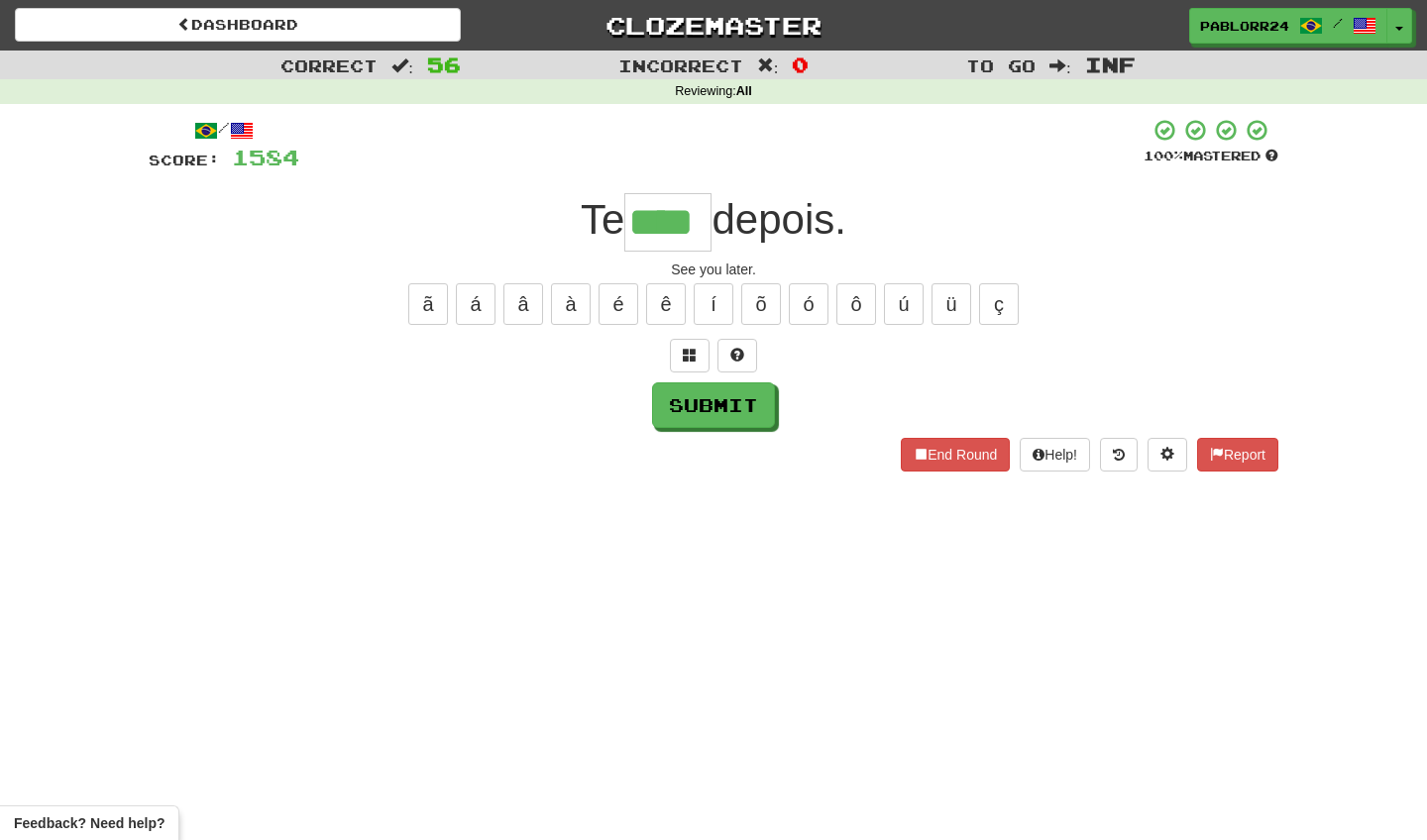 type on "****" 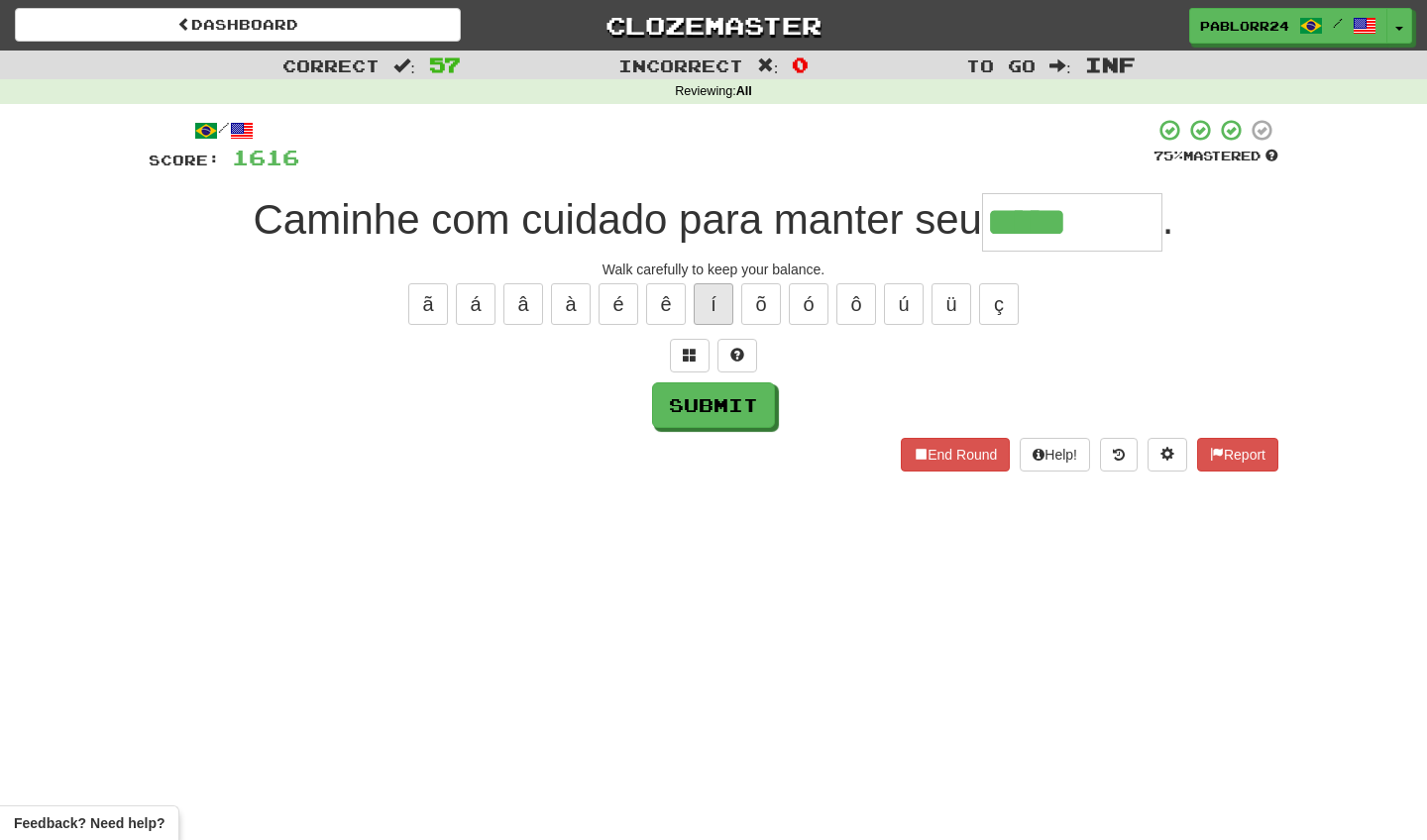 click on "í" at bounding box center [714, 304] 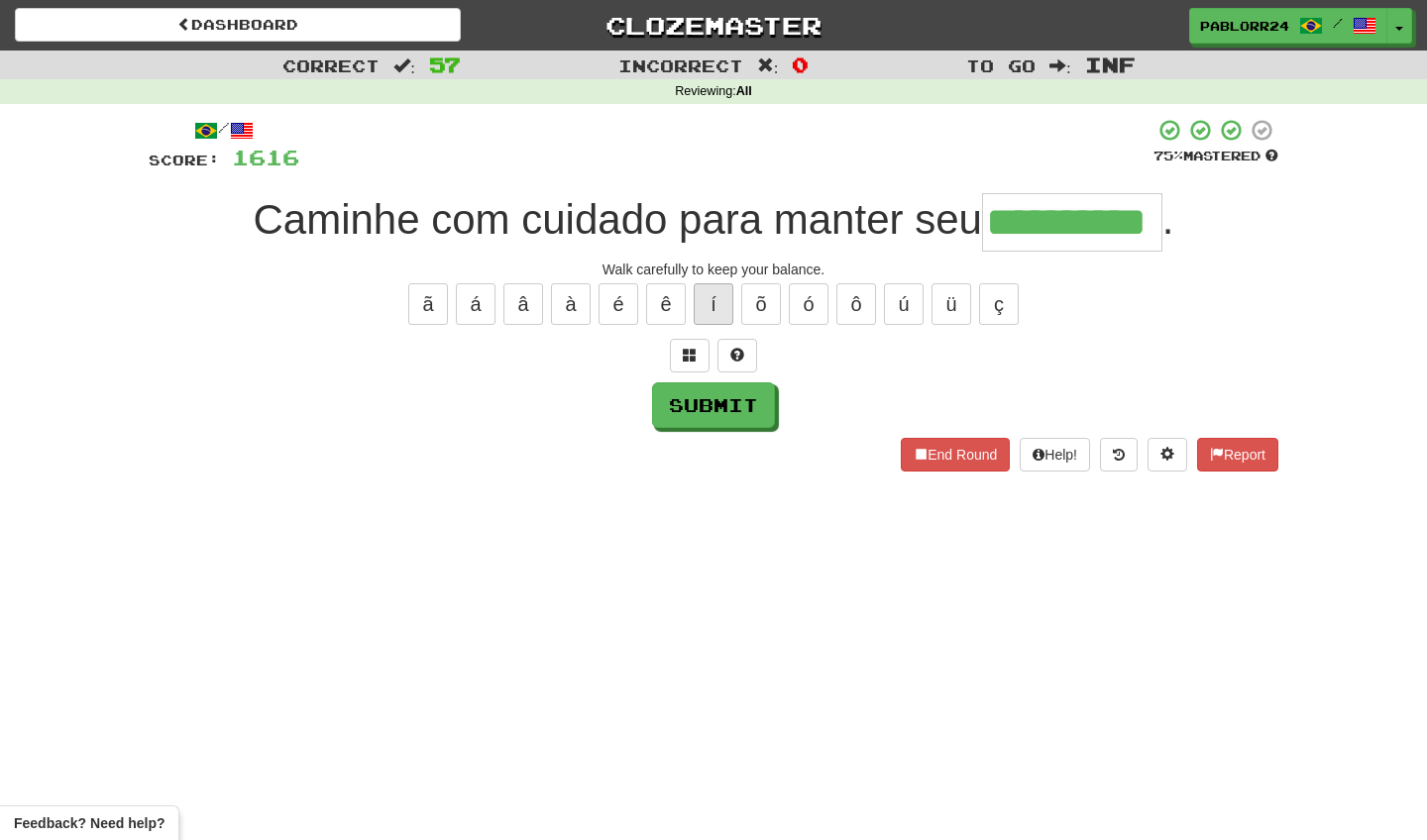 type on "**********" 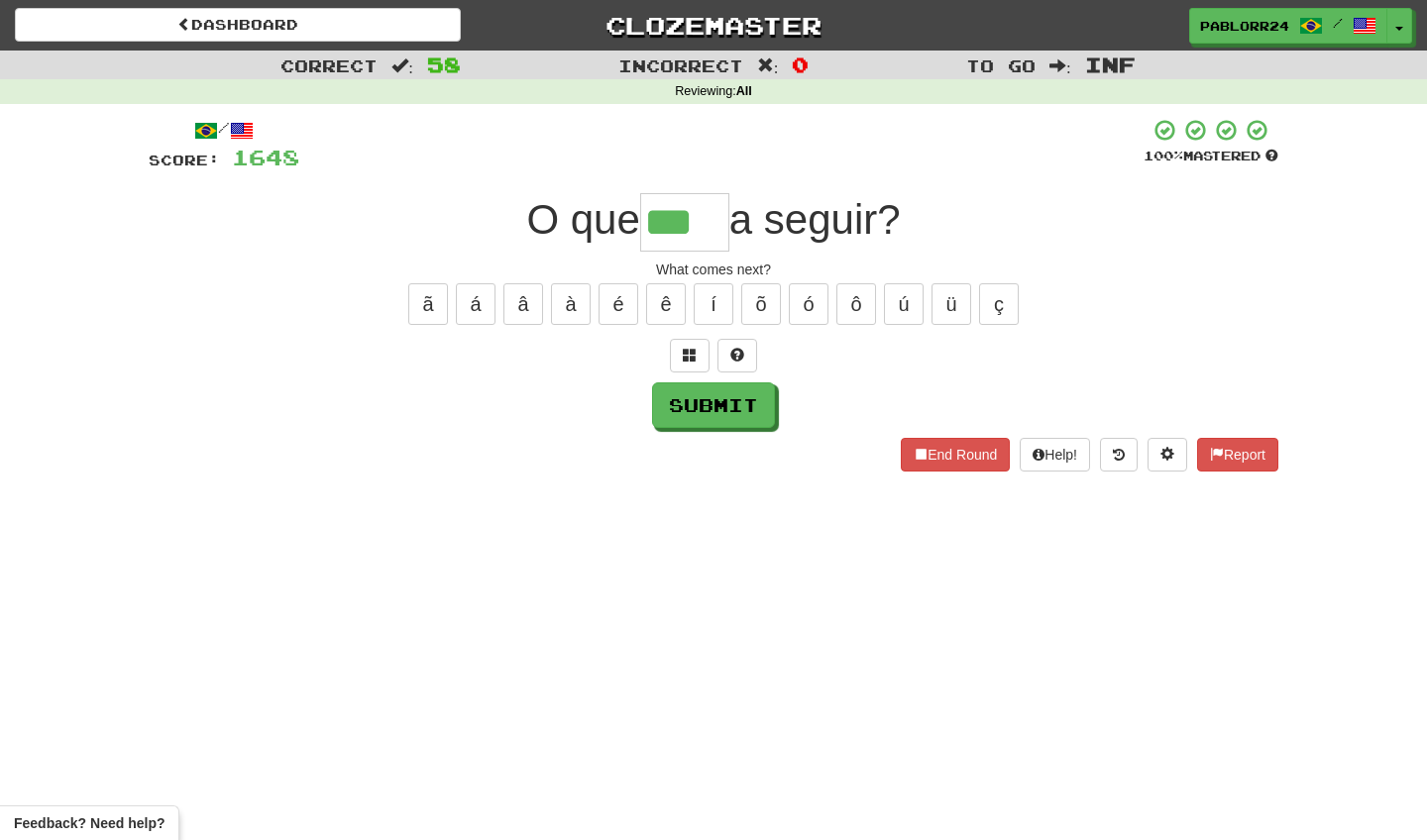 type on "***" 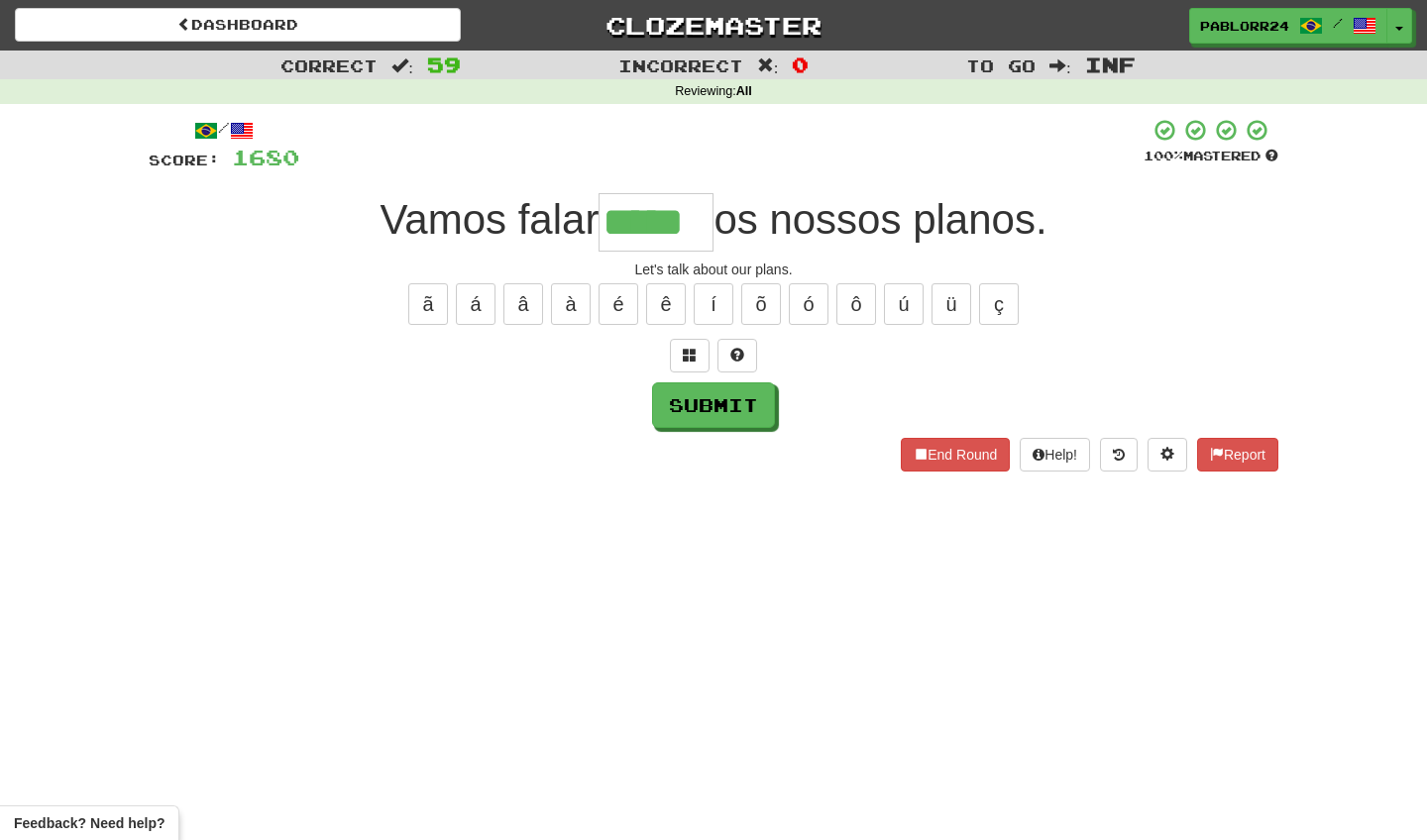 type on "*****" 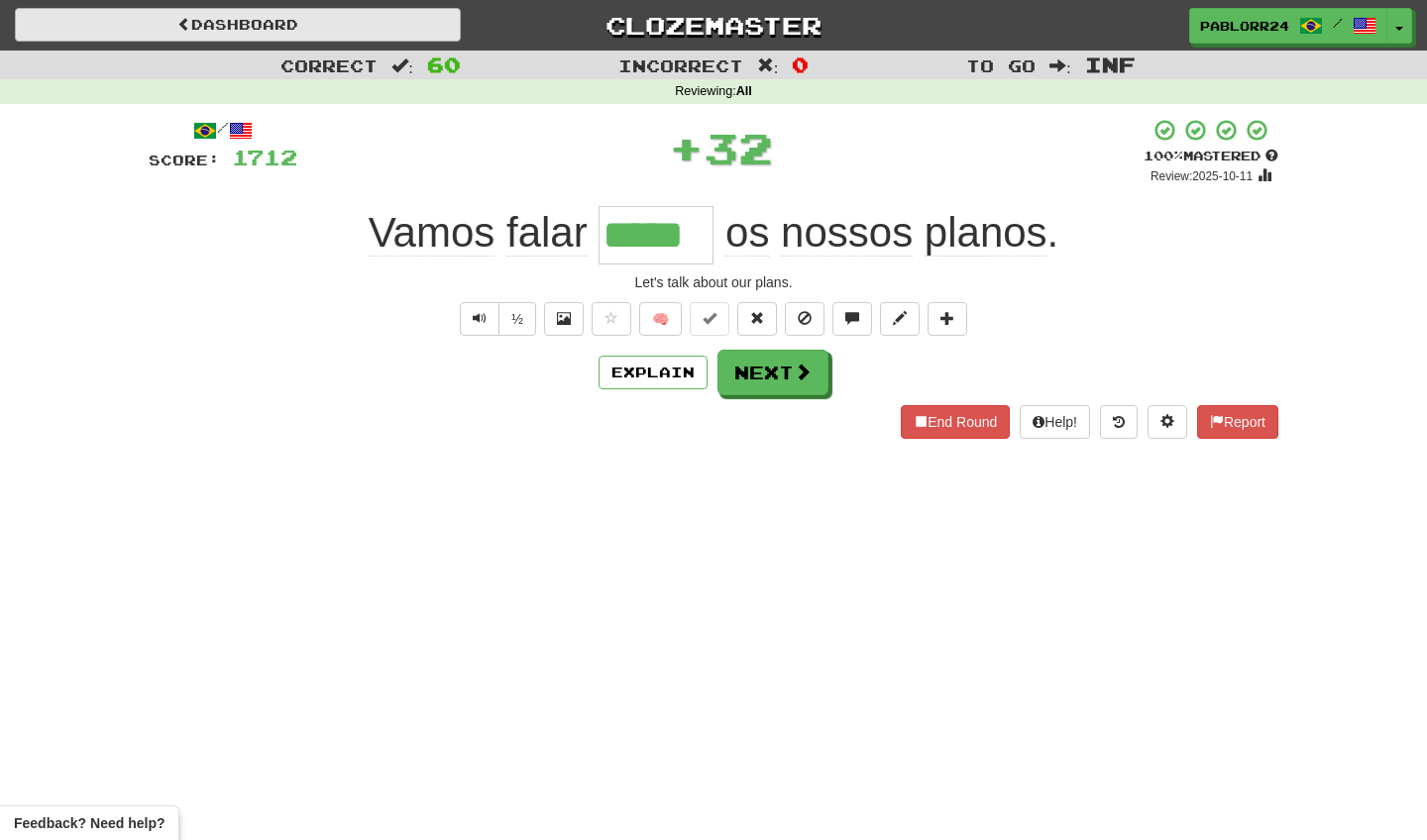 click on "Dashboard" at bounding box center (238, 25) 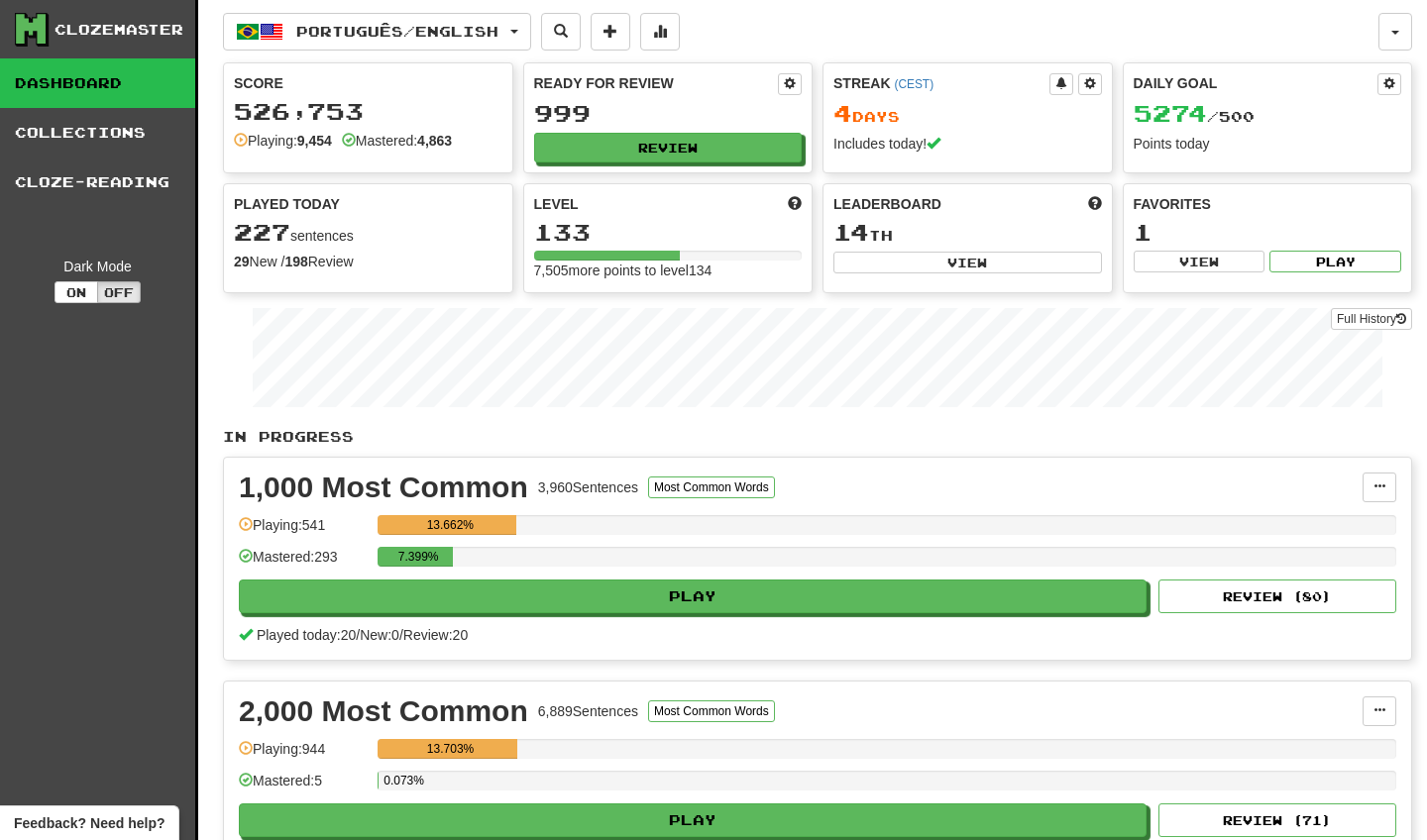 scroll, scrollTop: 0, scrollLeft: 0, axis: both 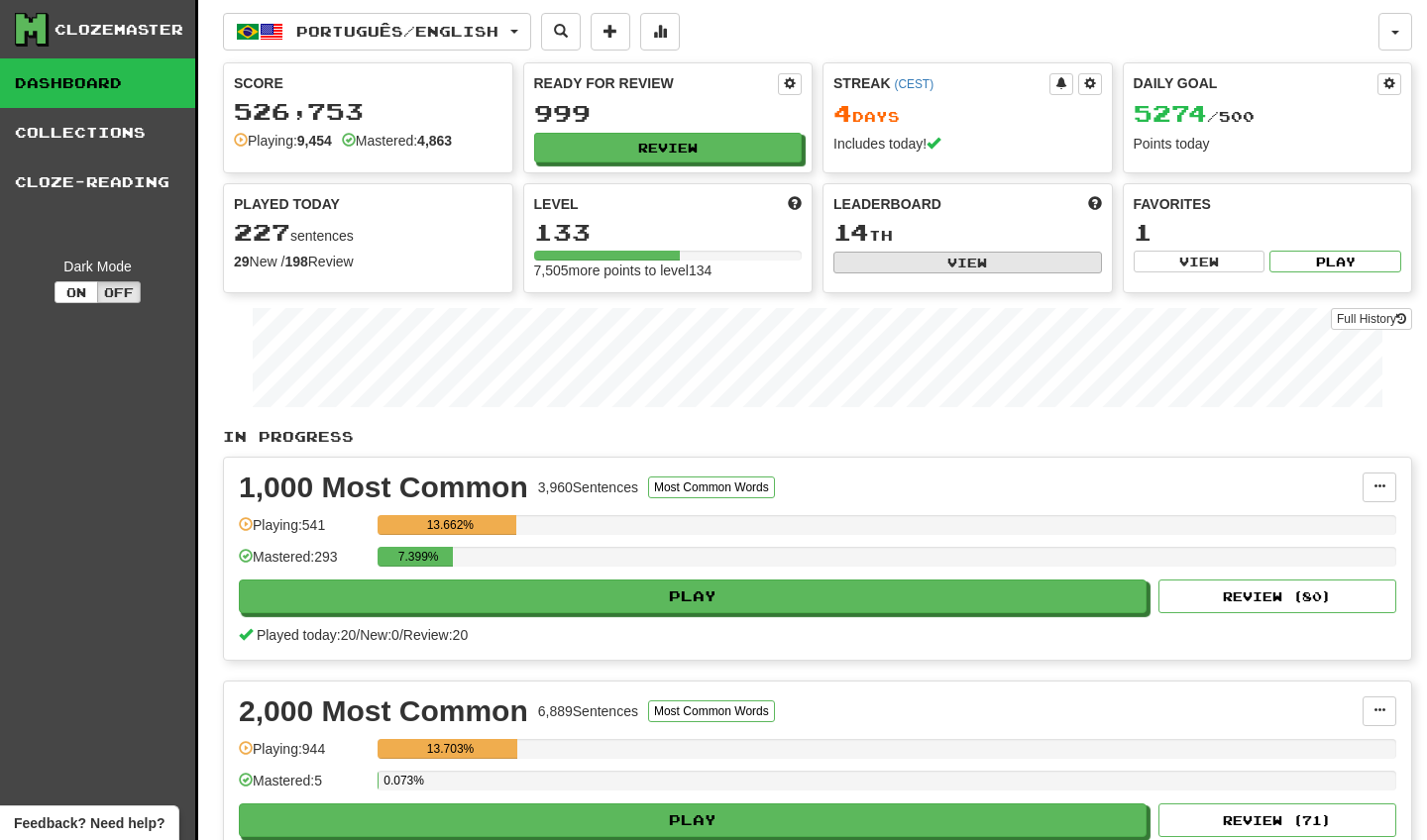 click on "View" at bounding box center [967, 262] 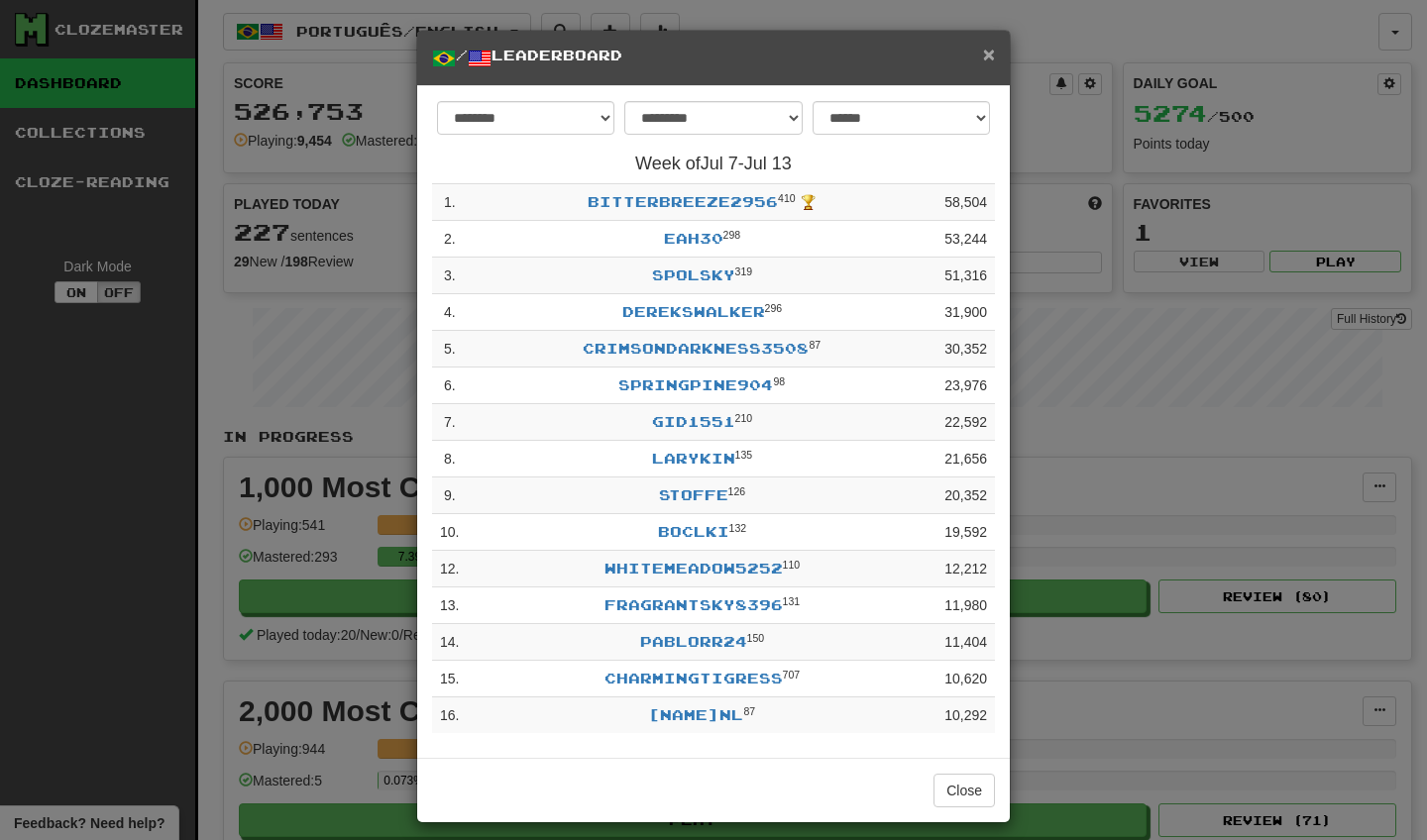 click on "×" at bounding box center [989, 53] 